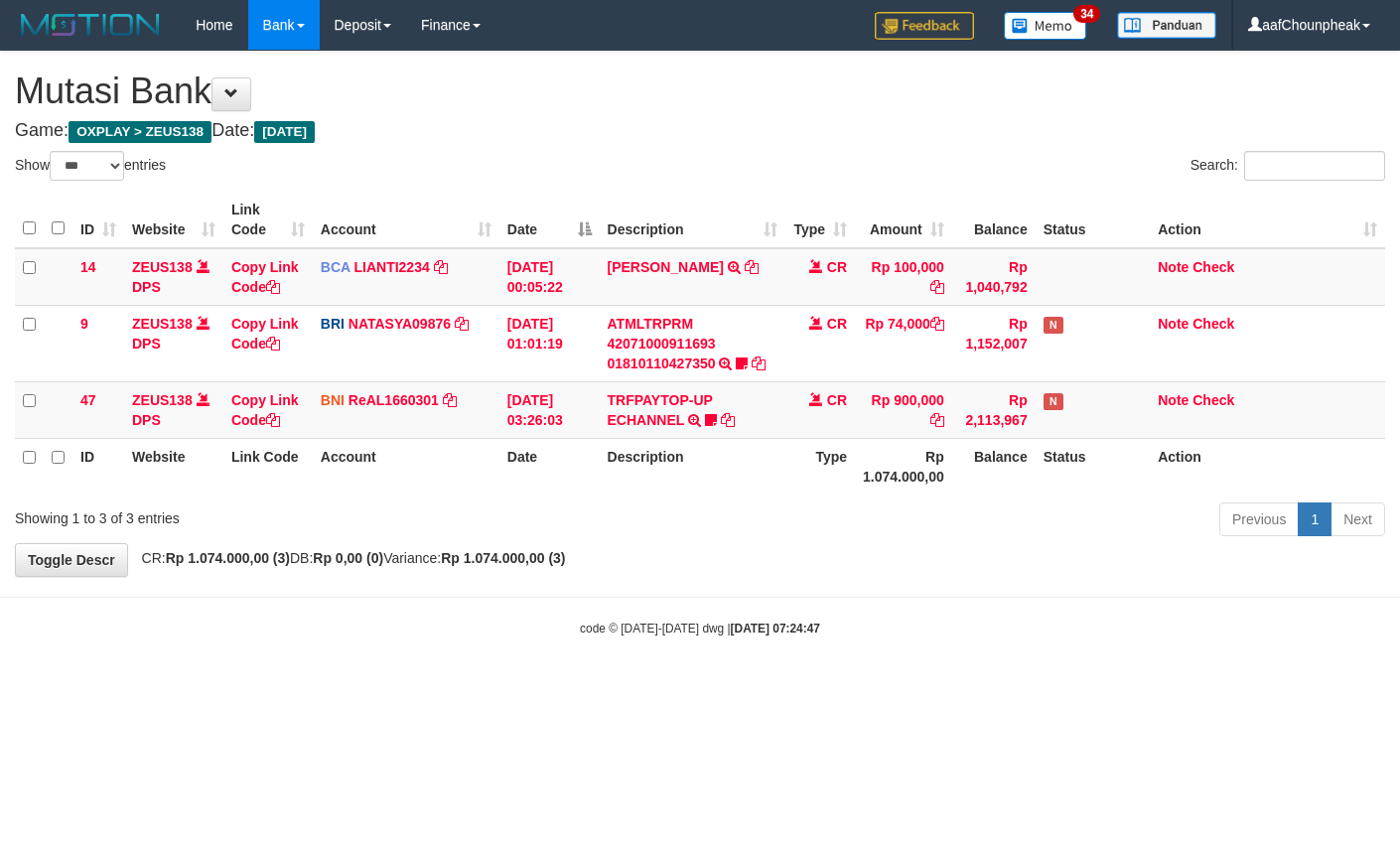 select on "***" 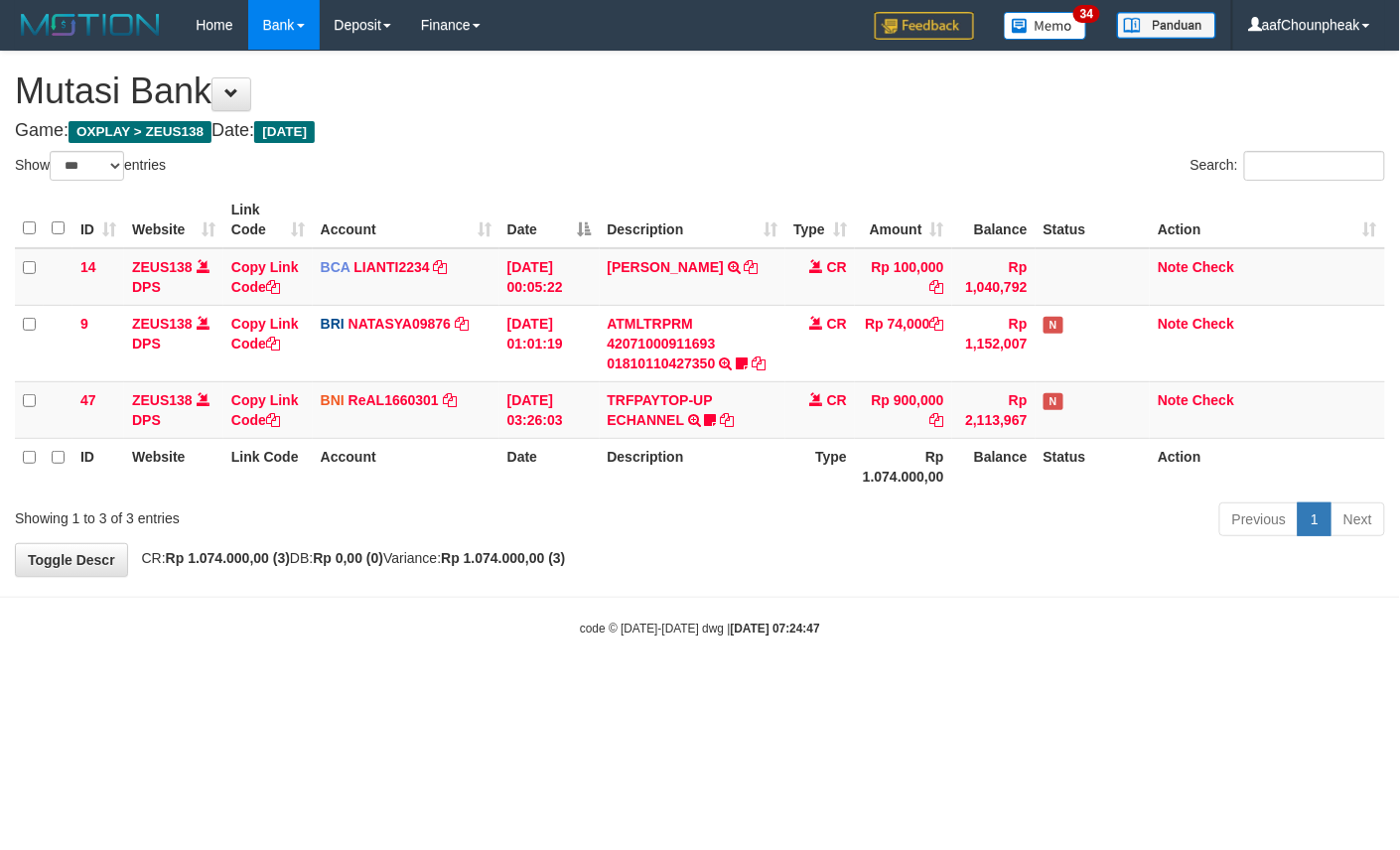 click on "Previous 1 Next" at bounding box center [992, 521] 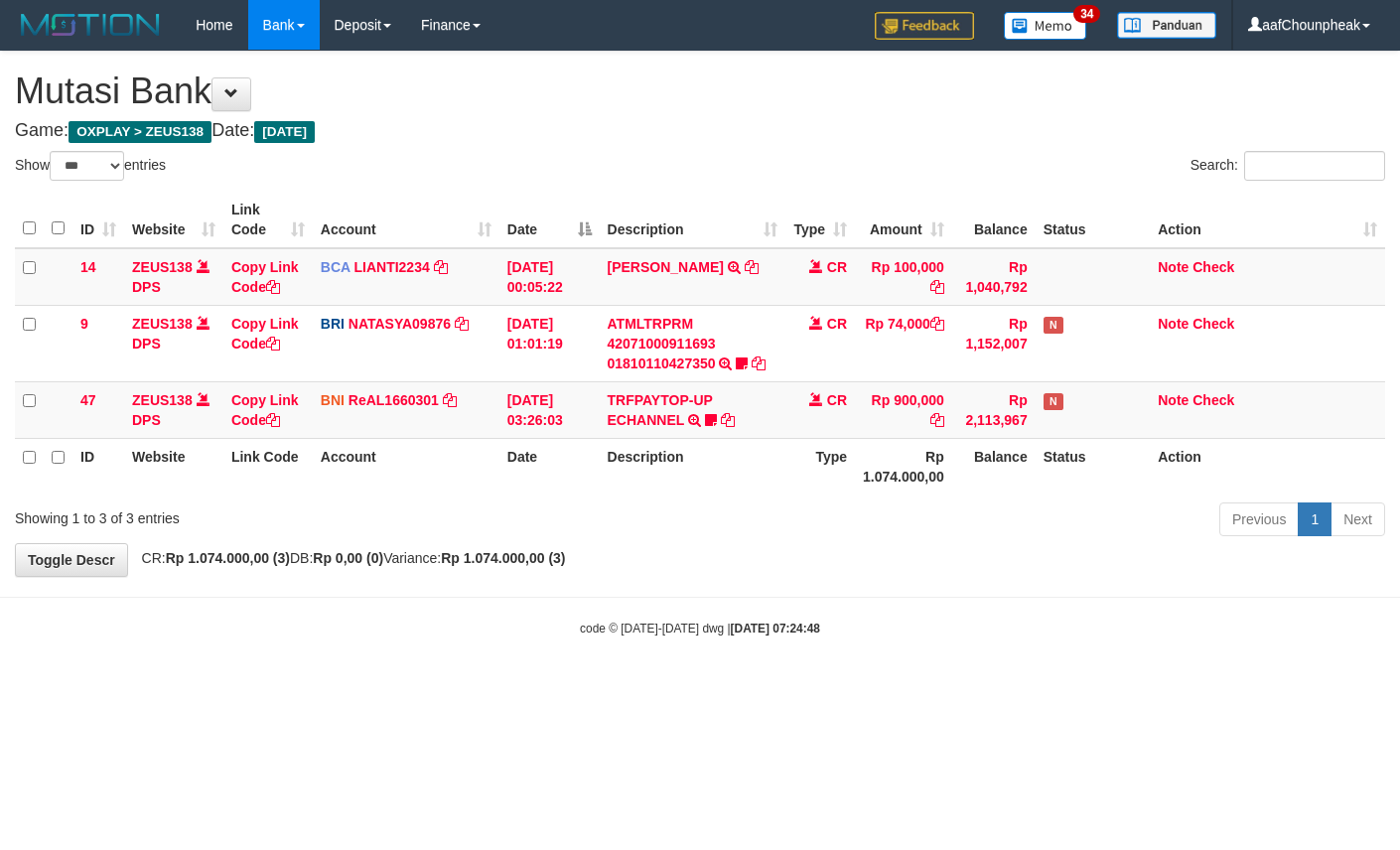 select on "***" 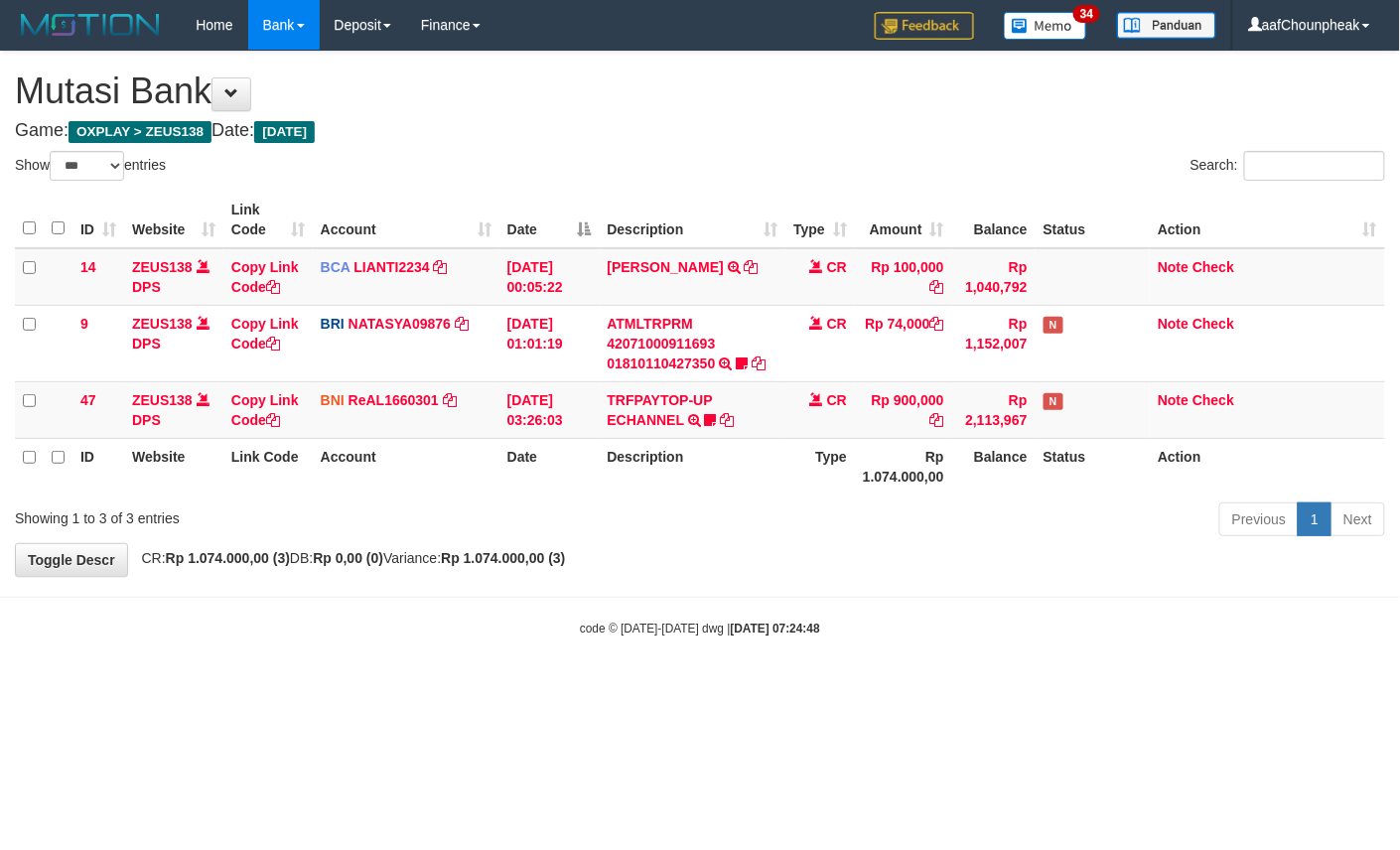 click on "Previous 1 Next" at bounding box center (992, 521) 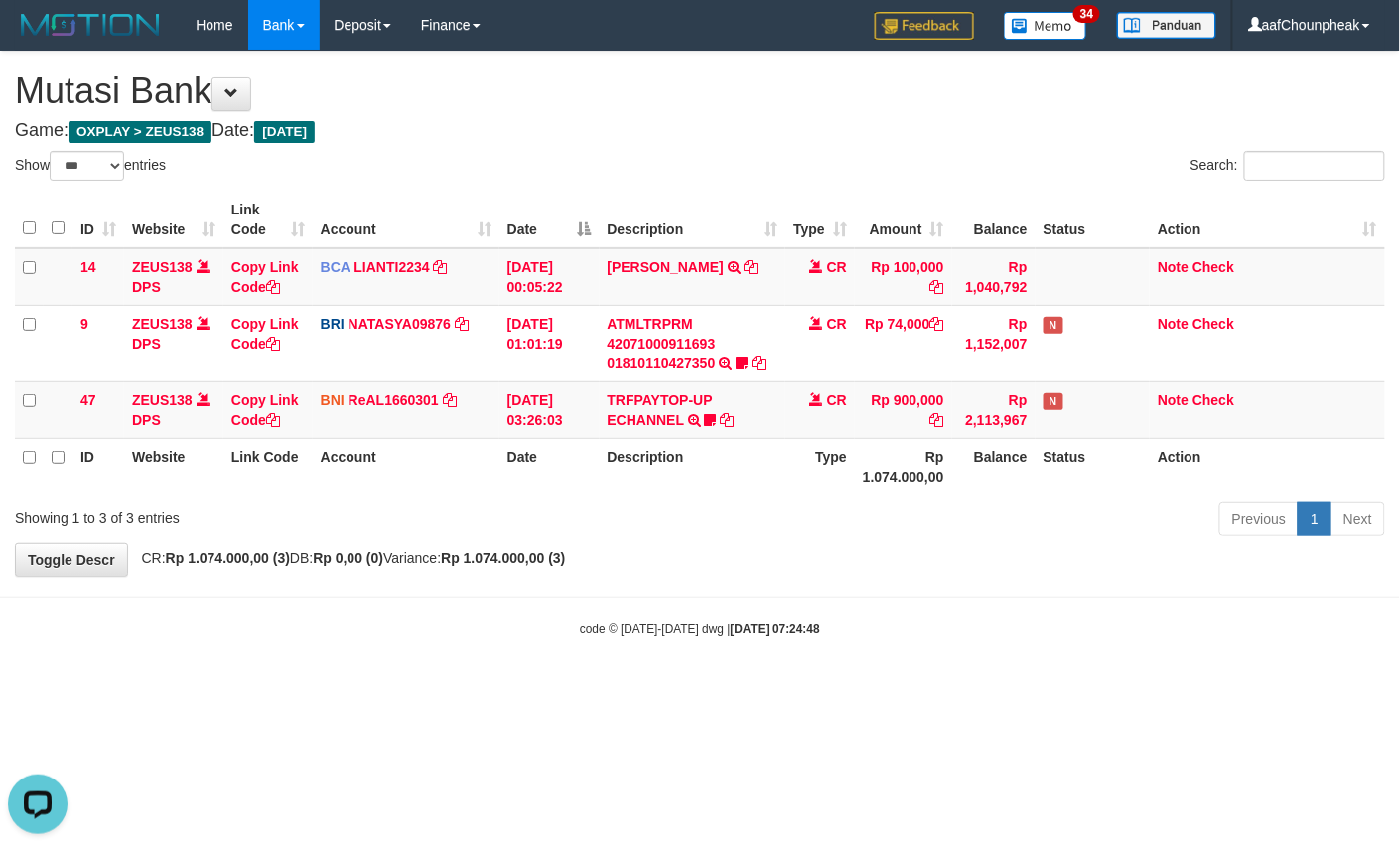 scroll, scrollTop: 0, scrollLeft: 0, axis: both 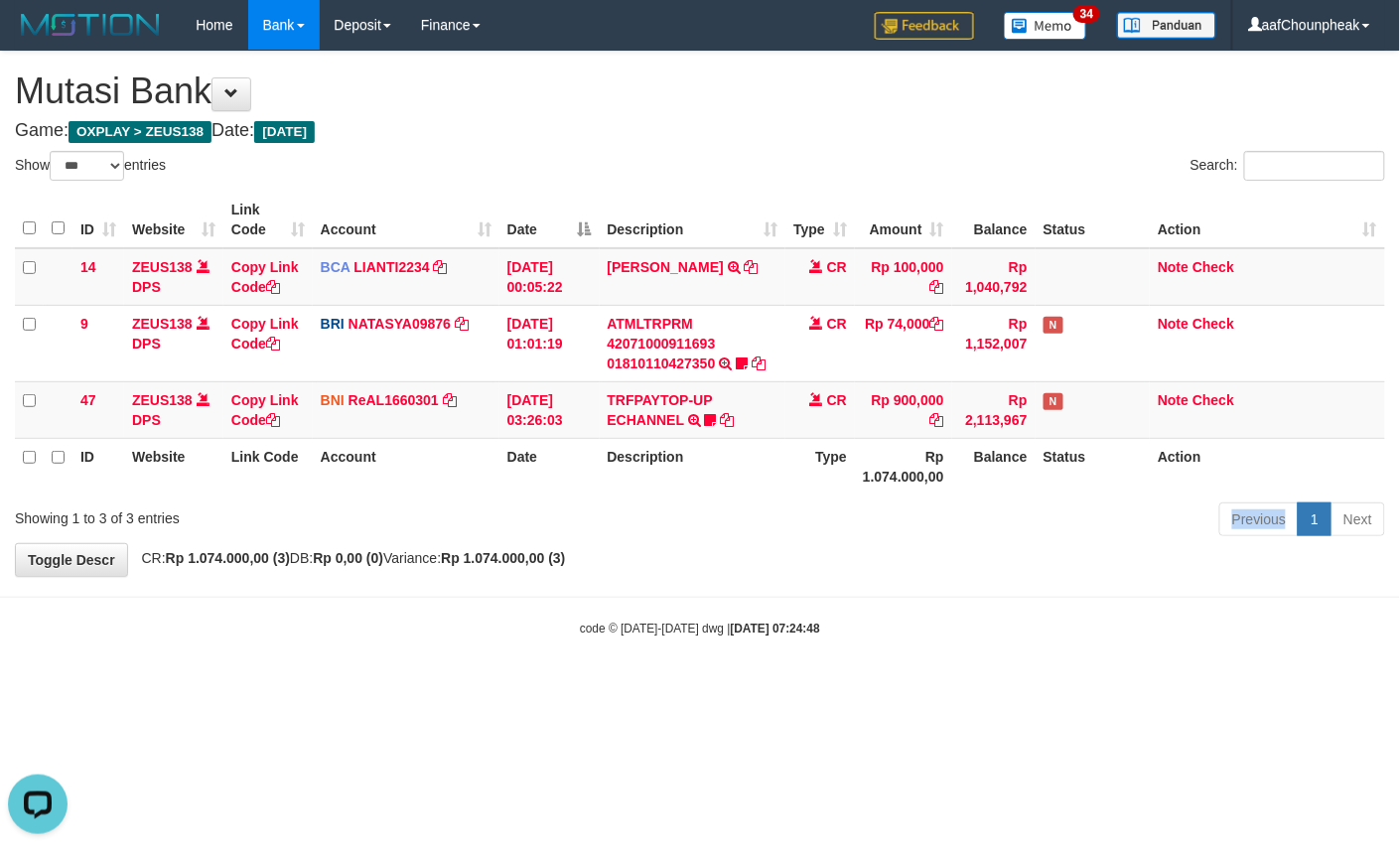 click on "Previous 1 Next" at bounding box center [992, 521] 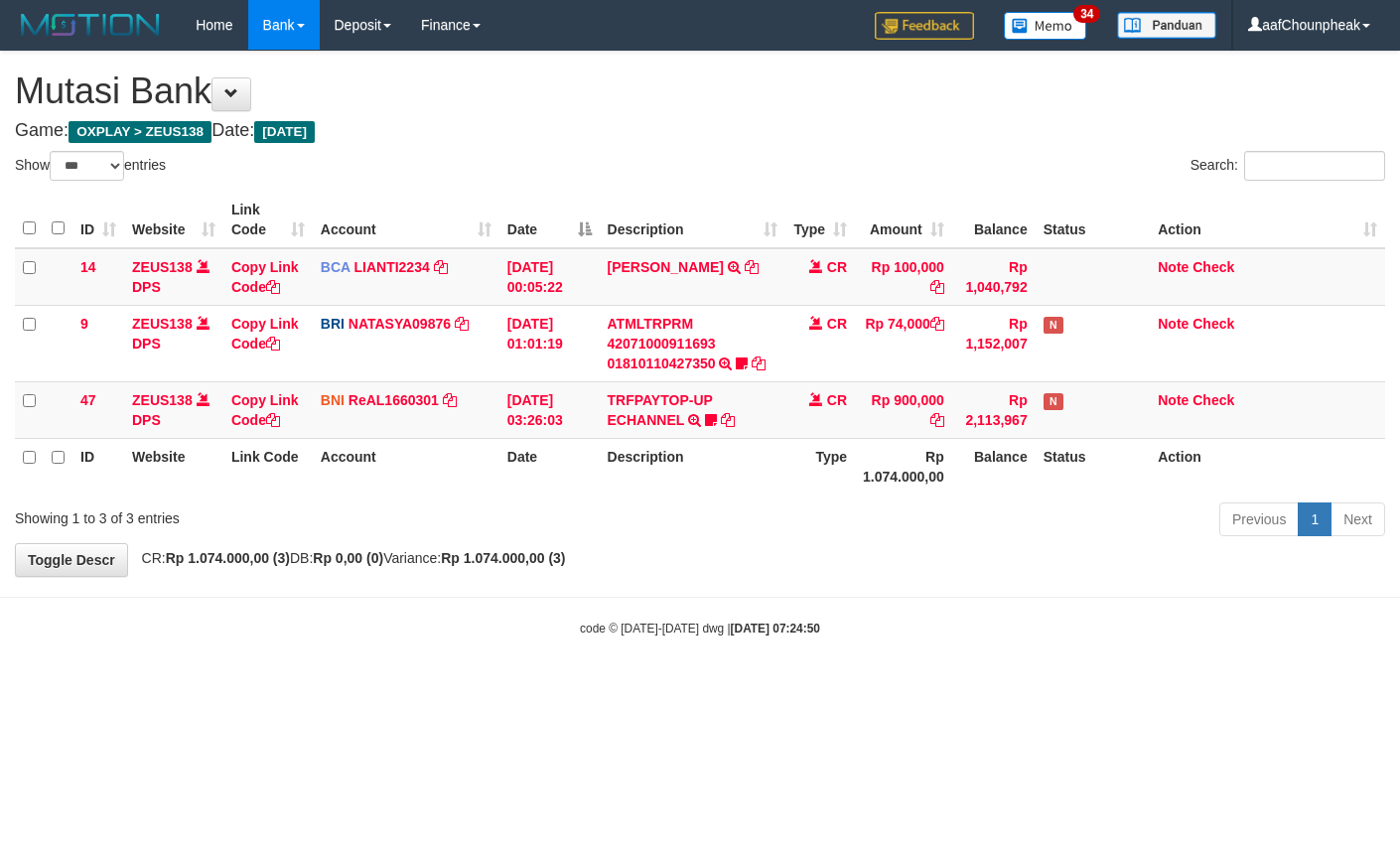select on "***" 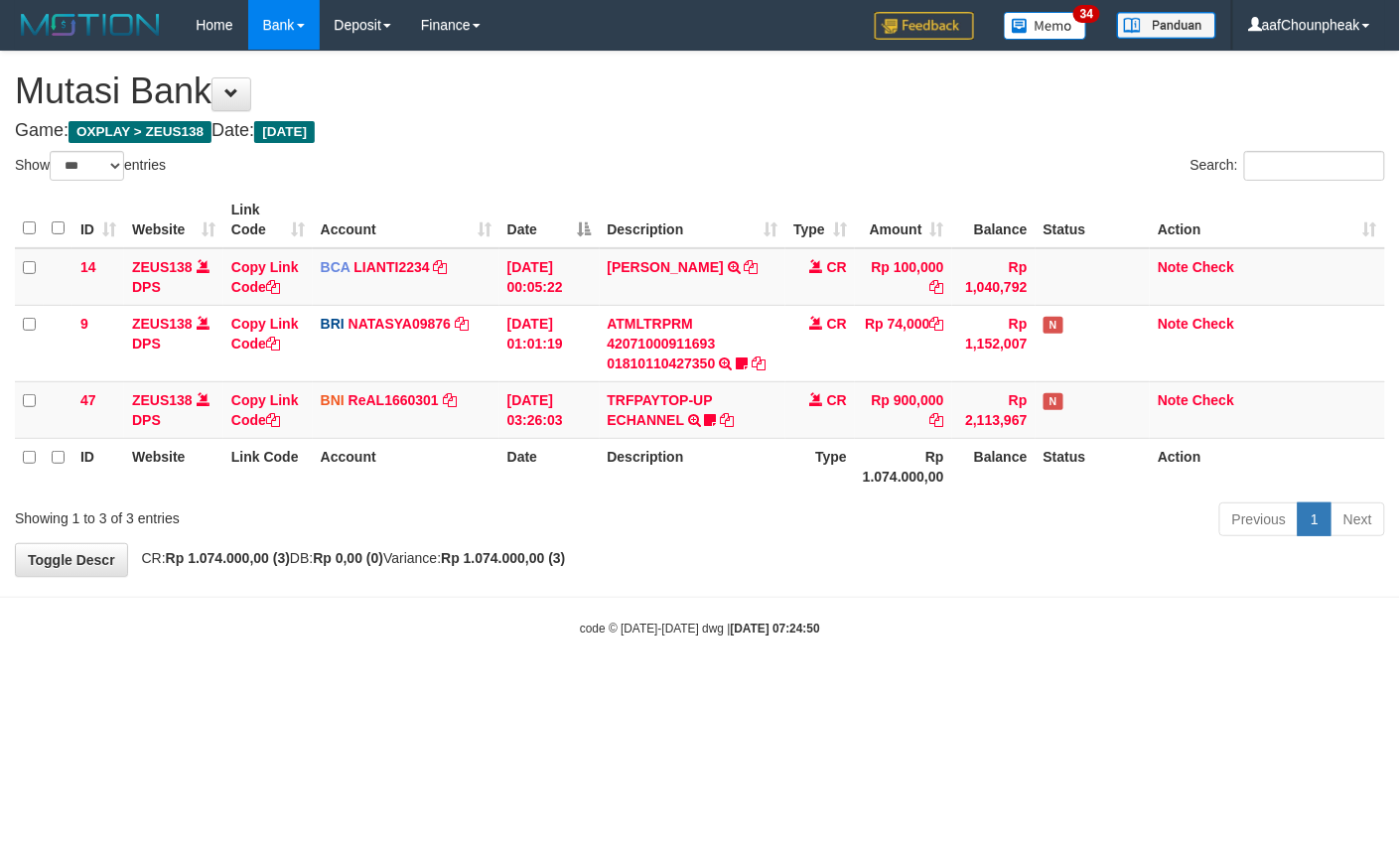 click on "Previous 1 Next" at bounding box center (992, 521) 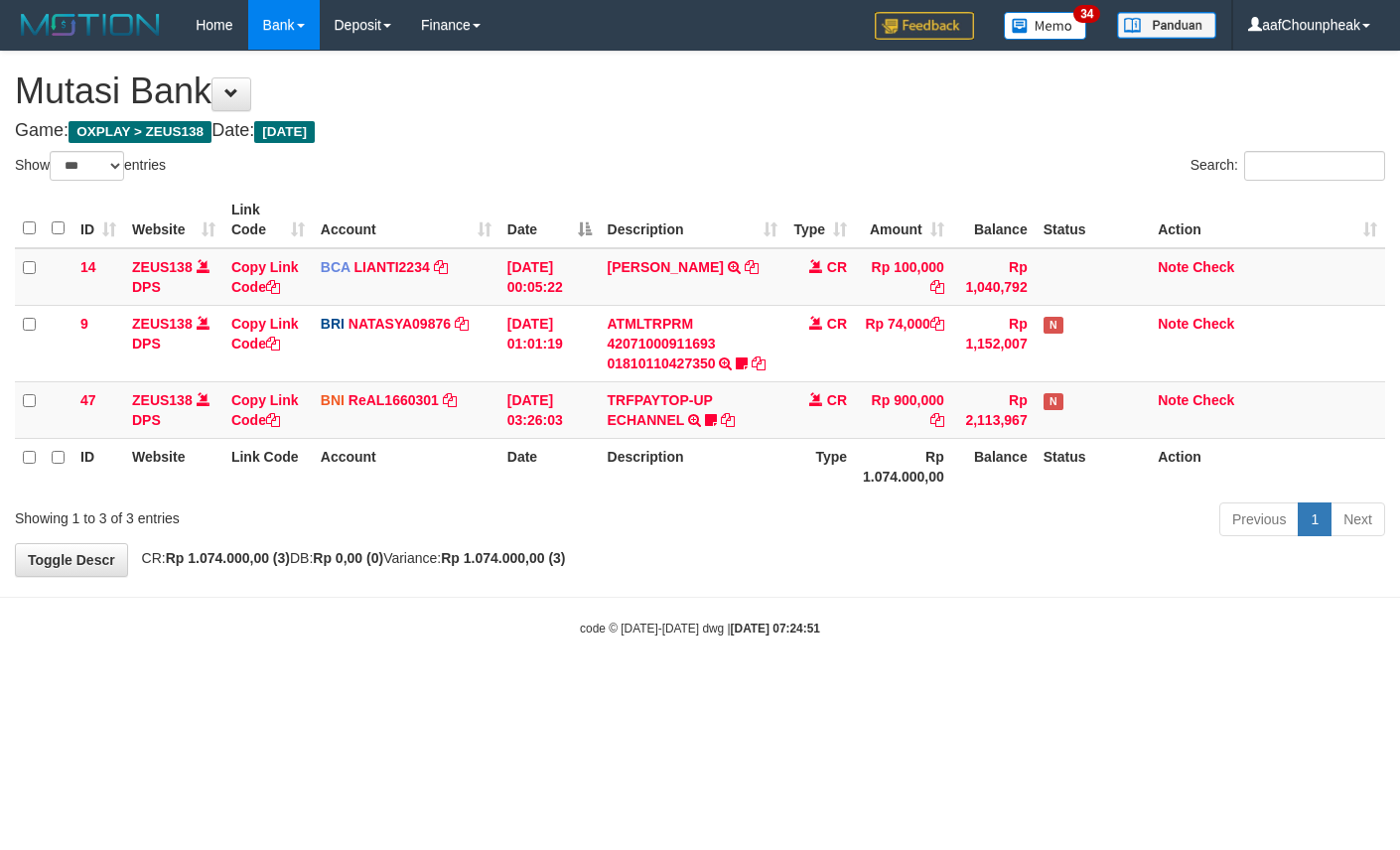 select on "***" 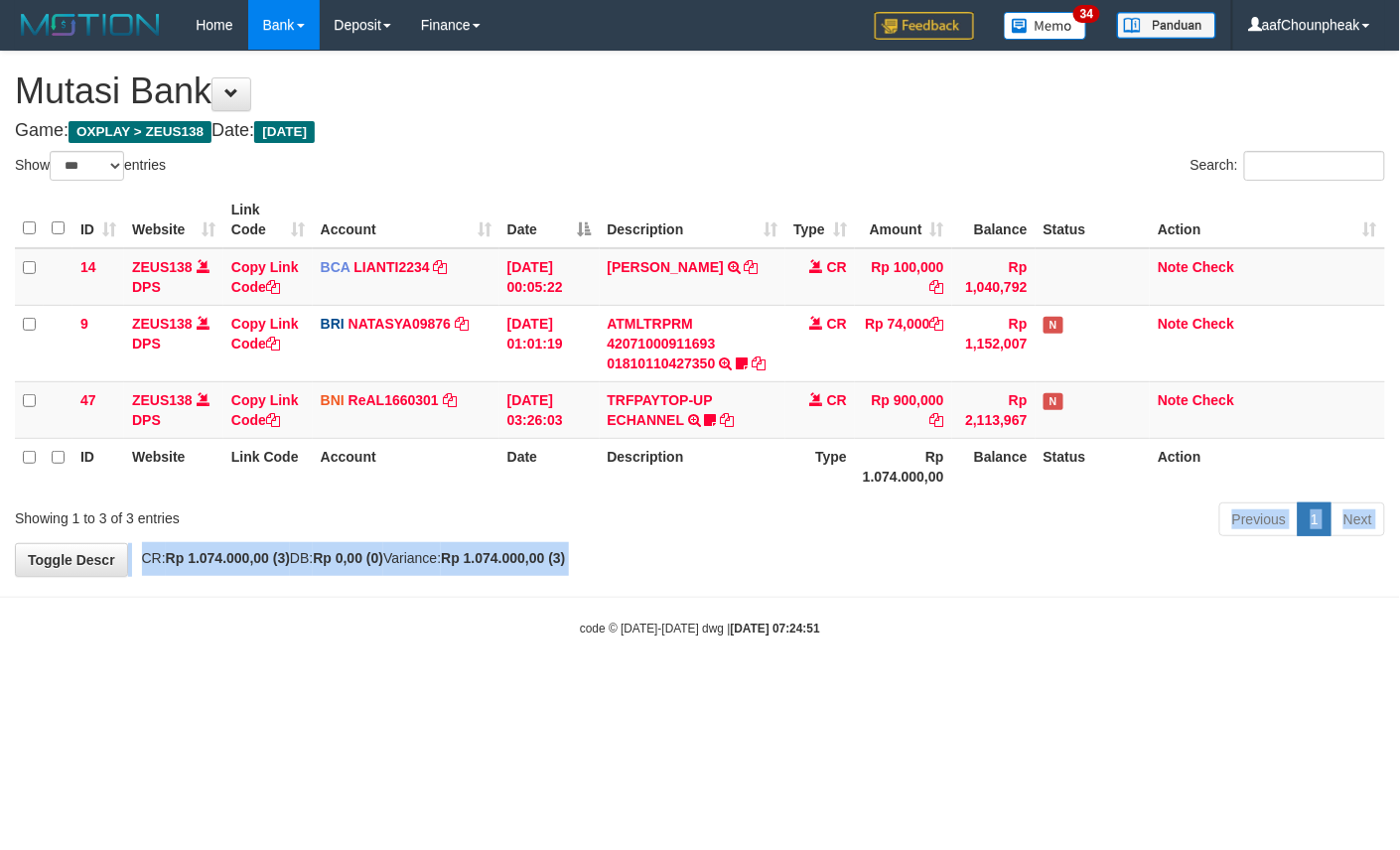 click on "Toggle navigation
Home
Bank
Account List
Mutasi Bank
Search
Note Mutasi
Deposit
DPS List
History
Finance
Financial Data
aafChounpheak
My Profile
Log Out
34" at bounding box center [700, 344] 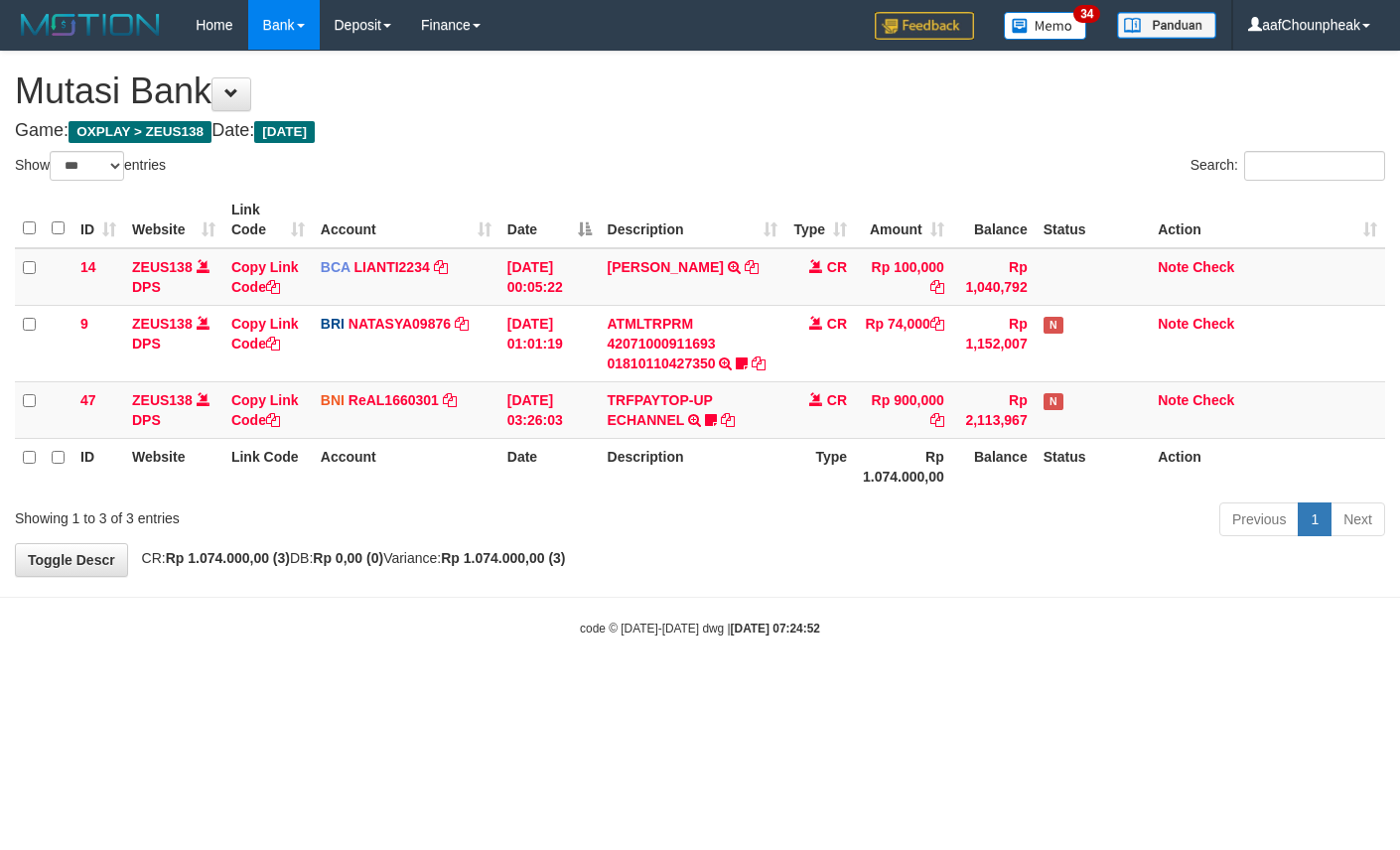 select on "***" 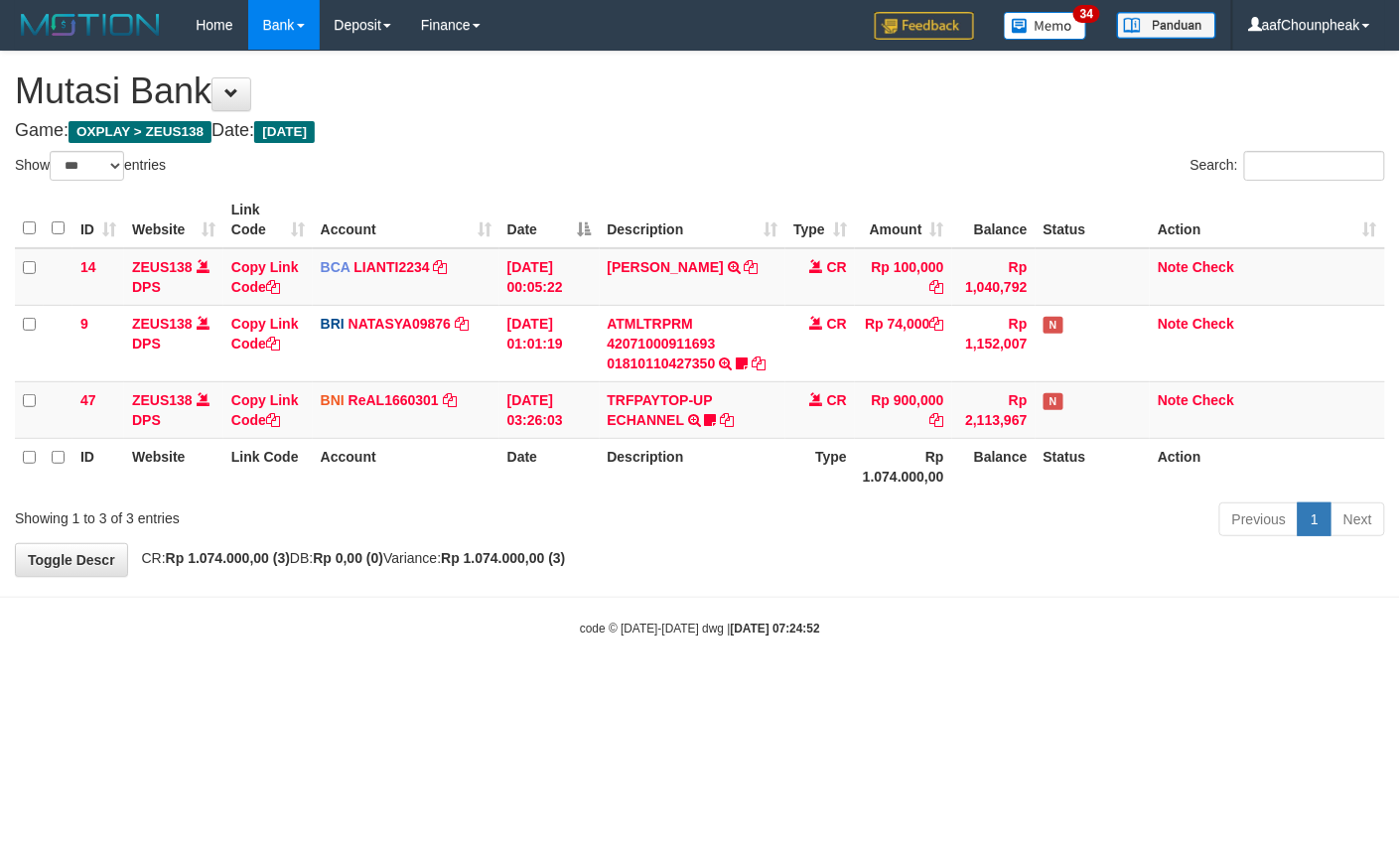 click on "Toggle navigation
Home
Bank
Account List
Mutasi Bank
Search
Note Mutasi
Deposit
DPS List
History
Finance
Financial Data
aafChounpheak
My Profile
Log Out
34" at bounding box center (700, 344) 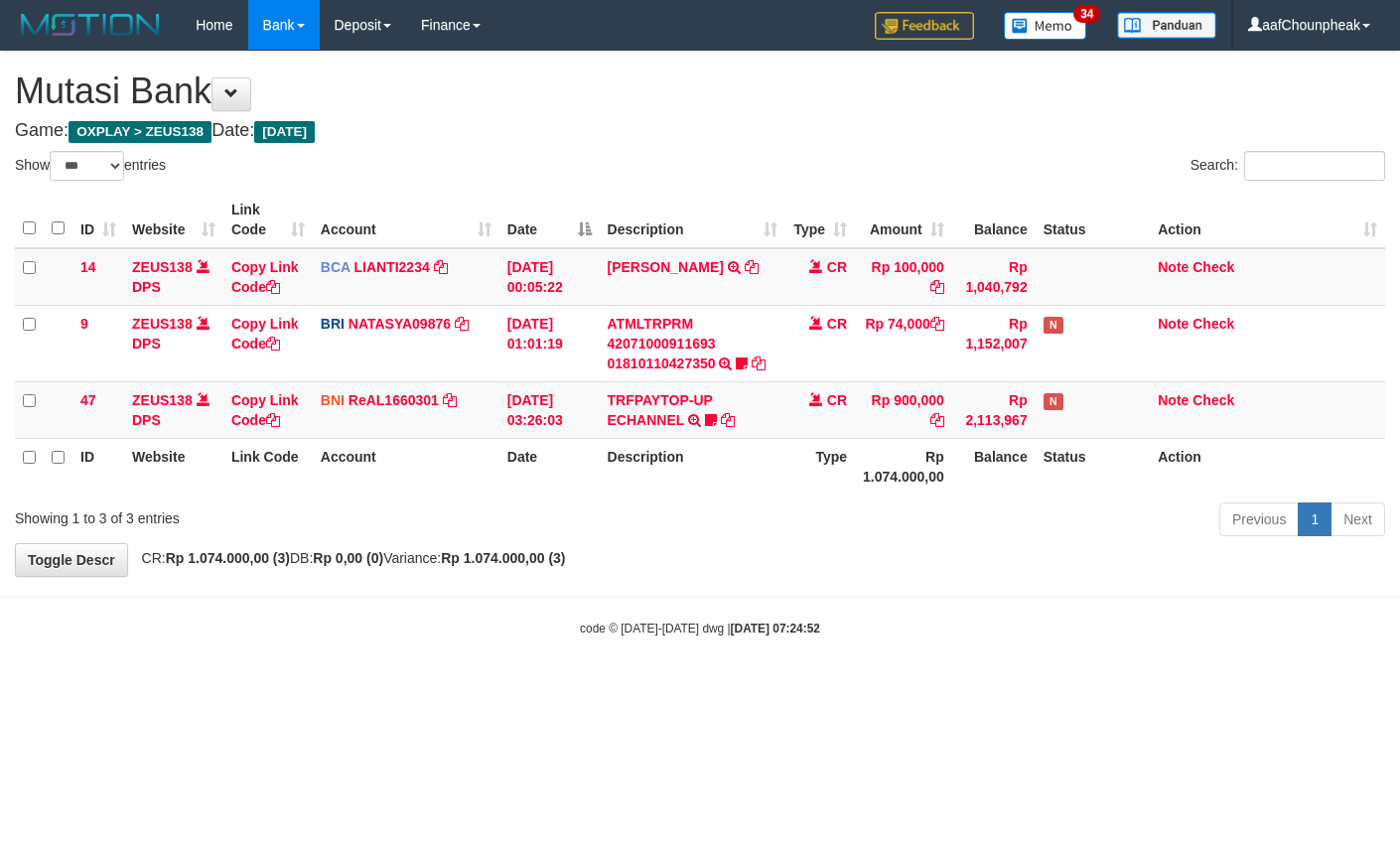 select on "***" 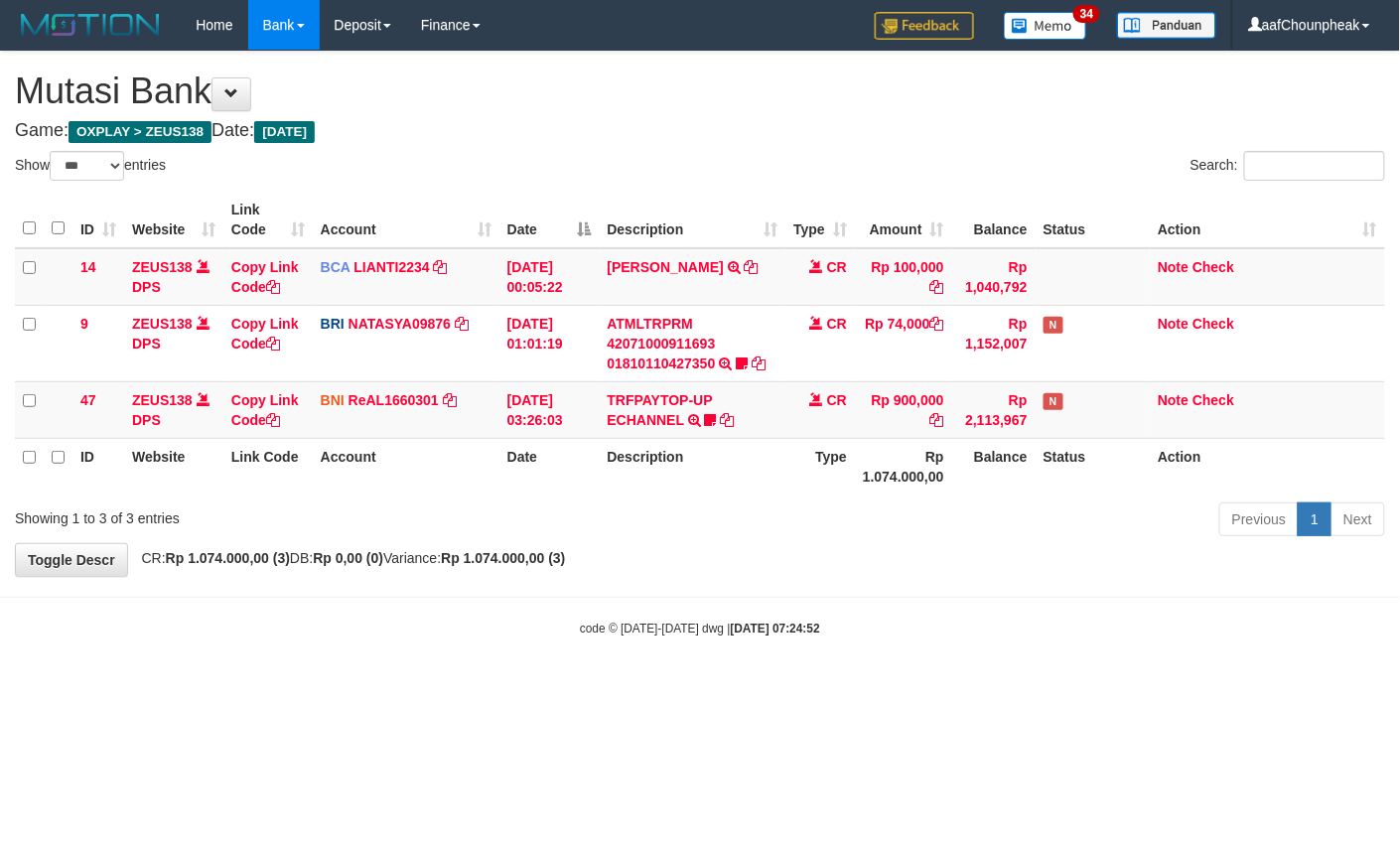 click on "Toggle navigation
Home
Bank
Account List
Mutasi Bank
Search
Note Mutasi
Deposit
DPS List
History
Finance
Financial Data
aafChounpheak
My Profile
Log Out
34" at bounding box center (700, 344) 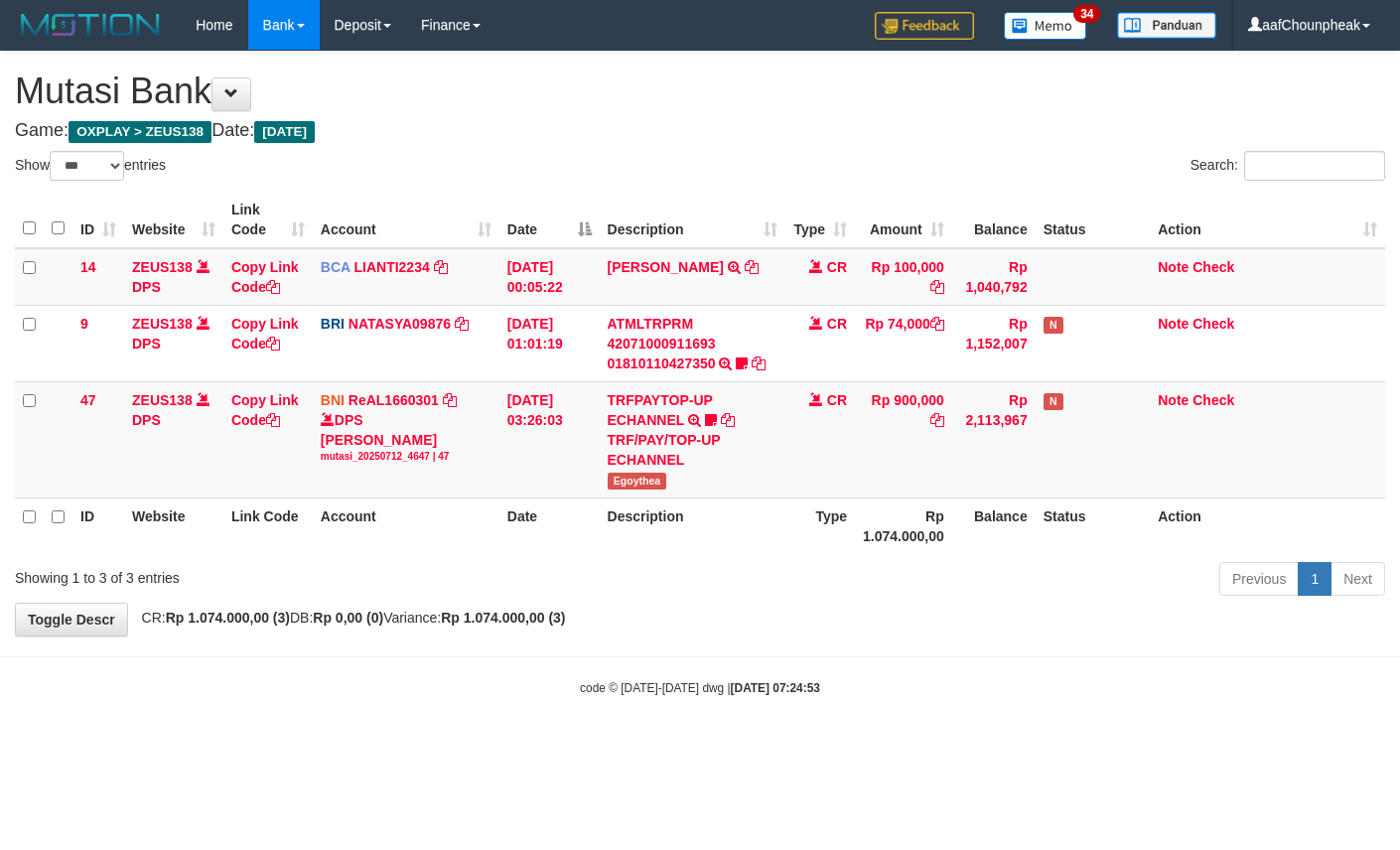 select on "***" 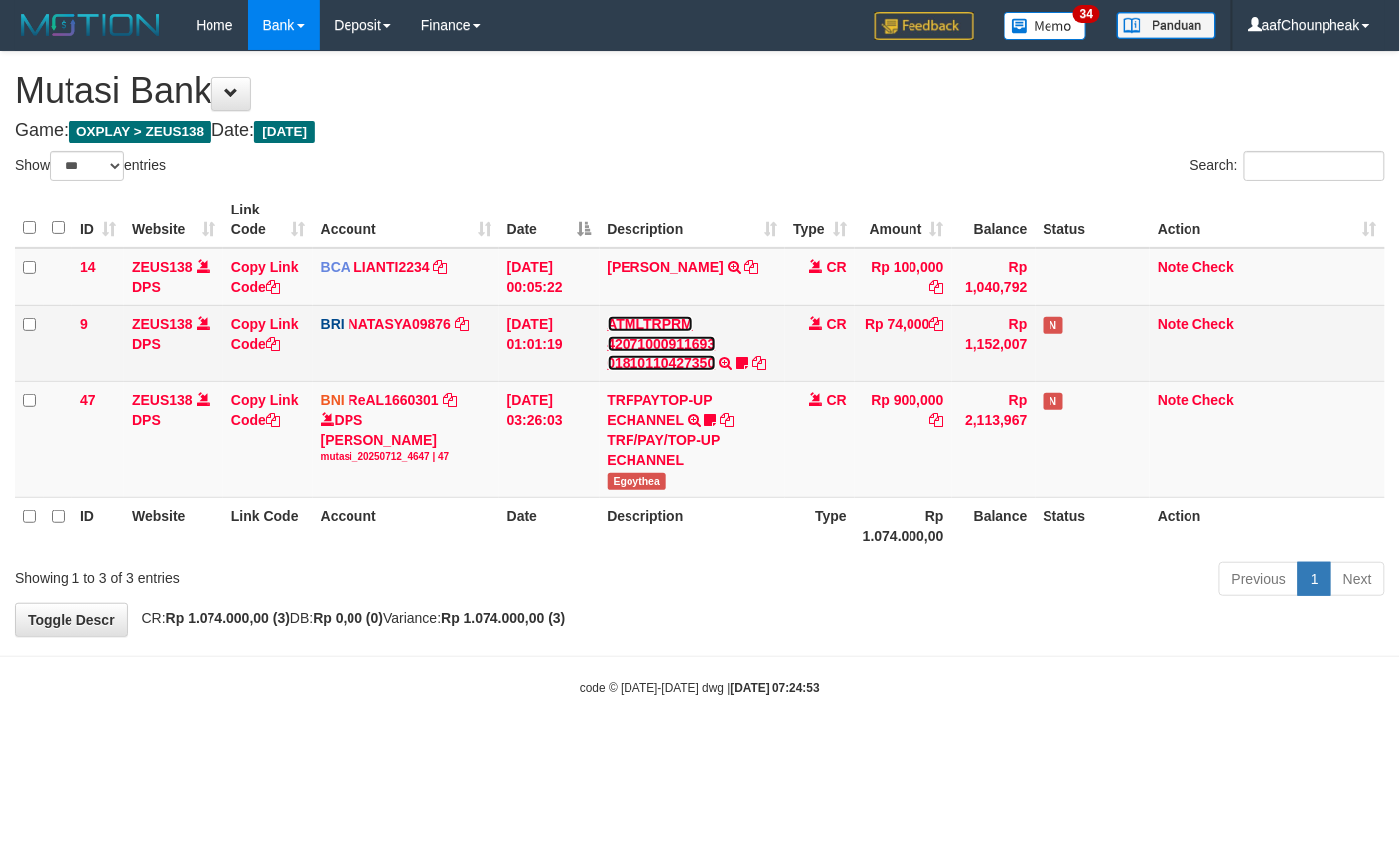 click on "ATMLTRPRM 42071000911693 01810110427350" at bounding box center (661, 344) 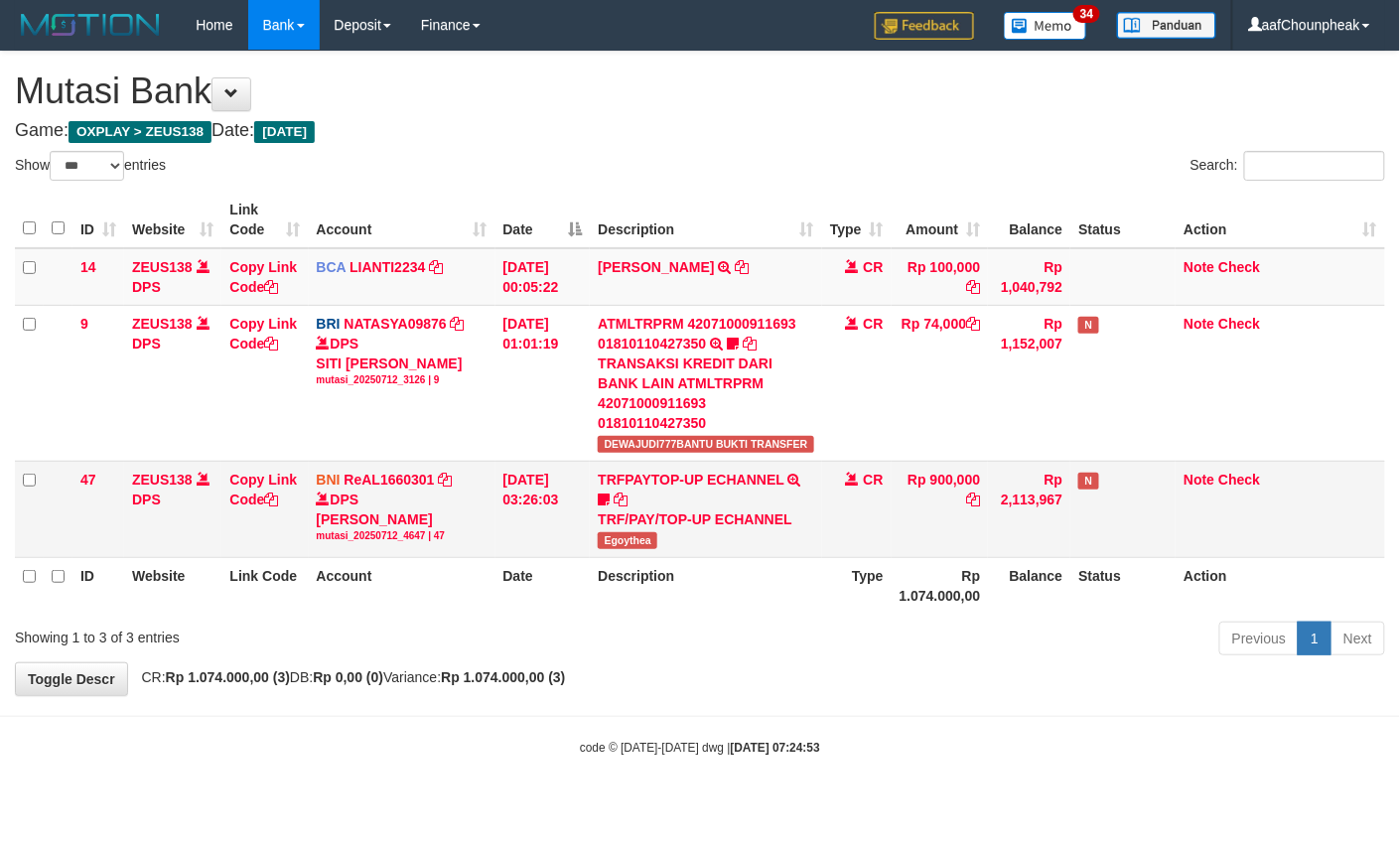 click on "Egoythea" at bounding box center [628, 540] 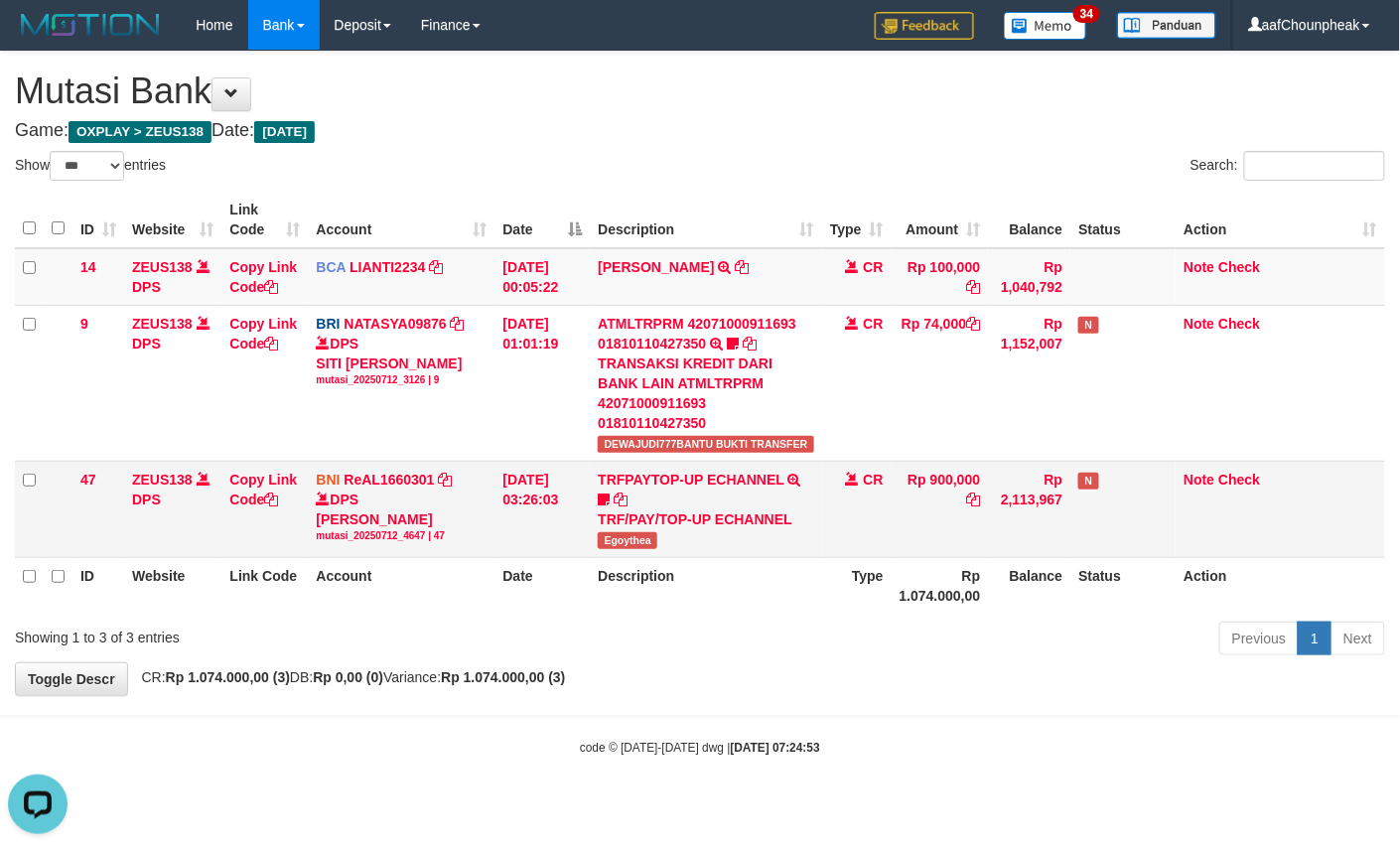 scroll, scrollTop: 0, scrollLeft: 0, axis: both 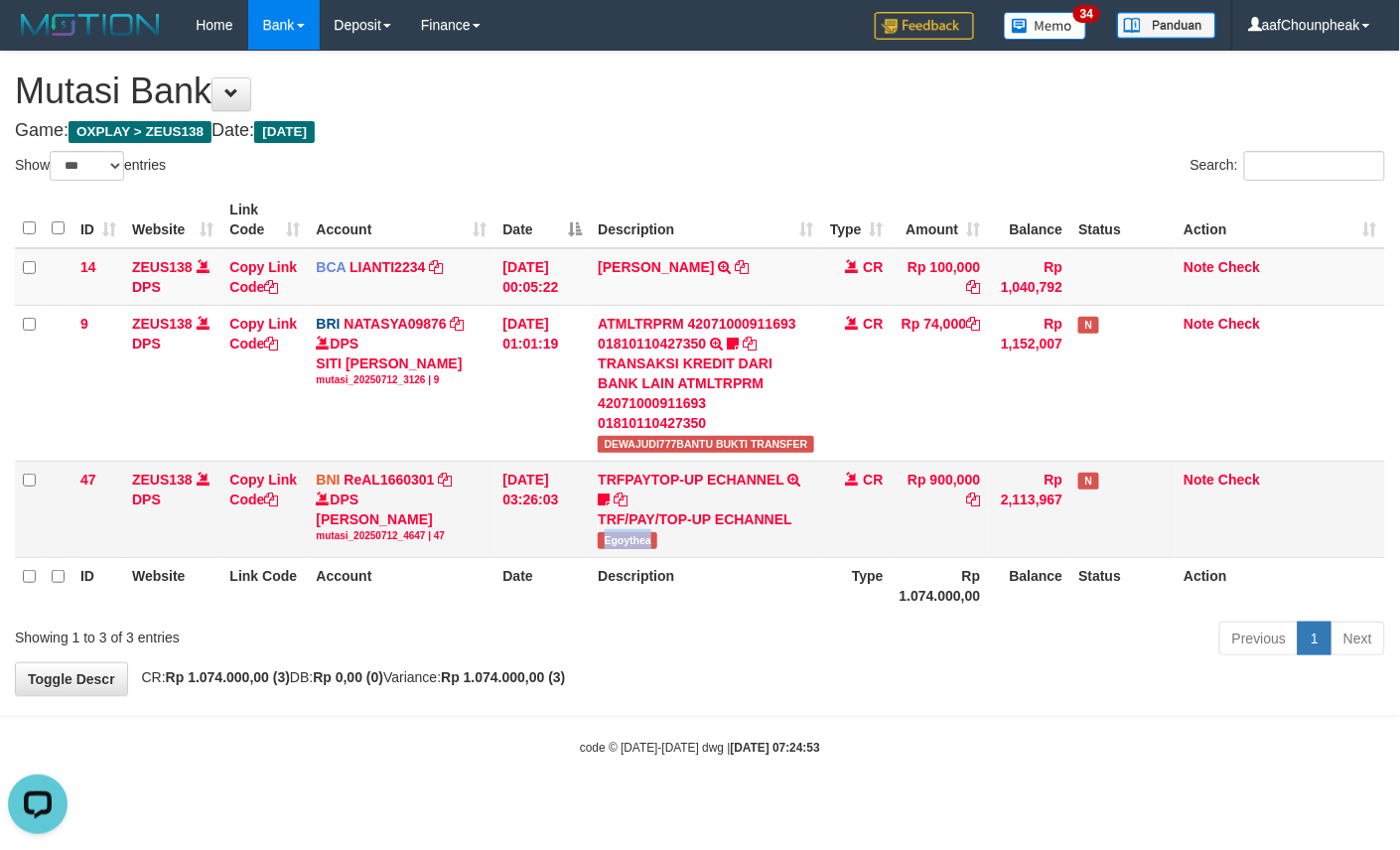 click on "Egoythea" at bounding box center [628, 540] 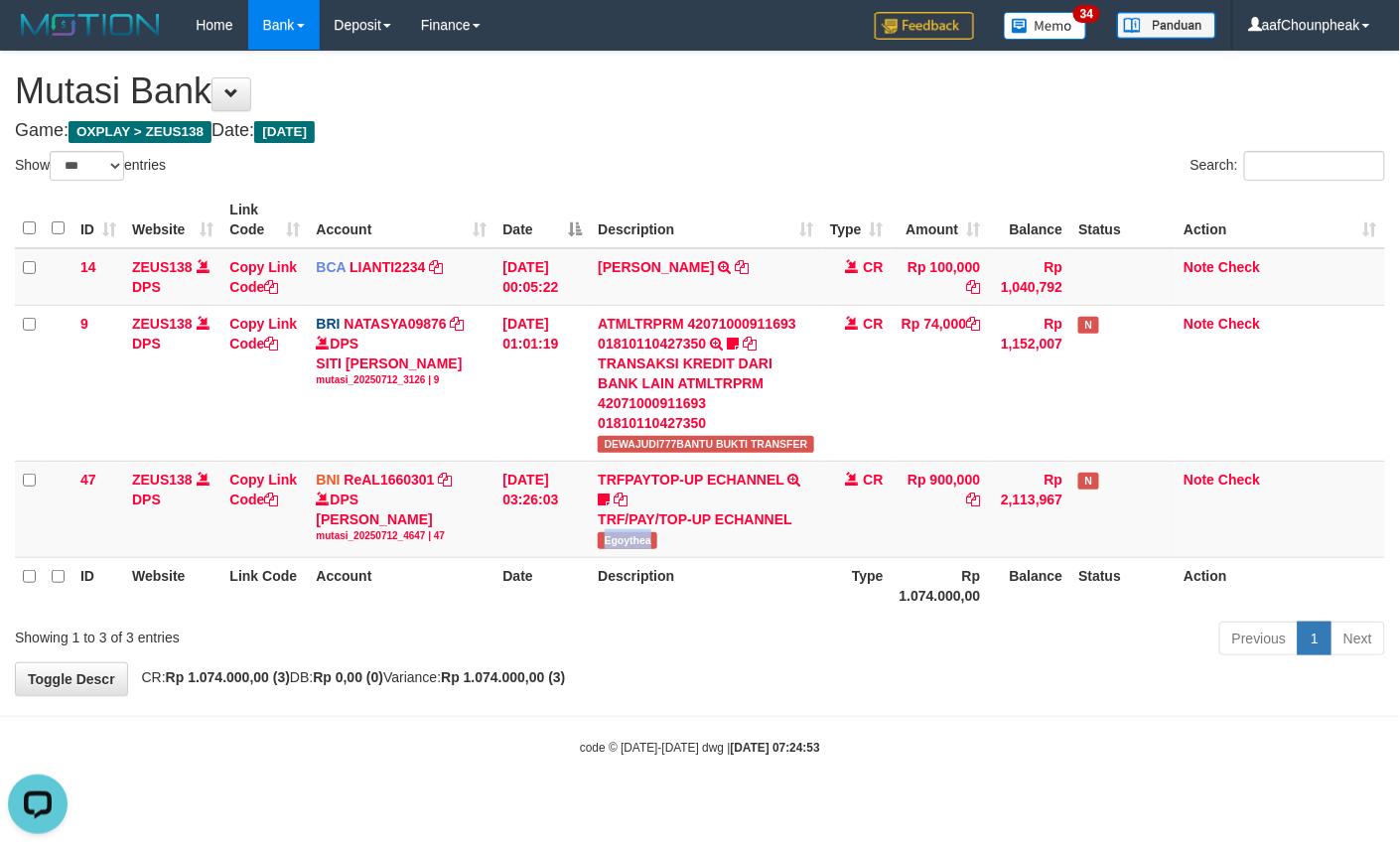 copy on "Egoythea" 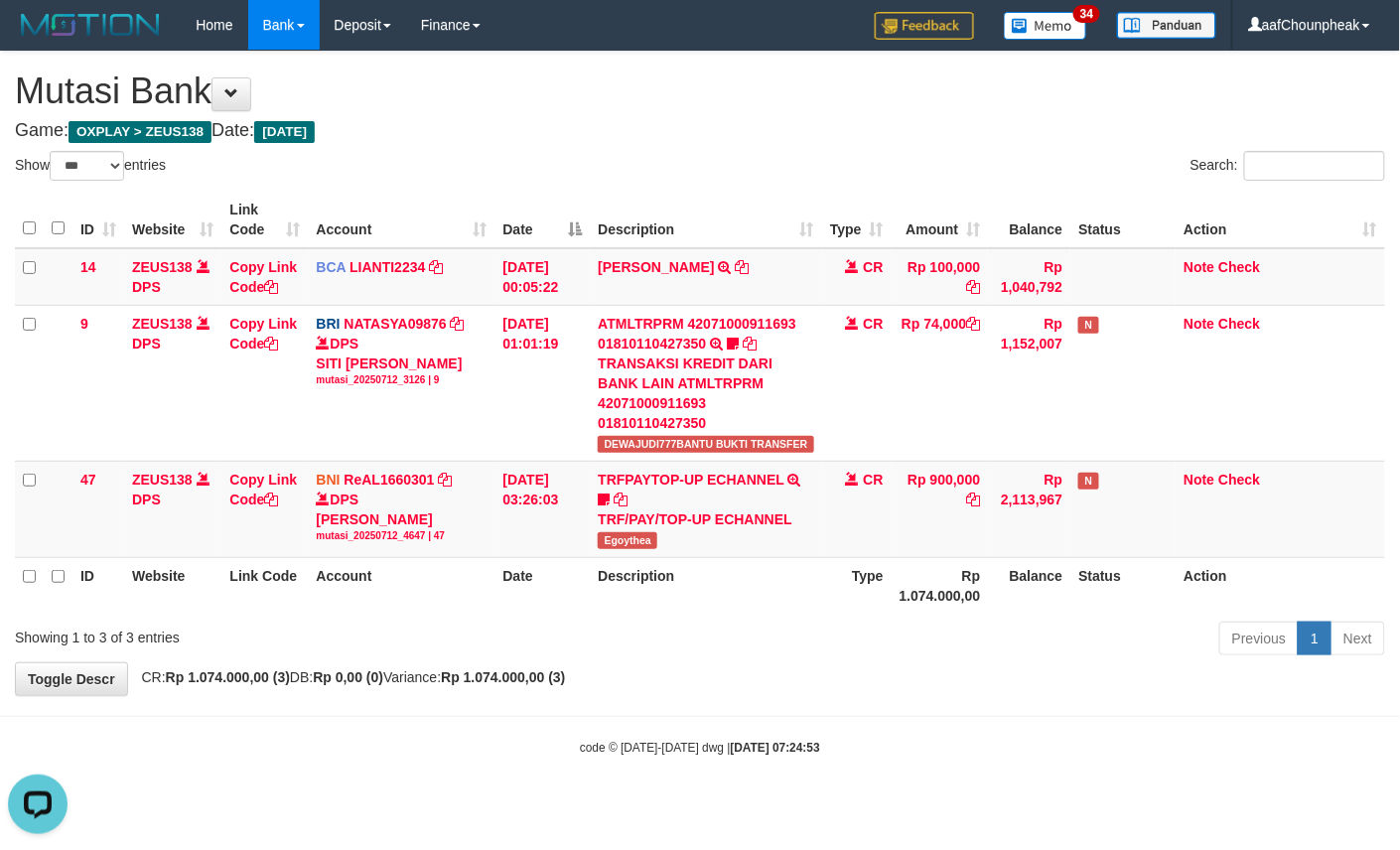 click on "ID Website Link Code Account Date Description Type Amount Balance Status Action
14
ZEUS138    DPS
Copy Link Code
BCA
LIANTI2234
DPS
YULIANTI
mutasi_20250712_4646 | 14
mutasi_20250712_4646 | 14
12/07/2025 00:05:22
YUSUP MAULAN         TRSF E-BANKING CR 1207/FTSCY/WS95051
100000.002025071262819090 TRFDN-YUSUP MAULANESPAY DEBIT INDONE
CR
Rp 100,000
Rp 1,040,792
Note
Check
9
ZEUS138    DPS
Copy Link Code
BRI
NATASYA09876
DPS" at bounding box center [700, 402] 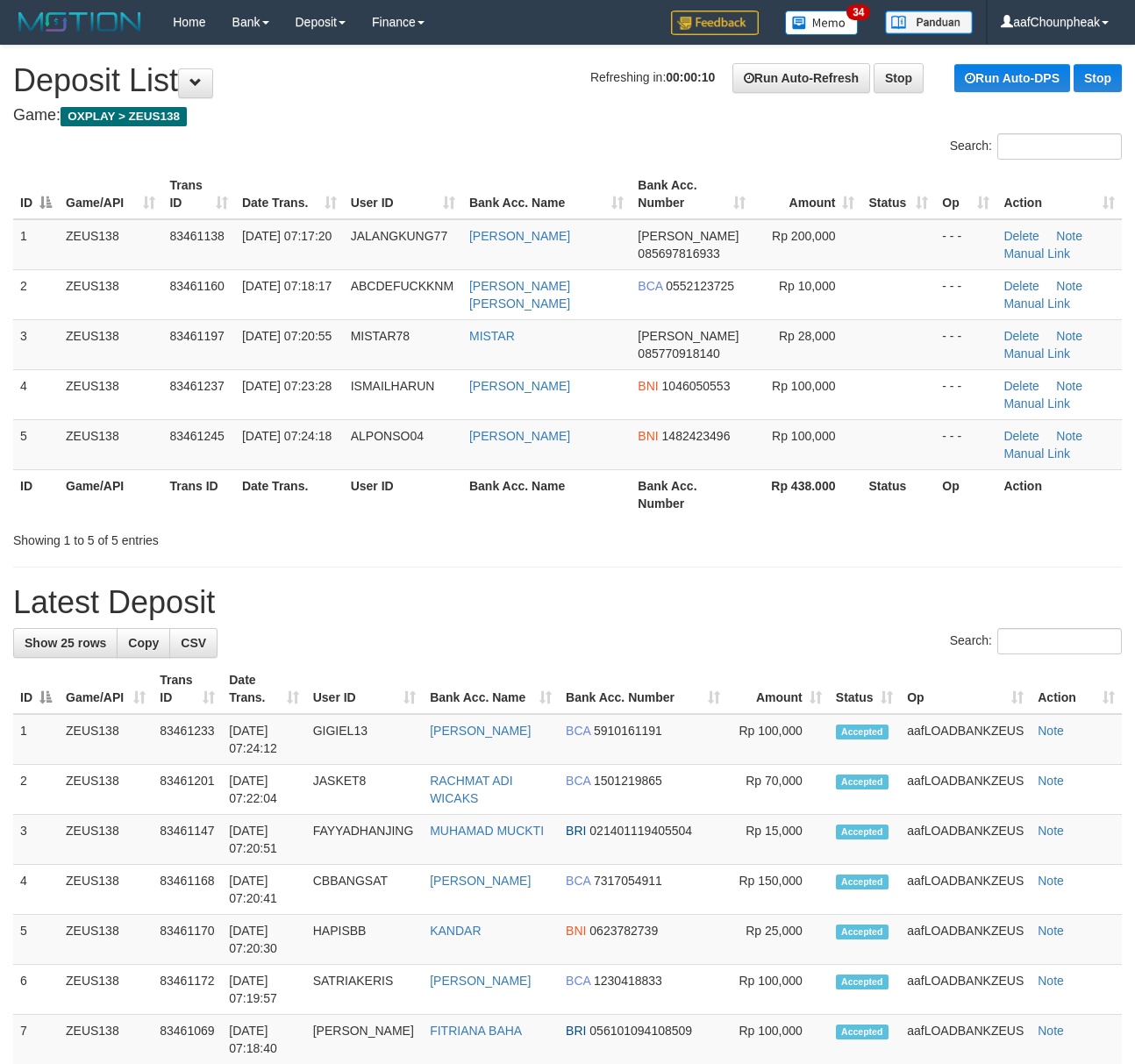 scroll, scrollTop: 0, scrollLeft: 0, axis: both 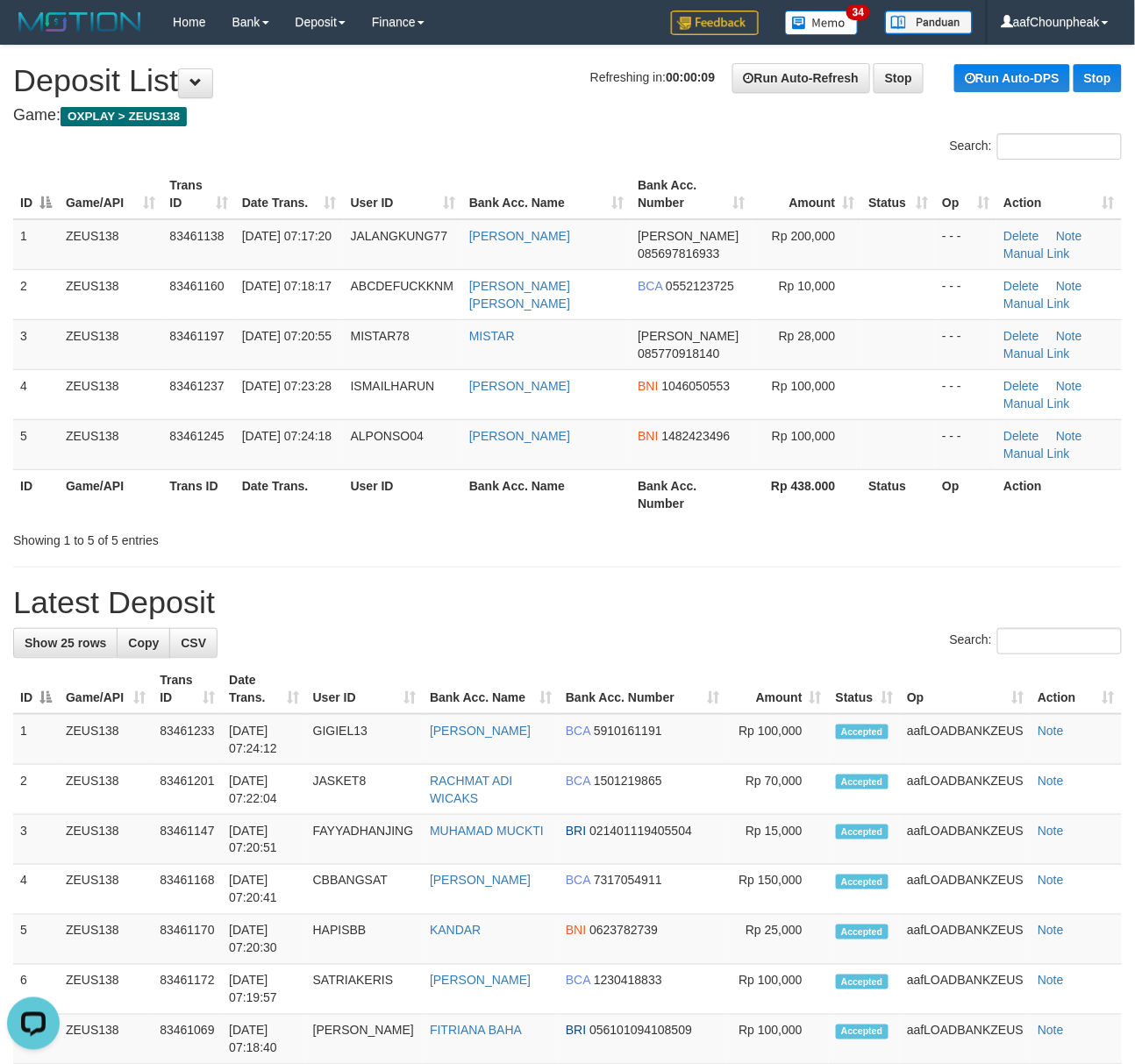 click on "Trans ID" at bounding box center (198, 194) 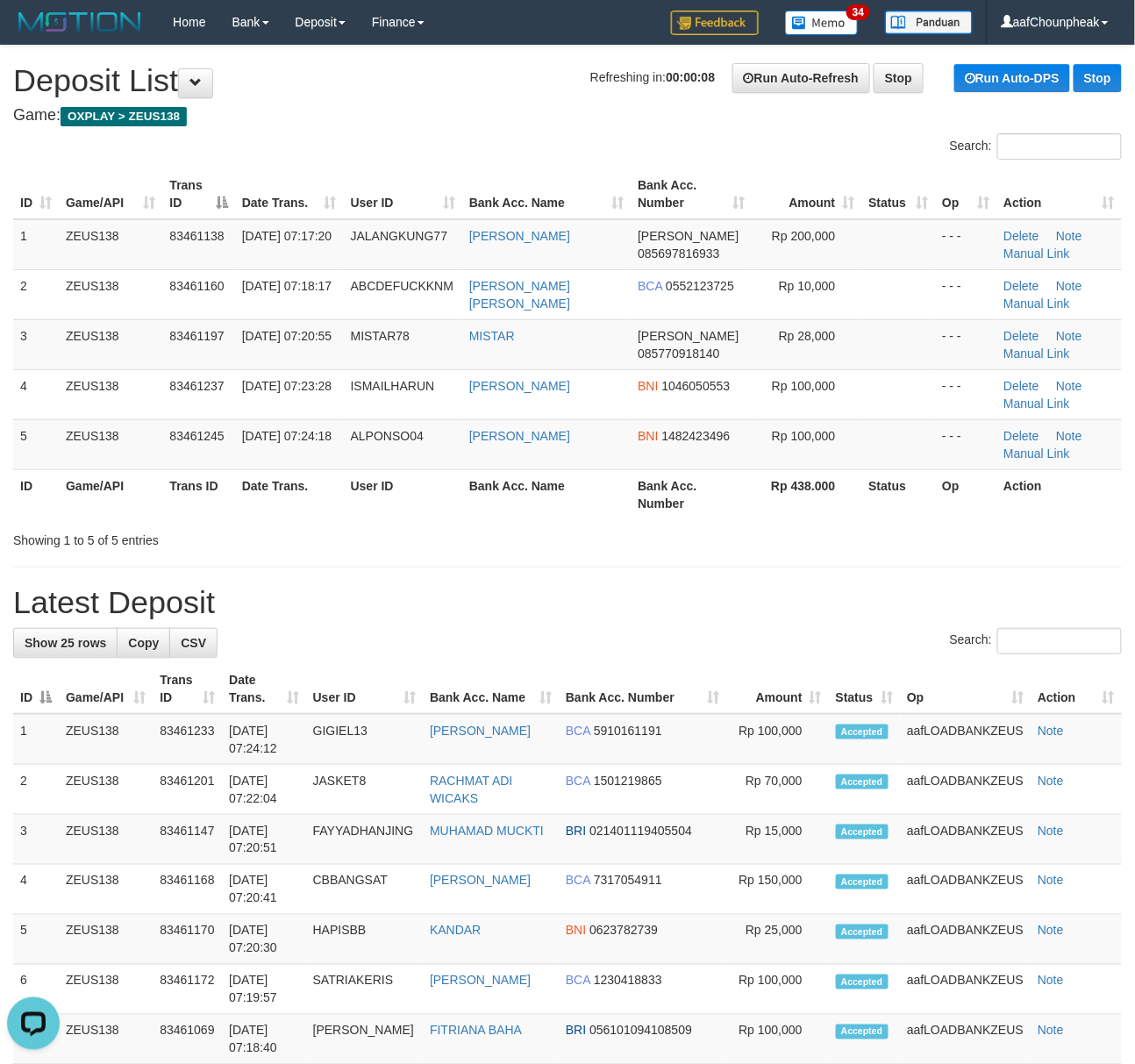 drag, startPoint x: 244, startPoint y: 135, endPoint x: 7, endPoint y: 126, distance: 237.17082 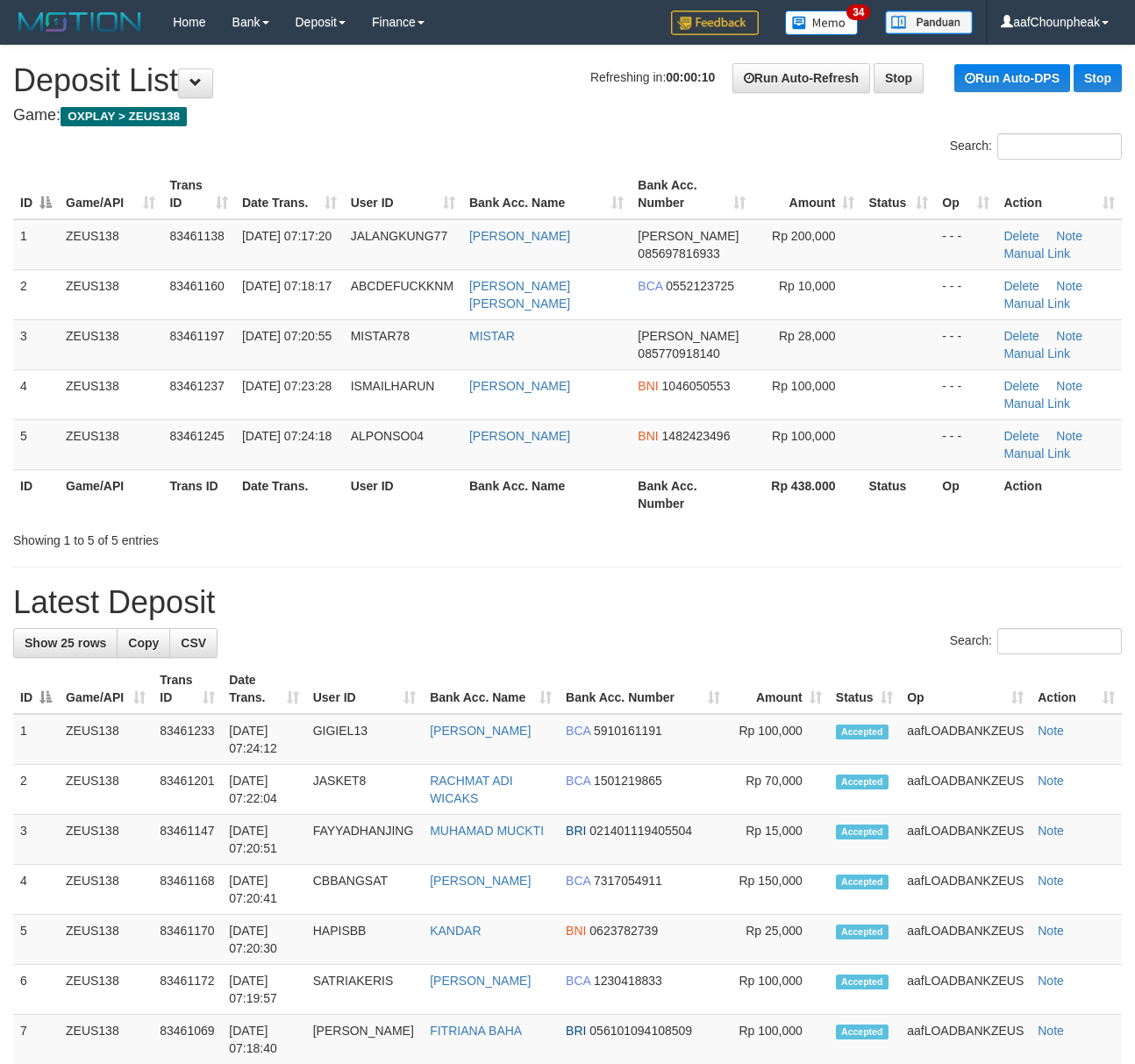 scroll, scrollTop: 0, scrollLeft: 0, axis: both 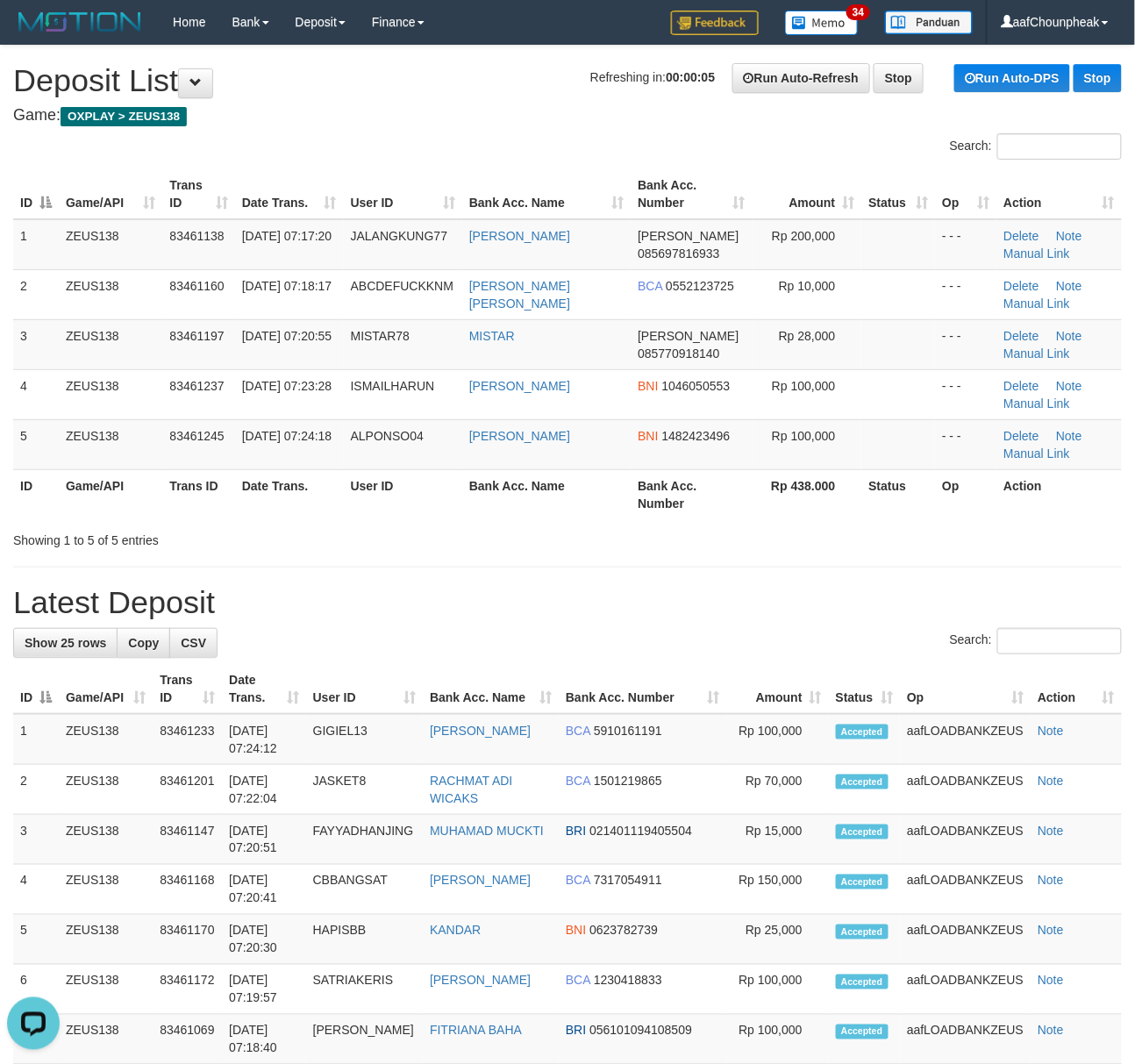 click on "Trans ID" at bounding box center (198, 194) 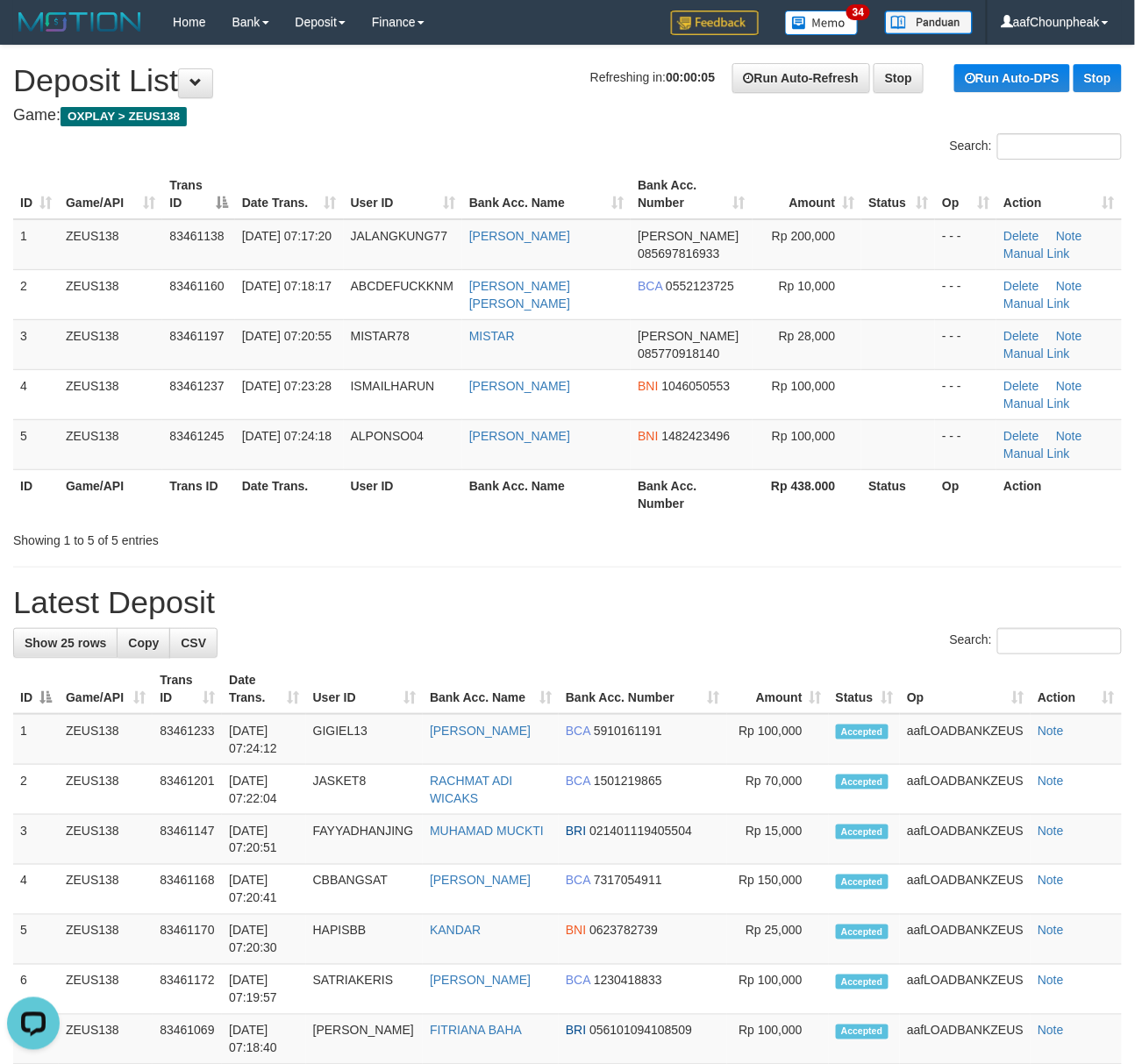 drag, startPoint x: 233, startPoint y: 204, endPoint x: 226, endPoint y: 197, distance: 9.899495 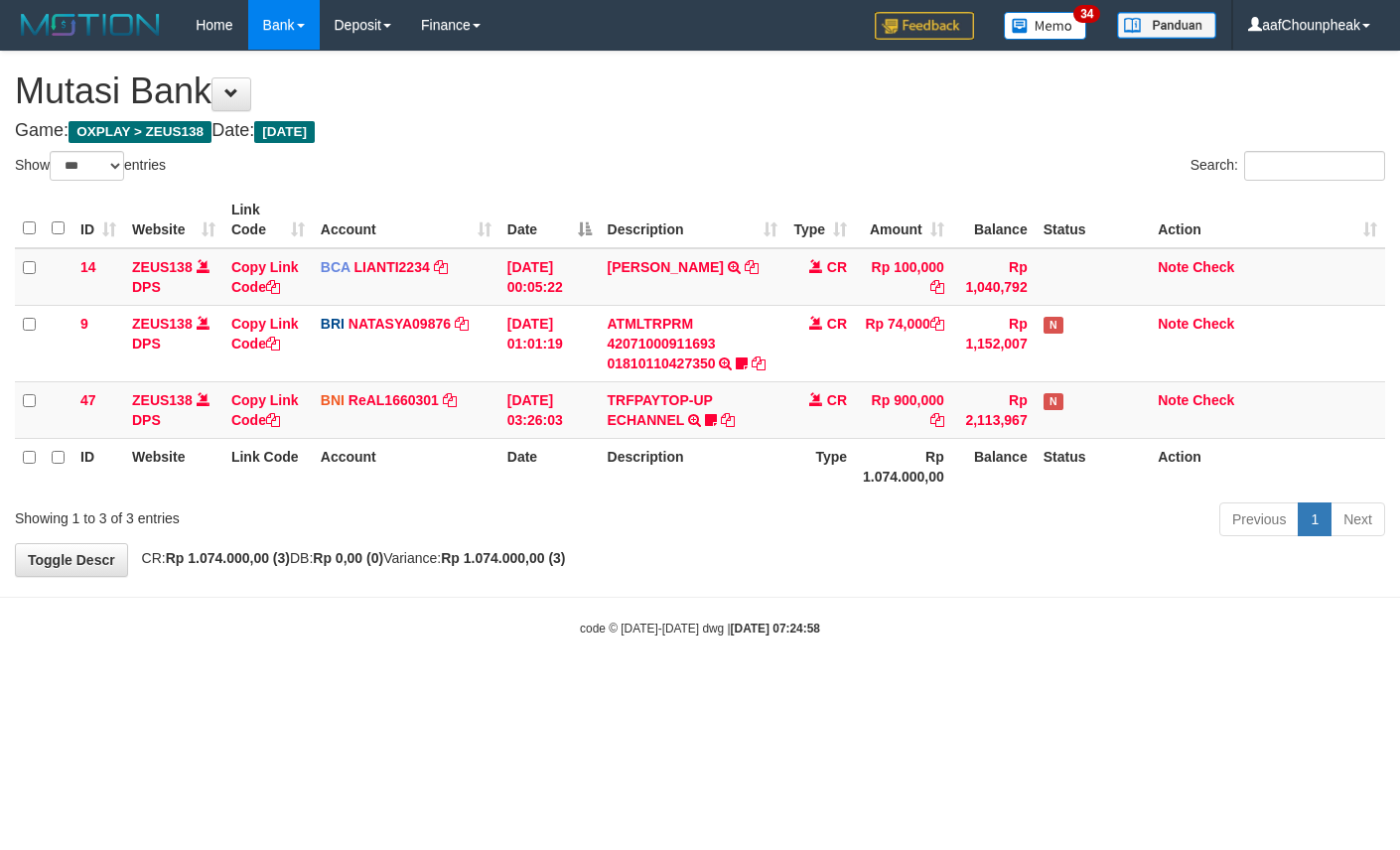 select on "***" 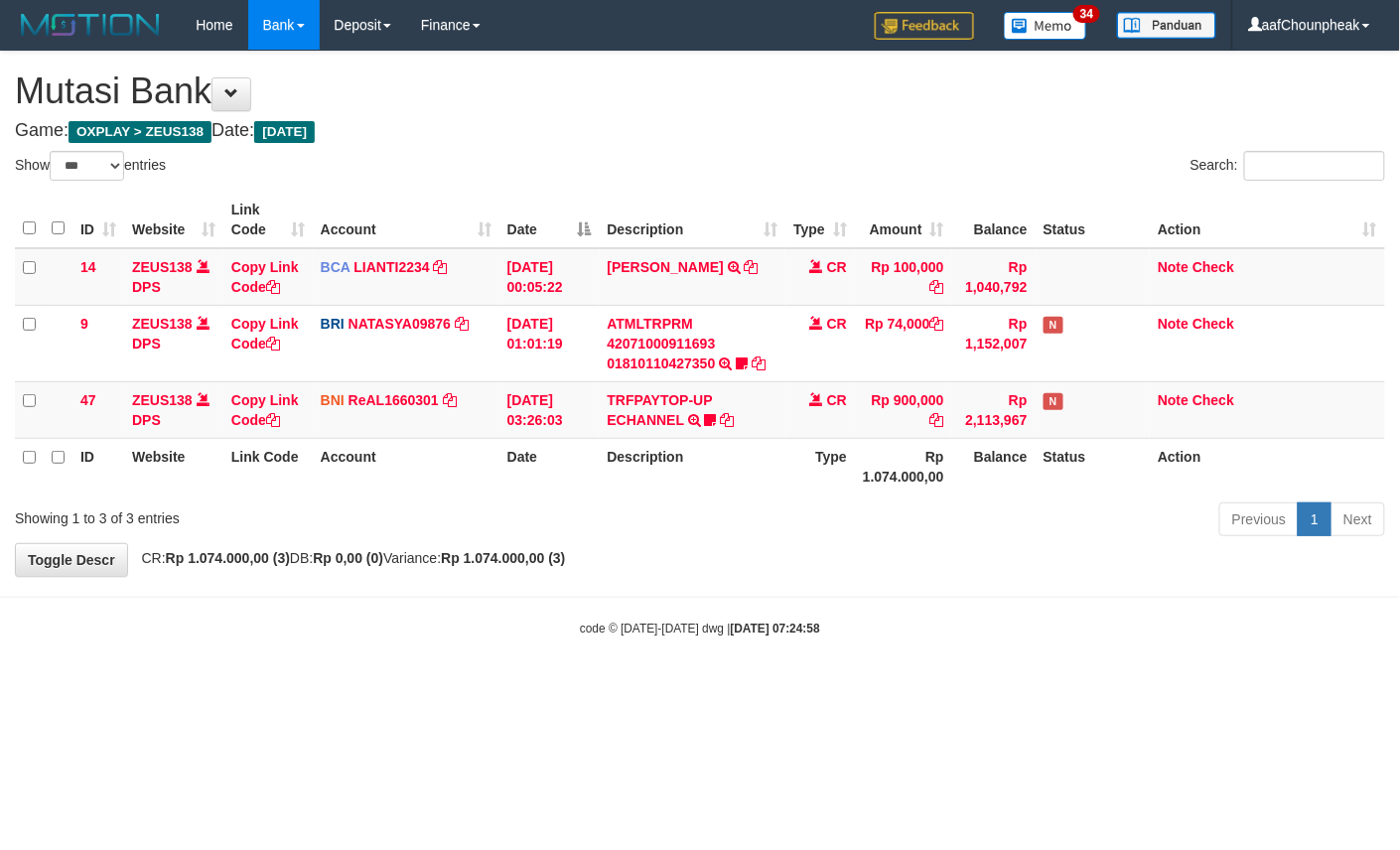 drag, startPoint x: 0, startPoint y: 0, endPoint x: 748, endPoint y: 628, distance: 976.6719 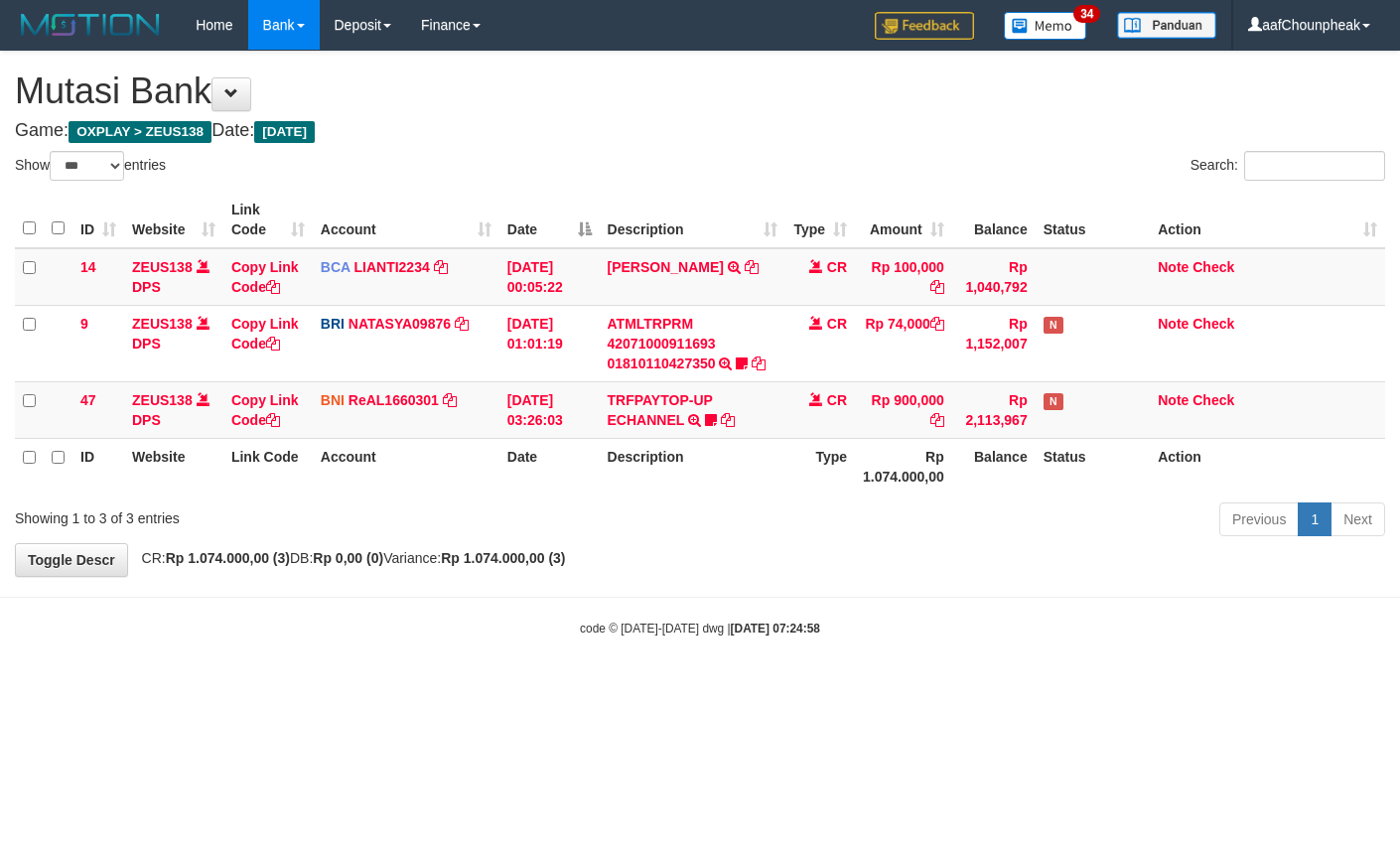 select on "***" 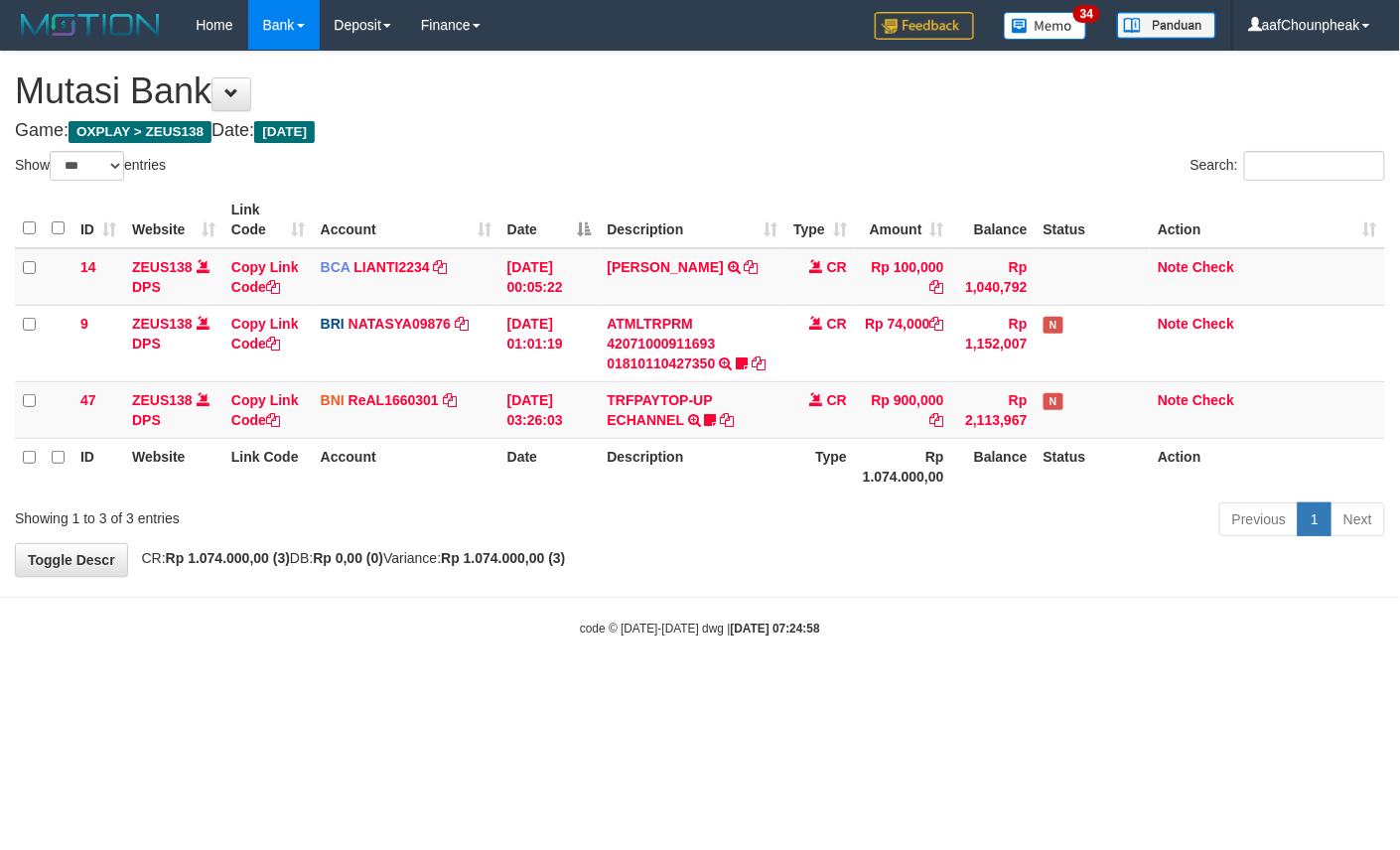 click on "2025/07/12 07:24:58" at bounding box center (775, 629) 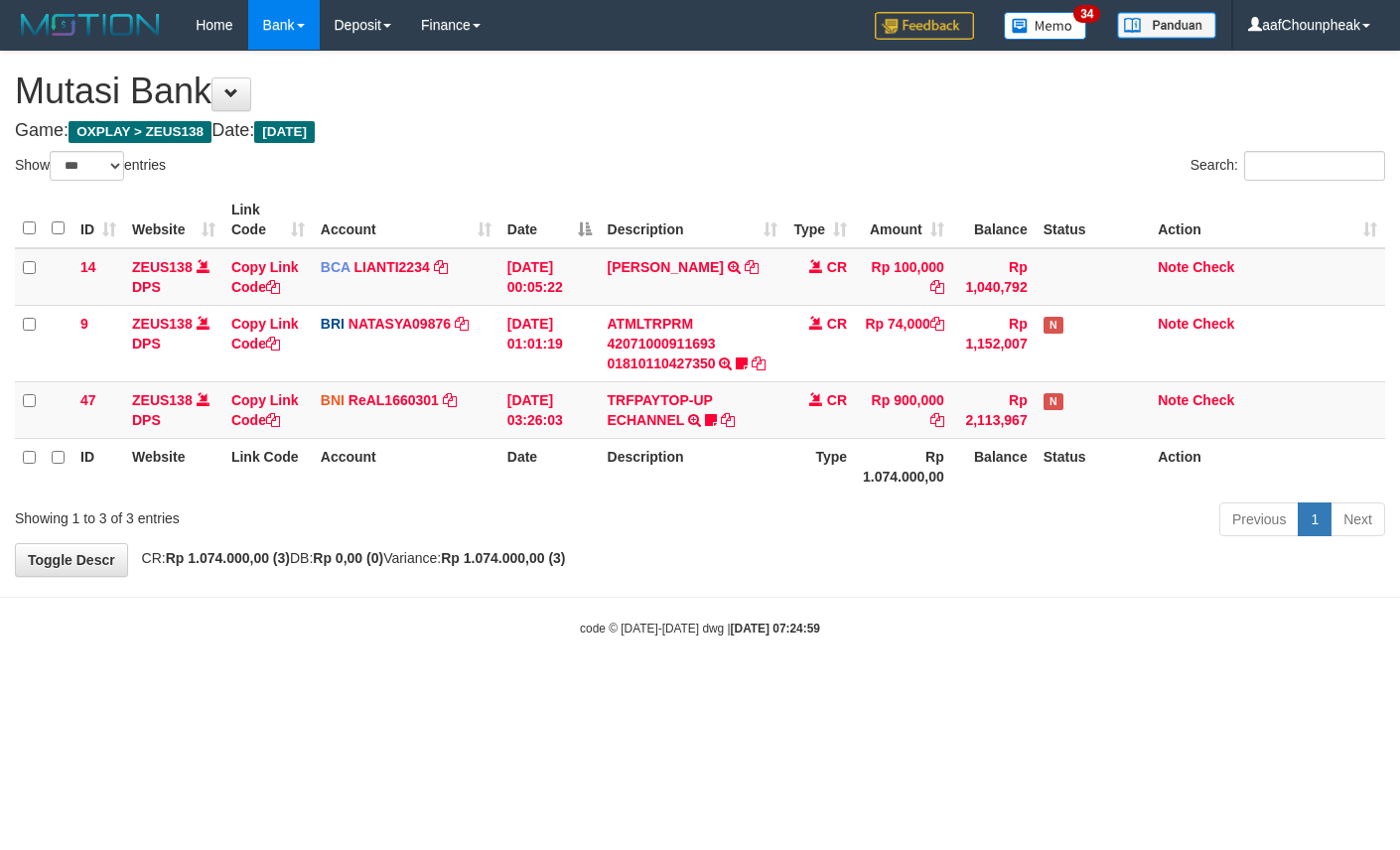 select on "***" 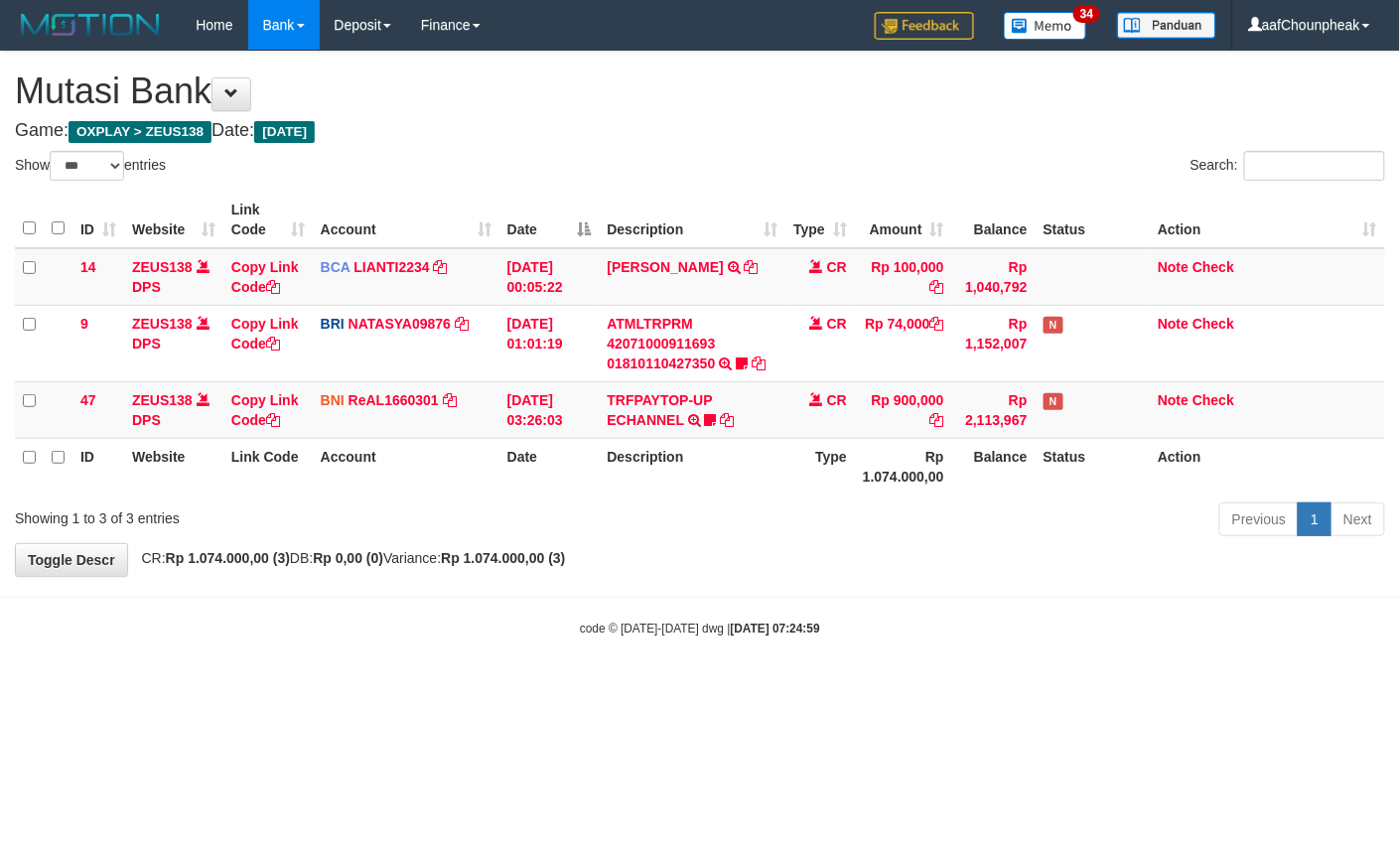 click on "2025/07/12 07:24:59" at bounding box center (775, 629) 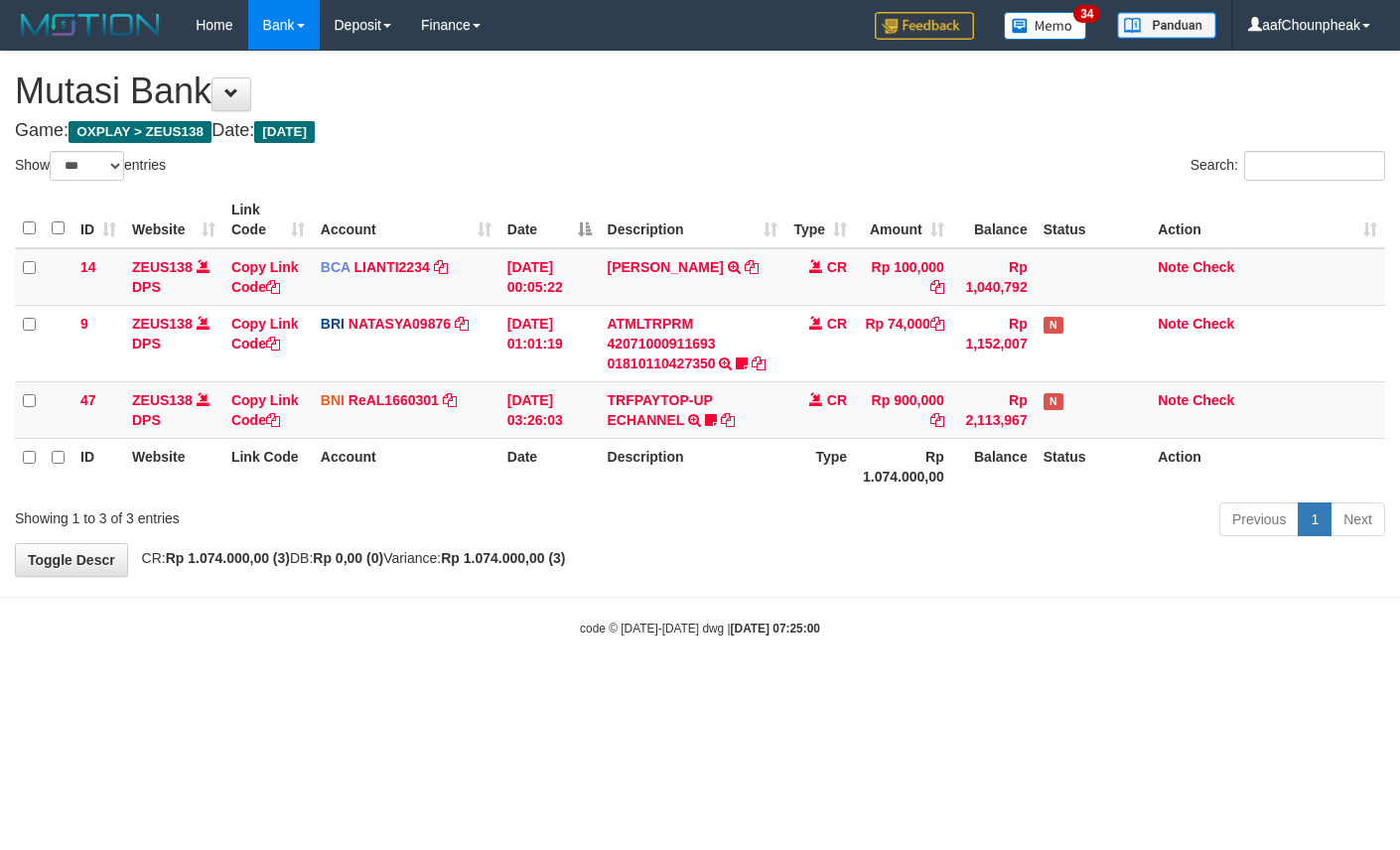 select on "***" 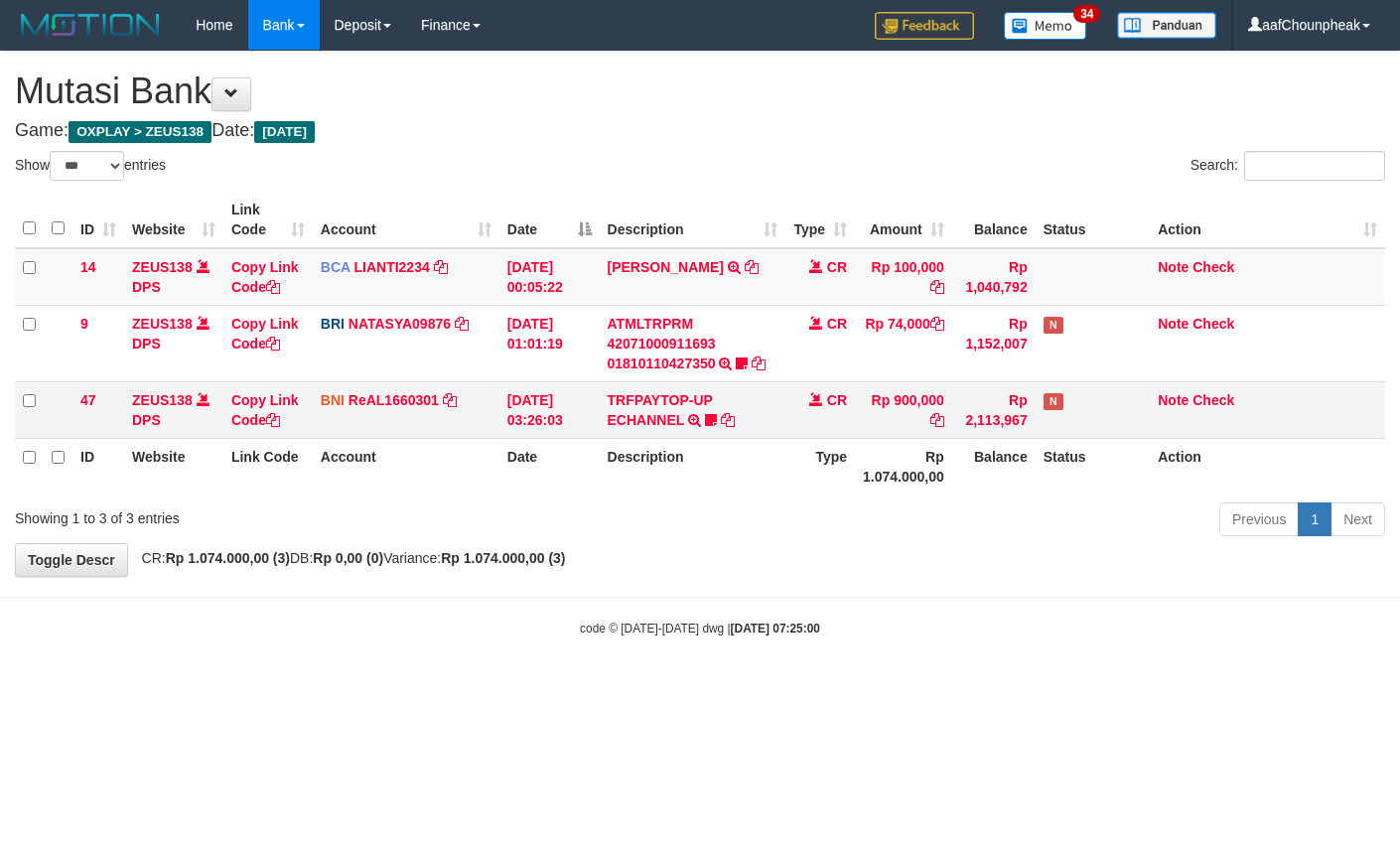 scroll, scrollTop: 0, scrollLeft: 0, axis: both 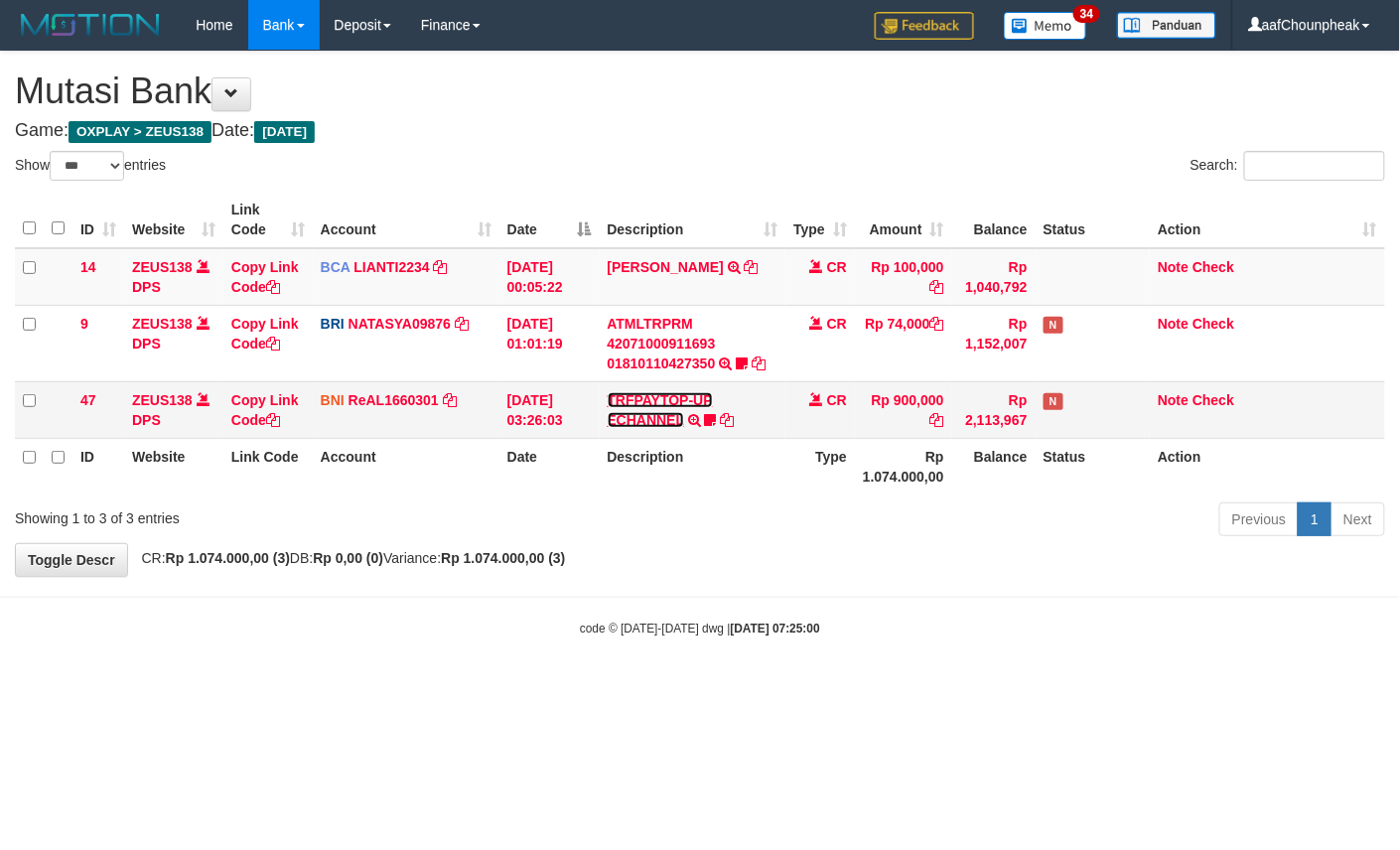 click on "TRFPAYTOP-UP ECHANNEL" at bounding box center (660, 410) 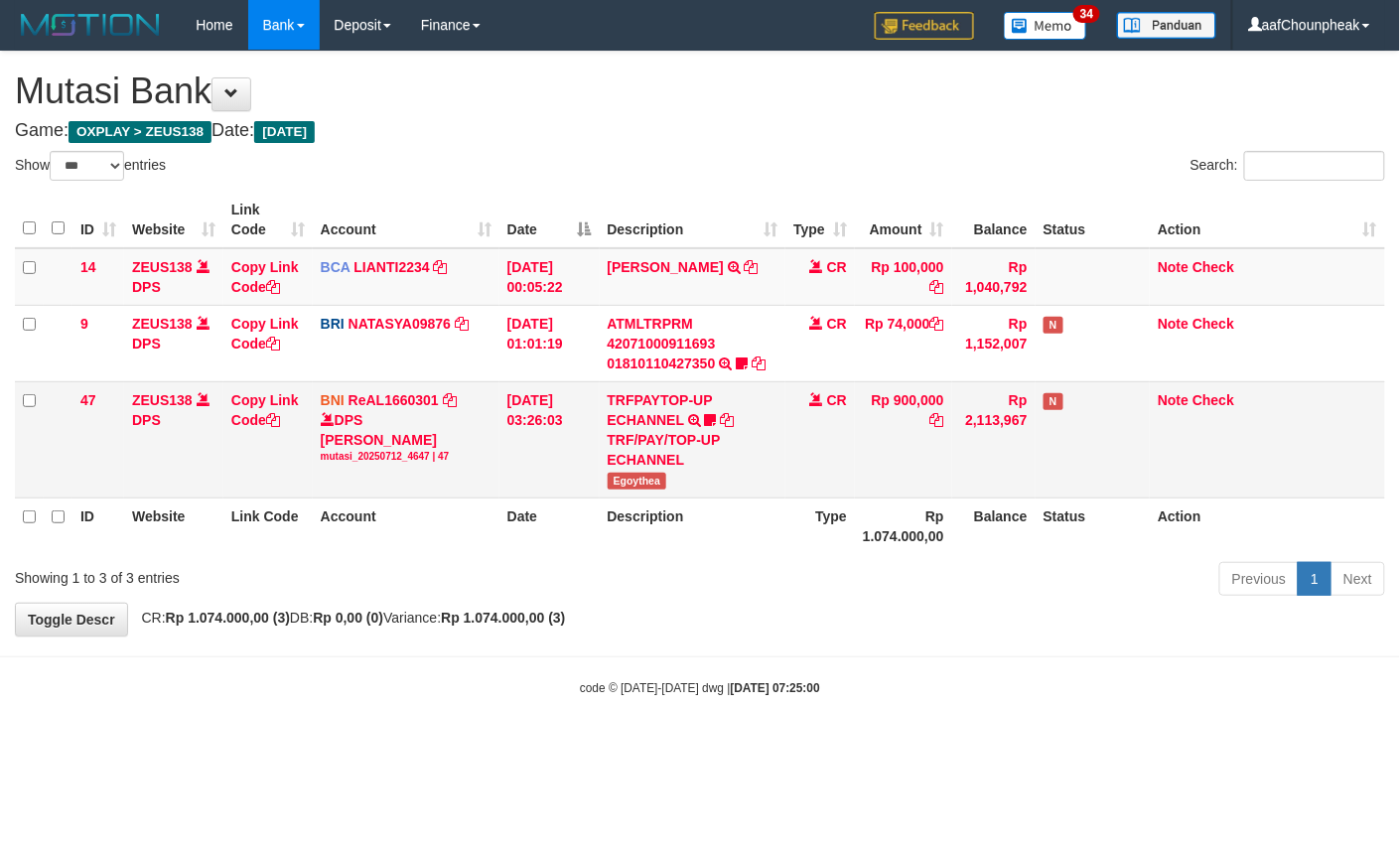 click on "Egoythea" at bounding box center (637, 481) 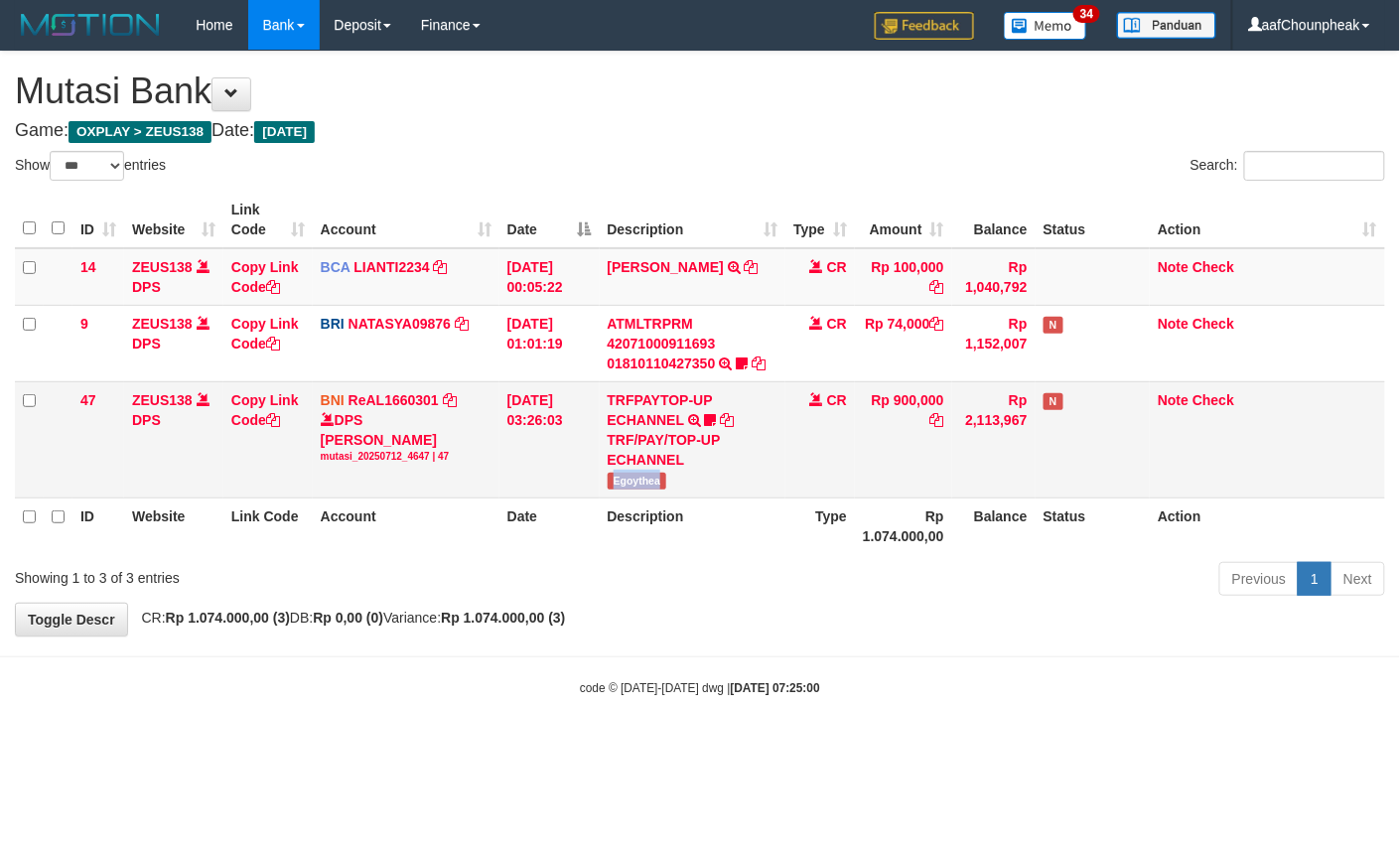 click on "Egoythea" at bounding box center (637, 481) 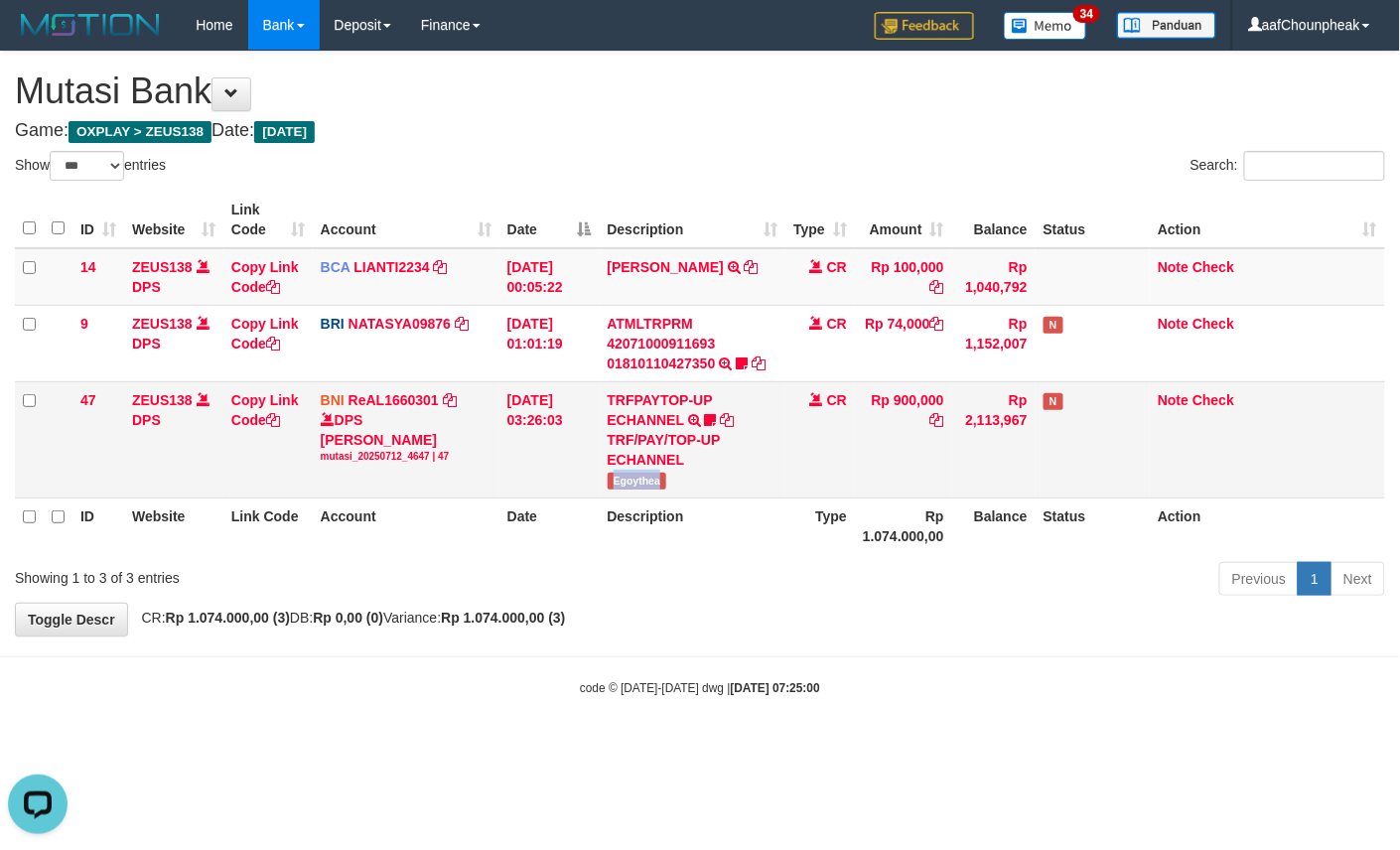 scroll, scrollTop: 0, scrollLeft: 0, axis: both 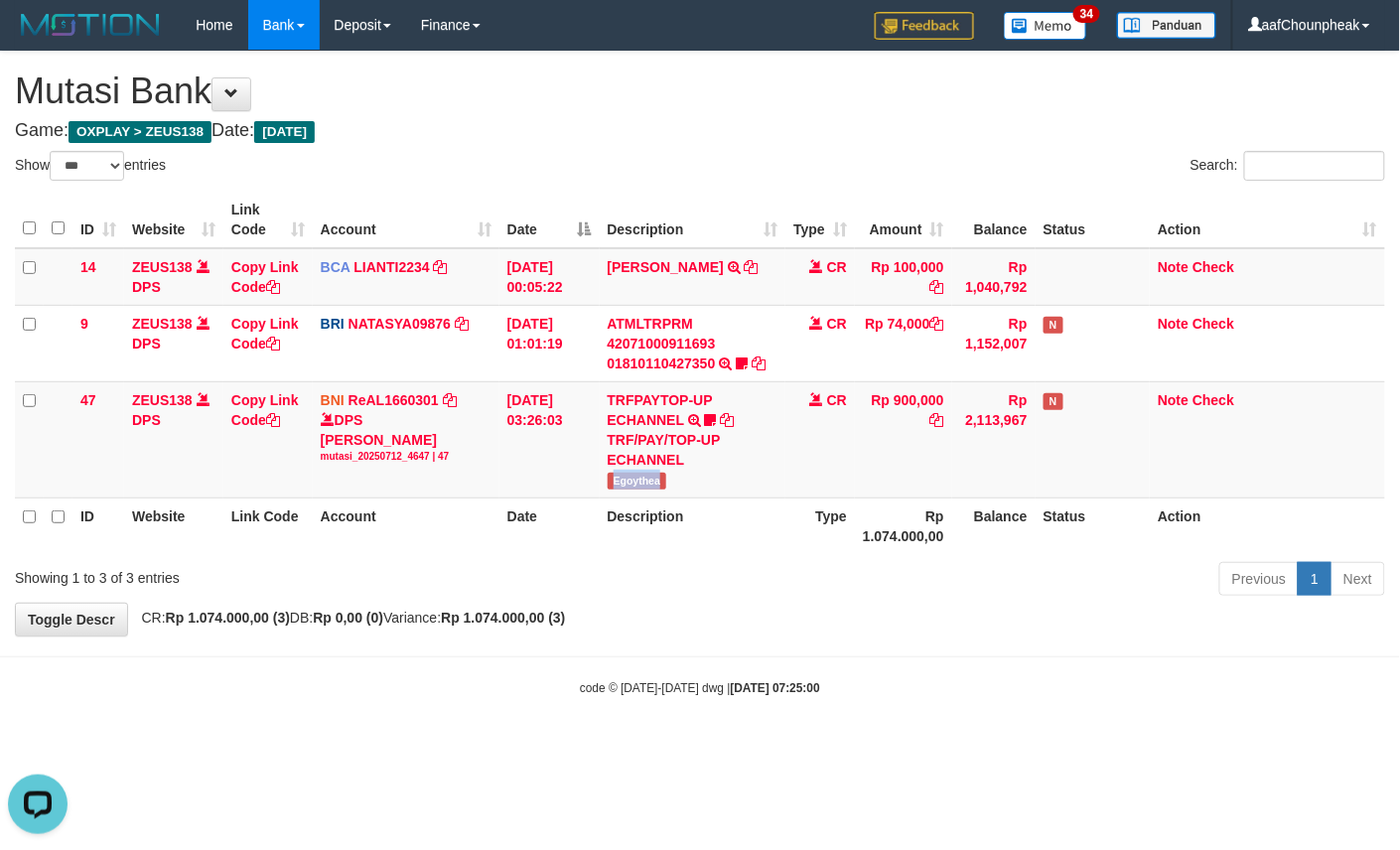 click on "Toggle navigation
Home
Bank
Account List
Mutasi Bank
Search
Note Mutasi
Deposit
DPS List
History
Finance
Financial Data
aafChounpheak
My Profile
Log Out
34" at bounding box center [700, 373] 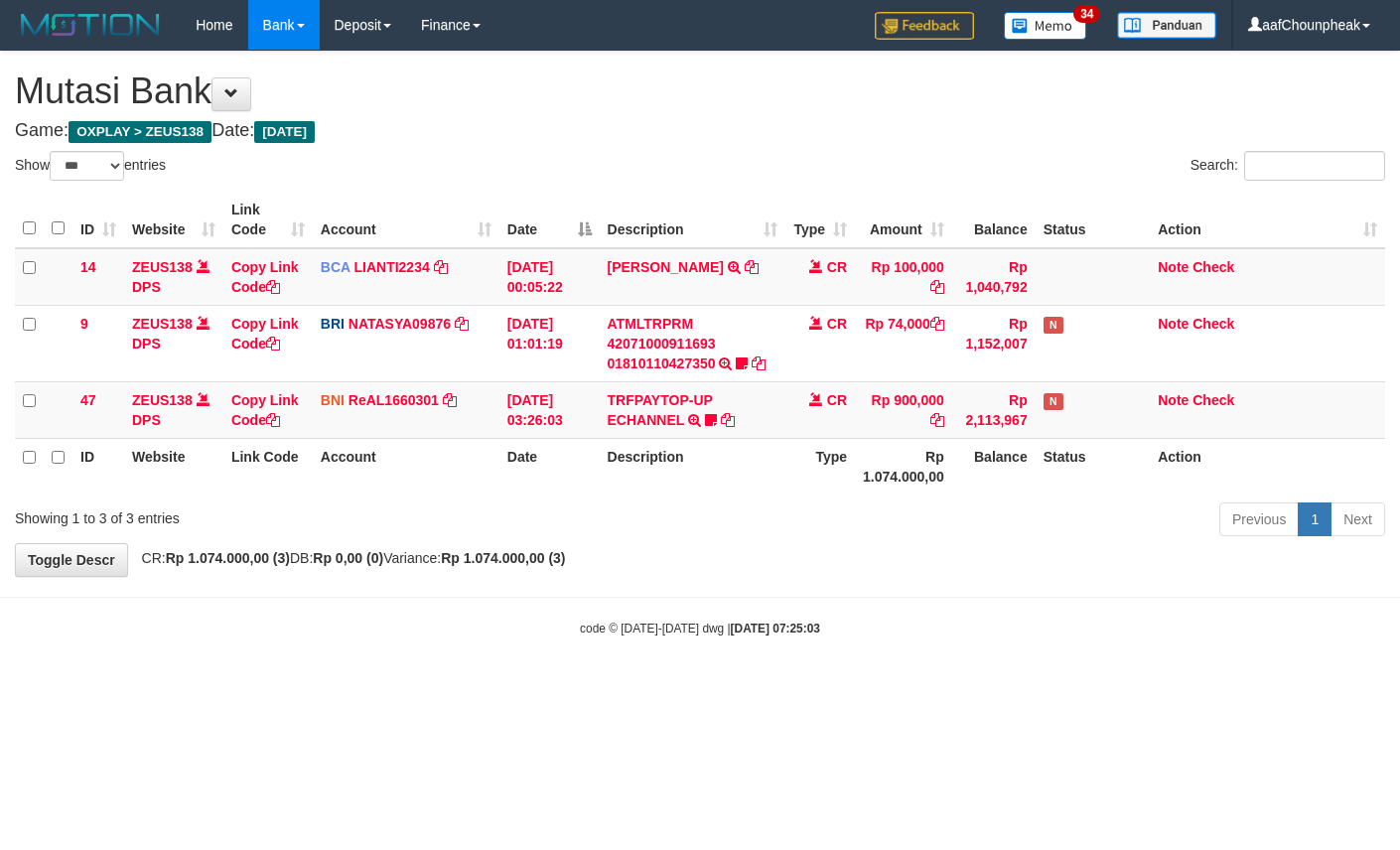 select on "***" 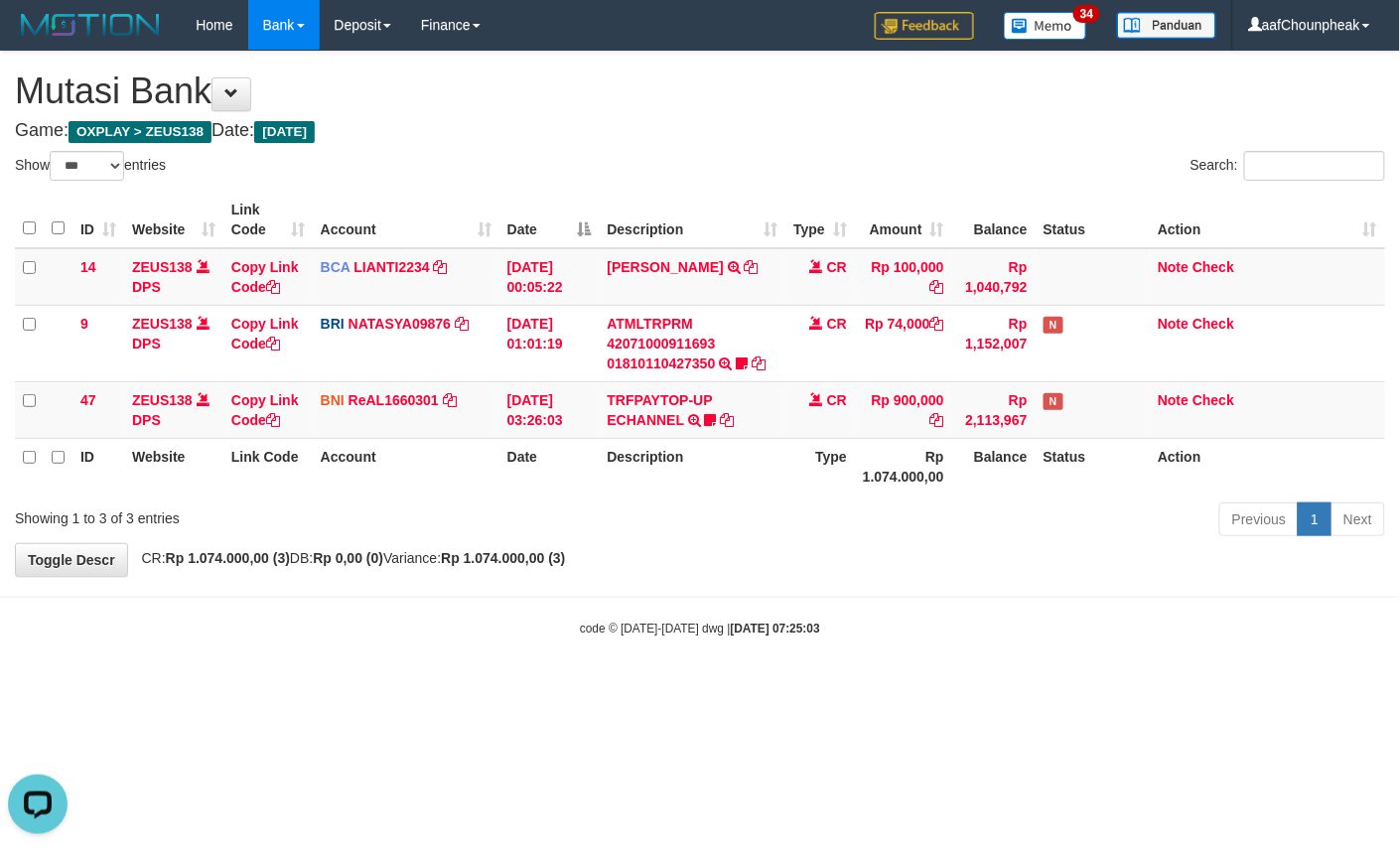 scroll, scrollTop: 0, scrollLeft: 0, axis: both 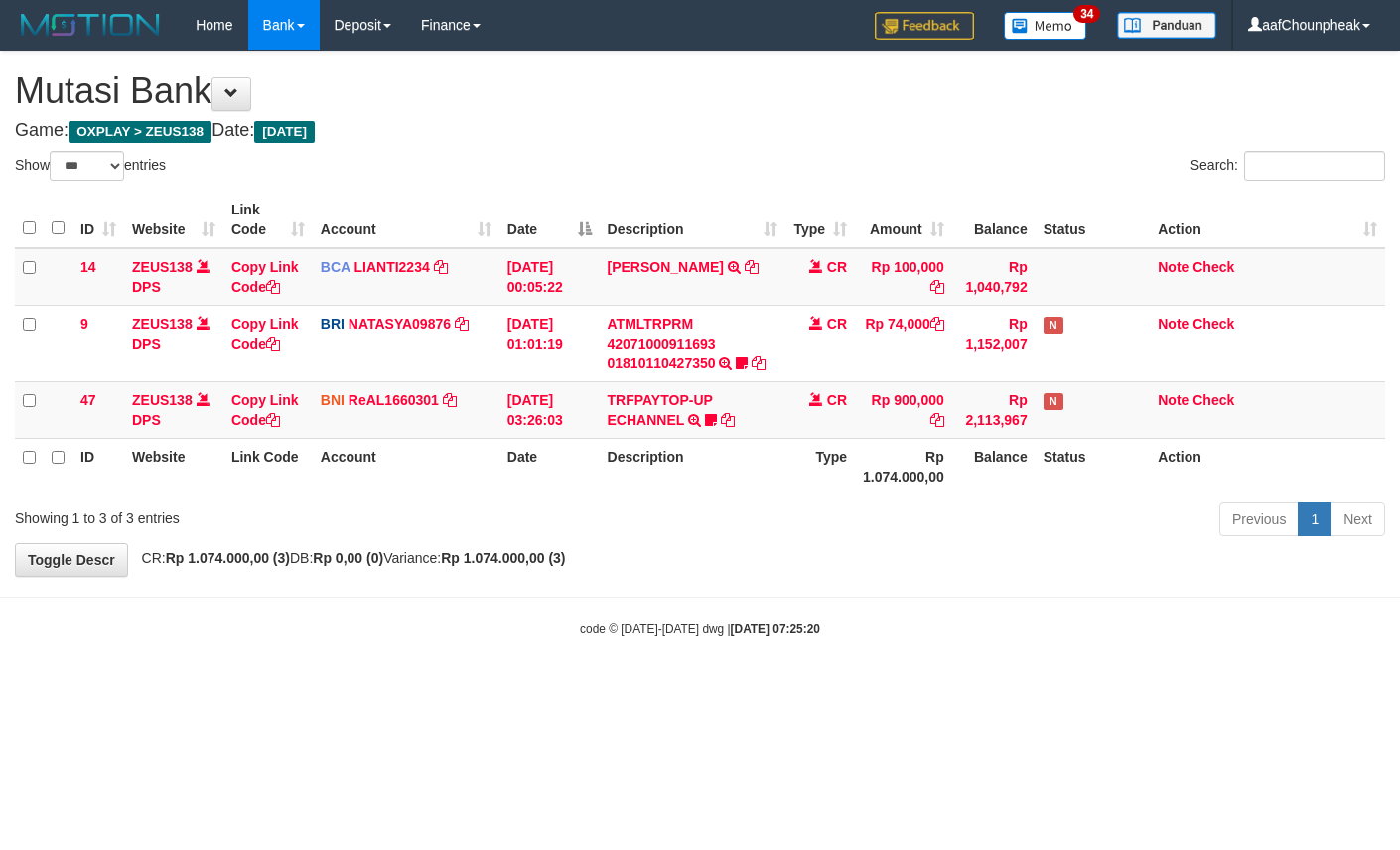 select on "***" 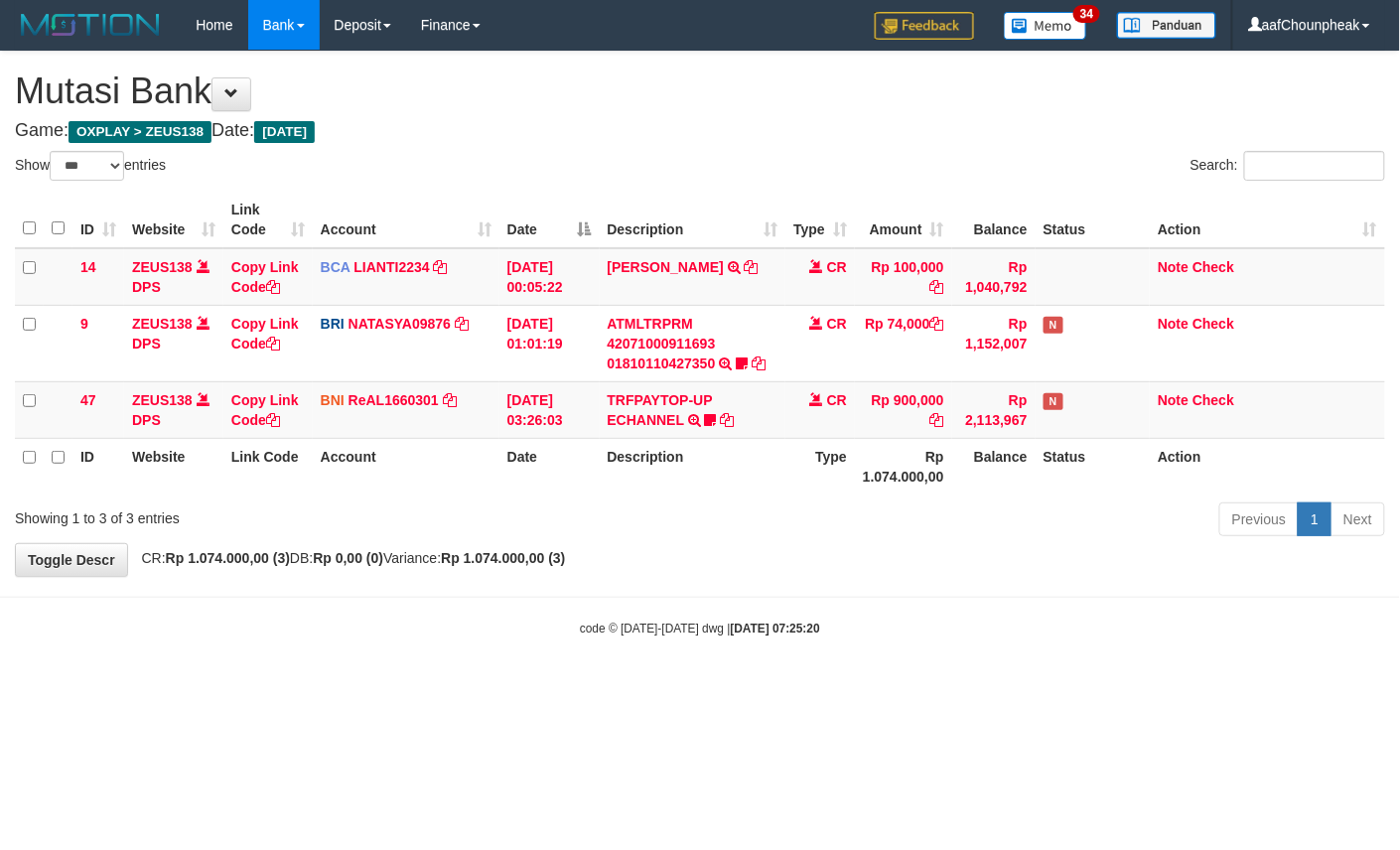 click on "Toggle navigation
Home
Bank
Account List
Mutasi Bank
Search
Note Mutasi
Deposit
DPS List
History
Finance
Financial Data
aafChounpheak
My Profile
Log Out
34" at bounding box center [700, 344] 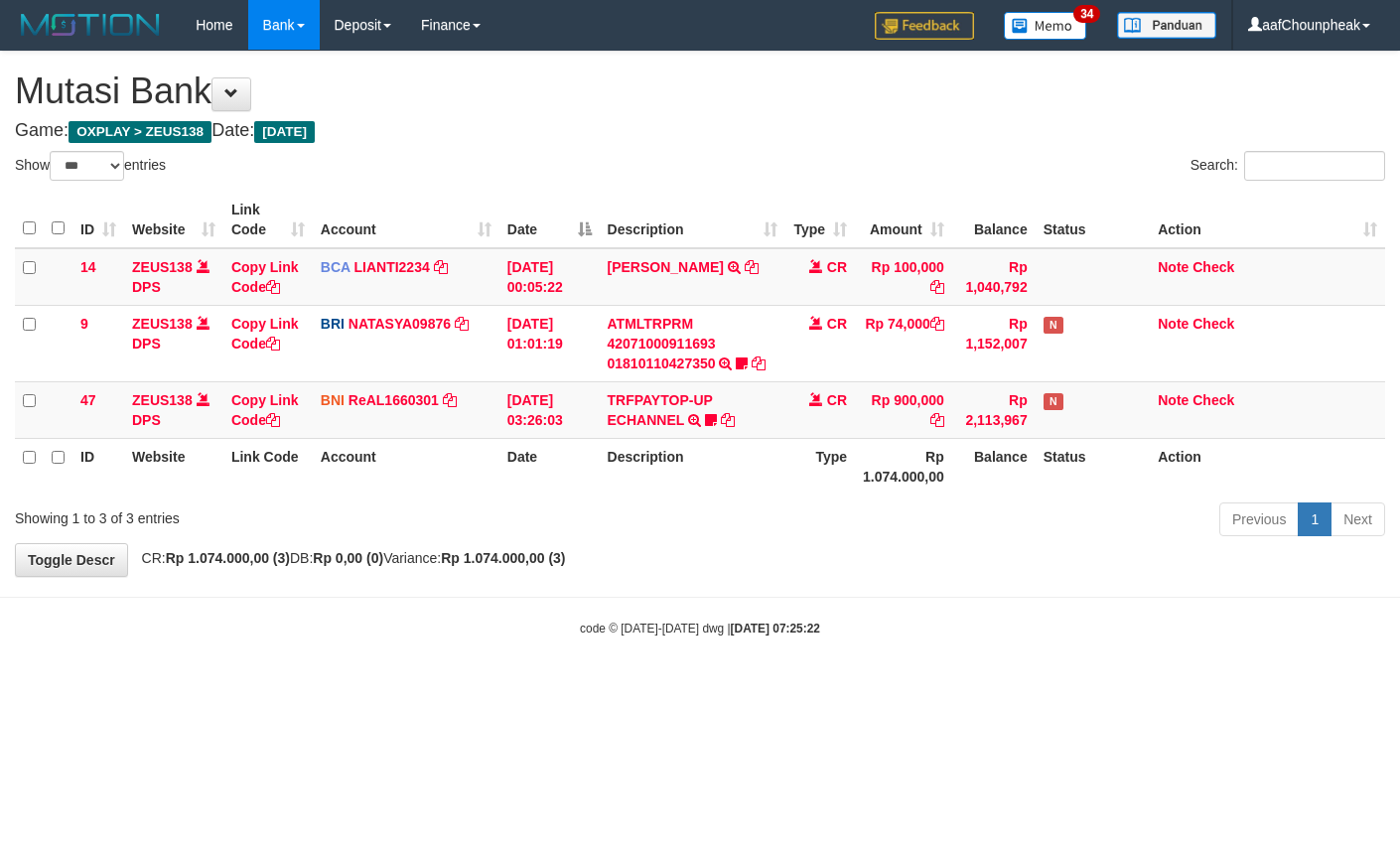 select on "***" 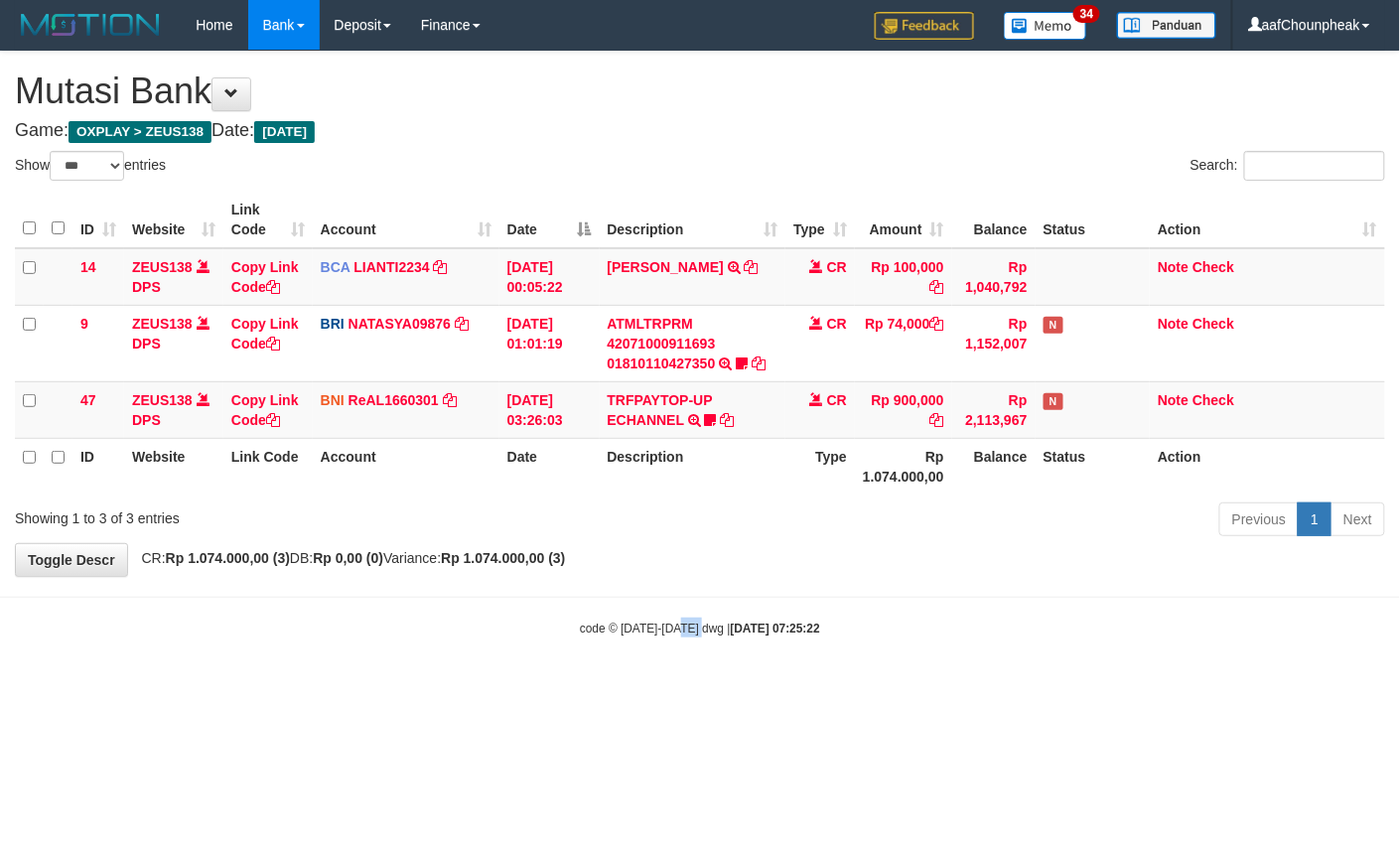 click on "Toggle navigation
Home
Bank
Account List
Mutasi Bank
Search
Note Mutasi
Deposit
DPS List
History
Finance
Financial Data
aafChounpheak
My Profile
Log Out
34" at bounding box center (700, 344) 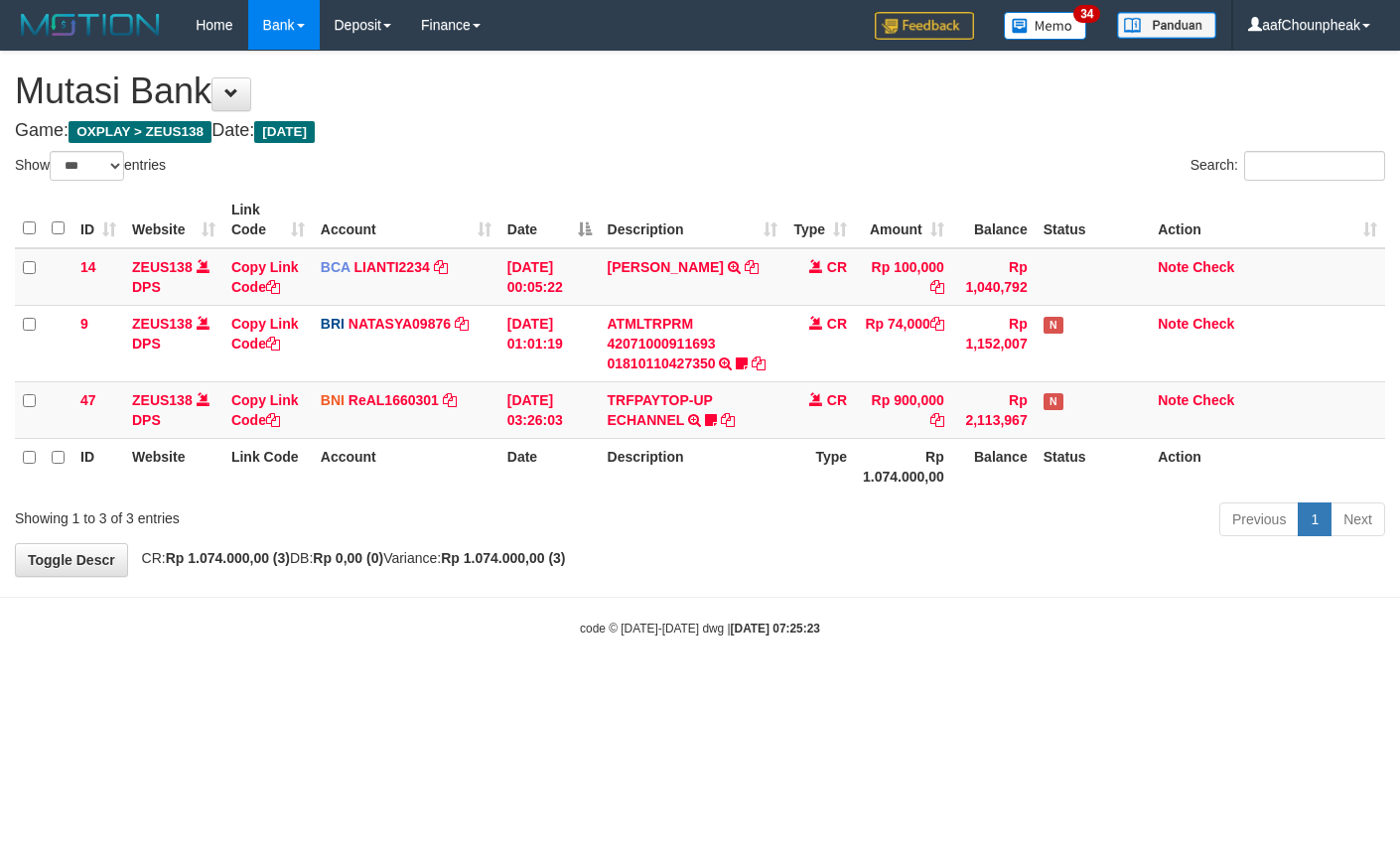 select on "***" 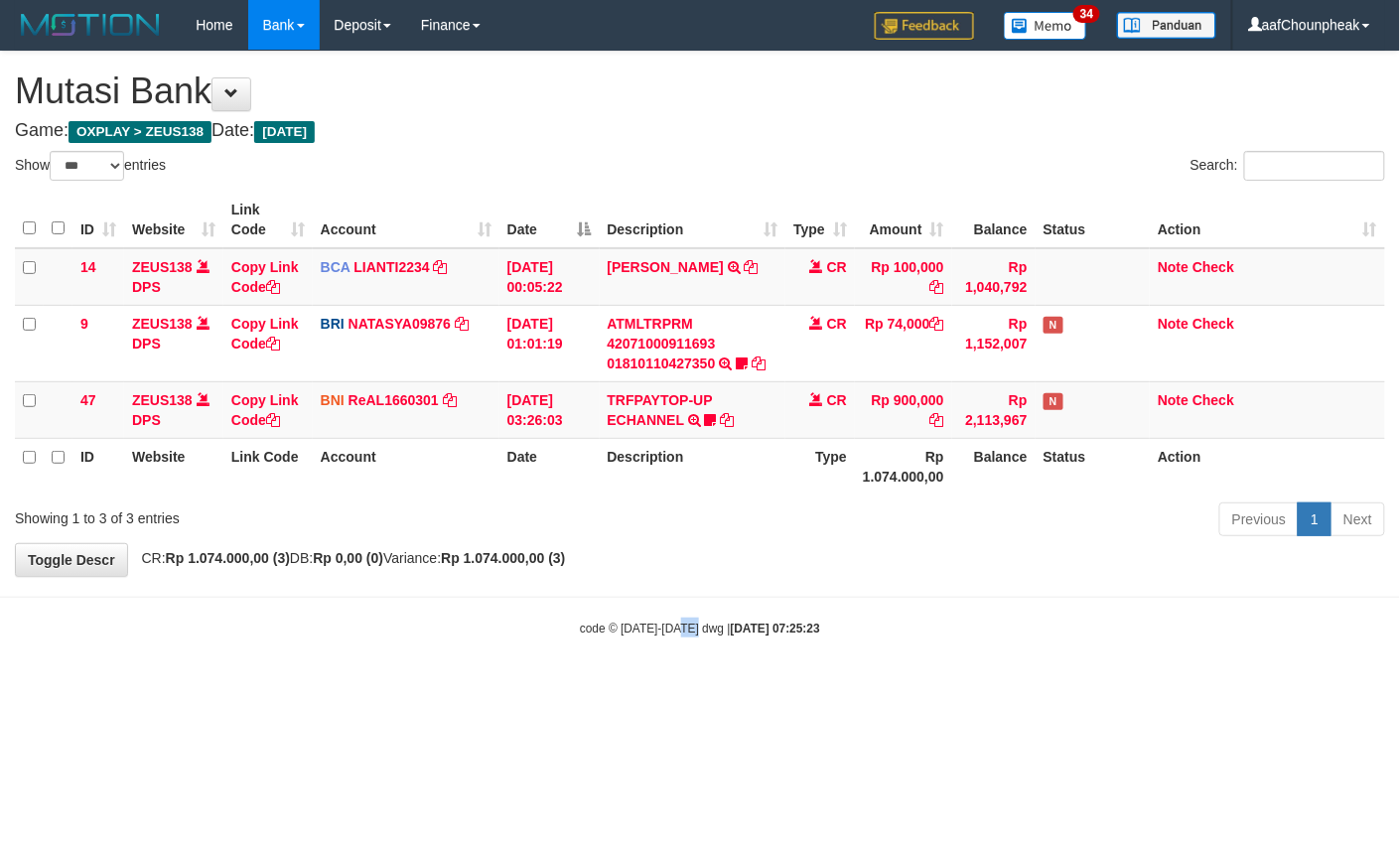 click on "Toggle navigation
Home
Bank
Account List
Mutasi Bank
Search
Note Mutasi
Deposit
DPS List
History
Finance
Financial Data
aafChounpheak
My Profile
Log Out
34" at bounding box center (700, 344) 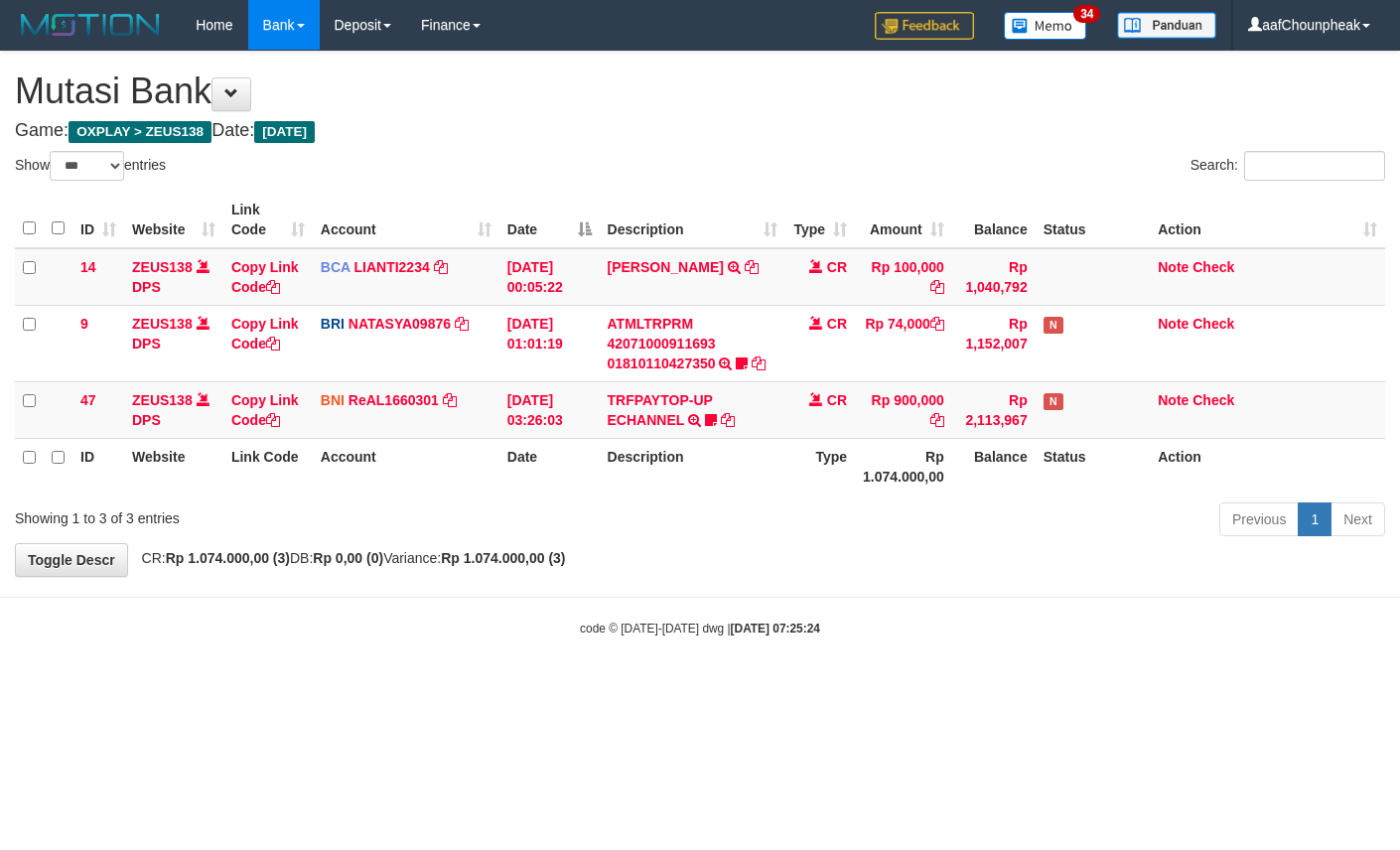 select on "***" 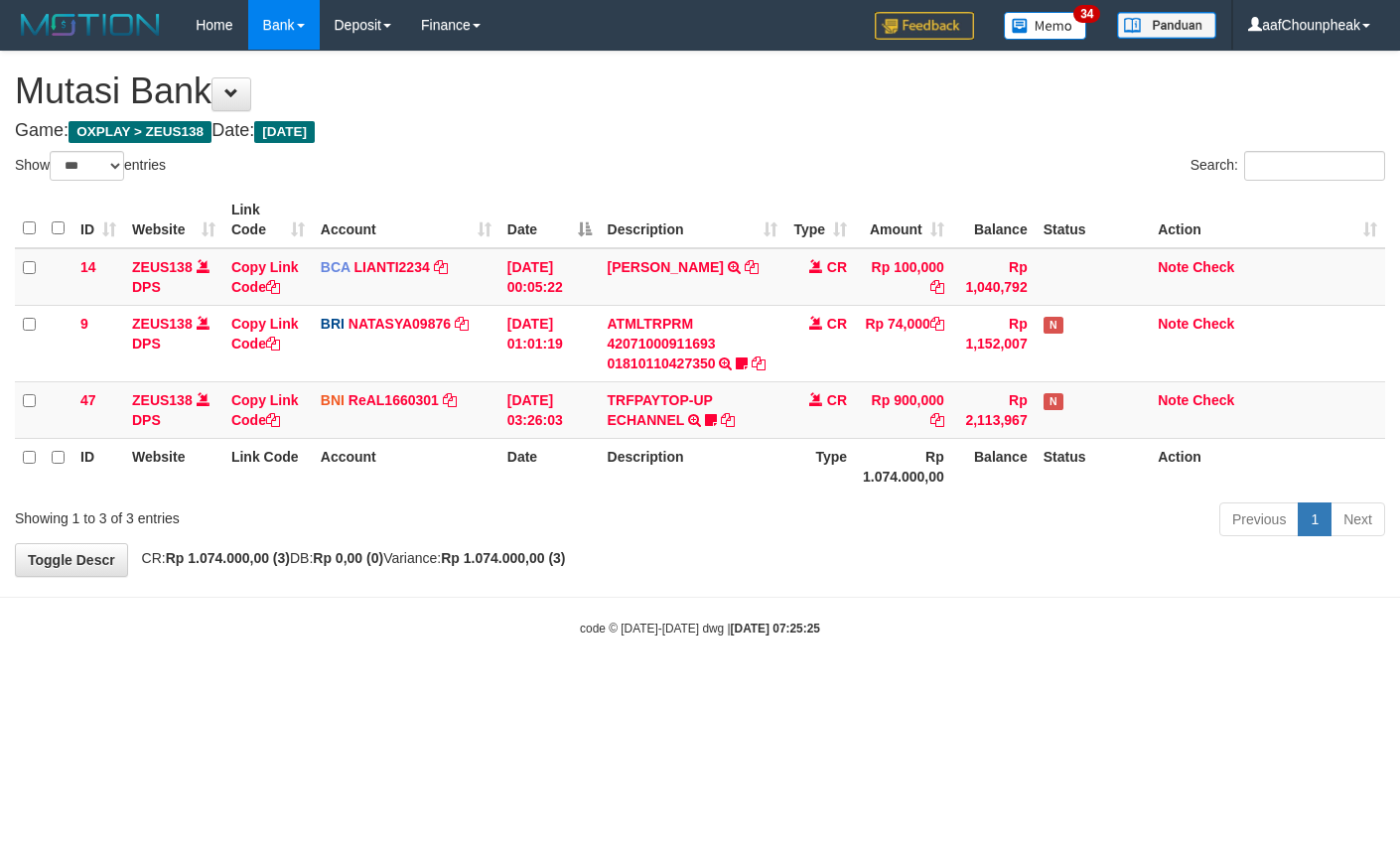 select on "***" 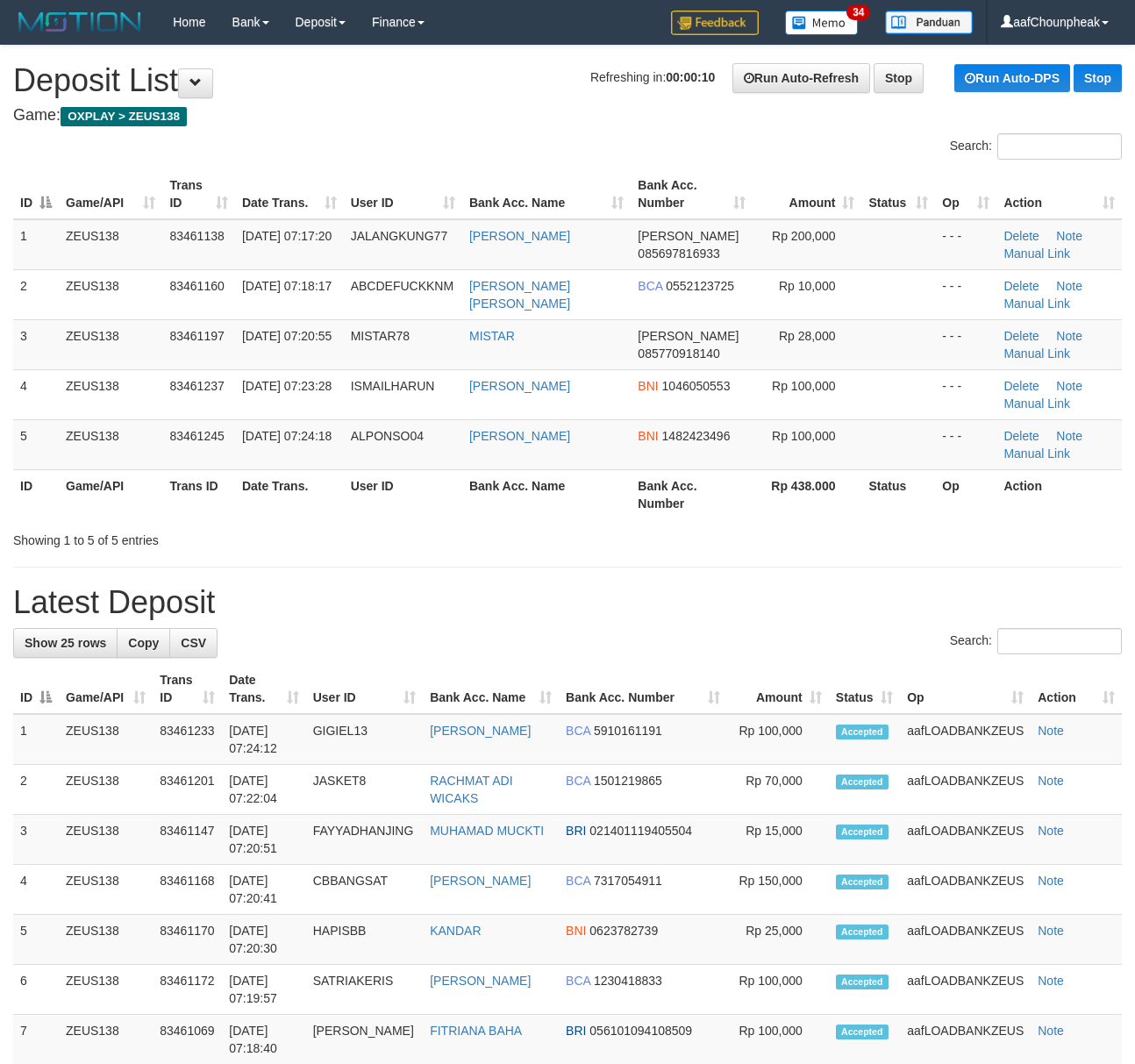 scroll, scrollTop: 0, scrollLeft: 0, axis: both 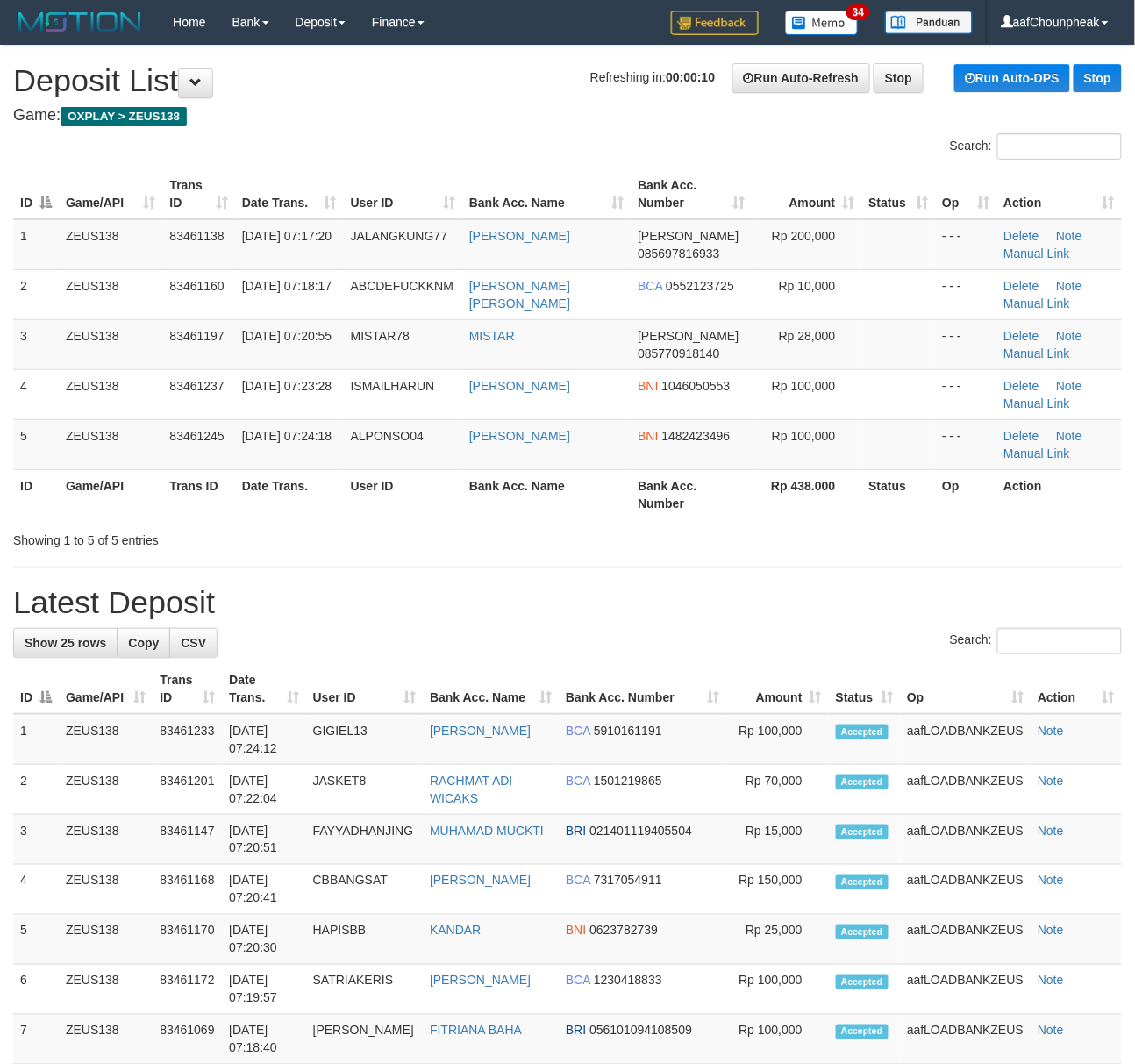 drag, startPoint x: 407, startPoint y: 96, endPoint x: 363, endPoint y: 102, distance: 44.40721 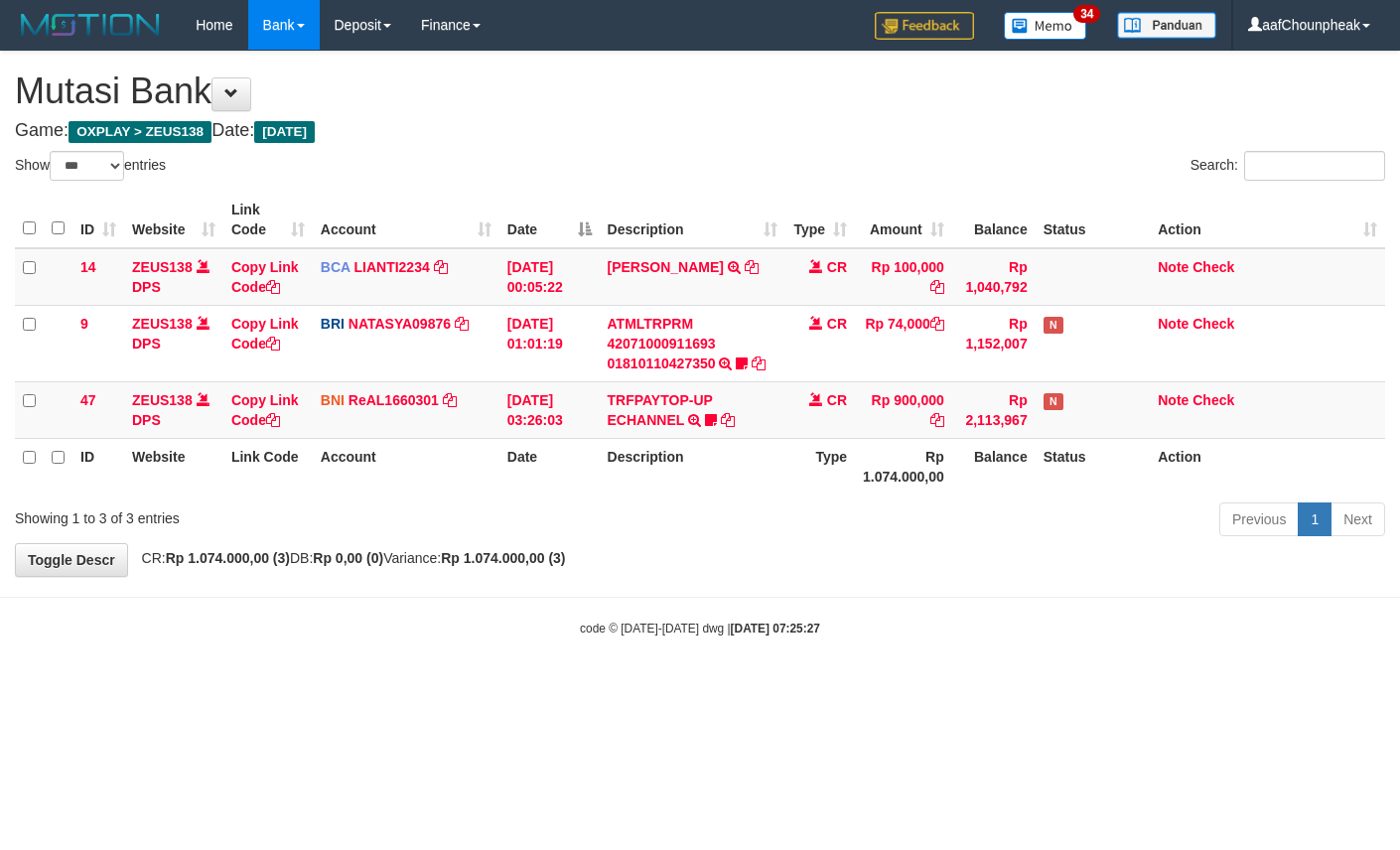 select on "***" 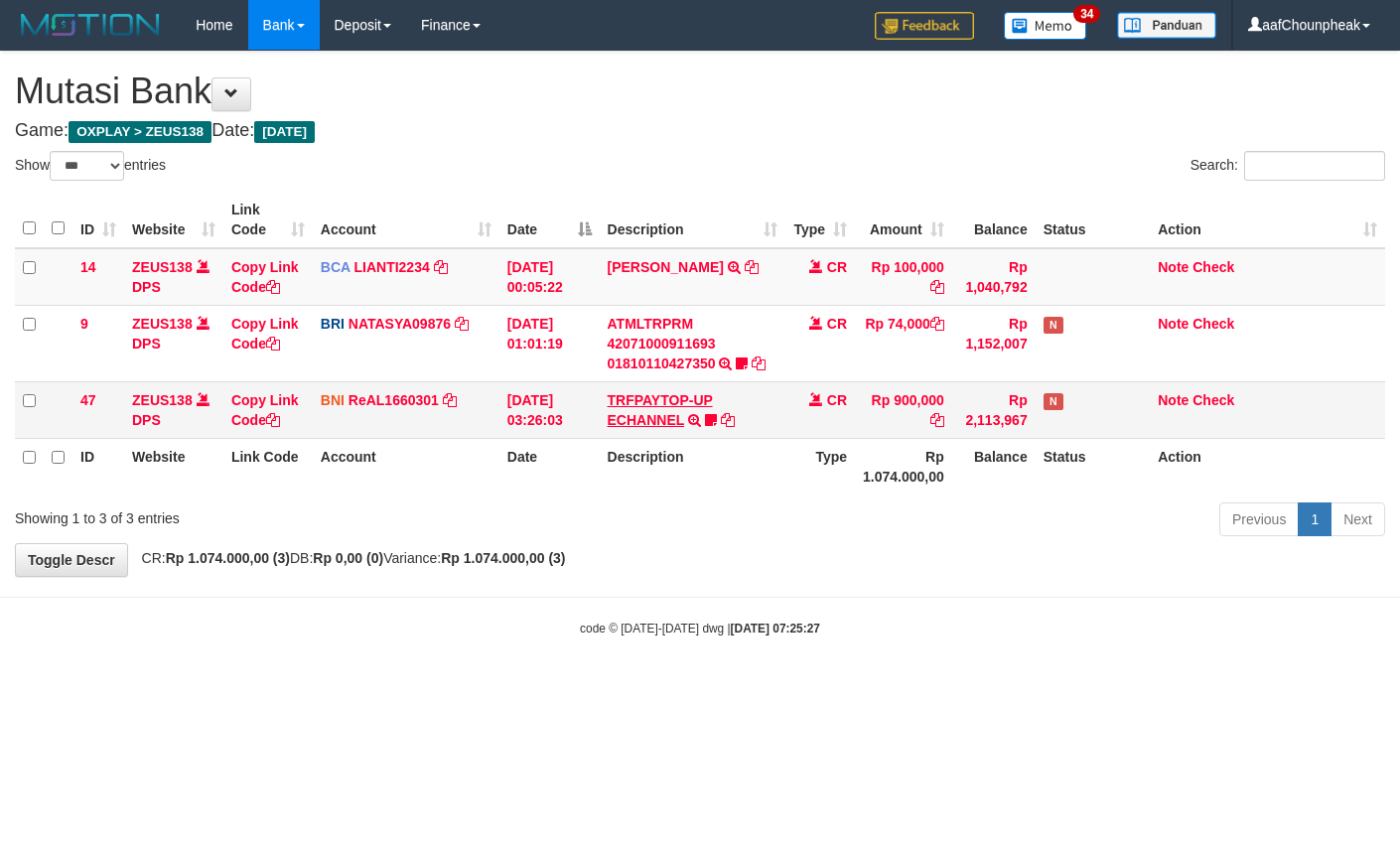 scroll, scrollTop: 0, scrollLeft: 0, axis: both 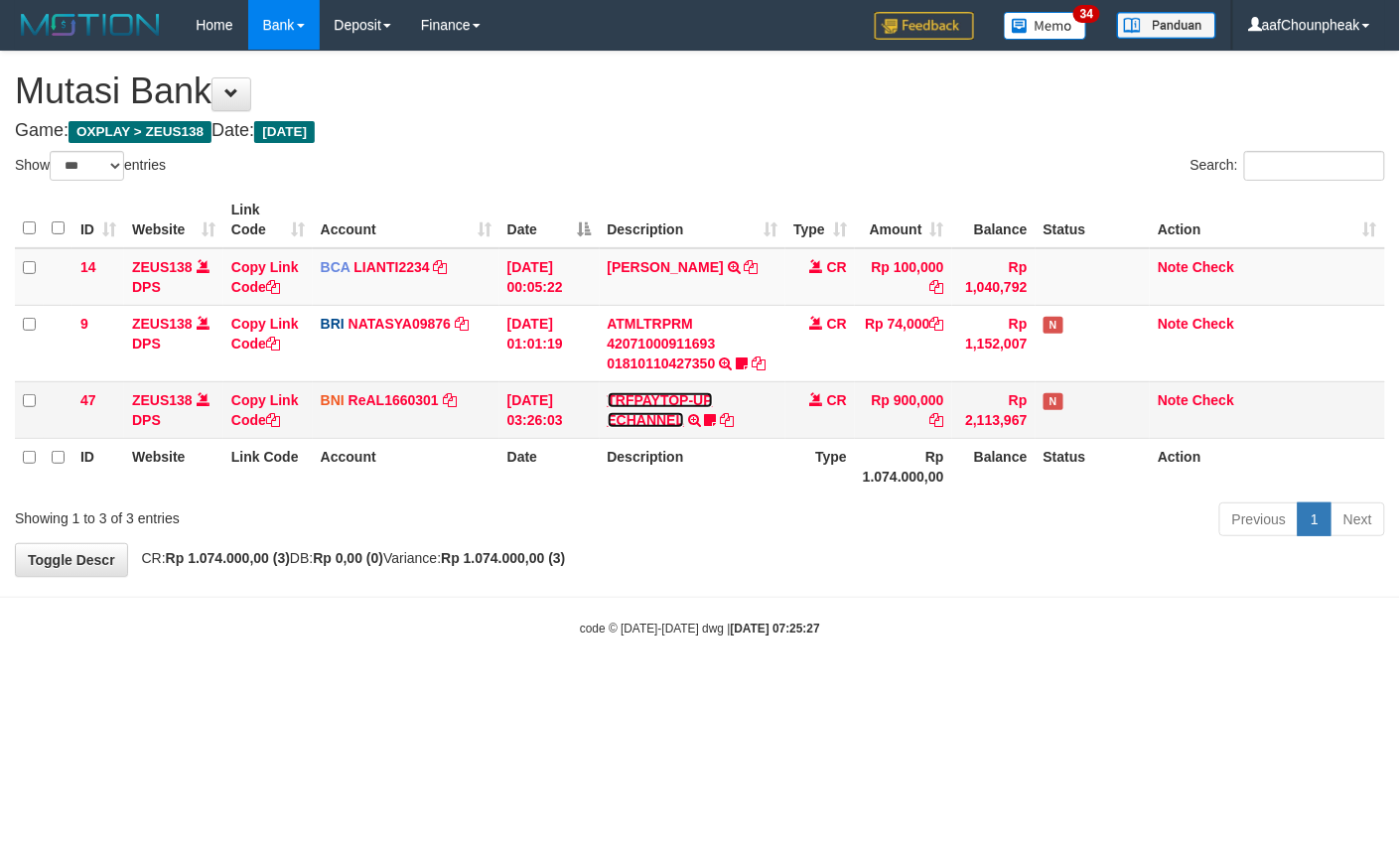click on "TRFPAYTOP-UP ECHANNEL" at bounding box center (660, 410) 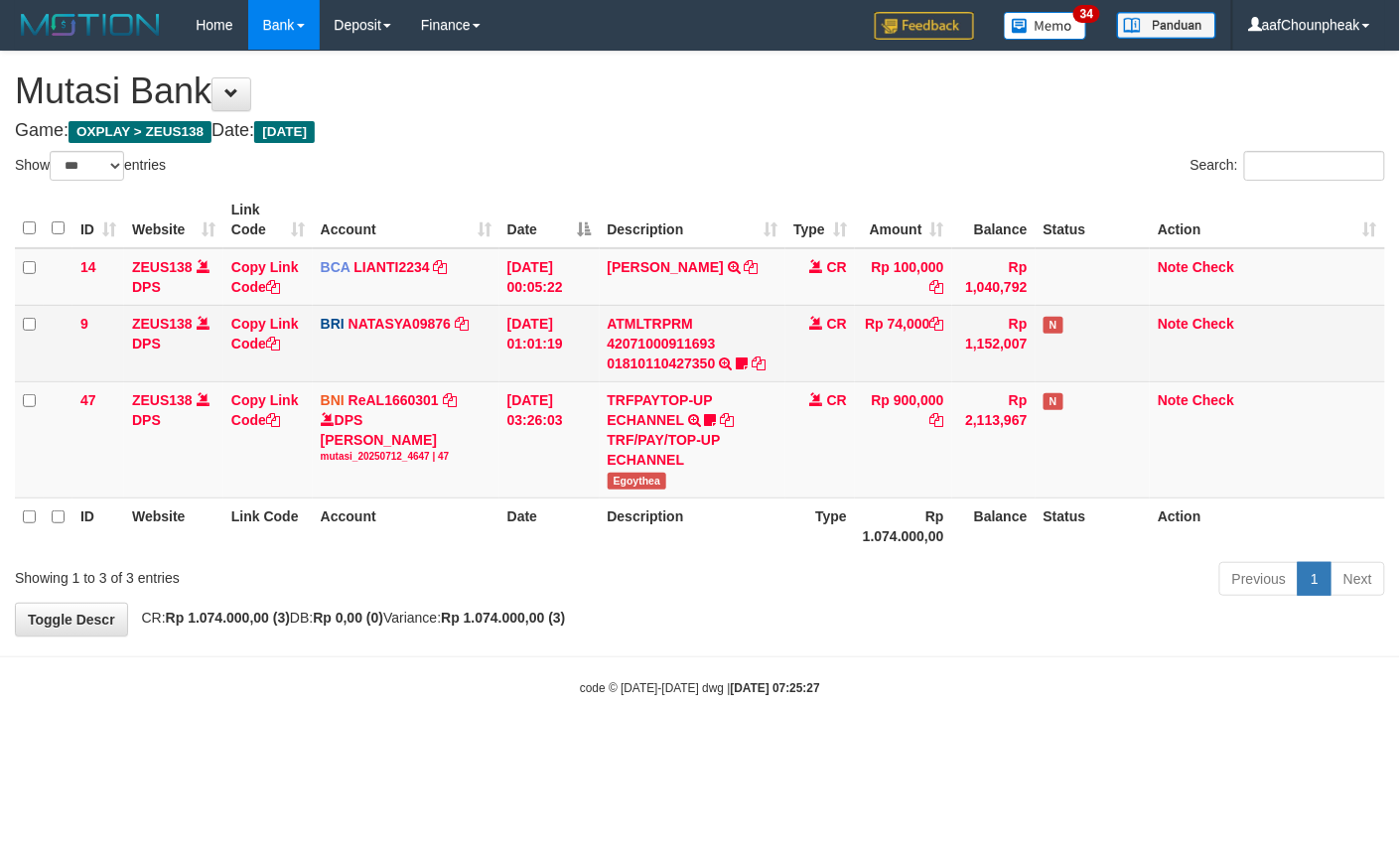click on "ATMLTRPRM 42071000911693 01810110427350            TRANSAKSI KREDIT DARI BANK LAIN ATMLTRPRM 42071000911693 01810110427350    DEWAJUDI777BANTU BUKTI TRANSFER" at bounding box center [693, 343] 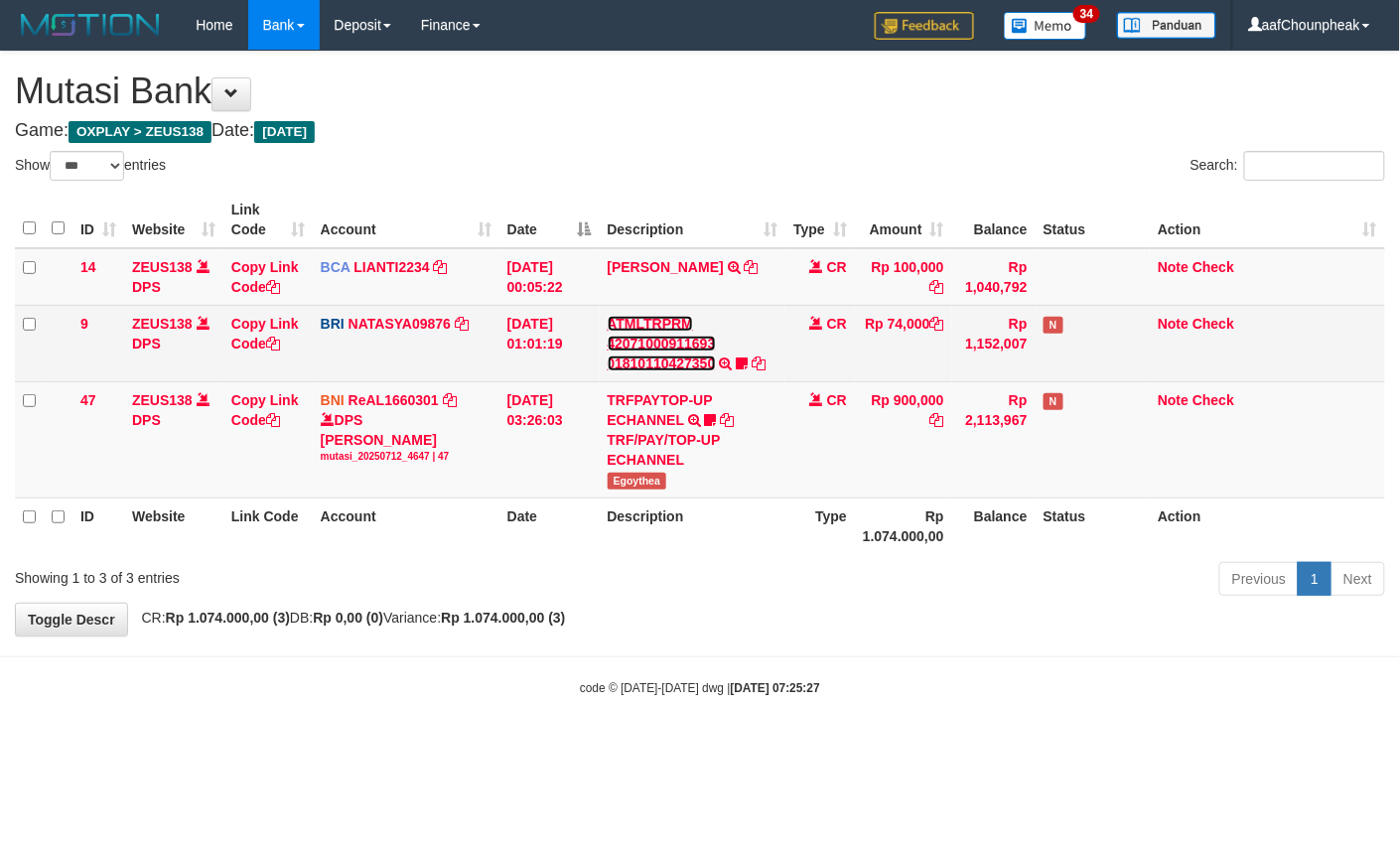 click on "ATMLTRPRM 42071000911693 01810110427350" at bounding box center (661, 344) 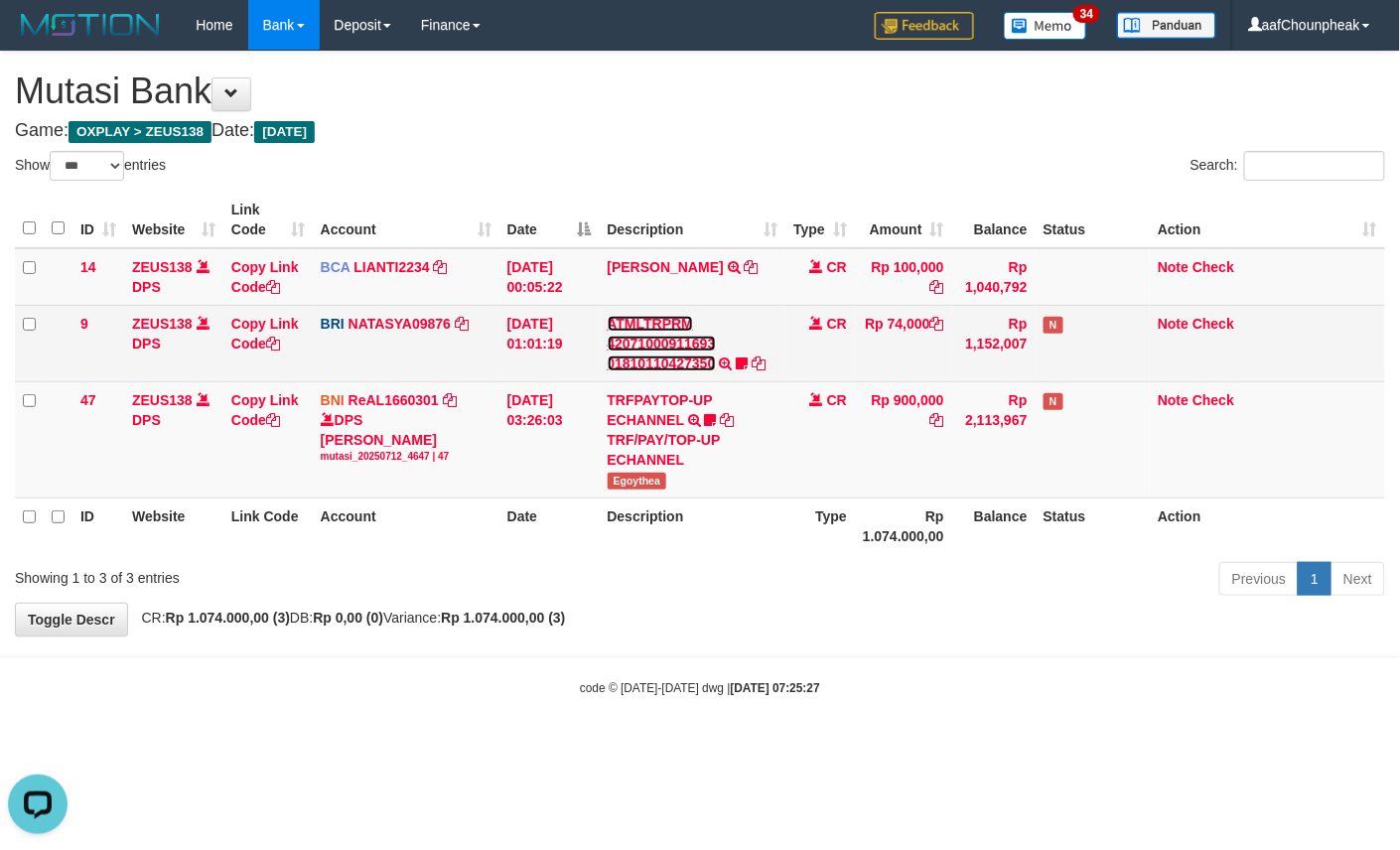 scroll, scrollTop: 0, scrollLeft: 0, axis: both 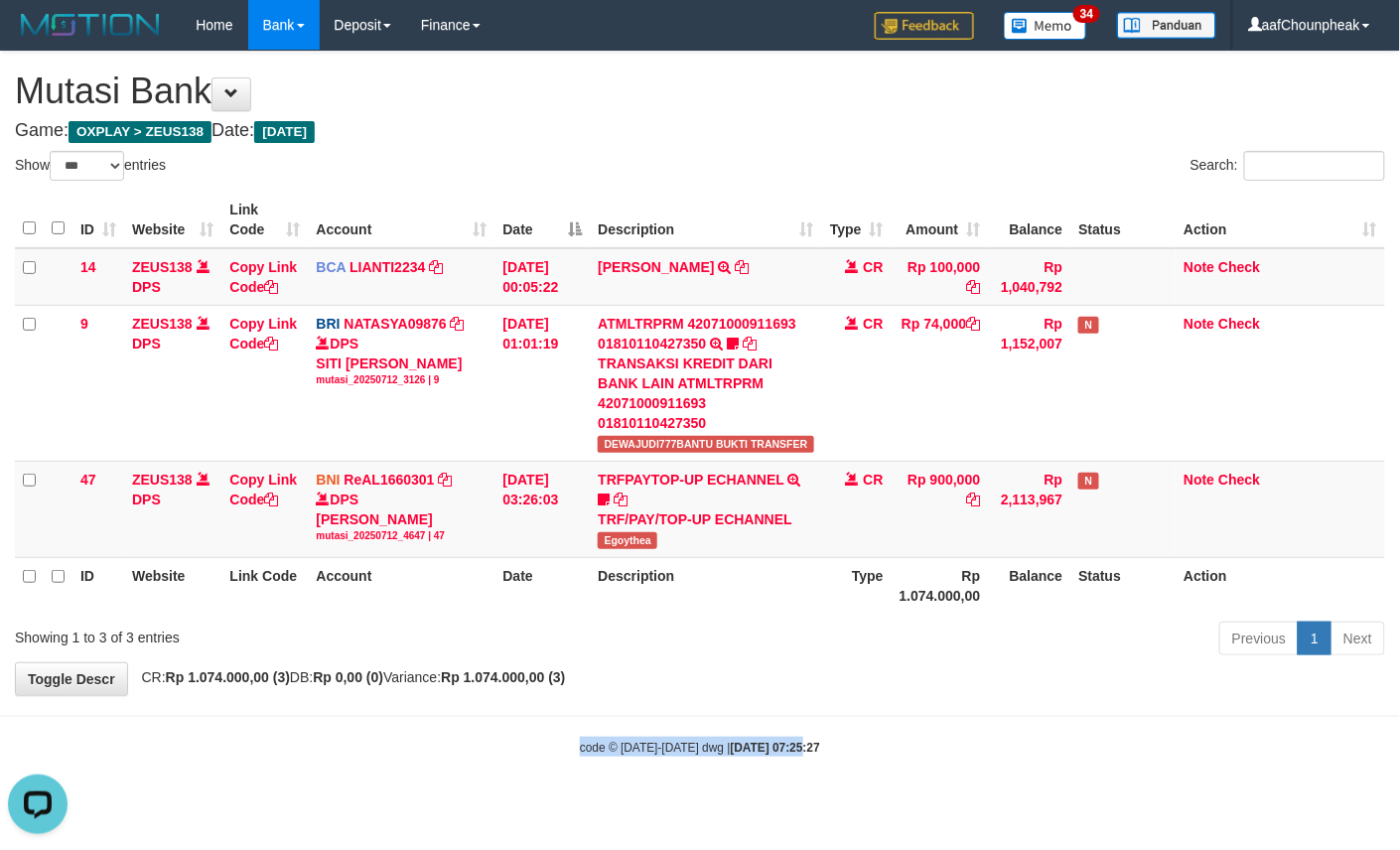 drag, startPoint x: 772, startPoint y: 703, endPoint x: 779, endPoint y: 732, distance: 29.832868 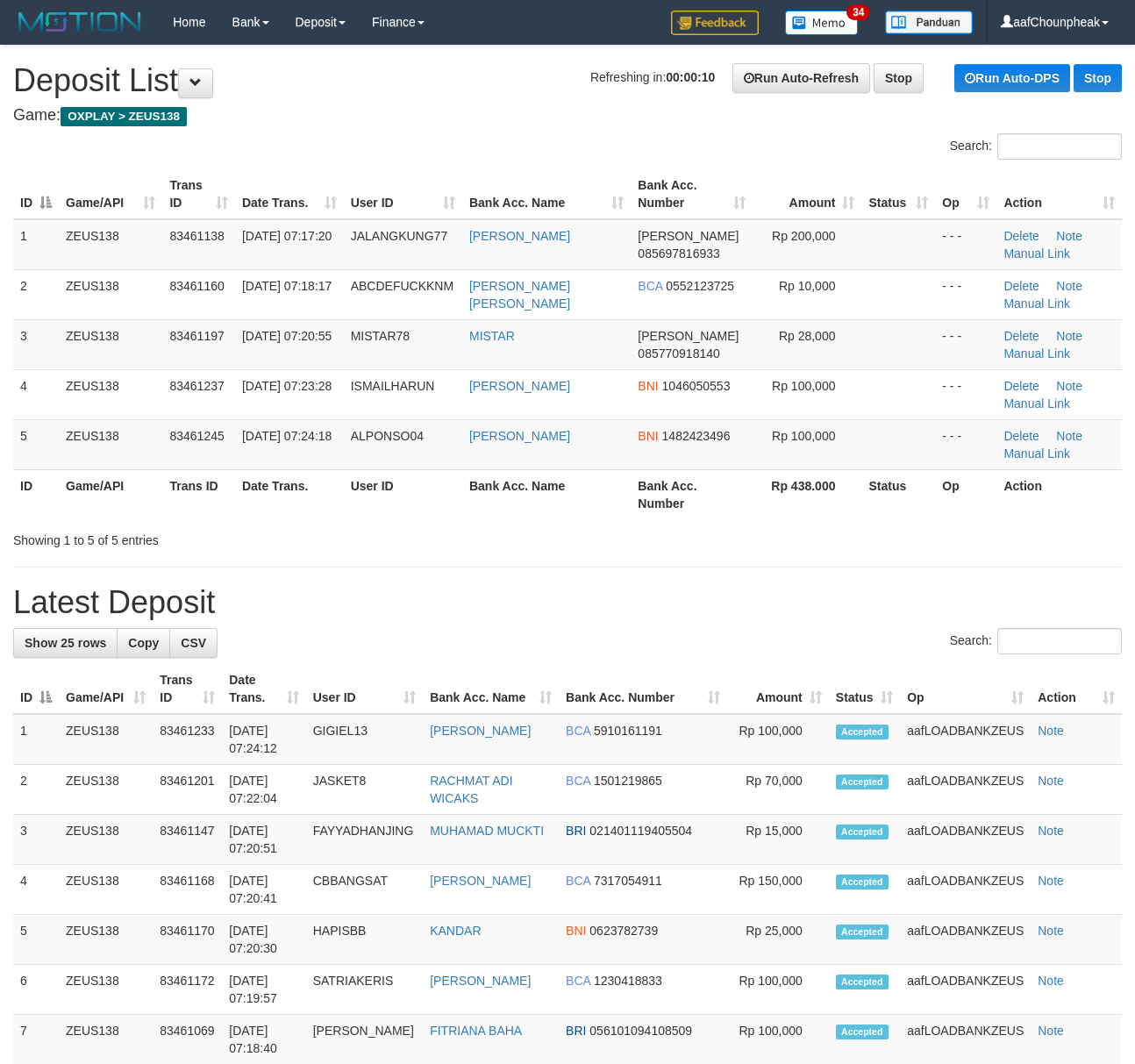 scroll, scrollTop: 0, scrollLeft: 0, axis: both 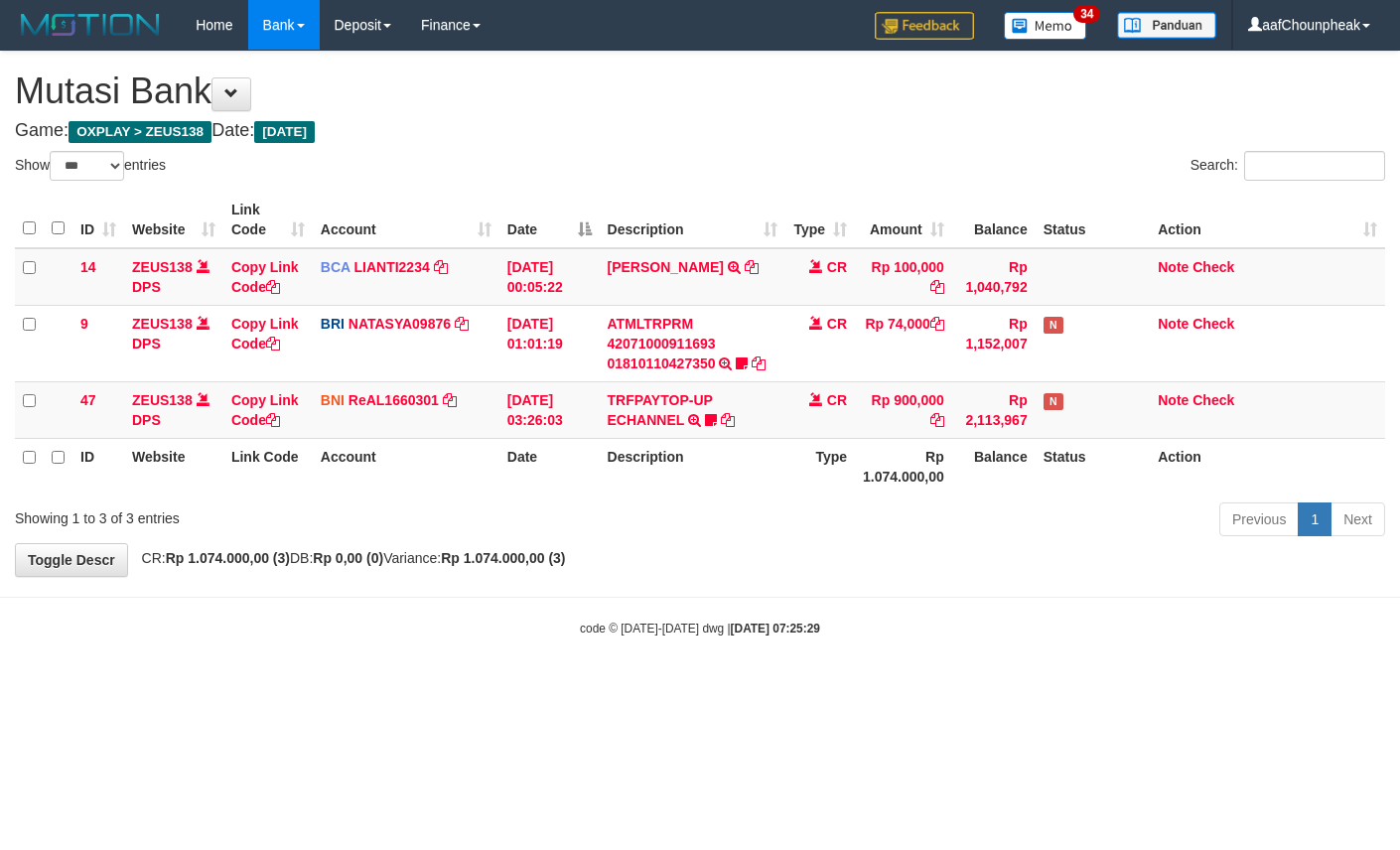 select on "***" 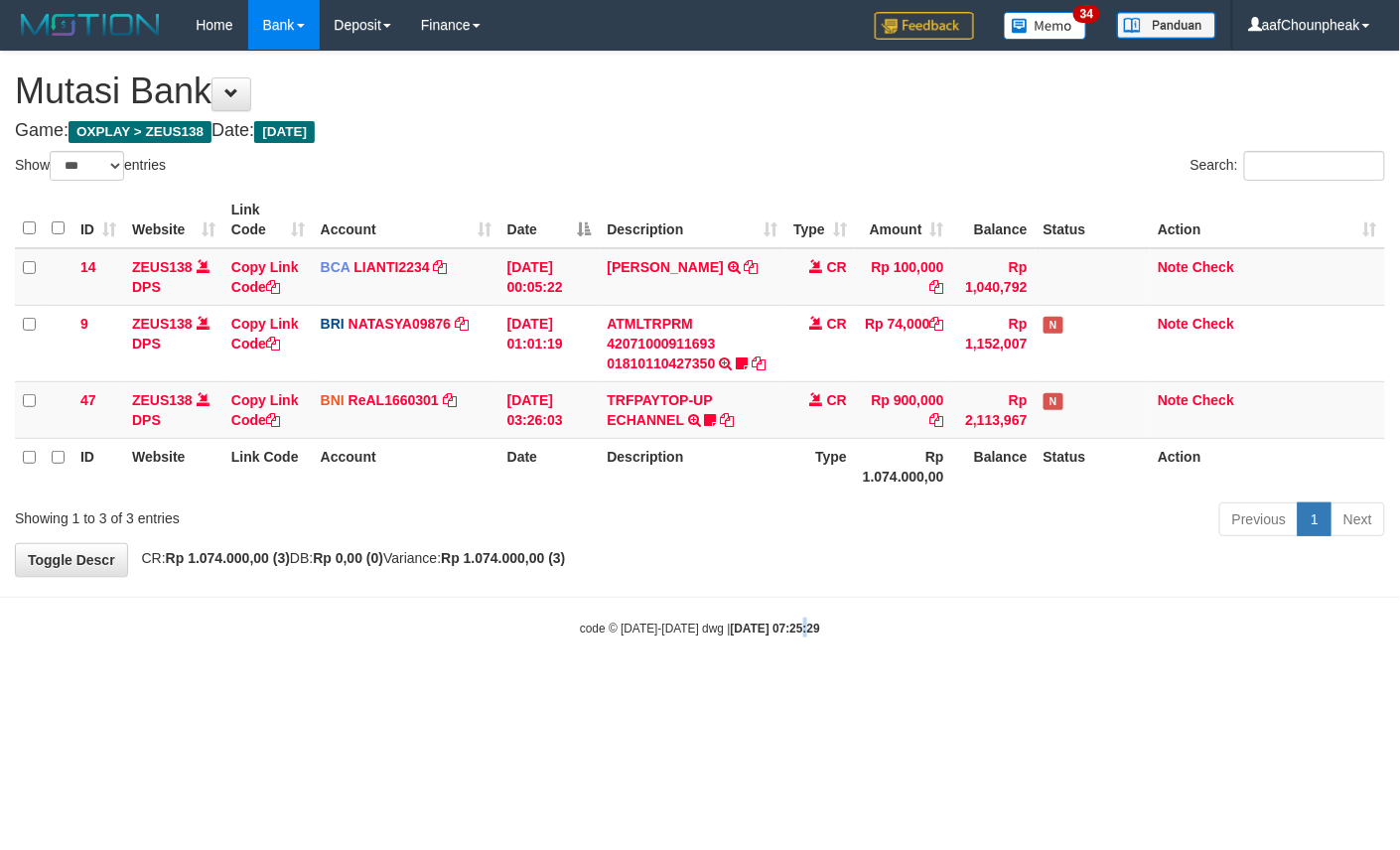 drag, startPoint x: 0, startPoint y: 0, endPoint x: 783, endPoint y: 737, distance: 1075.2944 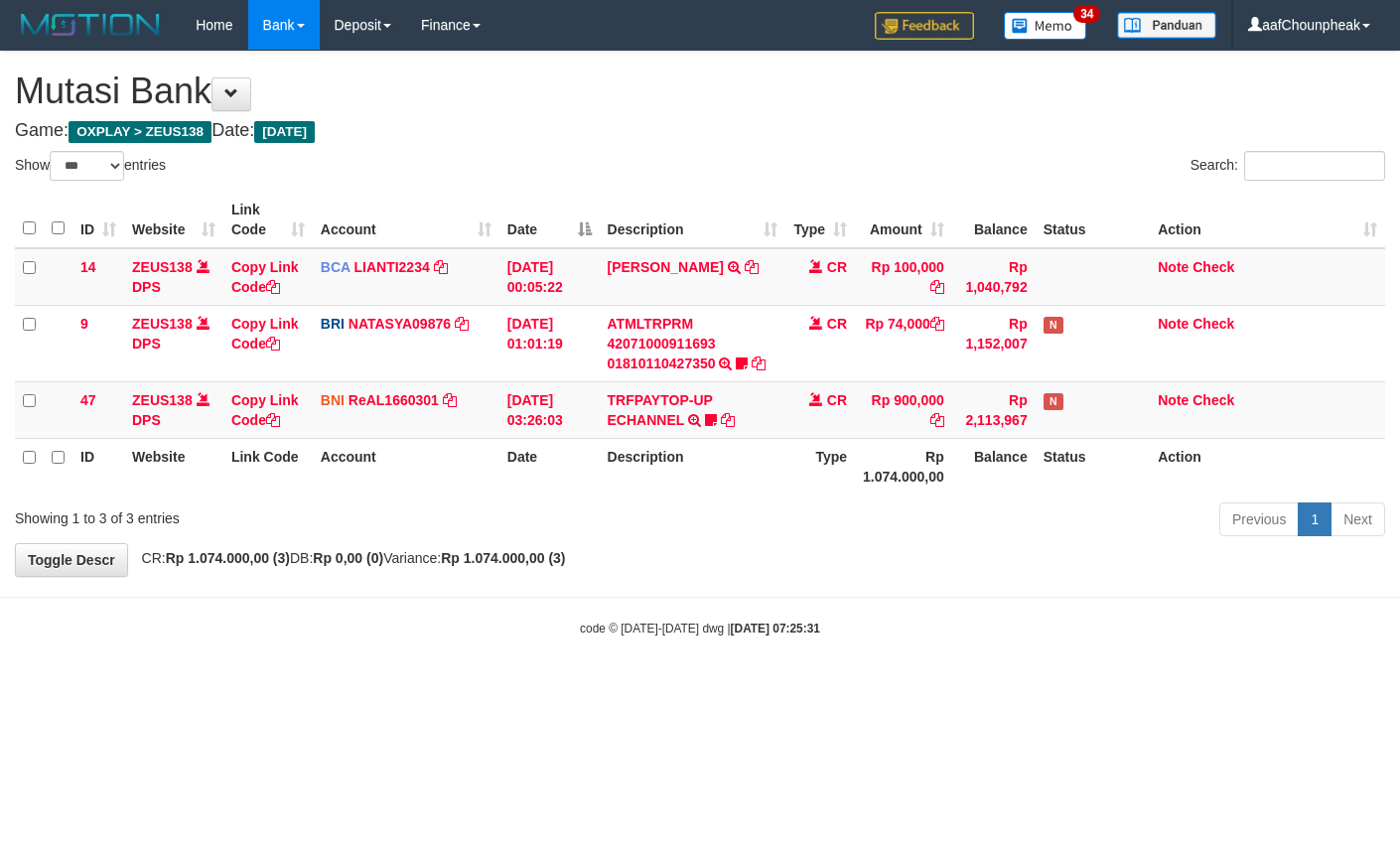 select on "***" 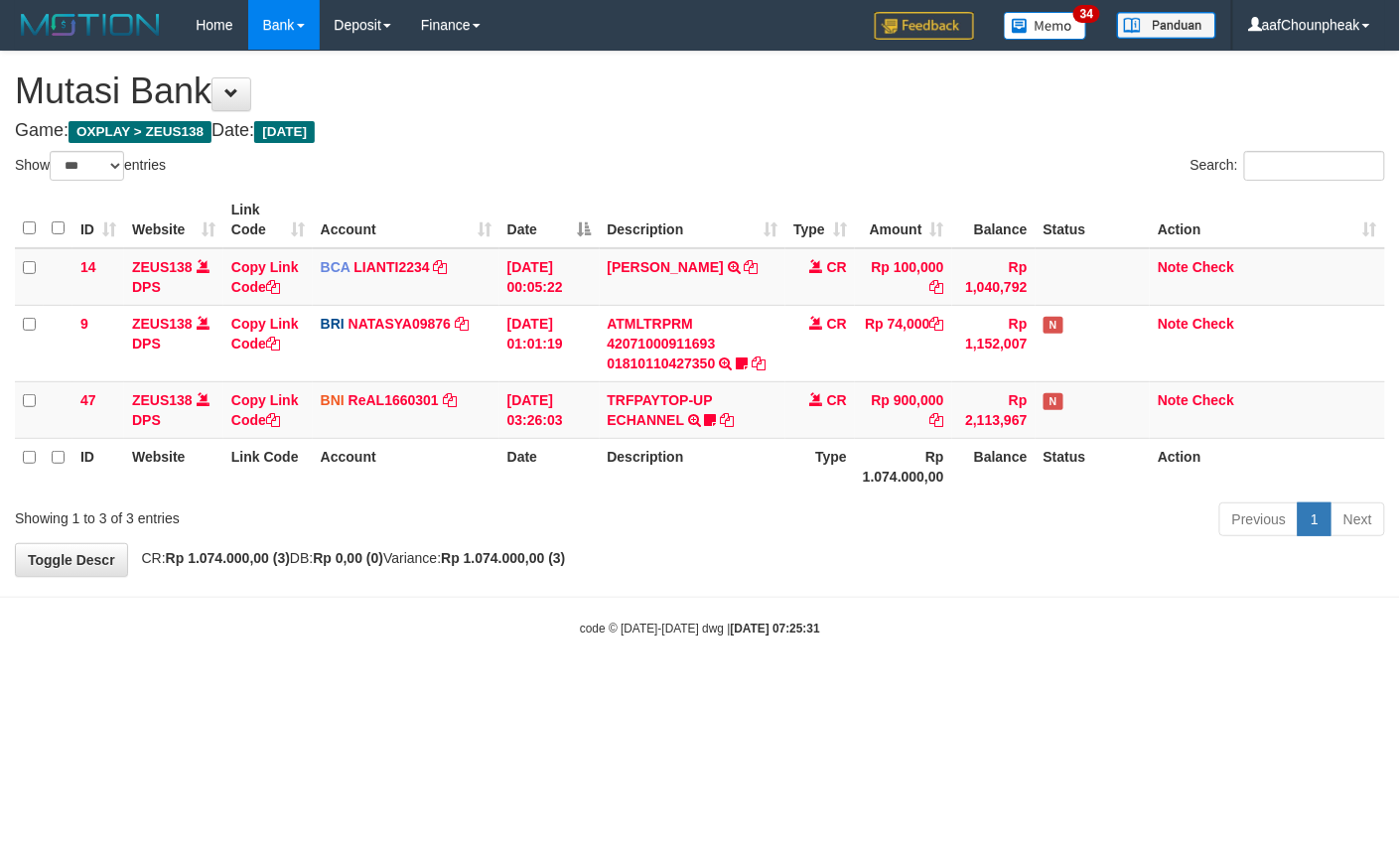 click on "Toggle navigation
Home
Bank
Account List
Mutasi Bank
Search
Note Mutasi
Deposit
DPS List
History
Finance
Financial Data
aafChounpheak
My Profile
Log Out
34" at bounding box center (700, 344) 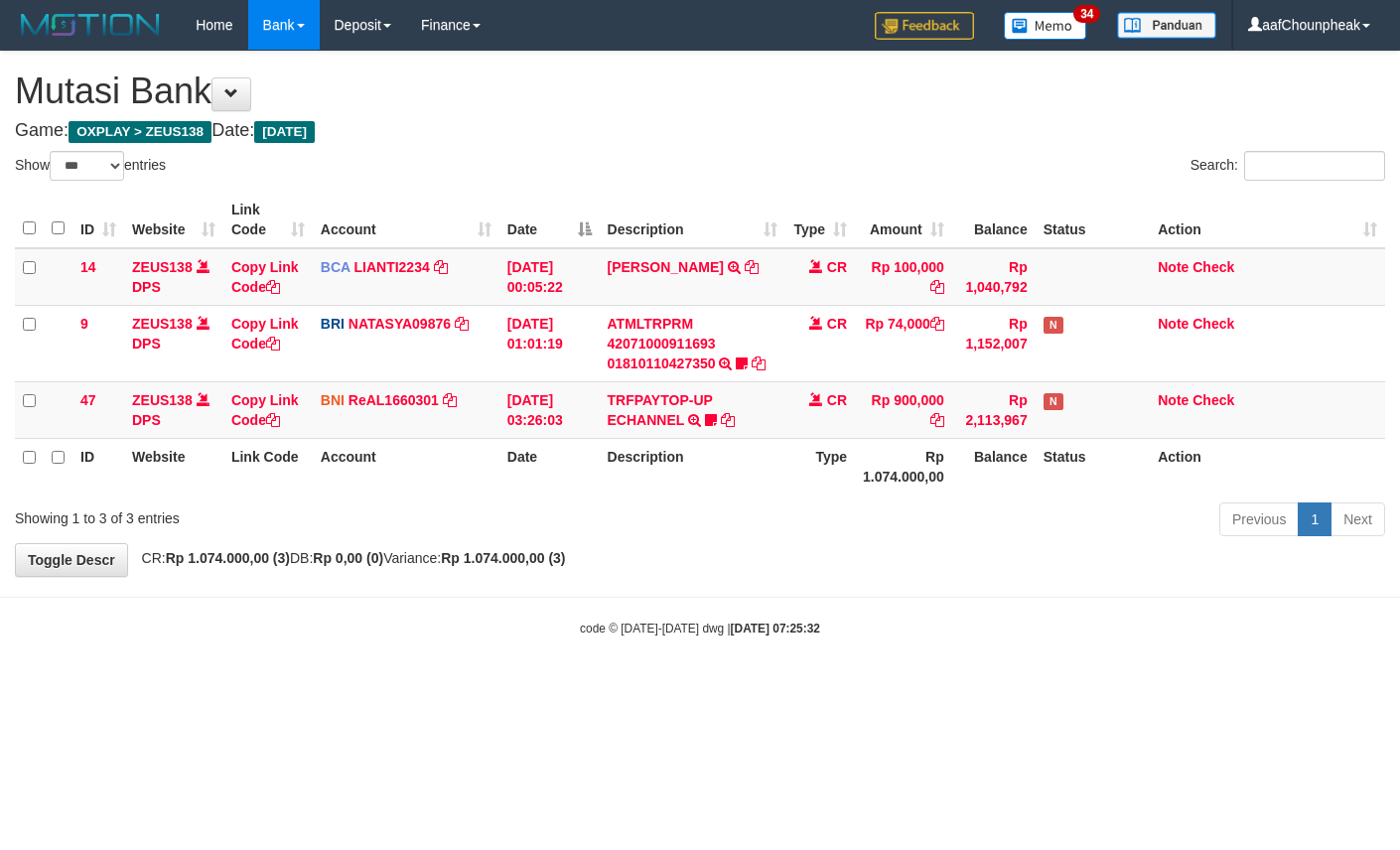 select on "***" 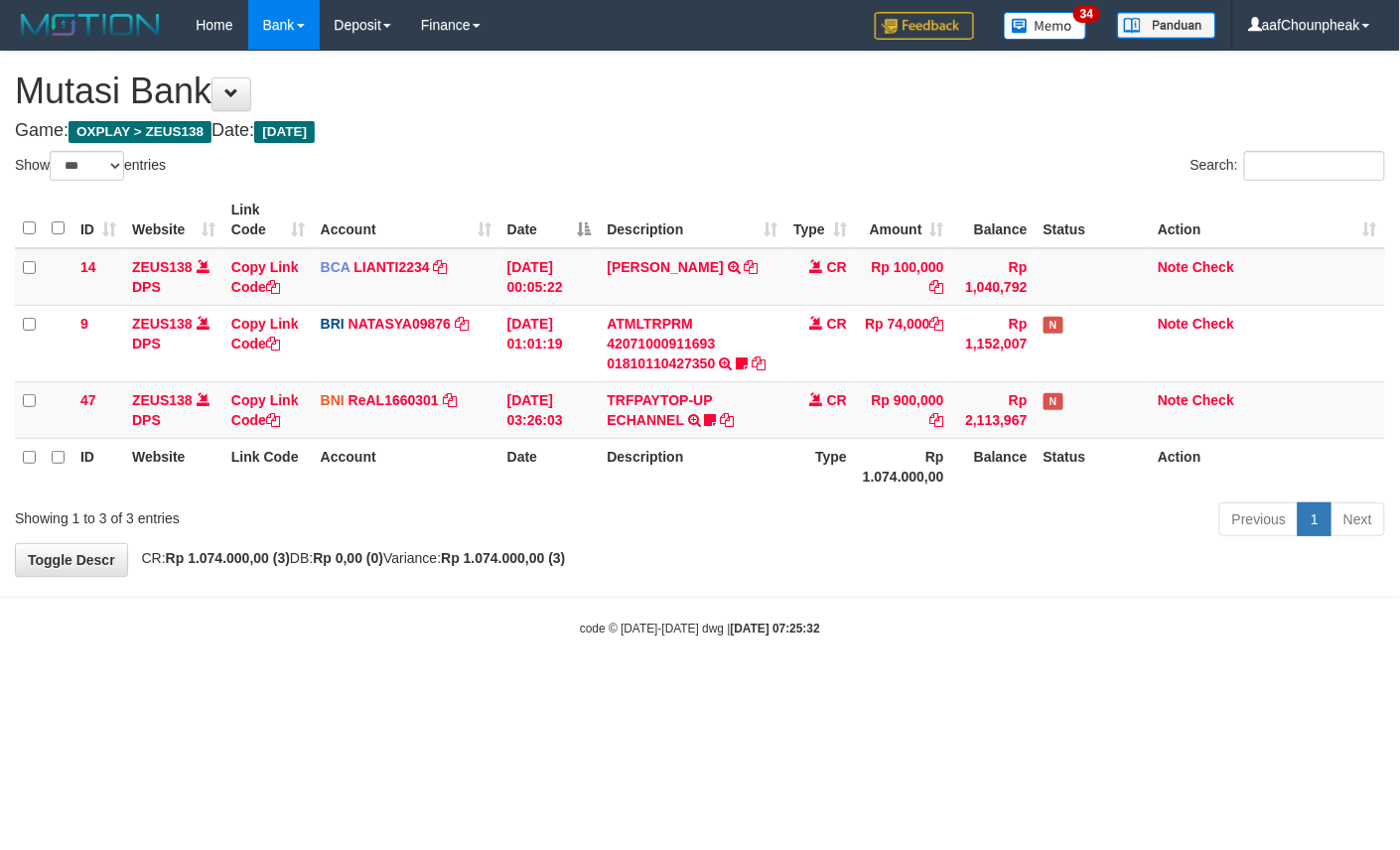 click on "Toggle navigation
Home
Bank
Account List
Mutasi Bank
Search
Note Mutasi
Deposit
DPS List
History
Finance
Financial Data
aafChounpheak
My Profile
Log Out
34" at bounding box center (700, 344) 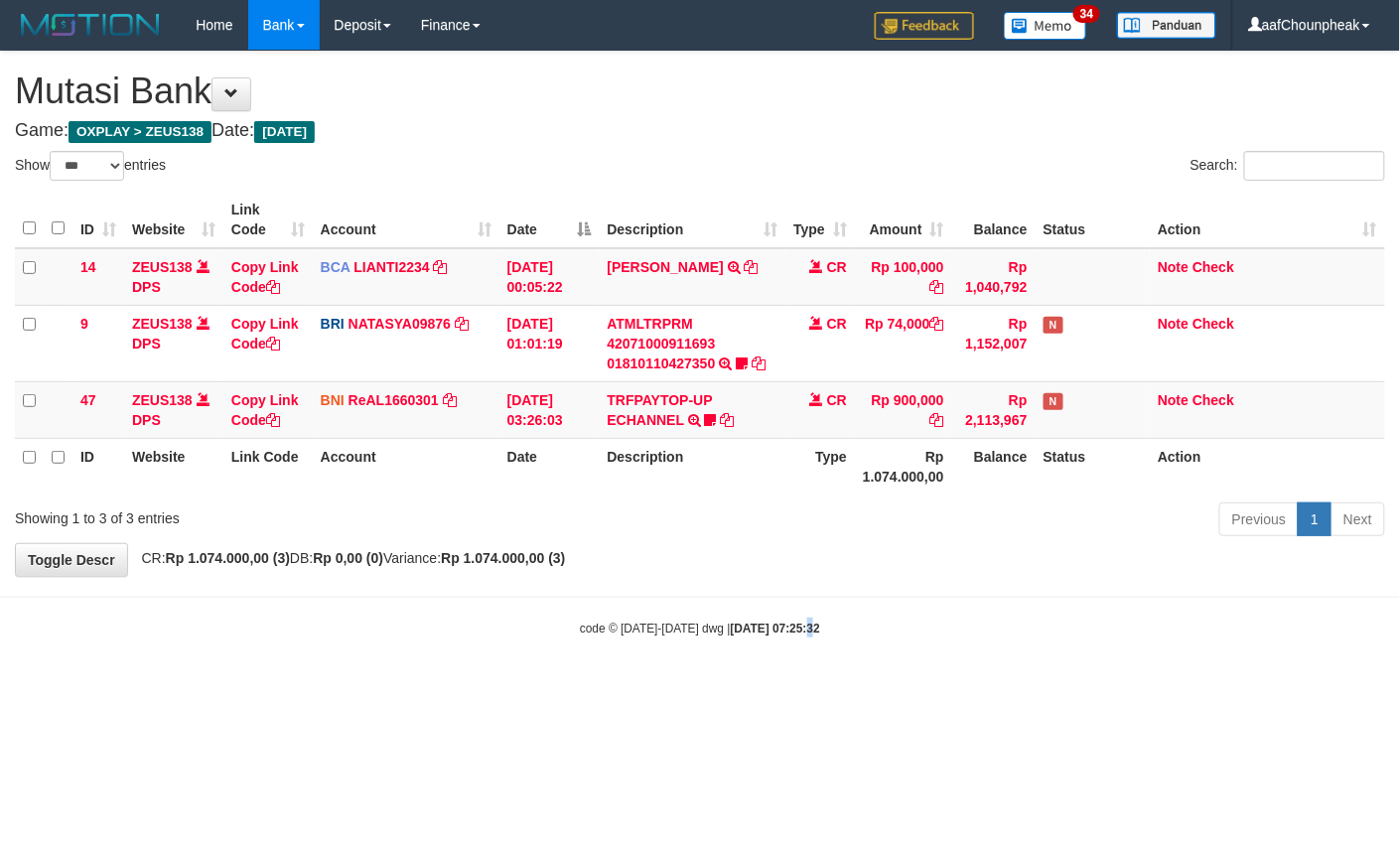 drag, startPoint x: 0, startPoint y: 0, endPoint x: 783, endPoint y: 740, distance: 1077.353 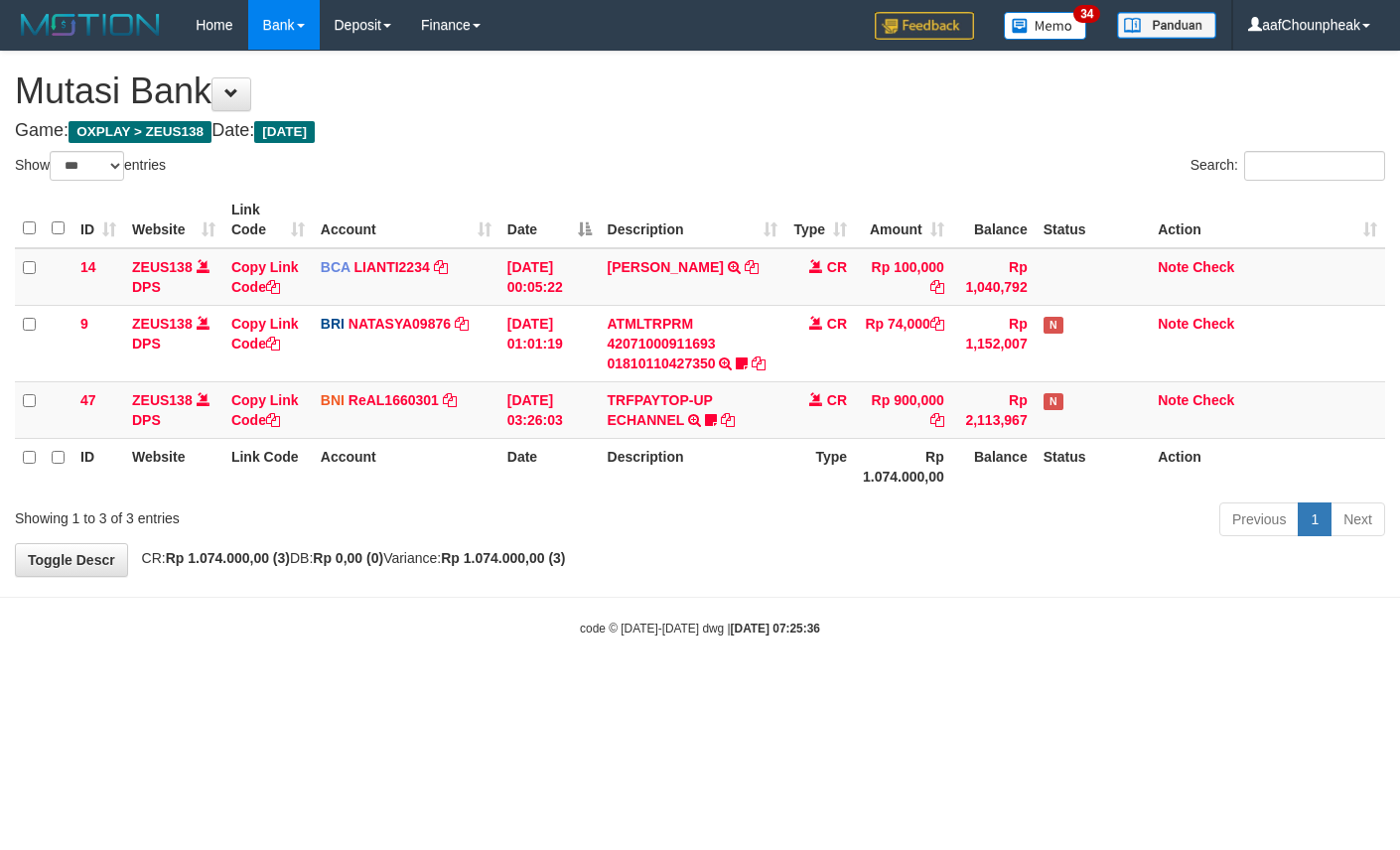 select on "***" 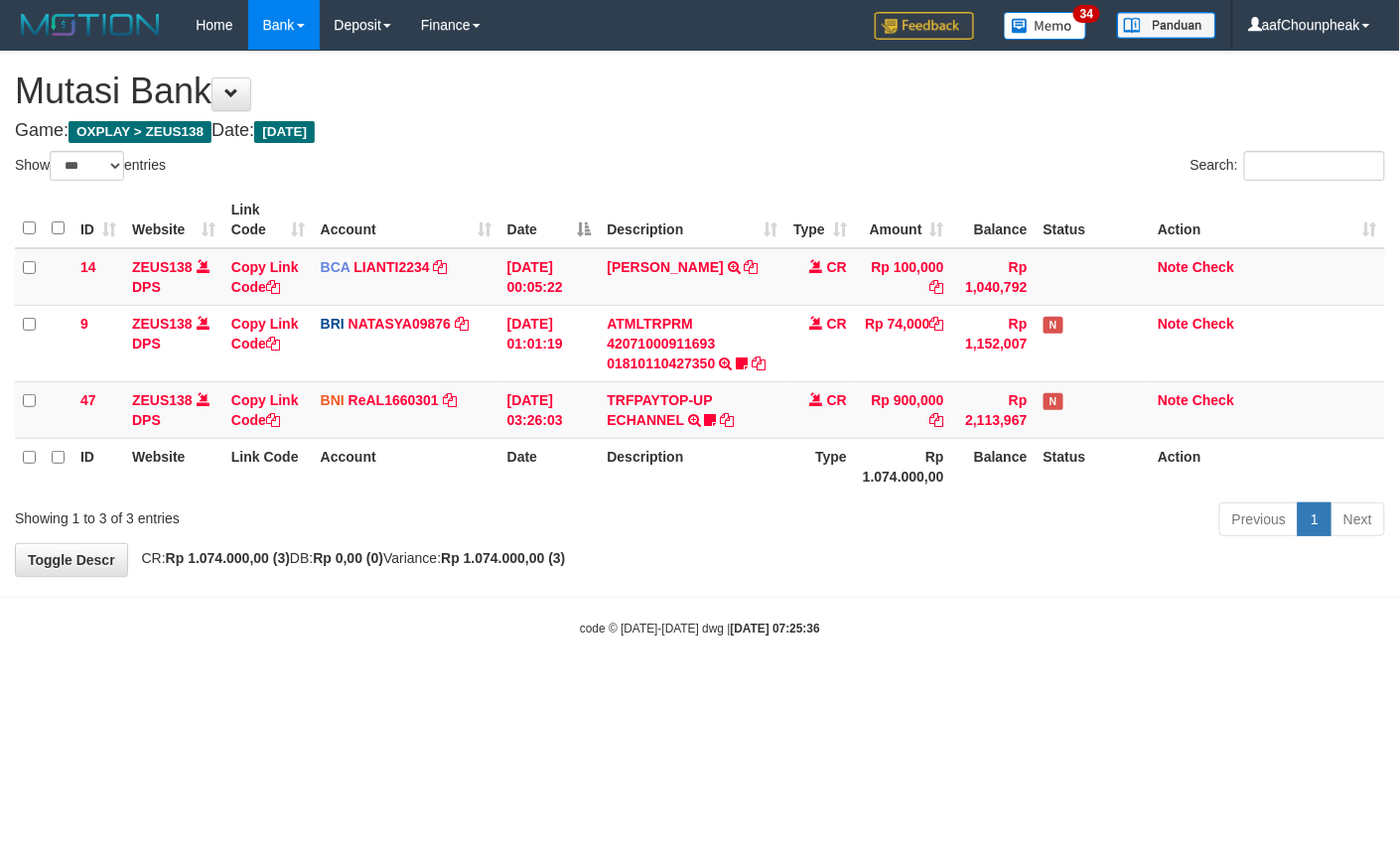 click on "Toggle navigation
Home
Bank
Account List
Mutasi Bank
Search
Note Mutasi
Deposit
DPS List
History
Finance
Financial Data
aafChounpheak
My Profile
Log Out
34" at bounding box center [700, 344] 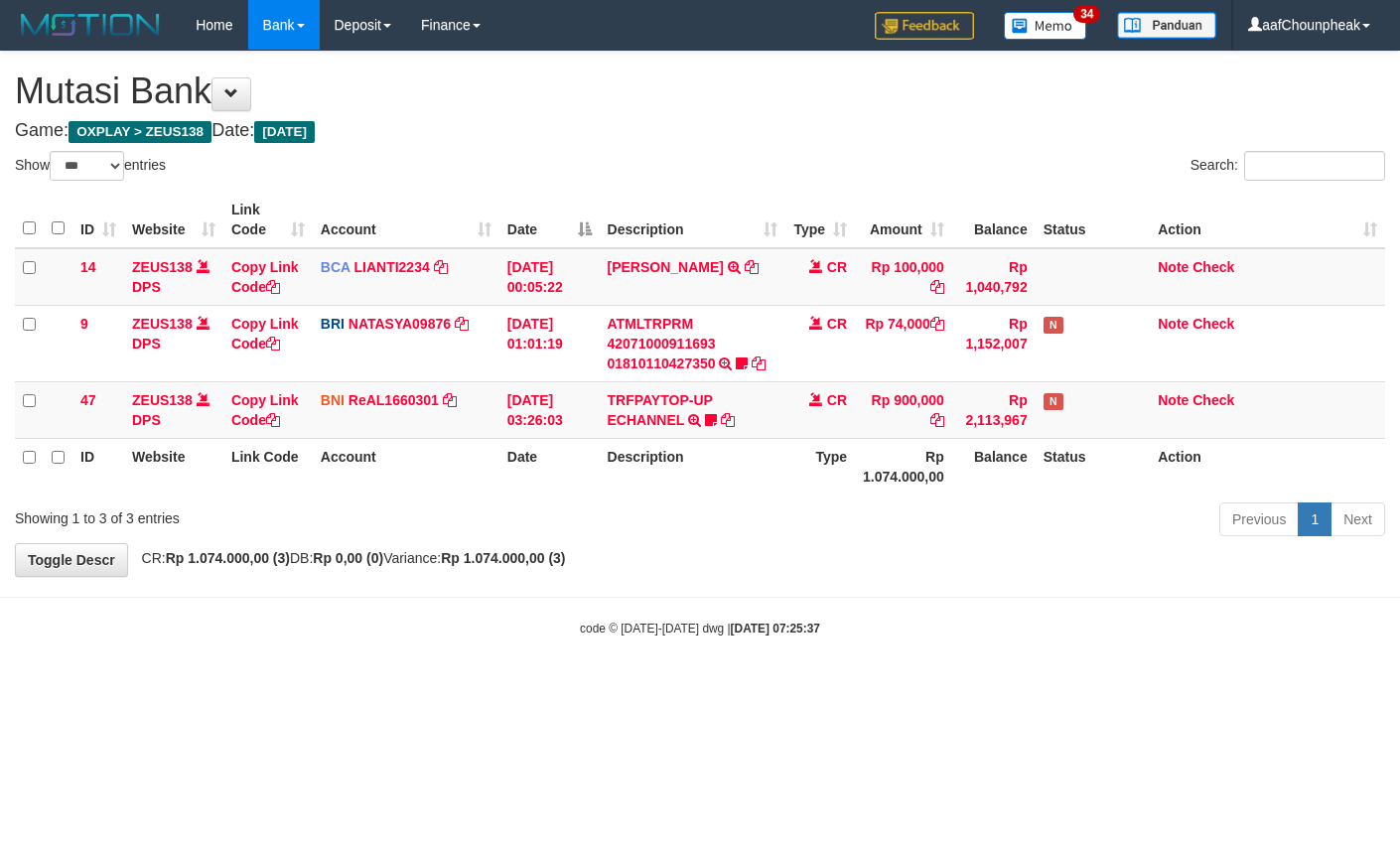 select on "***" 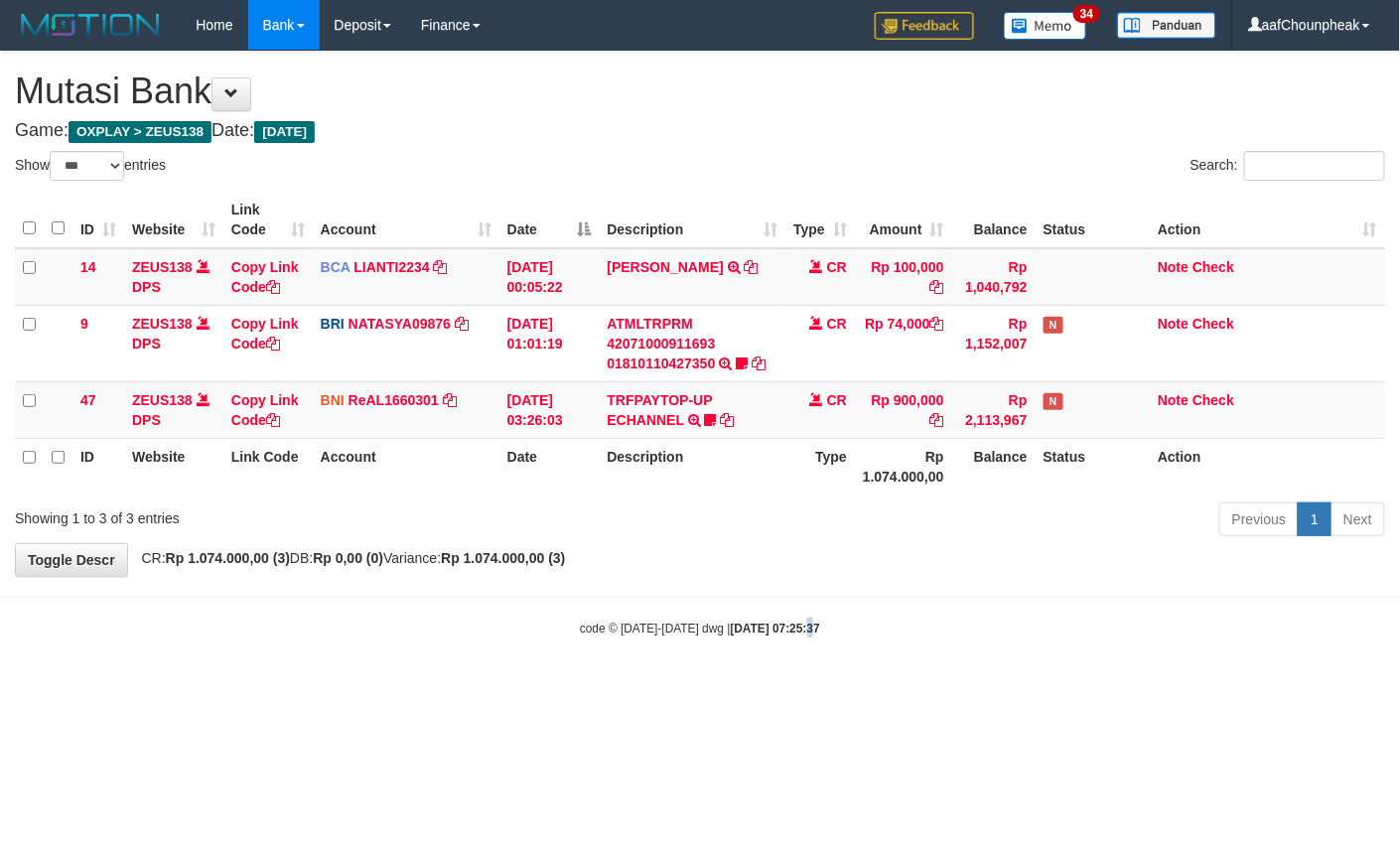 click on "Toggle navigation
Home
Bank
Account List
Mutasi Bank
Search
Note Mutasi
Deposit
DPS List
History
Finance
Financial Data
aafChounpheak
My Profile
Log Out
34" at bounding box center [700, 344] 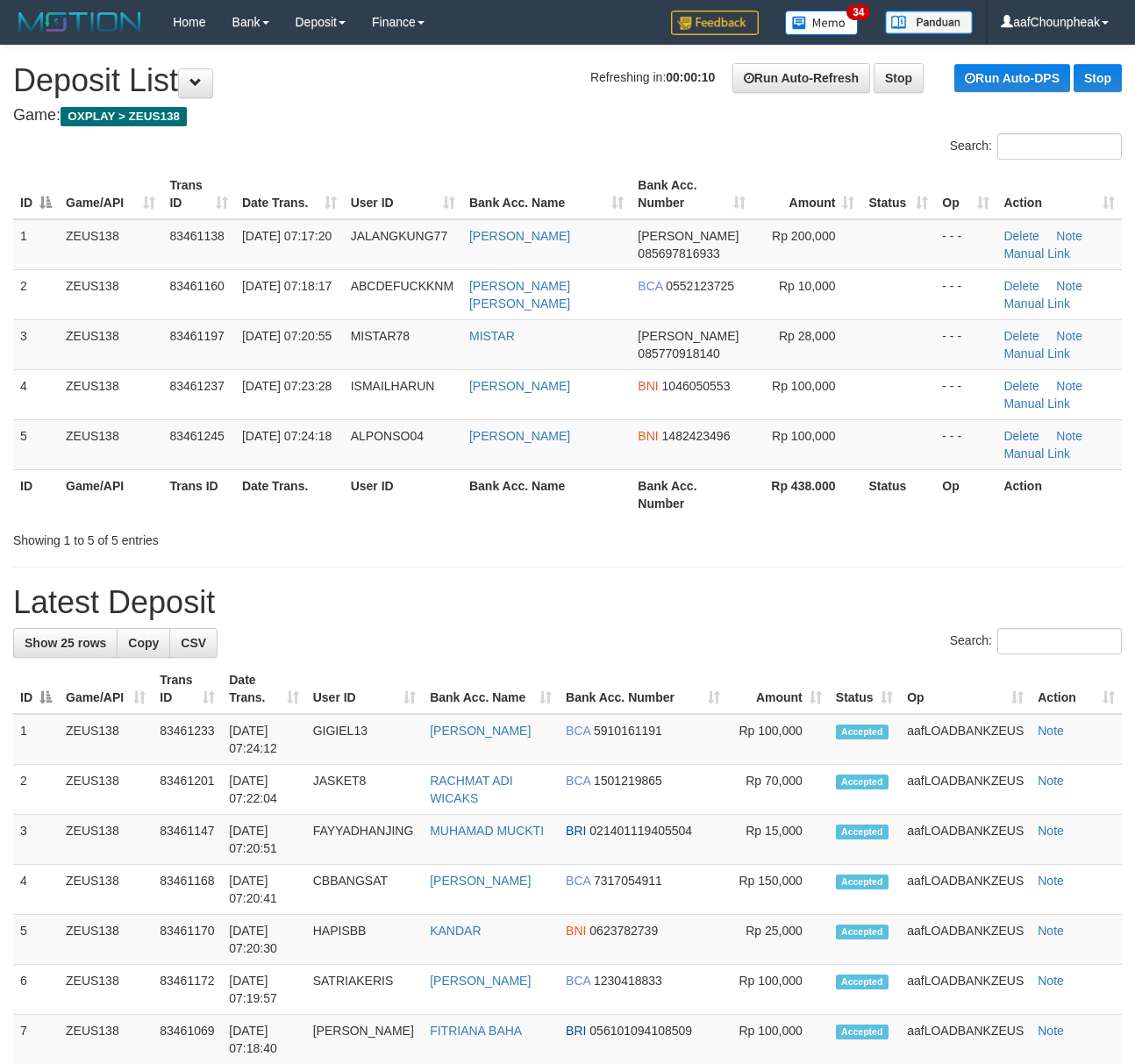 scroll, scrollTop: 0, scrollLeft: 0, axis: both 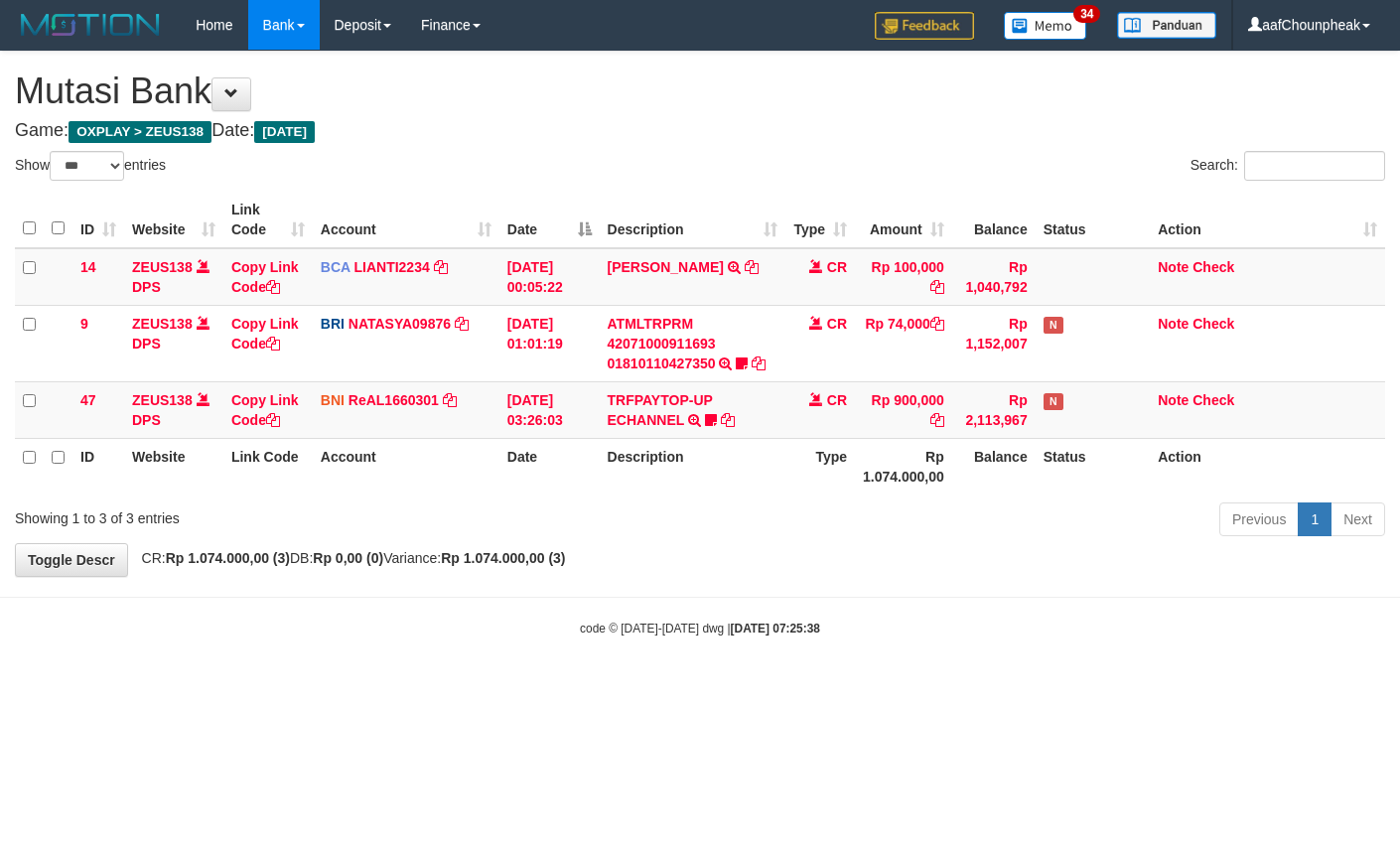 select on "***" 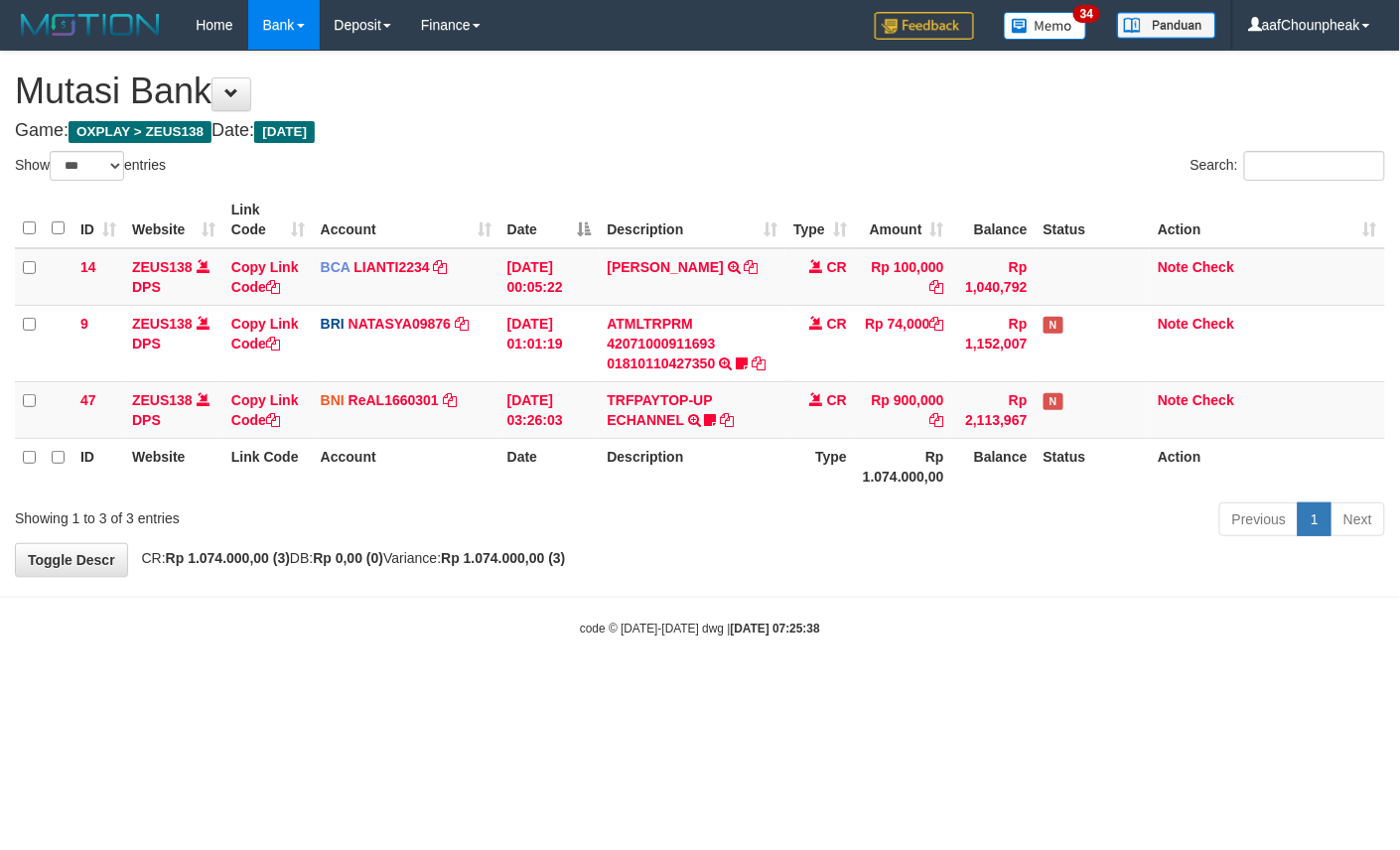 drag, startPoint x: 0, startPoint y: 0, endPoint x: 792, endPoint y: 780, distance: 1111.6042 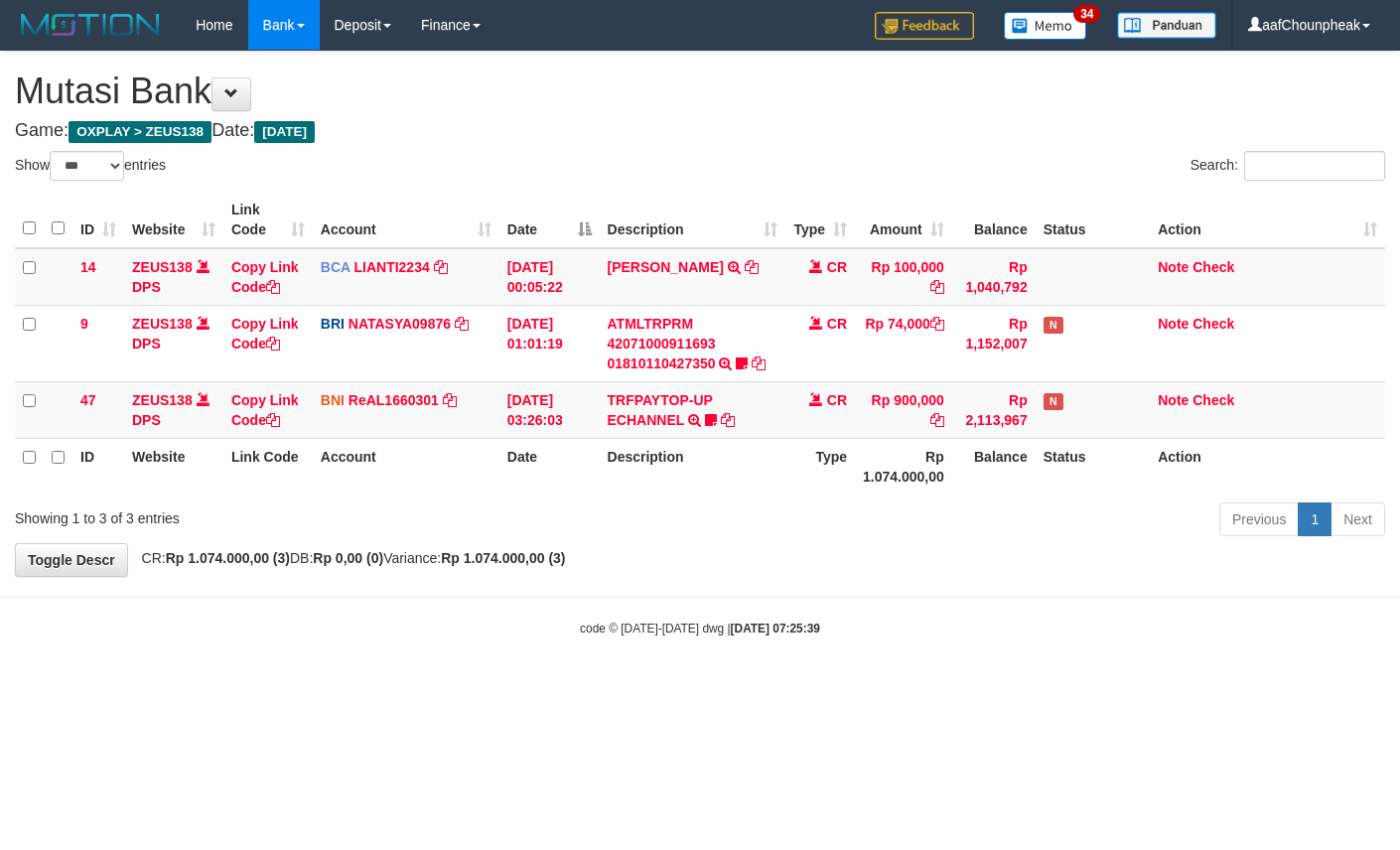 select on "***" 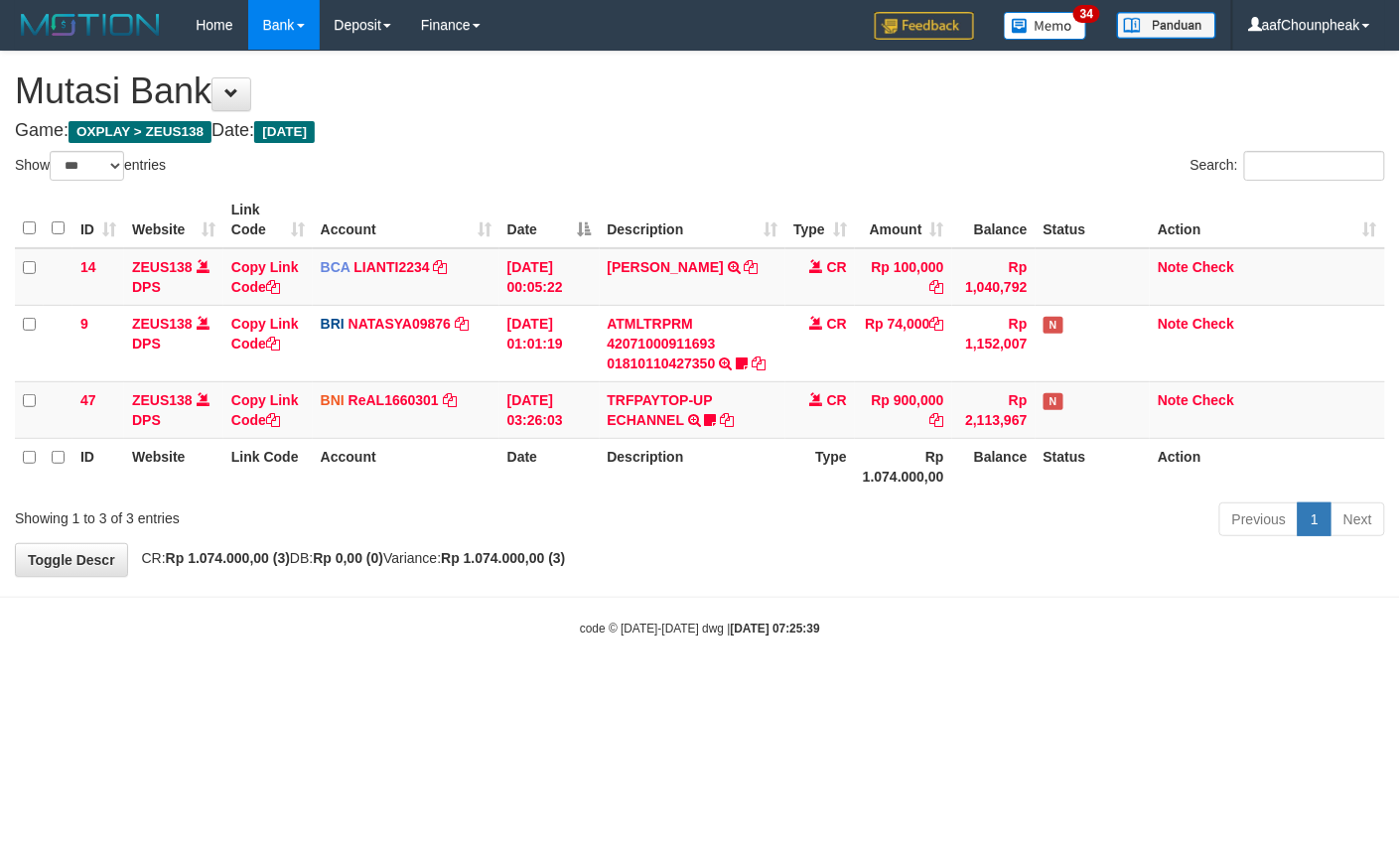 click on "Toggle navigation
Home
Bank
Account List
Mutasi Bank
Search
Note Mutasi
Deposit
DPS List
History
Finance
Financial Data
aafChounpheak
My Profile
Log Out
34" at bounding box center [700, 344] 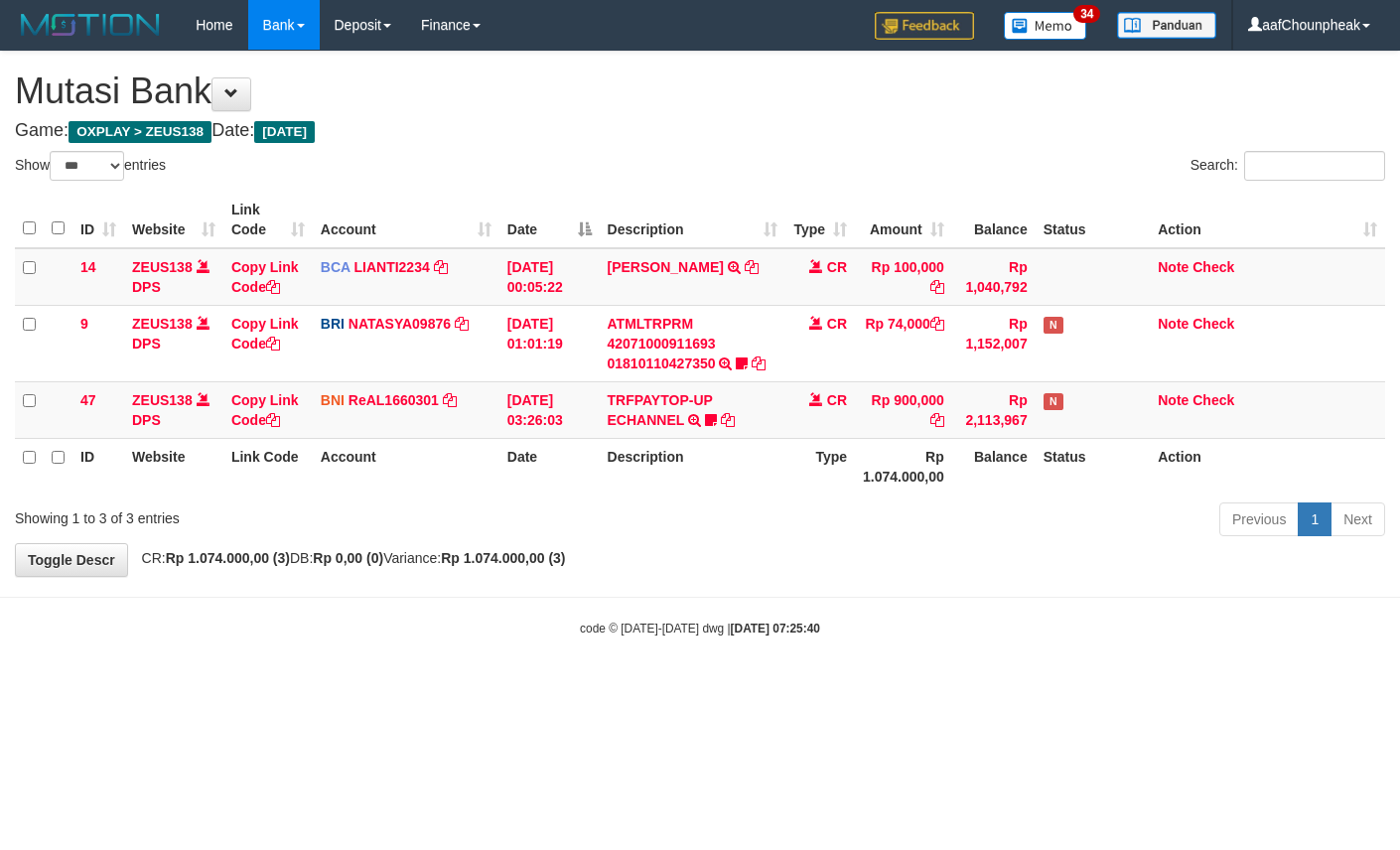 select on "***" 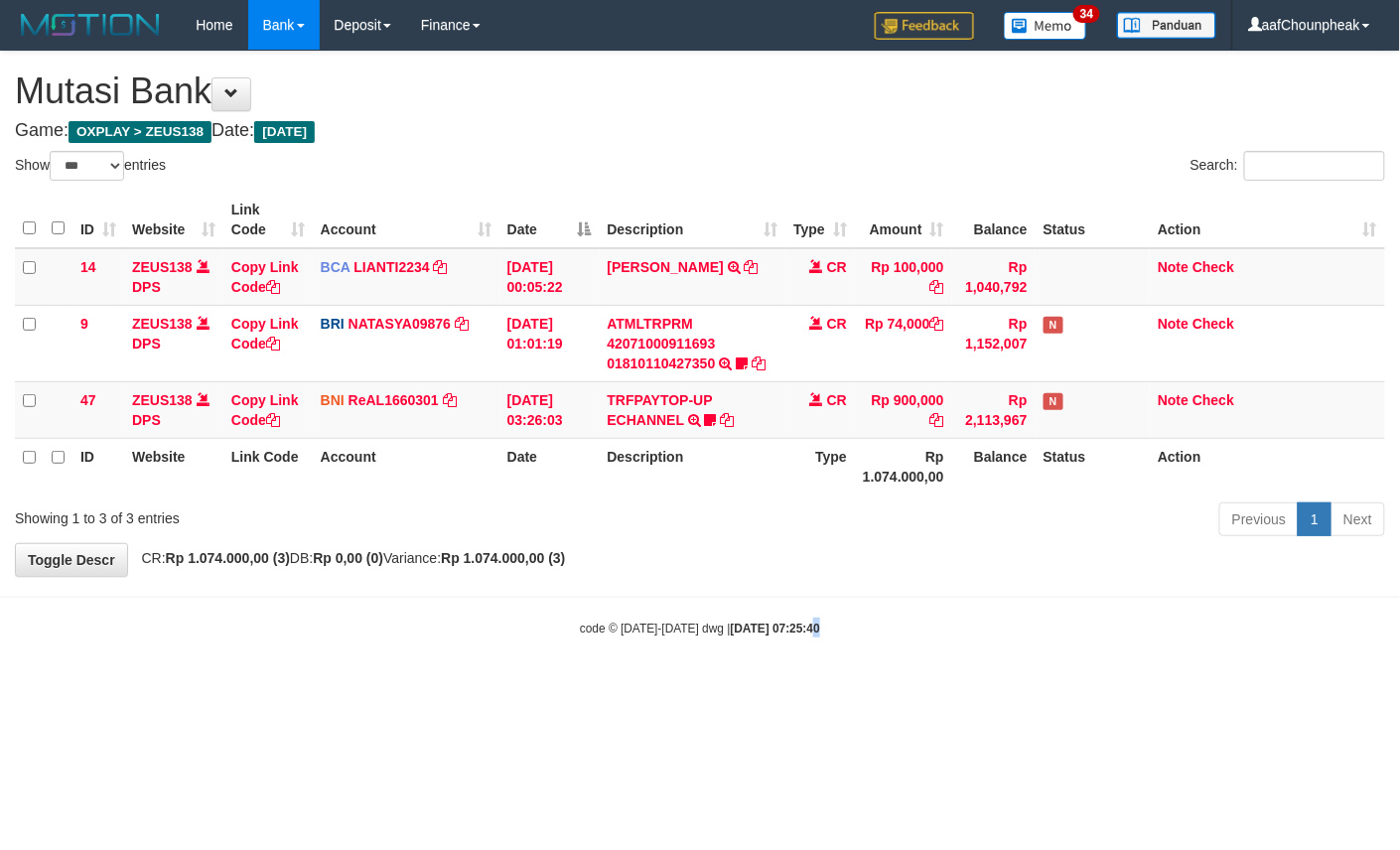 drag, startPoint x: 0, startPoint y: 0, endPoint x: 794, endPoint y: 794, distance: 1122.8856 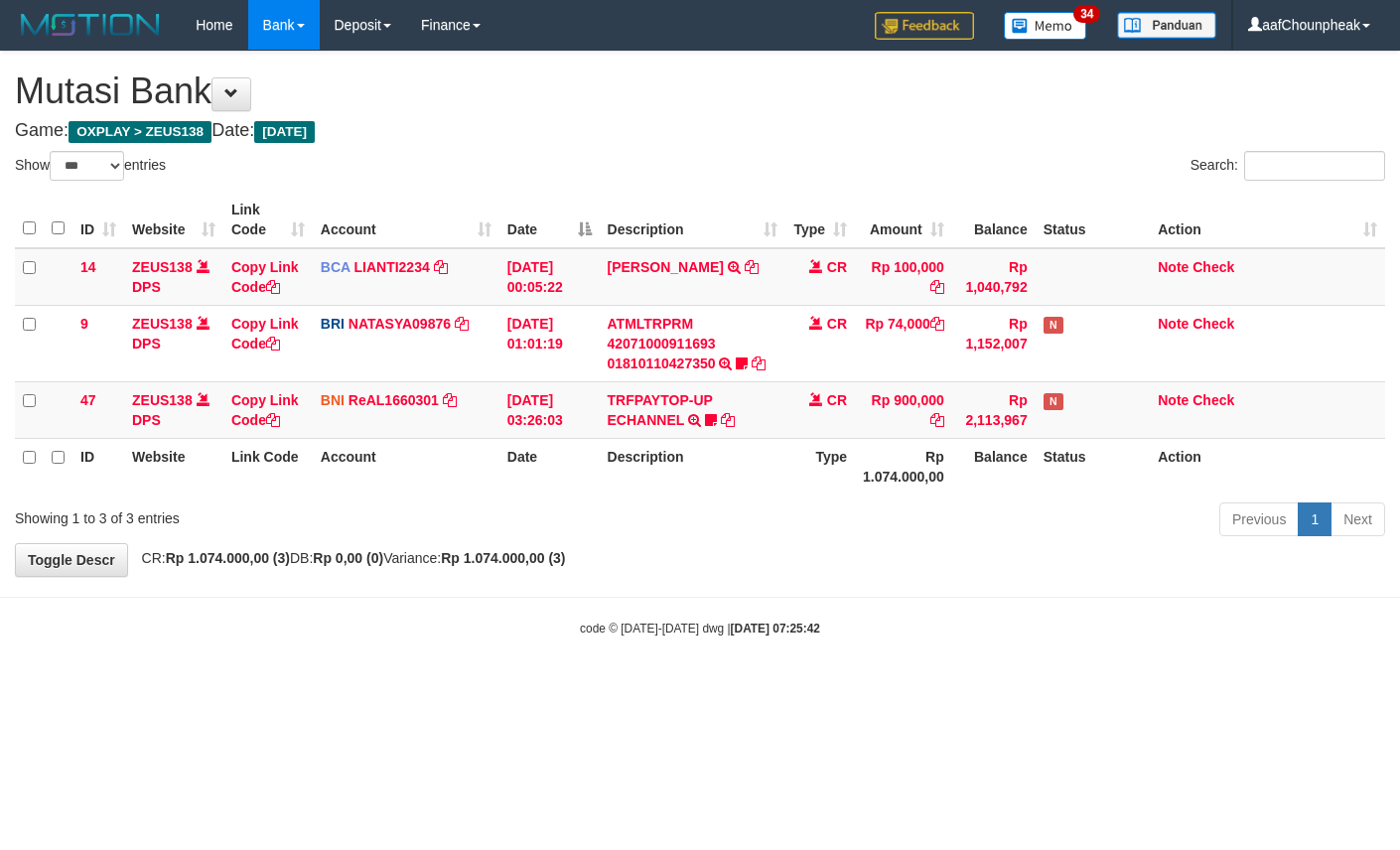 select on "***" 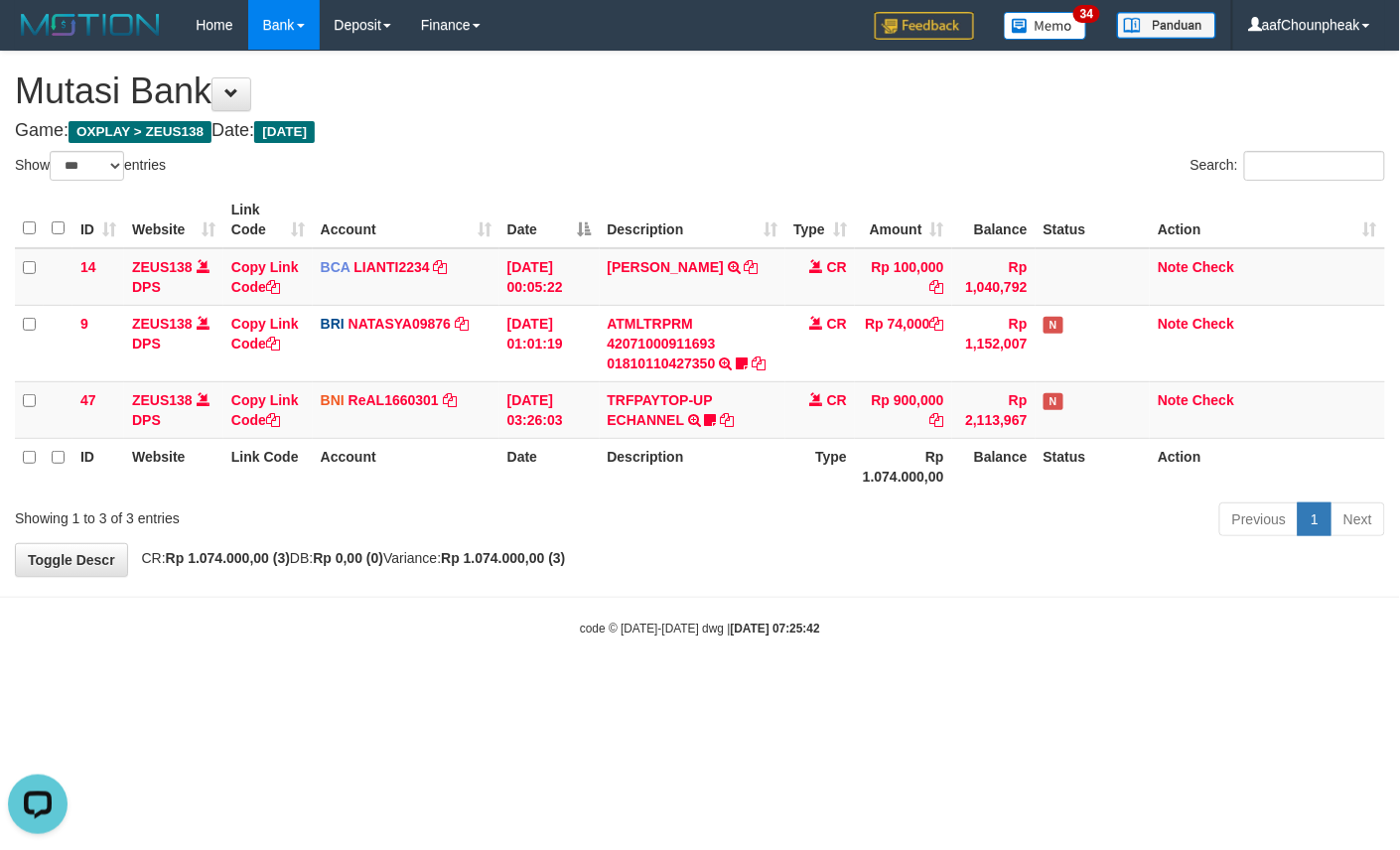scroll, scrollTop: 0, scrollLeft: 0, axis: both 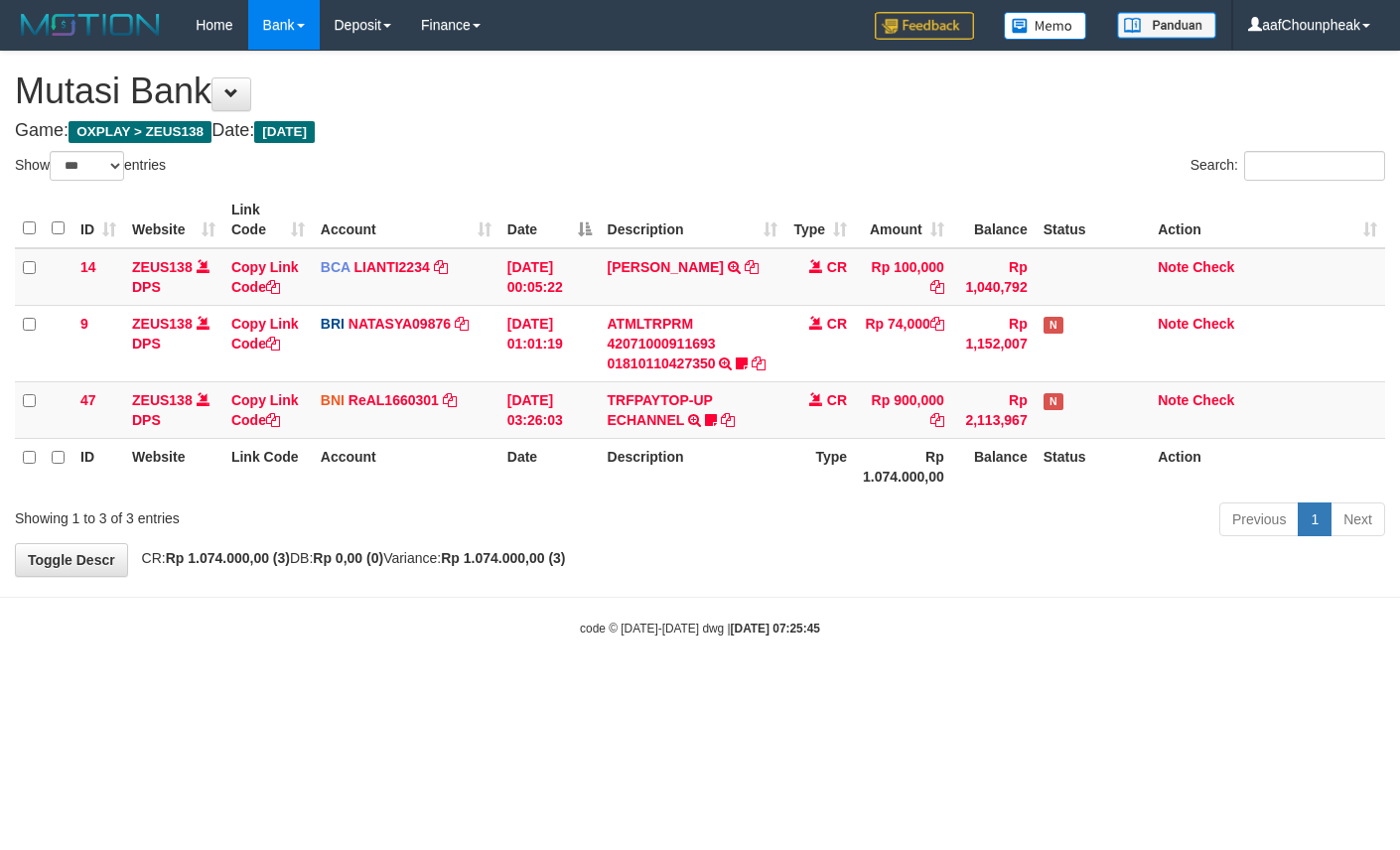 select on "***" 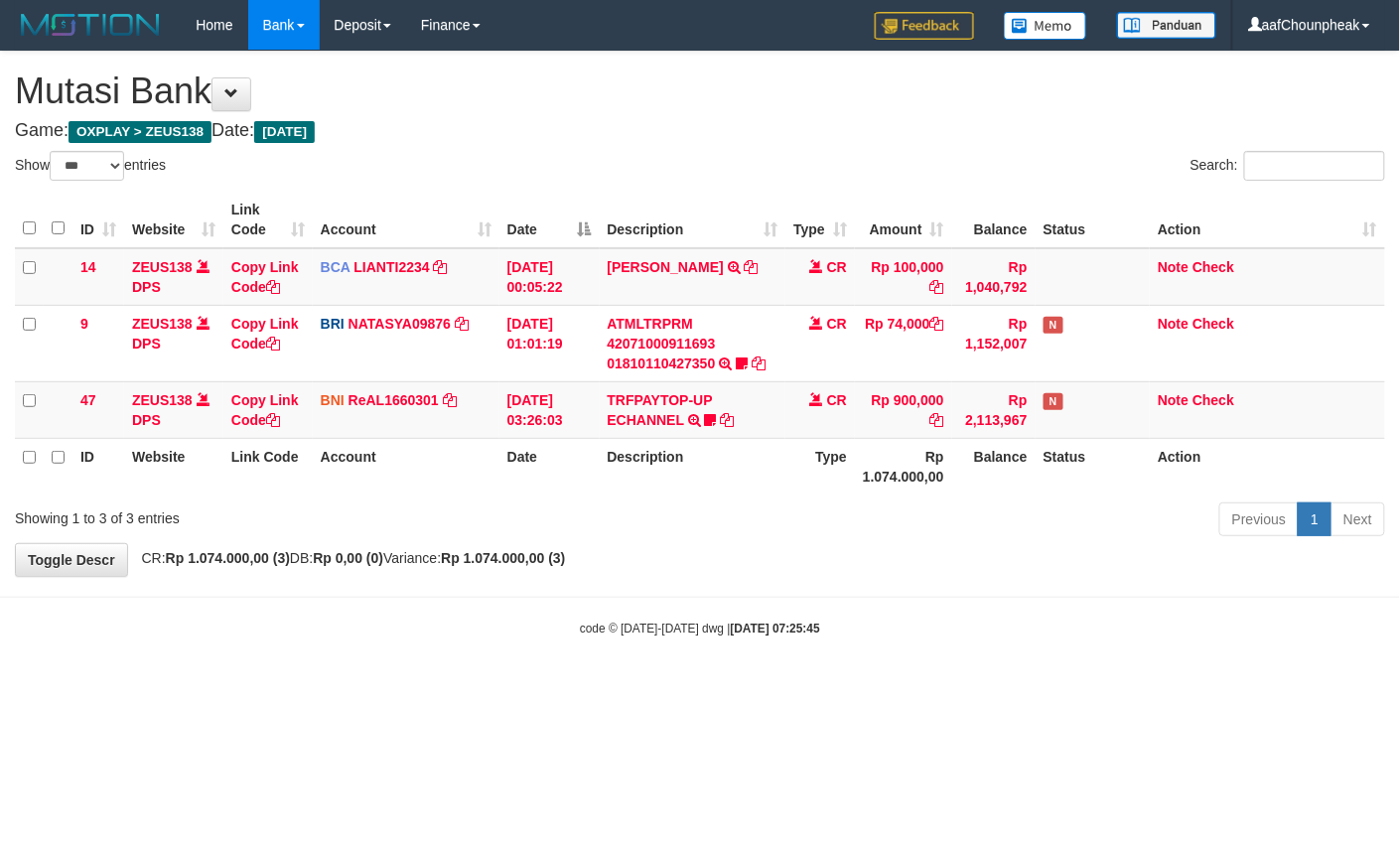 click on "Toggle navigation
Home
Bank
Account List
Mutasi Bank
Search
Note Mutasi
Deposit
DPS List
History
Finance
Financial Data
aafChounpheak
My Profile
Log Out
-" at bounding box center (700, 344) 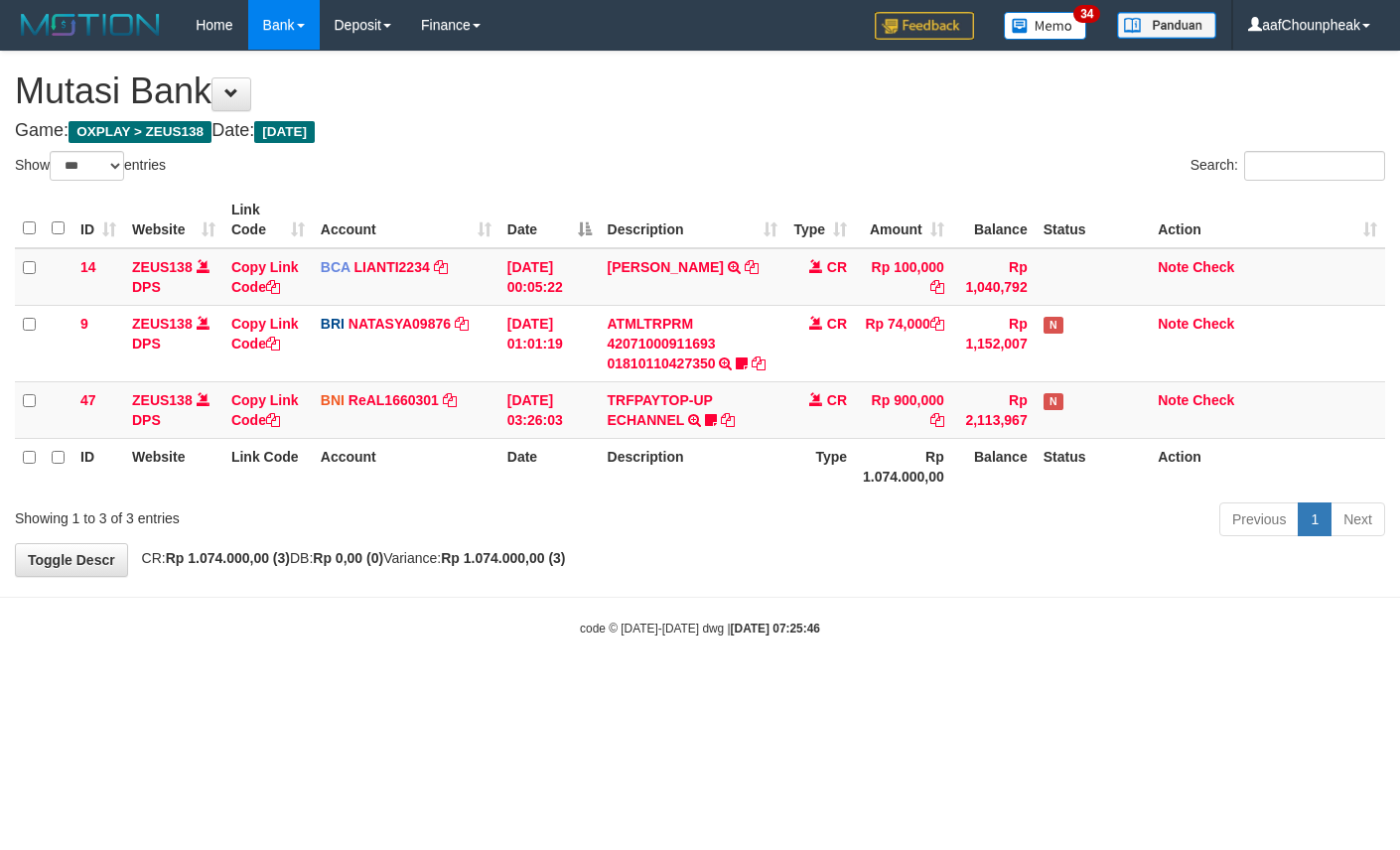 select on "***" 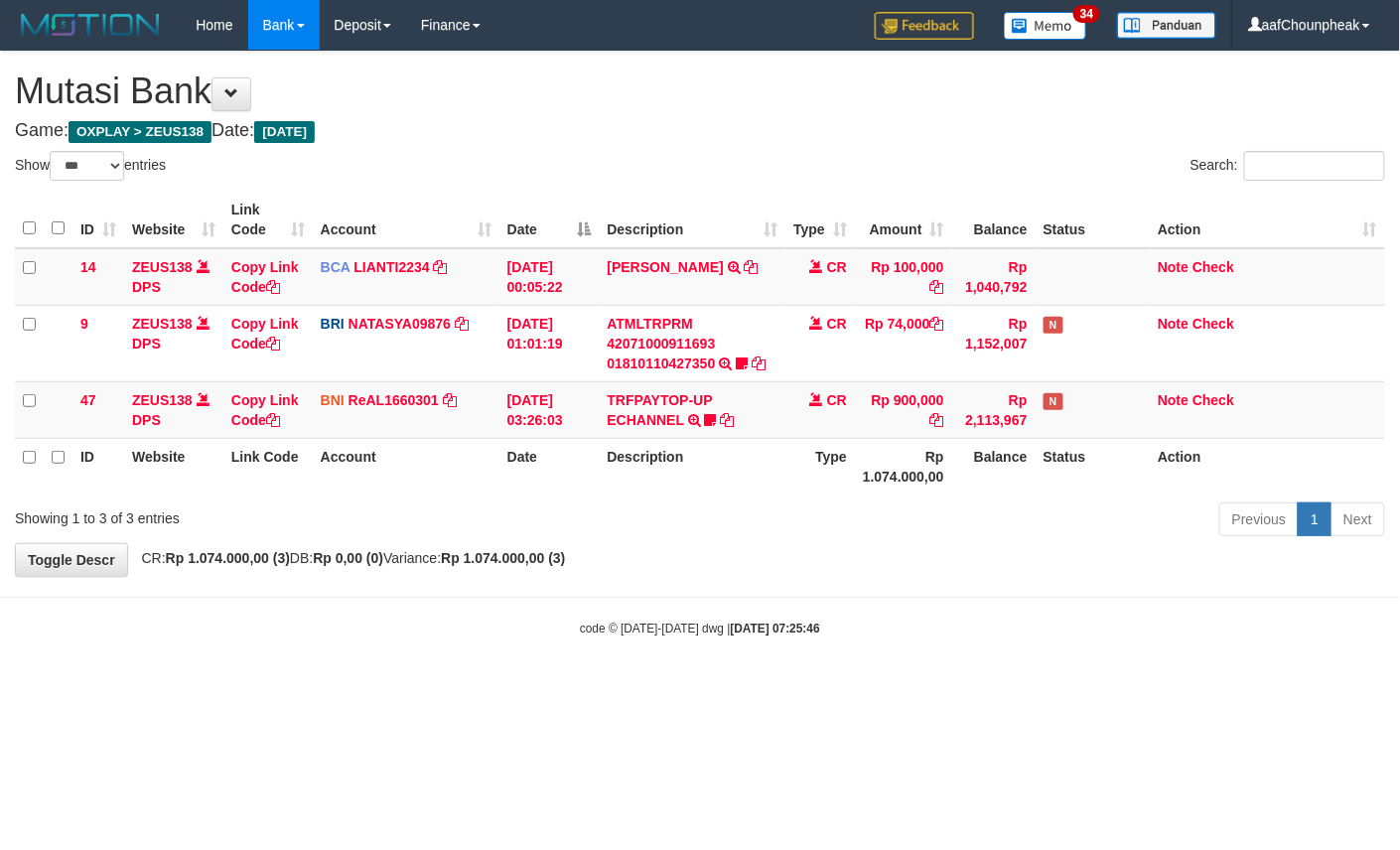 click on "Toggle navigation
Home
Bank
Account List
Mutasi Bank
Search
Note Mutasi
Deposit
DPS List
History
Finance
Financial Data
aafChounpheak
My Profile
Log Out
34" at bounding box center [700, 344] 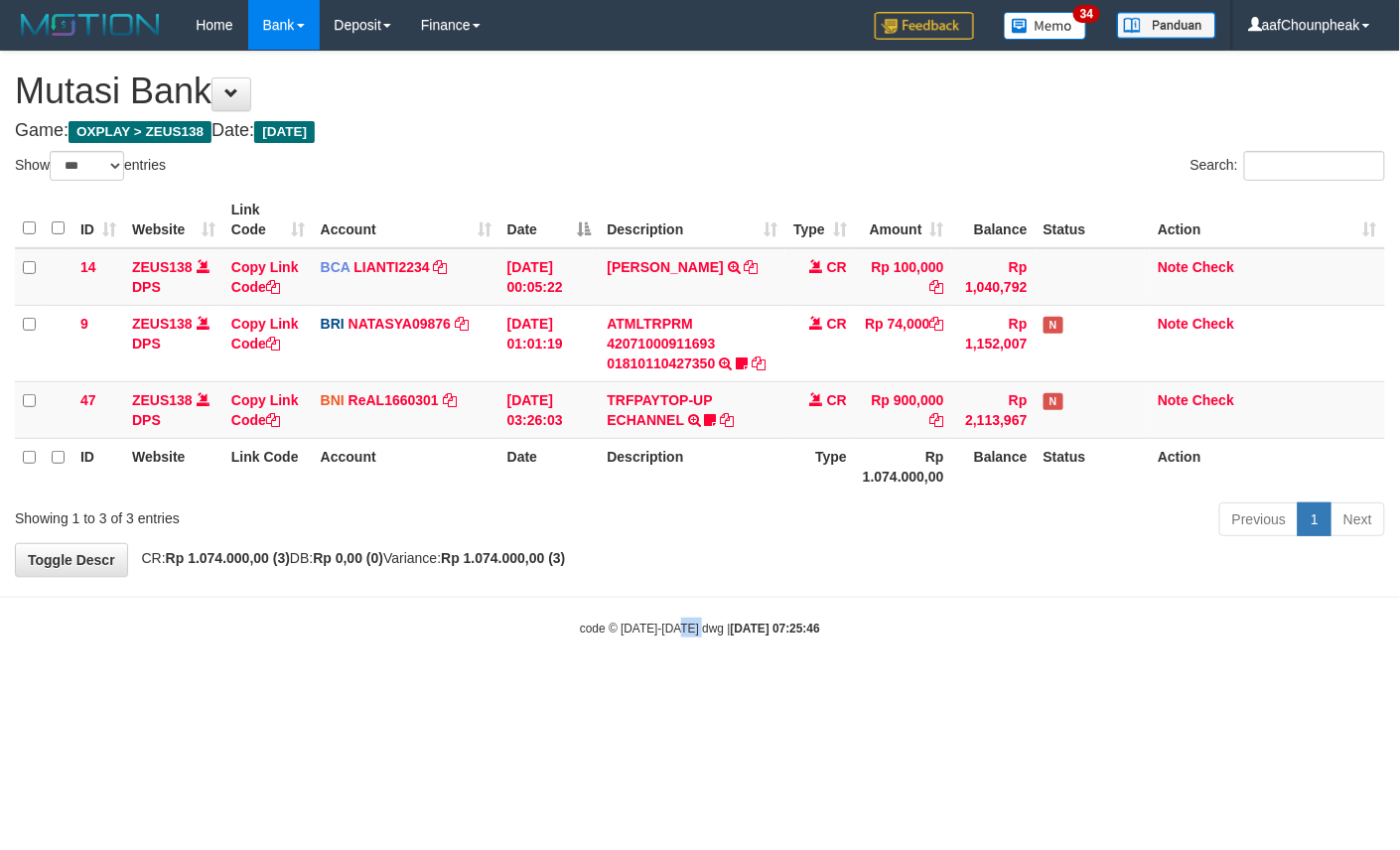 click on "Toggle navigation
Home
Bank
Account List
Mutasi Bank
Search
Note Mutasi
Deposit
DPS List
History
Finance
Financial Data
aafChounpheak
My Profile
Log Out
34" at bounding box center (700, 344) 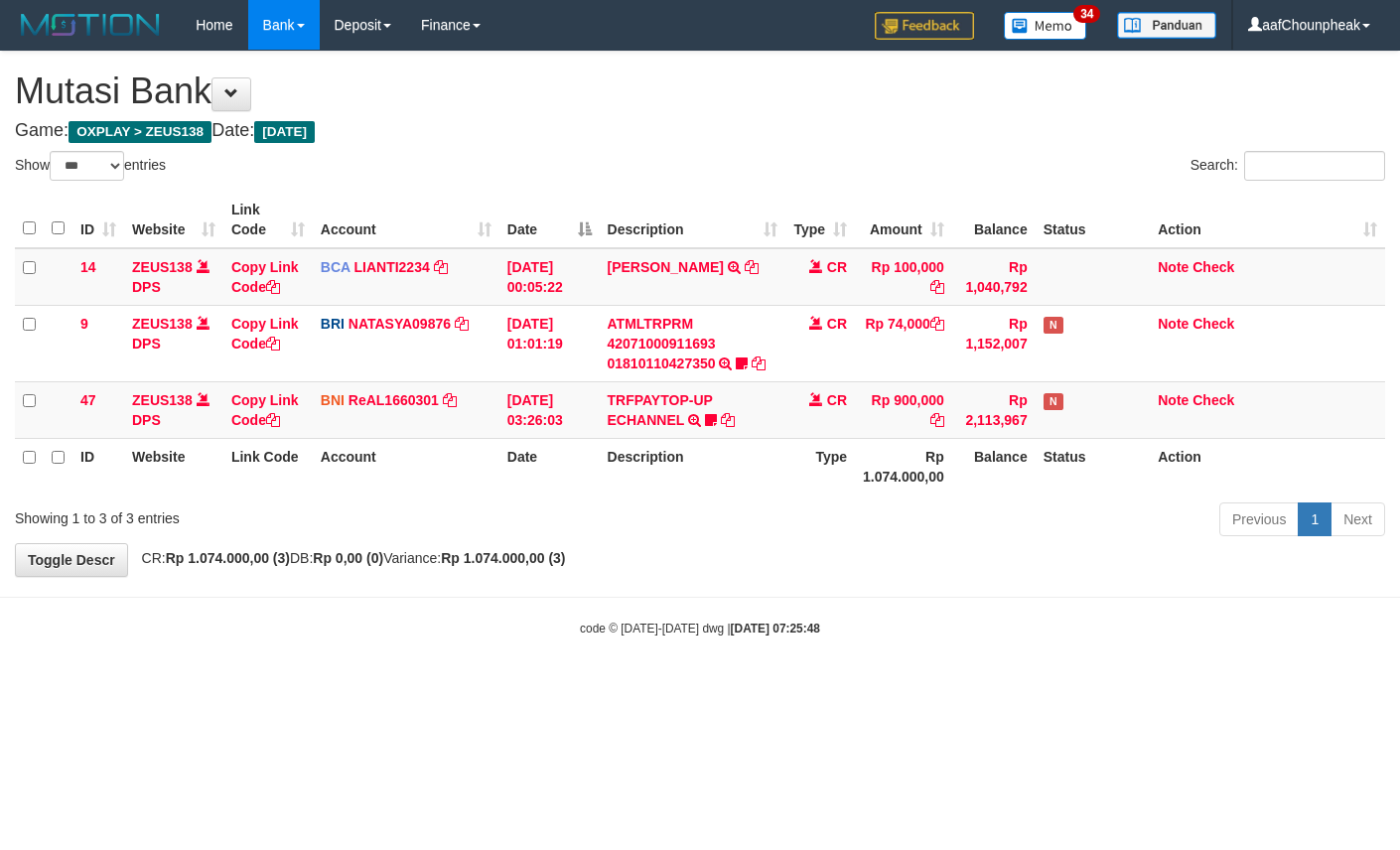 select on "***" 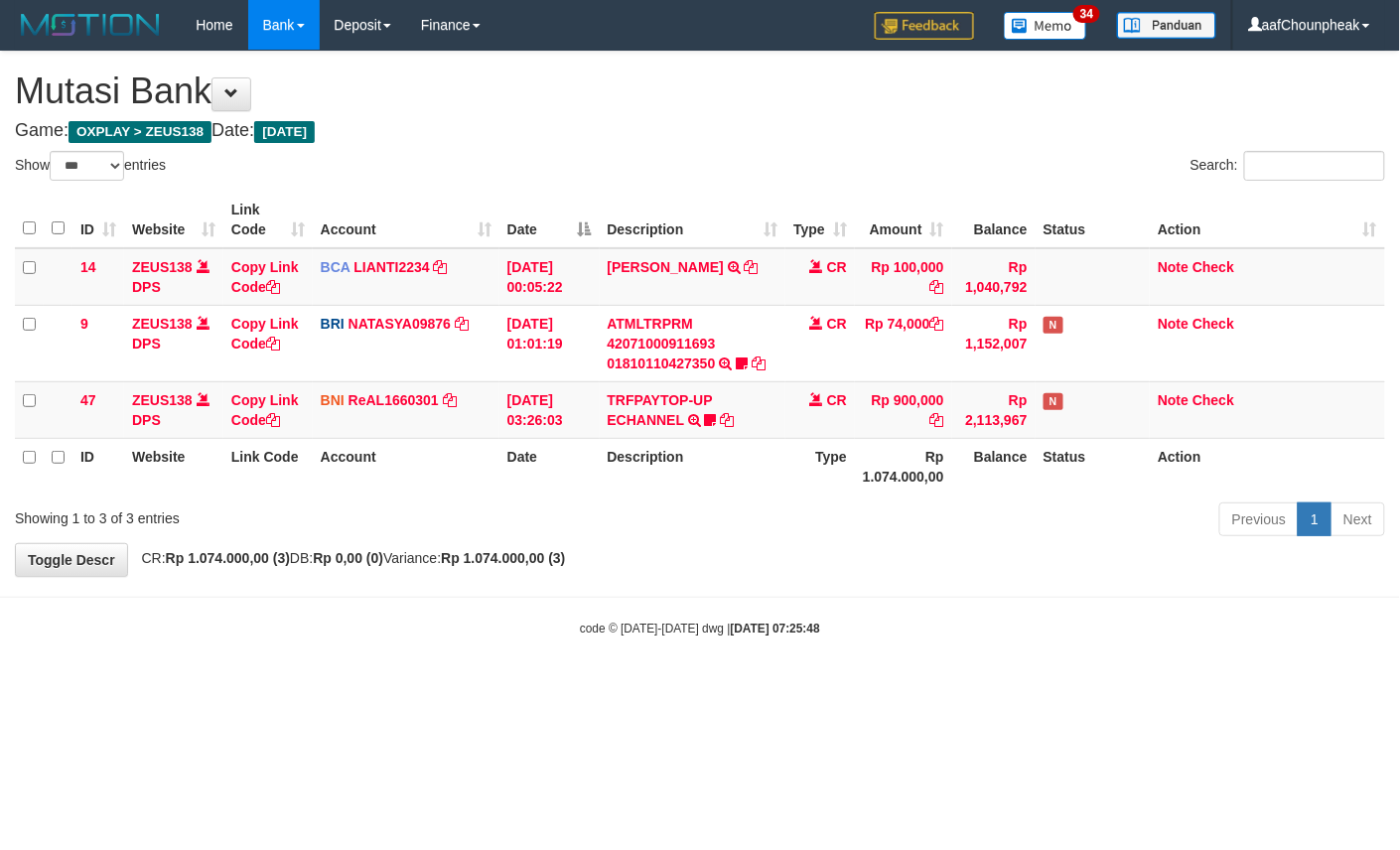 click on "Toggle navigation
Home
Bank
Account List
Mutasi Bank
Search
Note Mutasi
Deposit
DPS List
History
Finance
Financial Data
aafChounpheak
My Profile
Log Out
34" at bounding box center (700, 344) 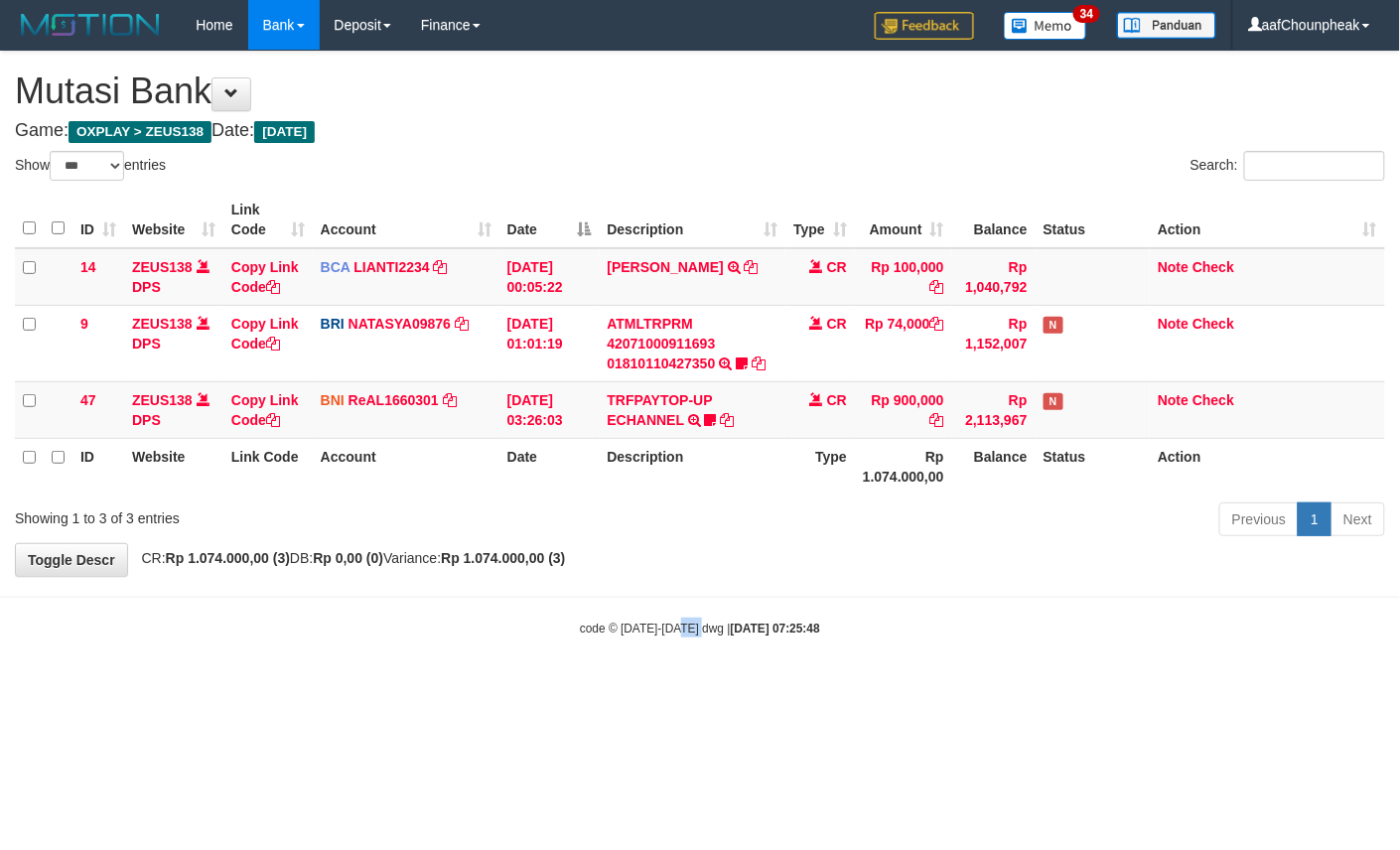 click on "Toggle navigation
Home
Bank
Account List
Mutasi Bank
Search
Note Mutasi
Deposit
DPS List
History
Finance
Financial Data
aafChounpheak
My Profile
Log Out
34" at bounding box center (700, 344) 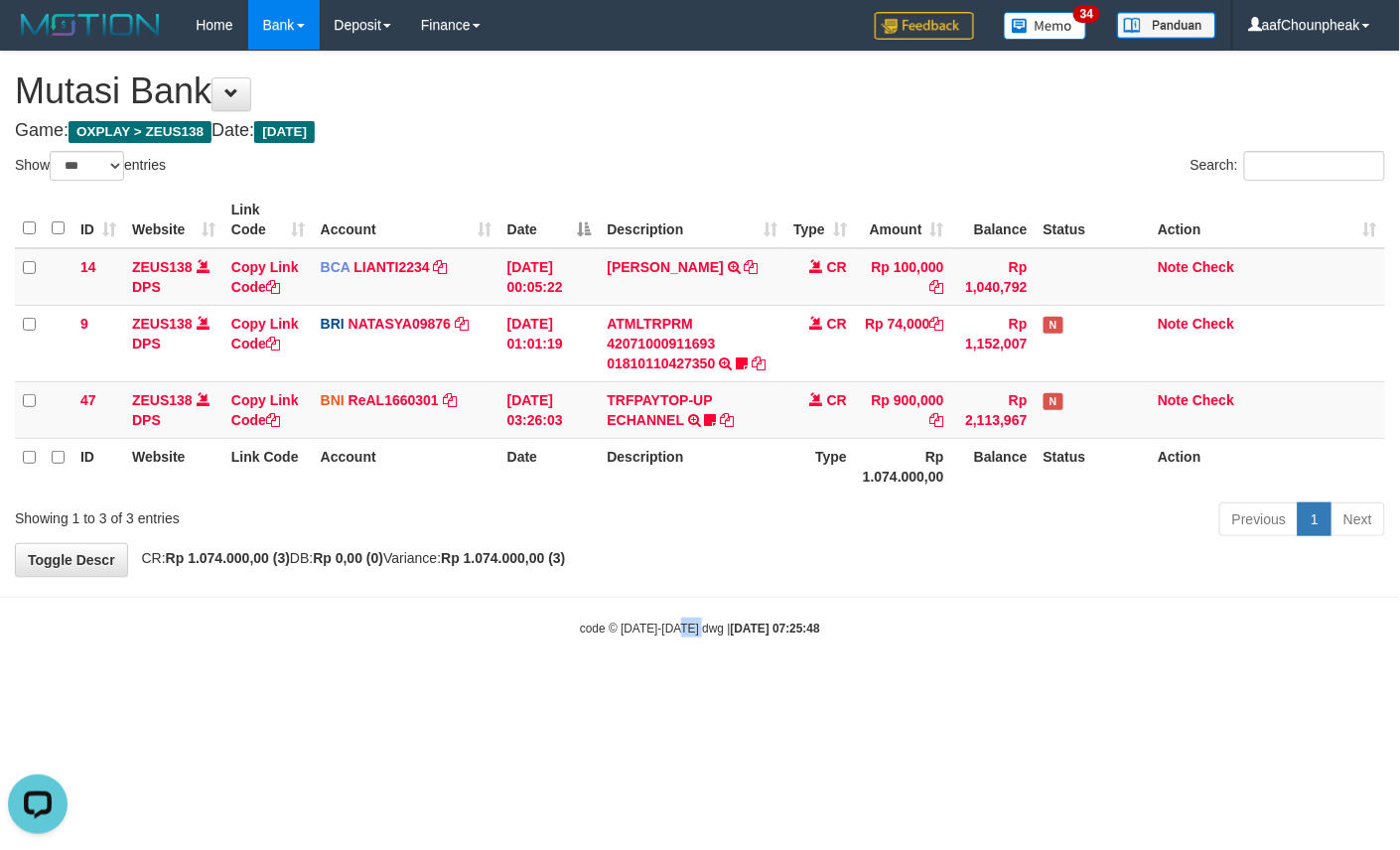 scroll, scrollTop: 0, scrollLeft: 0, axis: both 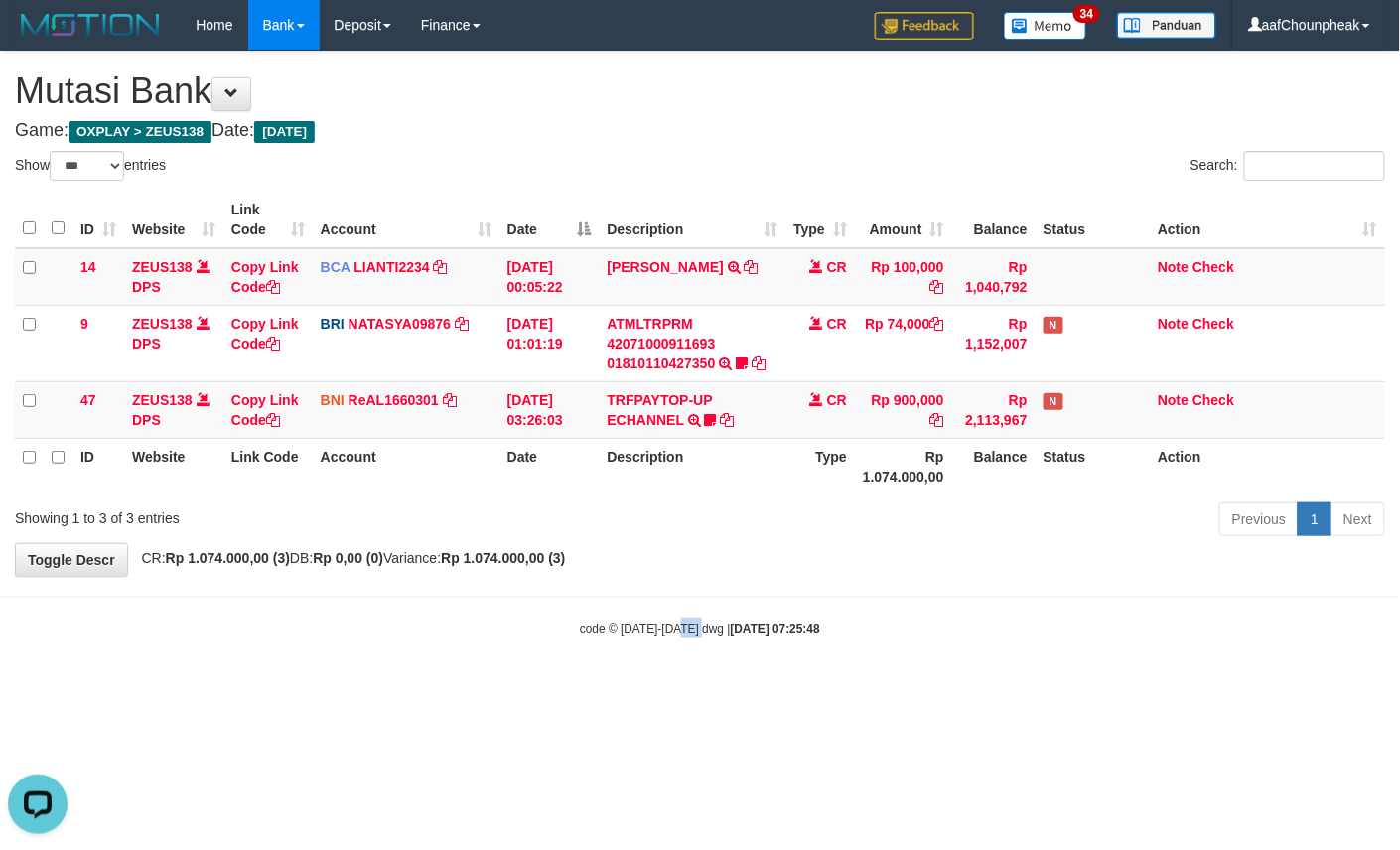 click on "Toggle navigation
Home
Bank
Account List
Mutasi Bank
Search
Note Mutasi
Deposit
DPS List
History
Finance
Financial Data
aafChounpheak
My Profile
Log Out
34" at bounding box center [700, 344] 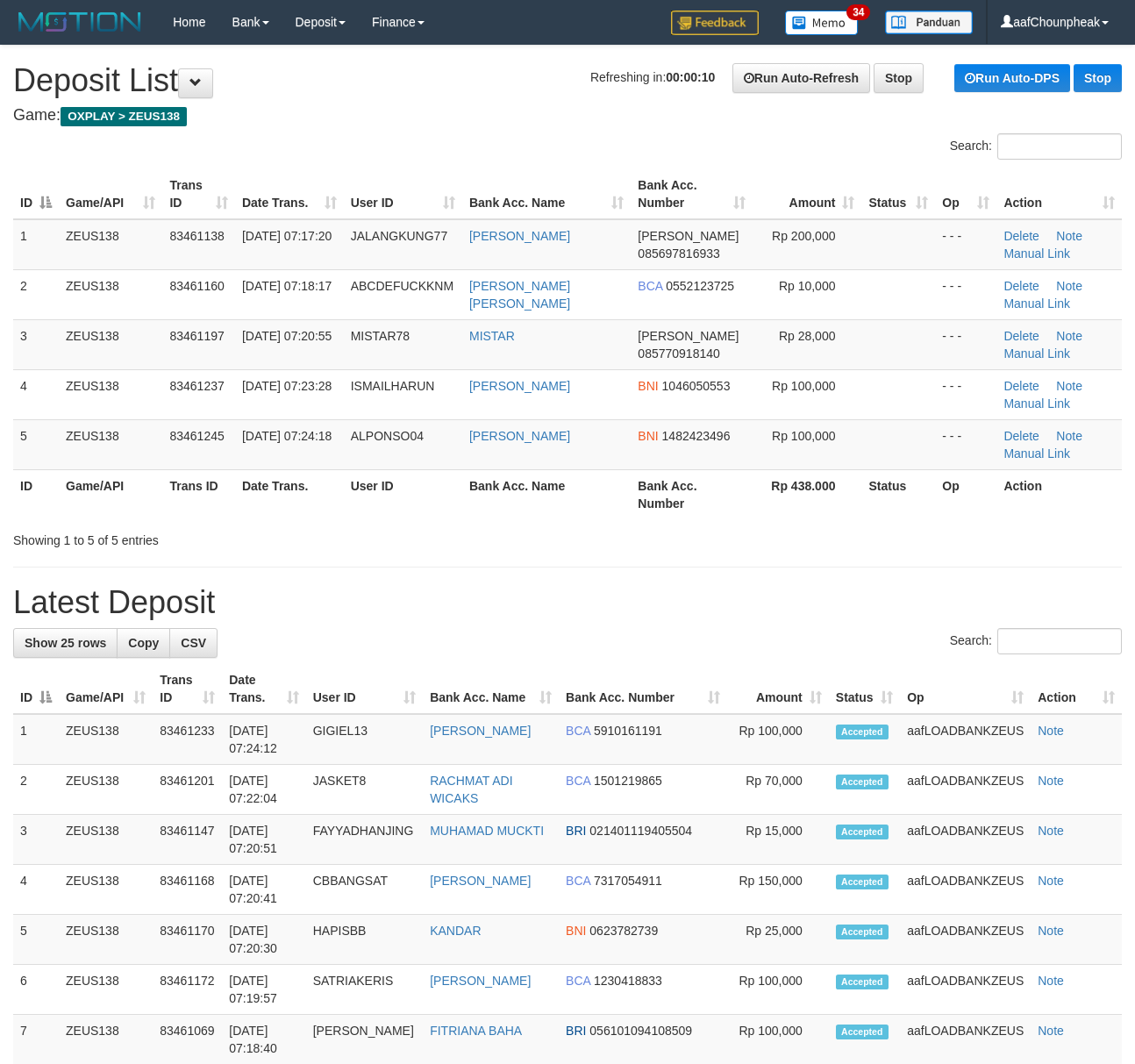 scroll, scrollTop: 0, scrollLeft: 0, axis: both 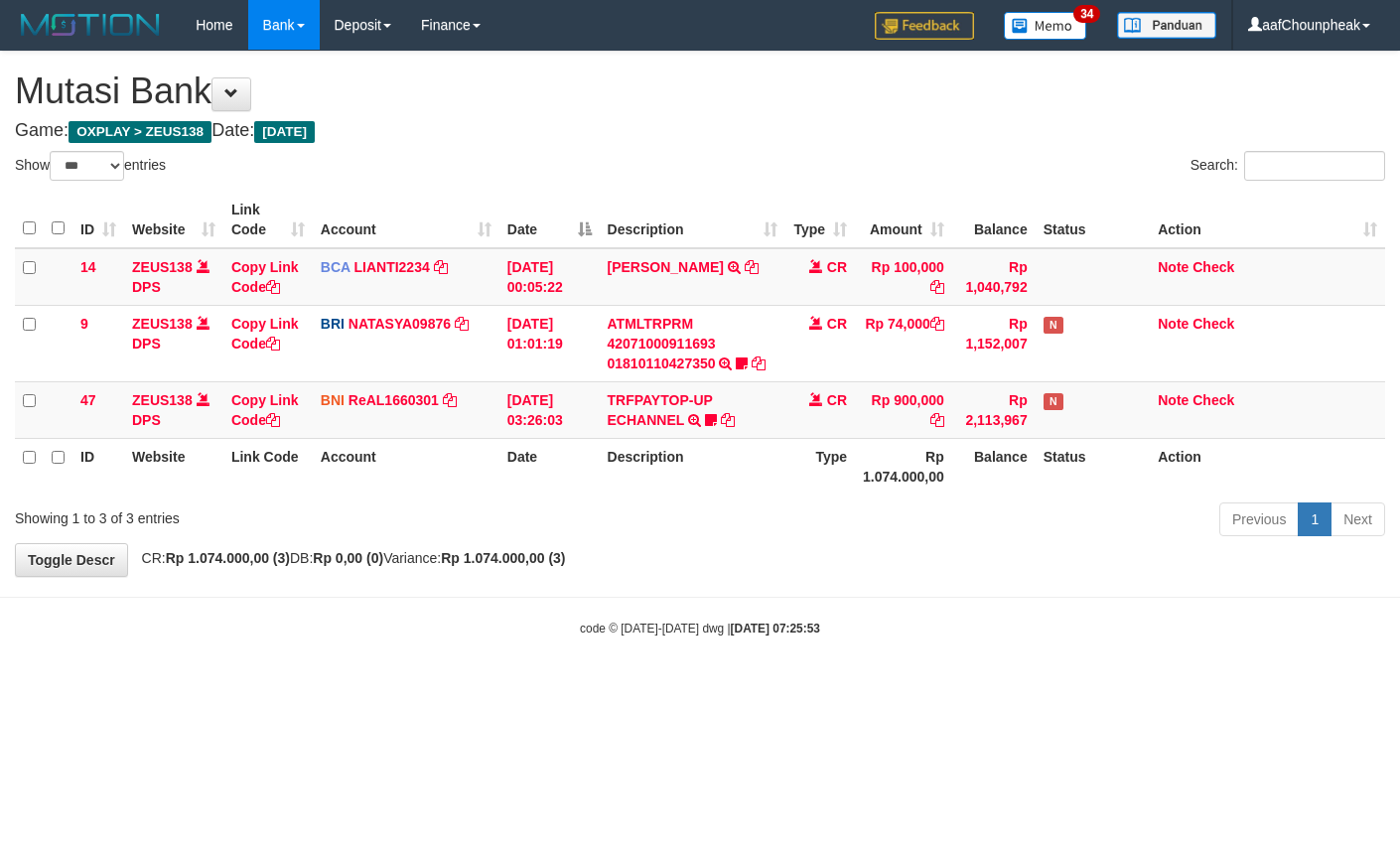 select on "***" 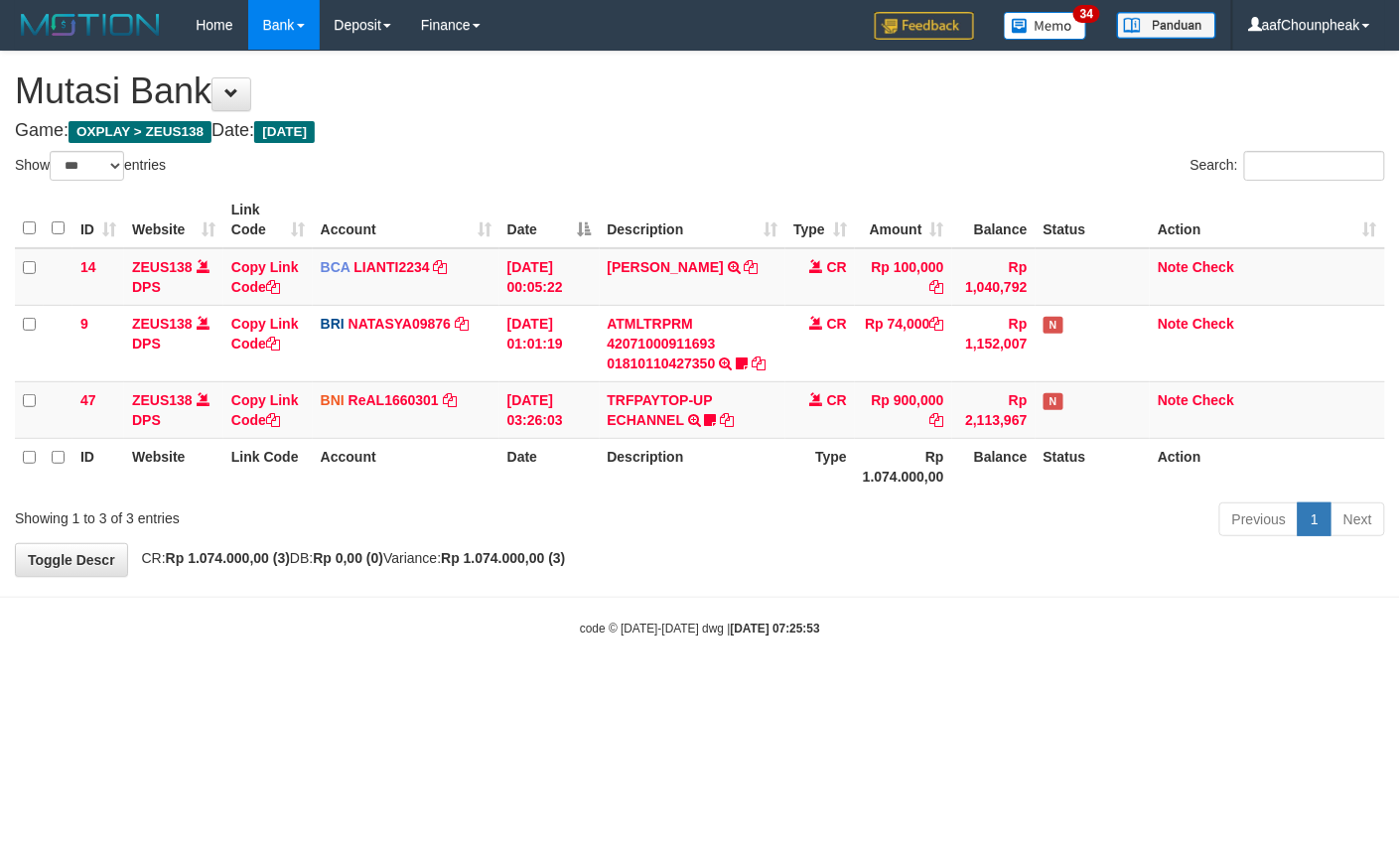 click on "Toggle navigation
Home
Bank
Account List
Mutasi Bank
Search
Note Mutasi
Deposit
DPS List
History
Finance
Financial Data
aafChounpheak
My Profile
Log Out
34" at bounding box center (700, 344) 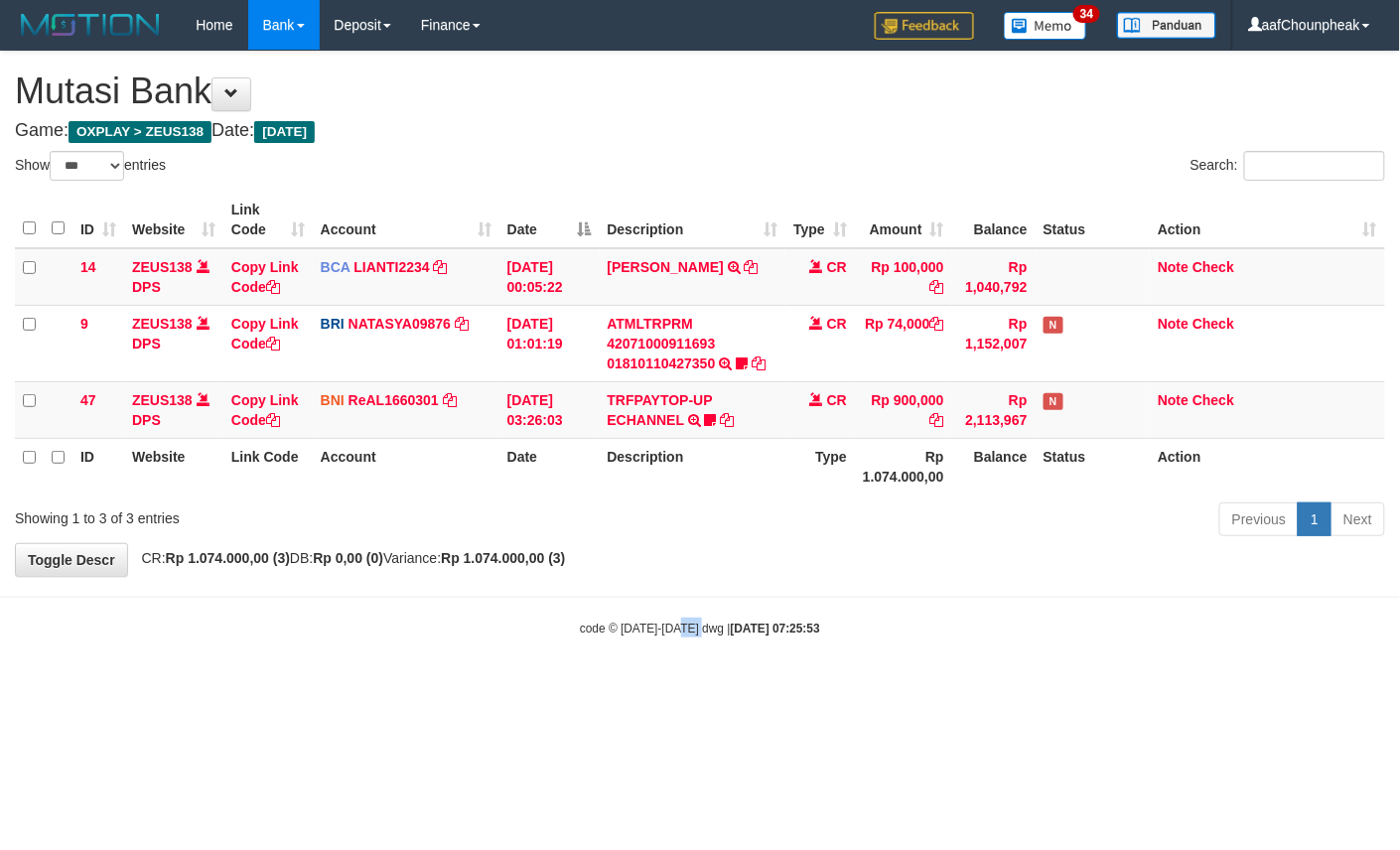 click on "Toggle navigation
Home
Bank
Account List
Mutasi Bank
Search
Note Mutasi
Deposit
DPS List
History
Finance
Financial Data
aafChounpheak
My Profile
Log Out
34" at bounding box center (700, 344) 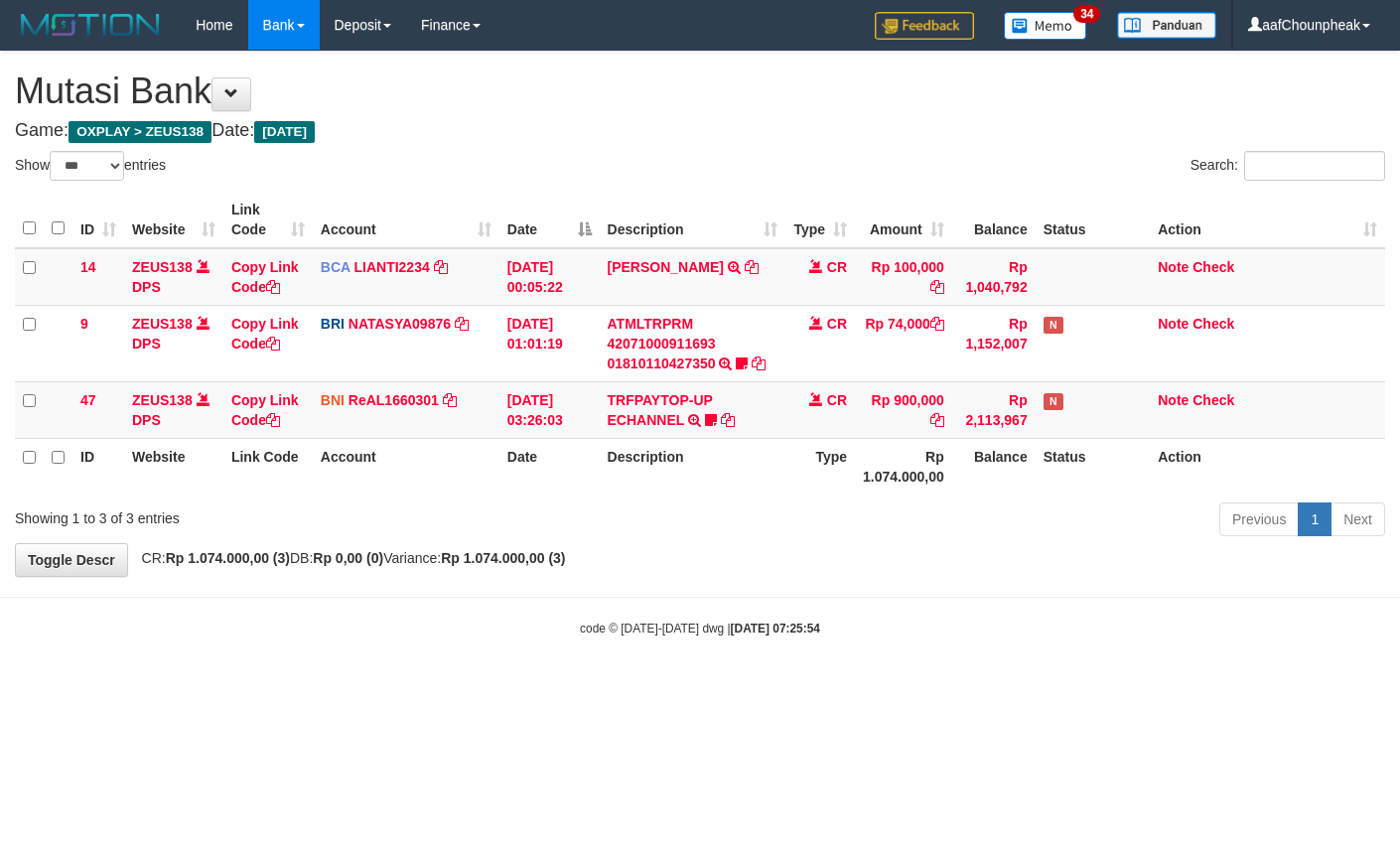 select on "***" 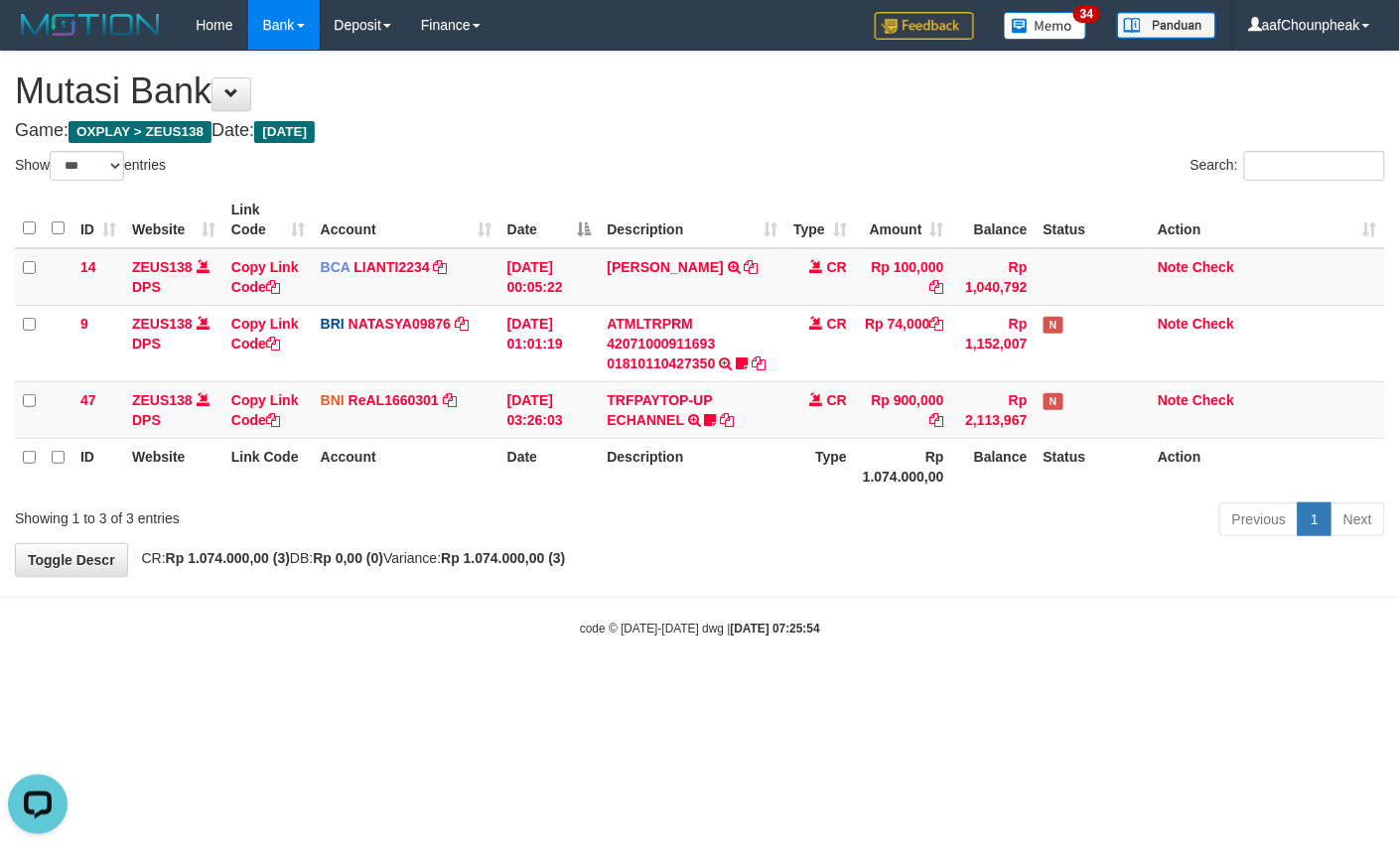 scroll, scrollTop: 0, scrollLeft: 0, axis: both 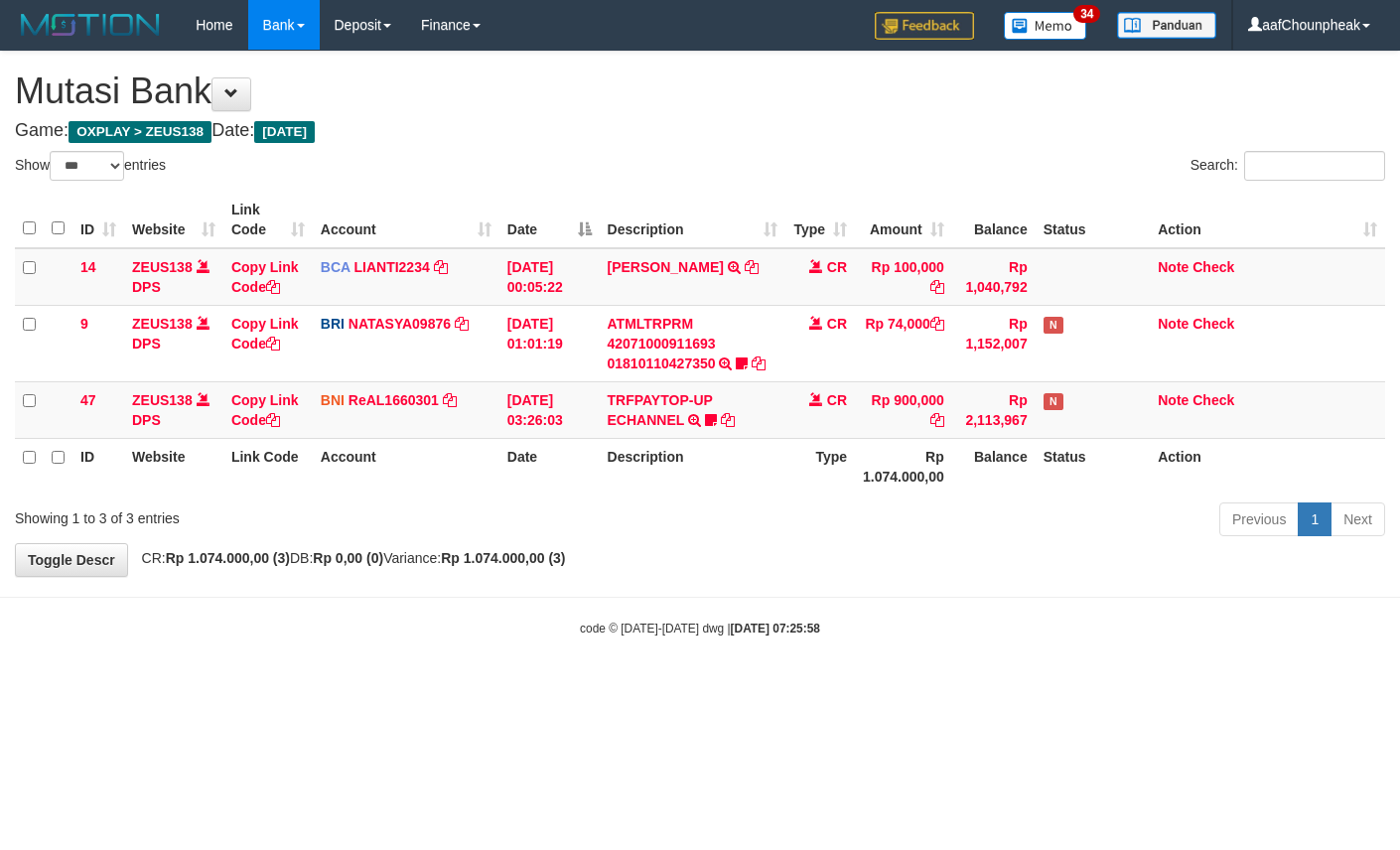 select on "***" 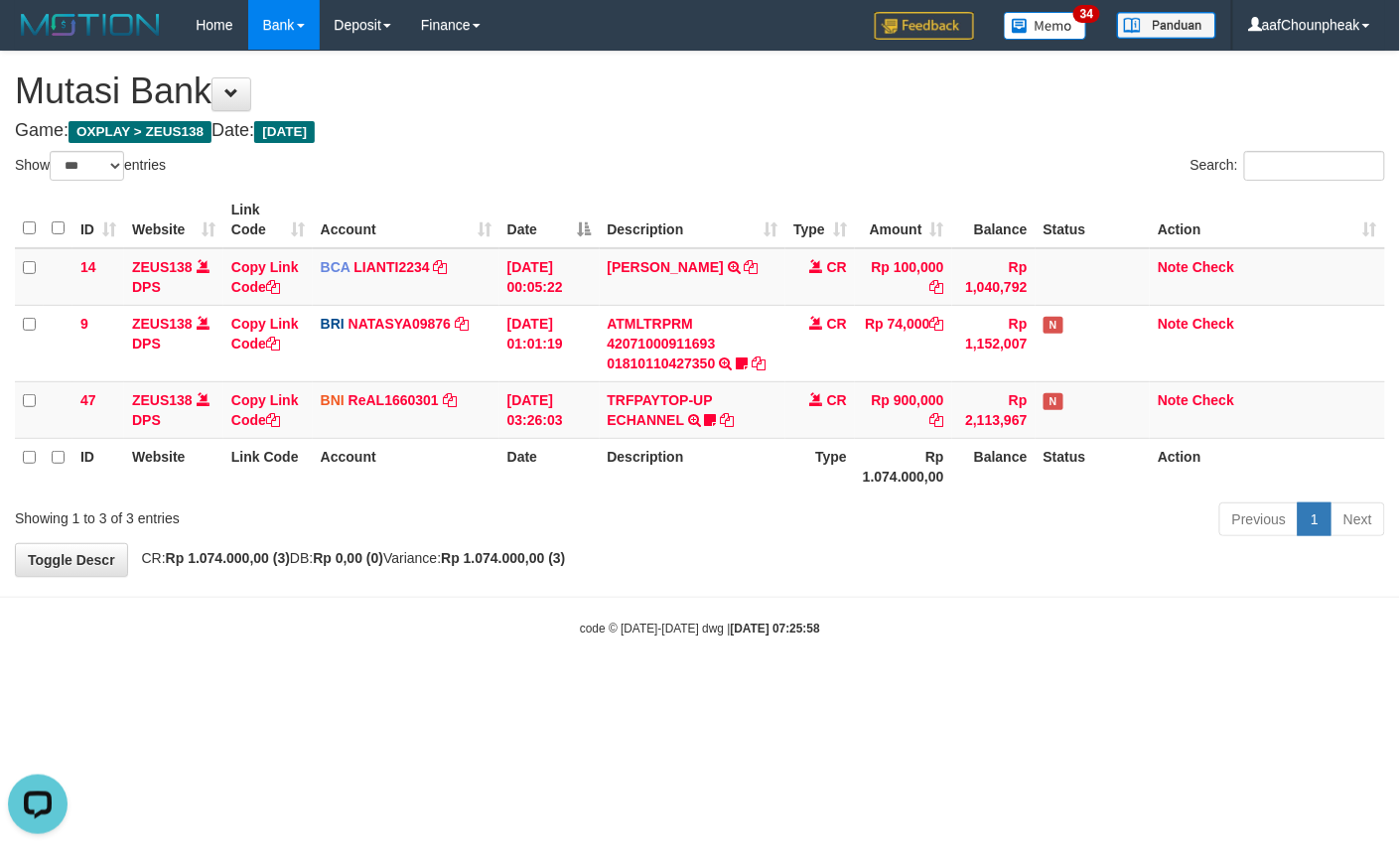scroll, scrollTop: 0, scrollLeft: 0, axis: both 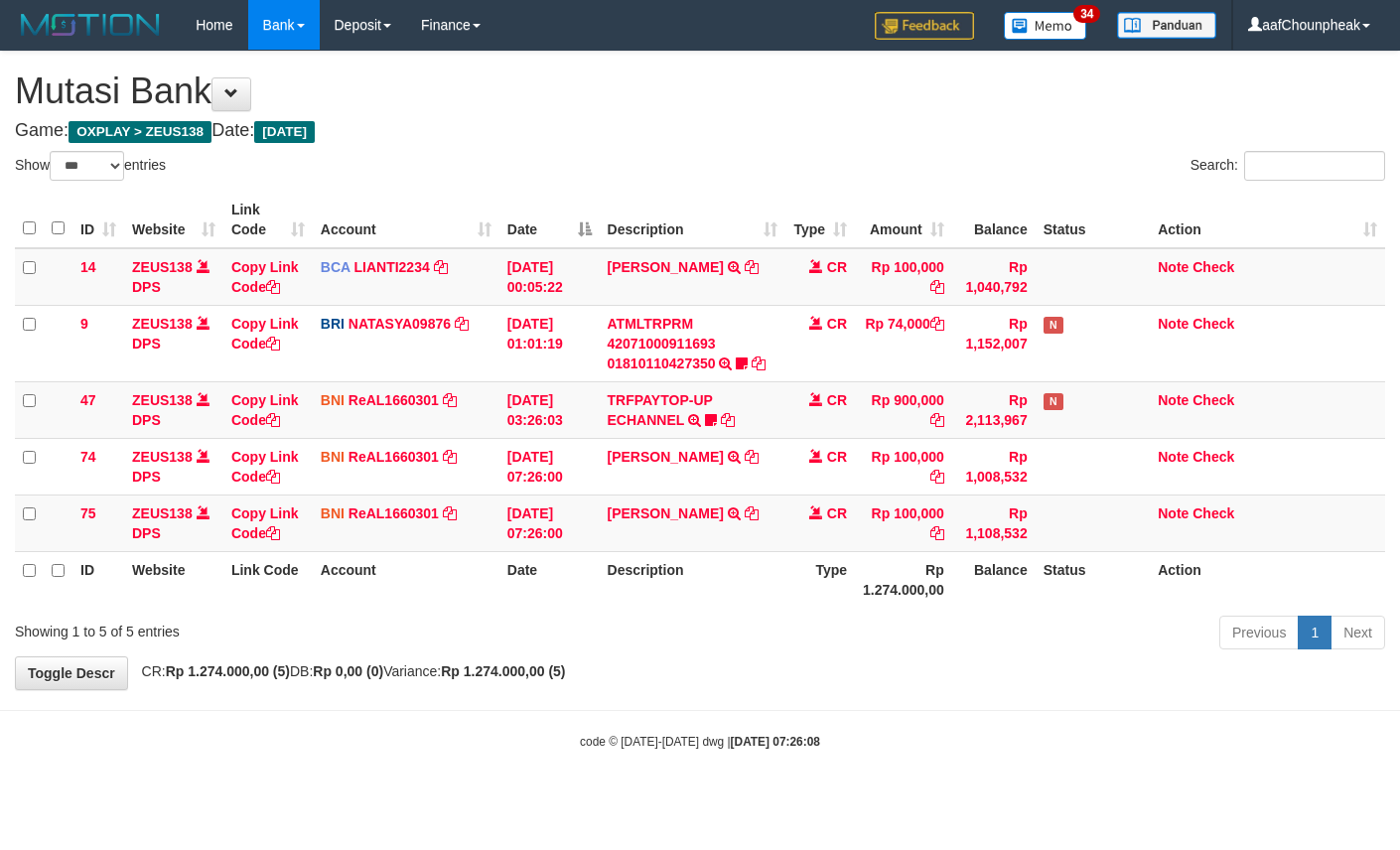 select on "***" 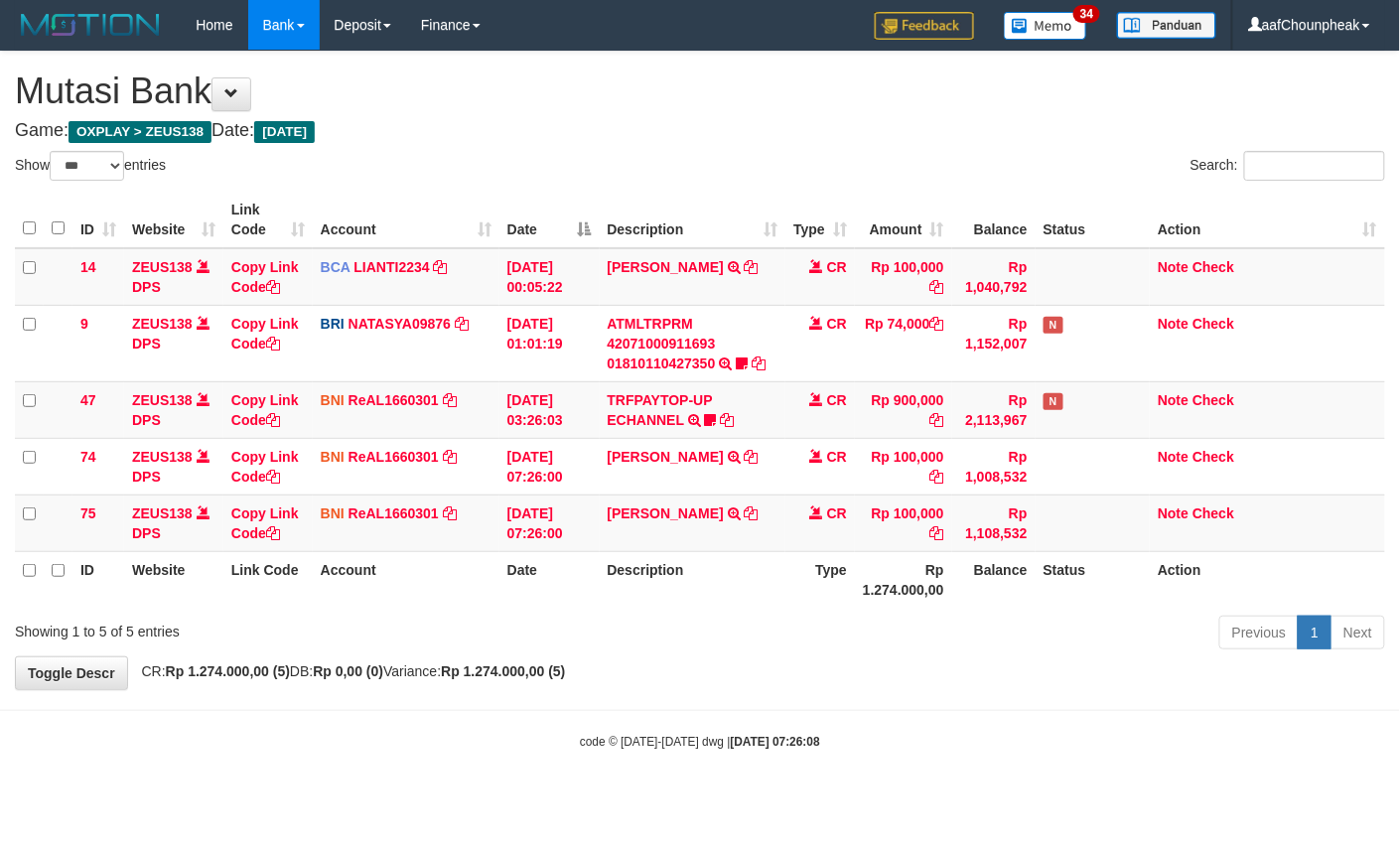 drag, startPoint x: 0, startPoint y: 0, endPoint x: 609, endPoint y: 743, distance: 960.69246 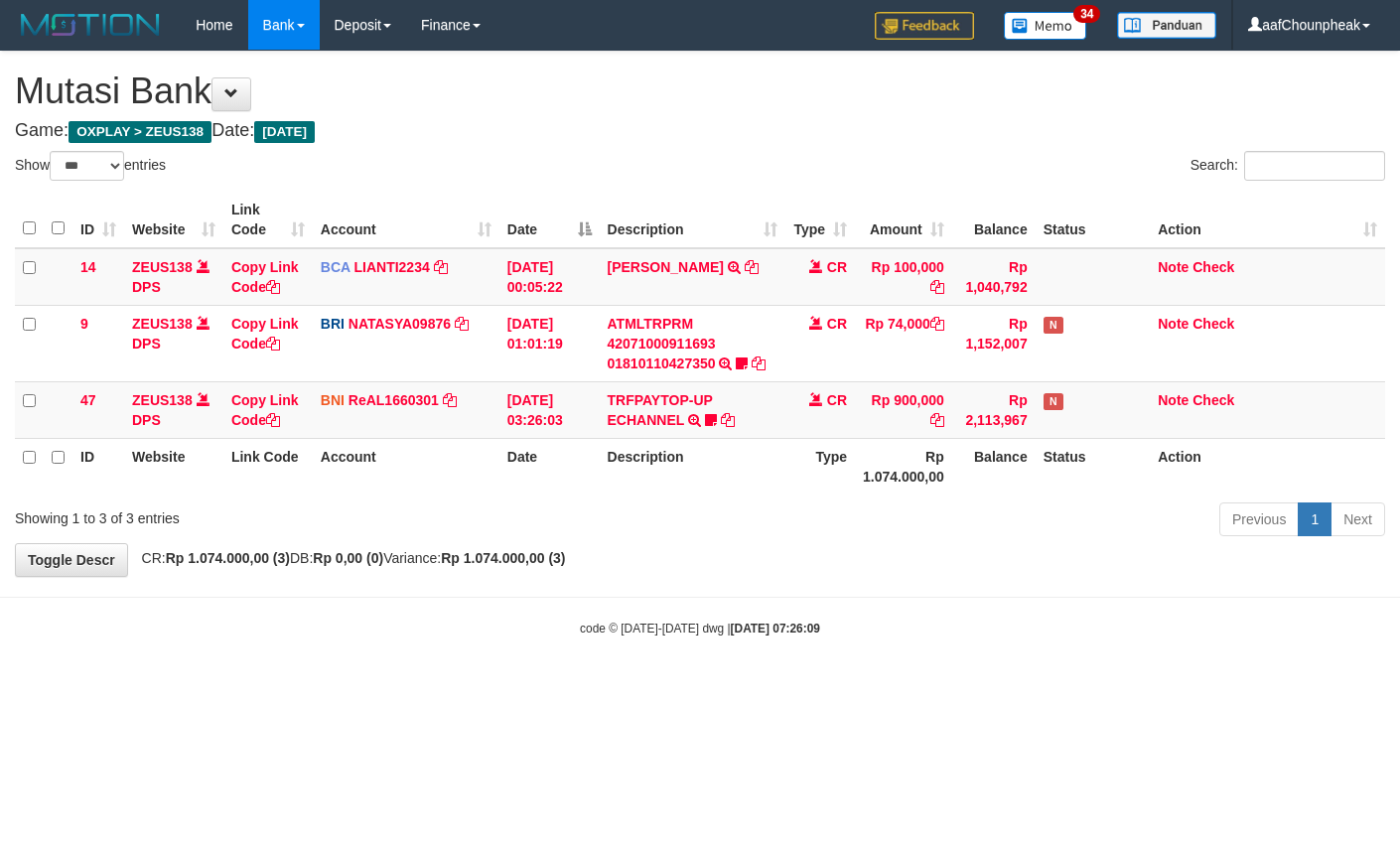 select on "***" 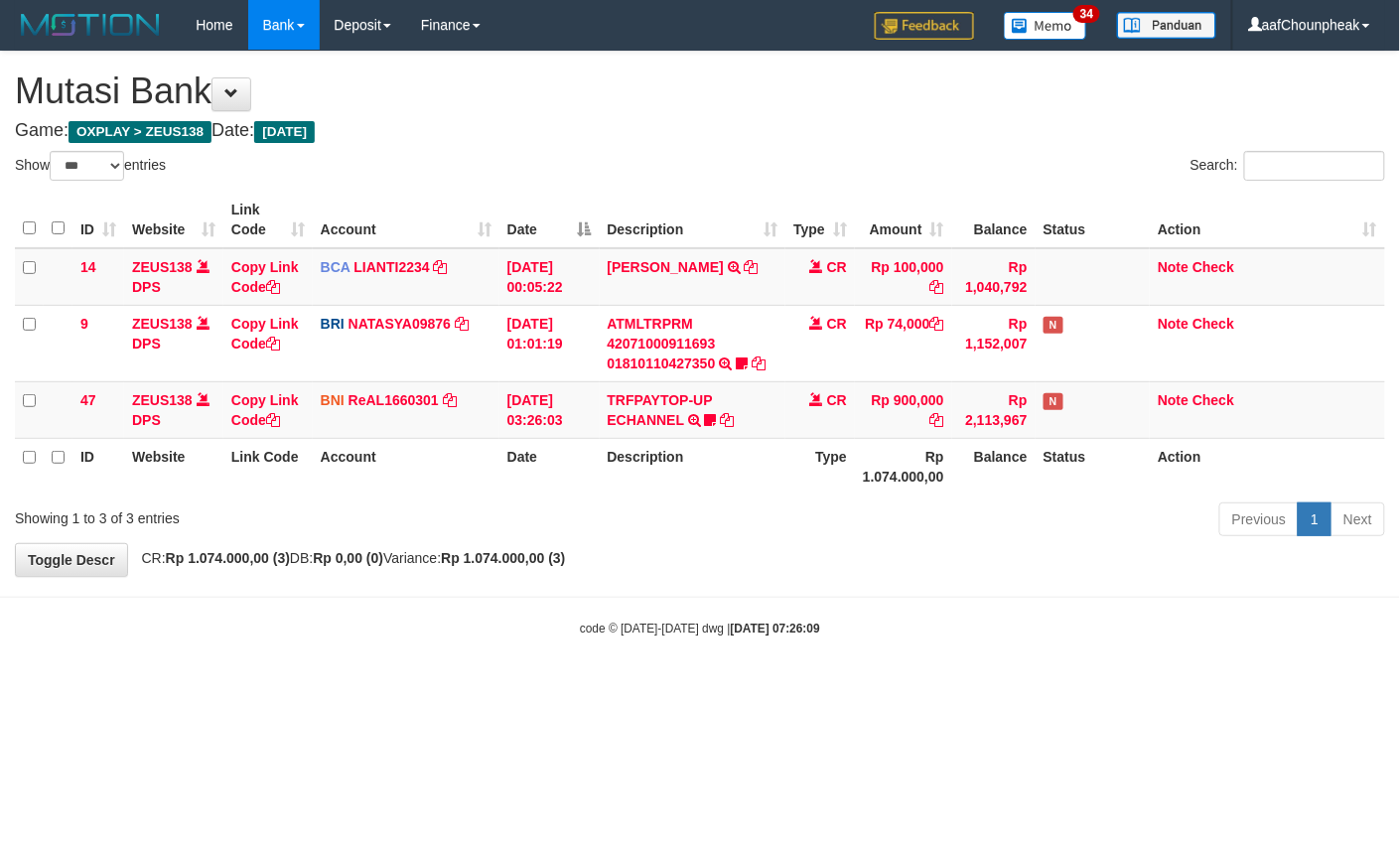 click on "Toggle navigation
Home
Bank
Account List
Mutasi Bank
Search
Note Mutasi
Deposit
DPS List
History
Finance
Financial Data
aafChounpheak
My Profile
Log Out
34" at bounding box center (700, 344) 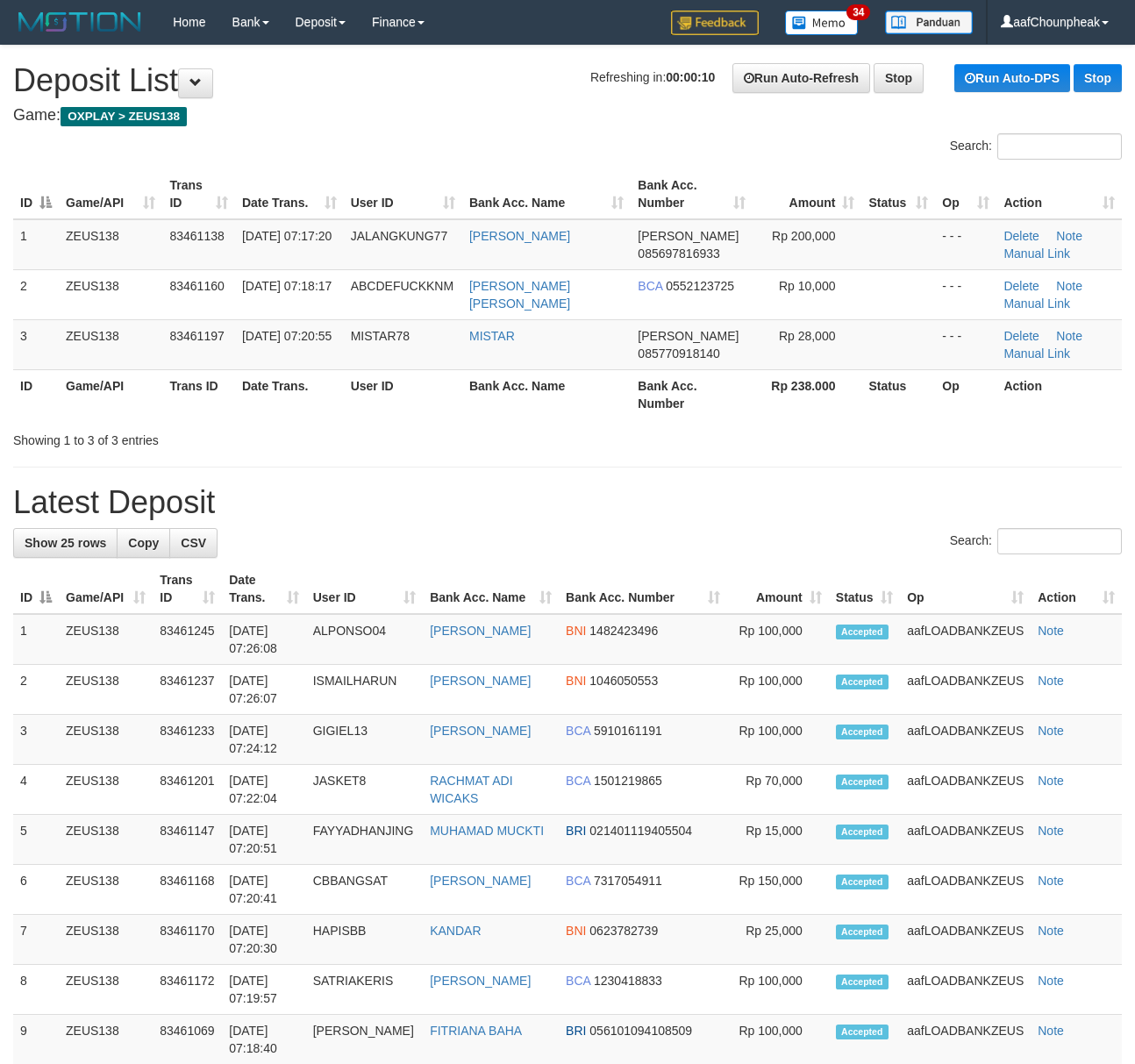 scroll, scrollTop: 0, scrollLeft: 0, axis: both 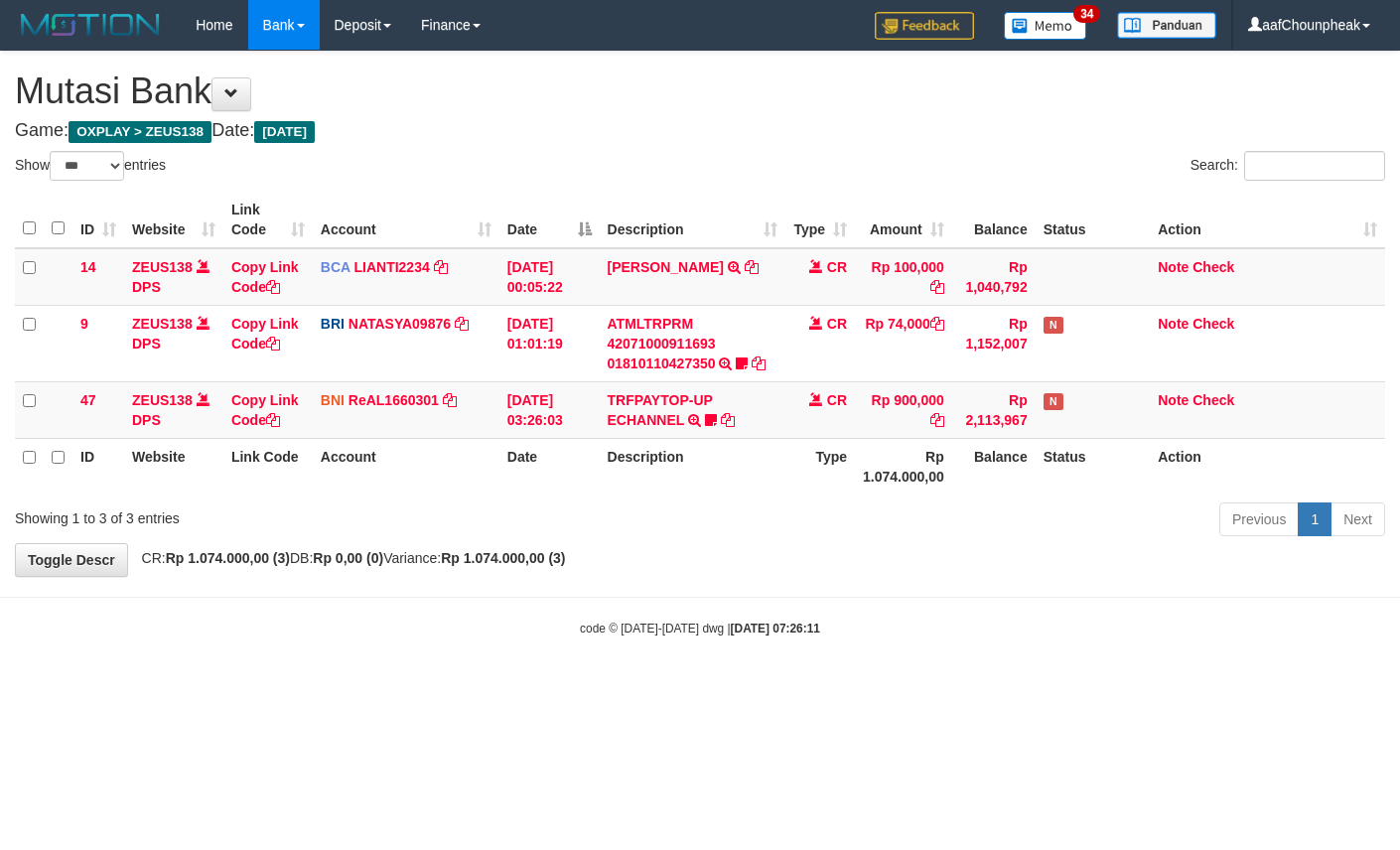 select on "***" 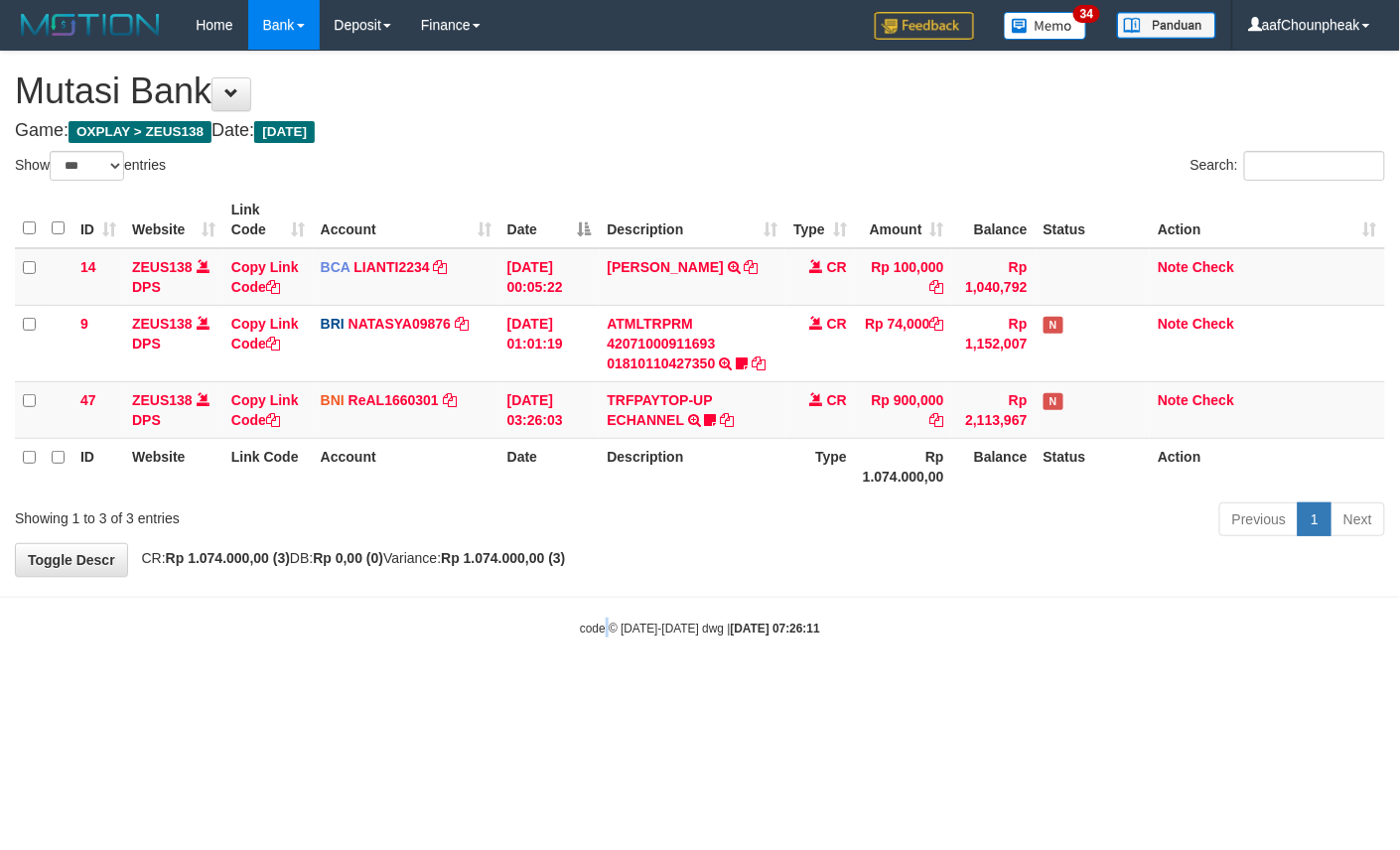 drag, startPoint x: 0, startPoint y: 0, endPoint x: 602, endPoint y: 759, distance: 968.7544 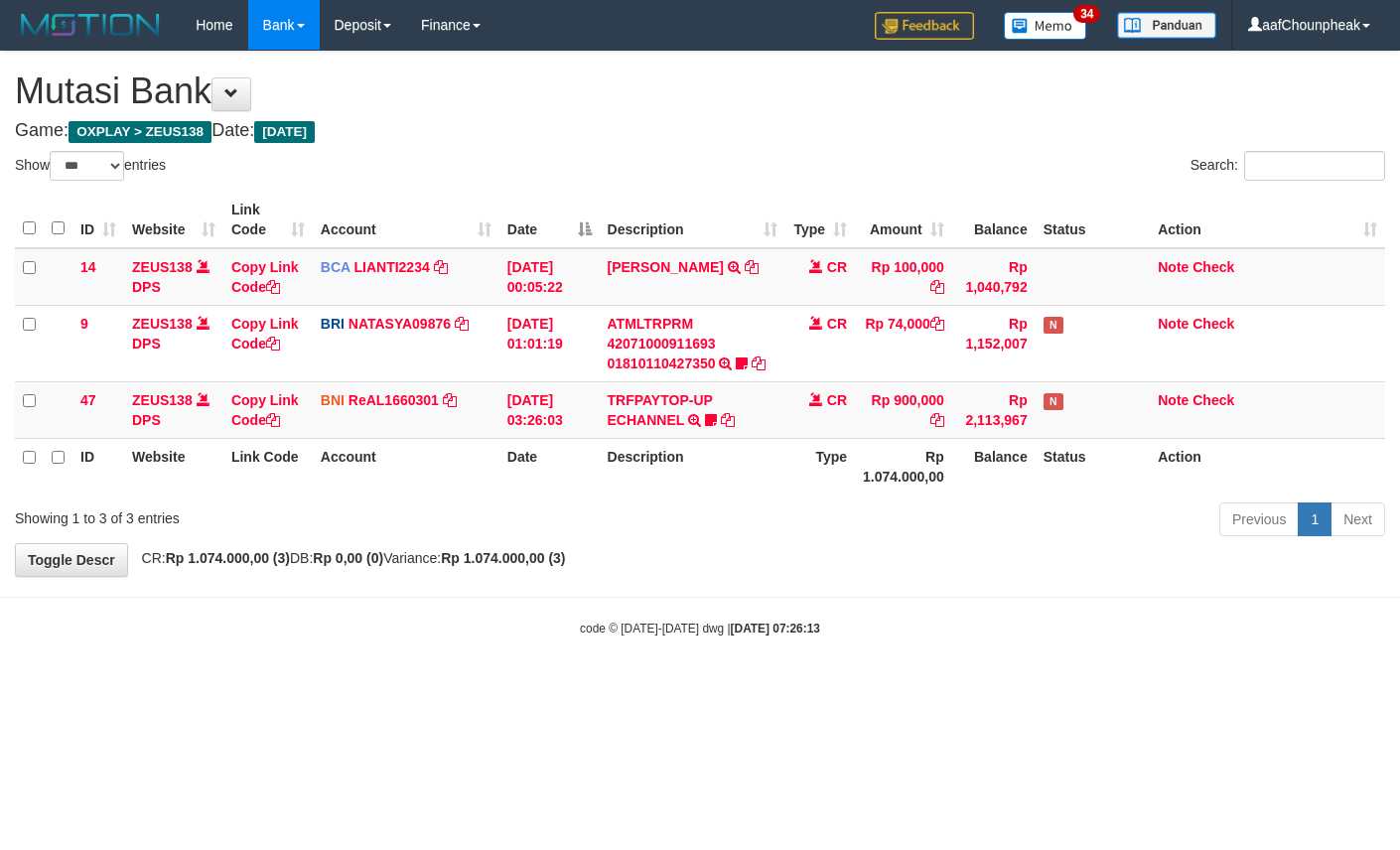 select on "***" 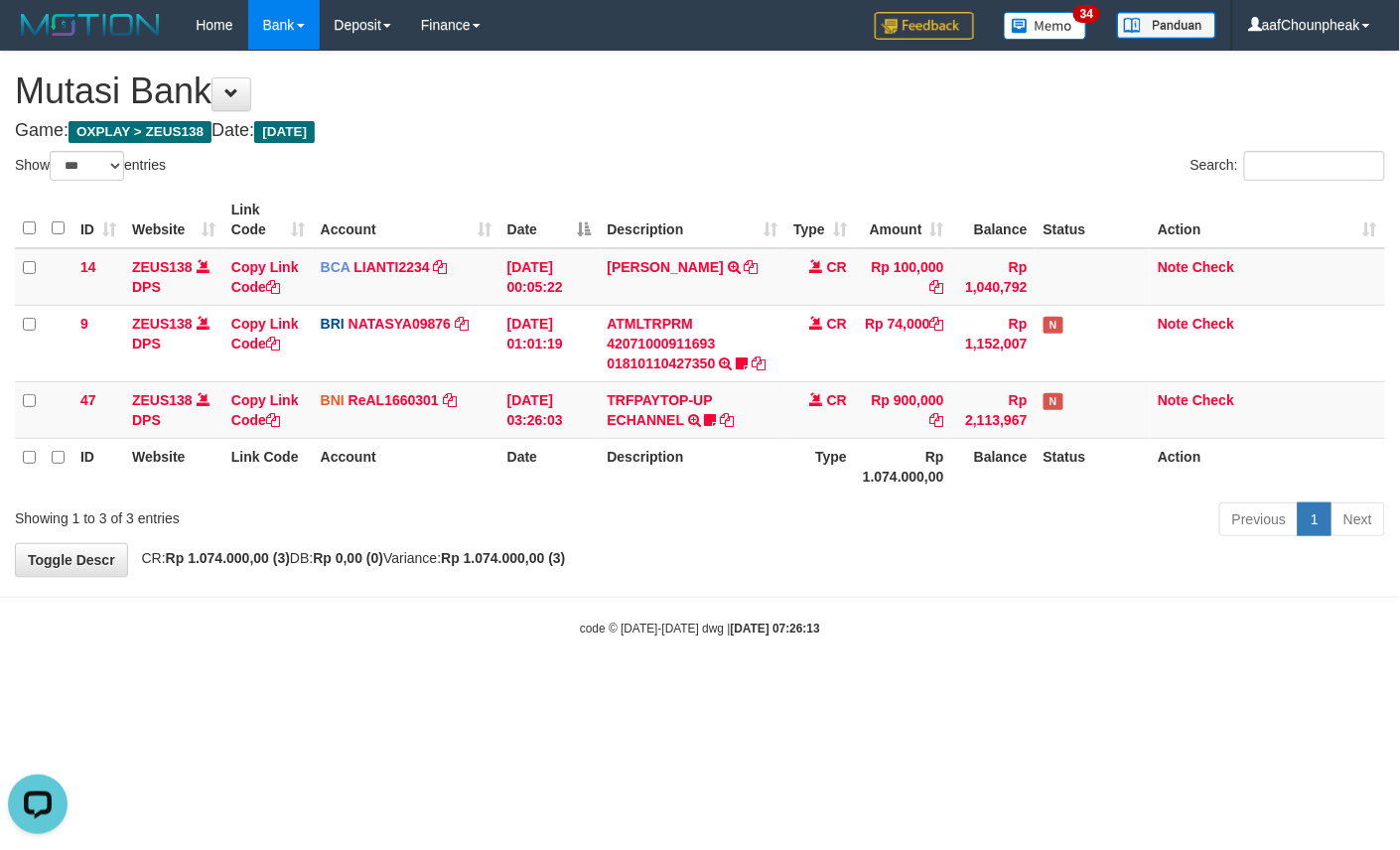 scroll, scrollTop: 0, scrollLeft: 0, axis: both 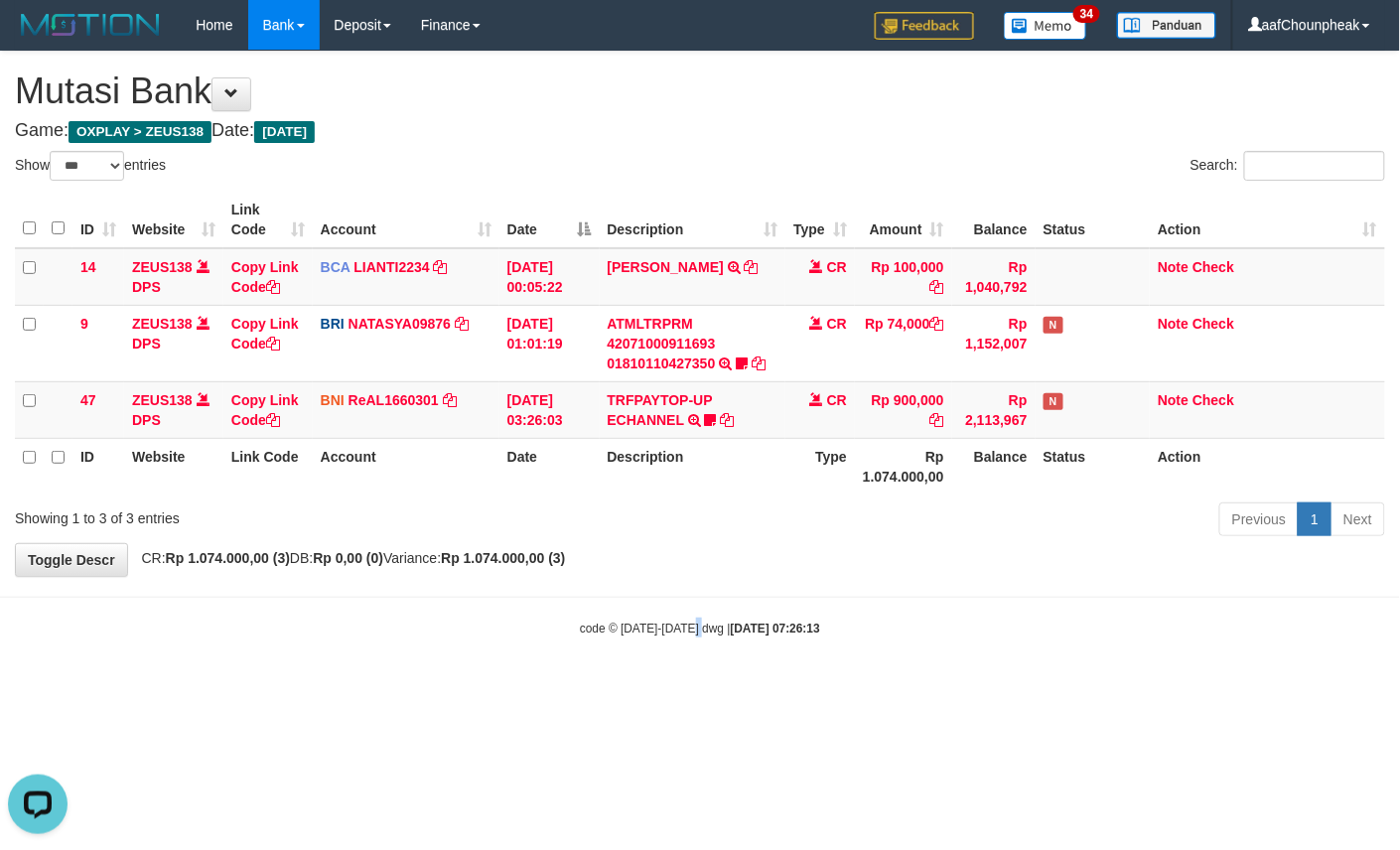 click on "Toggle navigation
Home
Bank
Account List
Mutasi Bank
Search
Note Mutasi
Deposit
DPS List
History
Finance
Financial Data
aafChounpheak
My Profile
Log Out
34" at bounding box center [700, 344] 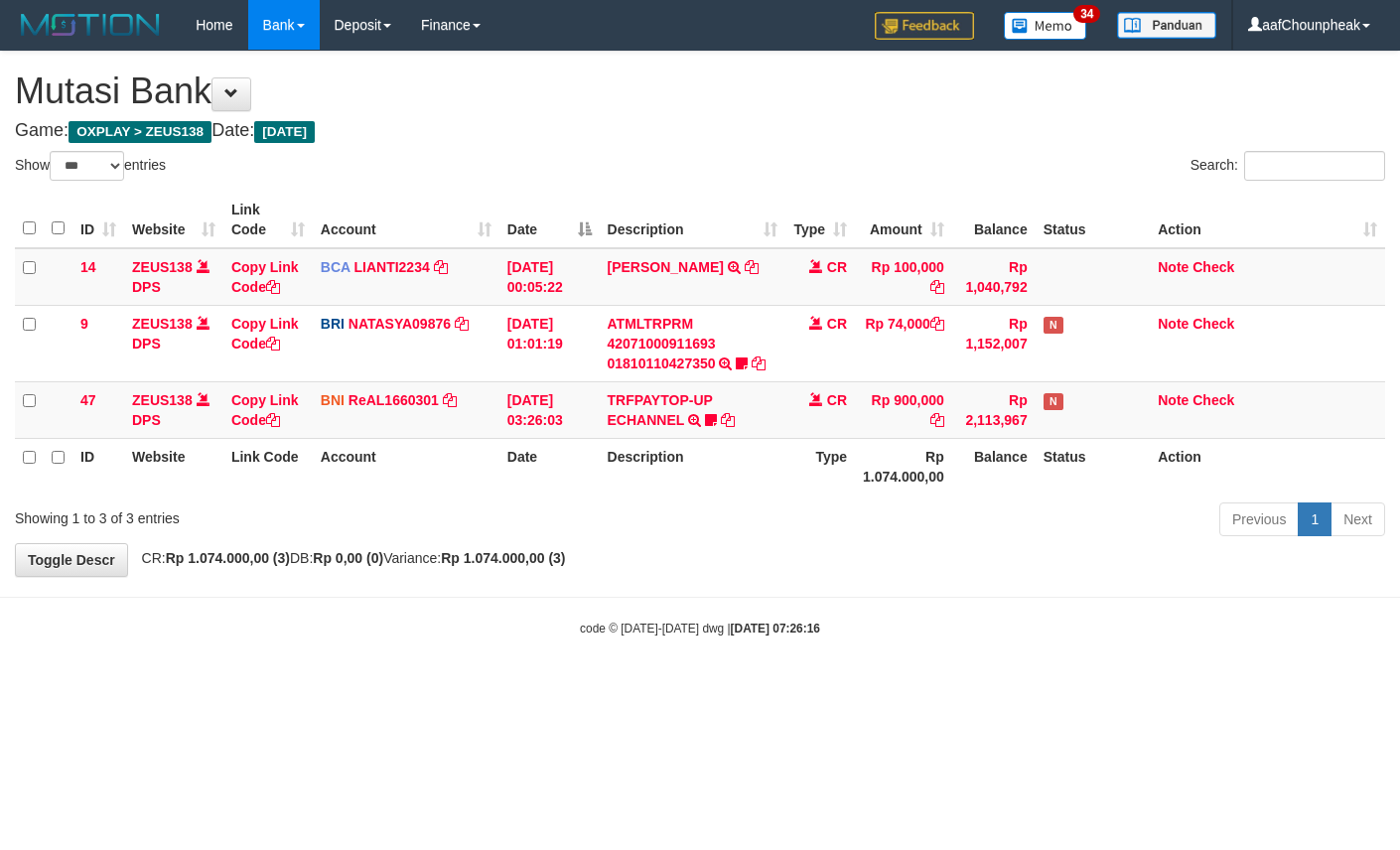 select on "***" 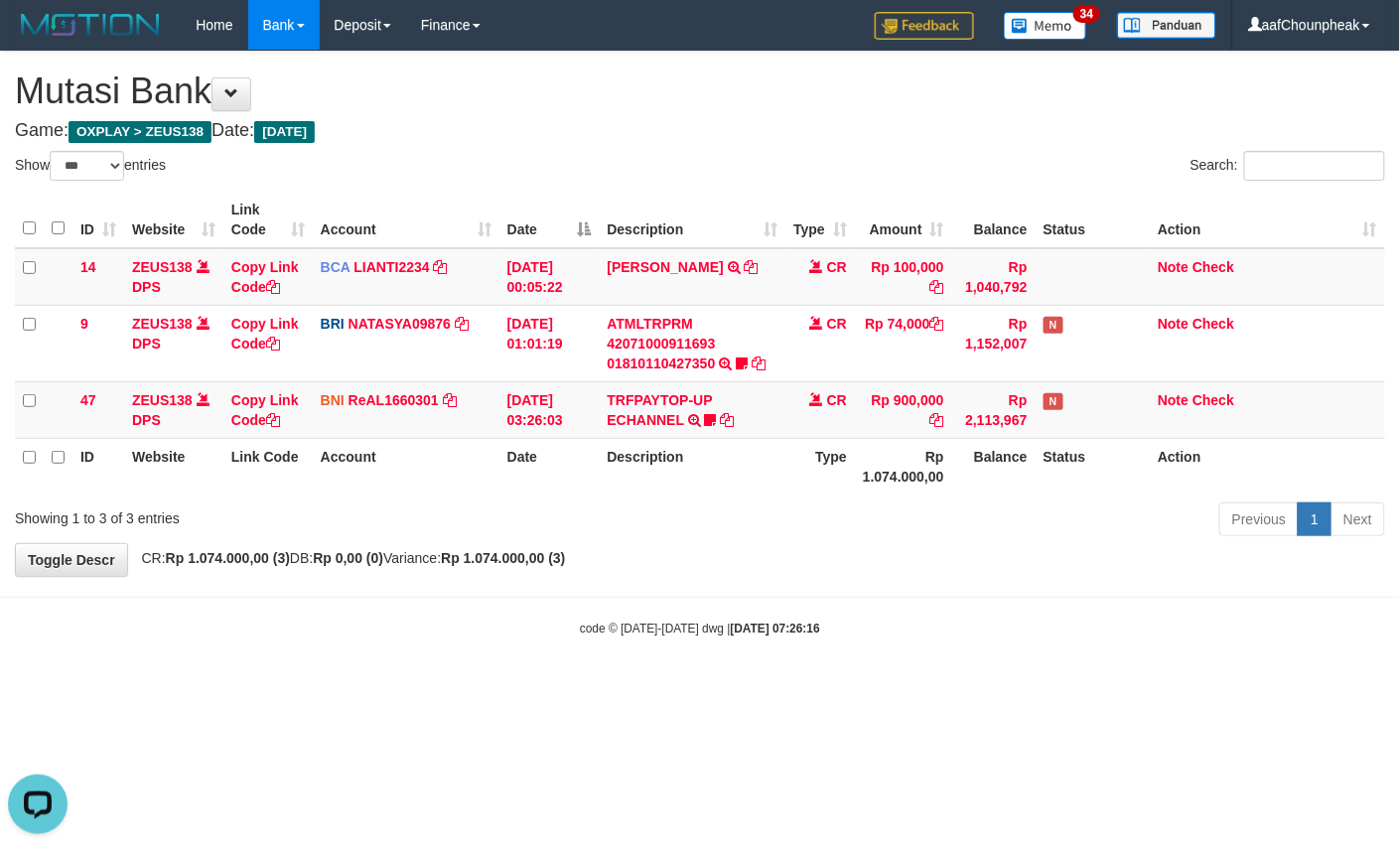 scroll, scrollTop: 0, scrollLeft: 0, axis: both 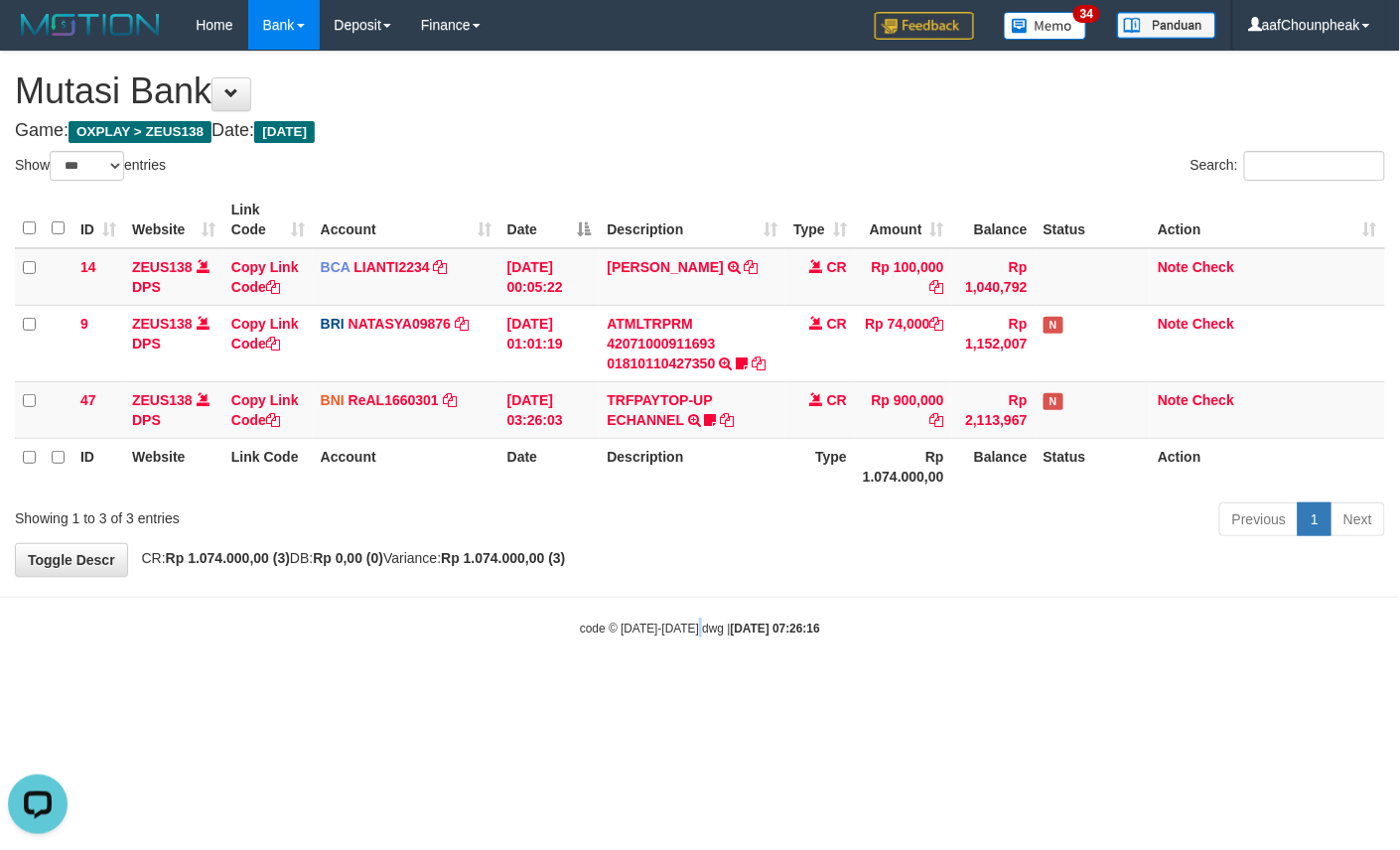 drag, startPoint x: 0, startPoint y: 0, endPoint x: 704, endPoint y: 708, distance: 998.4388 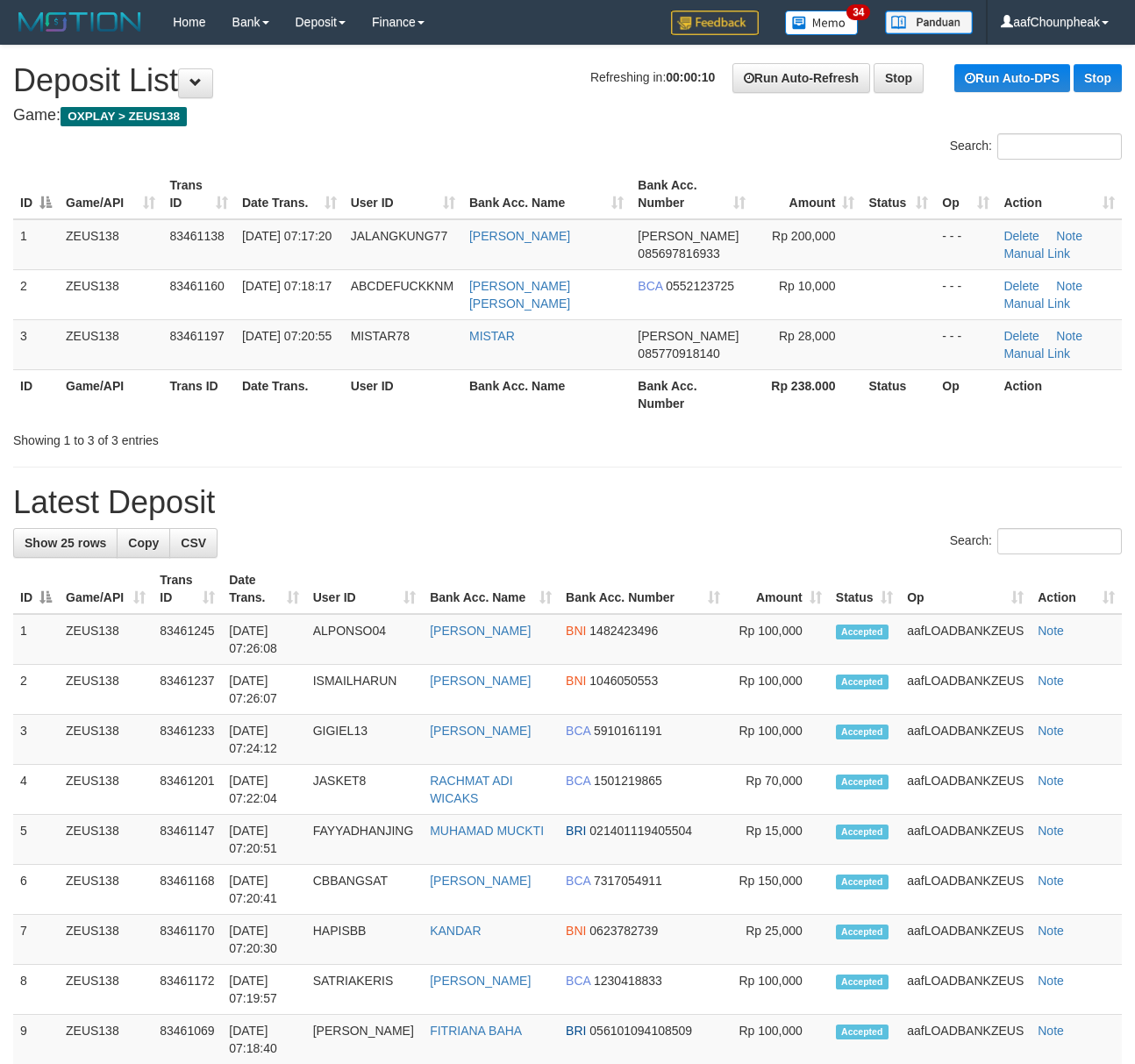 scroll, scrollTop: 0, scrollLeft: 0, axis: both 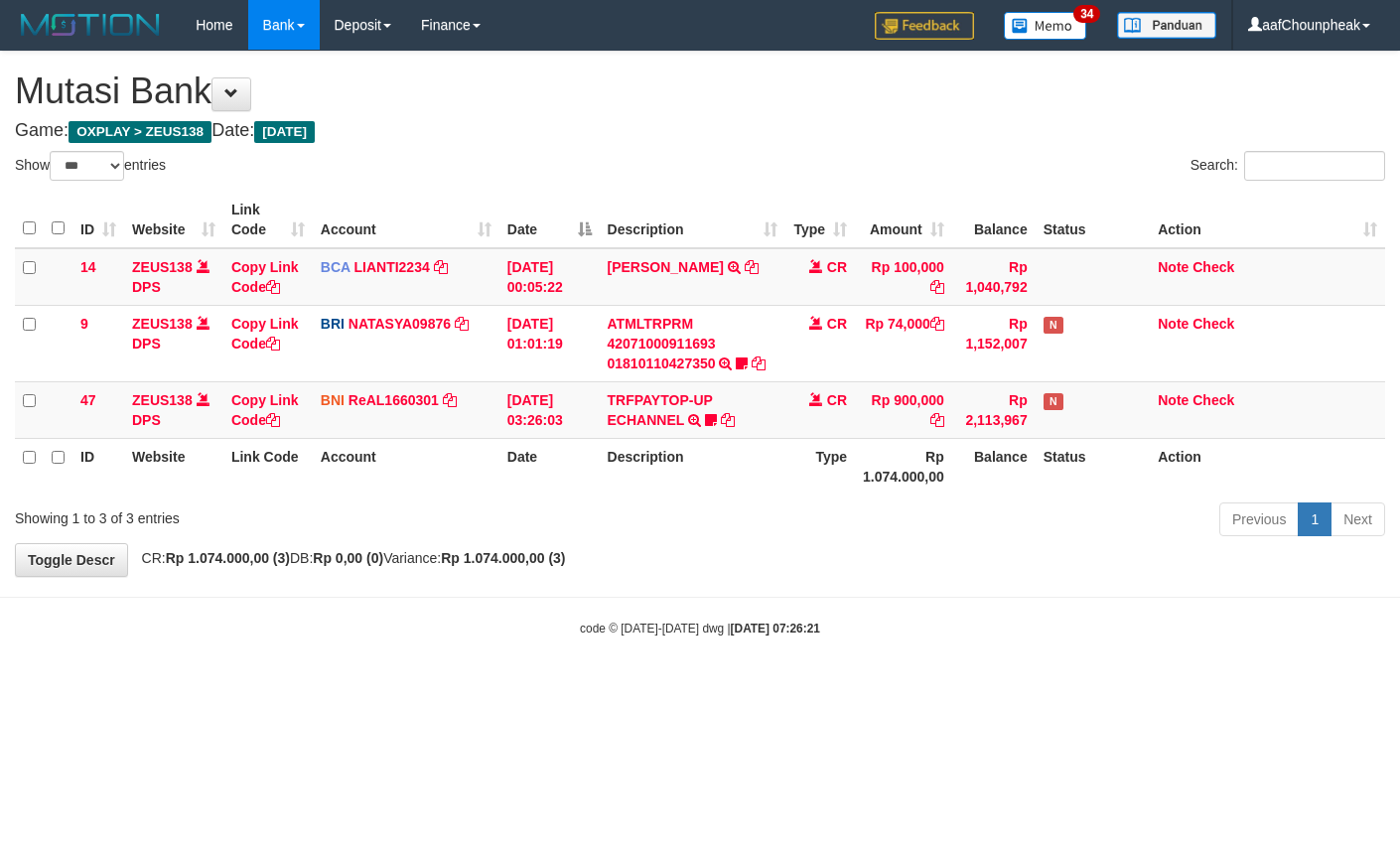 select on "***" 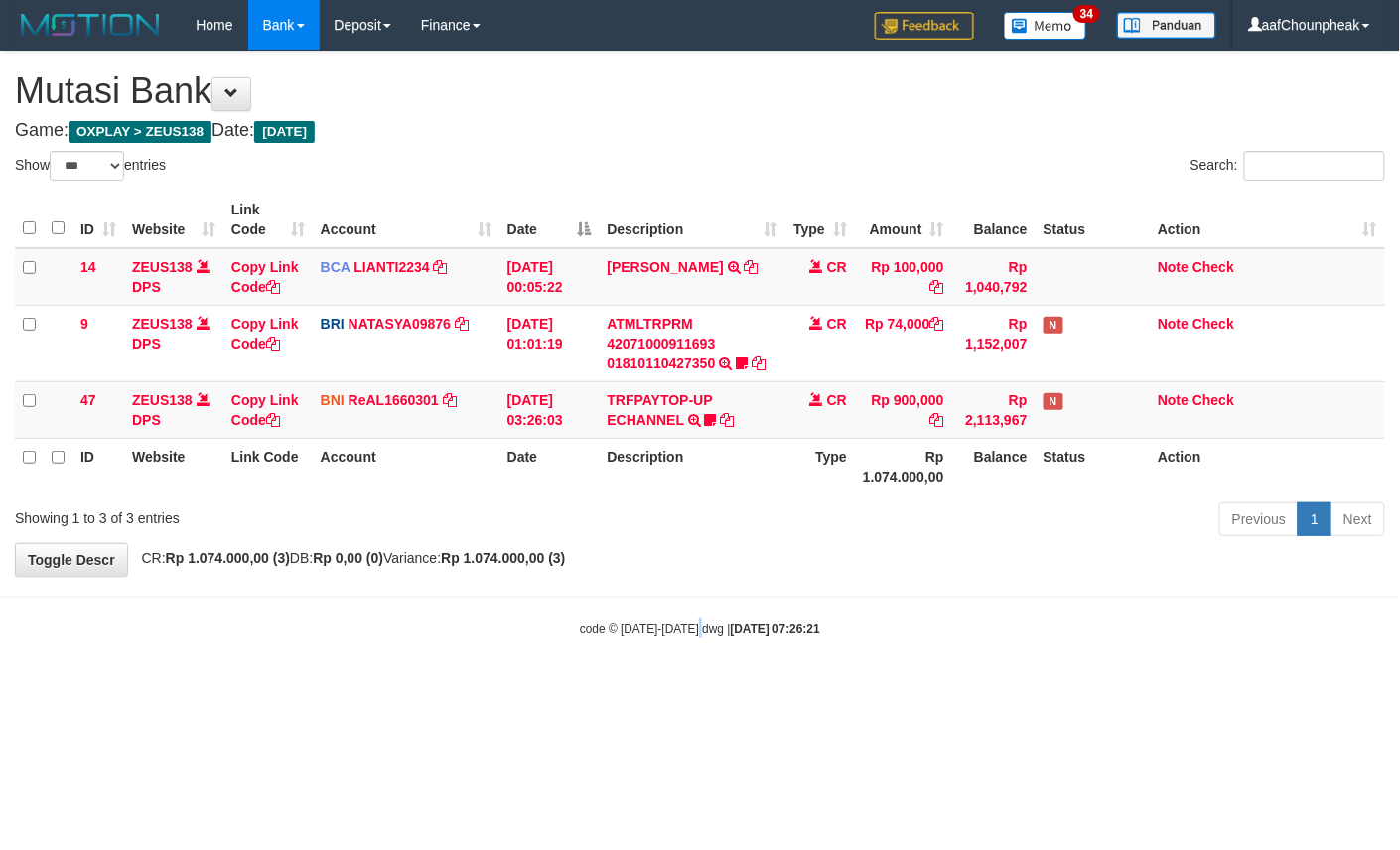 drag, startPoint x: 0, startPoint y: 0, endPoint x: 705, endPoint y: 701, distance: 994.1962 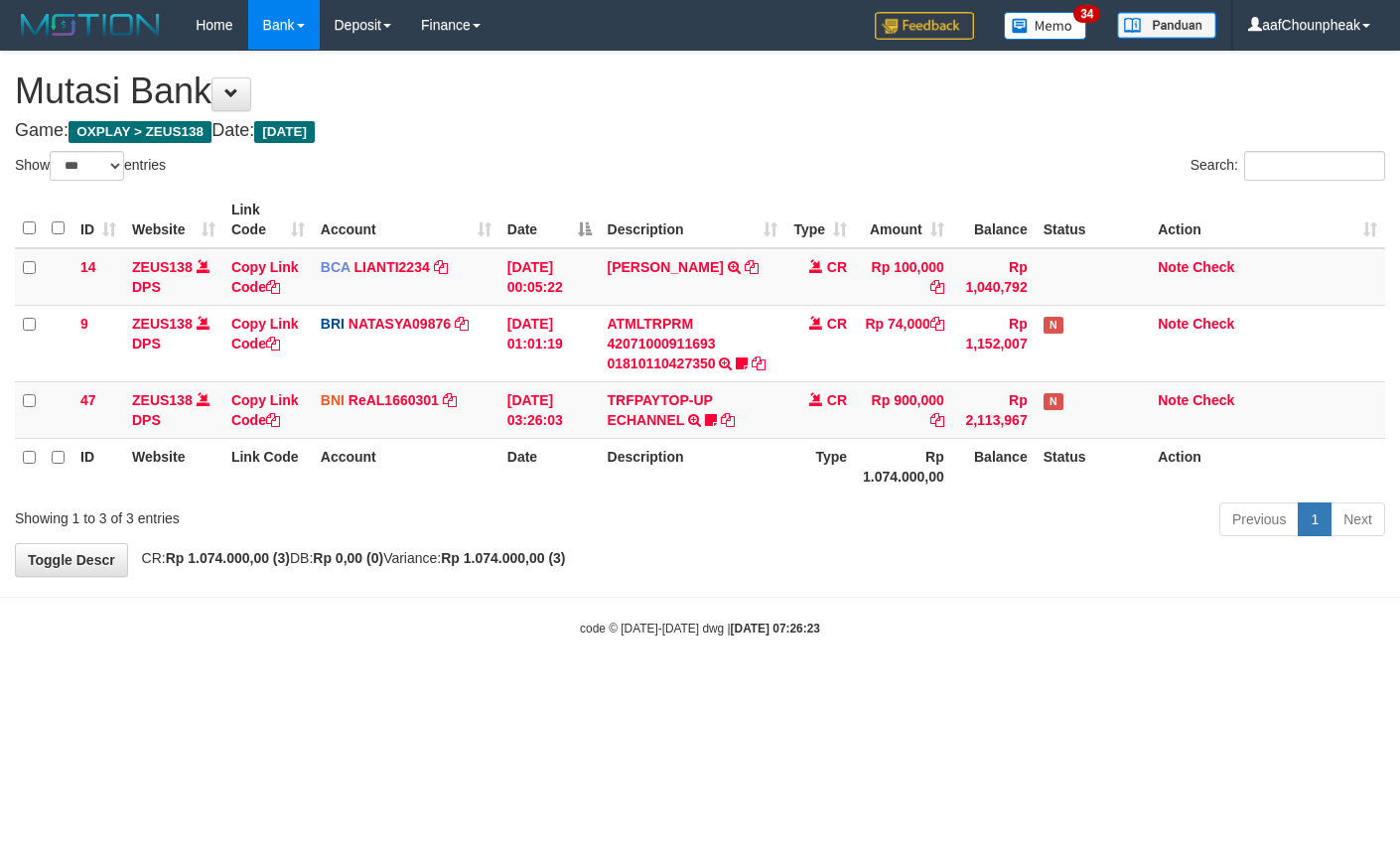 select on "***" 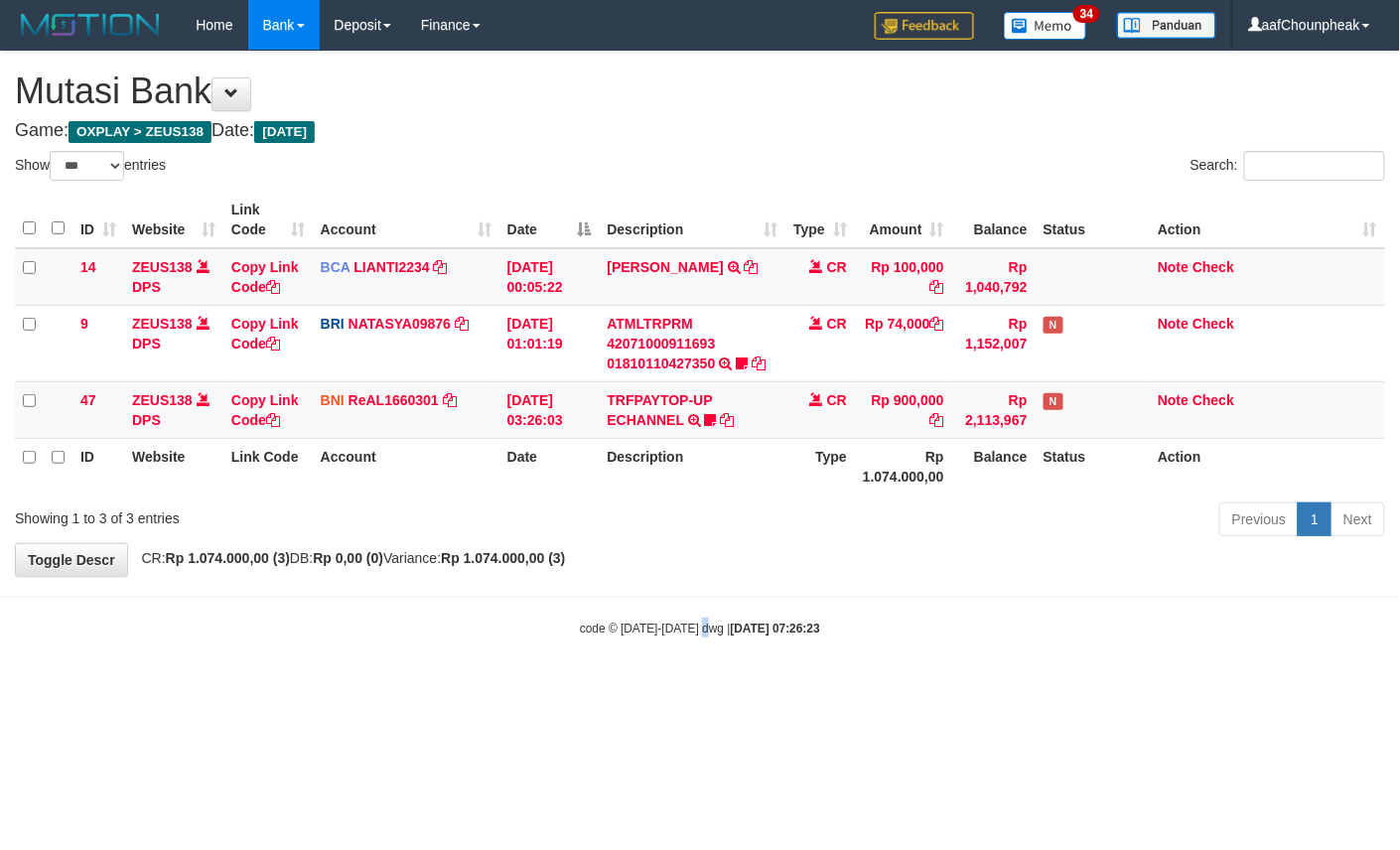 click on "Toggle navigation
Home
Bank
Account List
Mutasi Bank
Search
Note Mutasi
Deposit
DPS List
History
Finance
Financial Data
aafChounpheak
My Profile
Log Out
34" at bounding box center [700, 344] 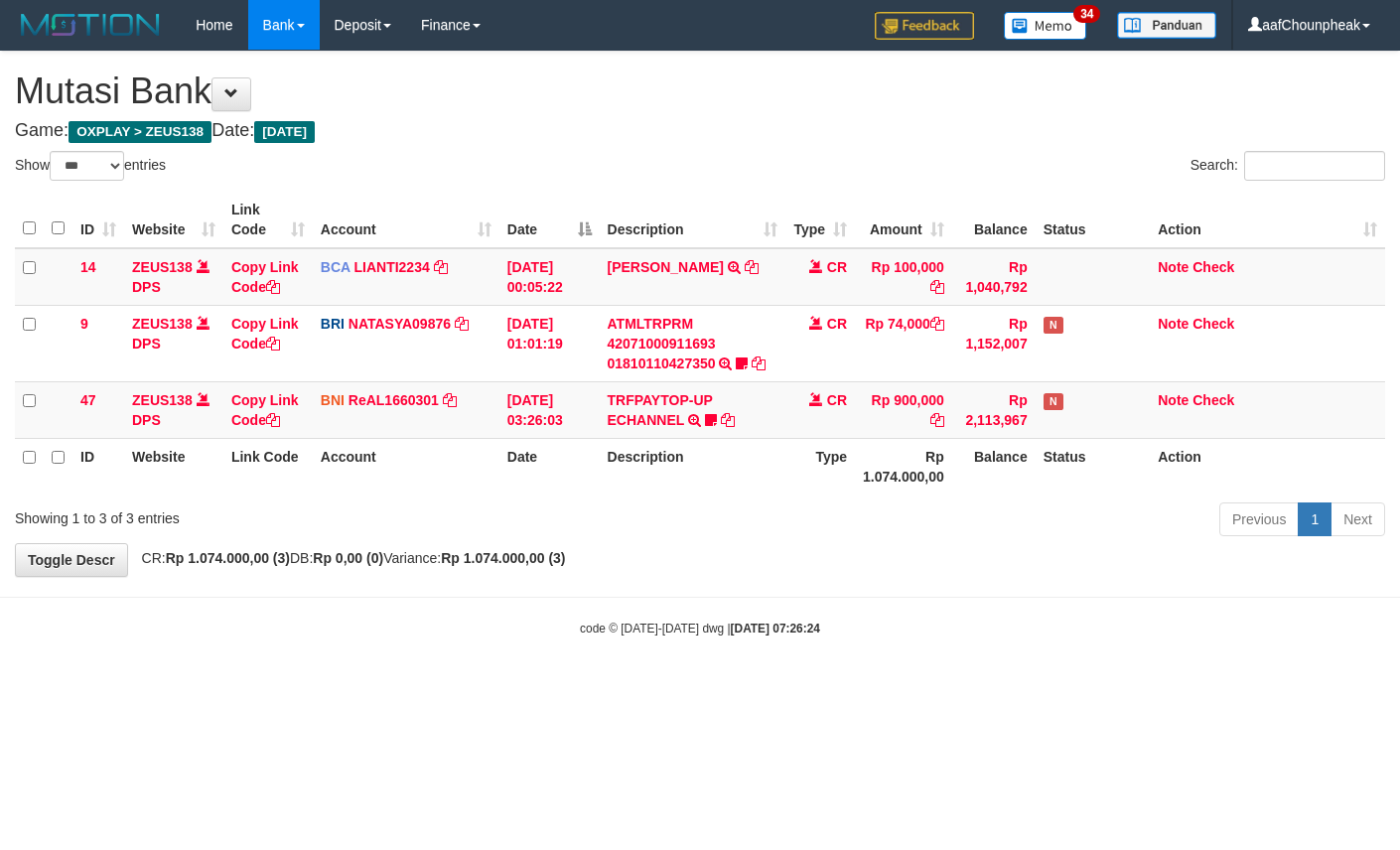 select on "***" 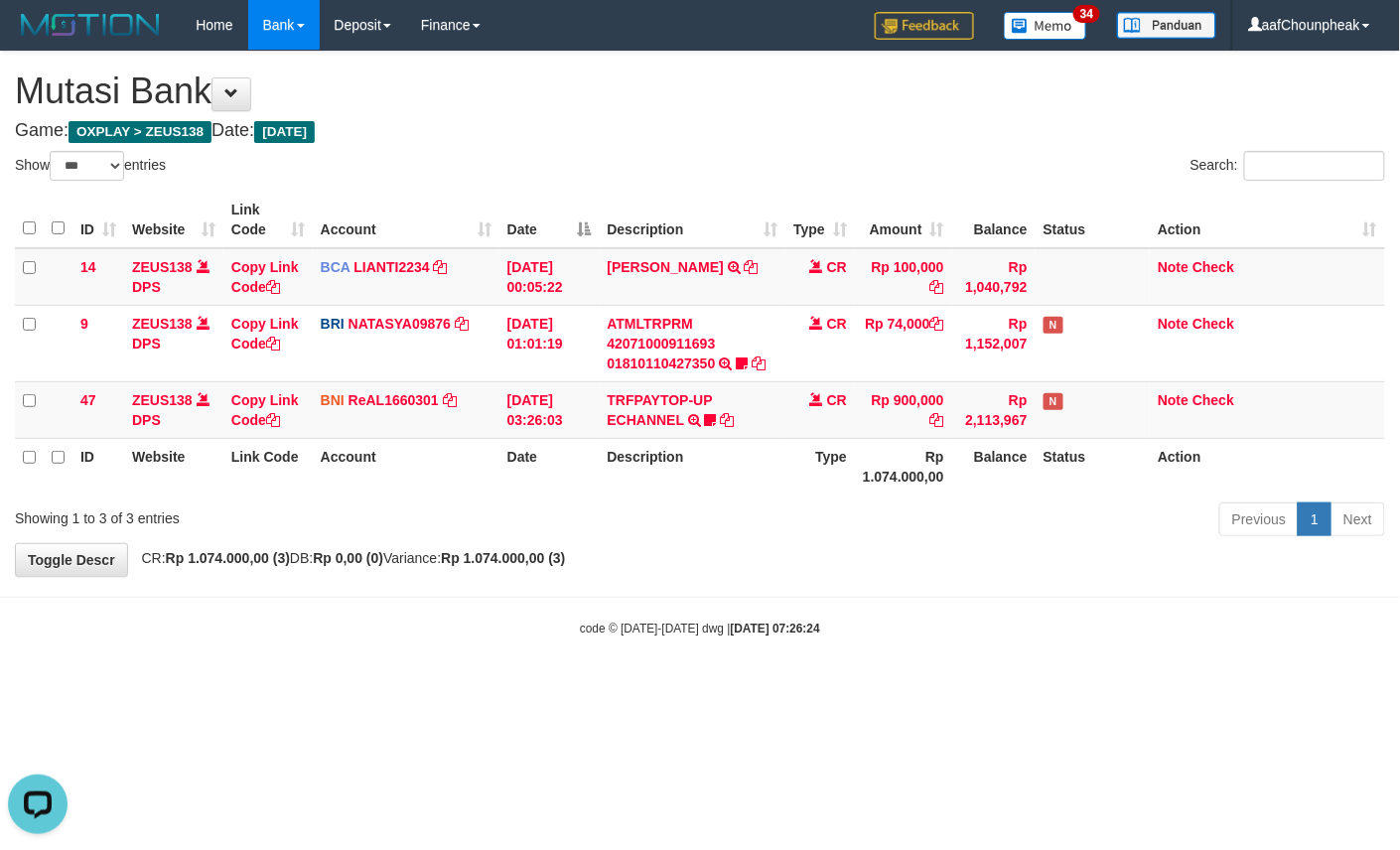 scroll, scrollTop: 0, scrollLeft: 0, axis: both 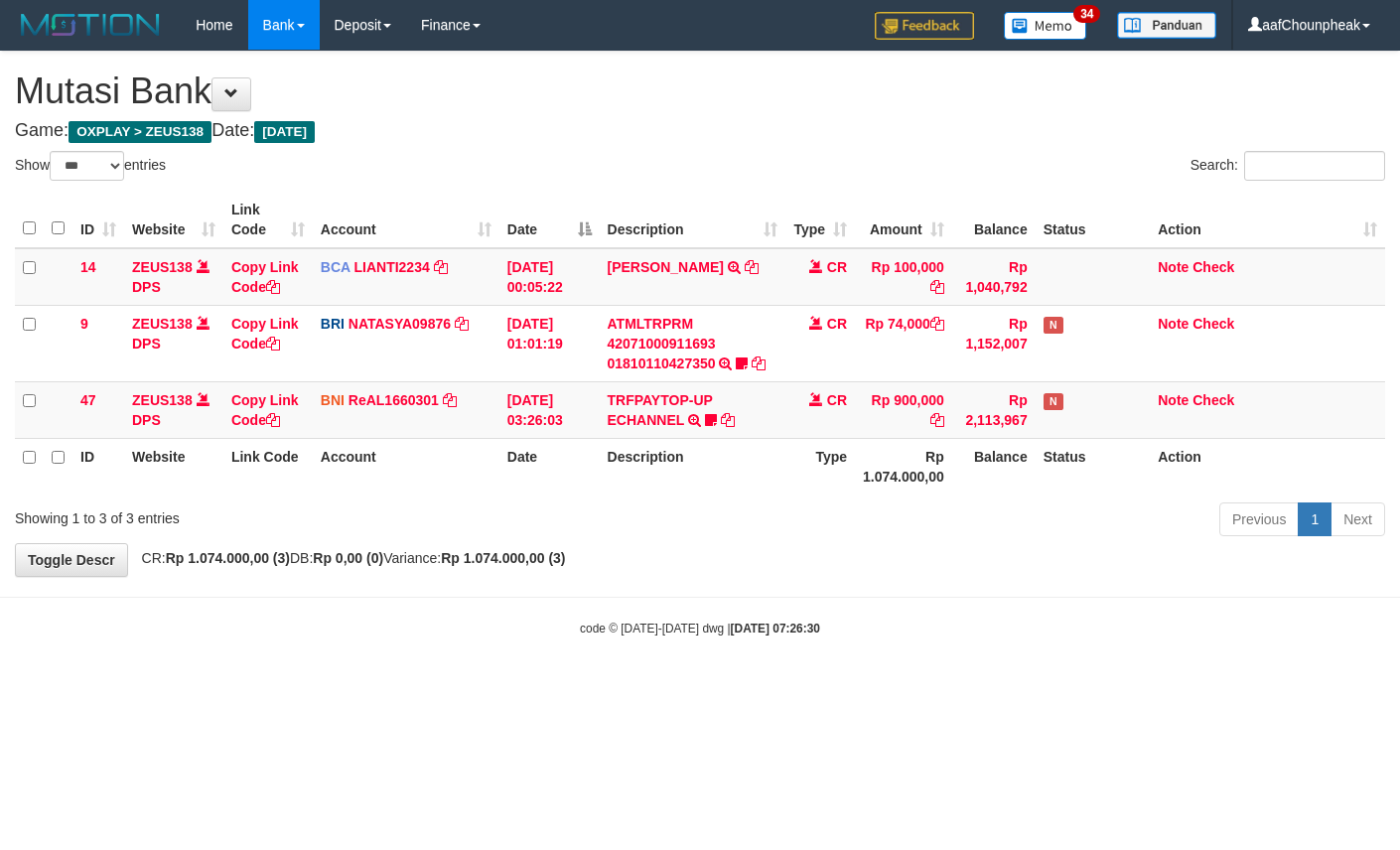 select on "***" 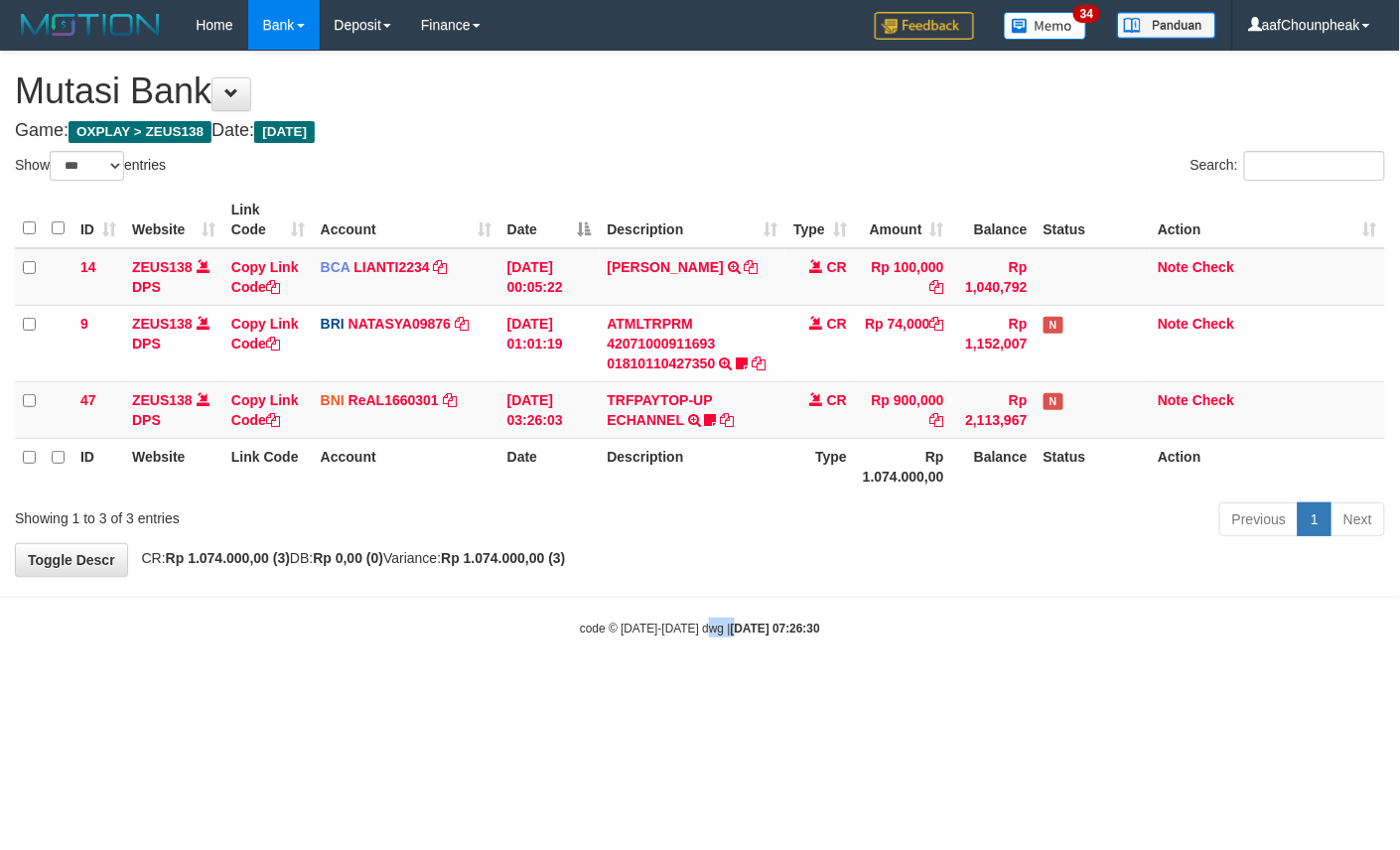 click on "Toggle navigation
Home
Bank
Account List
Mutasi Bank
Search
Note Mutasi
Deposit
DPS List
History
Finance
Financial Data
aafChounpheak
My Profile
Log Out
34" at bounding box center (700, 344) 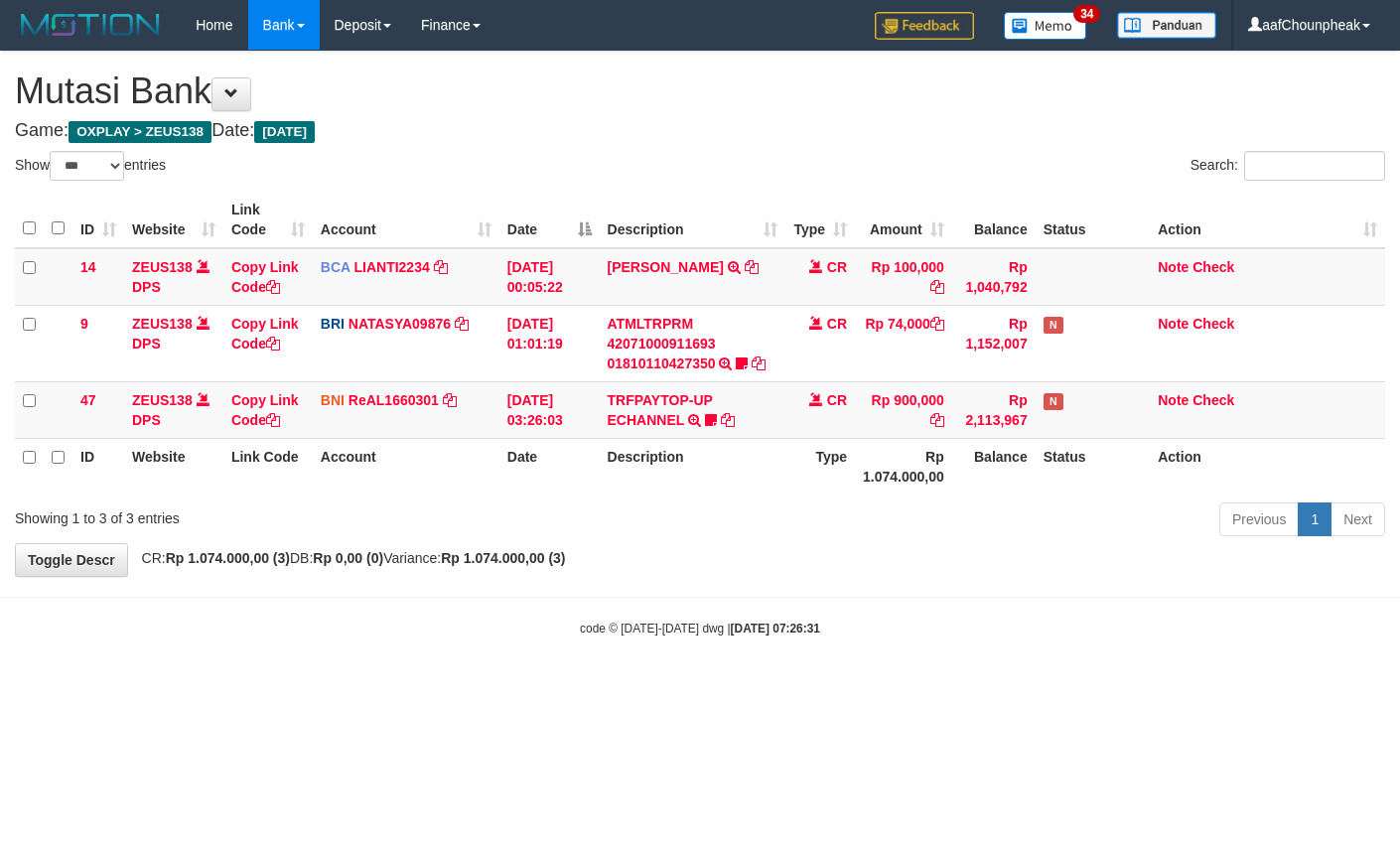 select on "***" 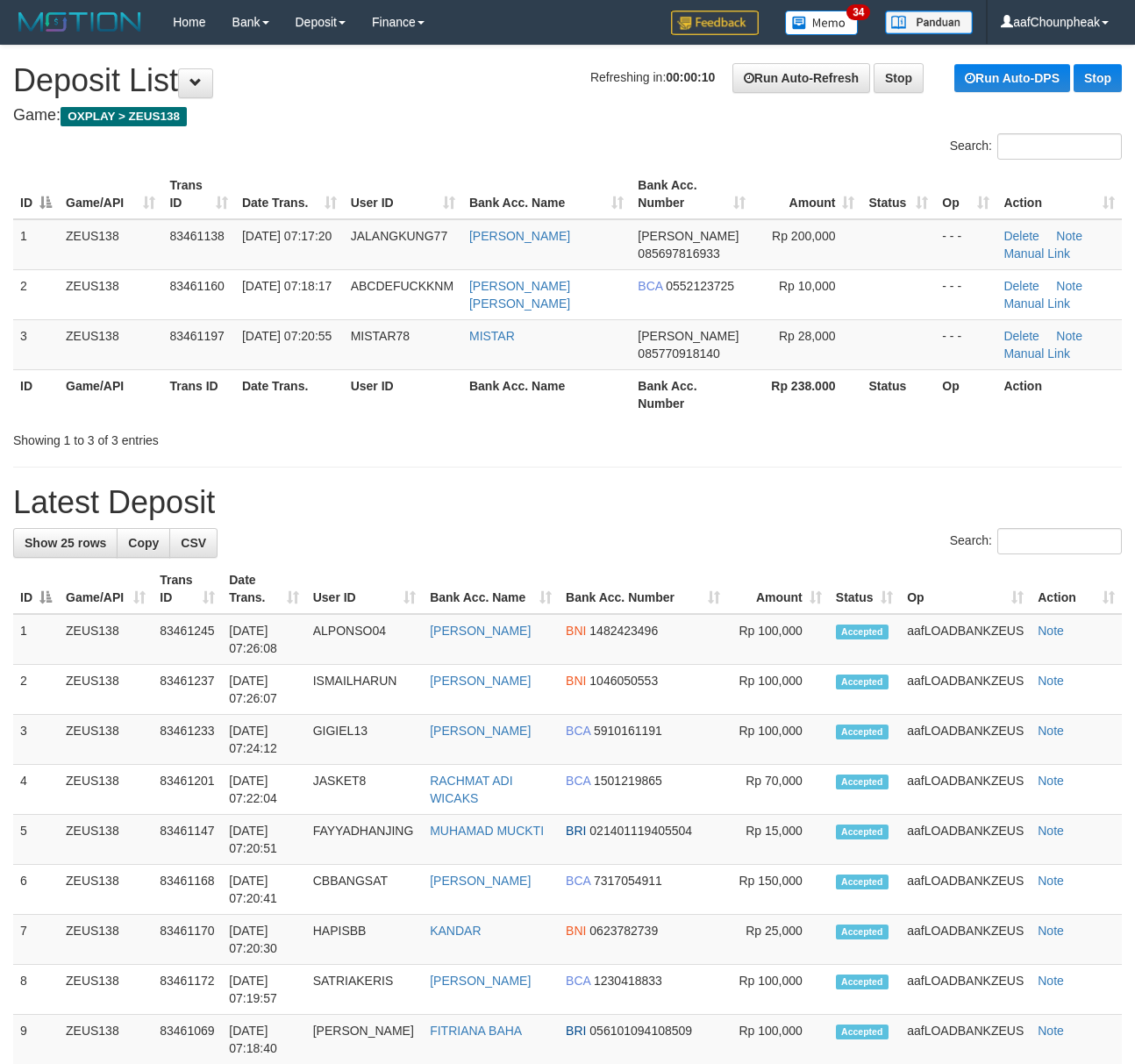 scroll, scrollTop: 0, scrollLeft: 0, axis: both 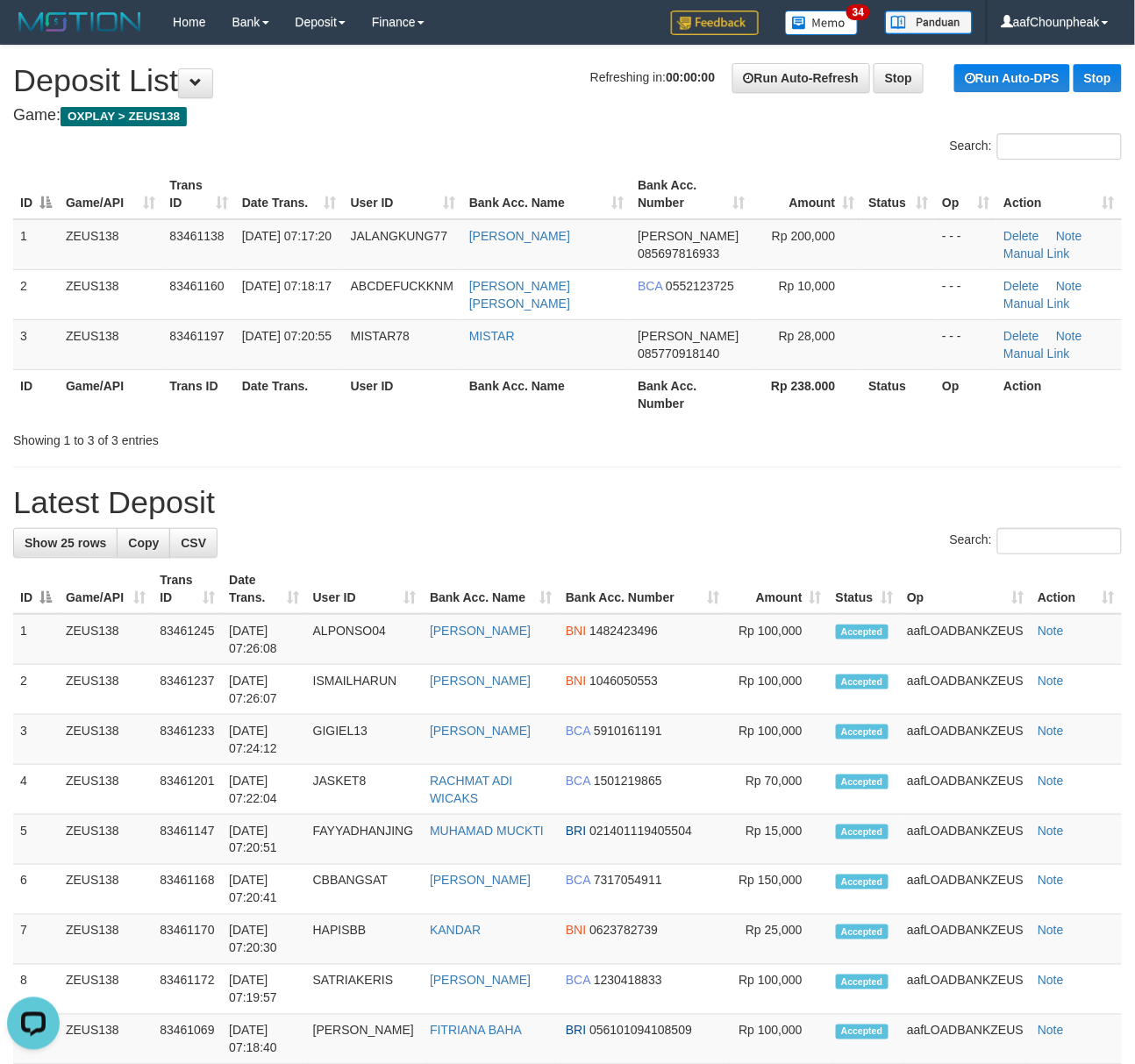 drag, startPoint x: 325, startPoint y: 156, endPoint x: 275, endPoint y: 159, distance: 50.0899 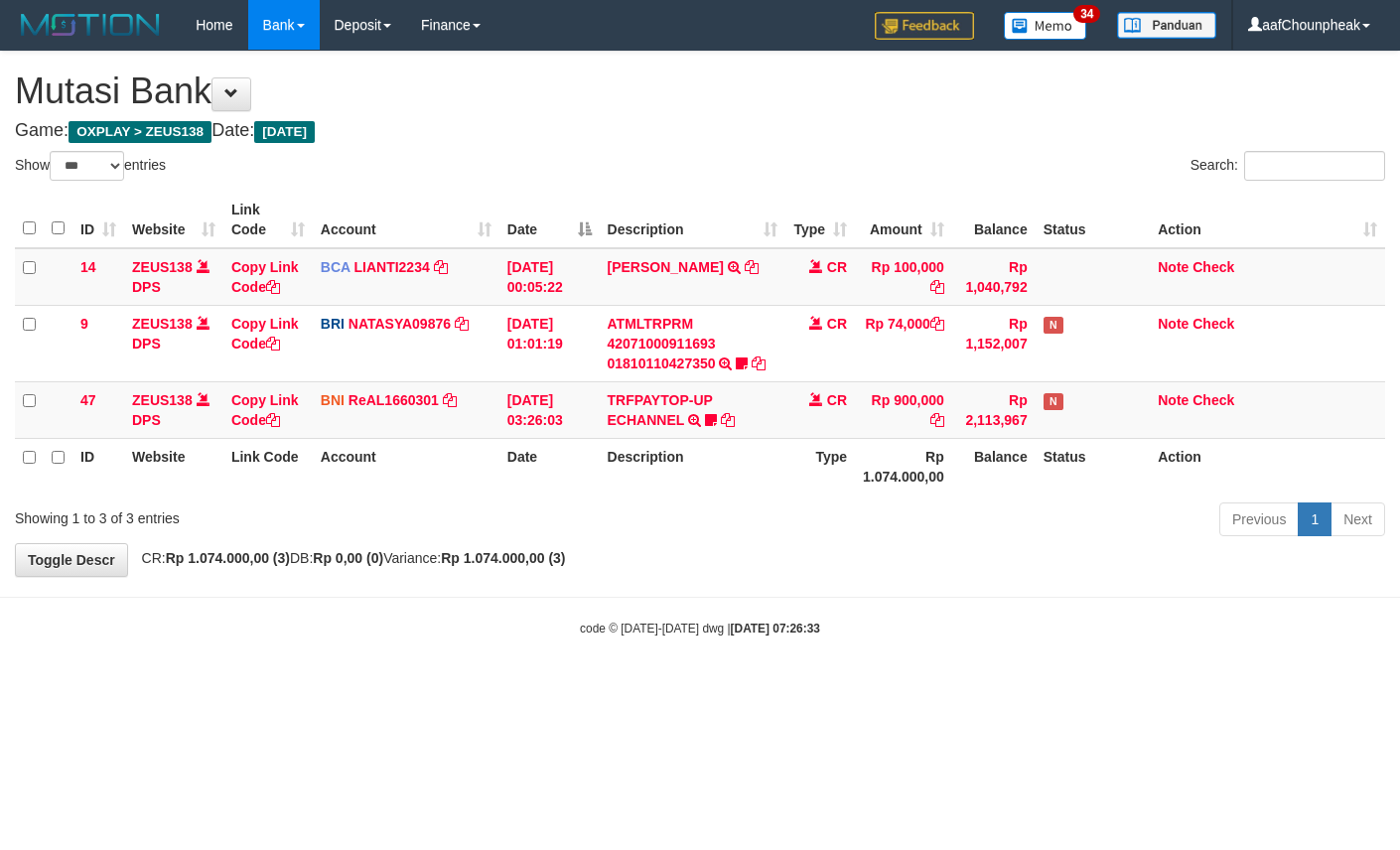select on "***" 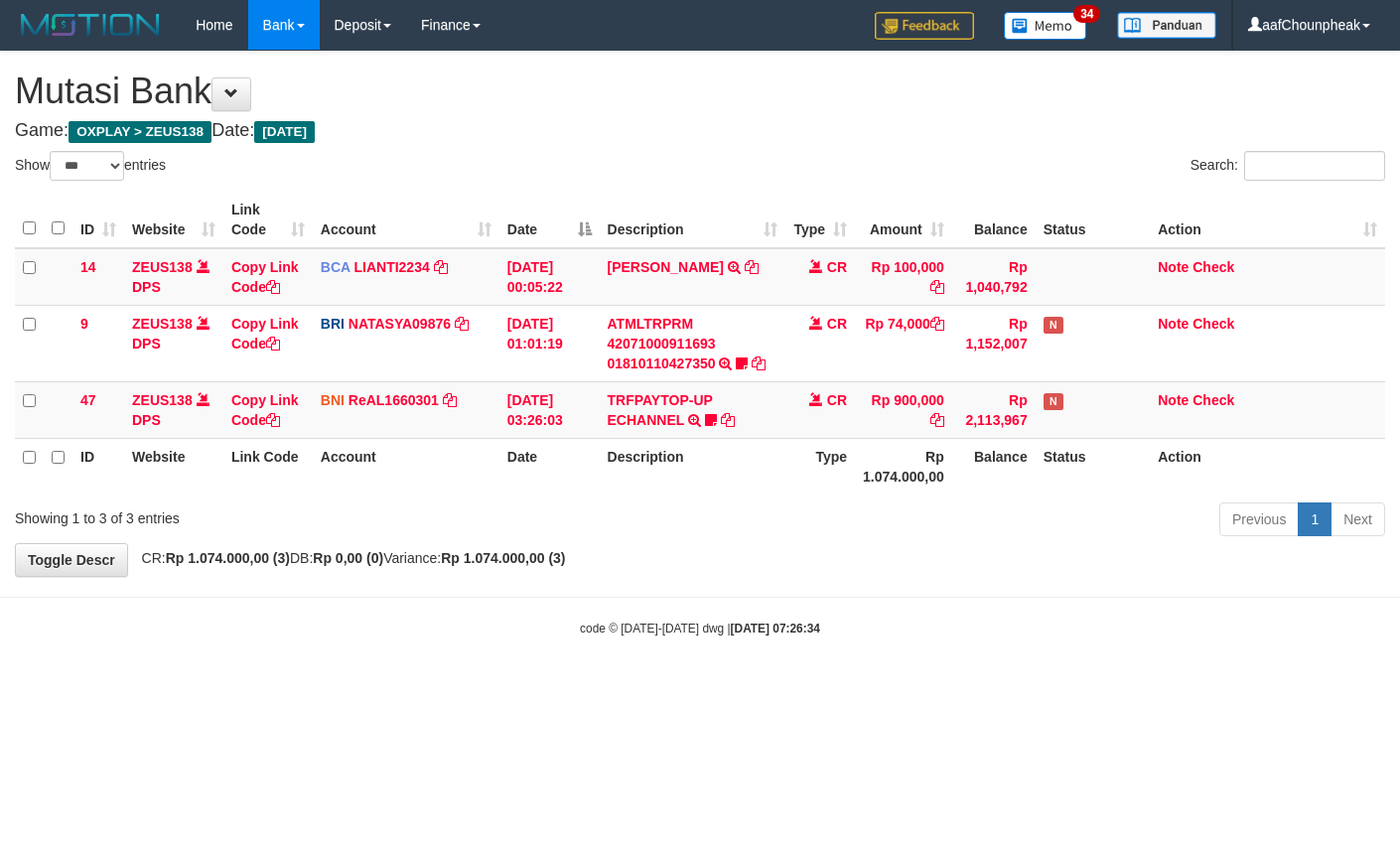 select on "***" 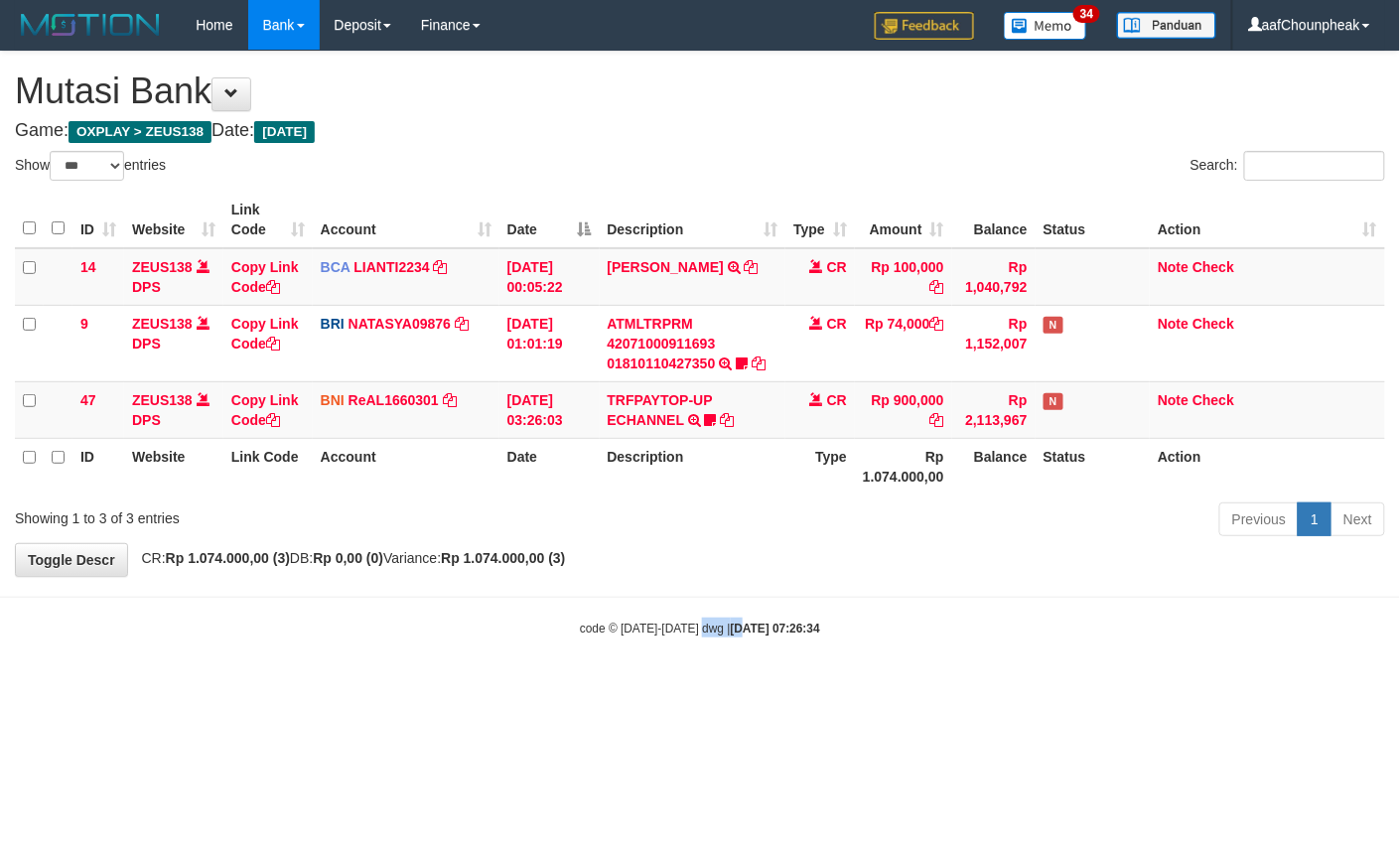click on "Toggle navigation
Home
Bank
Account List
Mutasi Bank
Search
Note Mutasi
Deposit
DPS List
History
Finance
Financial Data
aafChounpheak
My Profile
Log Out
34" at bounding box center [700, 344] 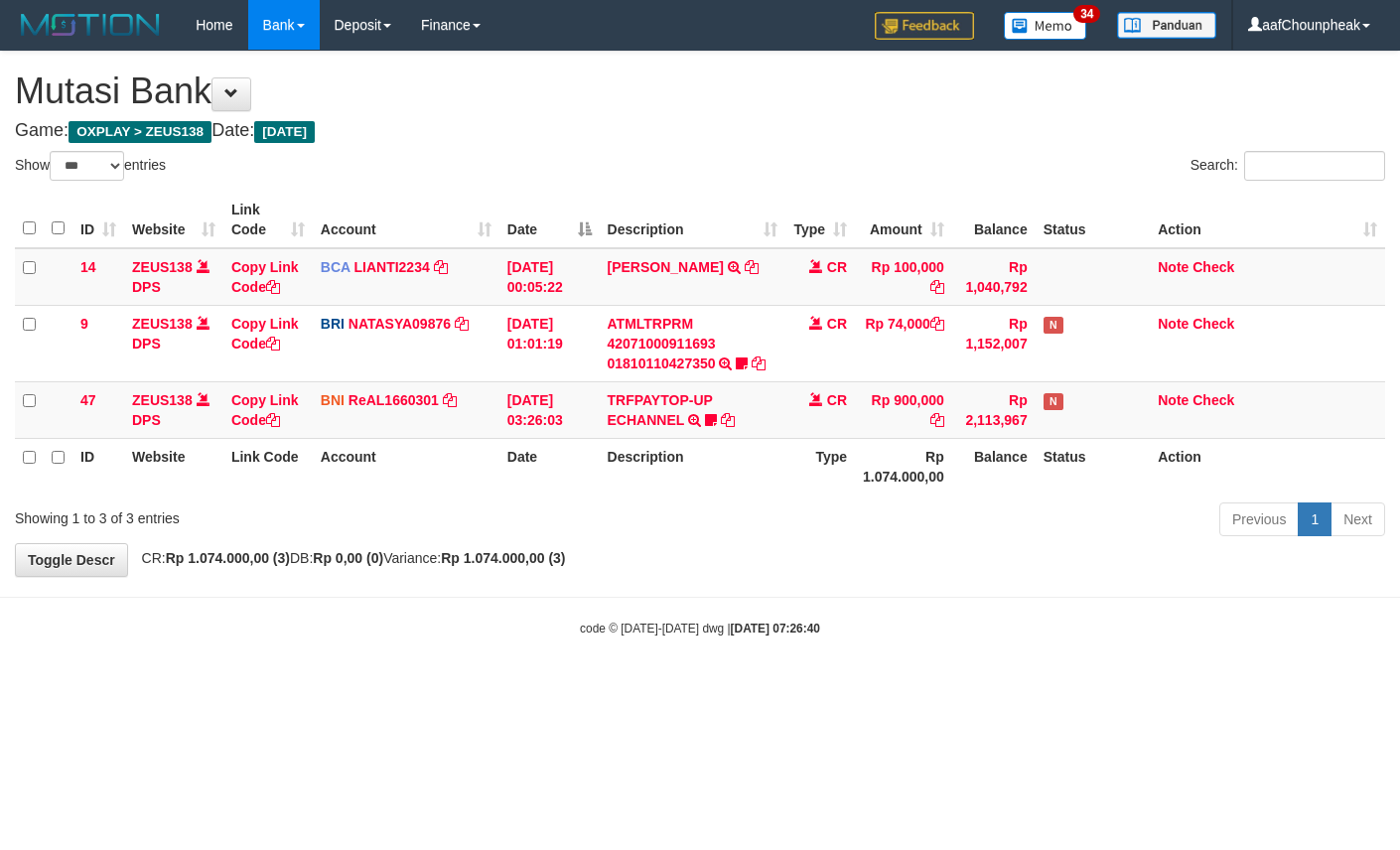 select on "***" 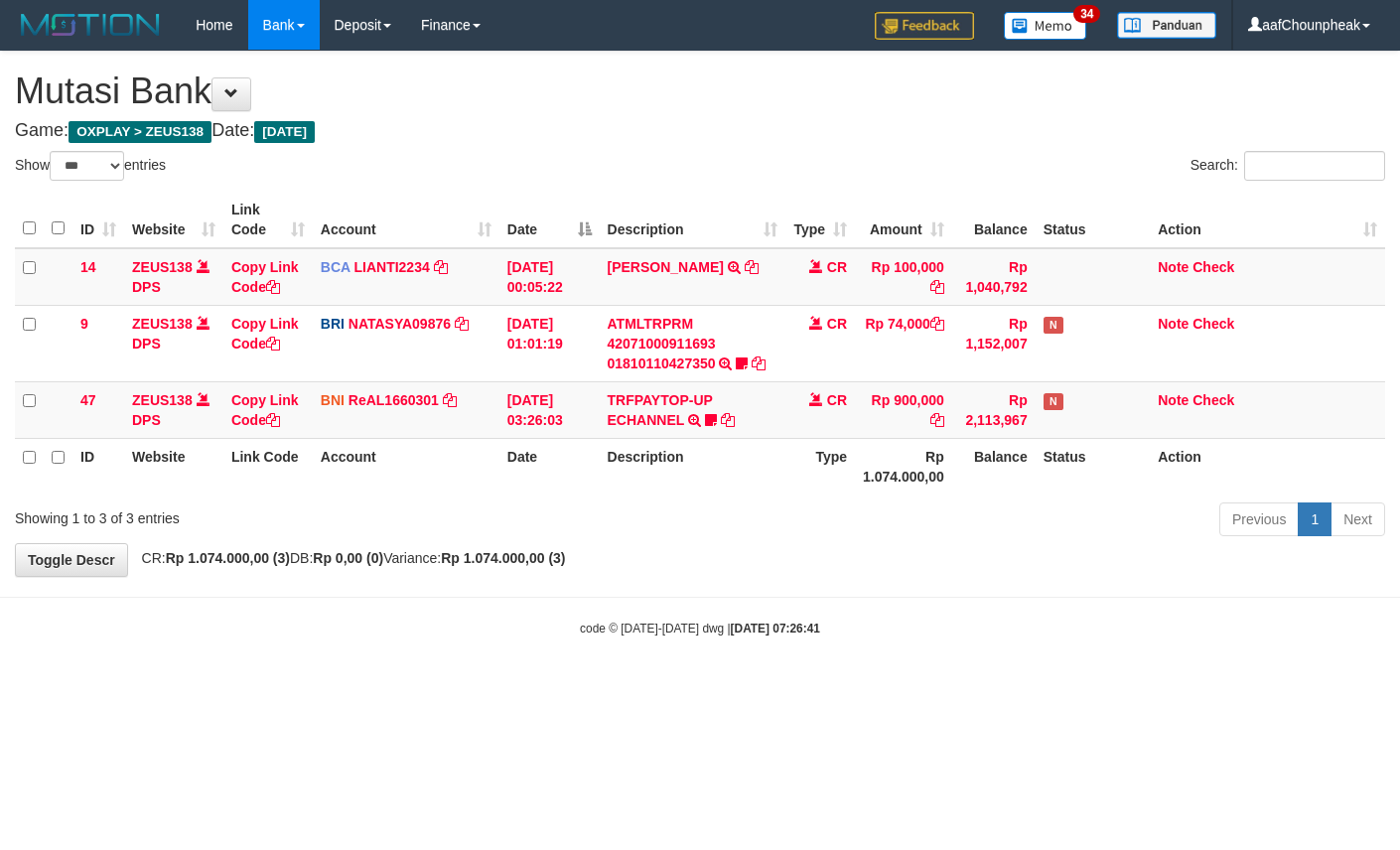 select on "***" 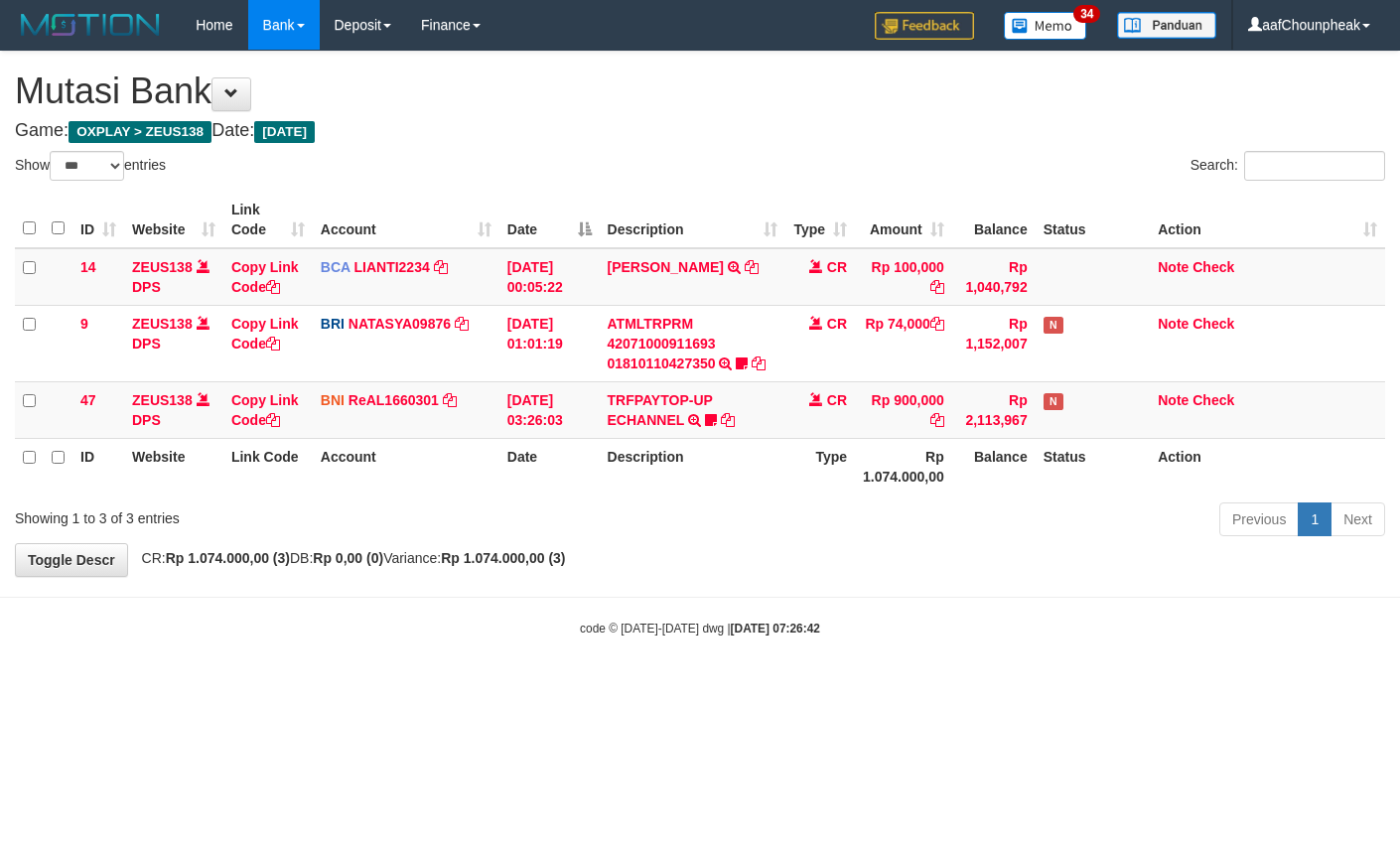 select on "***" 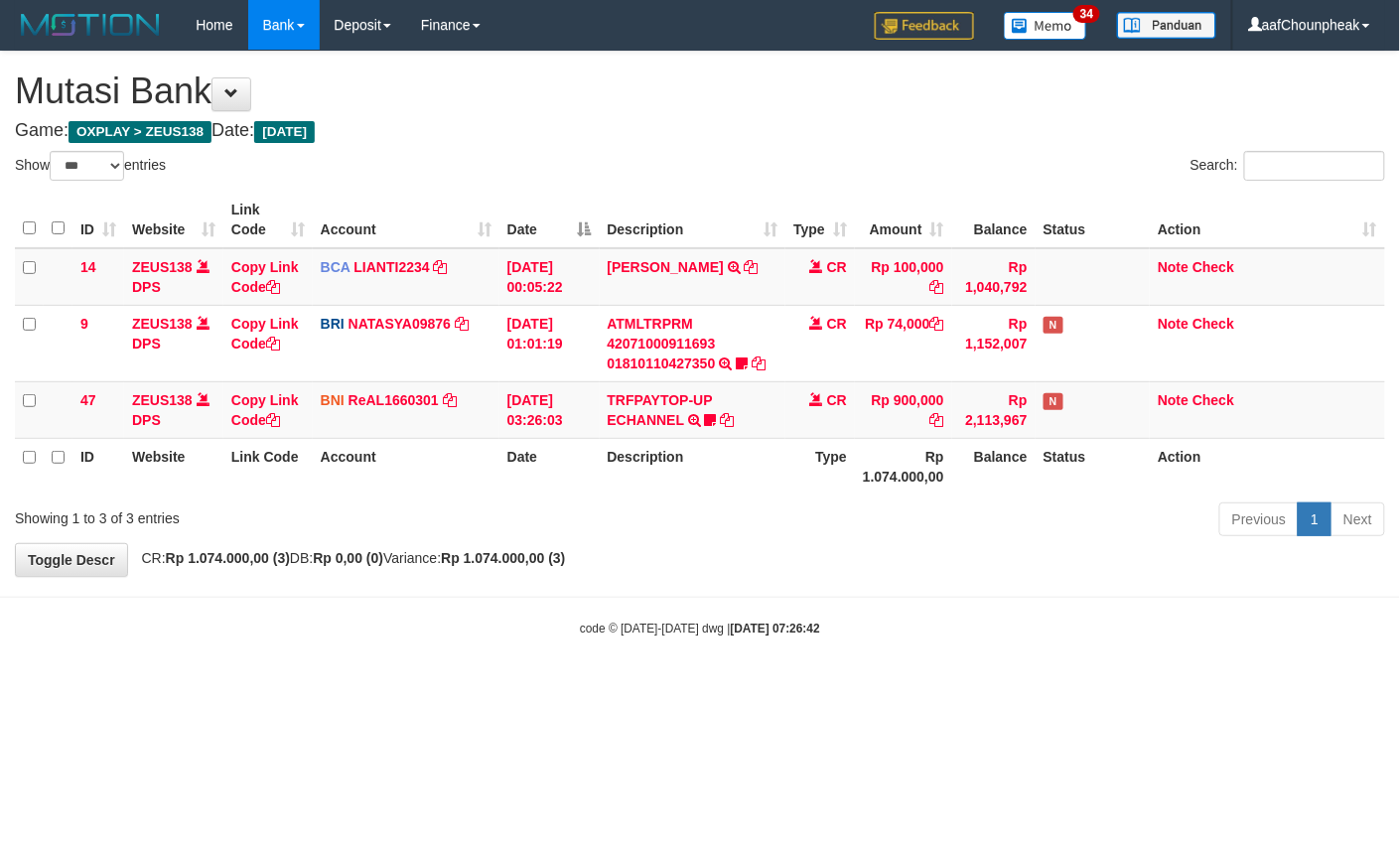 click on "Toggle navigation
Home
Bank
Account List
Mutasi Bank
Search
Note Mutasi
Deposit
DPS List
History
Finance
Financial Data
aafChounpheak
My Profile
Log Out
34" at bounding box center (700, 344) 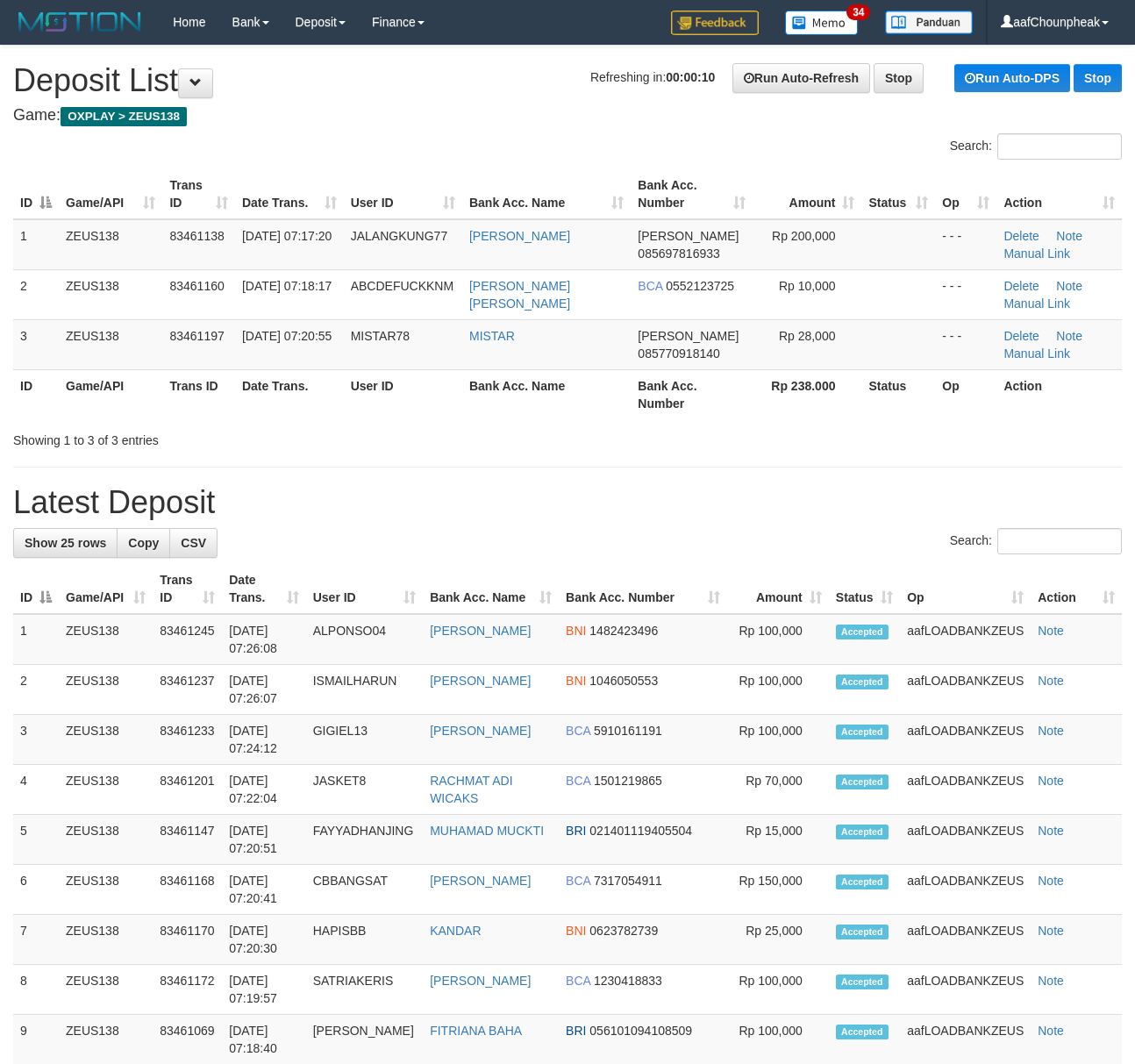 scroll, scrollTop: 0, scrollLeft: 0, axis: both 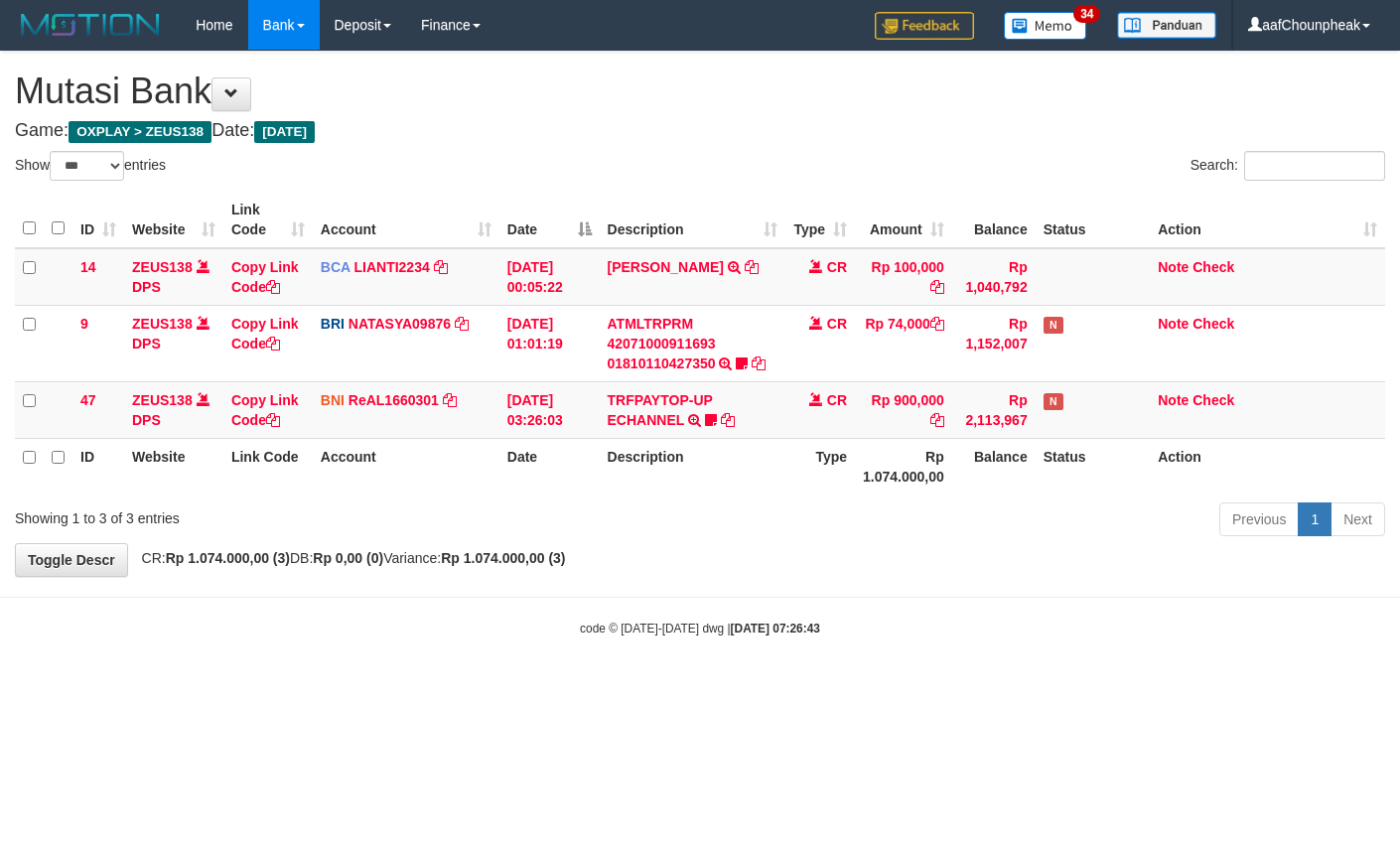 select on "***" 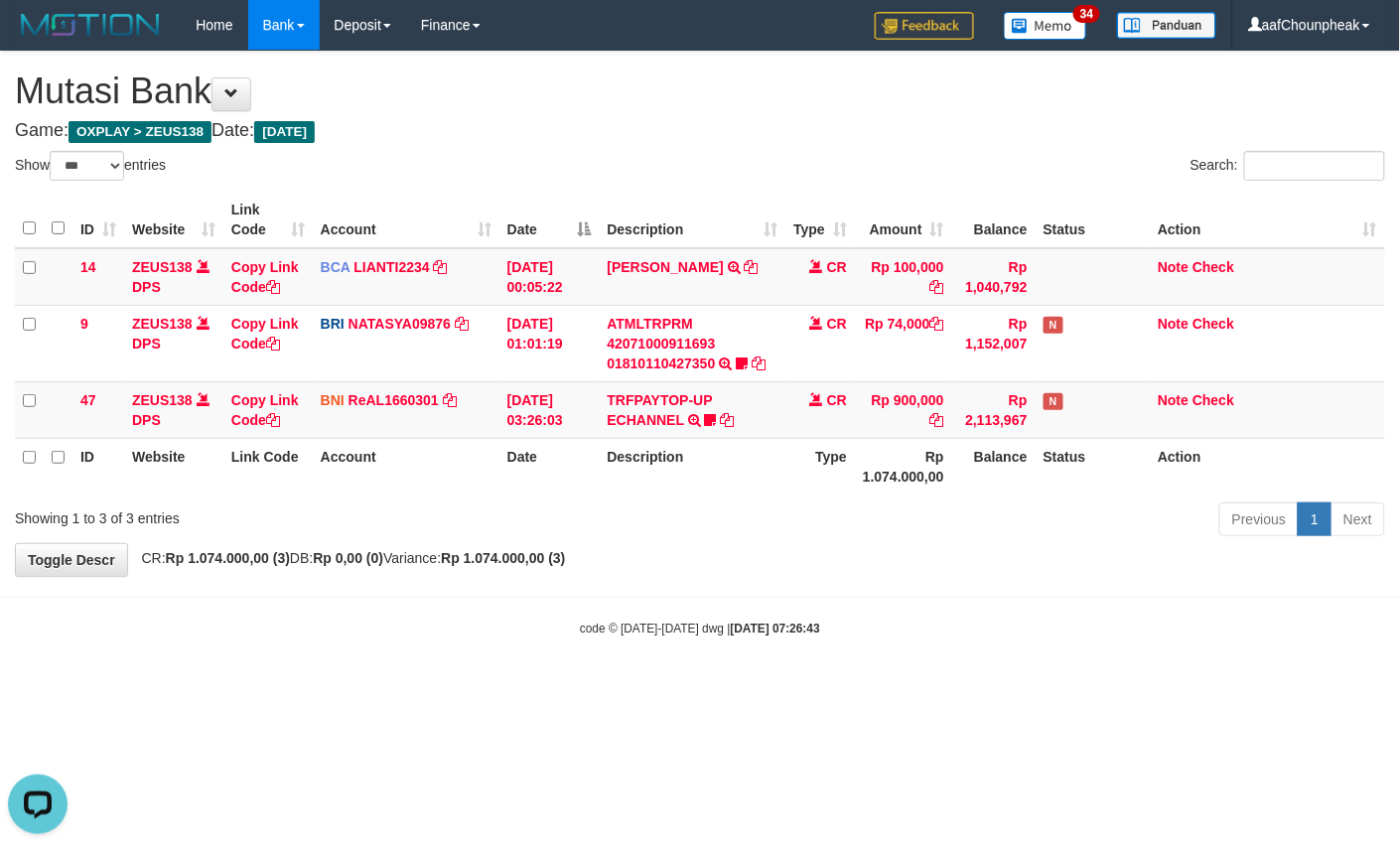 scroll, scrollTop: 0, scrollLeft: 0, axis: both 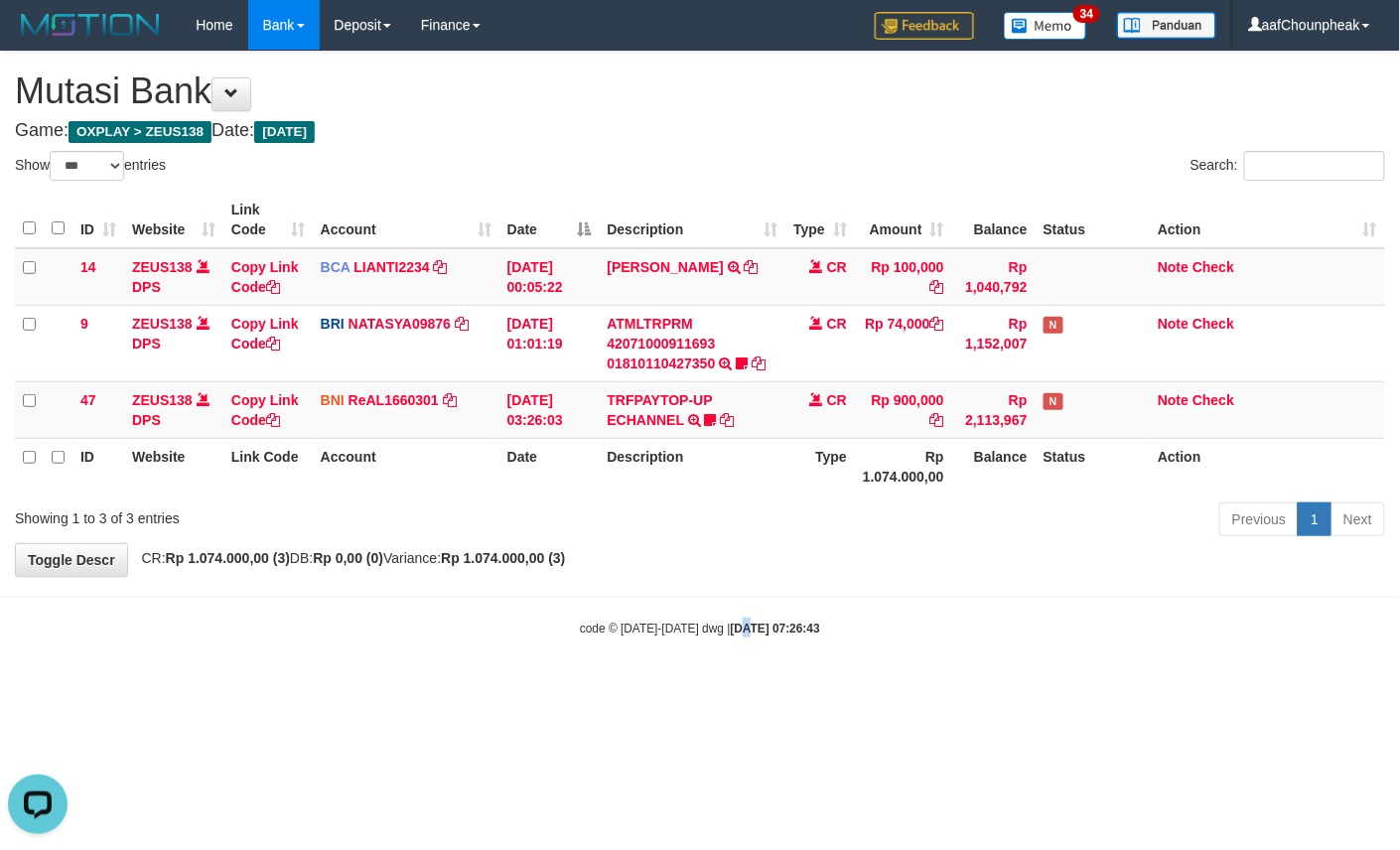 drag, startPoint x: 731, startPoint y: 679, endPoint x: 724, endPoint y: 696, distance: 18.384776 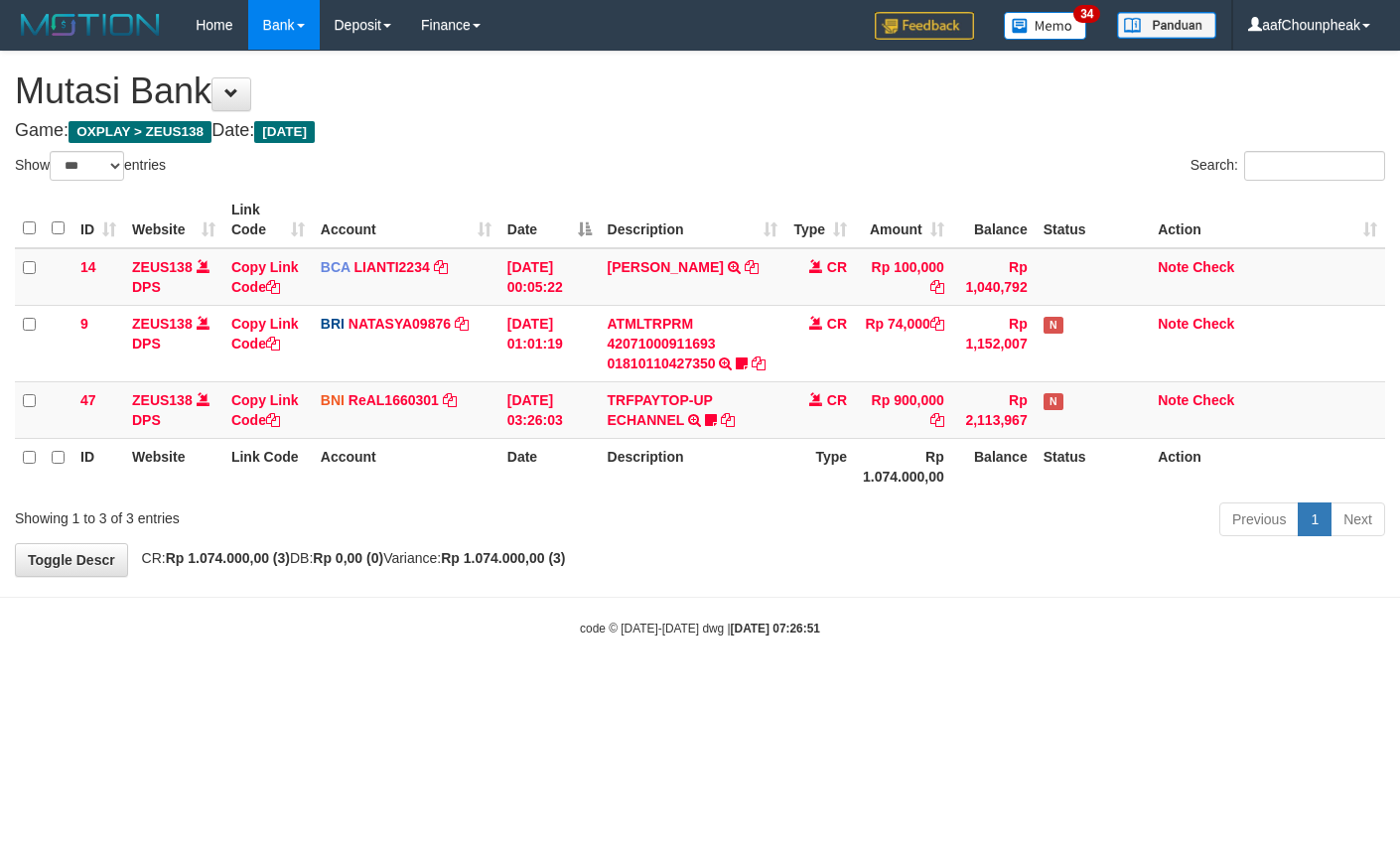 select on "***" 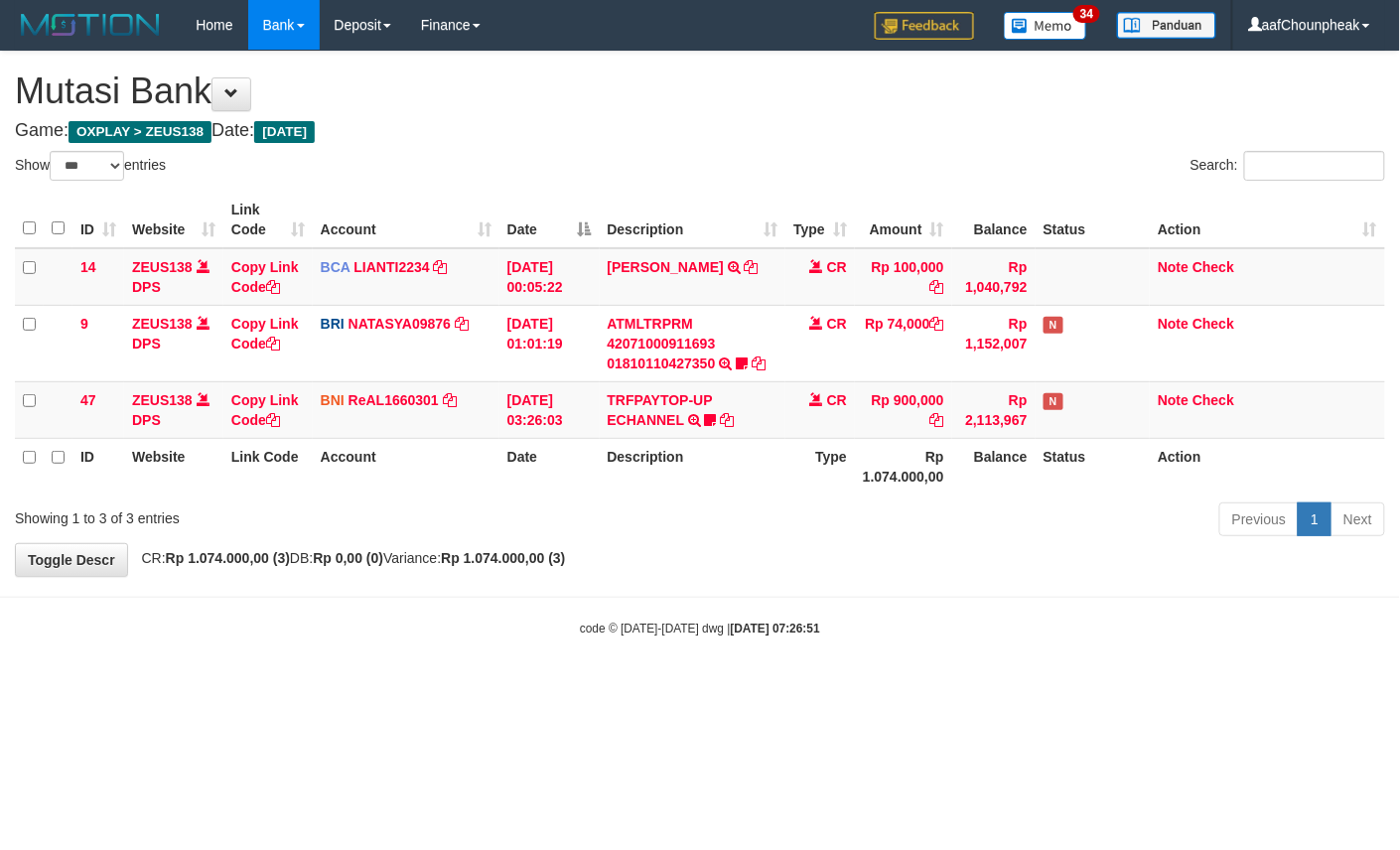 click on "Toggle navigation
Home
Bank
Account List
Mutasi Bank
Search
Note Mutasi
Deposit
DPS List
History
Finance
Financial Data
aafChounpheak
My Profile
Log Out
34" at bounding box center (700, 344) 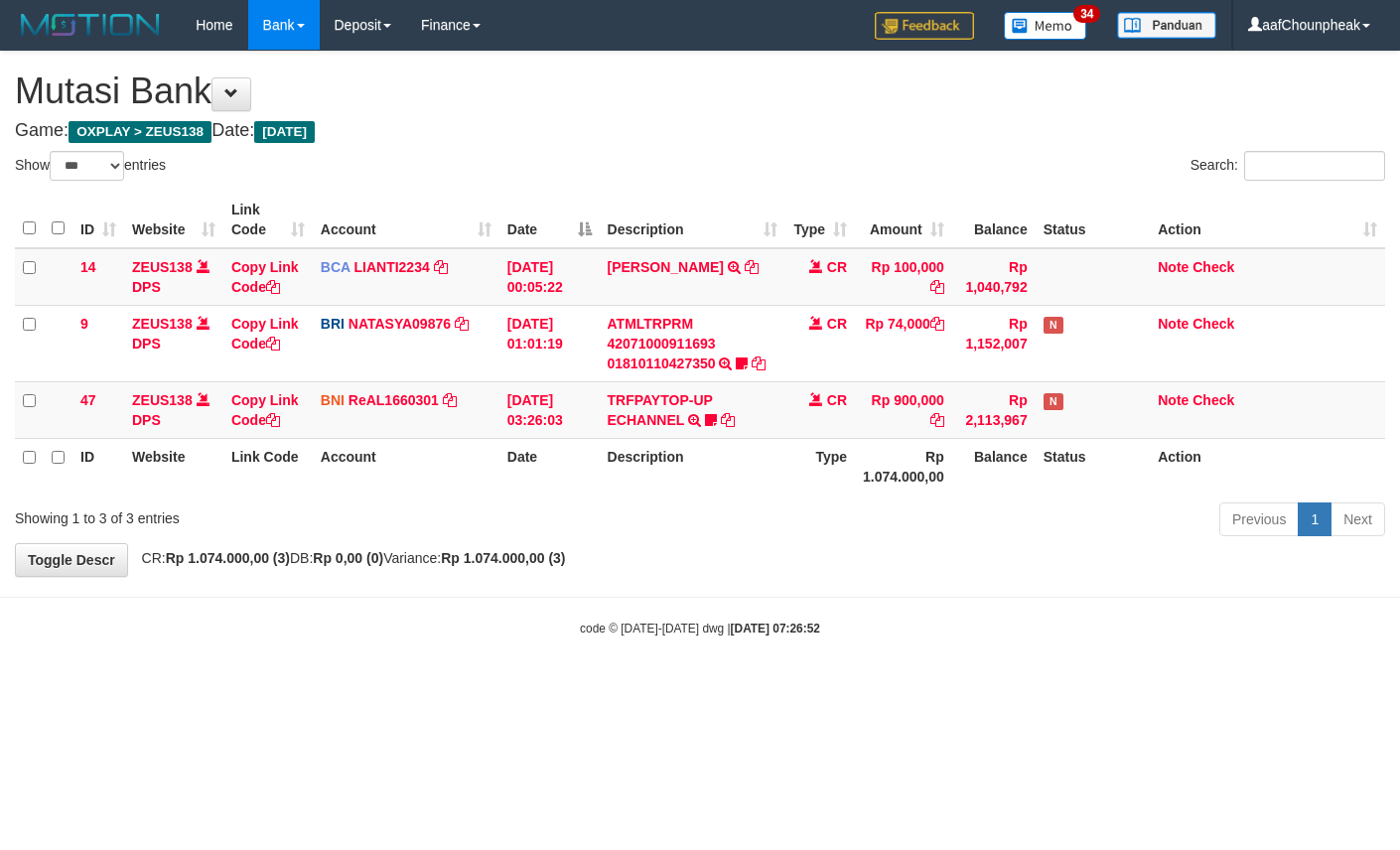 select on "***" 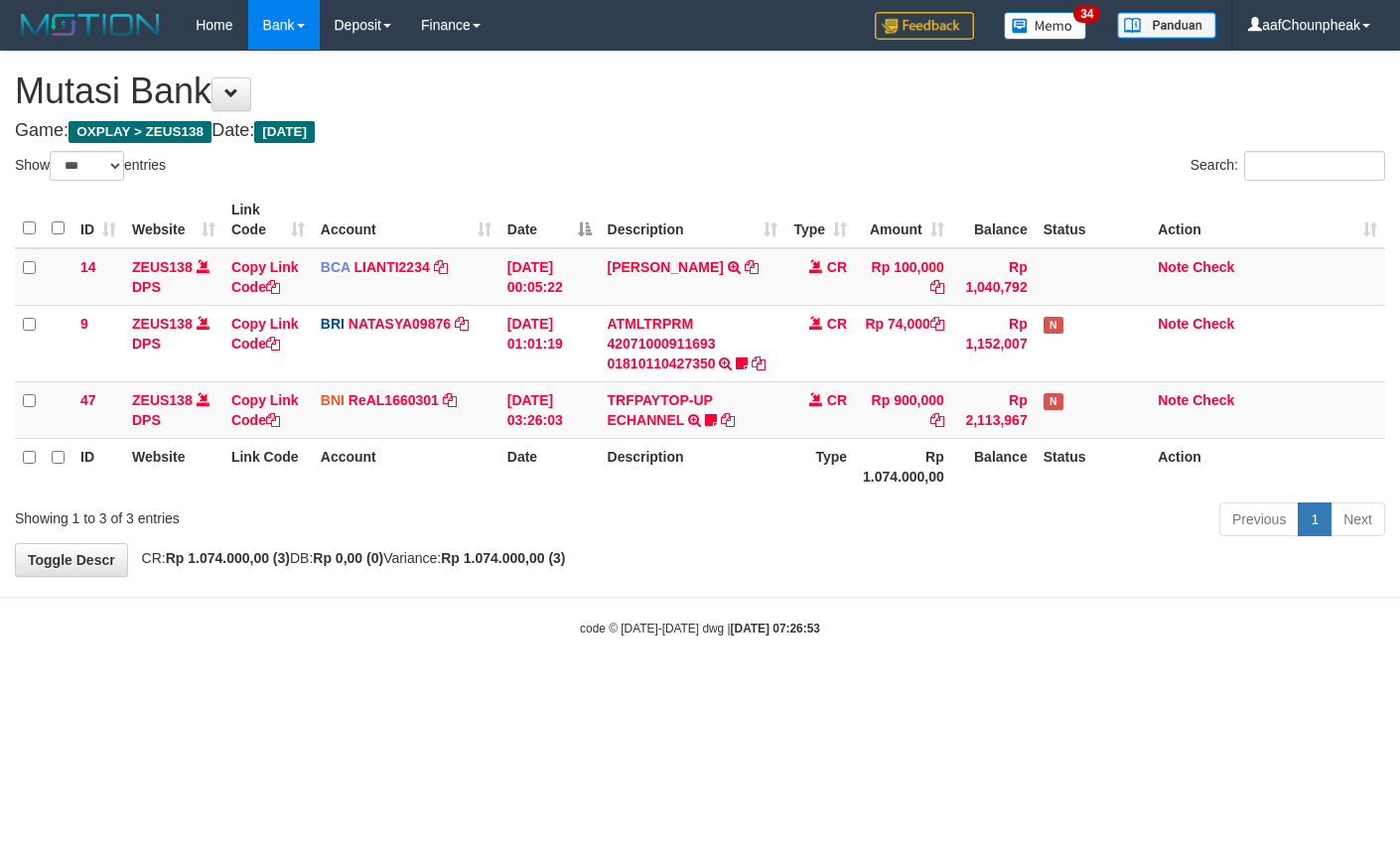 select on "***" 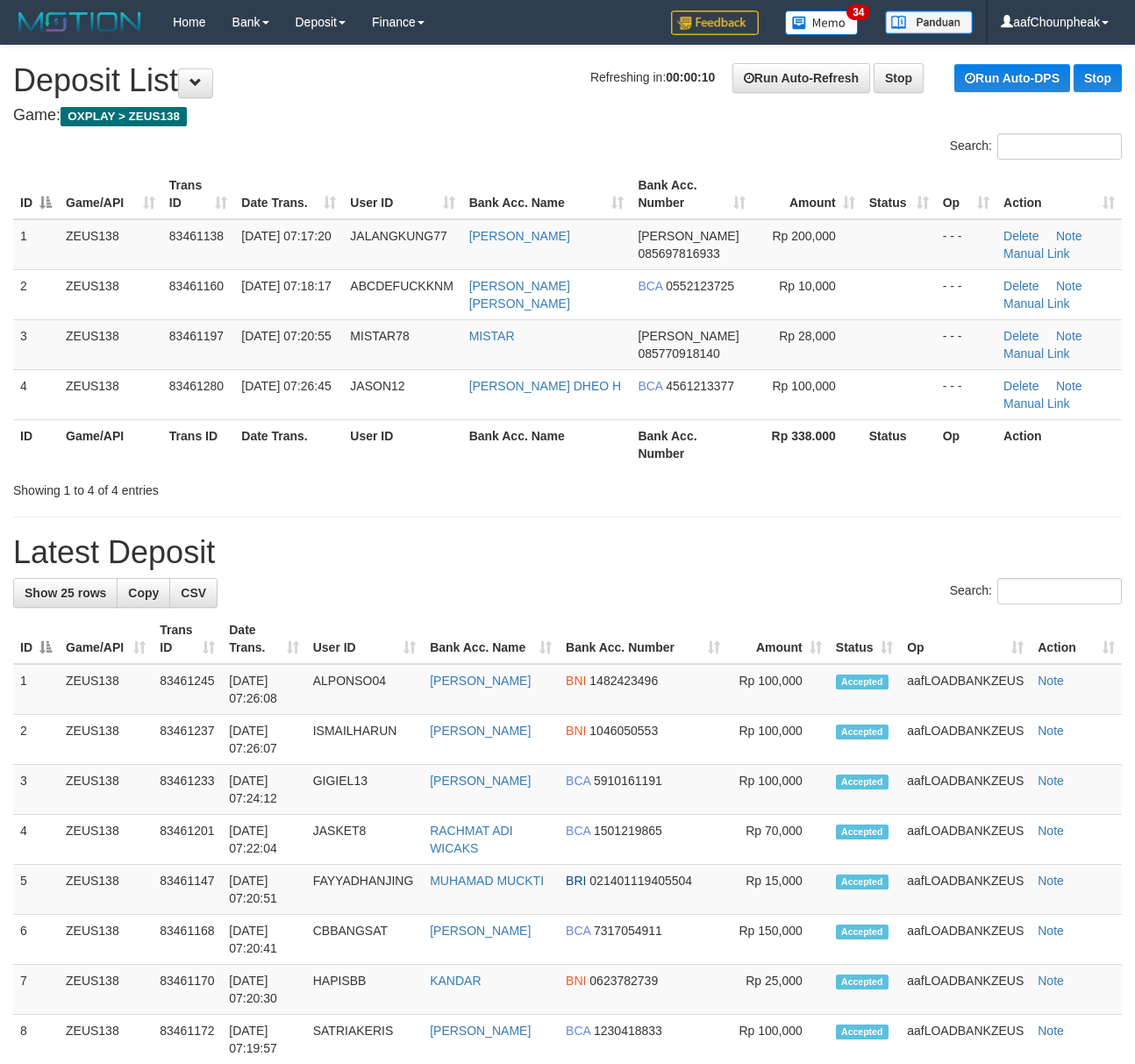scroll, scrollTop: 0, scrollLeft: 0, axis: both 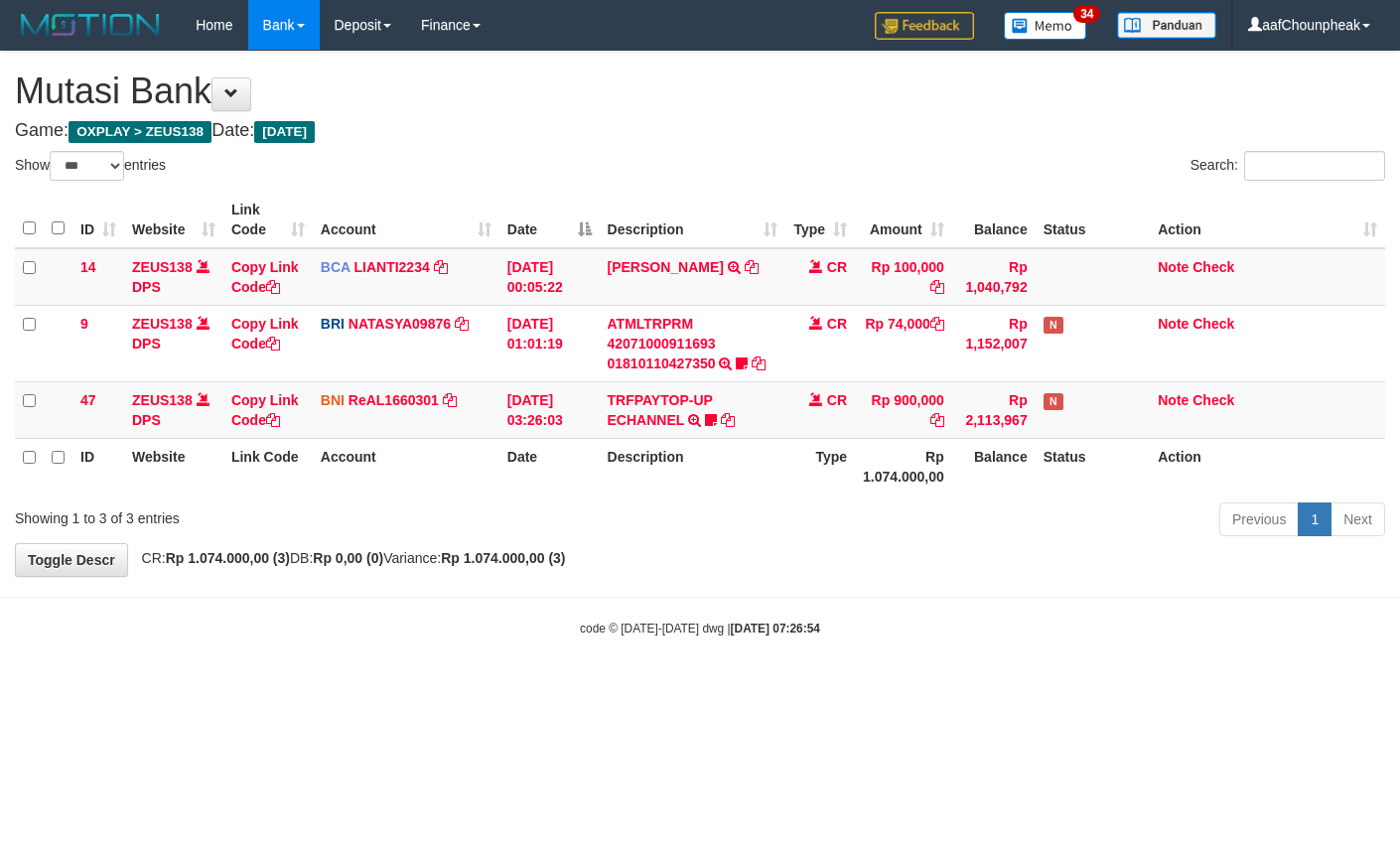 select on "***" 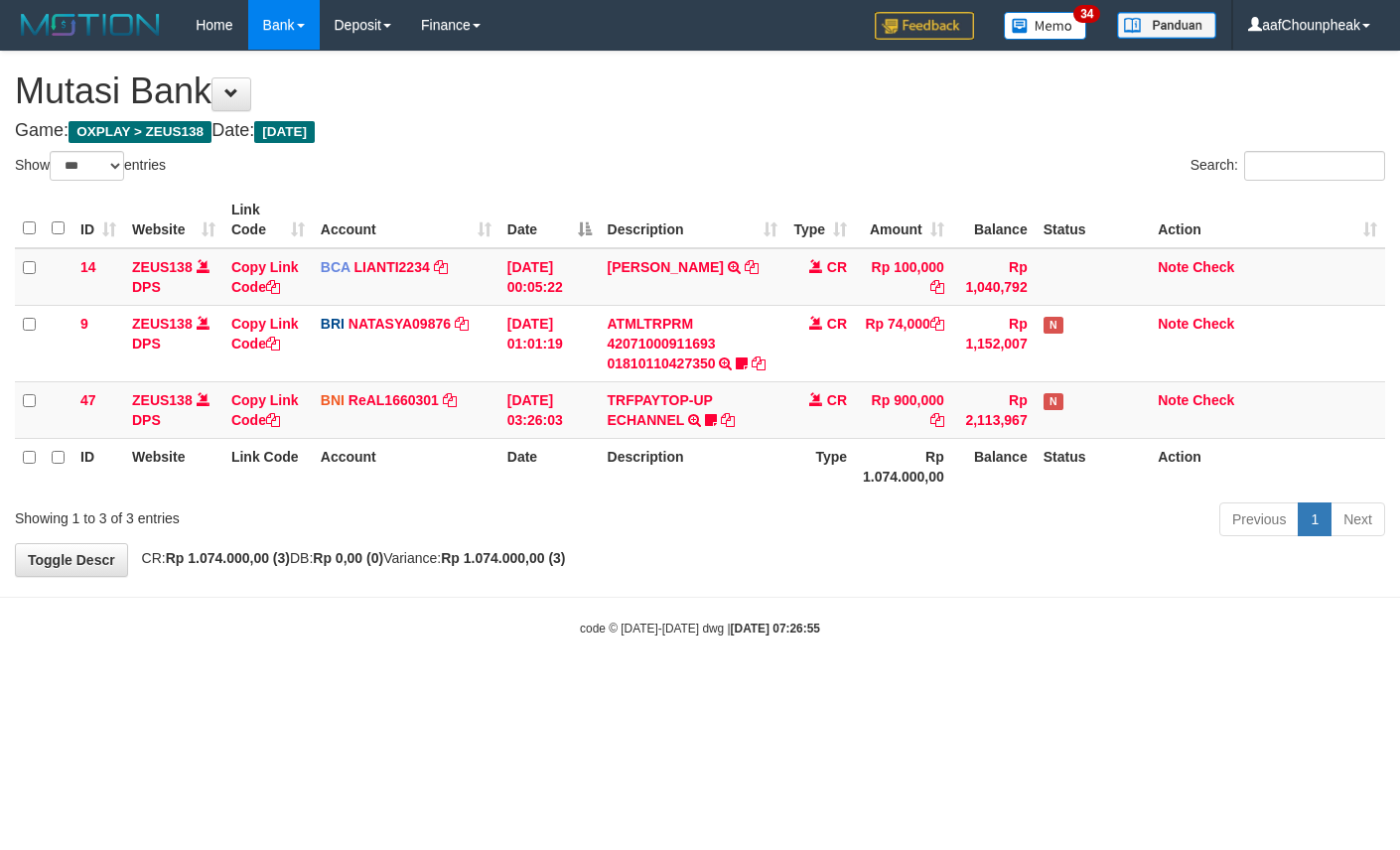 select on "***" 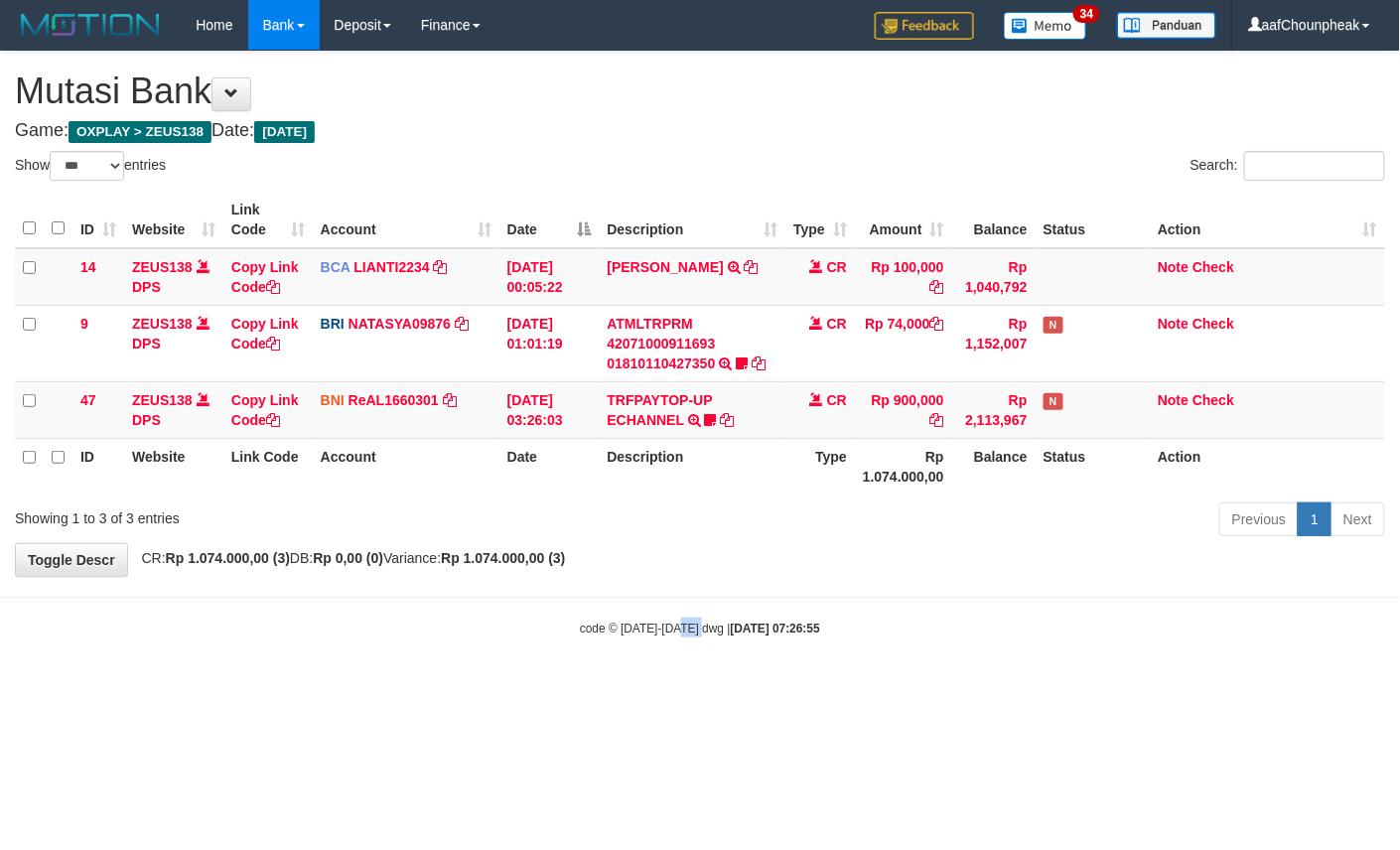 click on "Toggle navigation
Home
Bank
Account List
Mutasi Bank
Search
Note Mutasi
Deposit
DPS List
History
Finance
Financial Data
aafChounpheak
My Profile
Log Out
34" at bounding box center (700, 344) 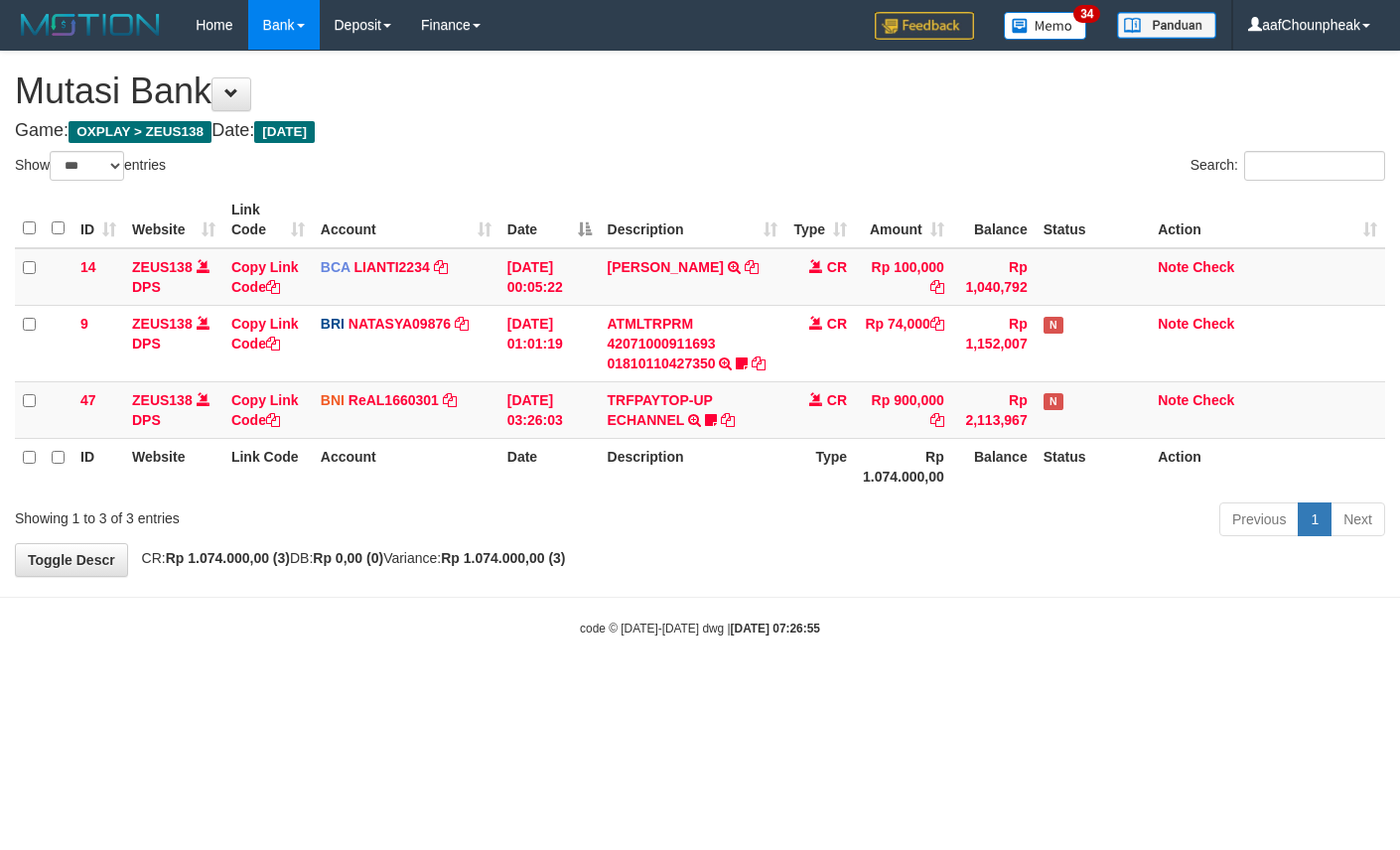 select on "***" 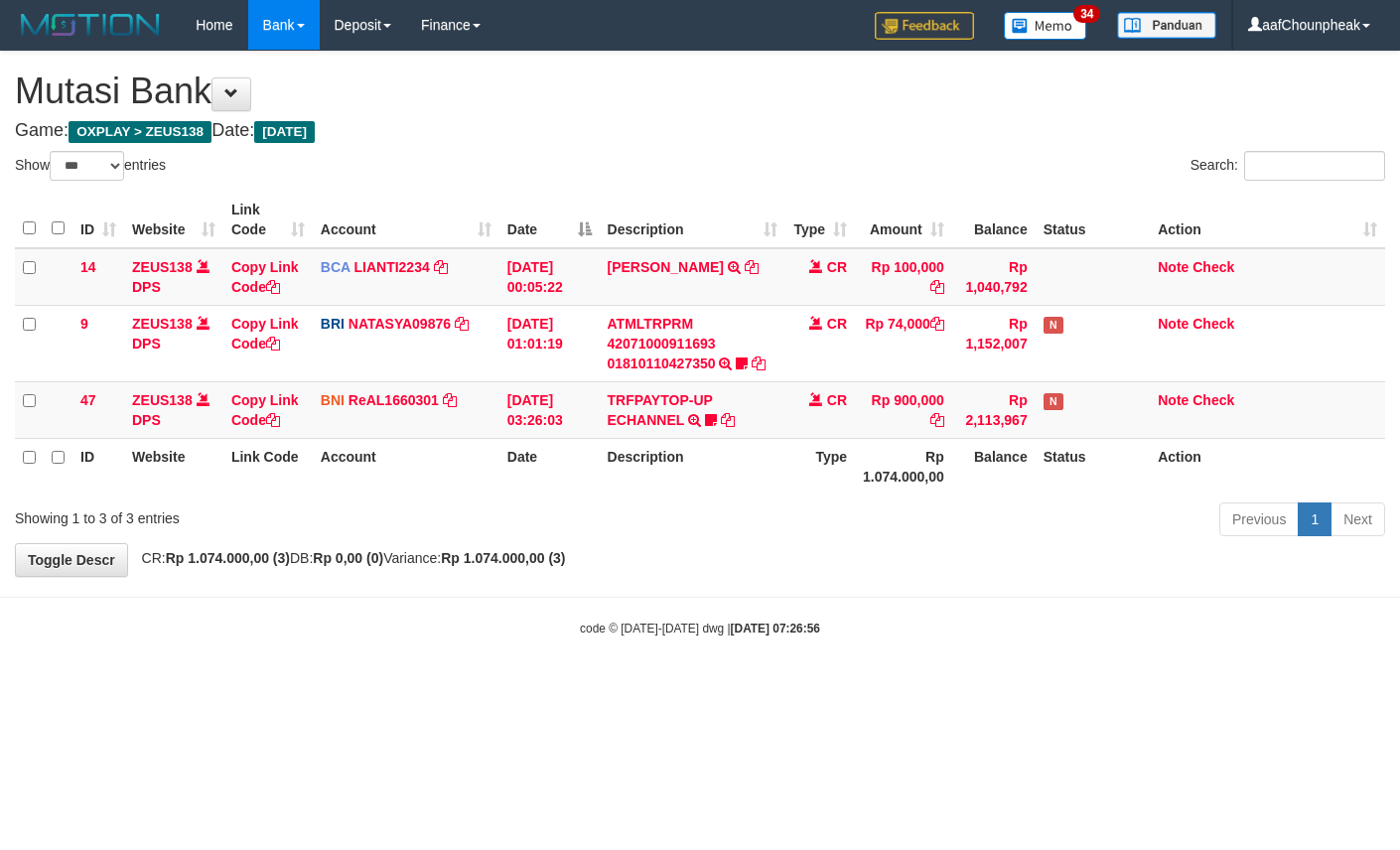 select on "***" 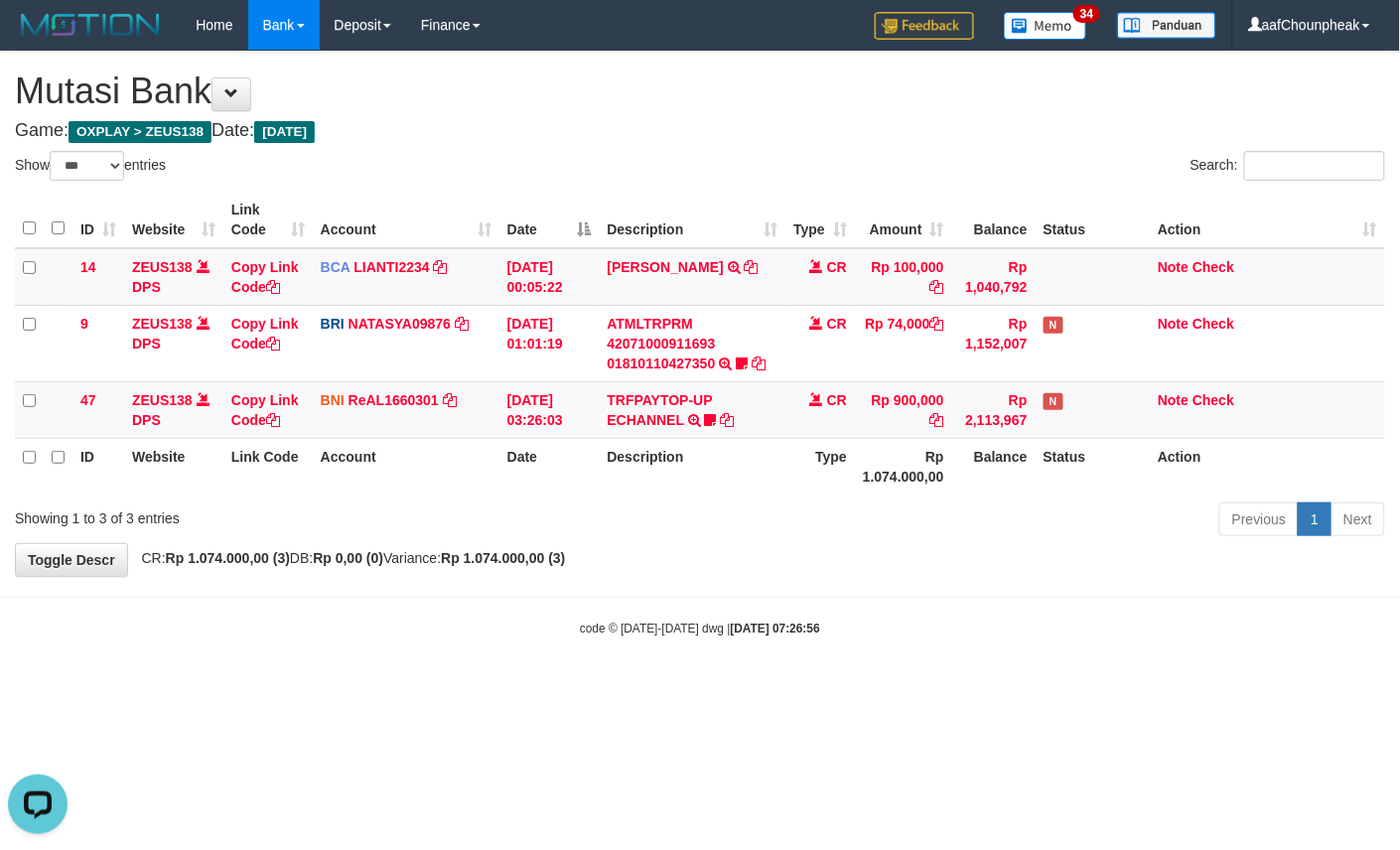 scroll, scrollTop: 0, scrollLeft: 0, axis: both 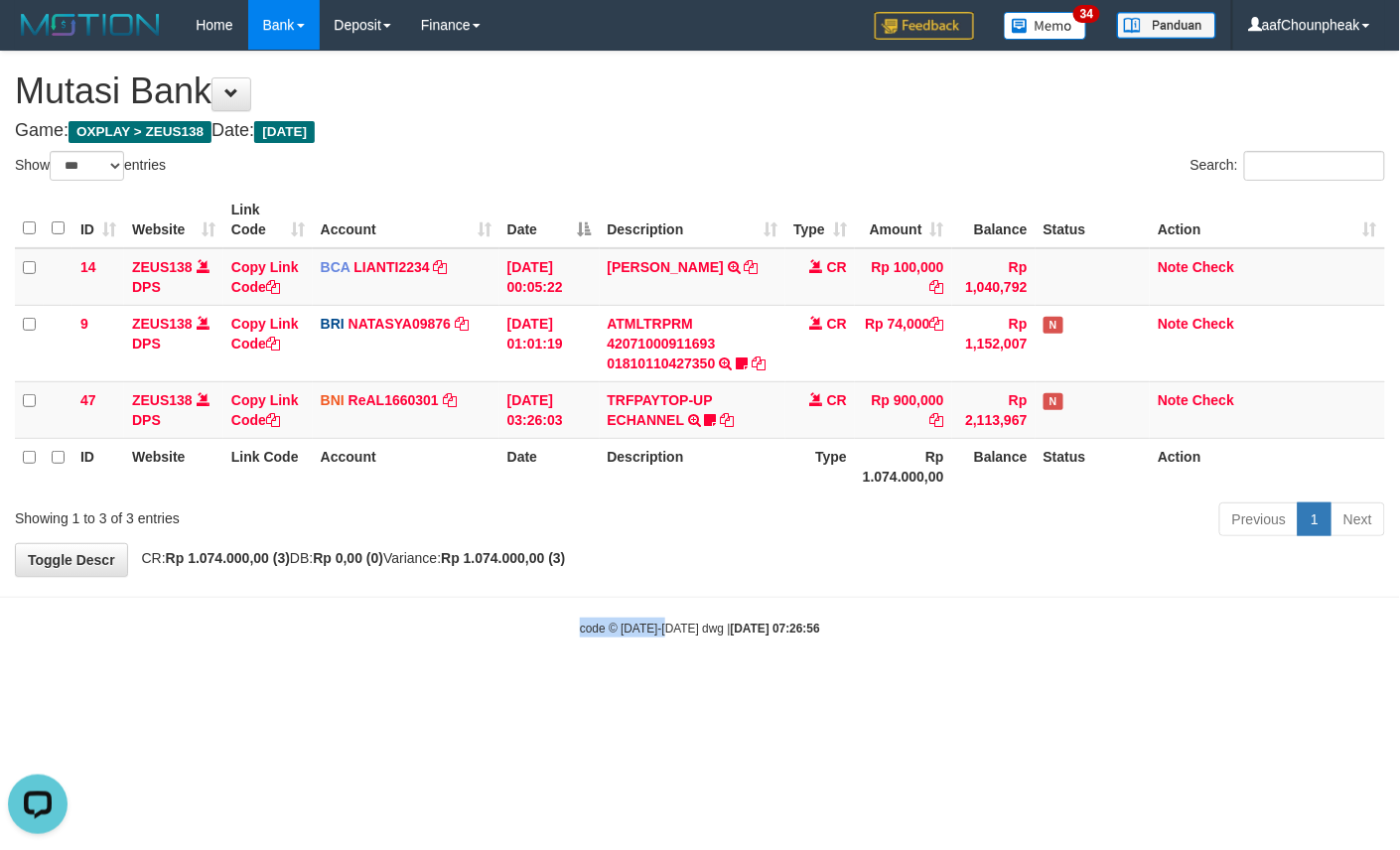 drag, startPoint x: 671, startPoint y: 617, endPoint x: 672, endPoint y: 630, distance: 13.038405 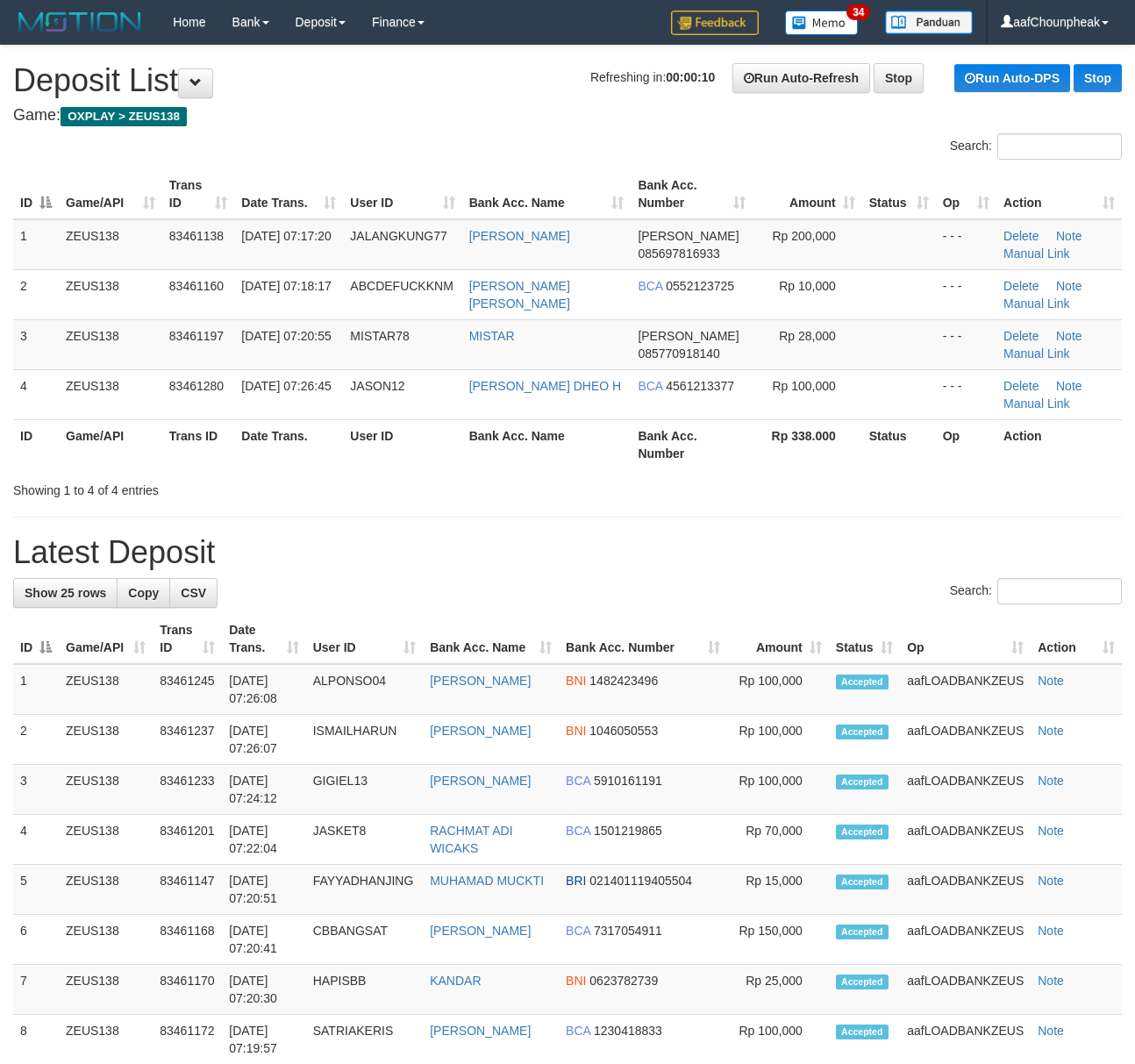scroll, scrollTop: 0, scrollLeft: 0, axis: both 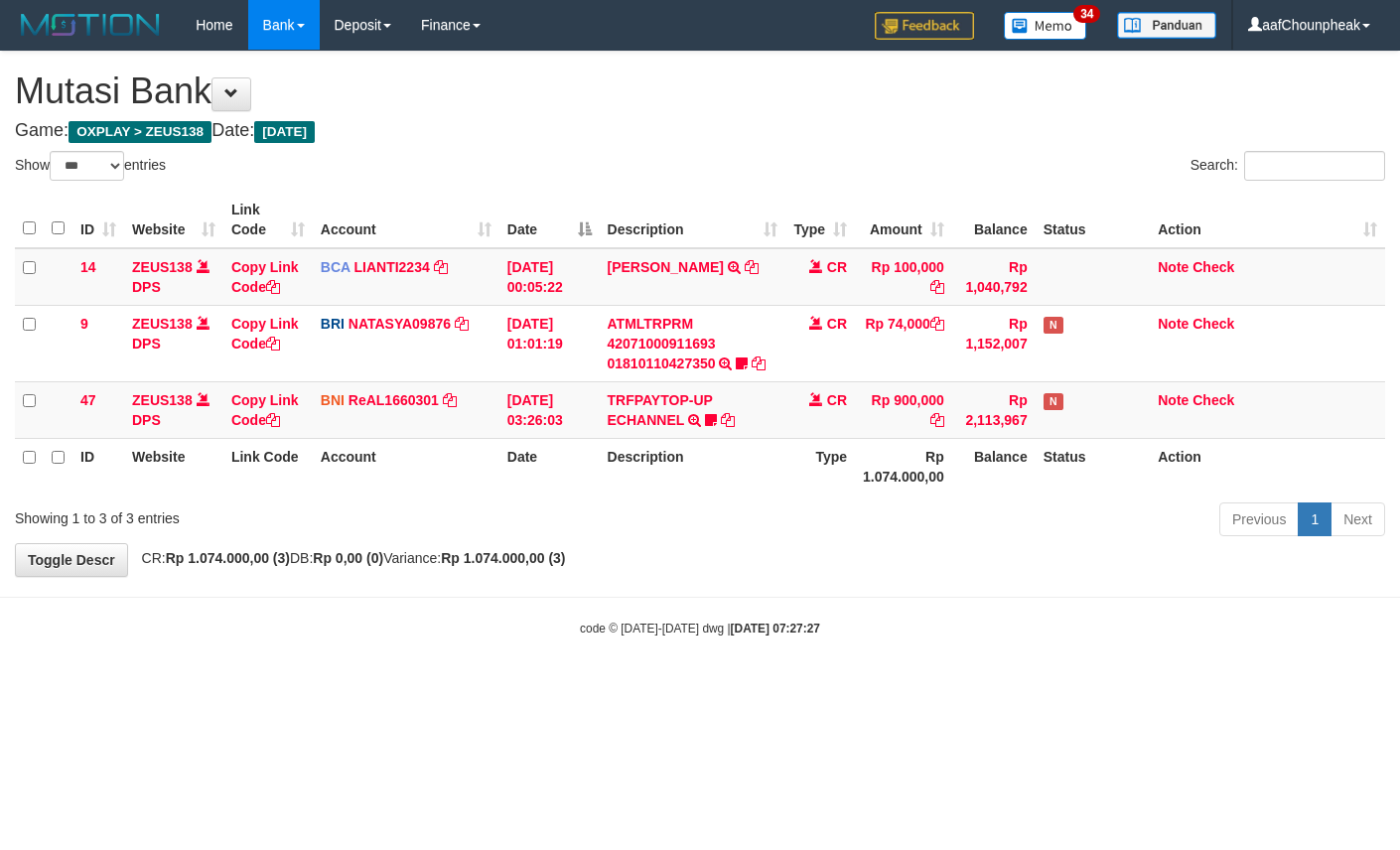 select on "***" 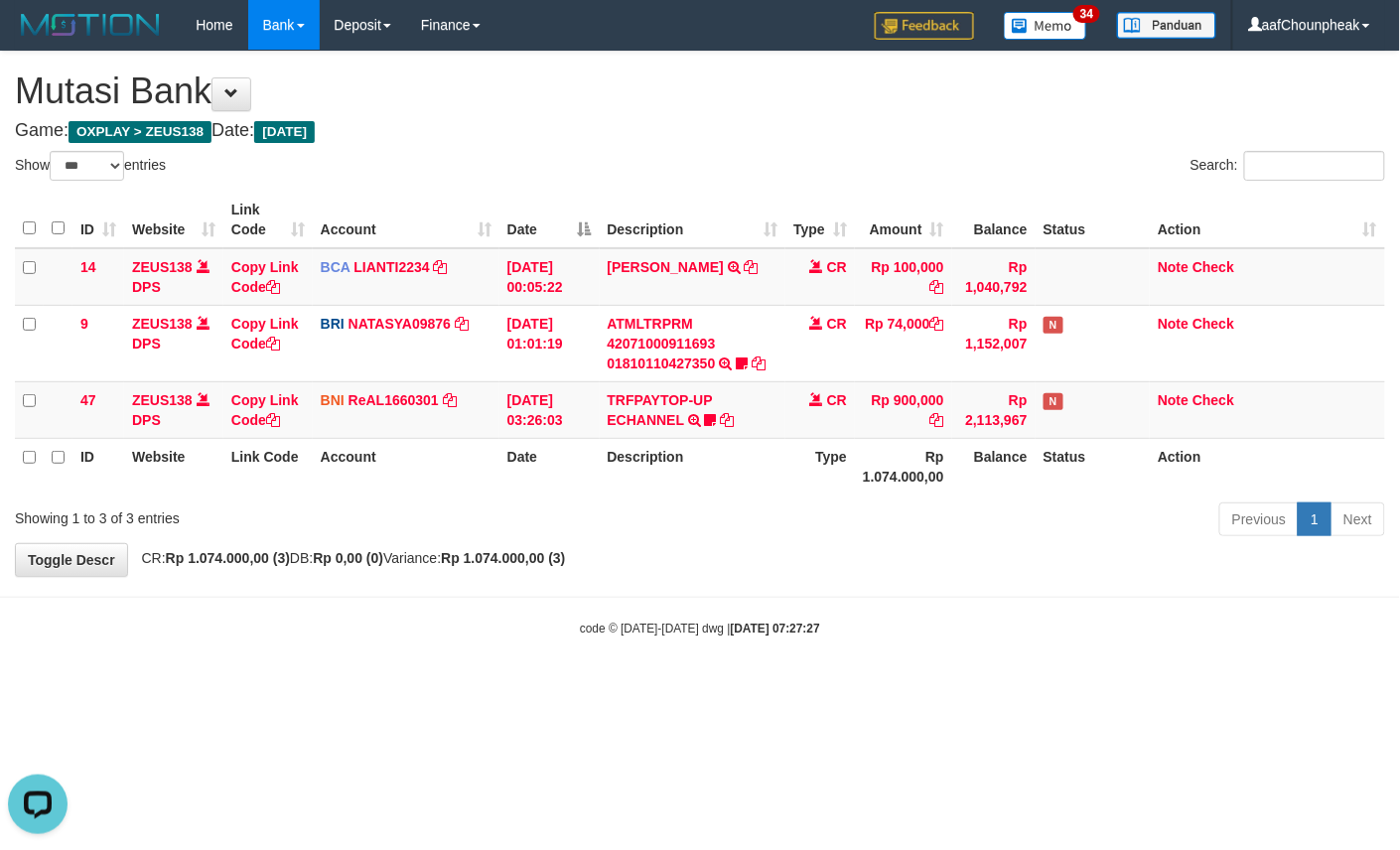 scroll, scrollTop: 0, scrollLeft: 0, axis: both 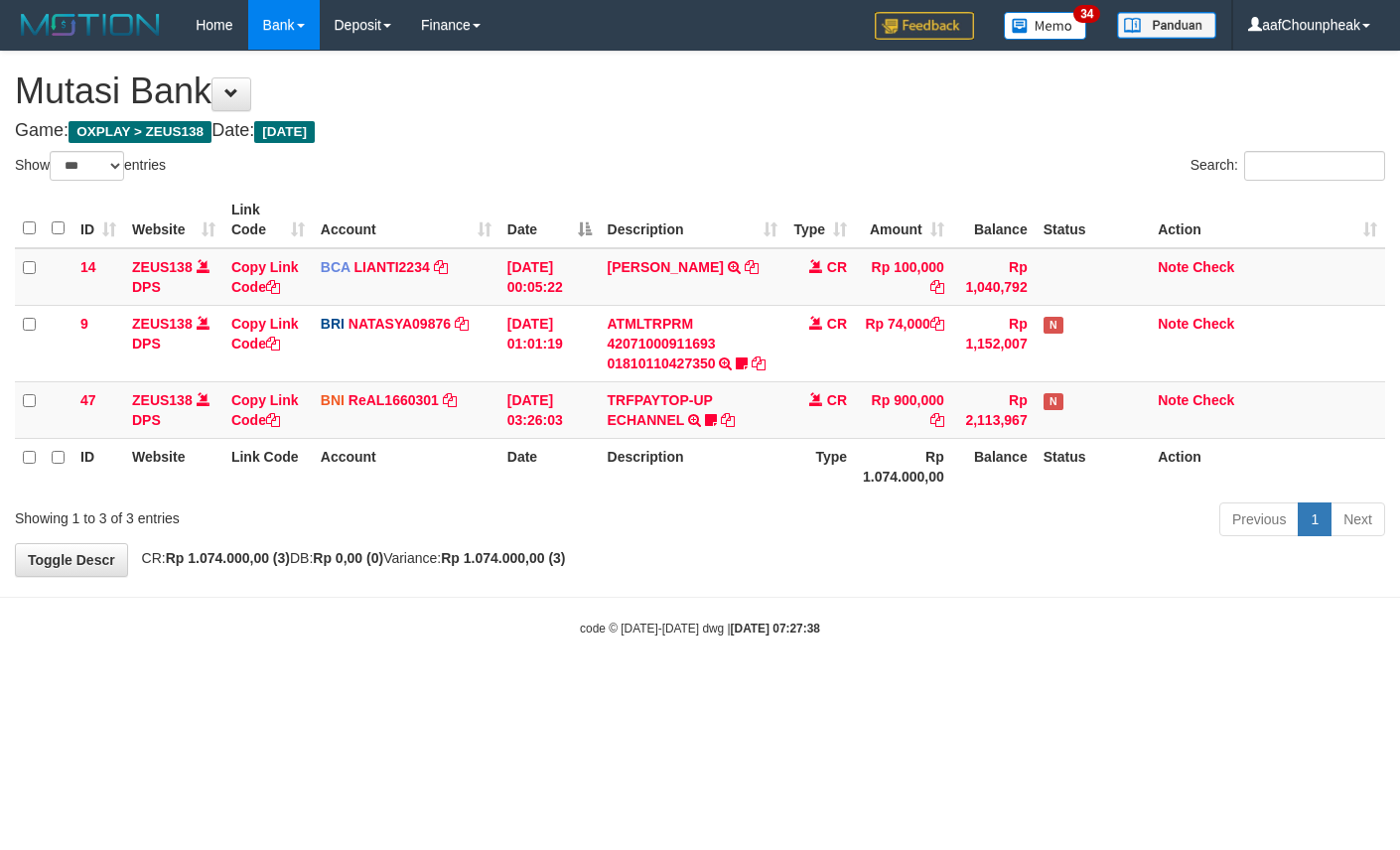 select on "***" 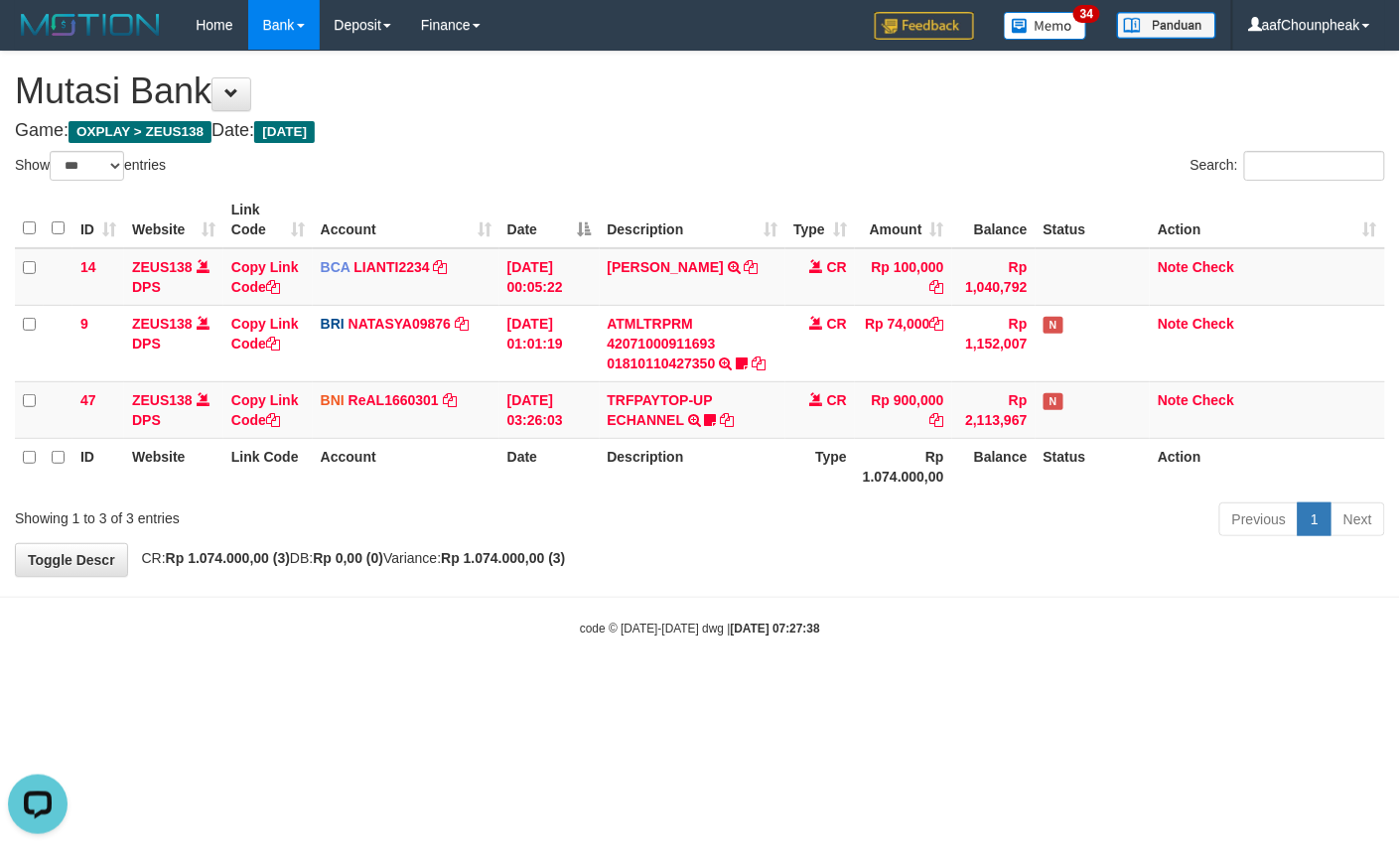 scroll, scrollTop: 0, scrollLeft: 0, axis: both 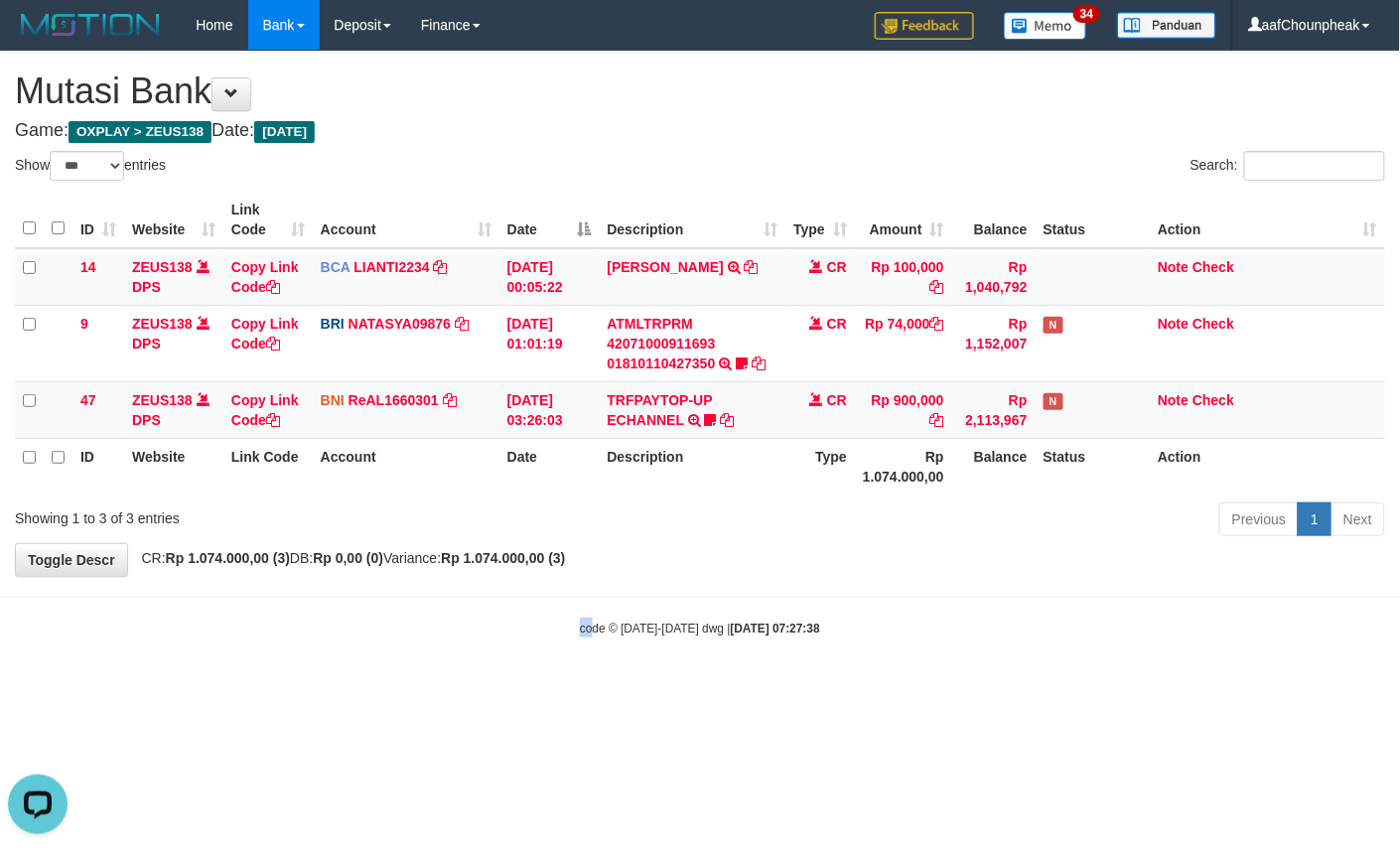 drag, startPoint x: 548, startPoint y: 636, endPoint x: 594, endPoint y: 696, distance: 75.60423 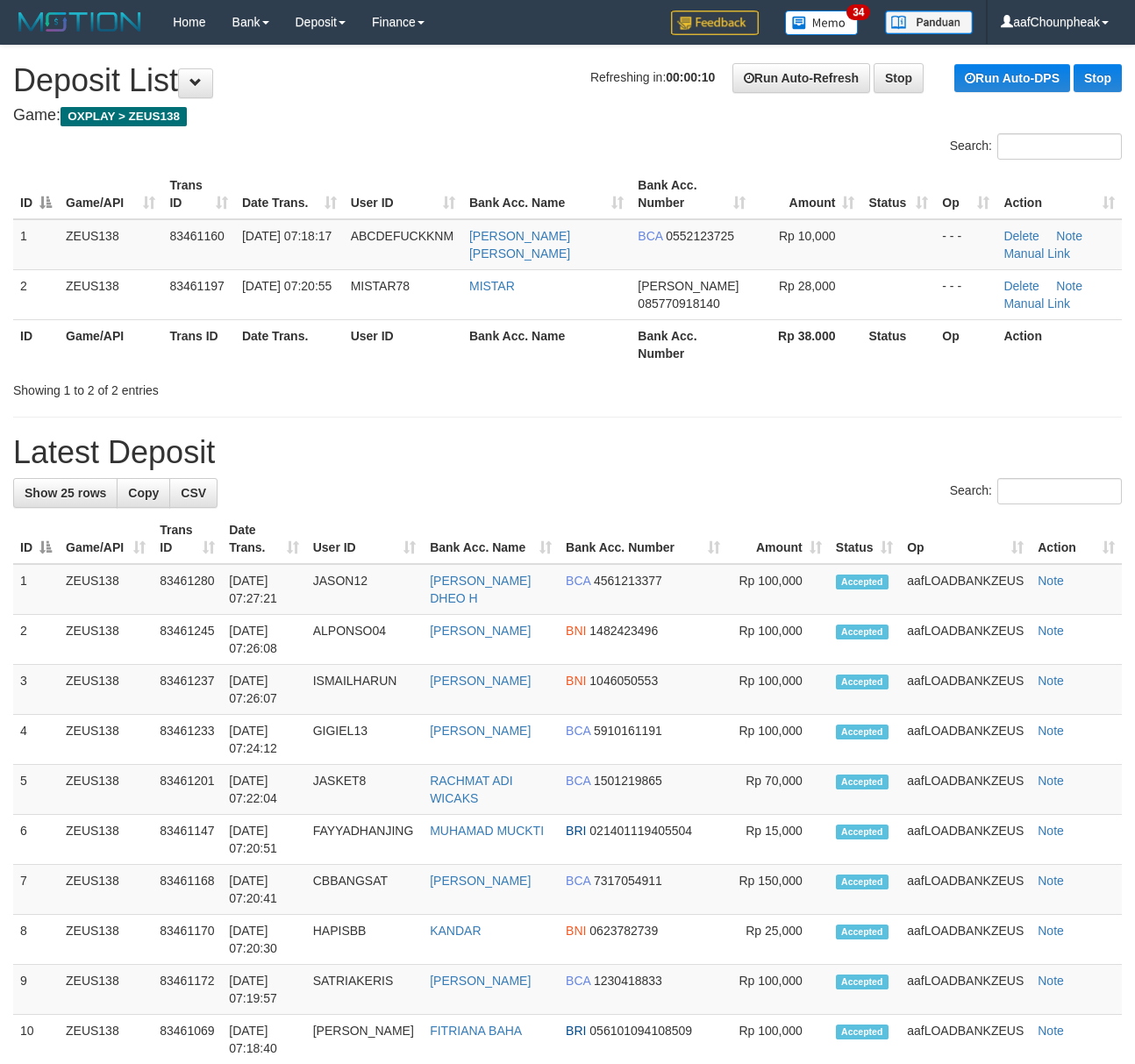 scroll, scrollTop: 0, scrollLeft: 0, axis: both 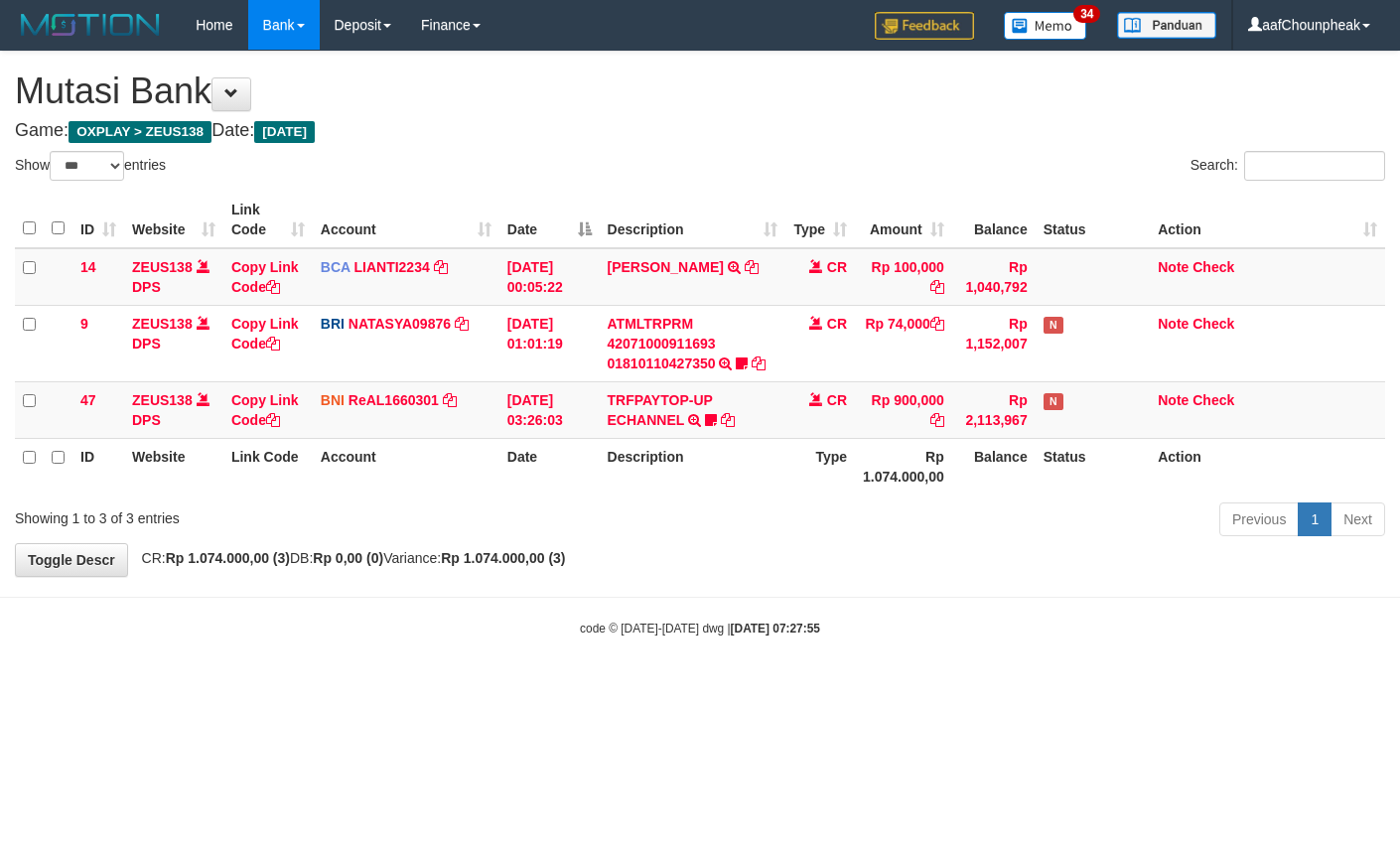 select on "***" 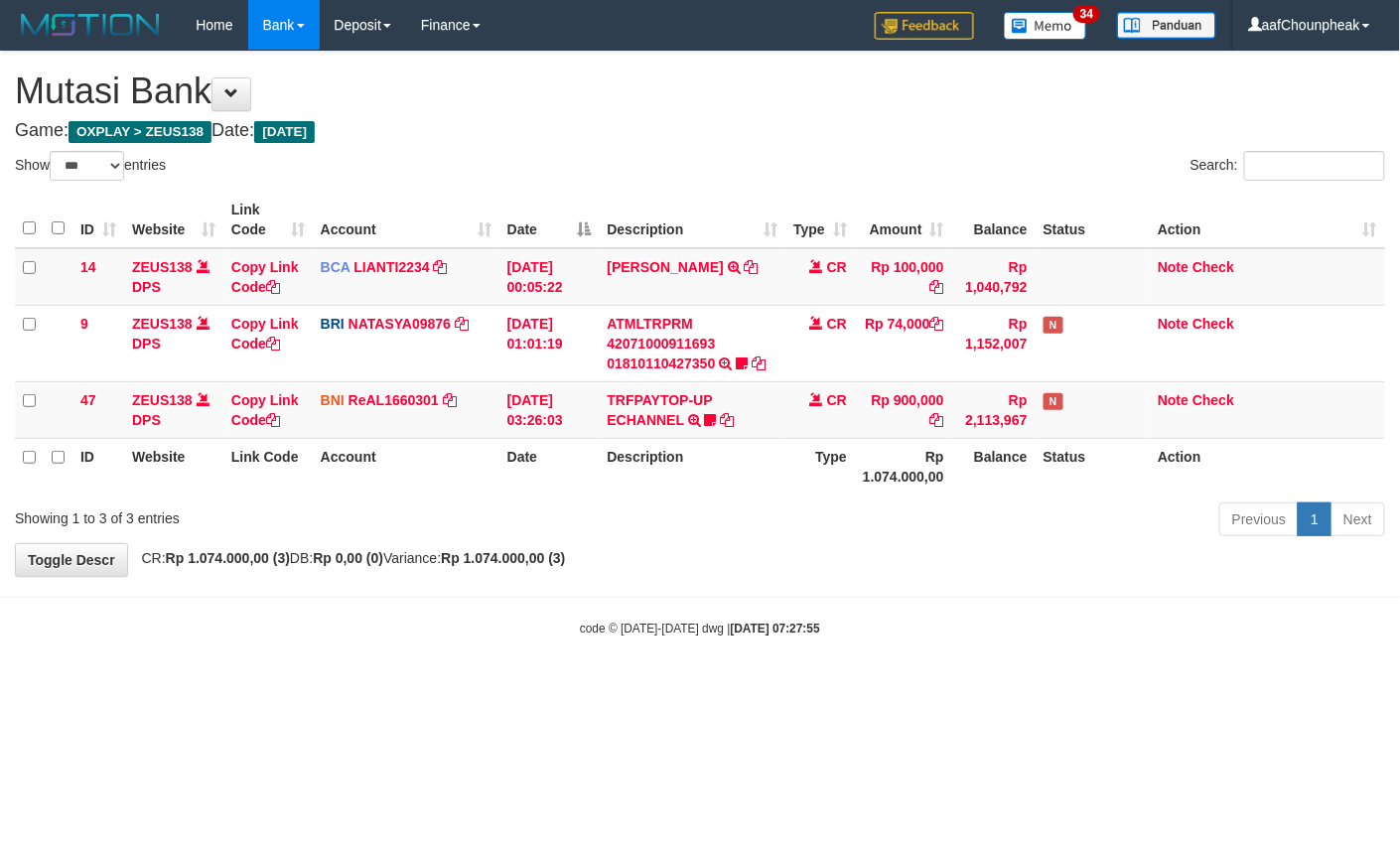 click on "Toggle navigation
Home
Bank
Account List
Mutasi Bank
Search
Note Mutasi
Deposit
DPS List
History
Finance
Financial Data
aafChounpheak
My Profile
Log Out
34" at bounding box center [700, 344] 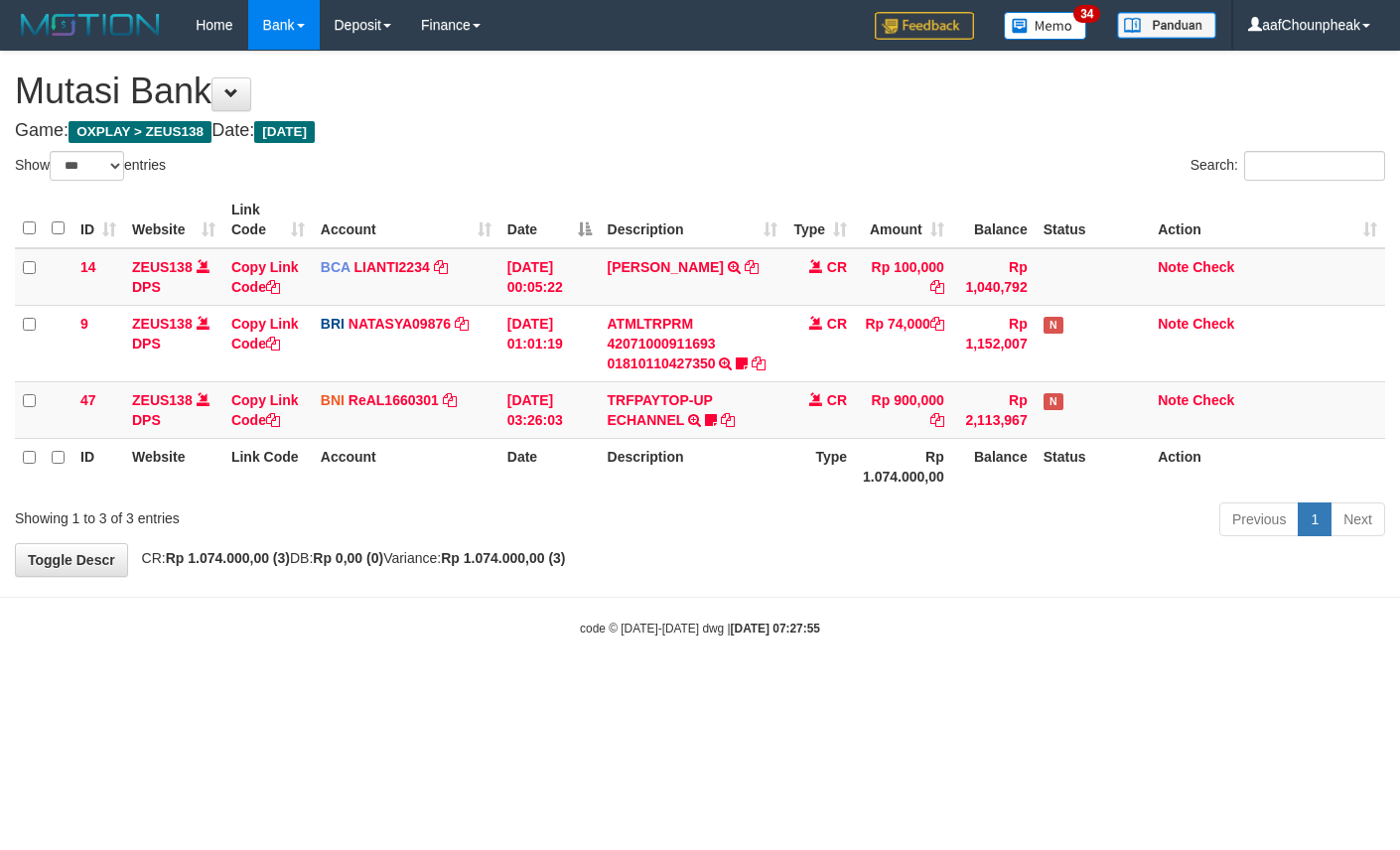 select on "***" 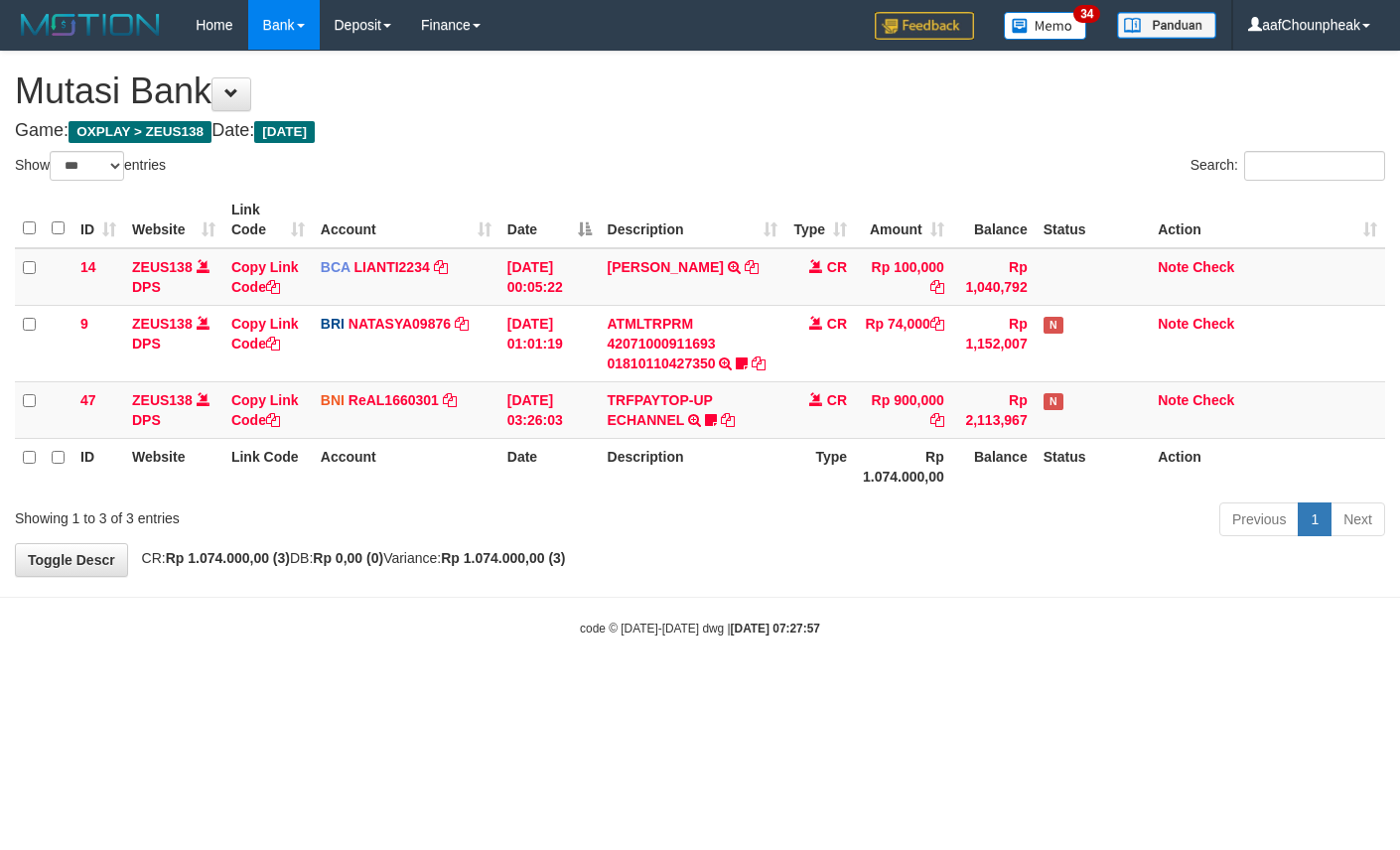 select on "***" 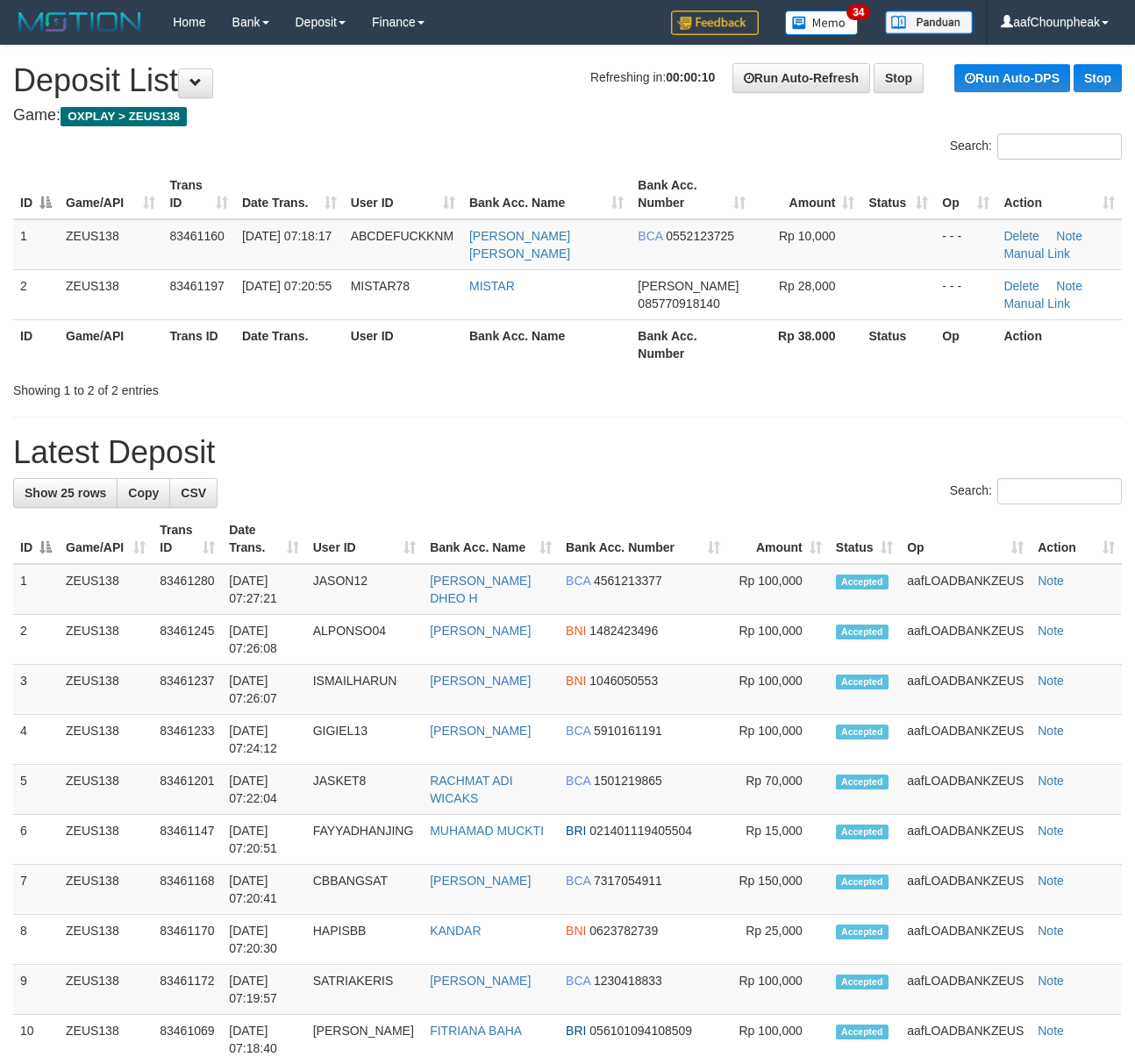 scroll, scrollTop: 0, scrollLeft: 0, axis: both 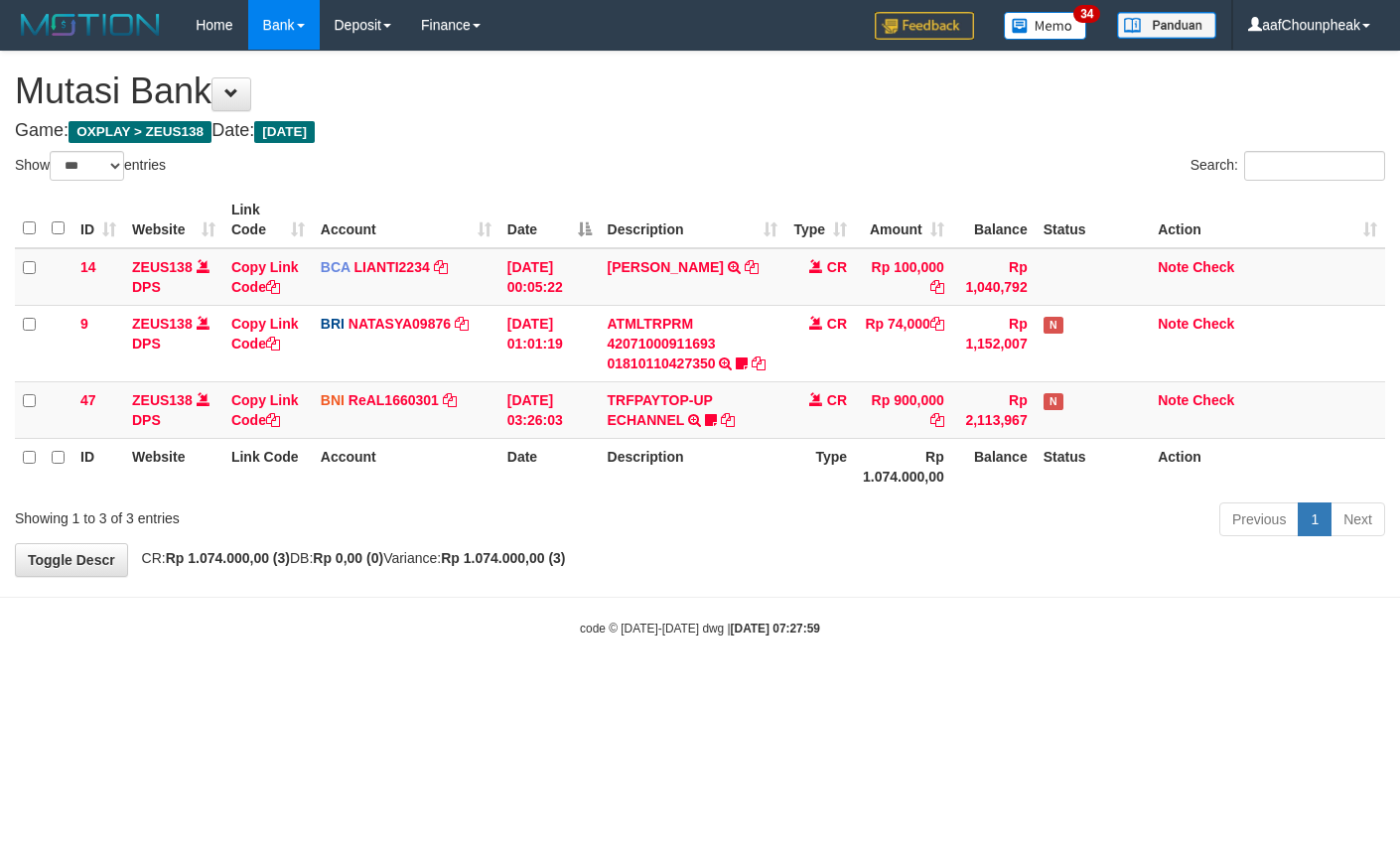 select on "***" 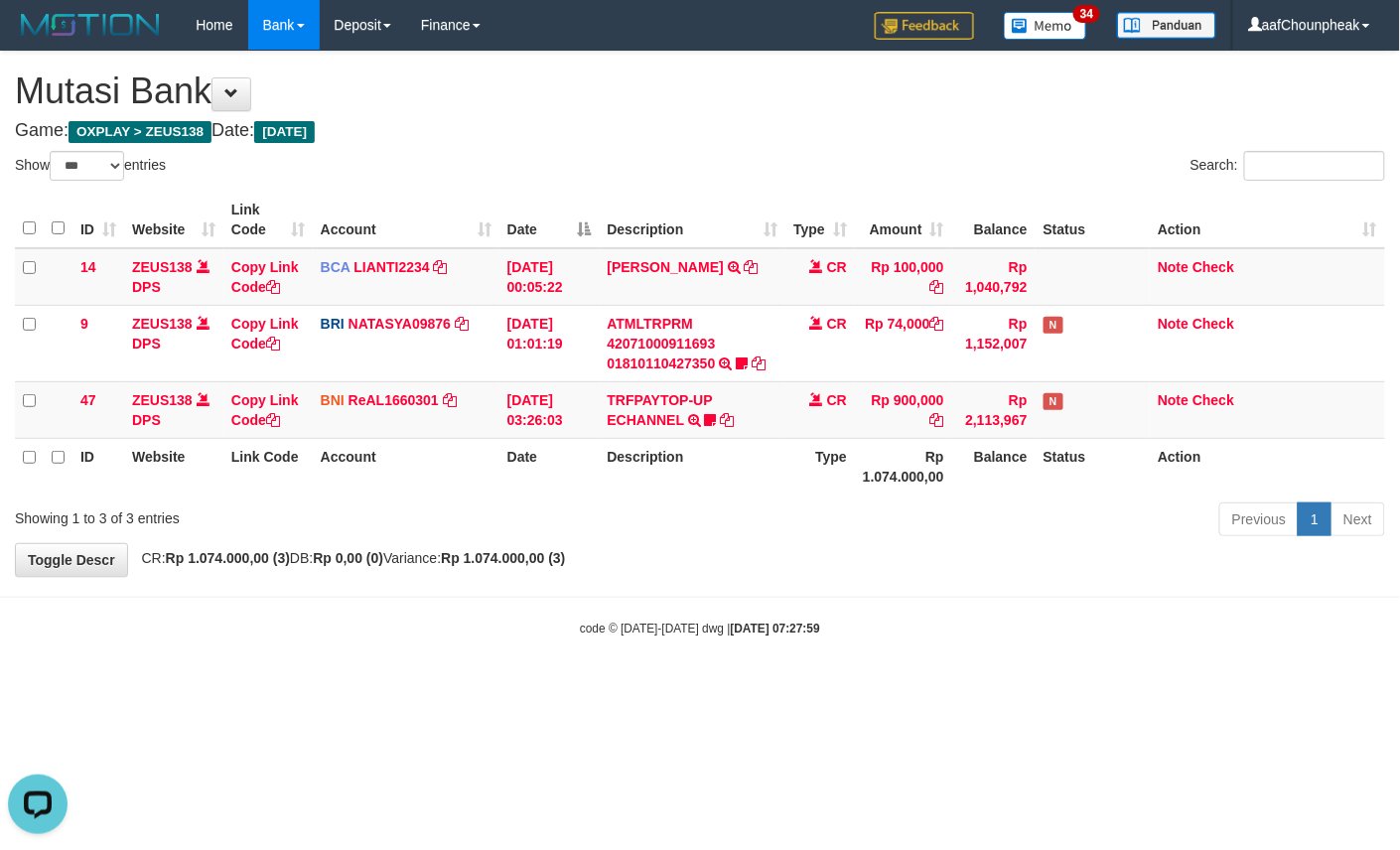 scroll, scrollTop: 0, scrollLeft: 0, axis: both 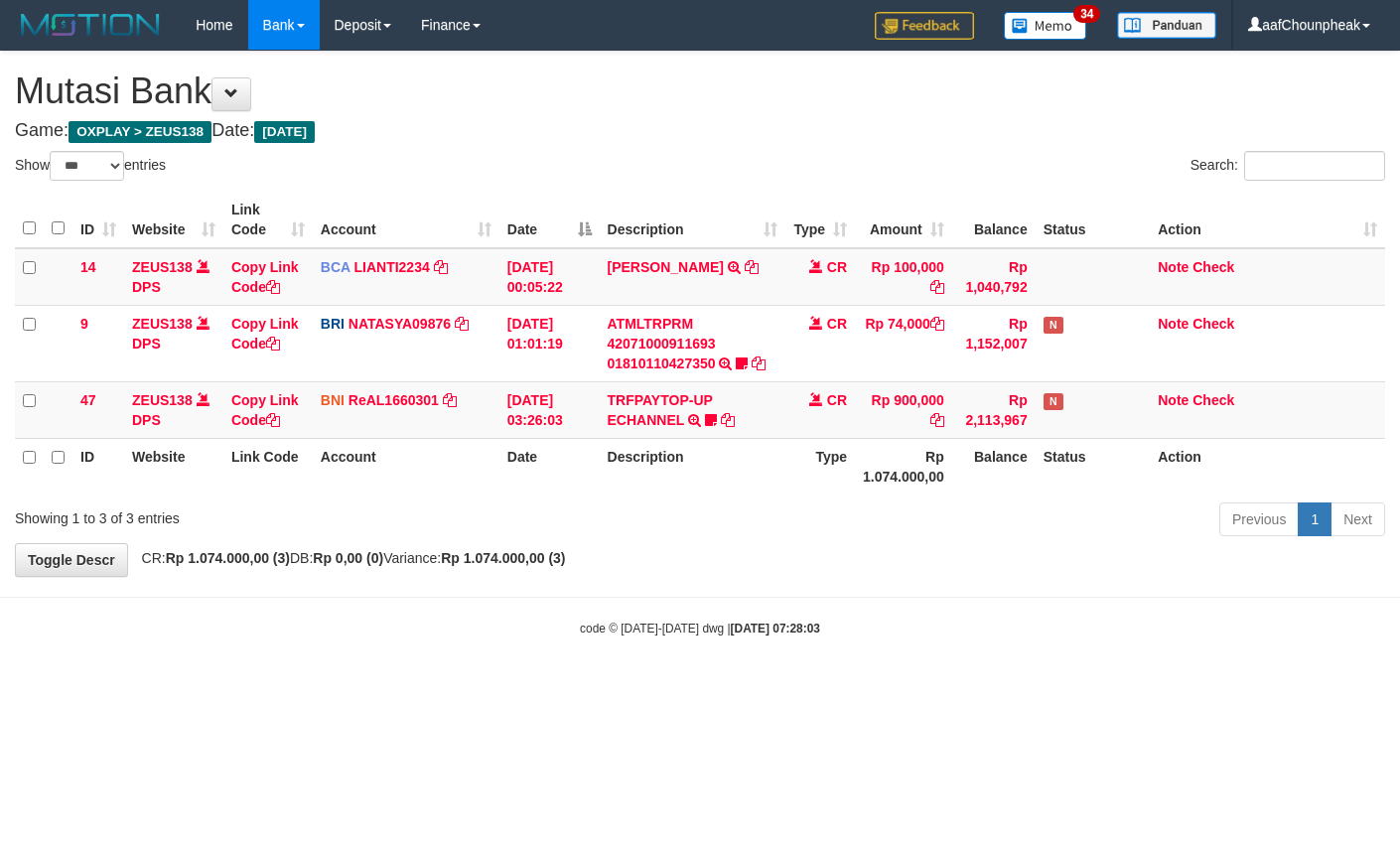 select on "***" 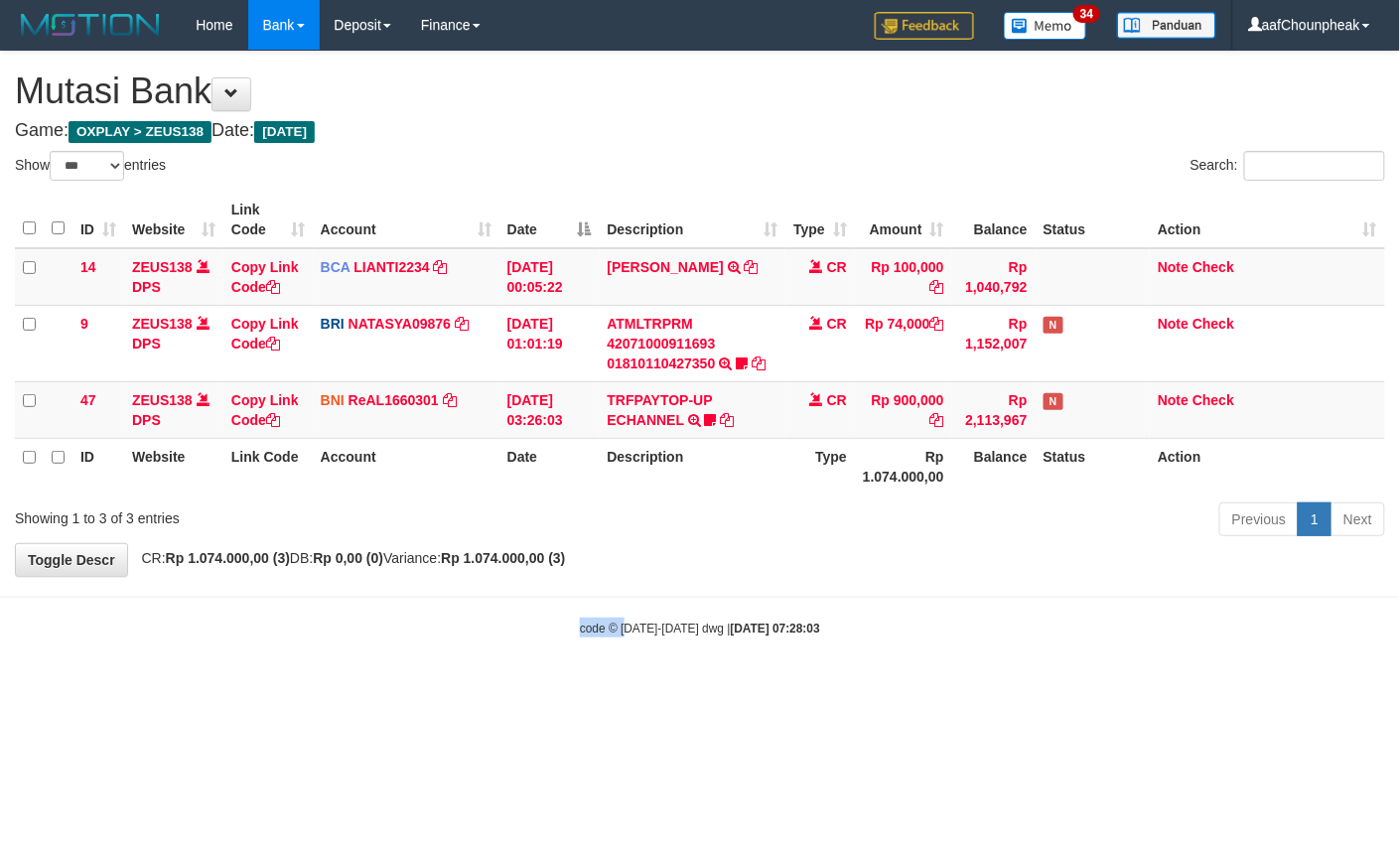 drag, startPoint x: 532, startPoint y: 752, endPoint x: 525, endPoint y: 776, distance: 25 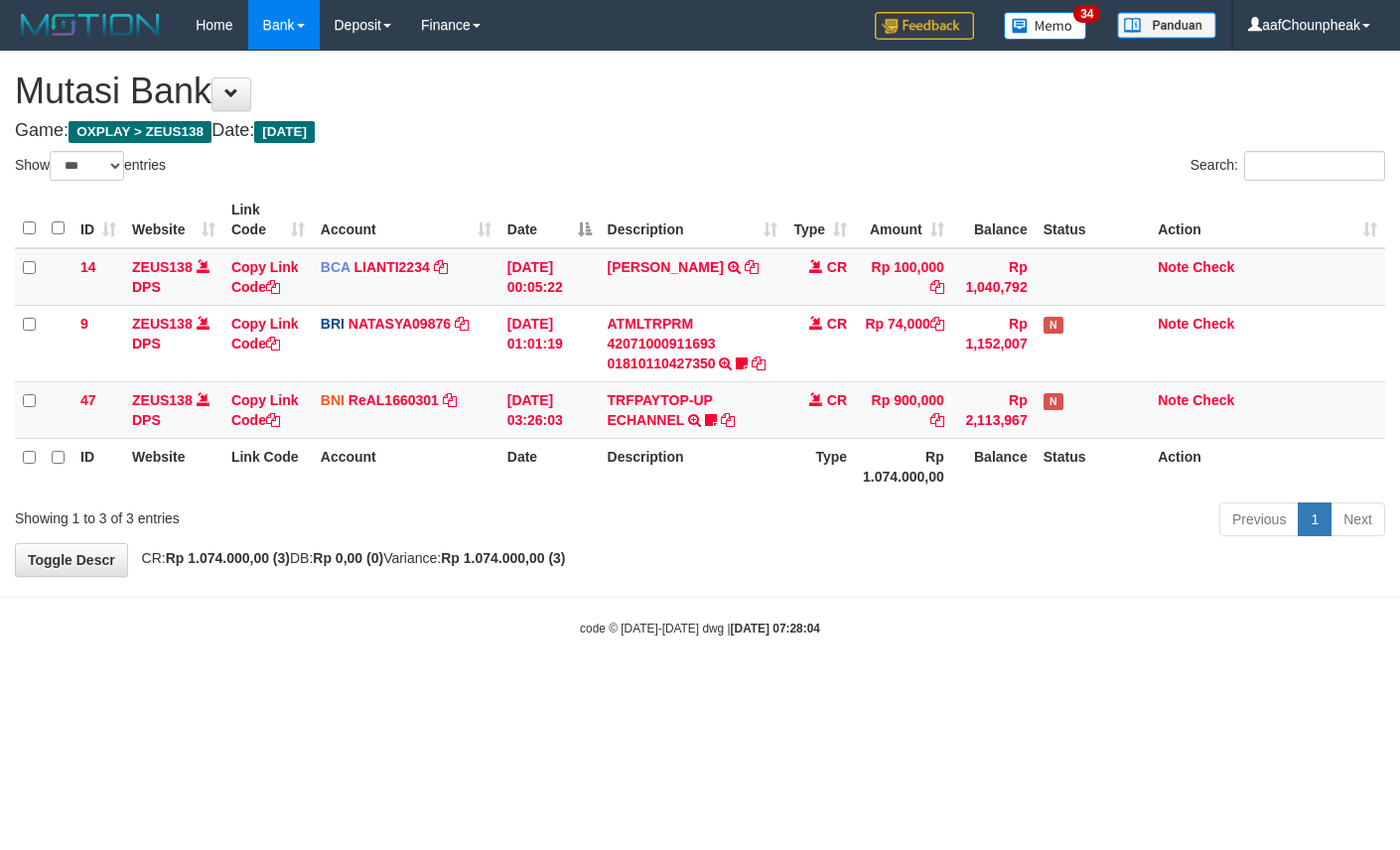 select on "***" 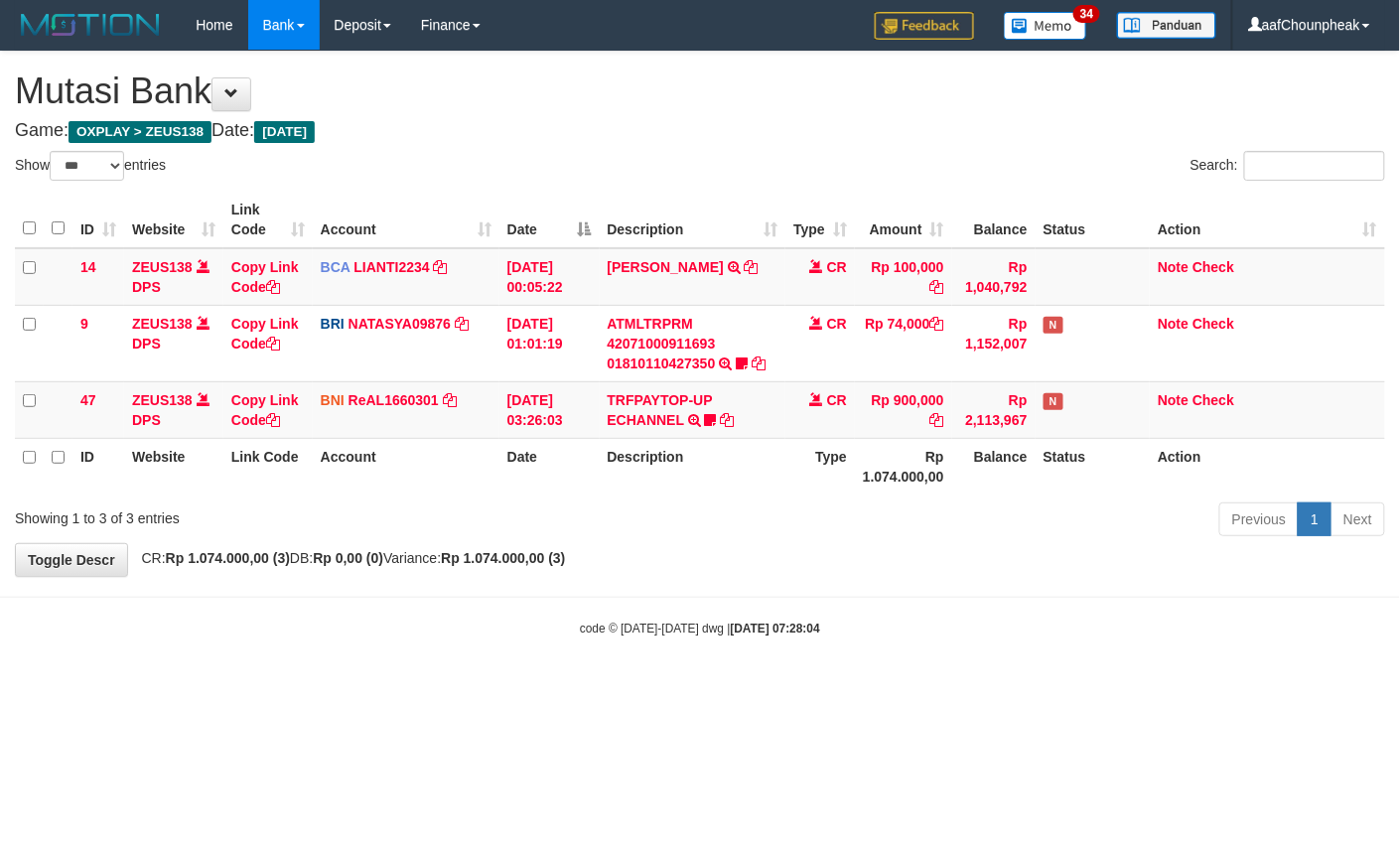 click on "Toggle navigation
Home
Bank
Account List
Mutasi Bank
Search
Note Mutasi
Deposit
DPS List
History
Finance
Financial Data
aafChounpheak
My Profile
Log Out
34" at bounding box center (700, 344) 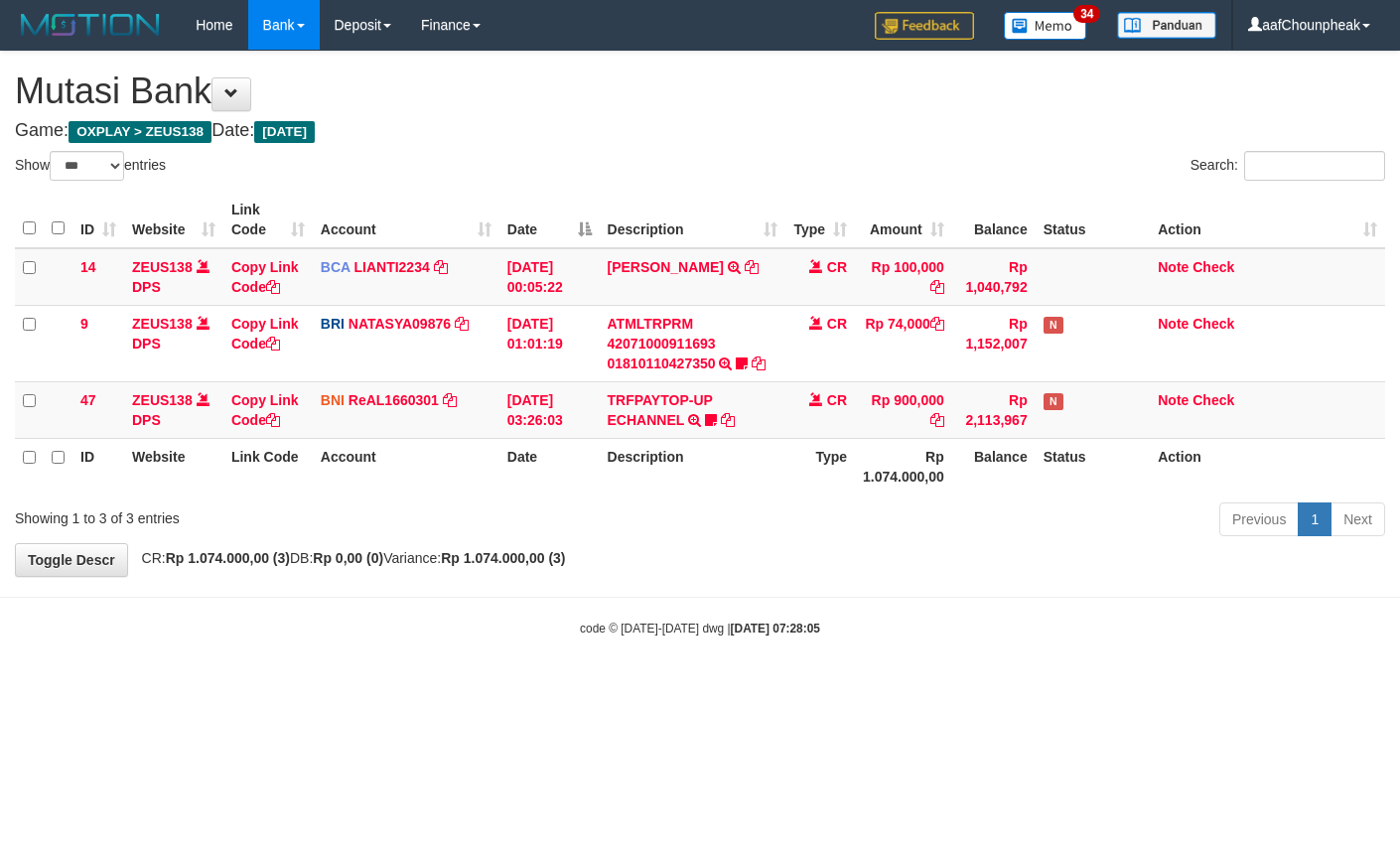 select on "***" 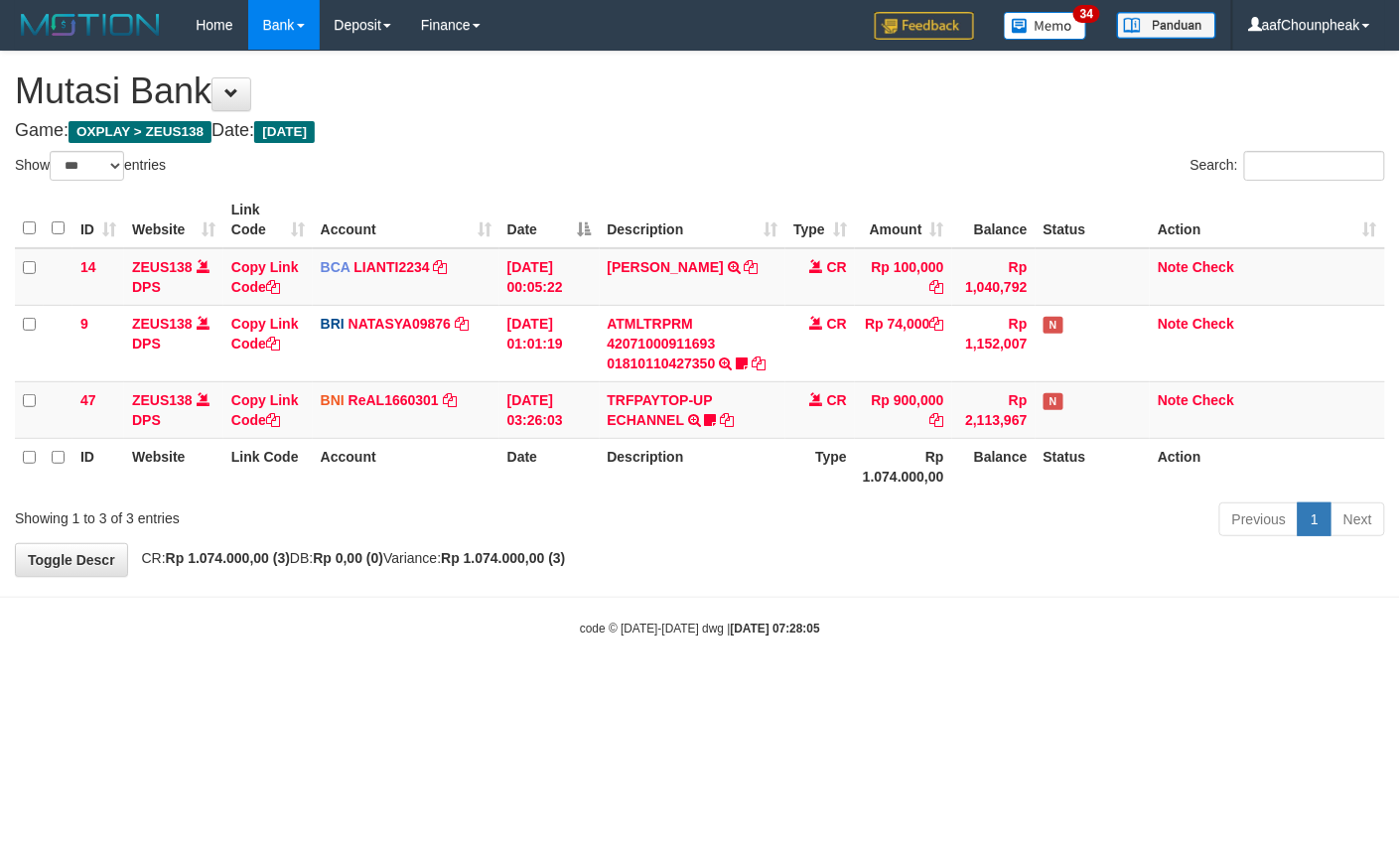 click on "Toggle navigation
Home
Bank
Account List
Mutasi Bank
Search
Note Mutasi
Deposit
DPS List
History
Finance
Financial Data
aafChounpheak
My Profile
Log Out
34" at bounding box center [700, 344] 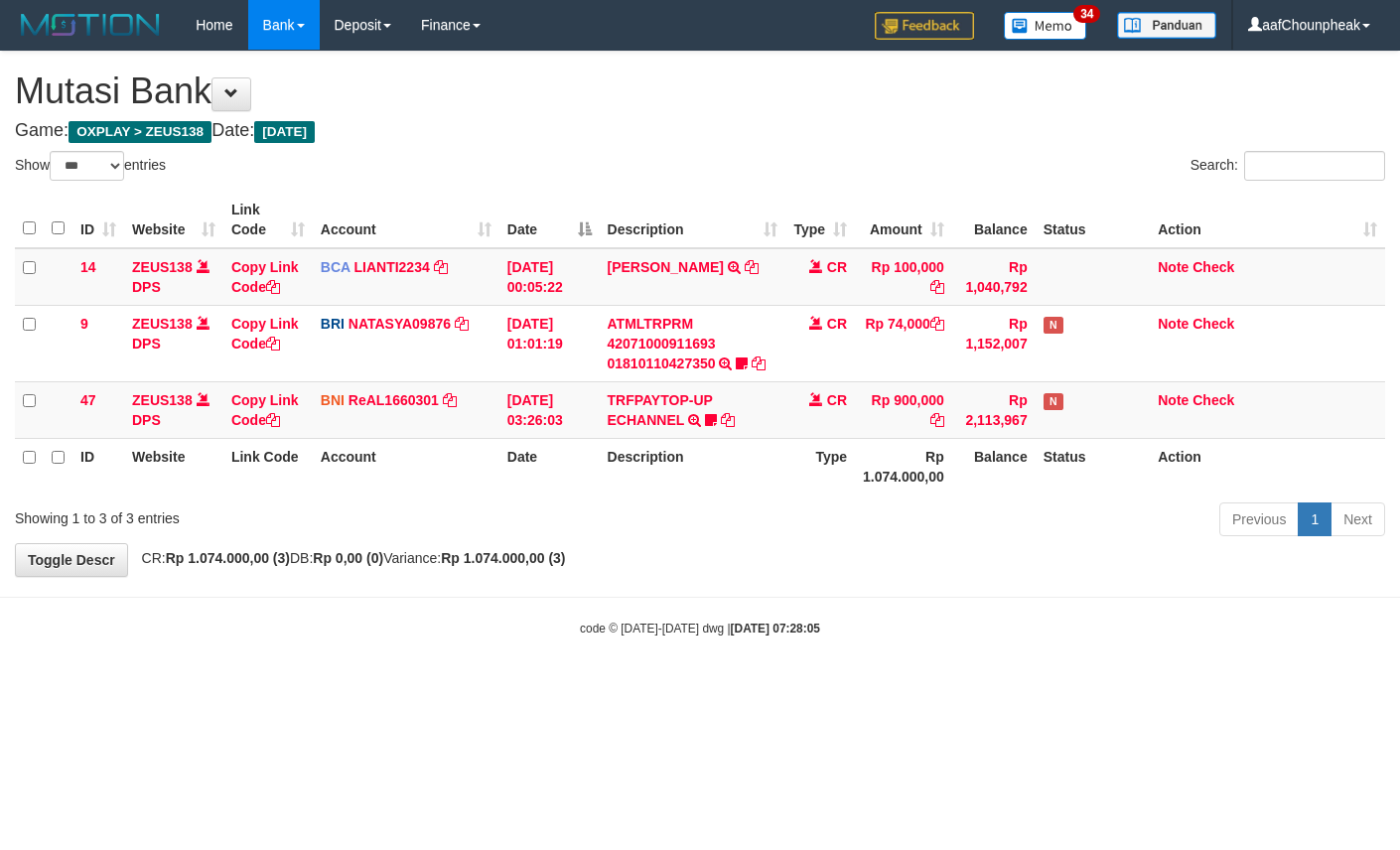 select on "***" 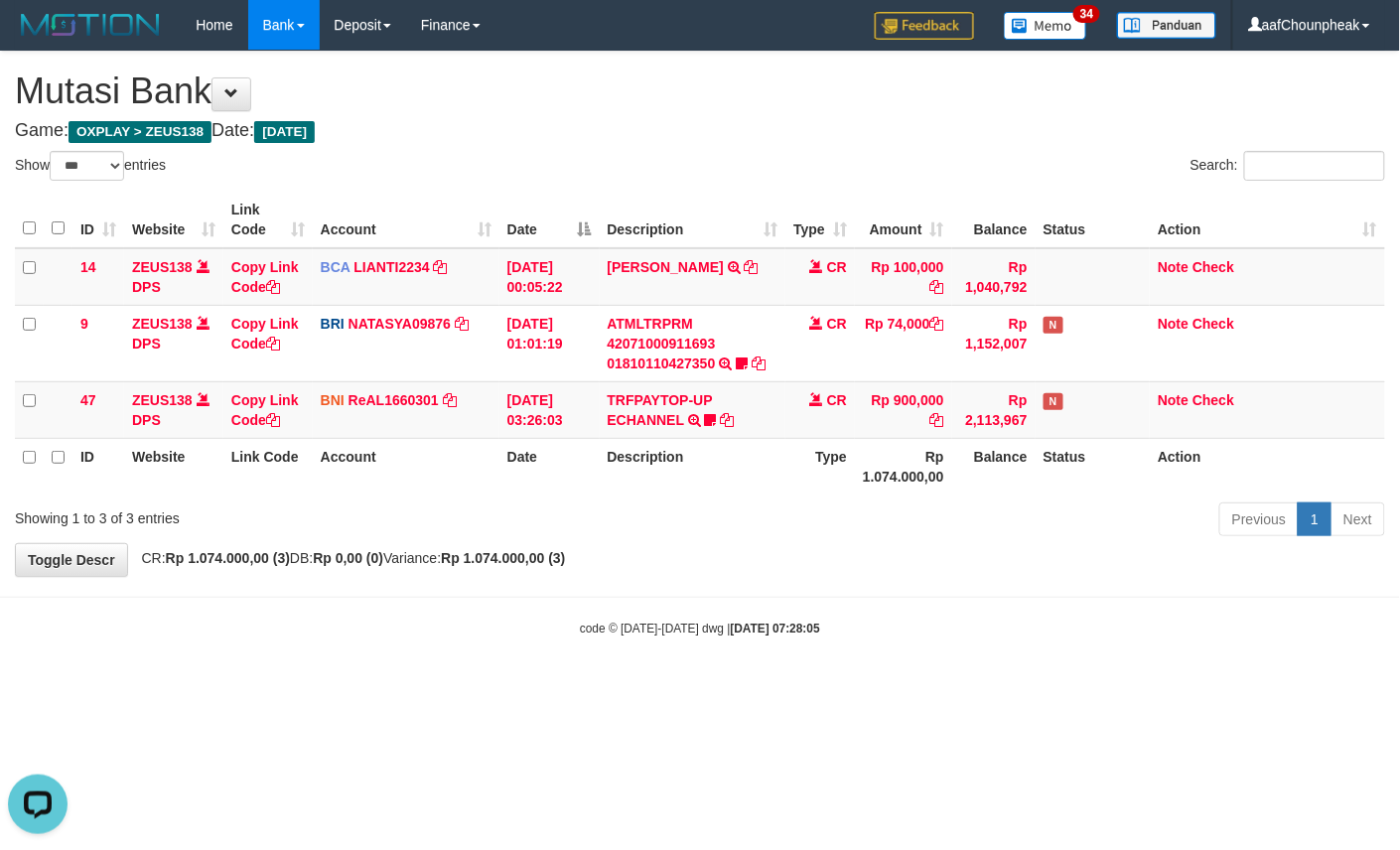 scroll, scrollTop: 0, scrollLeft: 0, axis: both 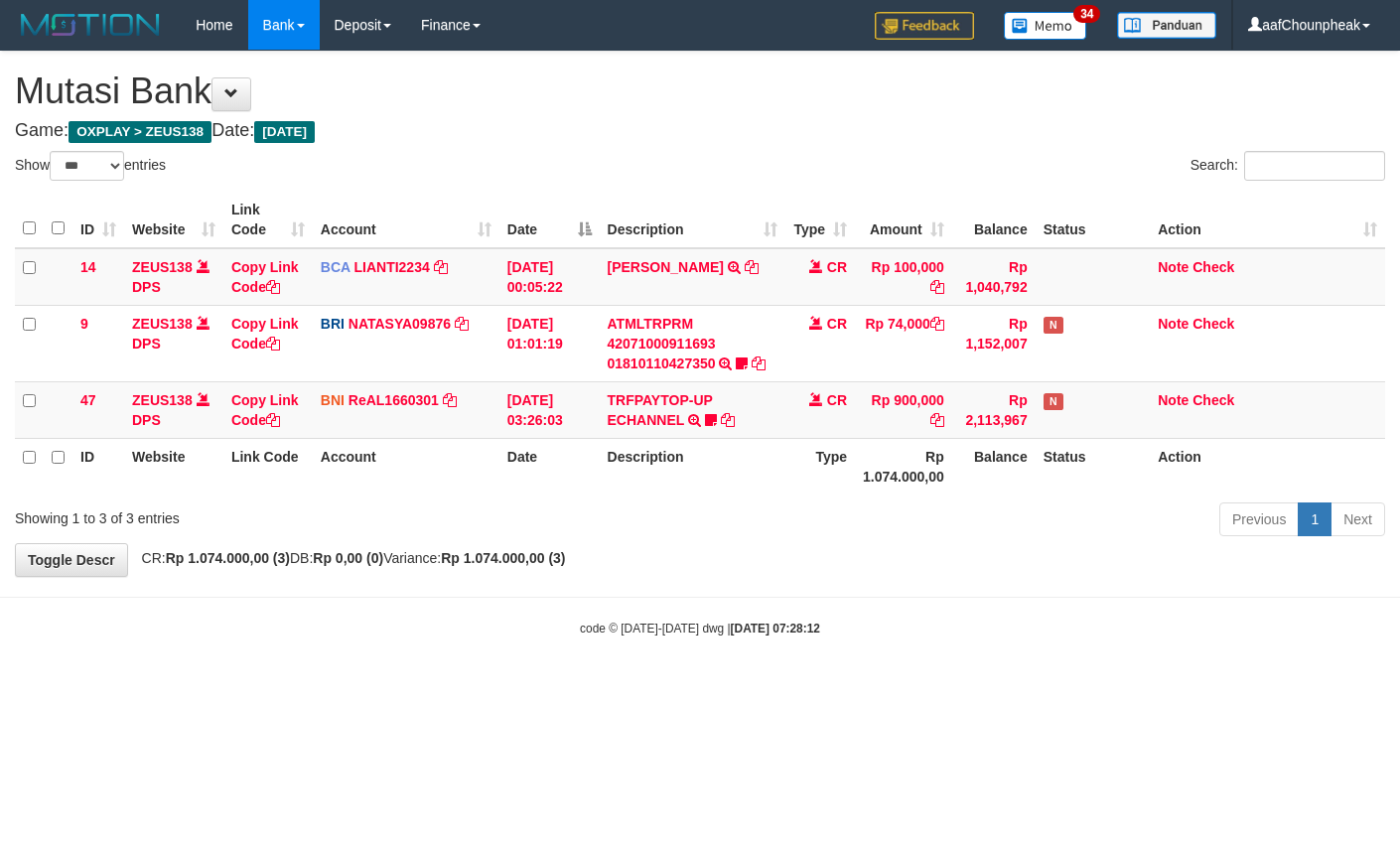 select on "***" 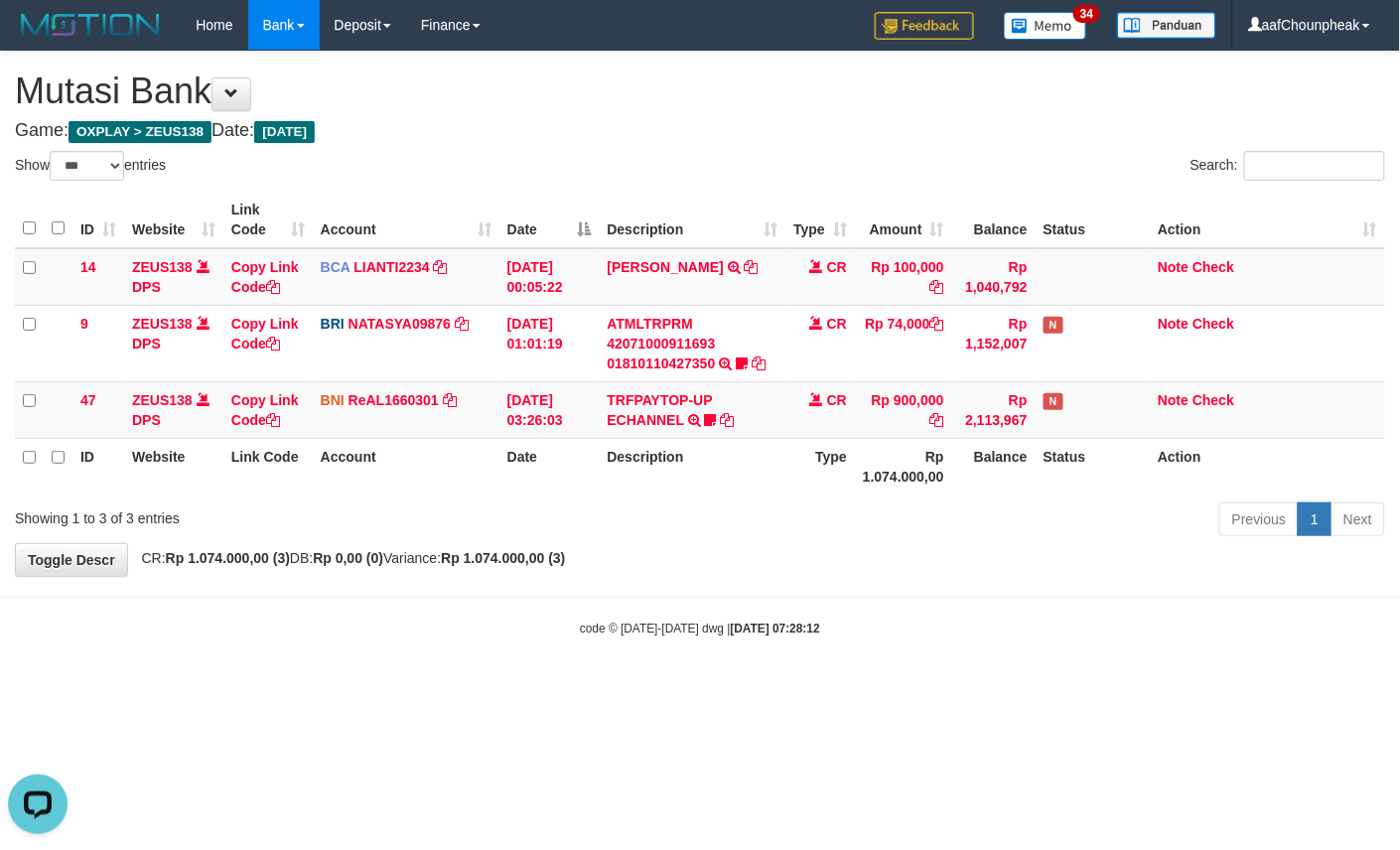 scroll, scrollTop: 0, scrollLeft: 0, axis: both 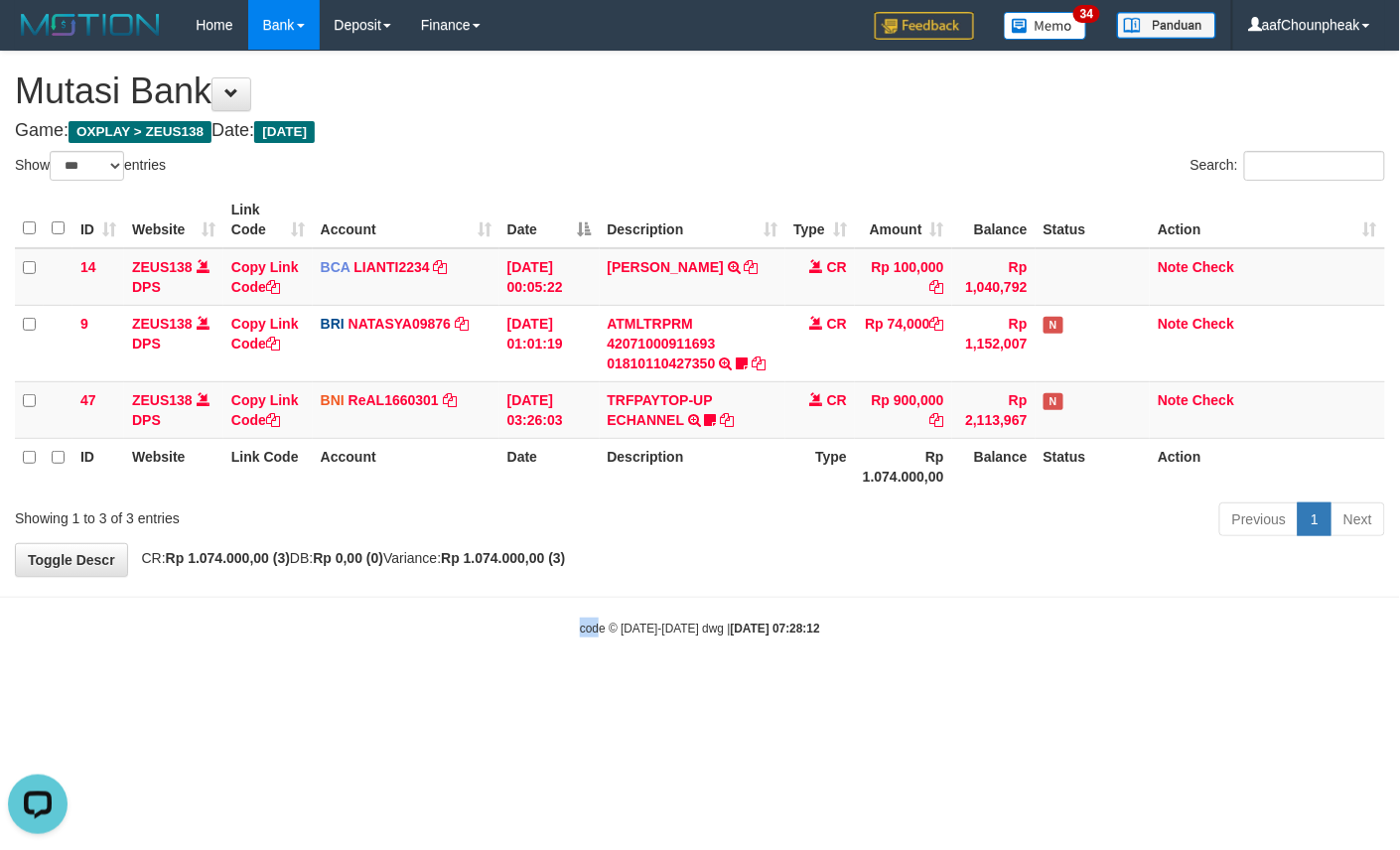 drag, startPoint x: 538, startPoint y: 835, endPoint x: 598, endPoint y: 858, distance: 64.2573 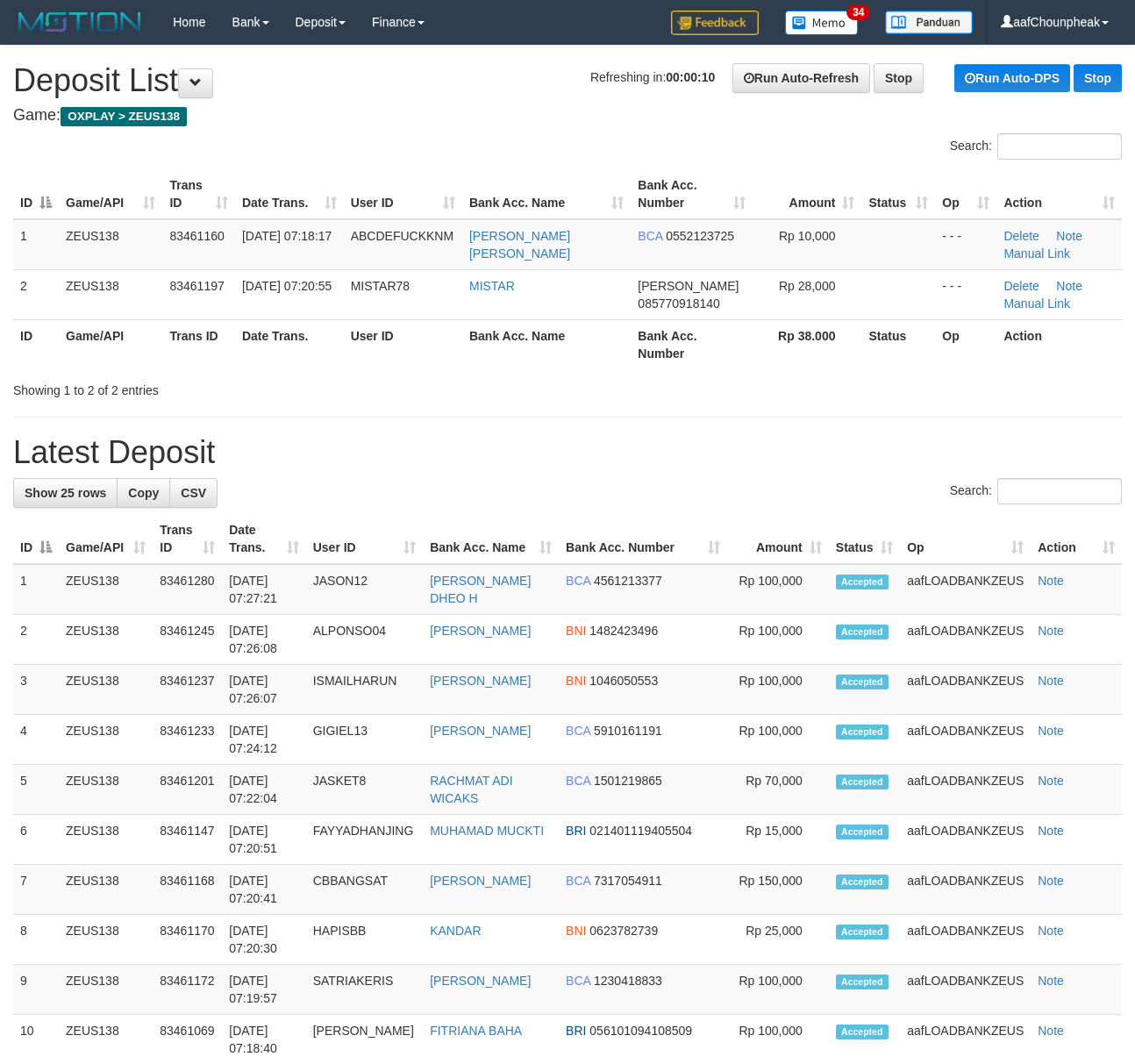scroll, scrollTop: 0, scrollLeft: 0, axis: both 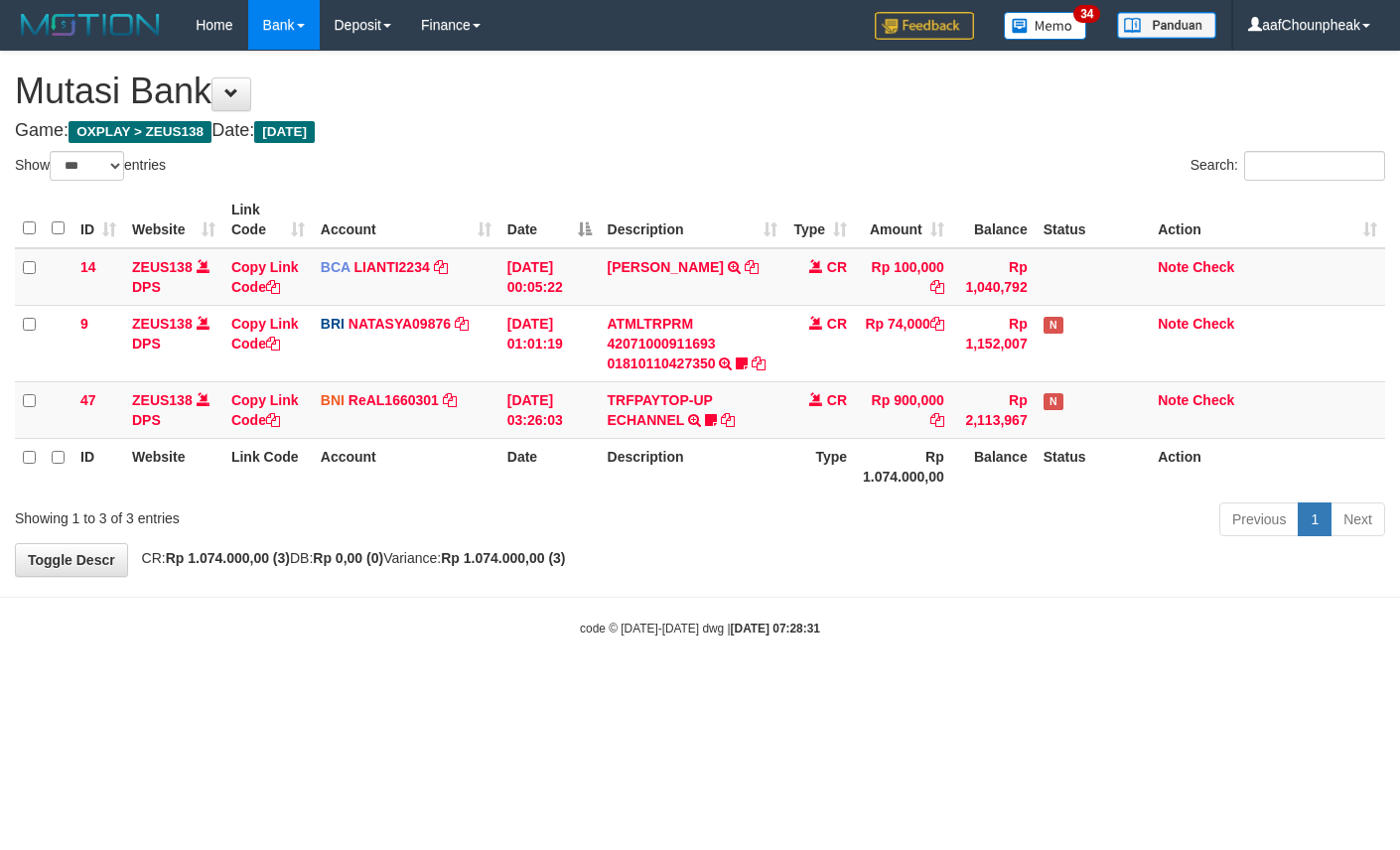 select on "***" 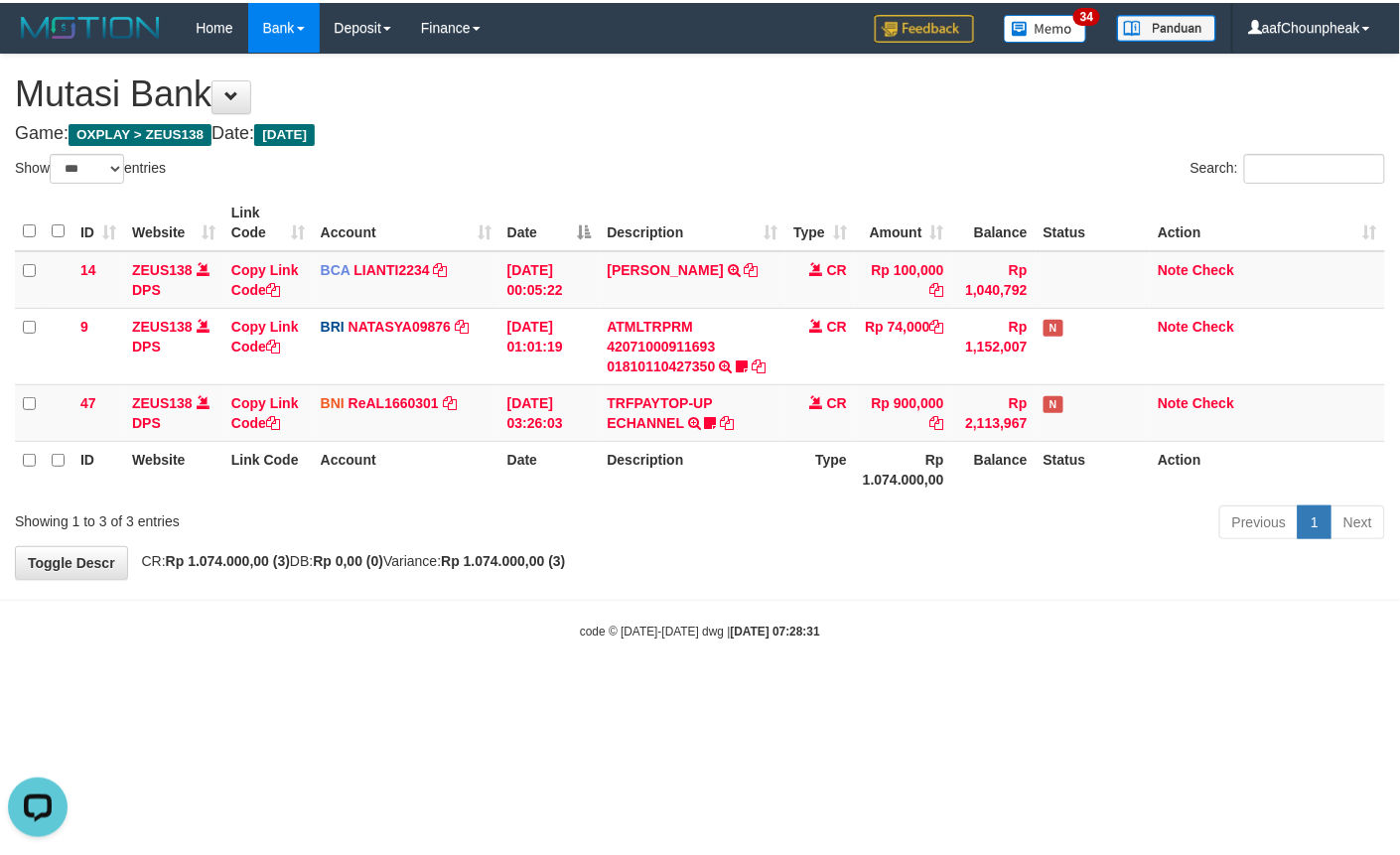 scroll, scrollTop: 0, scrollLeft: 0, axis: both 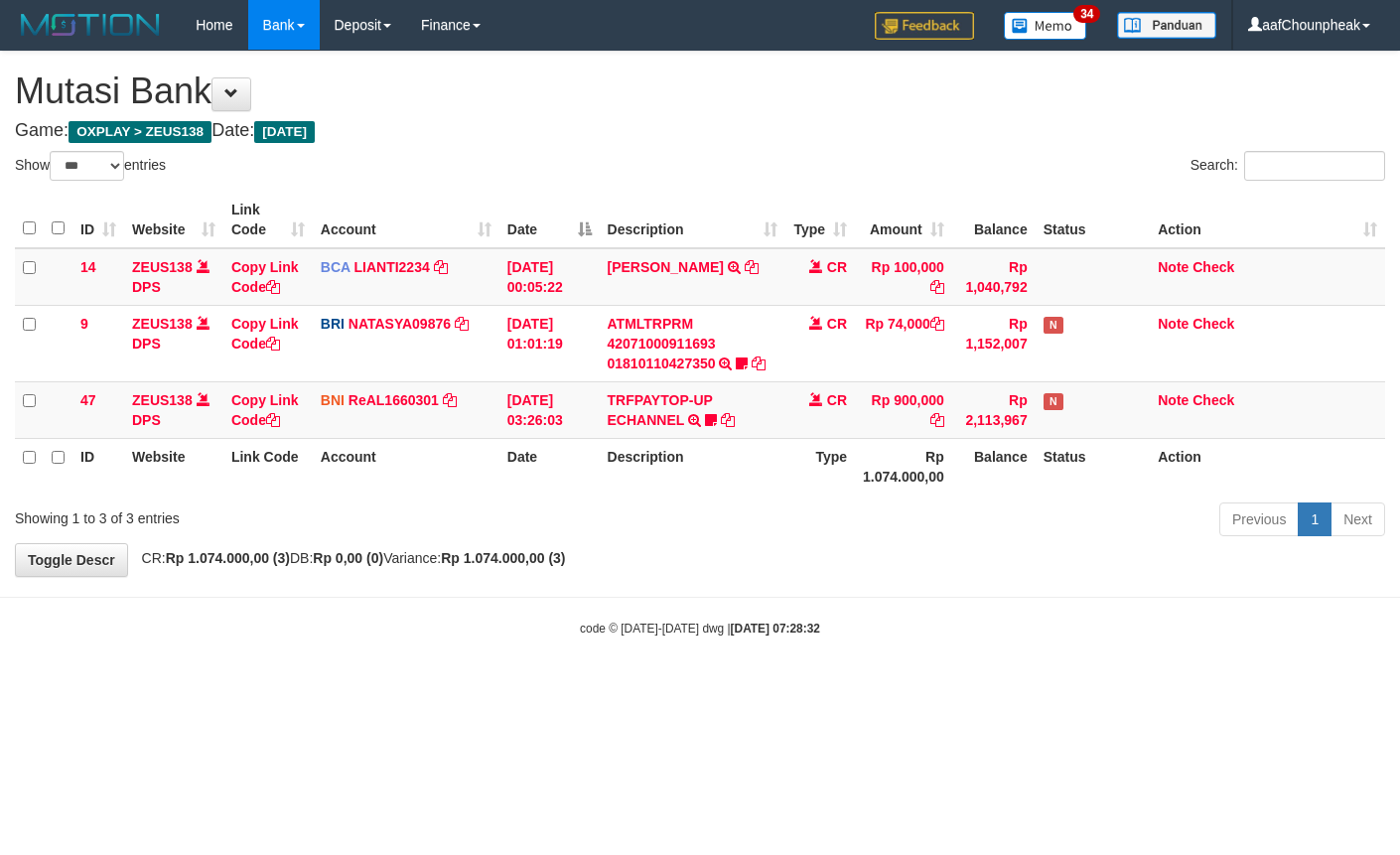 select on "***" 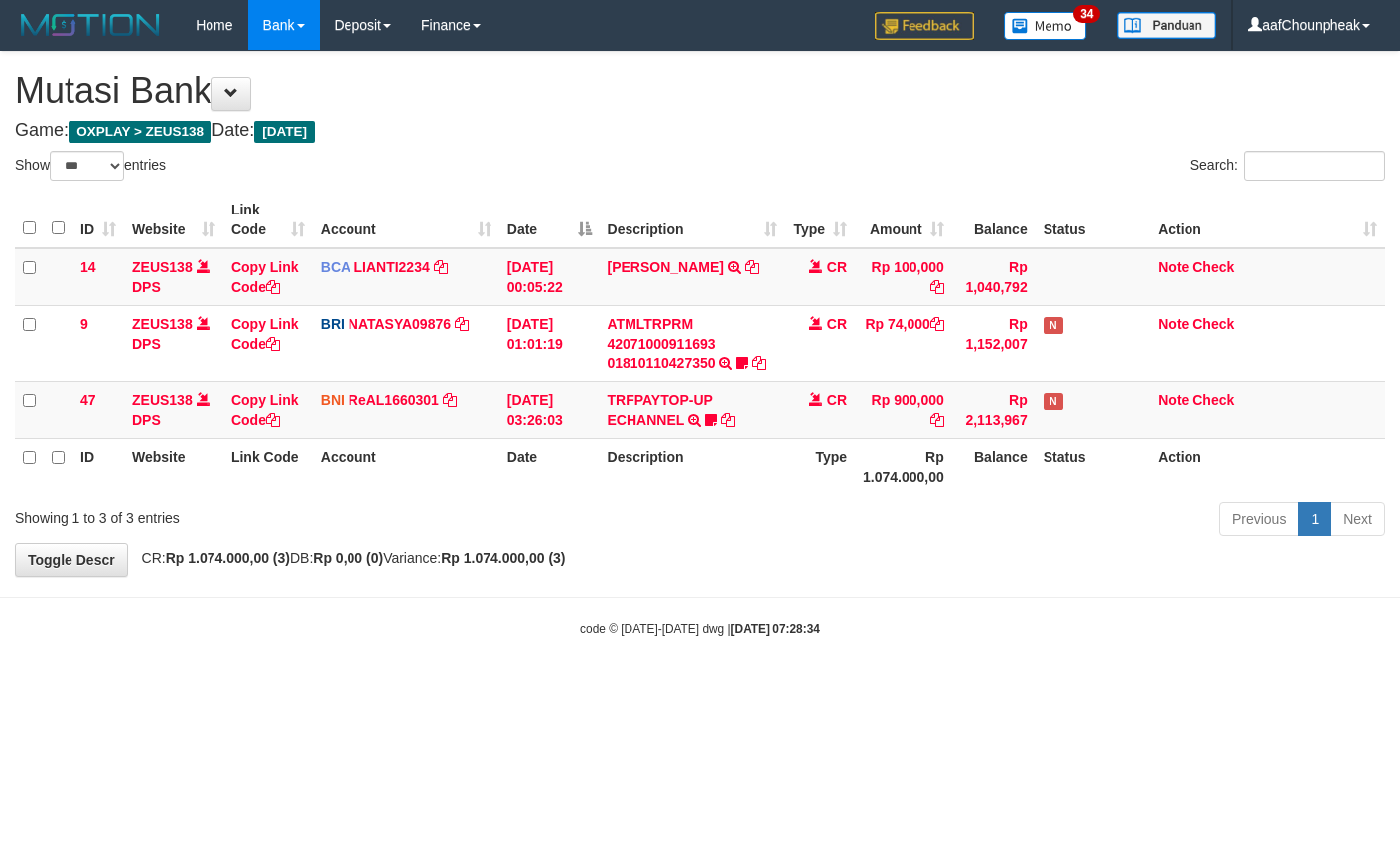 select on "***" 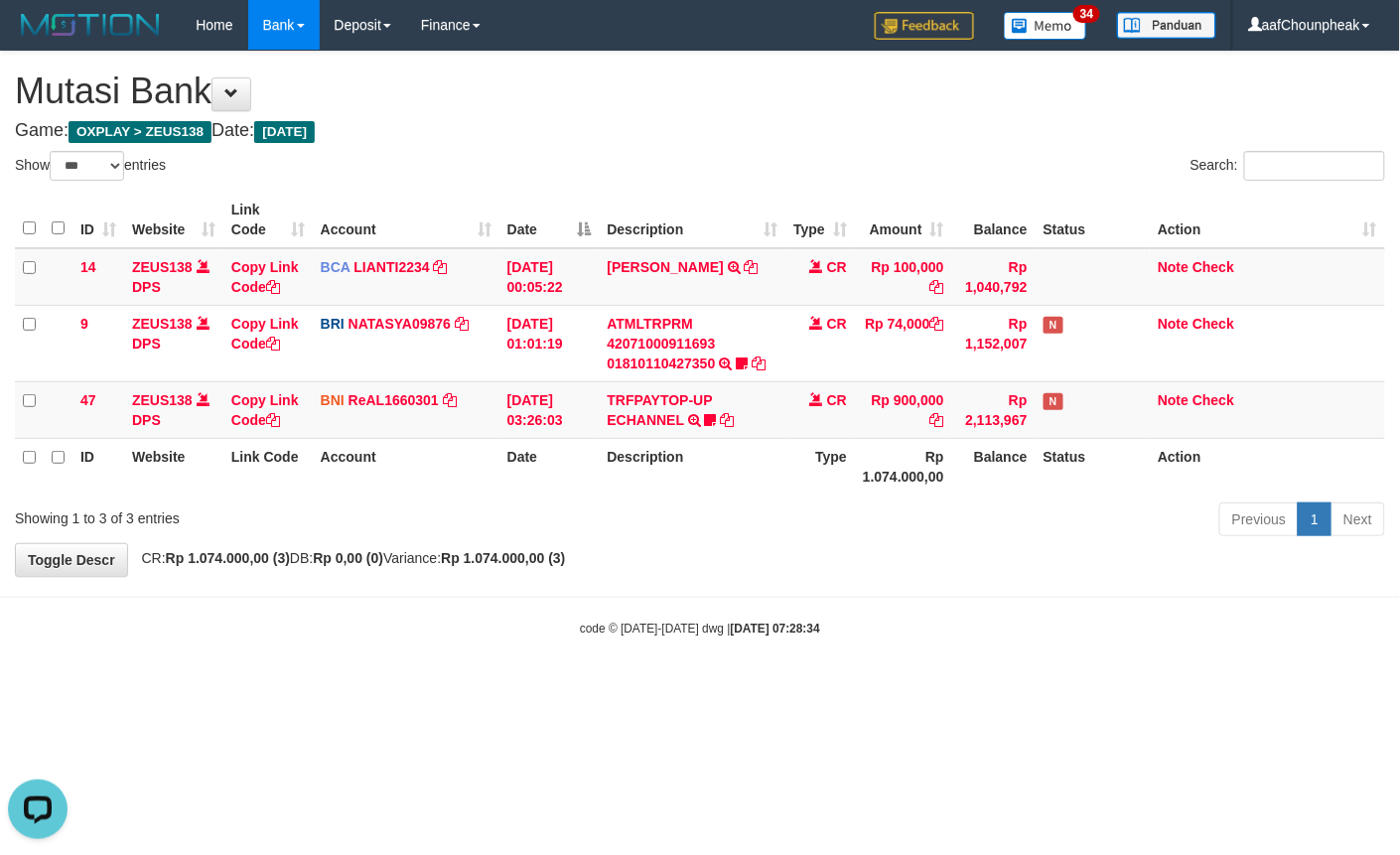 scroll, scrollTop: 0, scrollLeft: 0, axis: both 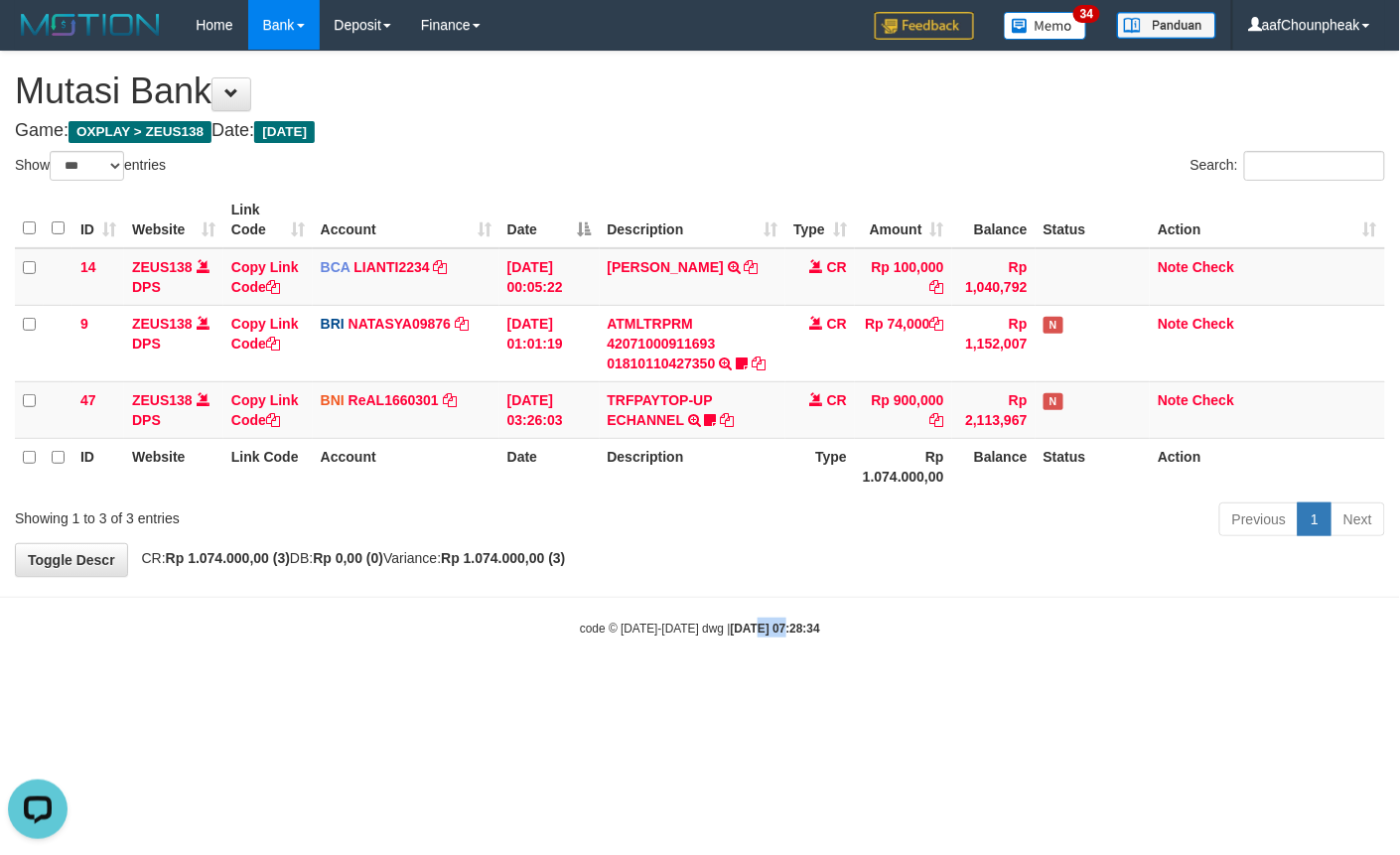 click on "Toggle navigation
Home
Bank
Account List
Mutasi Bank
Search
Note Mutasi
Deposit
DPS List
History
Finance
Financial Data
aafChounpheak
My Profile
Log Out
34" at bounding box center (700, 344) 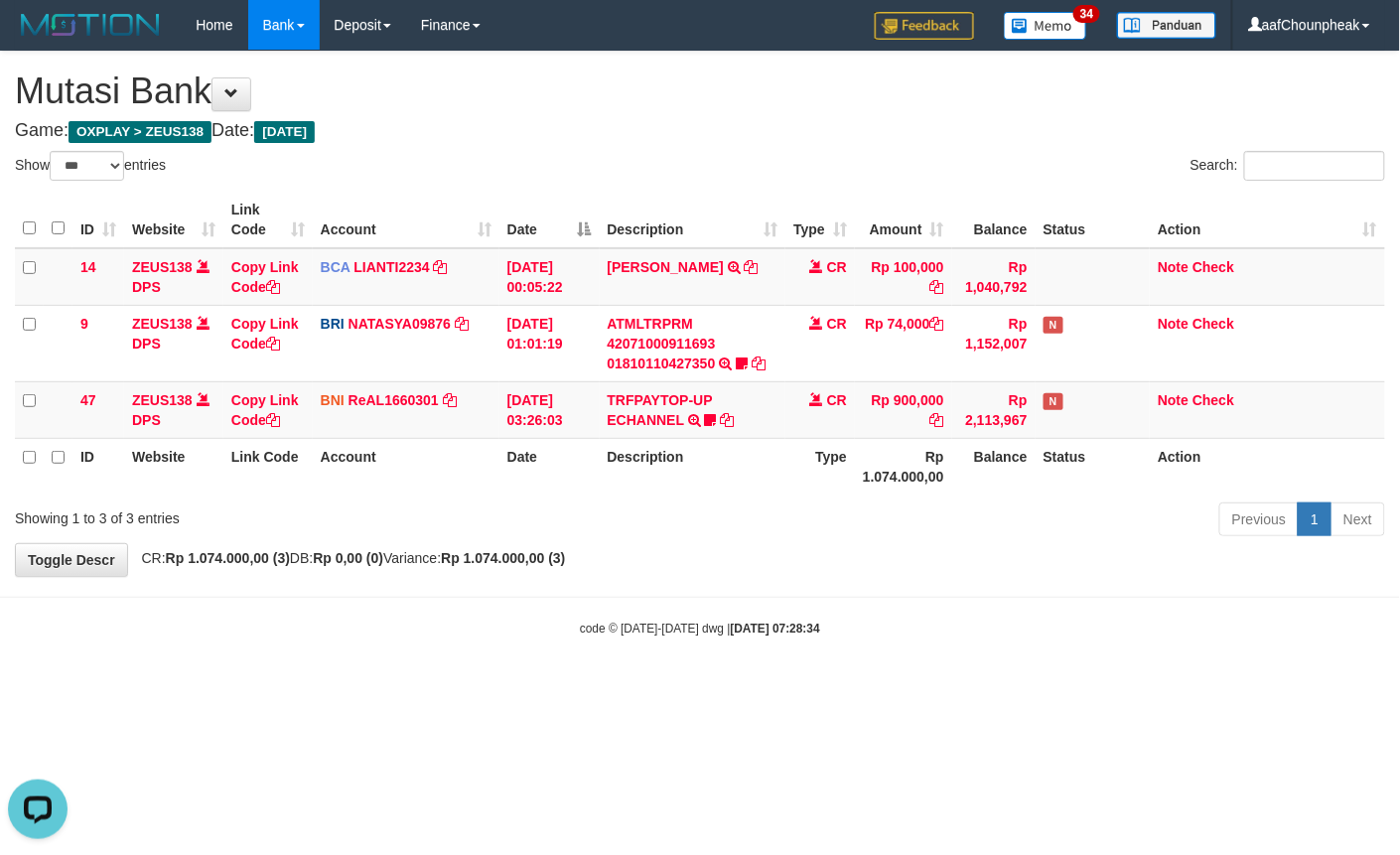 click on "Toggle navigation
Home
Bank
Account List
Mutasi Bank
Search
Note Mutasi
Deposit
DPS List
History
Finance
Financial Data
aafChounpheak
My Profile
Log Out
34" at bounding box center (700, 344) 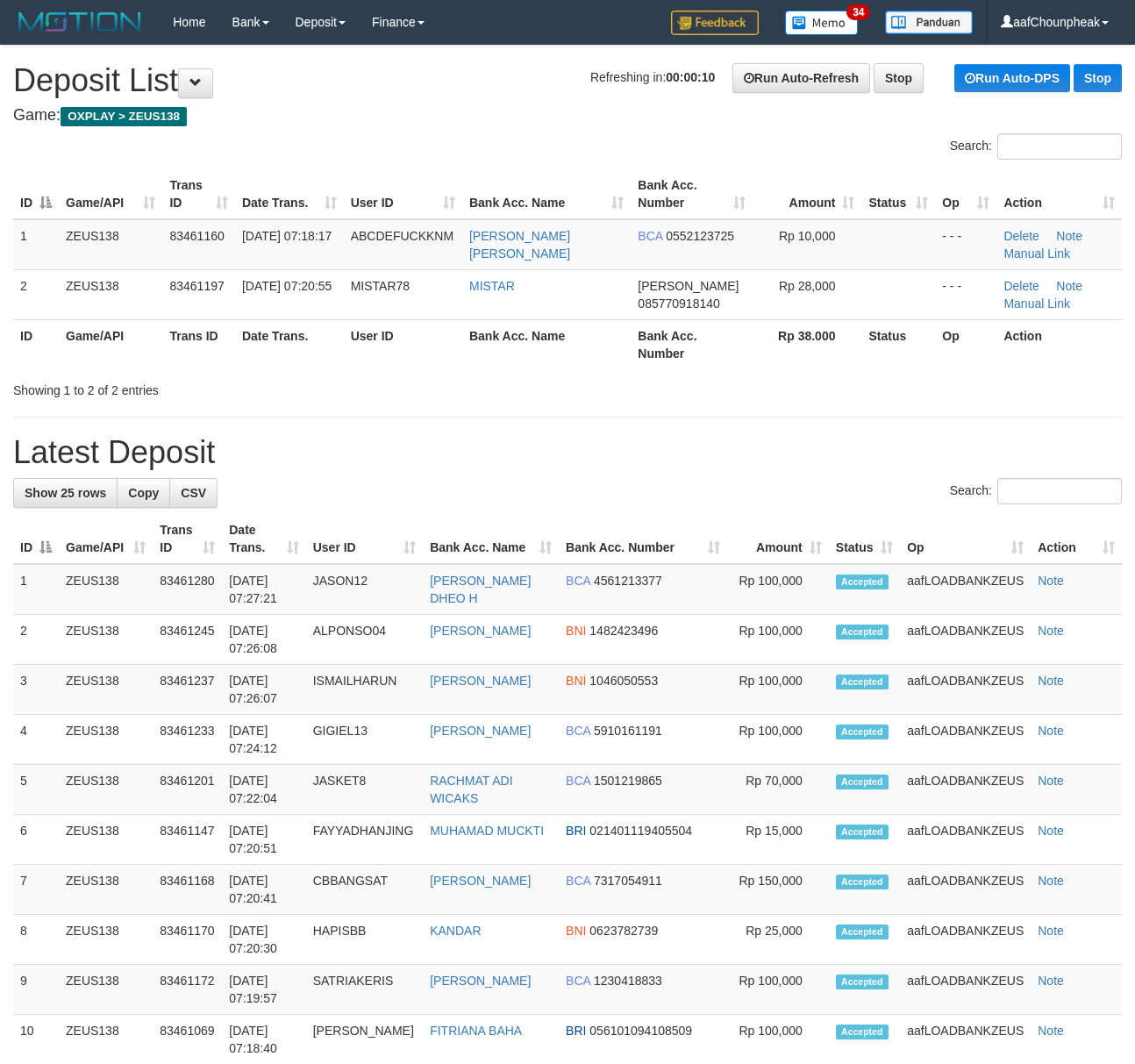 scroll, scrollTop: 0, scrollLeft: 0, axis: both 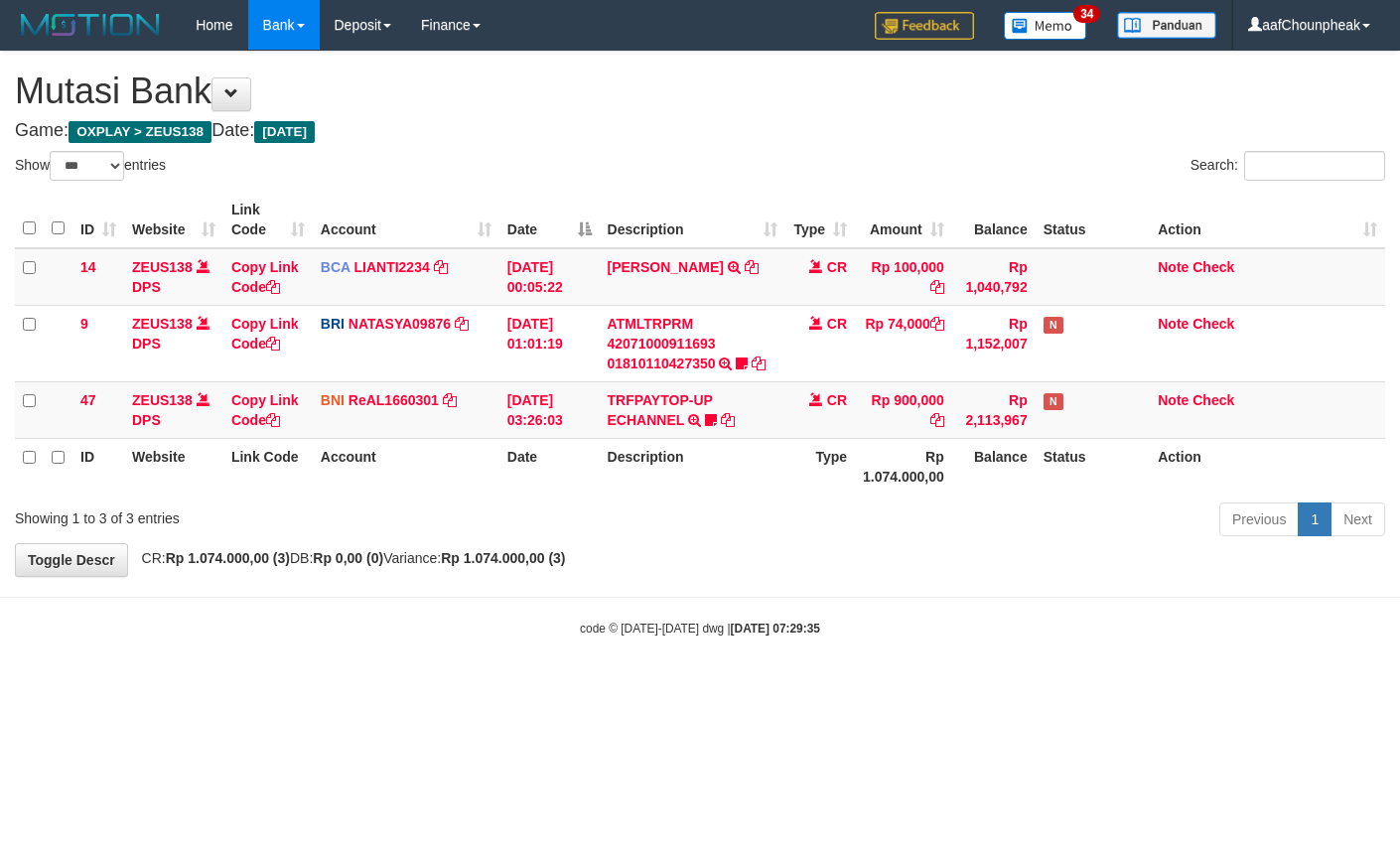 select on "***" 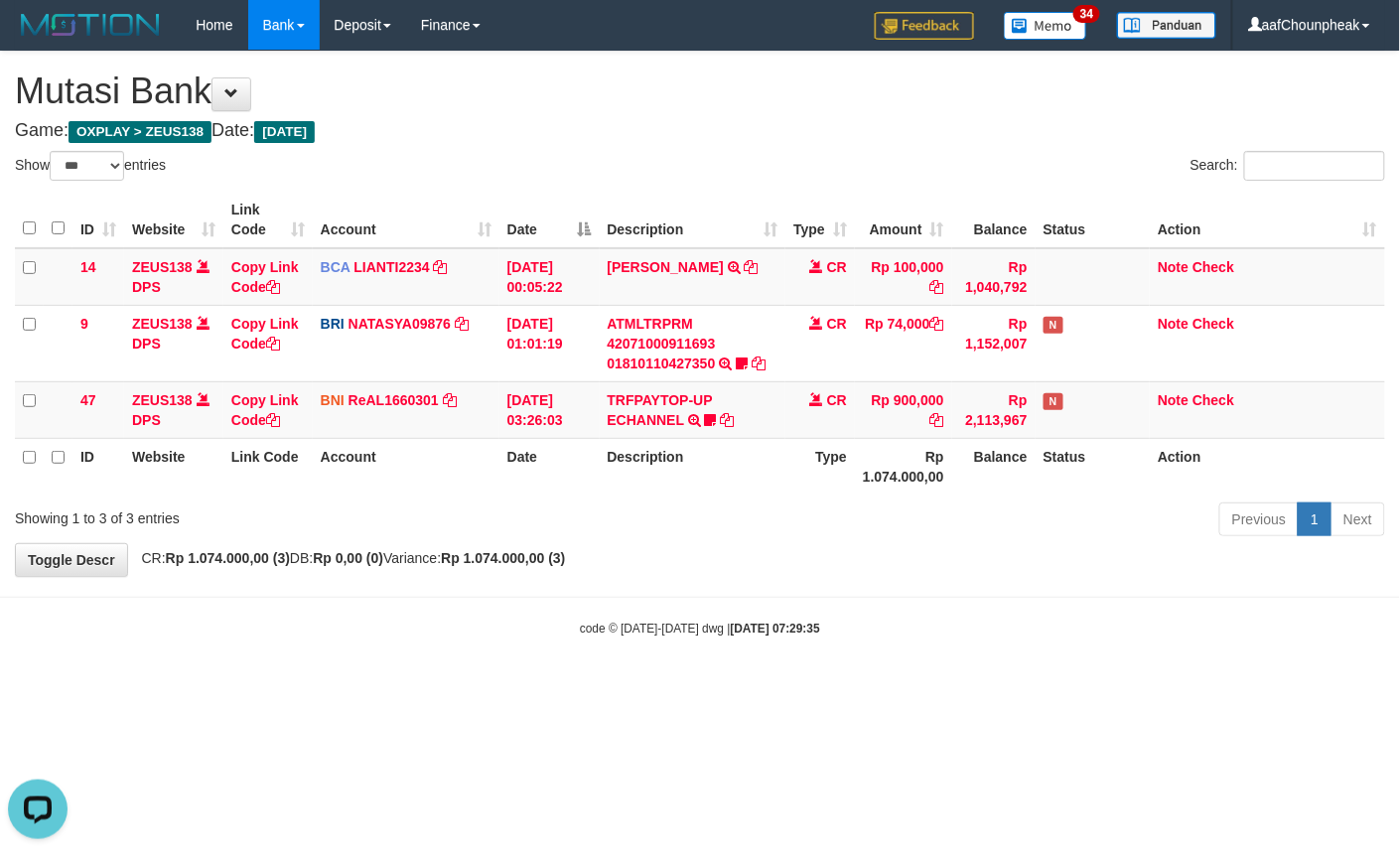 scroll, scrollTop: 0, scrollLeft: 0, axis: both 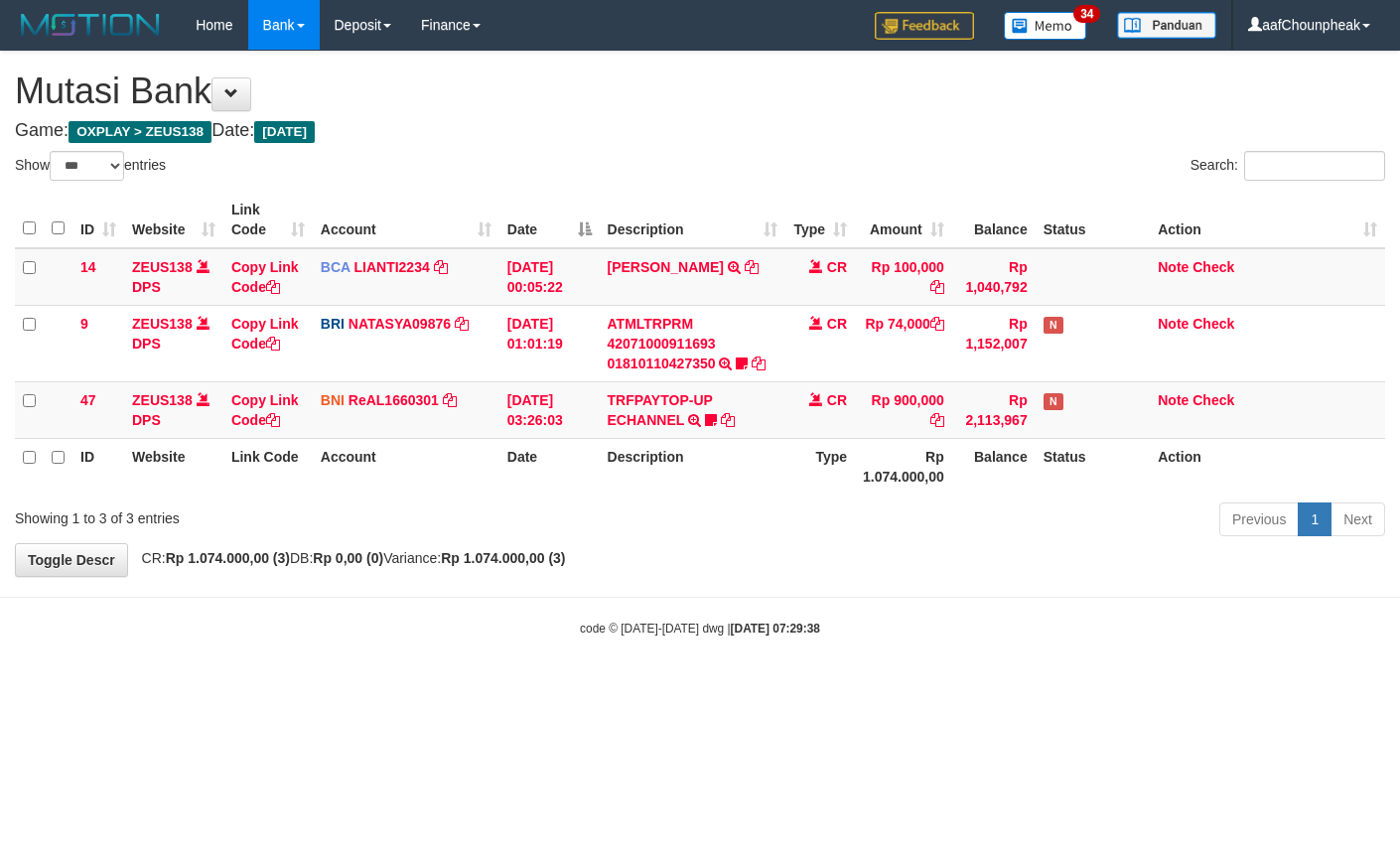 select on "***" 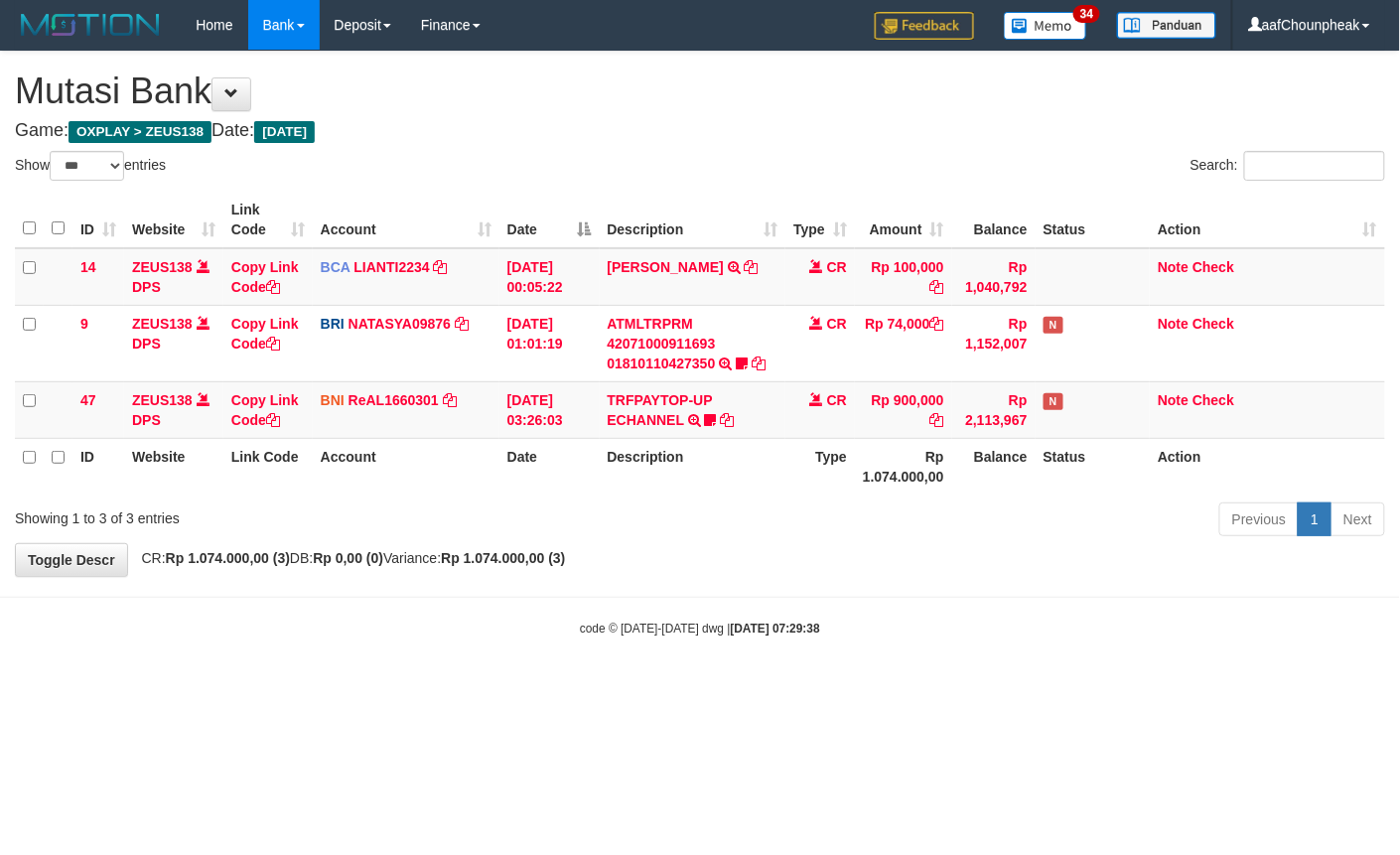 click on "Toggle navigation
Home
Bank
Account List
Mutasi Bank
Search
Note Mutasi
Deposit
DPS List
History
Finance
Financial Data
aafChounpheak
My Profile
Log Out
34" at bounding box center [700, 344] 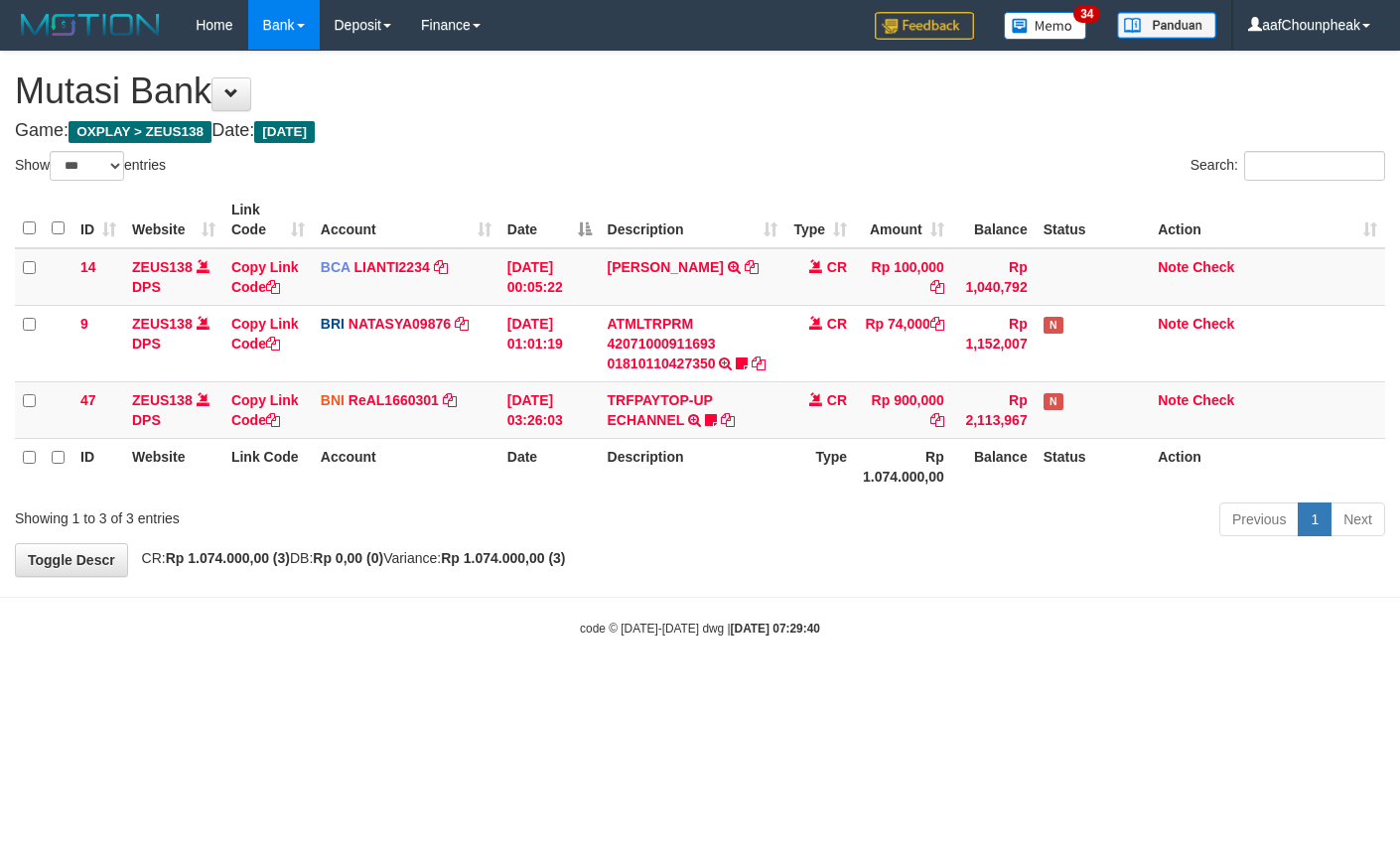 select on "***" 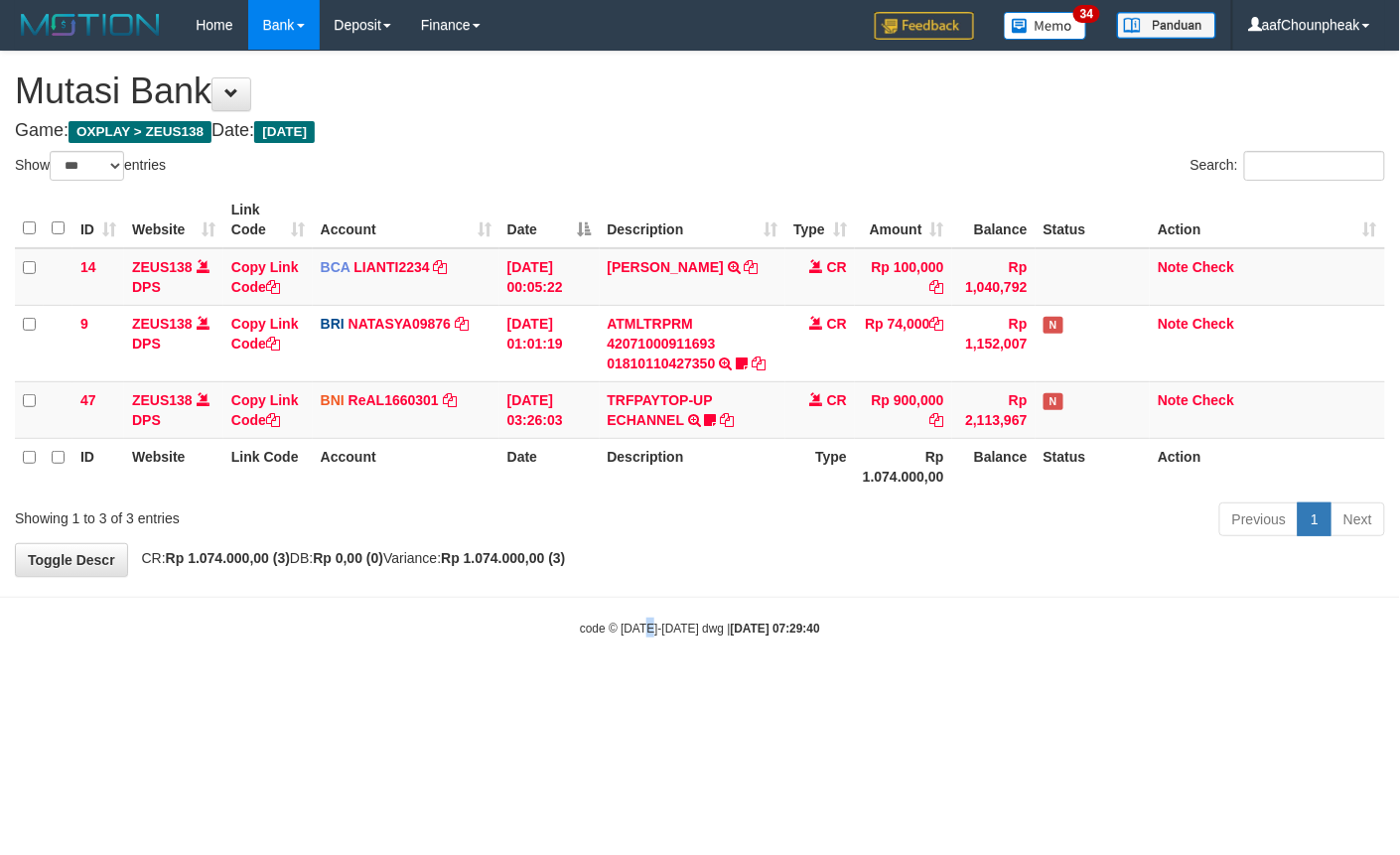 drag, startPoint x: 0, startPoint y: 0, endPoint x: 651, endPoint y: 665, distance: 930.60518 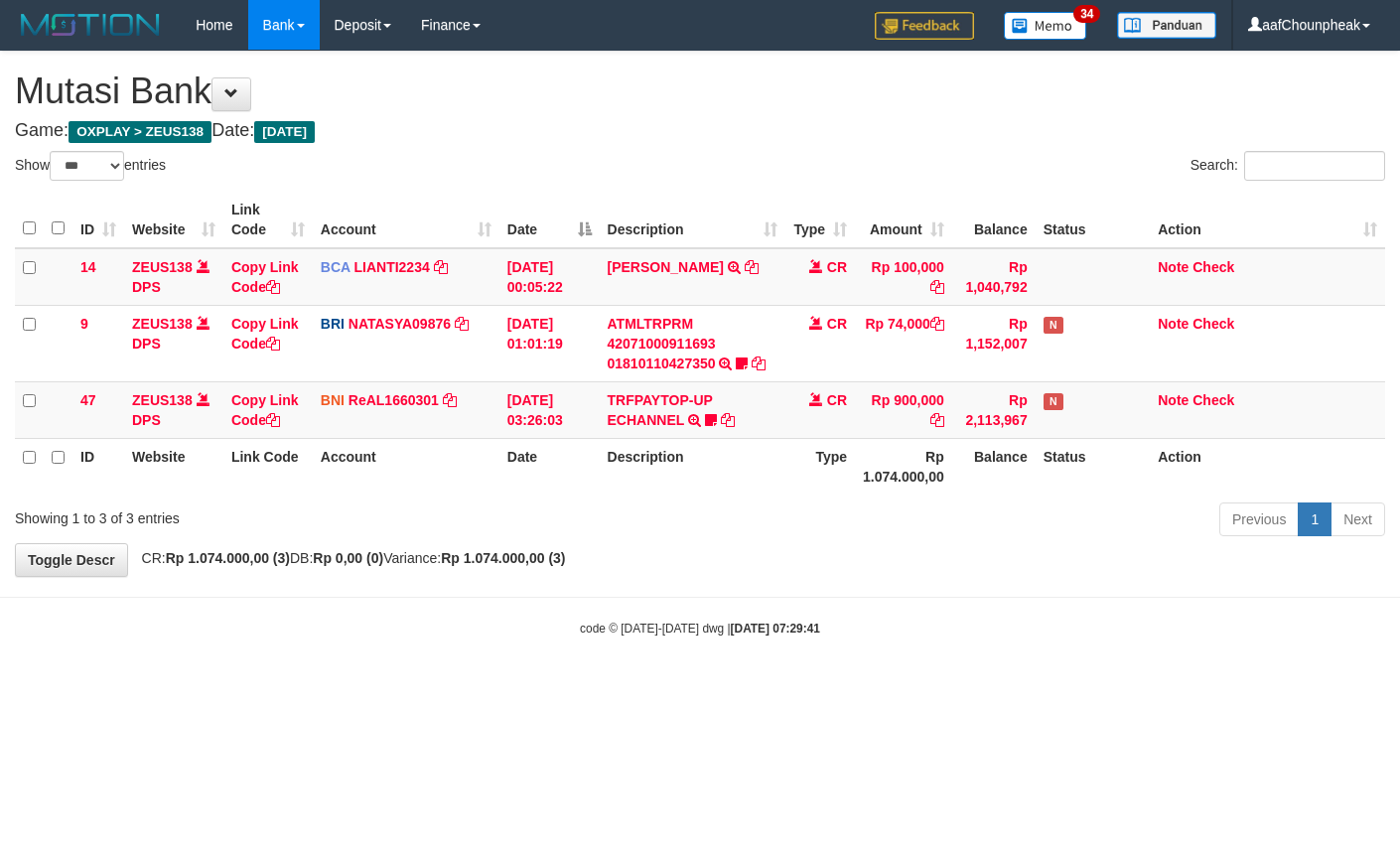 select on "***" 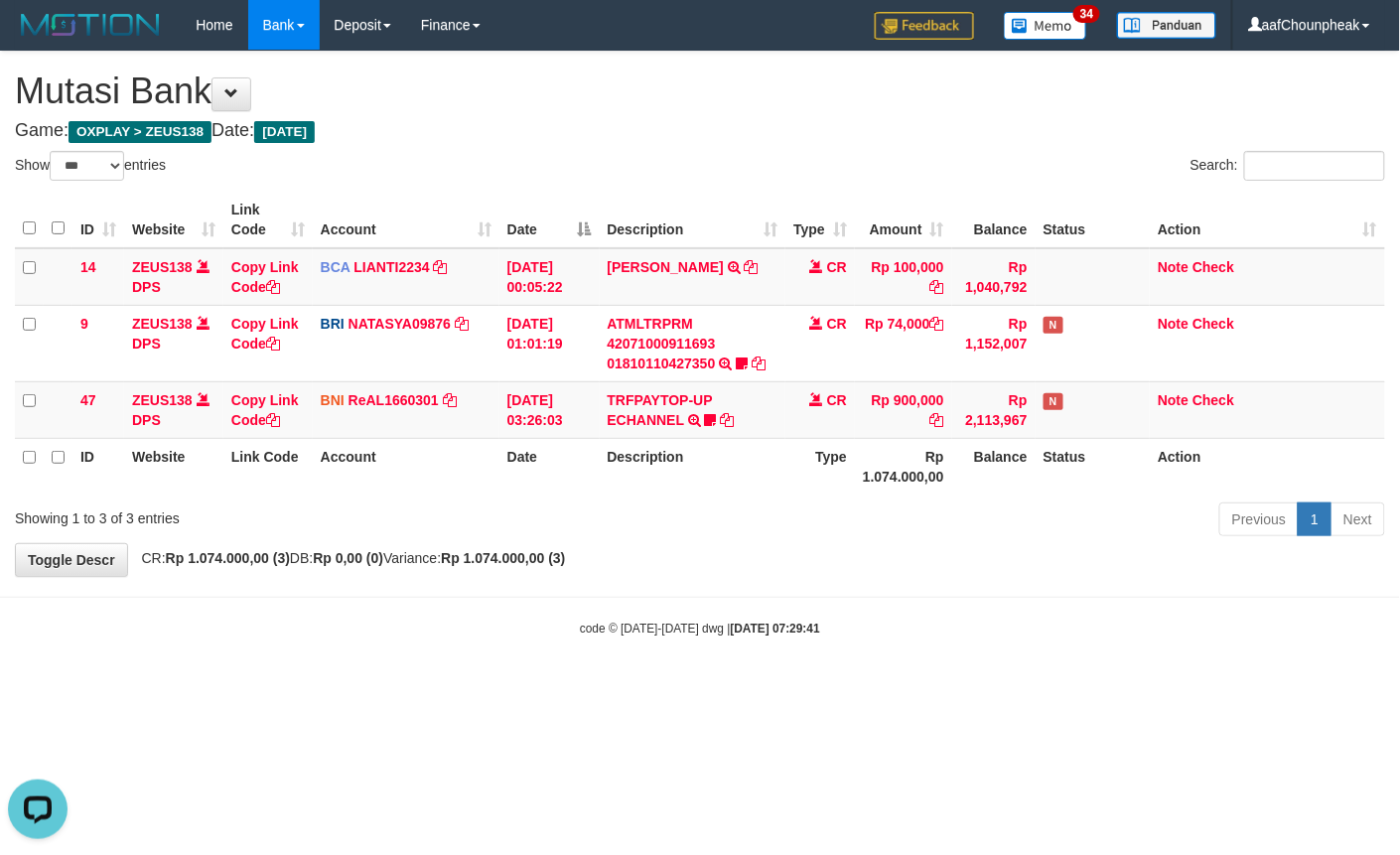 scroll, scrollTop: 0, scrollLeft: 0, axis: both 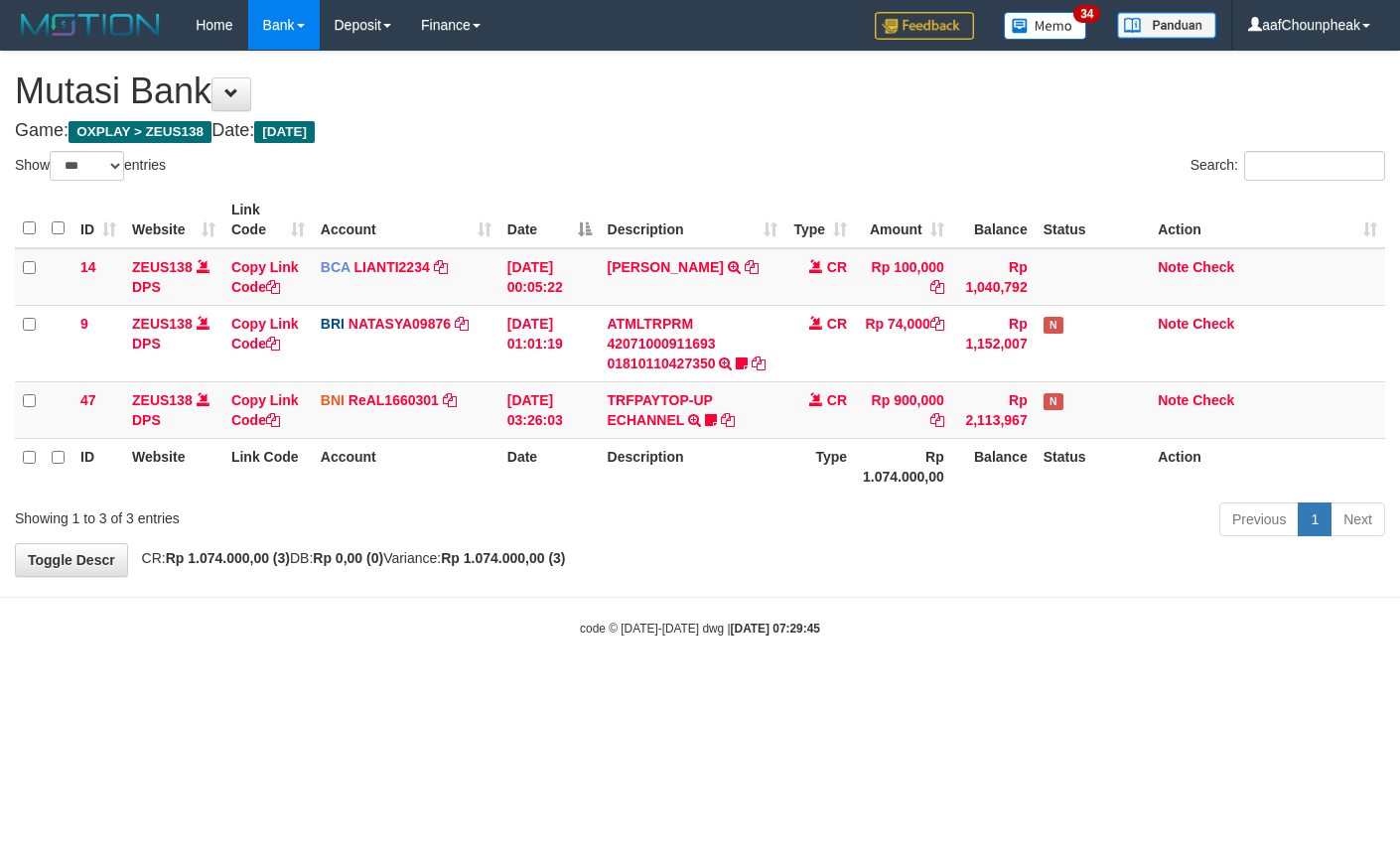 select on "***" 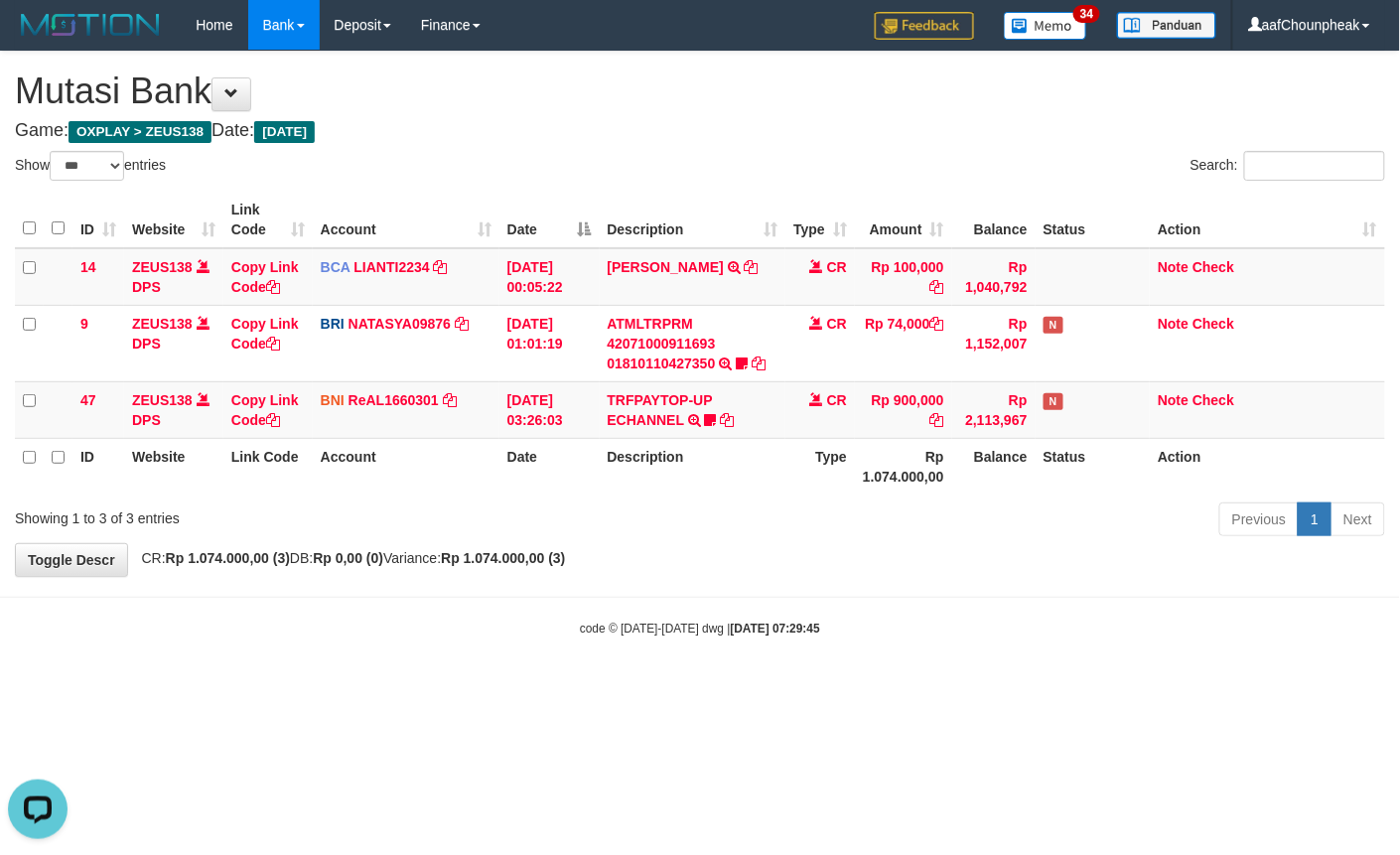 scroll, scrollTop: 0, scrollLeft: 0, axis: both 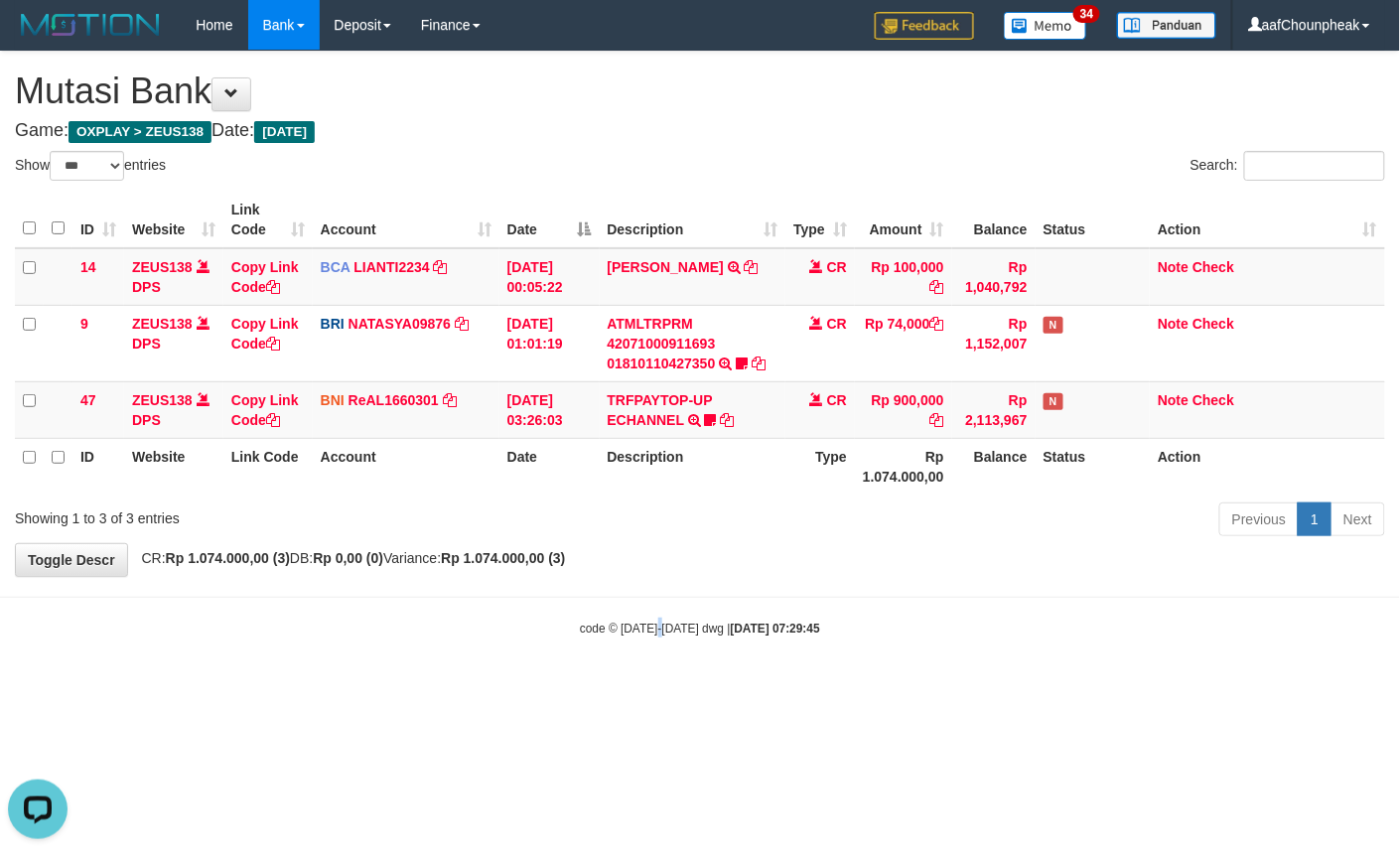 click on "Toggle navigation
Home
Bank
Account List
Mutasi Bank
Search
Note Mutasi
Deposit
DPS List
History
Finance
Financial Data
aafChounpheak
My Profile
Log Out
34" at bounding box center (700, 344) 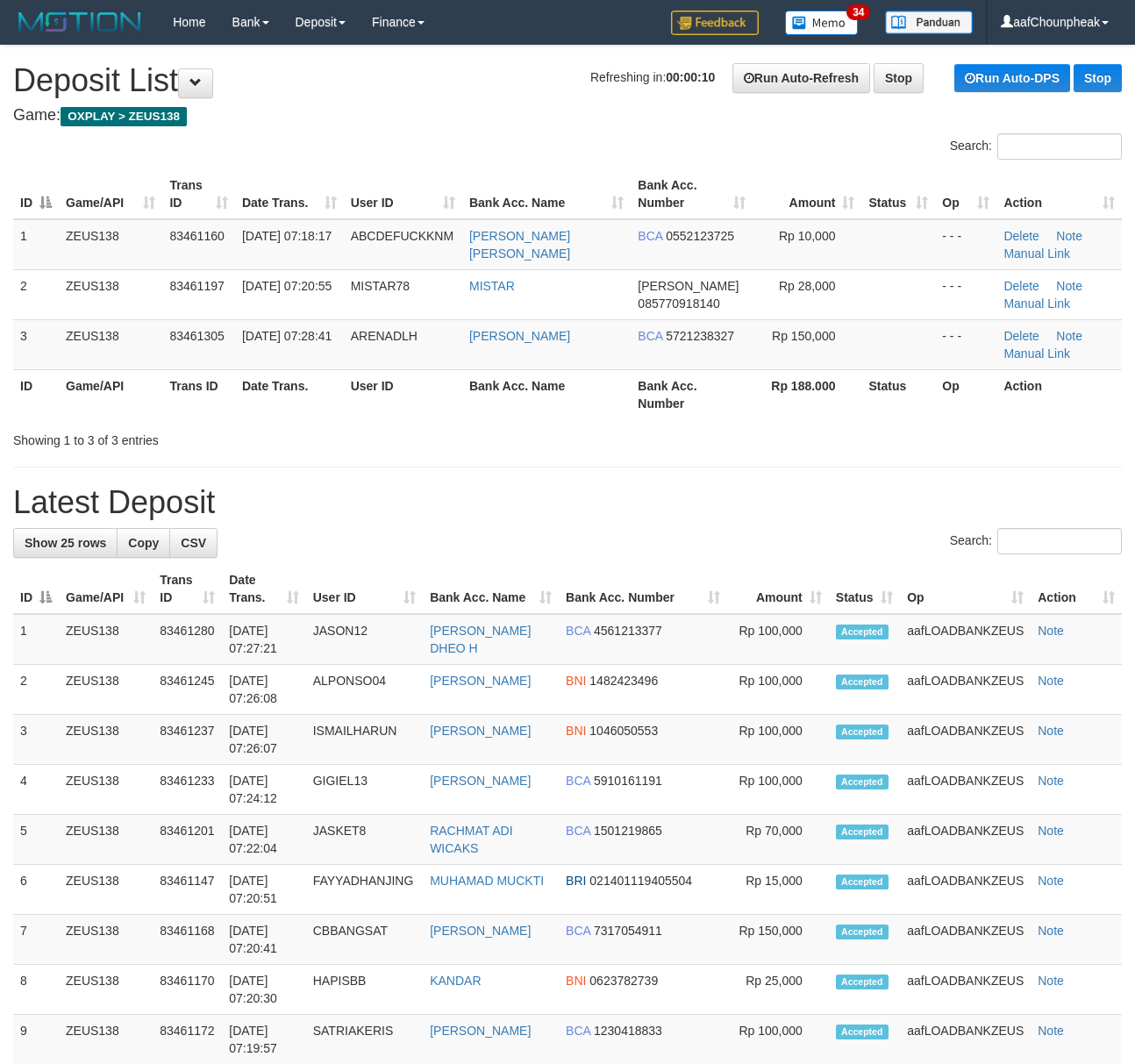 scroll, scrollTop: 0, scrollLeft: 0, axis: both 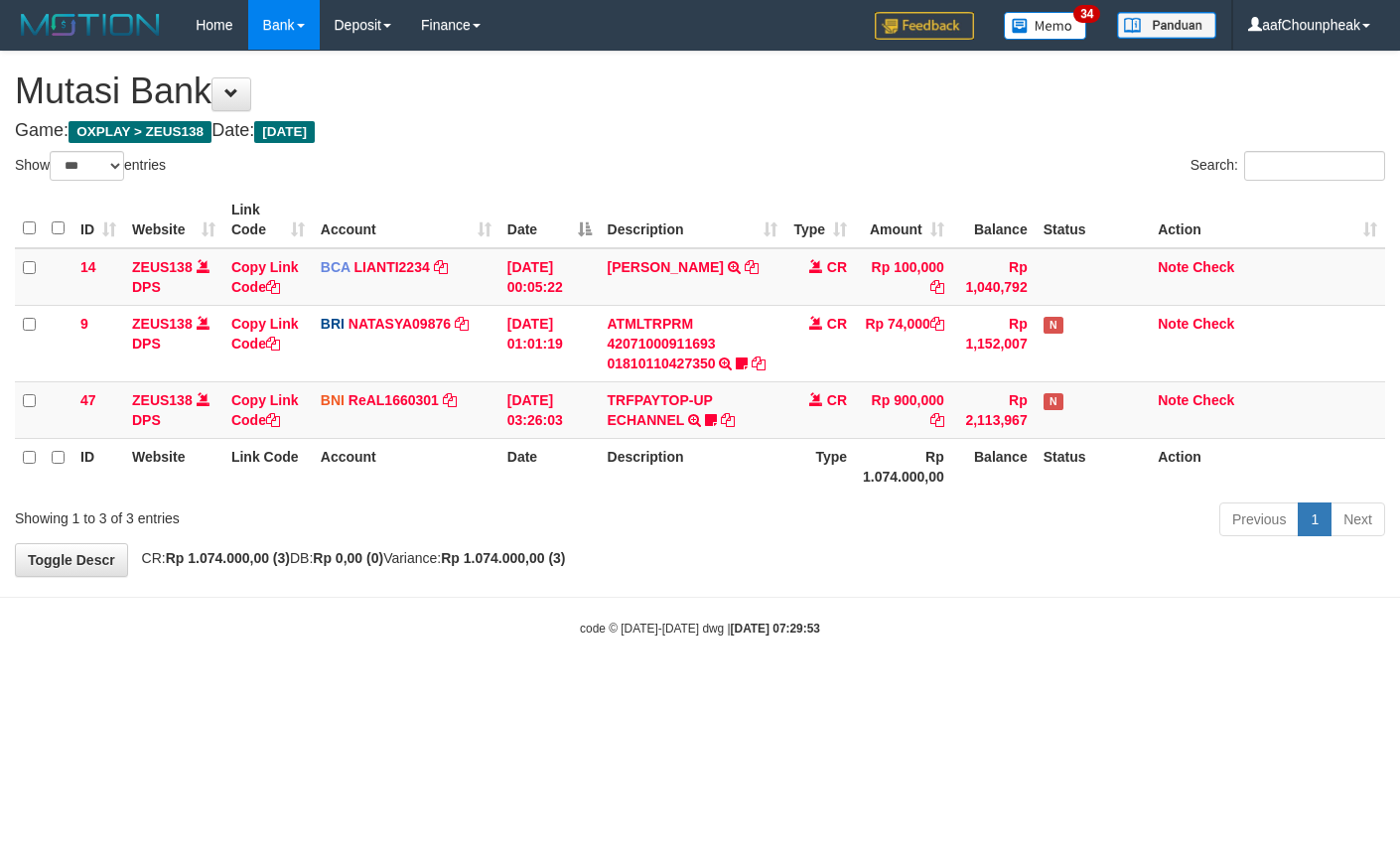 select on "***" 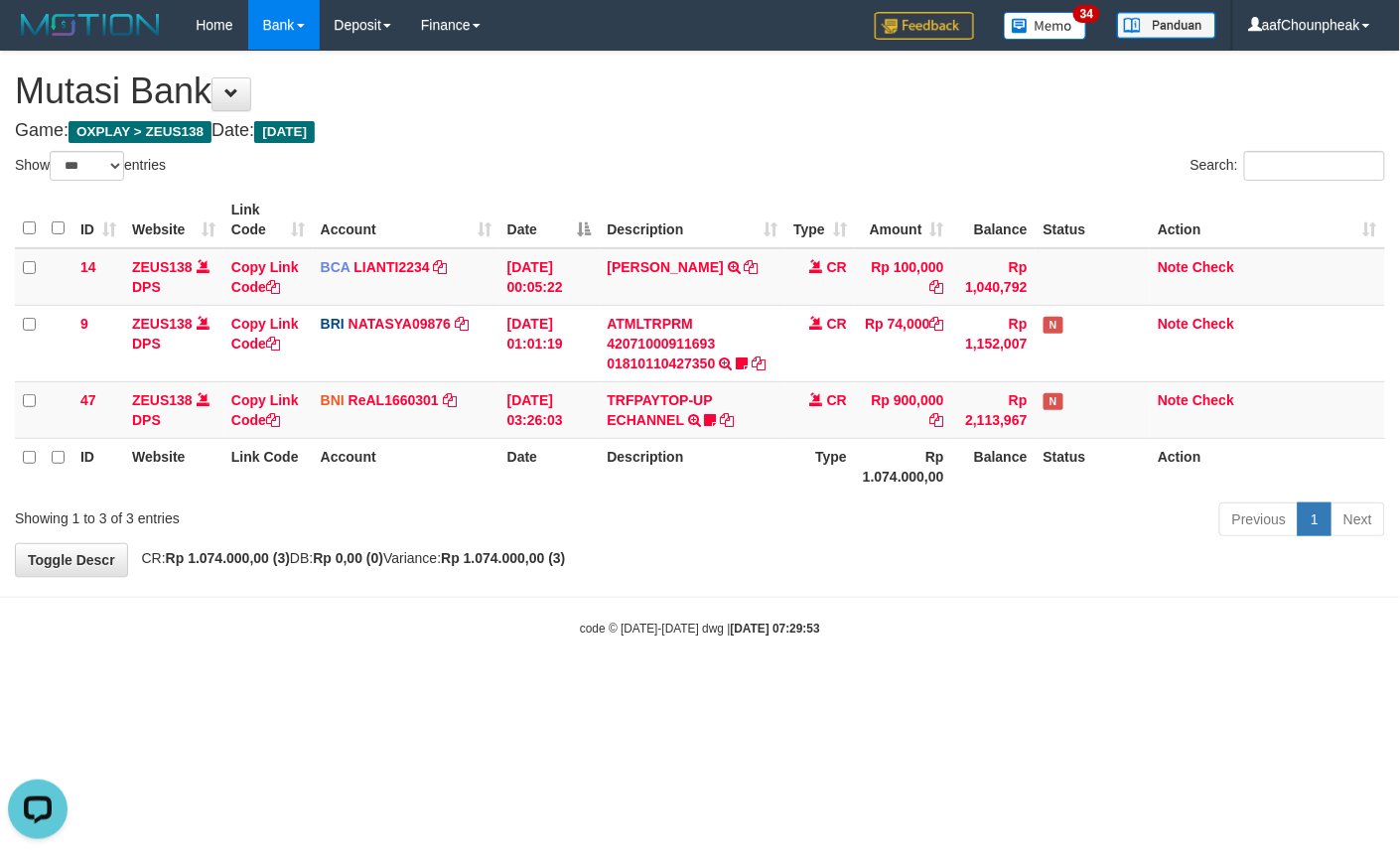 scroll, scrollTop: 0, scrollLeft: 0, axis: both 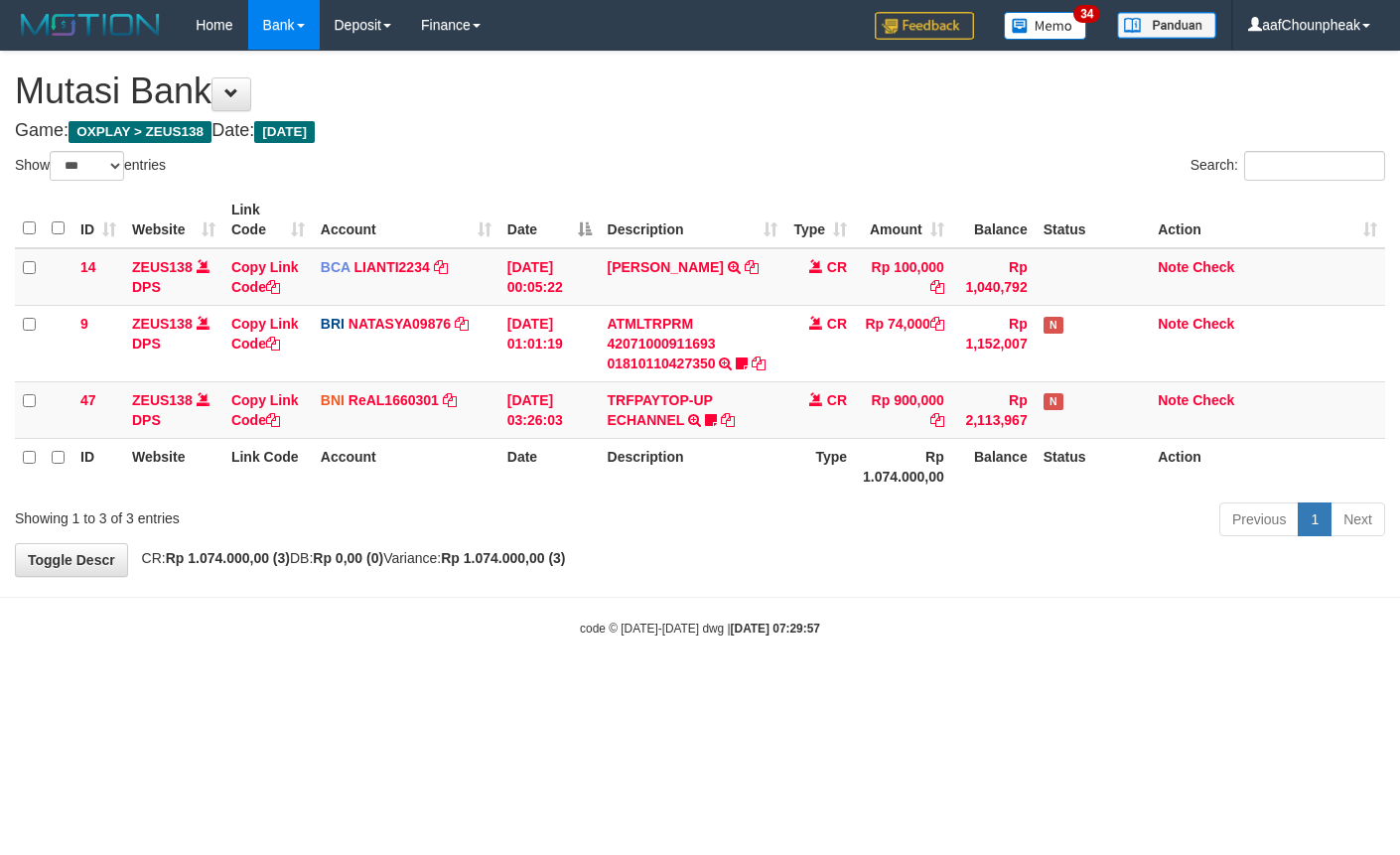 select on "***" 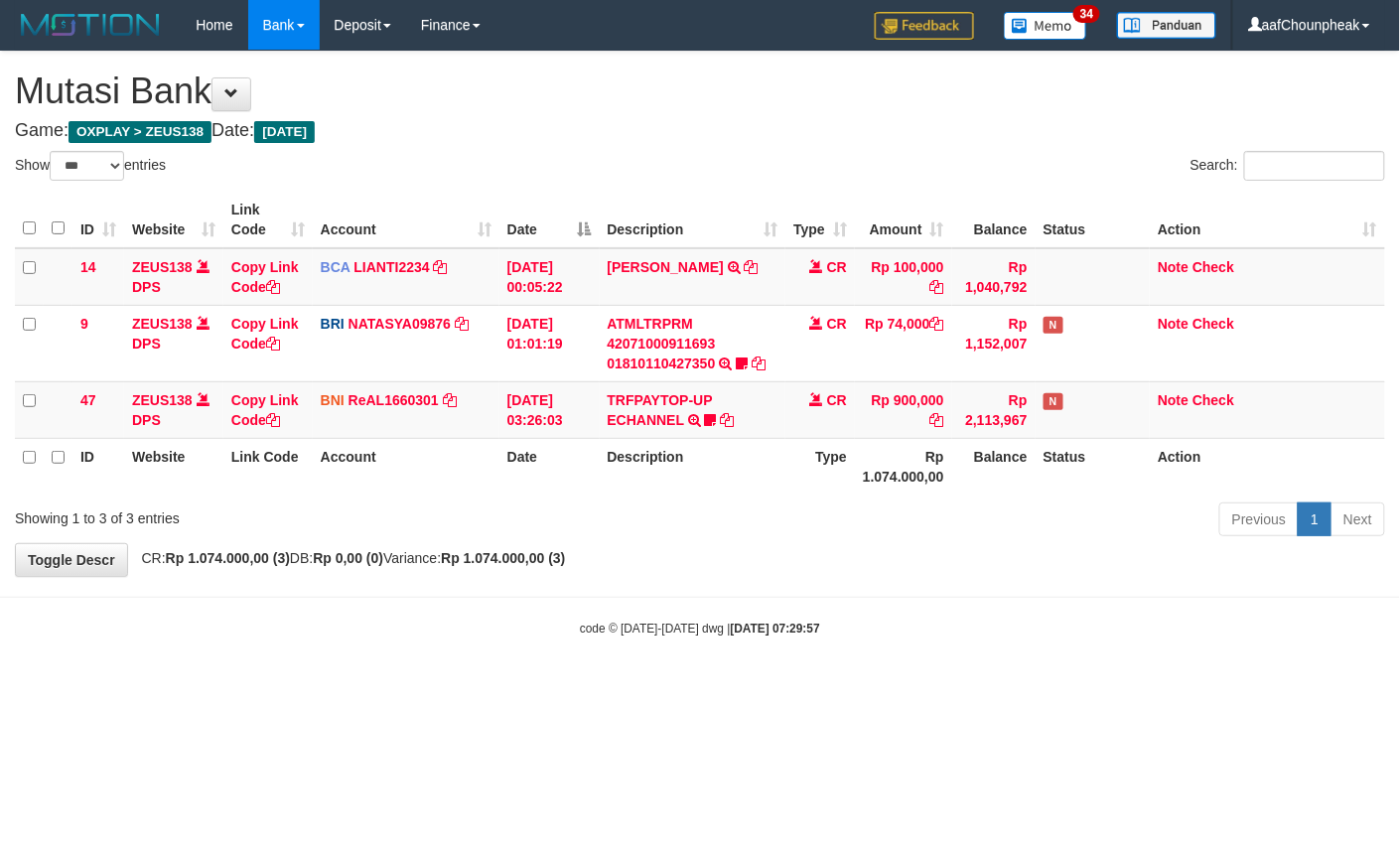 click on "Toggle navigation
Home
Bank
Account List
Mutasi Bank
Search
Note Mutasi
Deposit
DPS List
History
Finance
Financial Data
aafChounpheak
My Profile
Log Out
34" at bounding box center [700, 344] 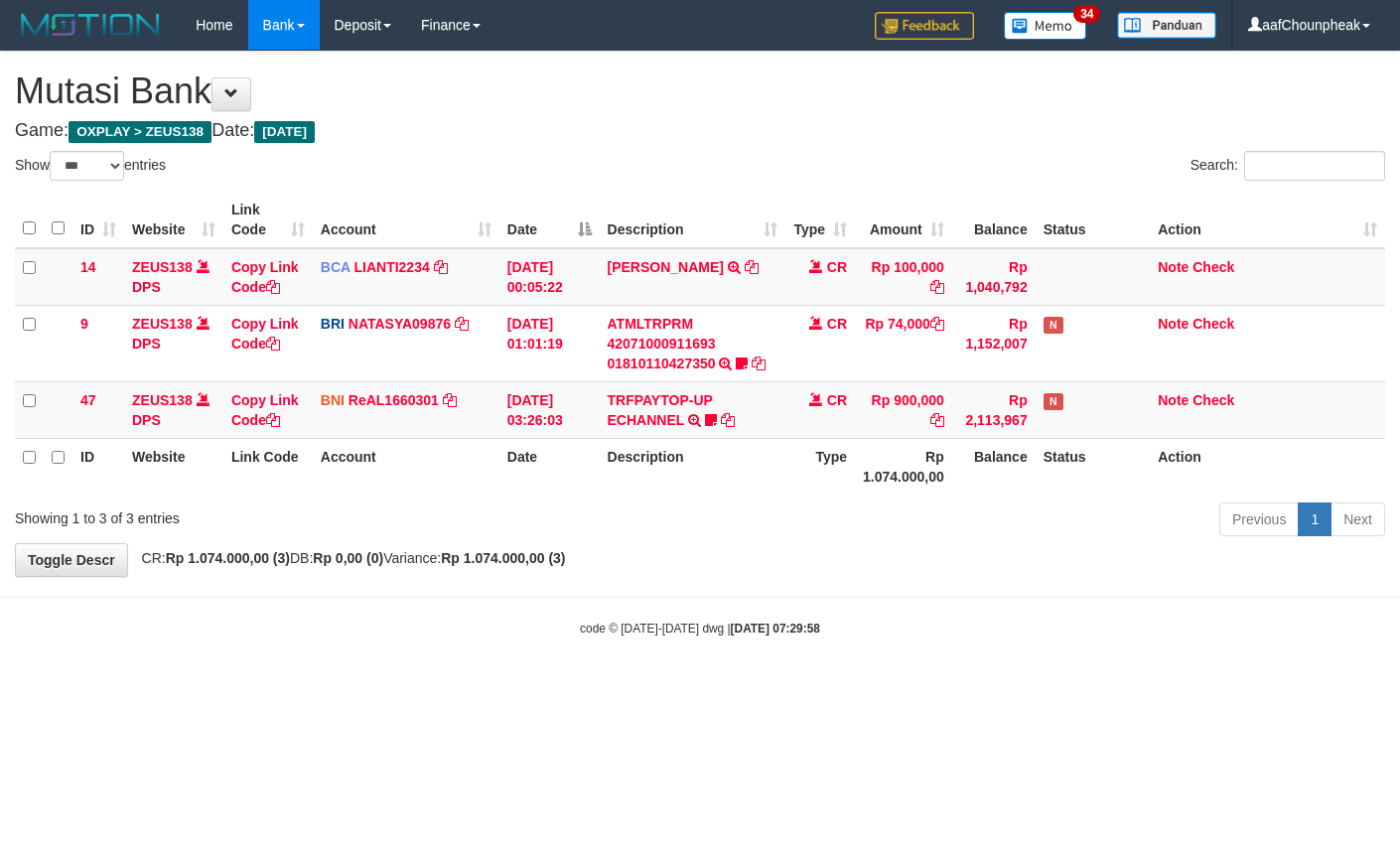 select on "***" 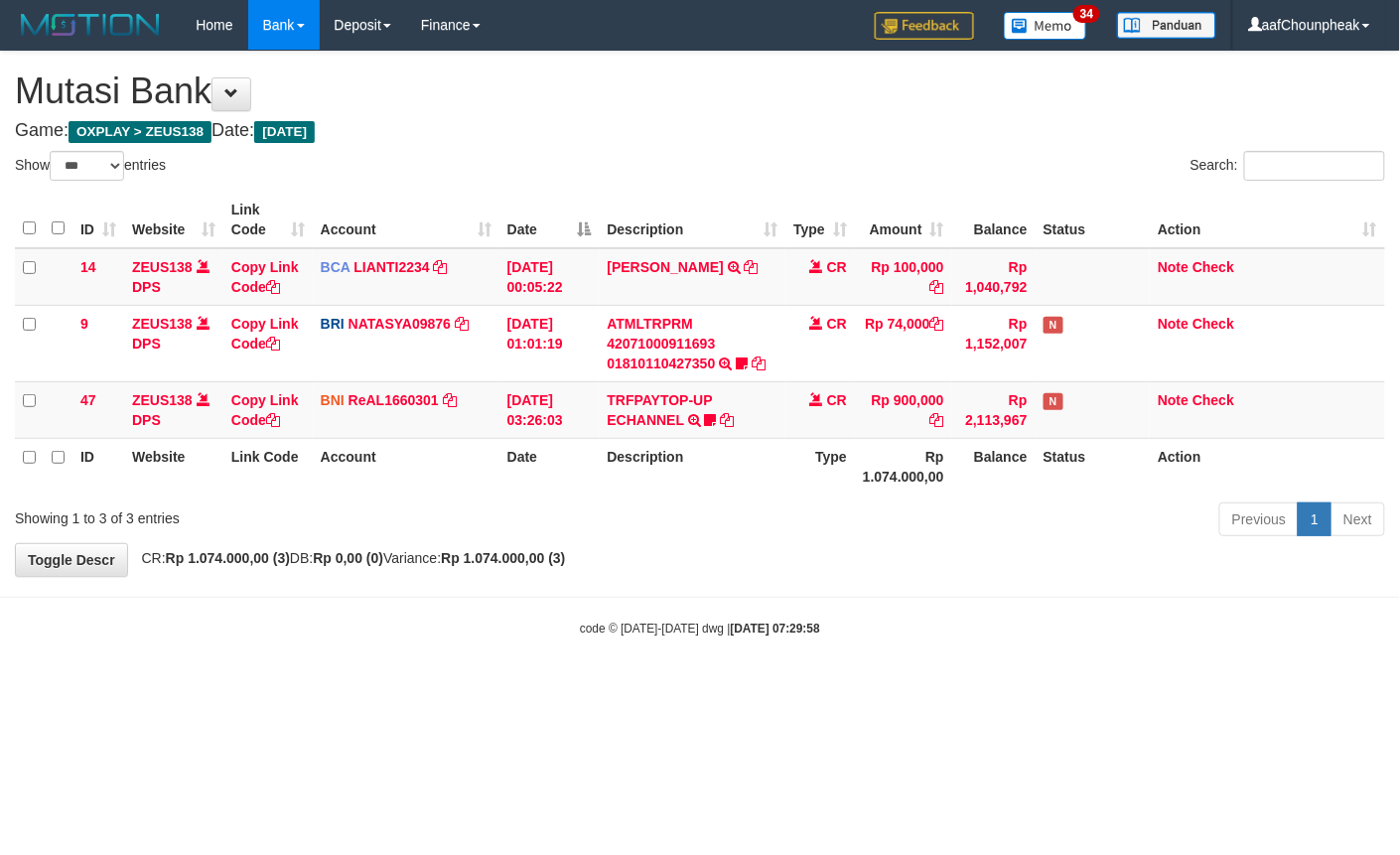 click on "Toggle navigation
Home
Bank
Account List
Mutasi Bank
Search
Note Mutasi
Deposit
DPS List
History
Finance
Financial Data
aafChounpheak
My Profile
Log Out
34" at bounding box center (700, 344) 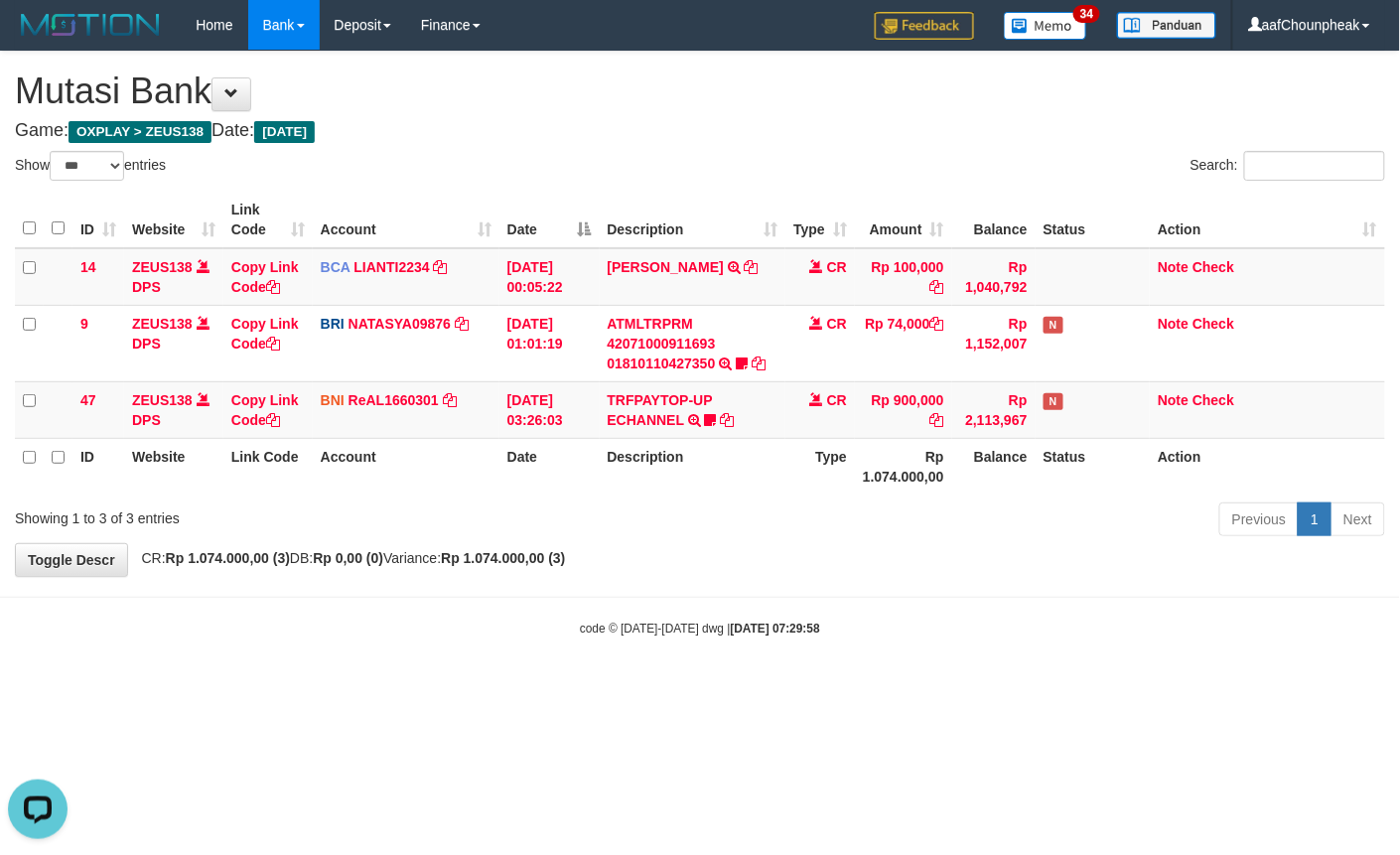 scroll, scrollTop: 0, scrollLeft: 0, axis: both 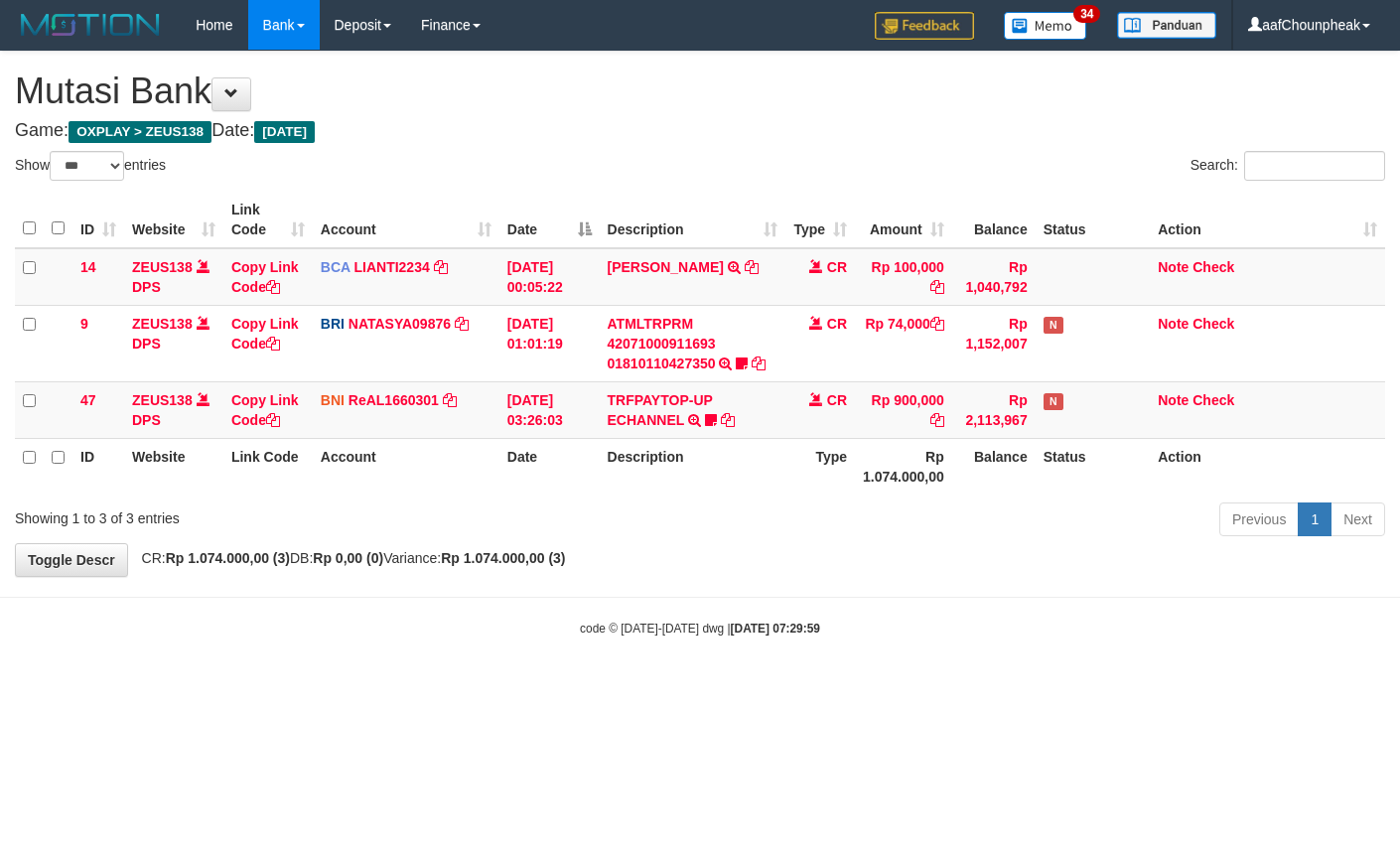 select on "***" 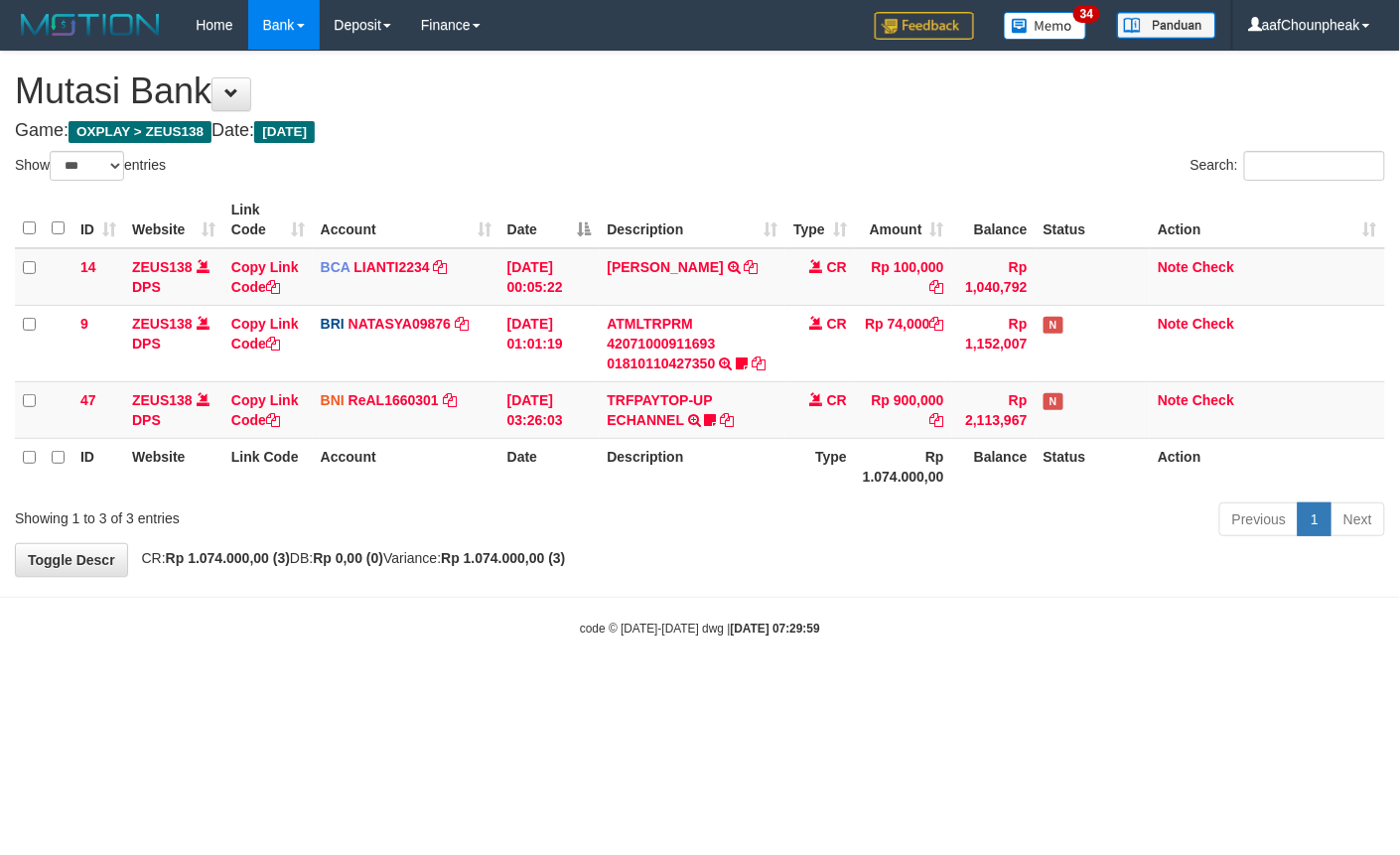 click on "Toggle navigation
Home
Bank
Account List
Mutasi Bank
Search
Note Mutasi
Deposit
DPS List
History
Finance
Financial Data
aafChounpheak
My Profile
Log Out
34" at bounding box center [700, 344] 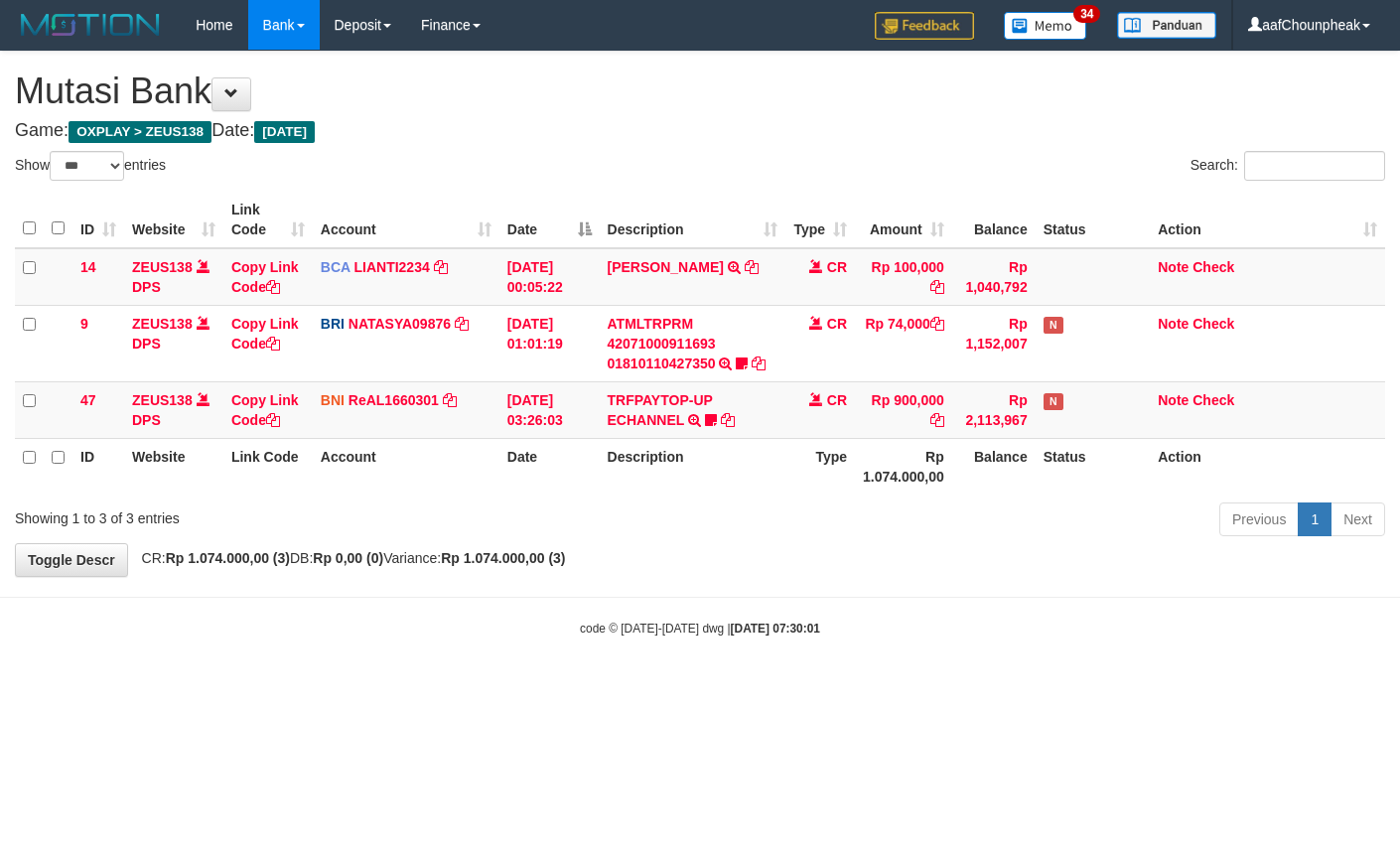 select on "***" 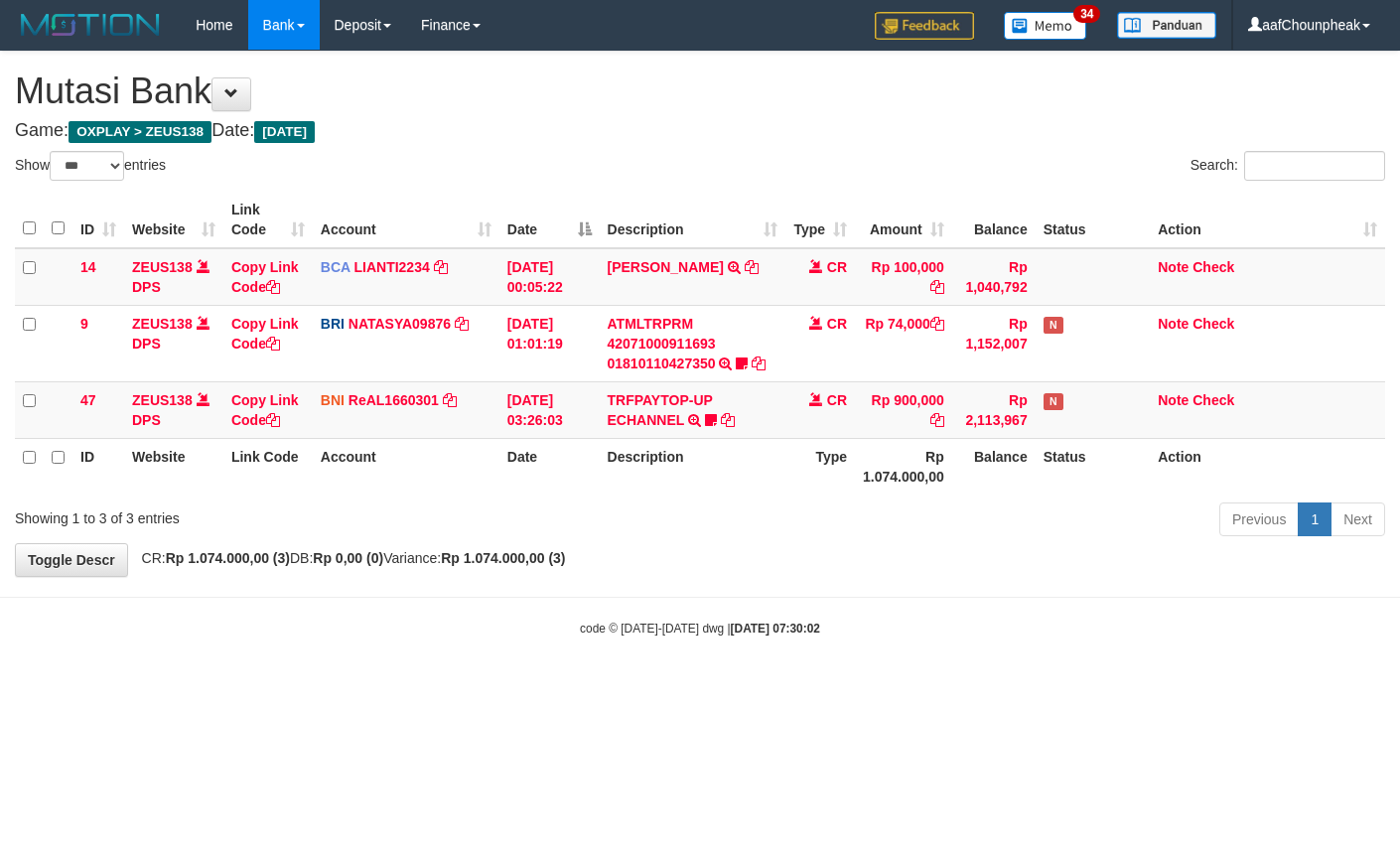 select on "***" 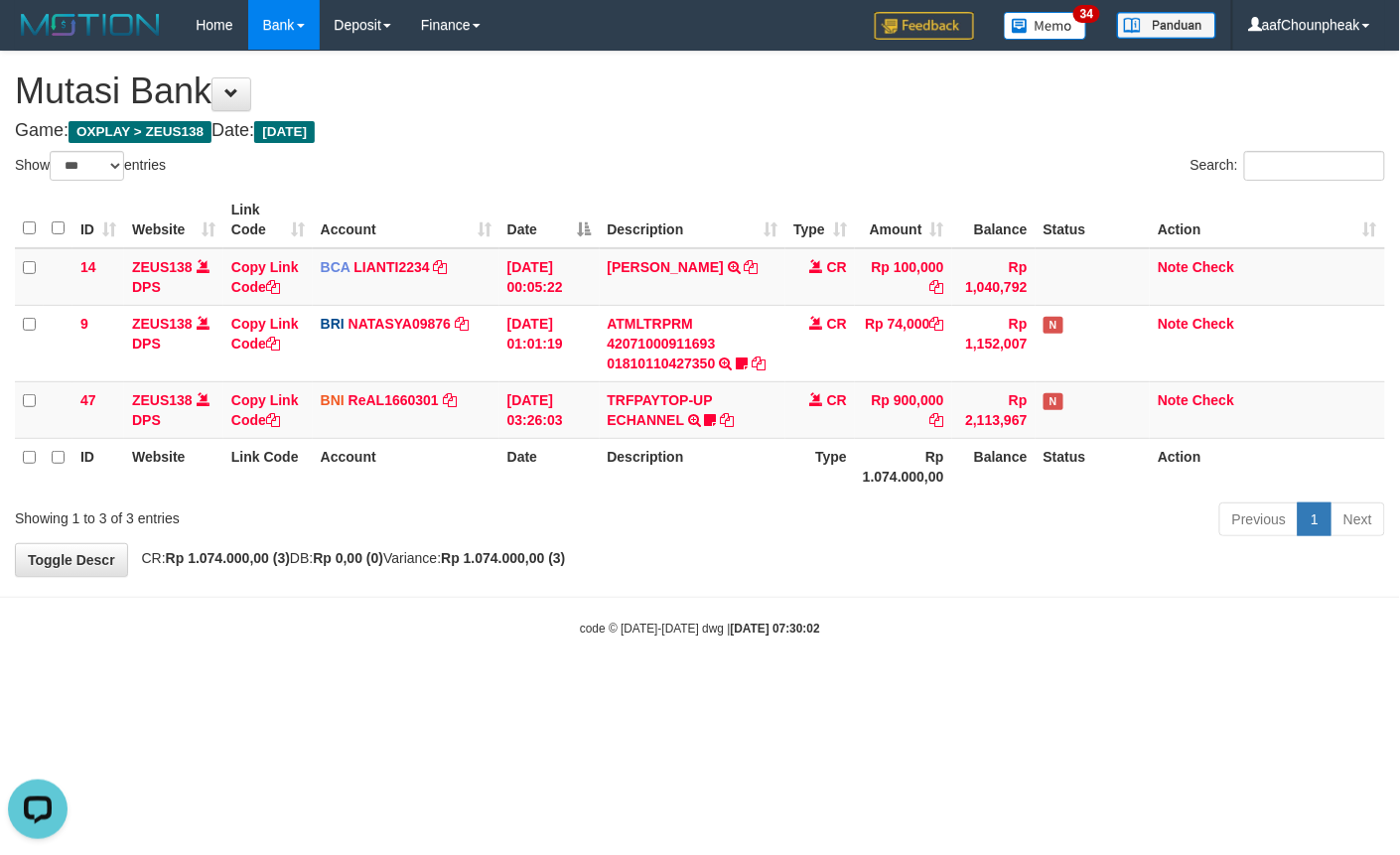 scroll, scrollTop: 0, scrollLeft: 0, axis: both 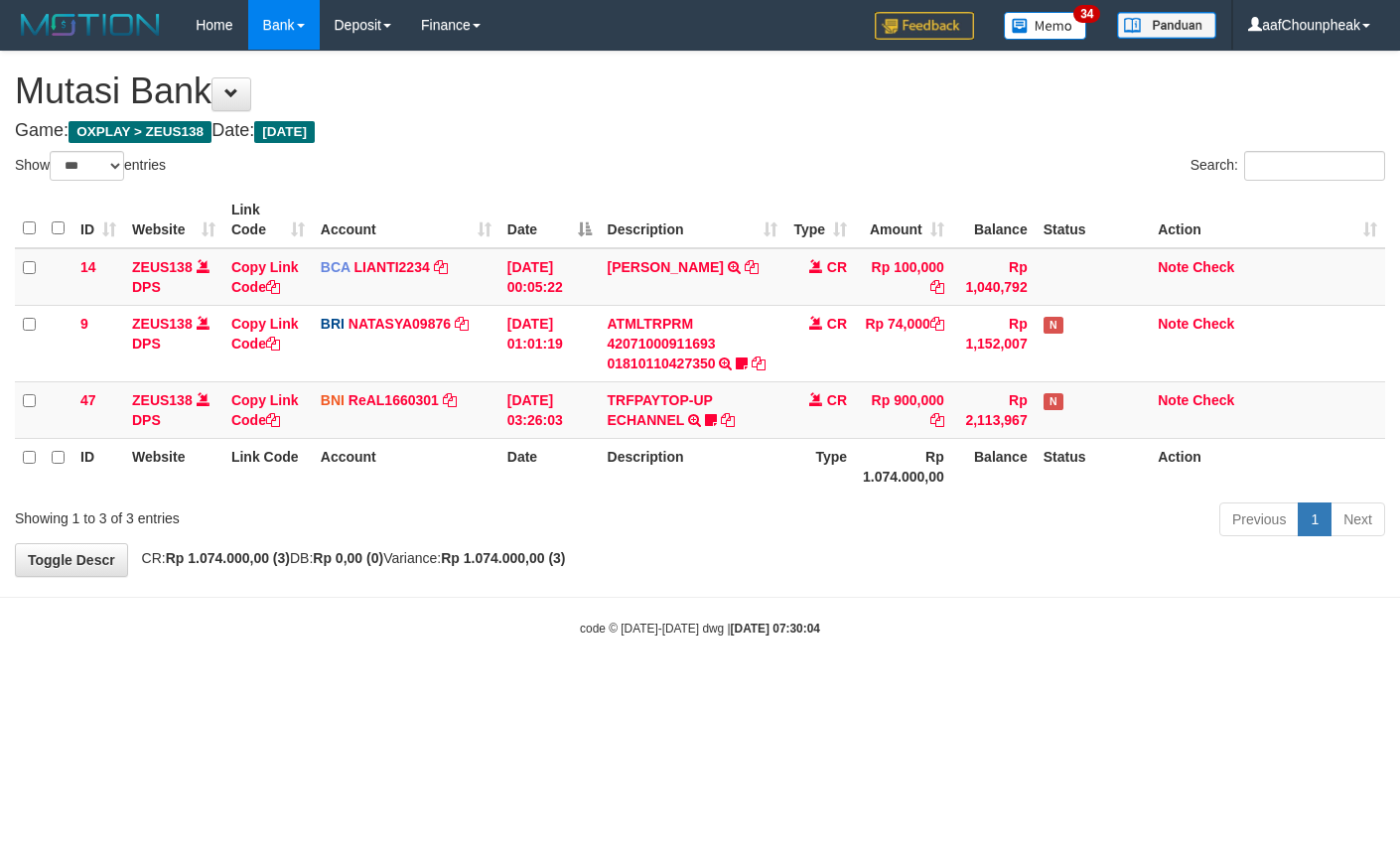 select on "***" 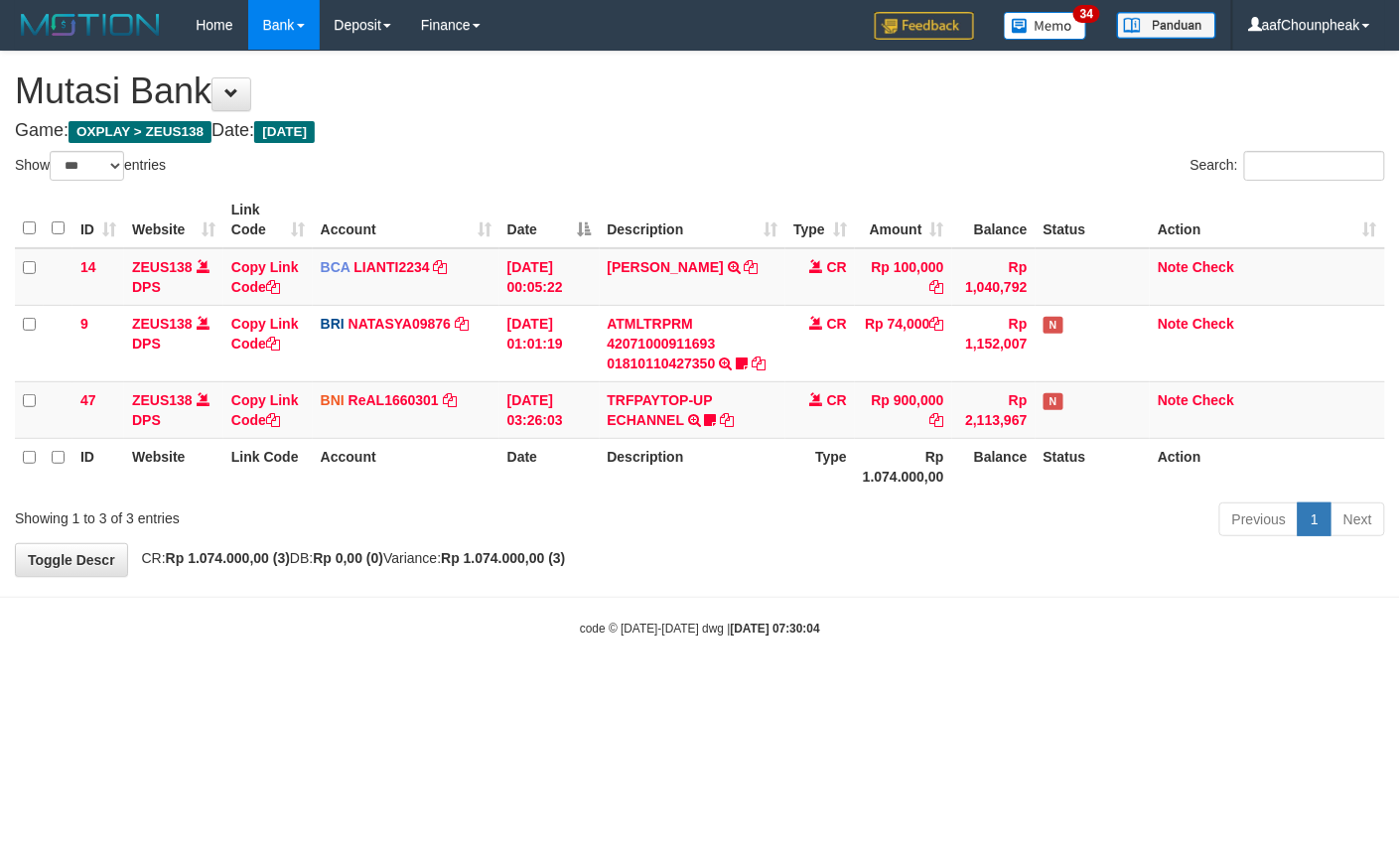 click on "Toggle navigation
Home
Bank
Account List
Mutasi Bank
Search
Note Mutasi
Deposit
DPS List
History
Finance
Financial Data
aafChounpheak
My Profile
Log Out
34" at bounding box center [700, 344] 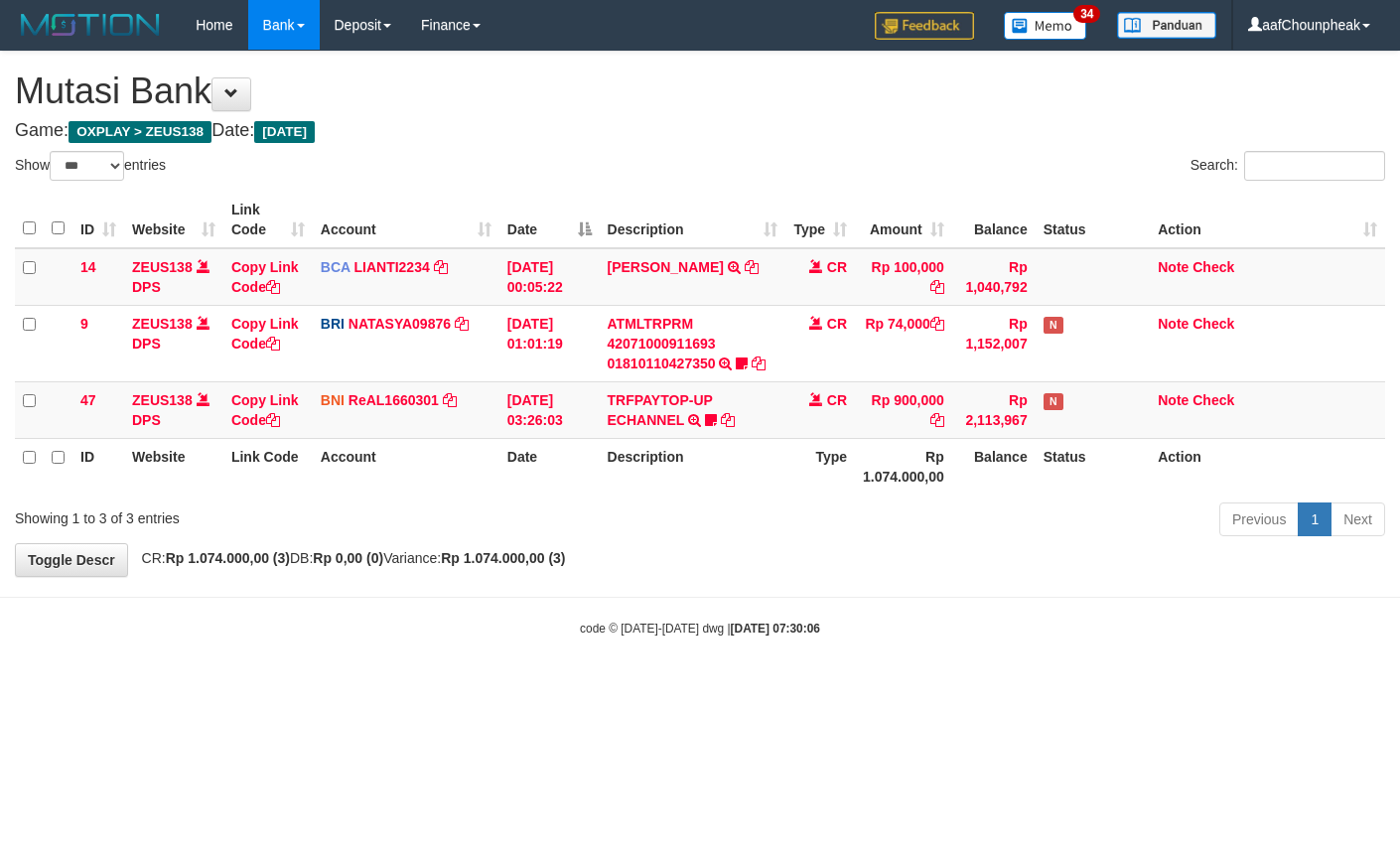 select on "***" 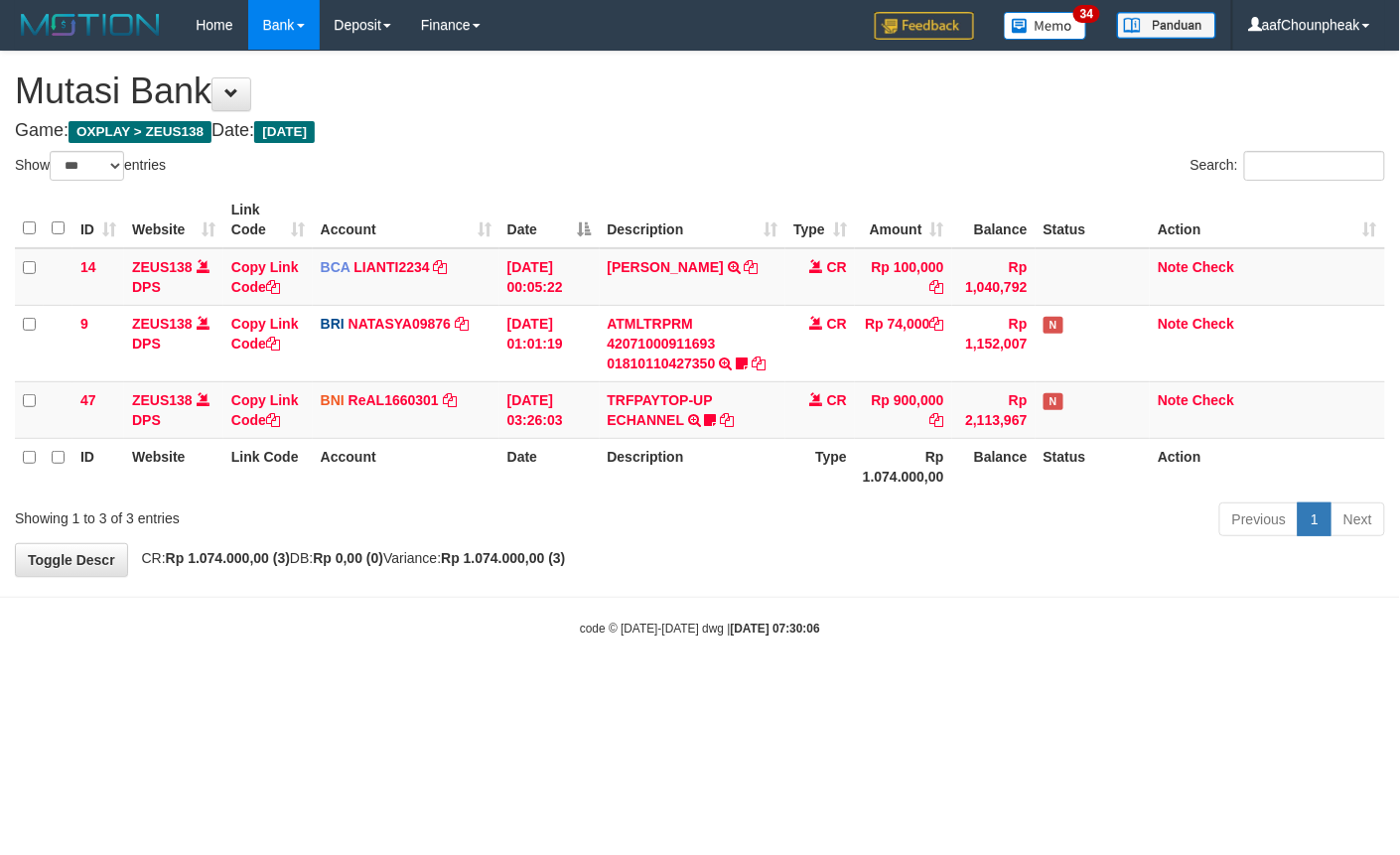 click on "Toggle navigation
Home
Bank
Account List
Mutasi Bank
Search
Note Mutasi
Deposit
DPS List
History
Finance
Financial Data
aafChounpheak
My Profile
Log Out
34" at bounding box center [700, 344] 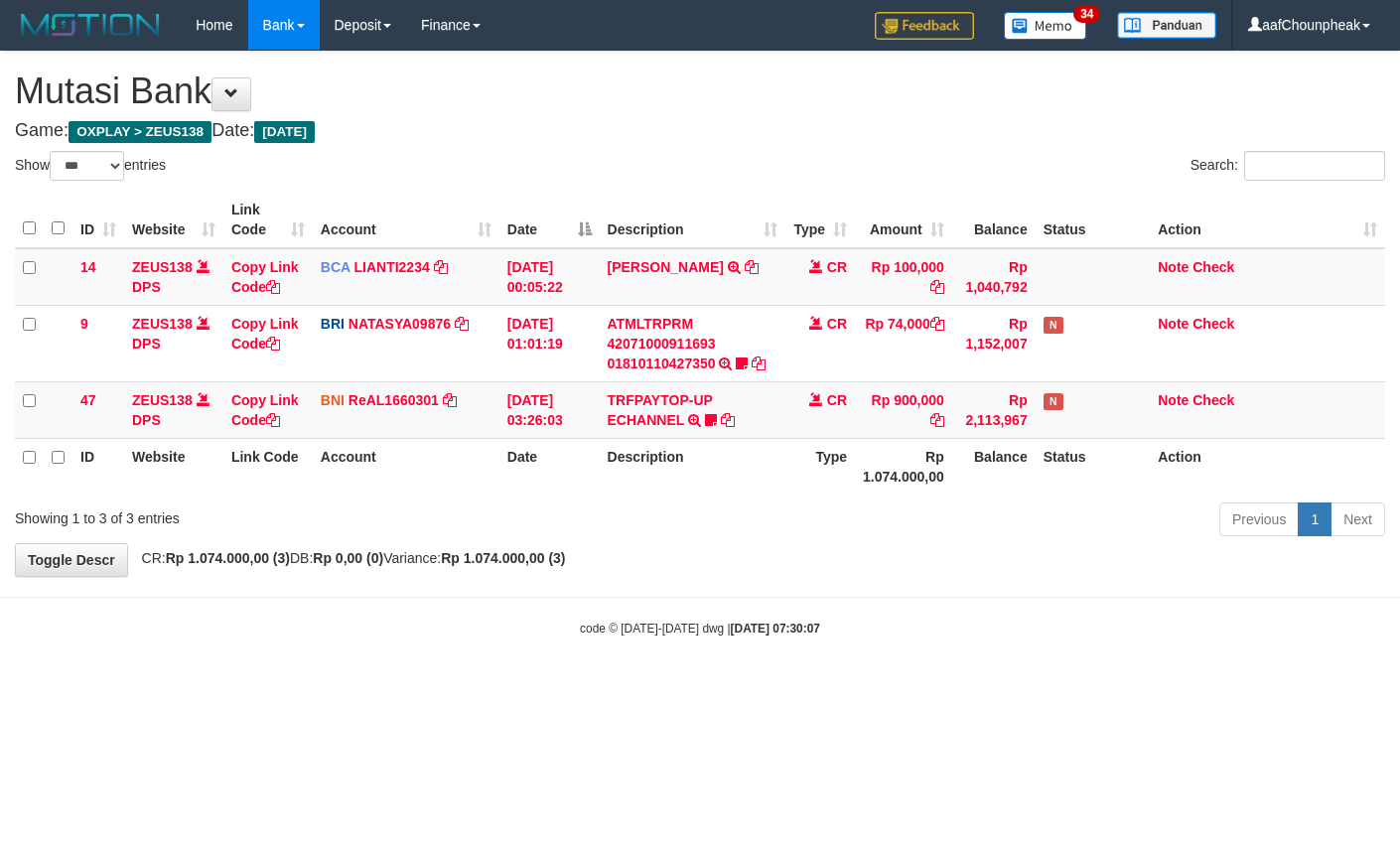 select on "***" 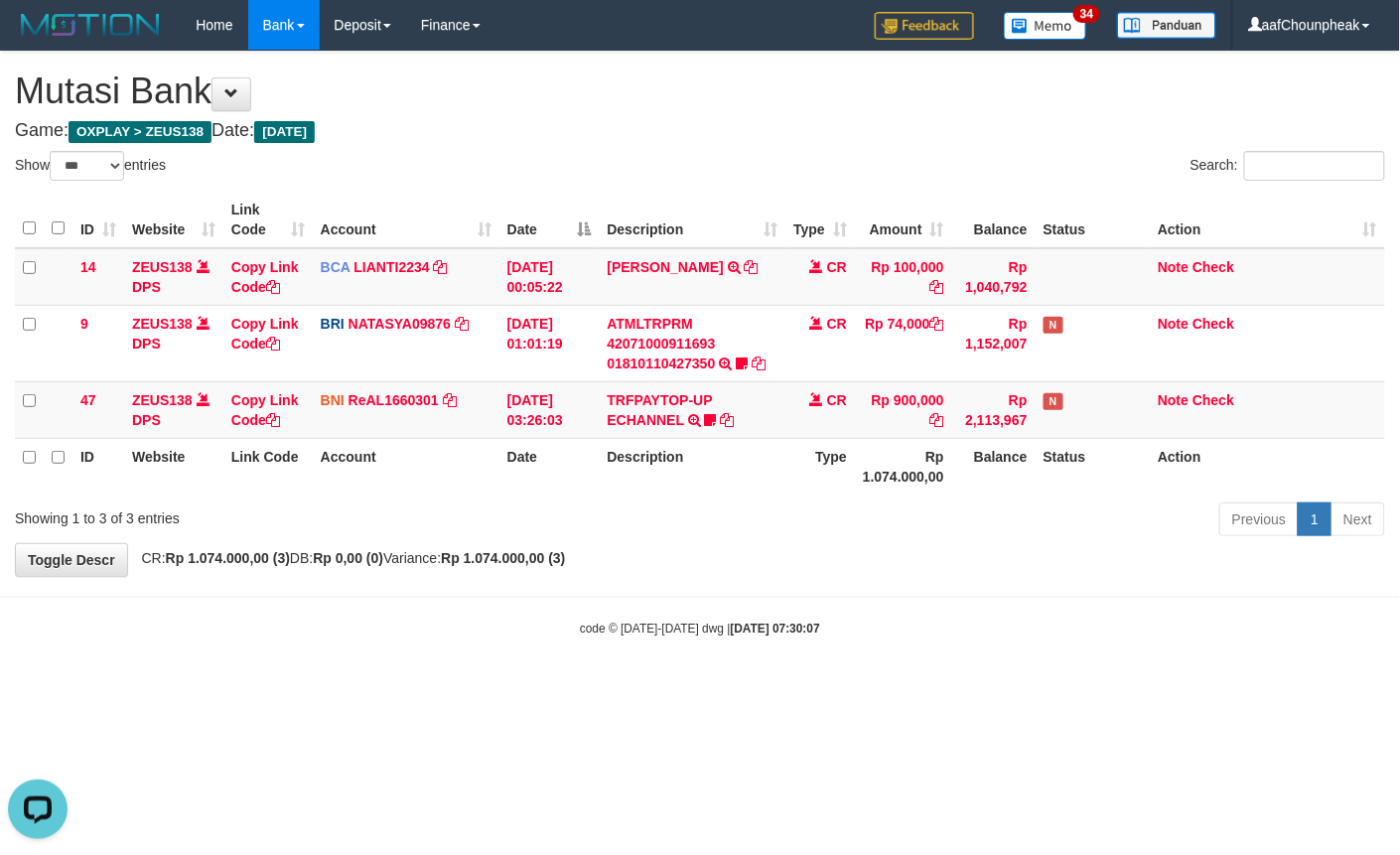 scroll, scrollTop: 0, scrollLeft: 0, axis: both 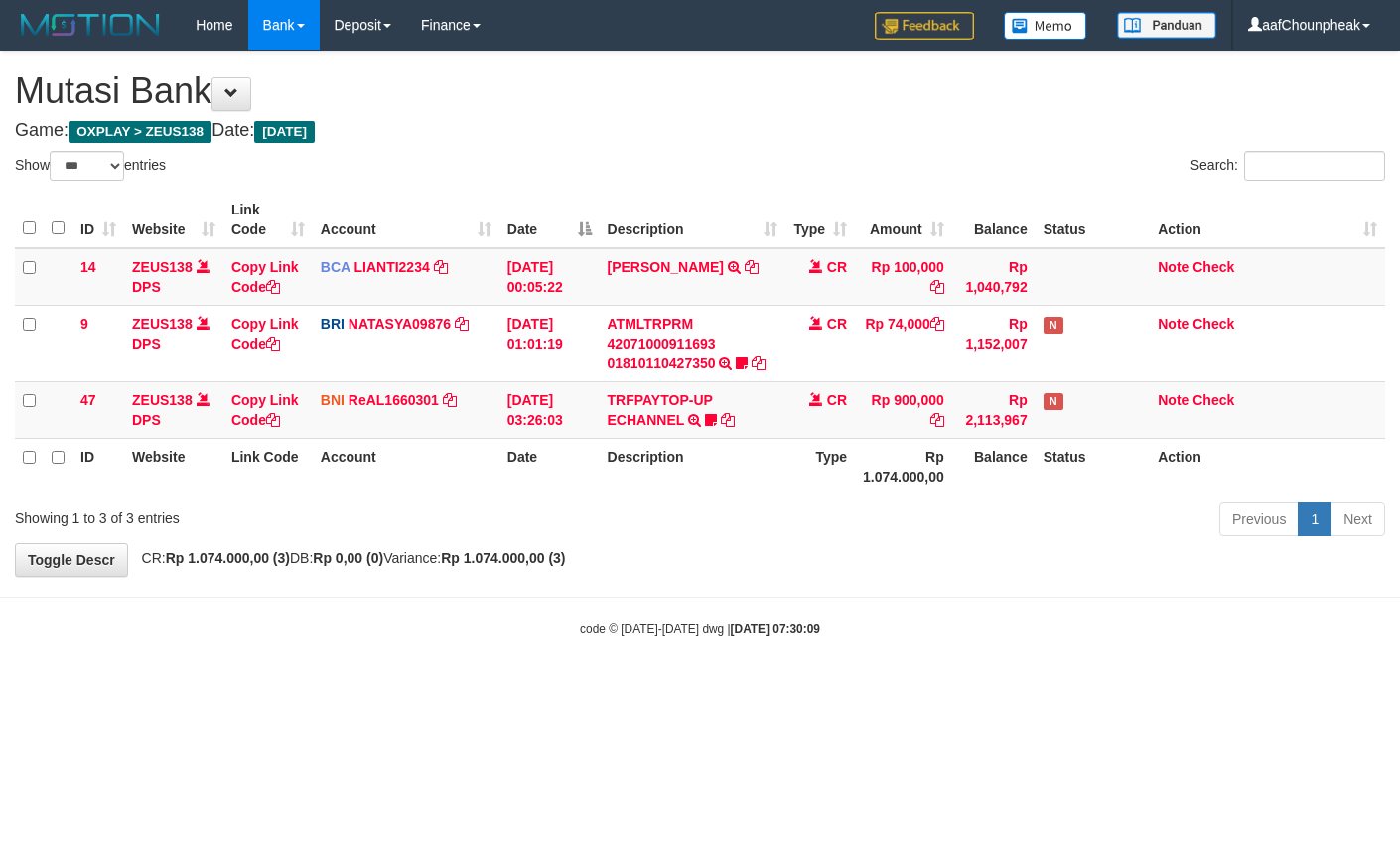 select on "***" 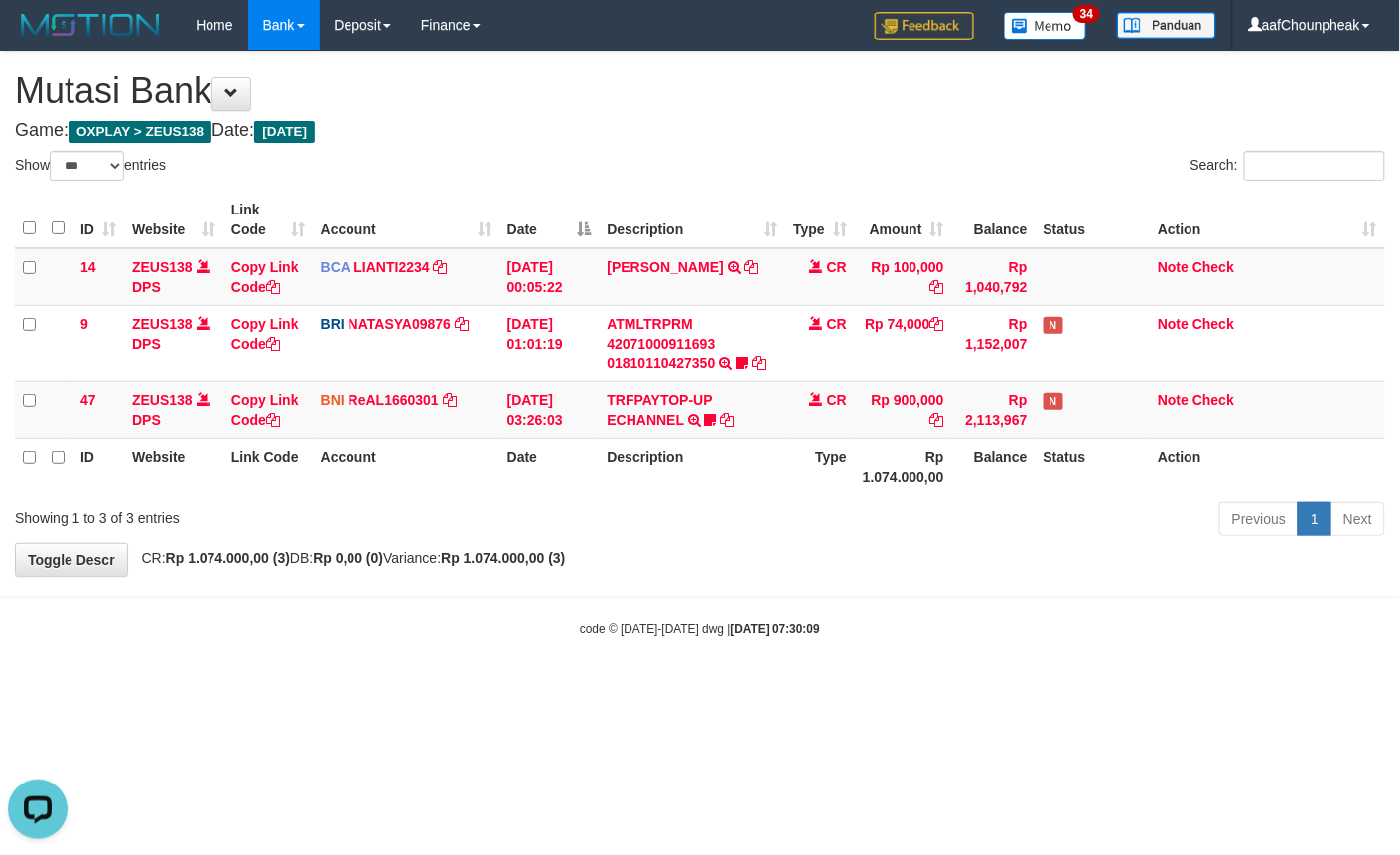 scroll, scrollTop: 0, scrollLeft: 0, axis: both 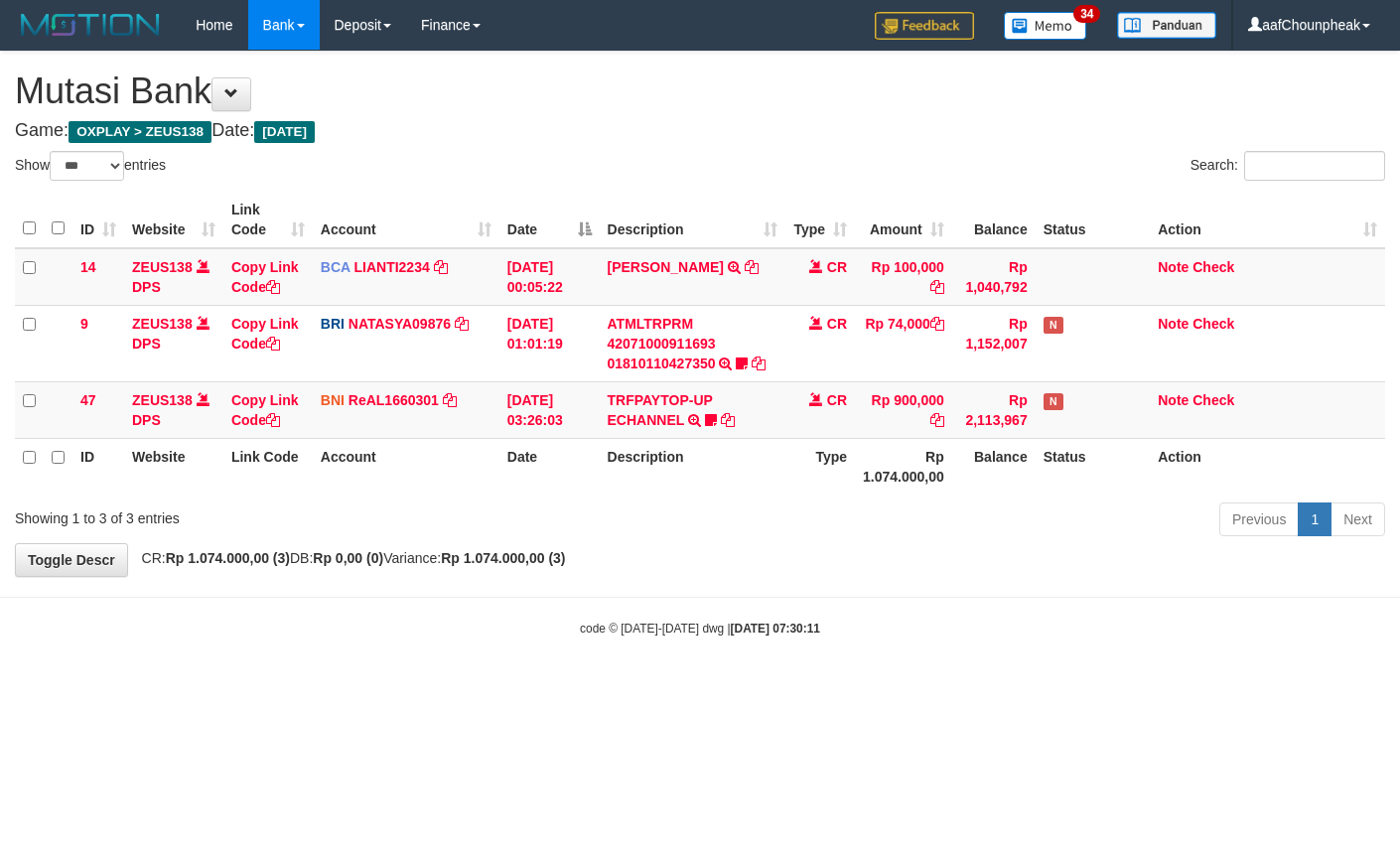 select on "***" 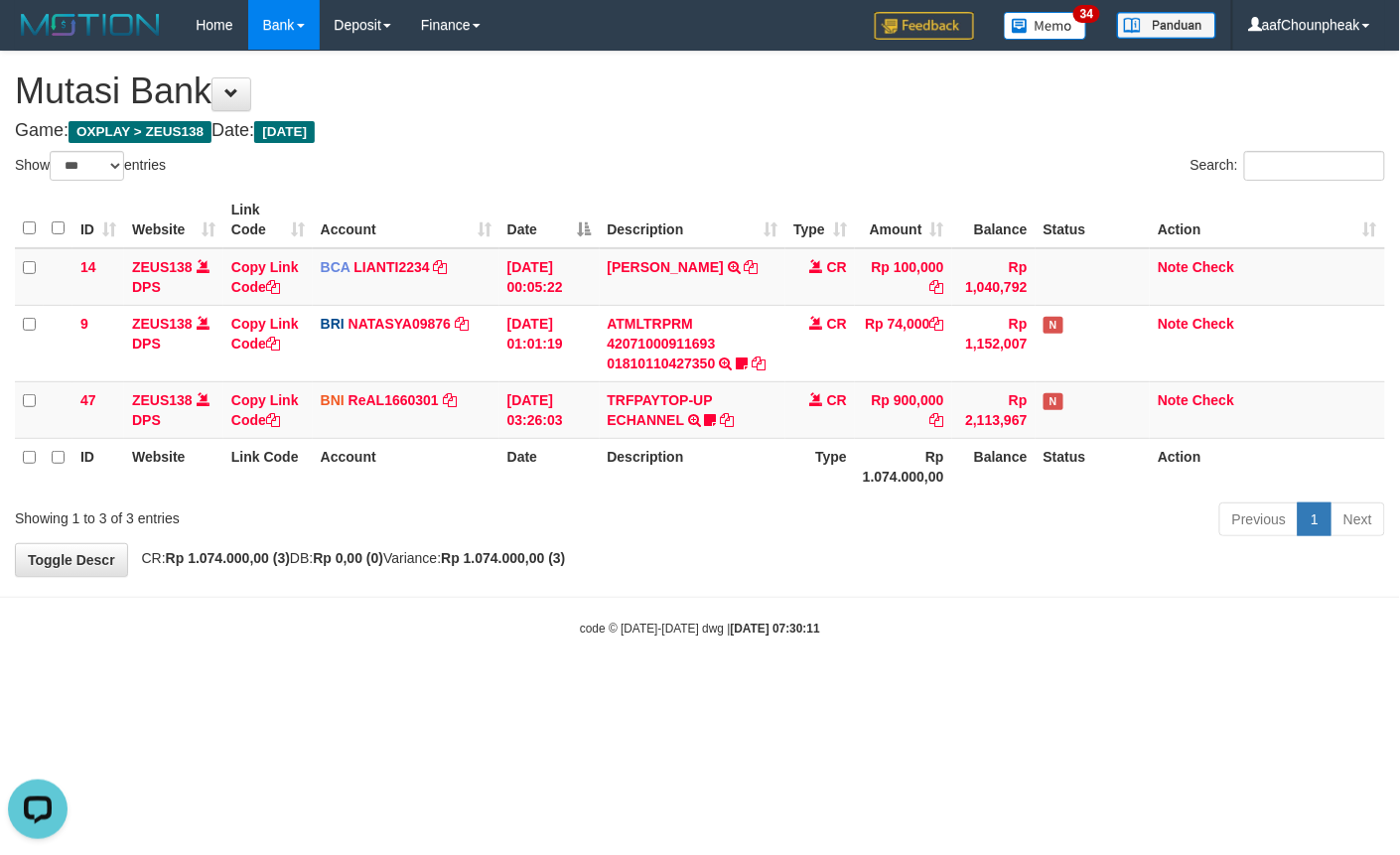 scroll, scrollTop: 0, scrollLeft: 0, axis: both 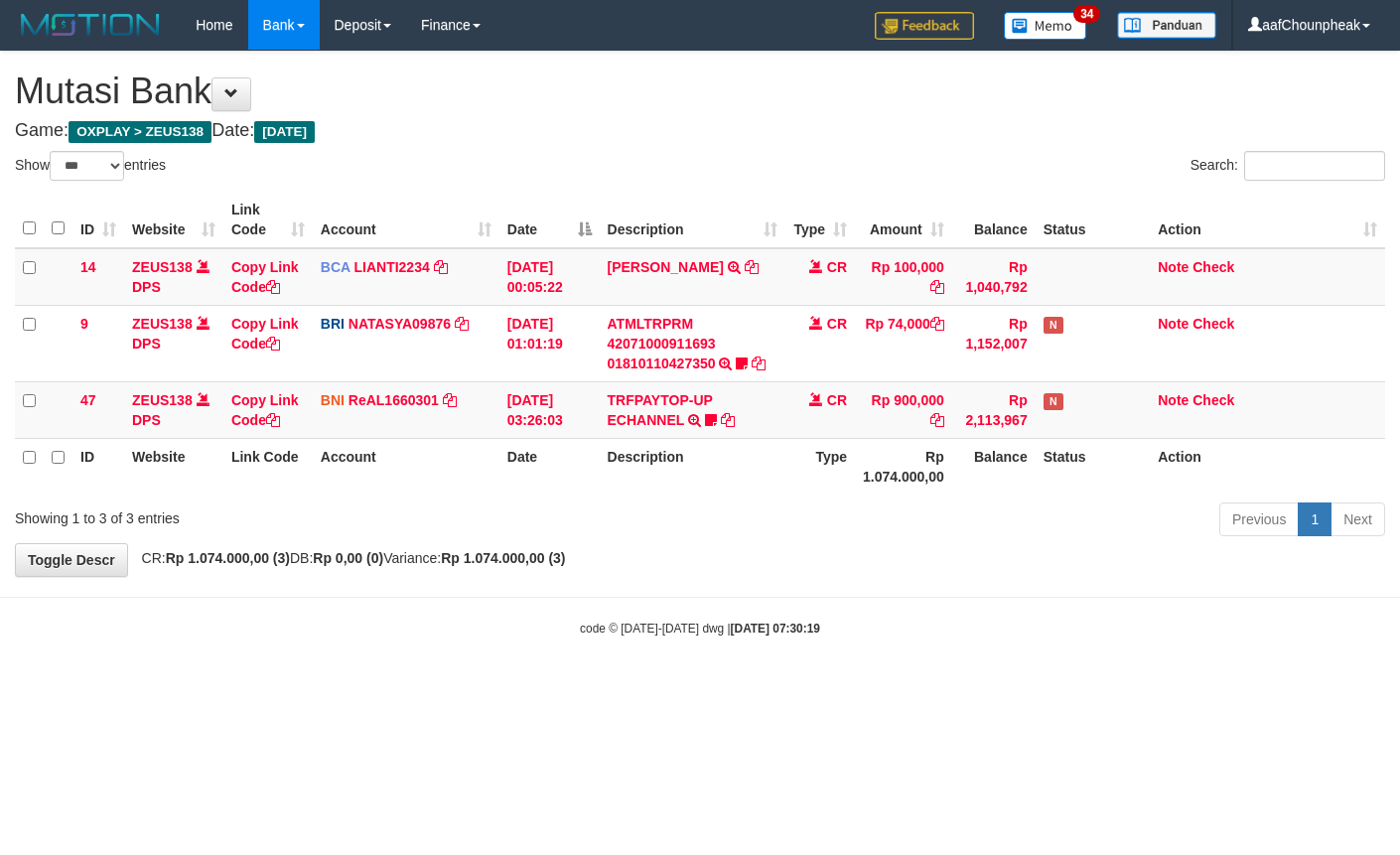 select on "***" 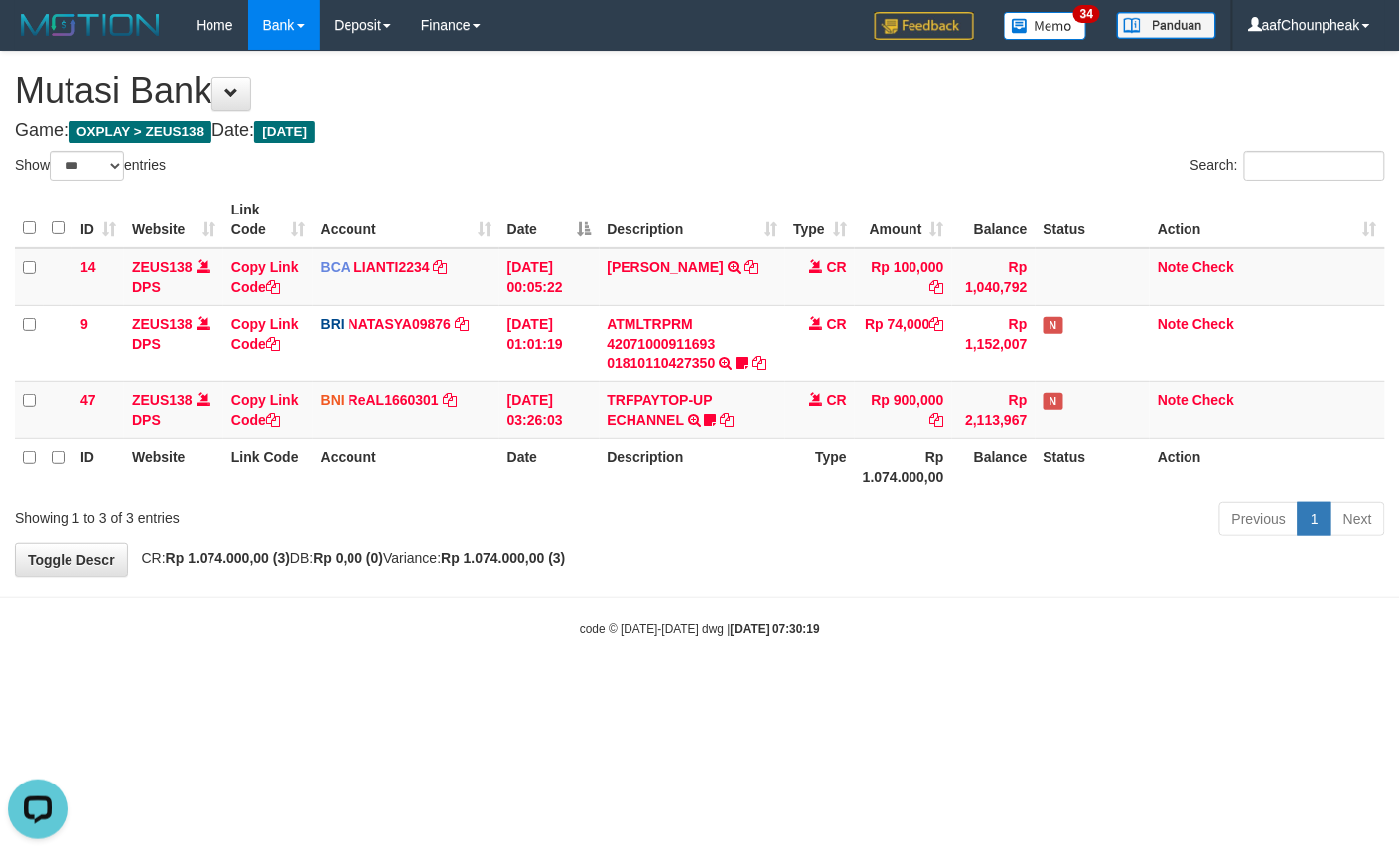 scroll, scrollTop: 0, scrollLeft: 0, axis: both 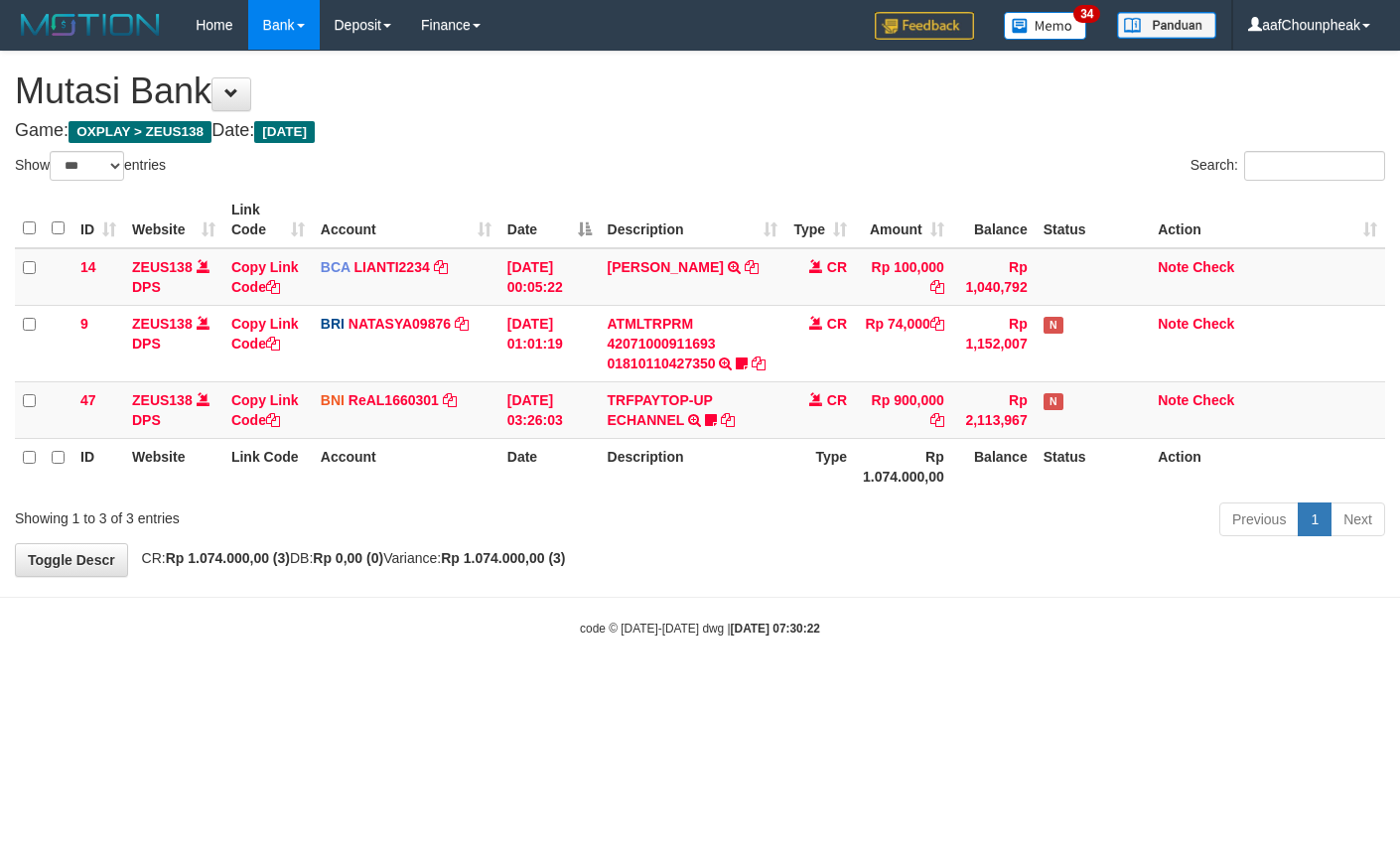 select on "***" 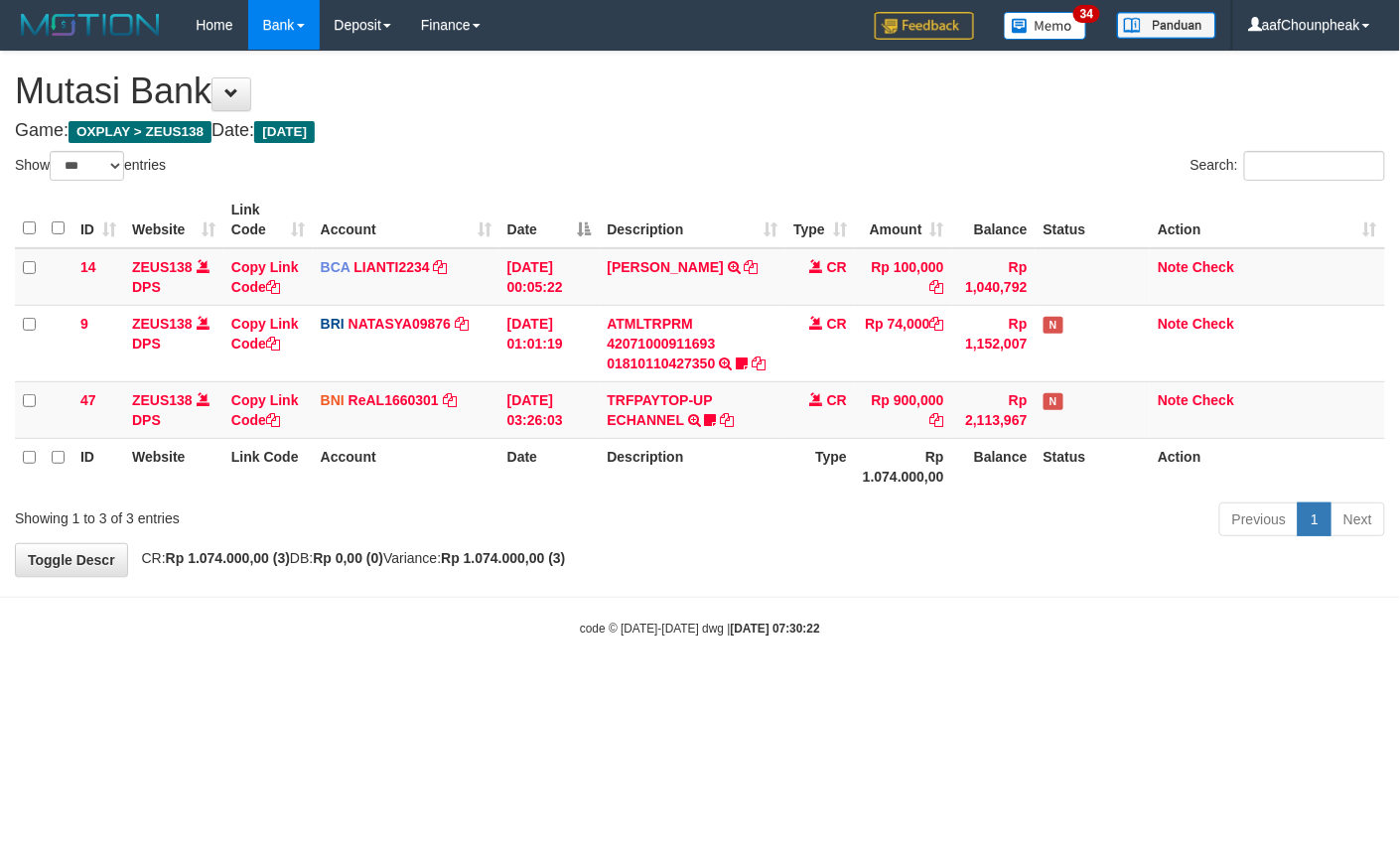 click on "Toggle navigation
Home
Bank
Account List
Mutasi Bank
Search
Note Mutasi
Deposit
DPS List
History
Finance
Financial Data
aafChounpheak
My Profile
Log Out
34" at bounding box center [700, 344] 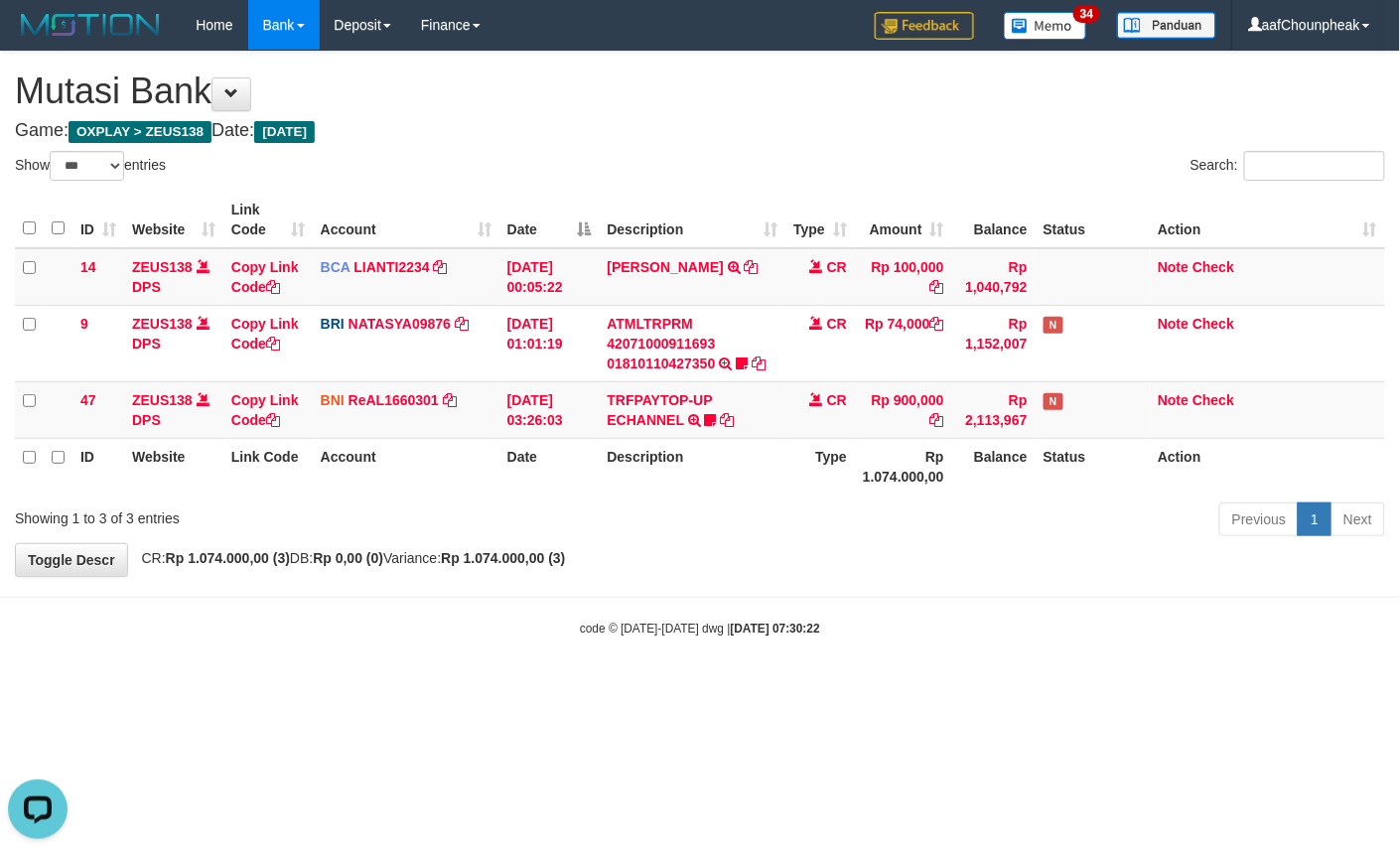 scroll, scrollTop: 0, scrollLeft: 0, axis: both 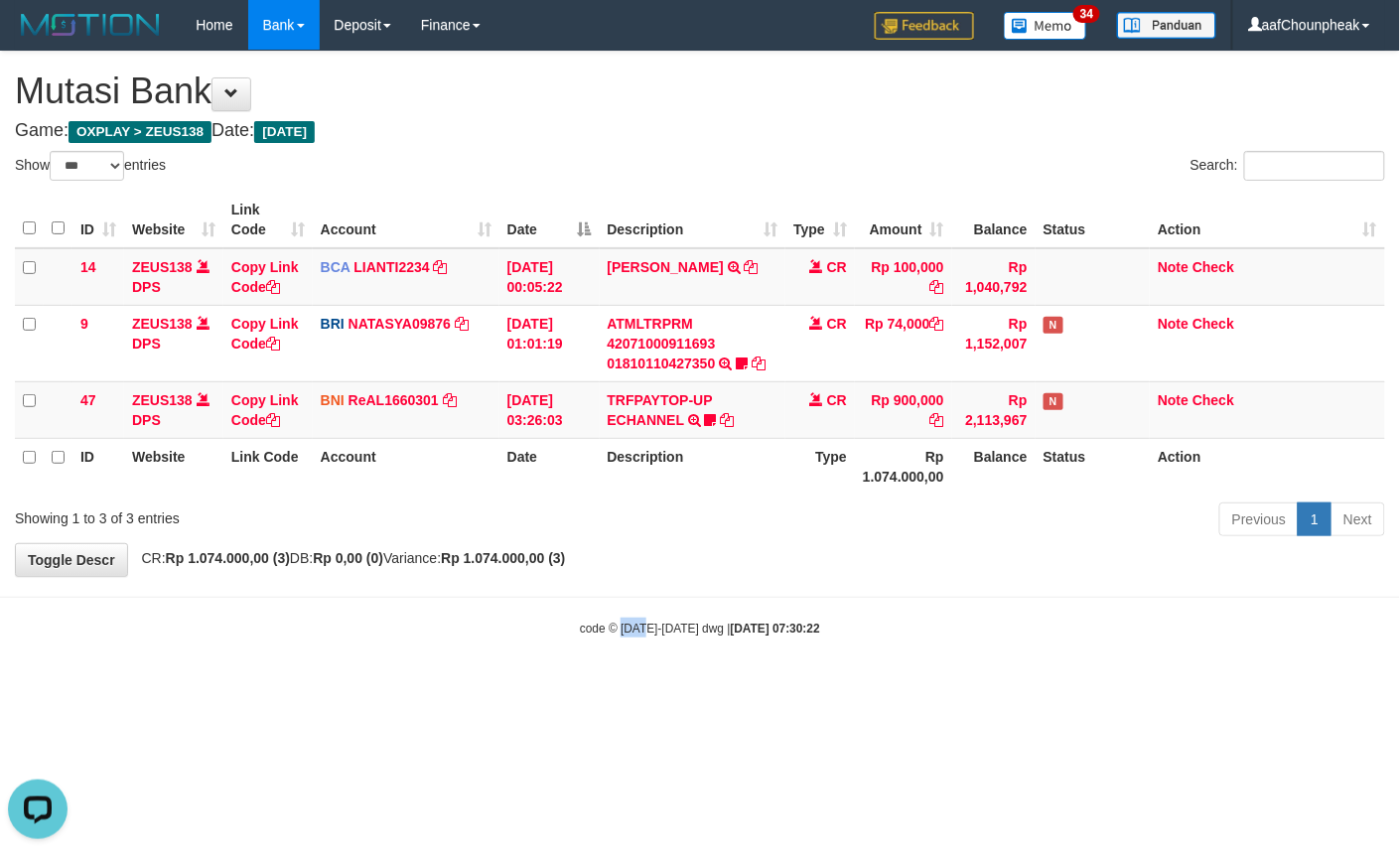 click on "Toggle navigation
Home
Bank
Account List
Mutasi Bank
Search
Note Mutasi
Deposit
DPS List
History
Finance
Financial Data
aafChounpheak
My Profile
Log Out
34" at bounding box center [700, 344] 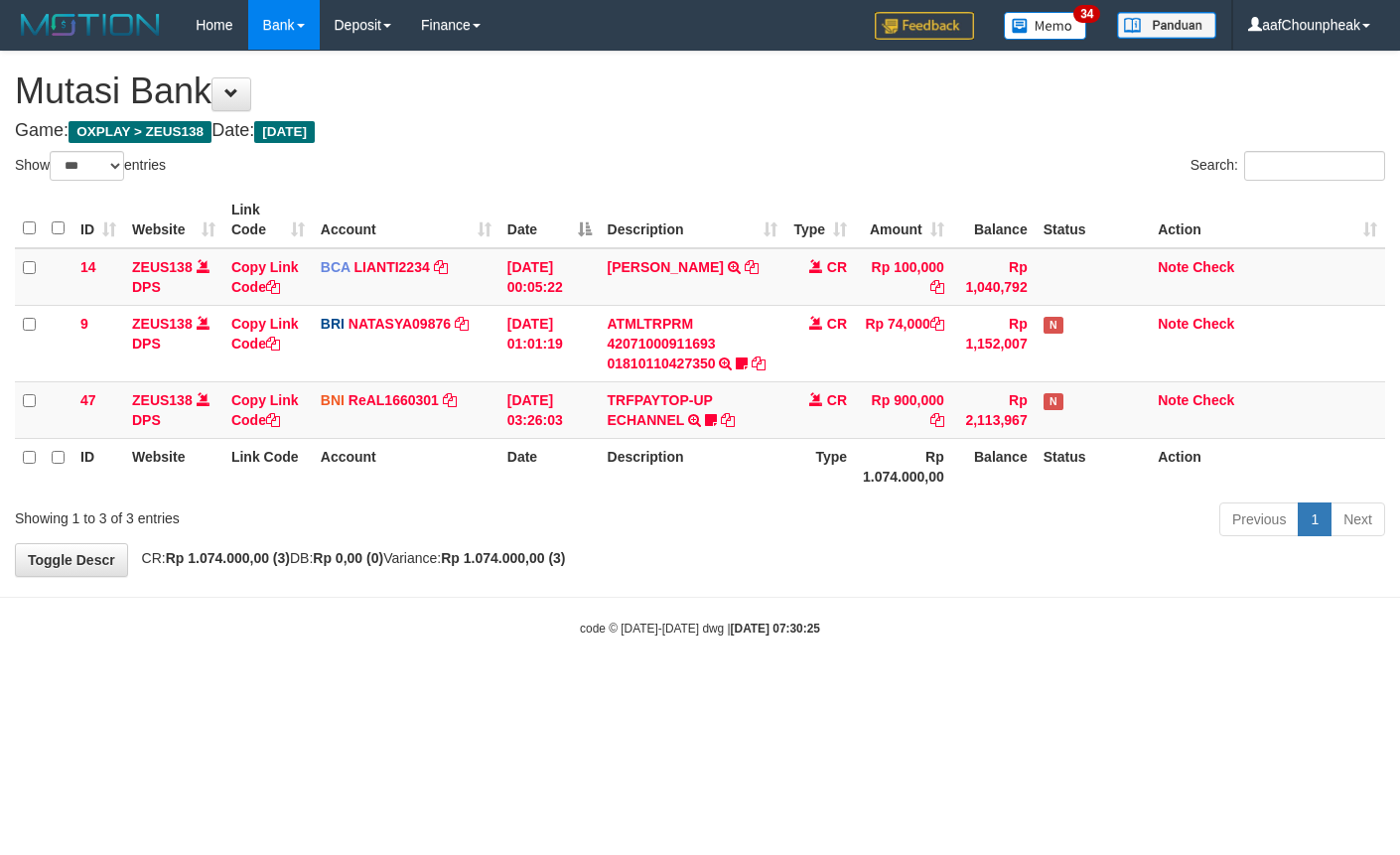 select on "***" 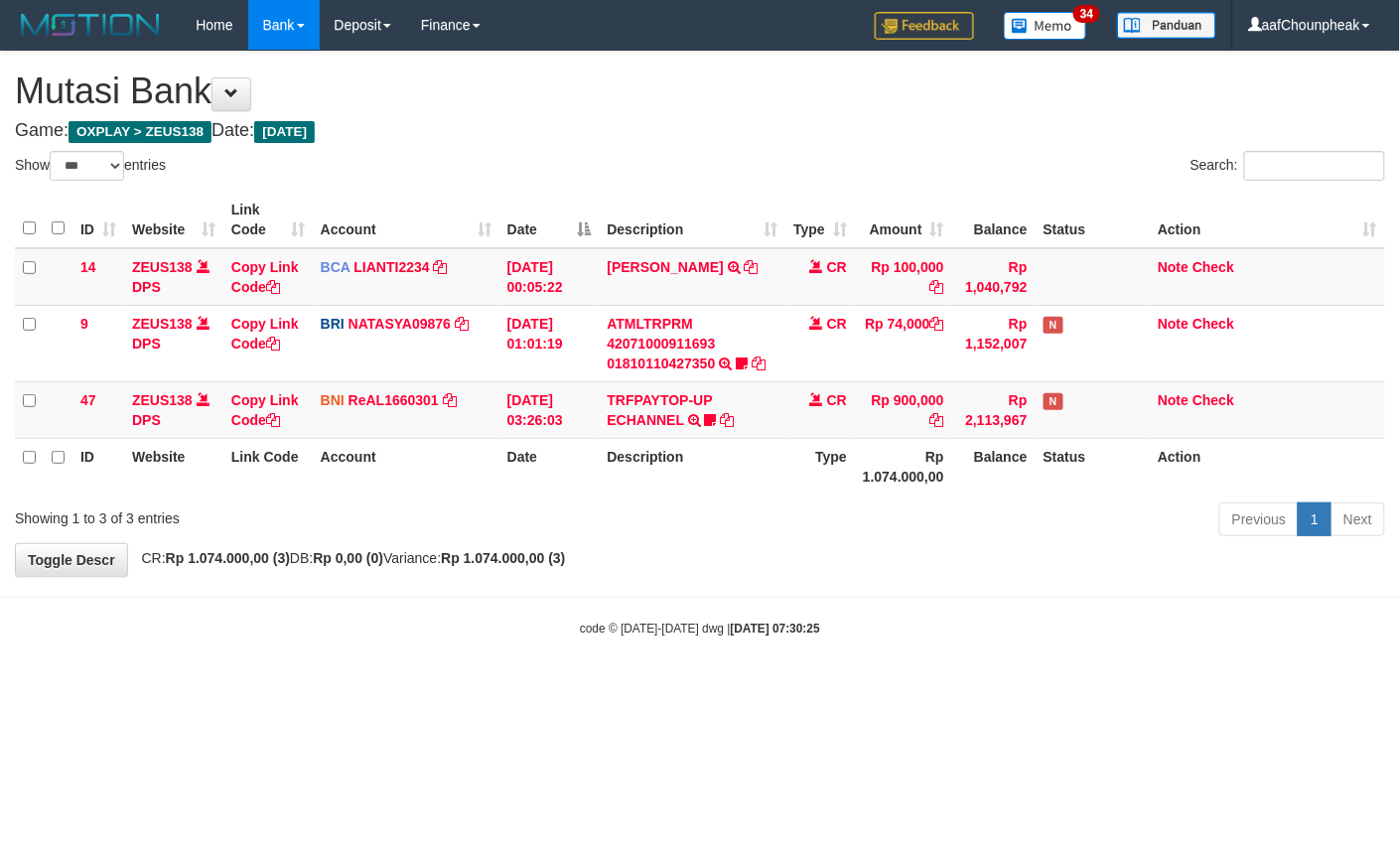 click on "Toggle navigation
Home
Bank
Account List
Mutasi Bank
Search
Note Mutasi
Deposit
DPS List
History
Finance
Financial Data
aafChounpheak
My Profile
Log Out
34" at bounding box center (700, 344) 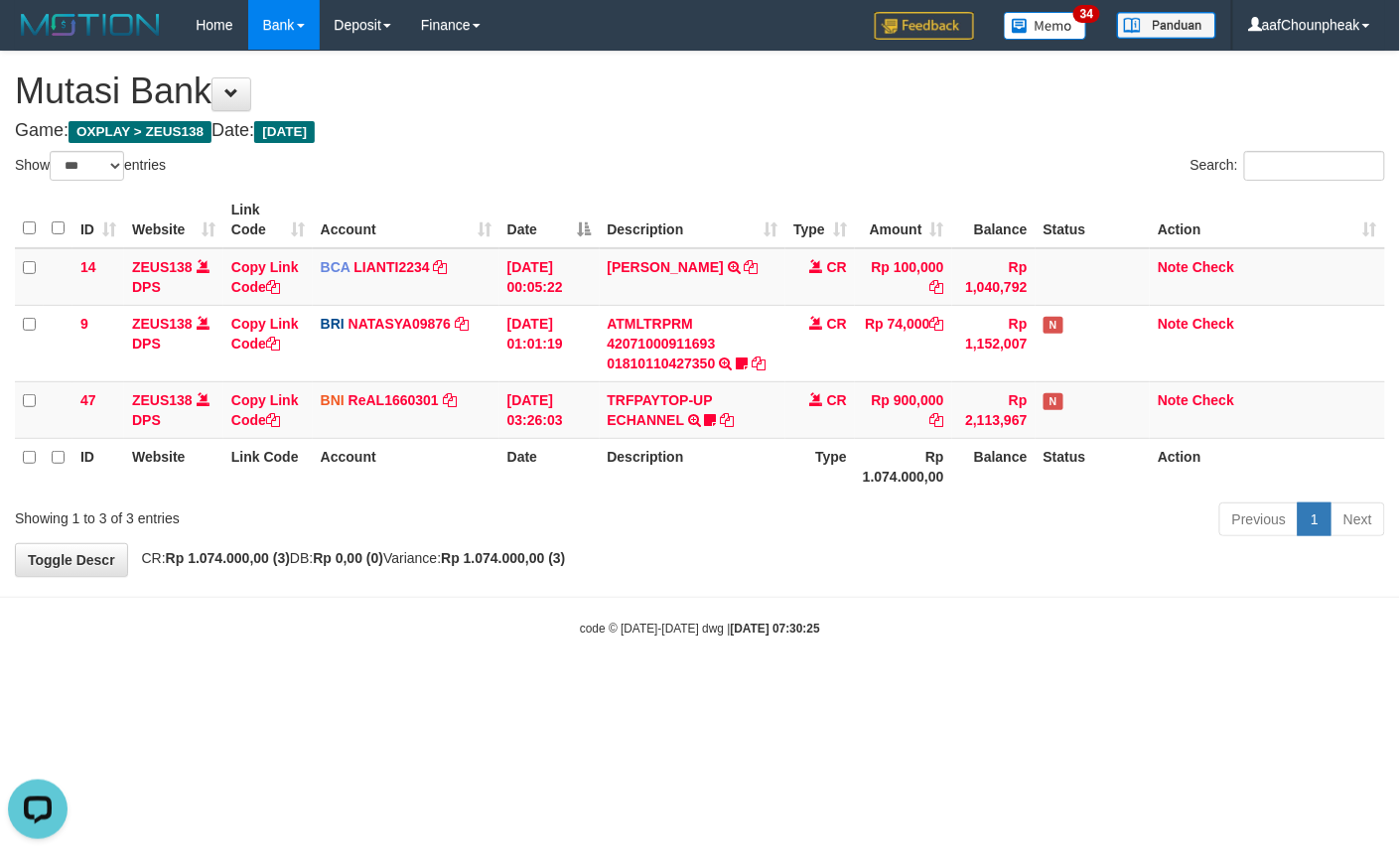 scroll, scrollTop: 0, scrollLeft: 0, axis: both 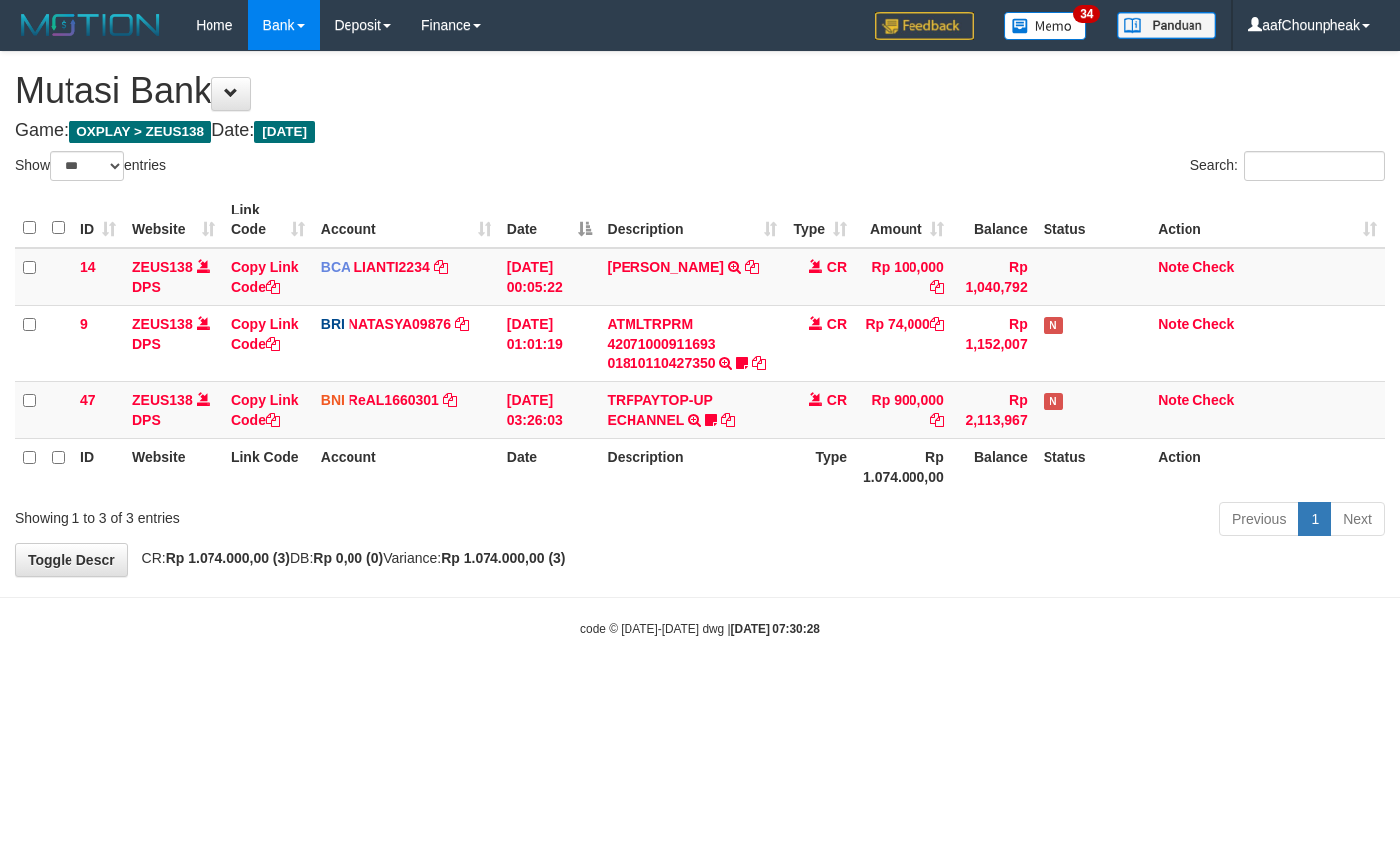 select on "***" 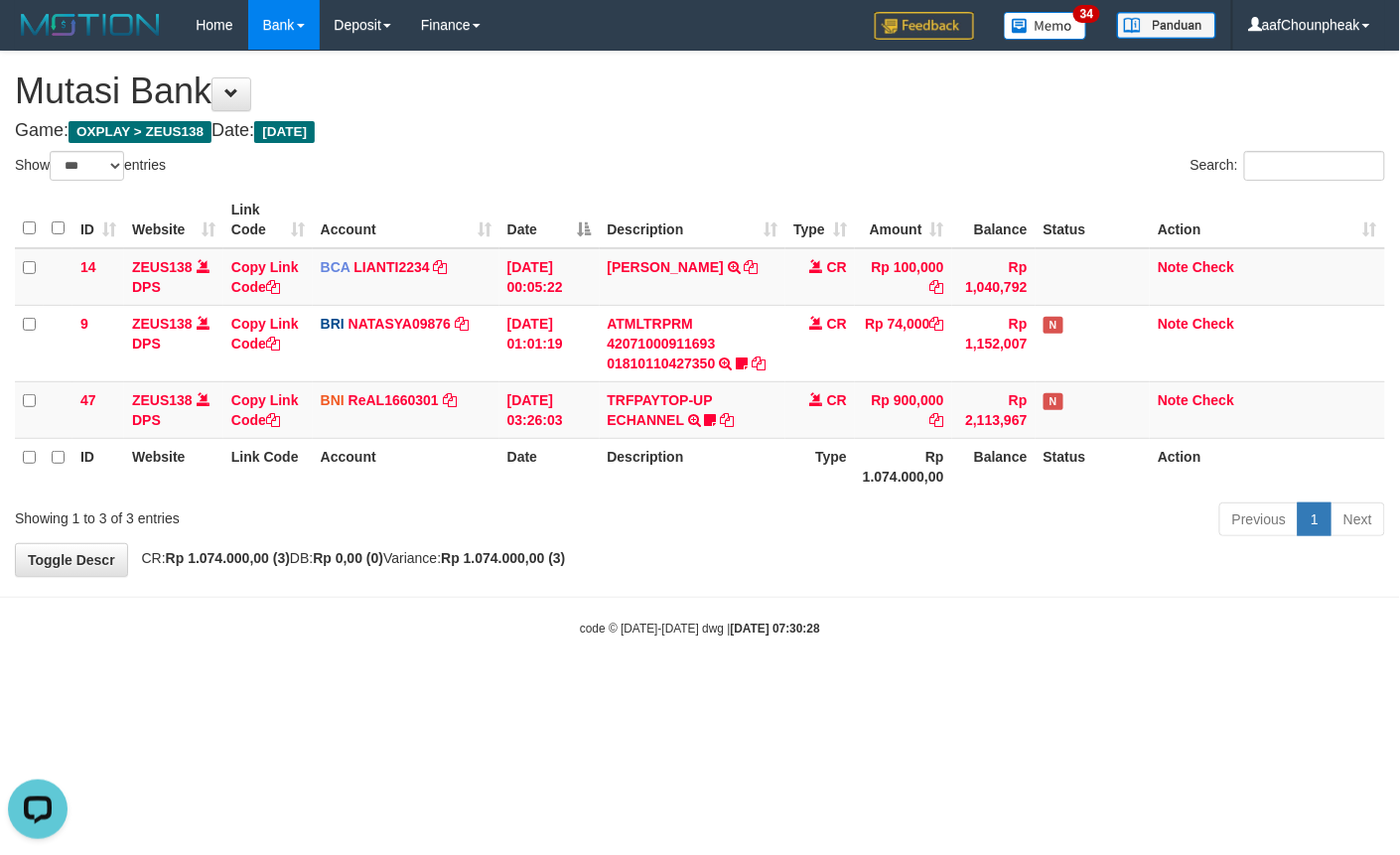 scroll, scrollTop: 0, scrollLeft: 0, axis: both 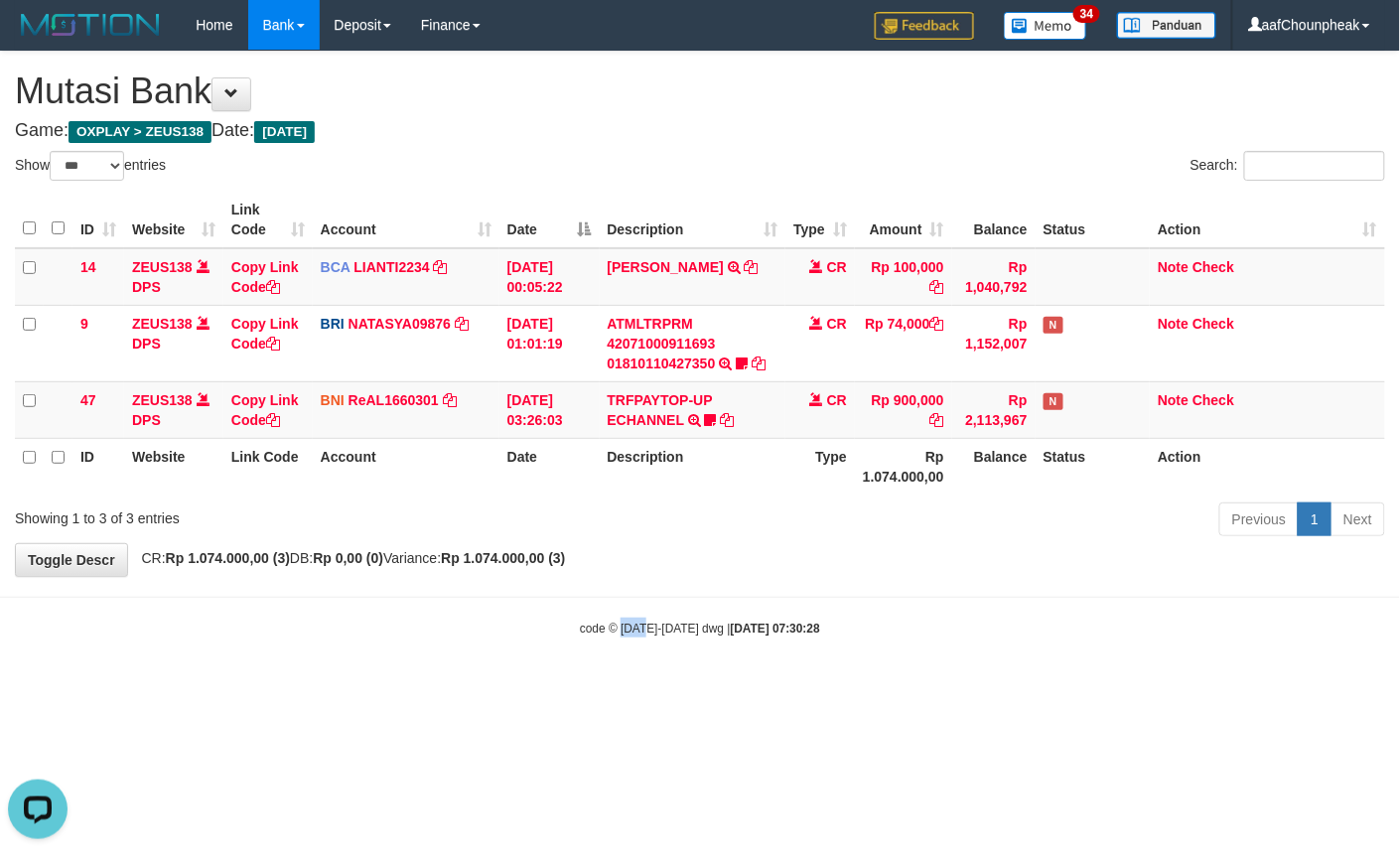 drag, startPoint x: 0, startPoint y: 0, endPoint x: 636, endPoint y: 614, distance: 884.02 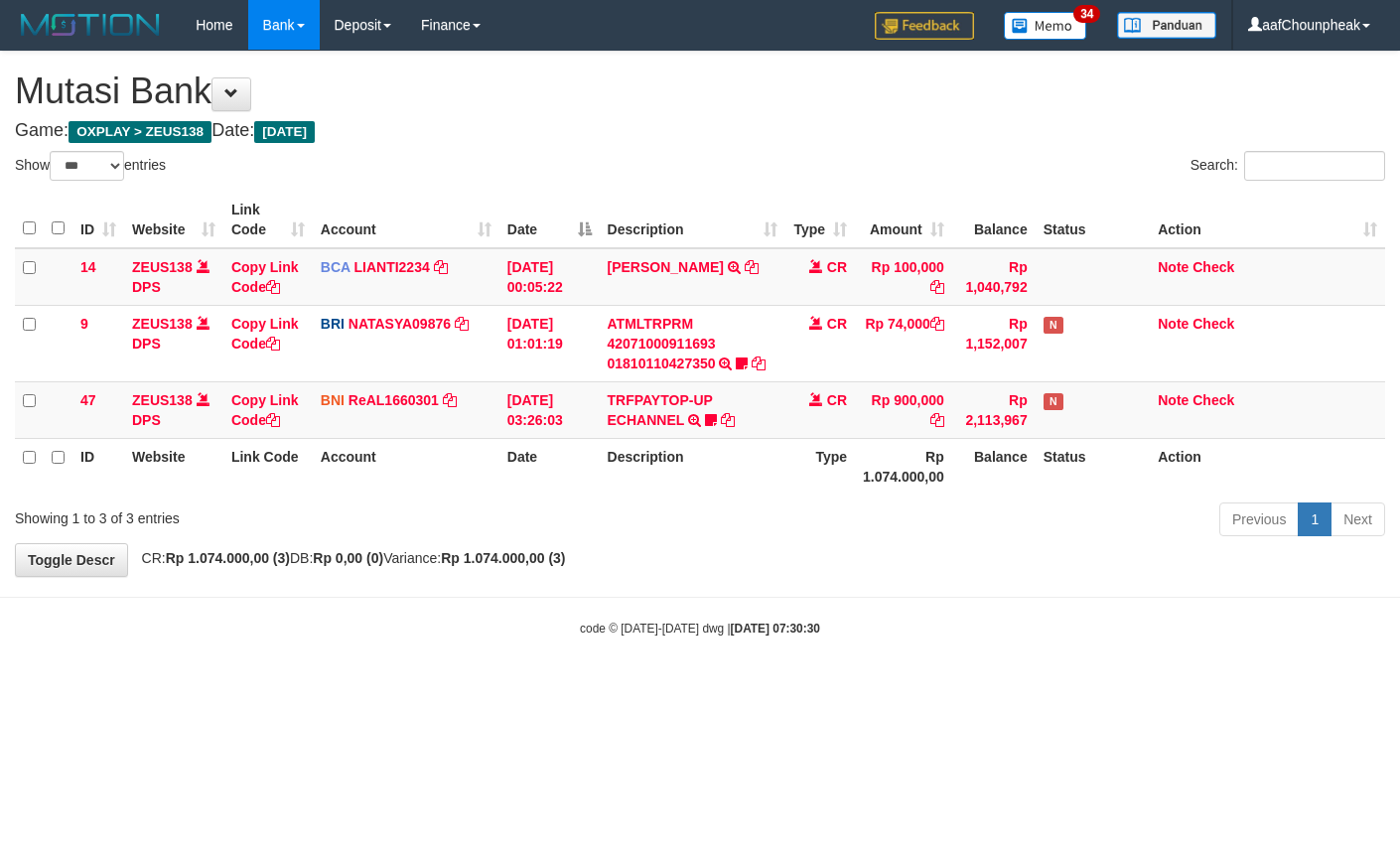select on "***" 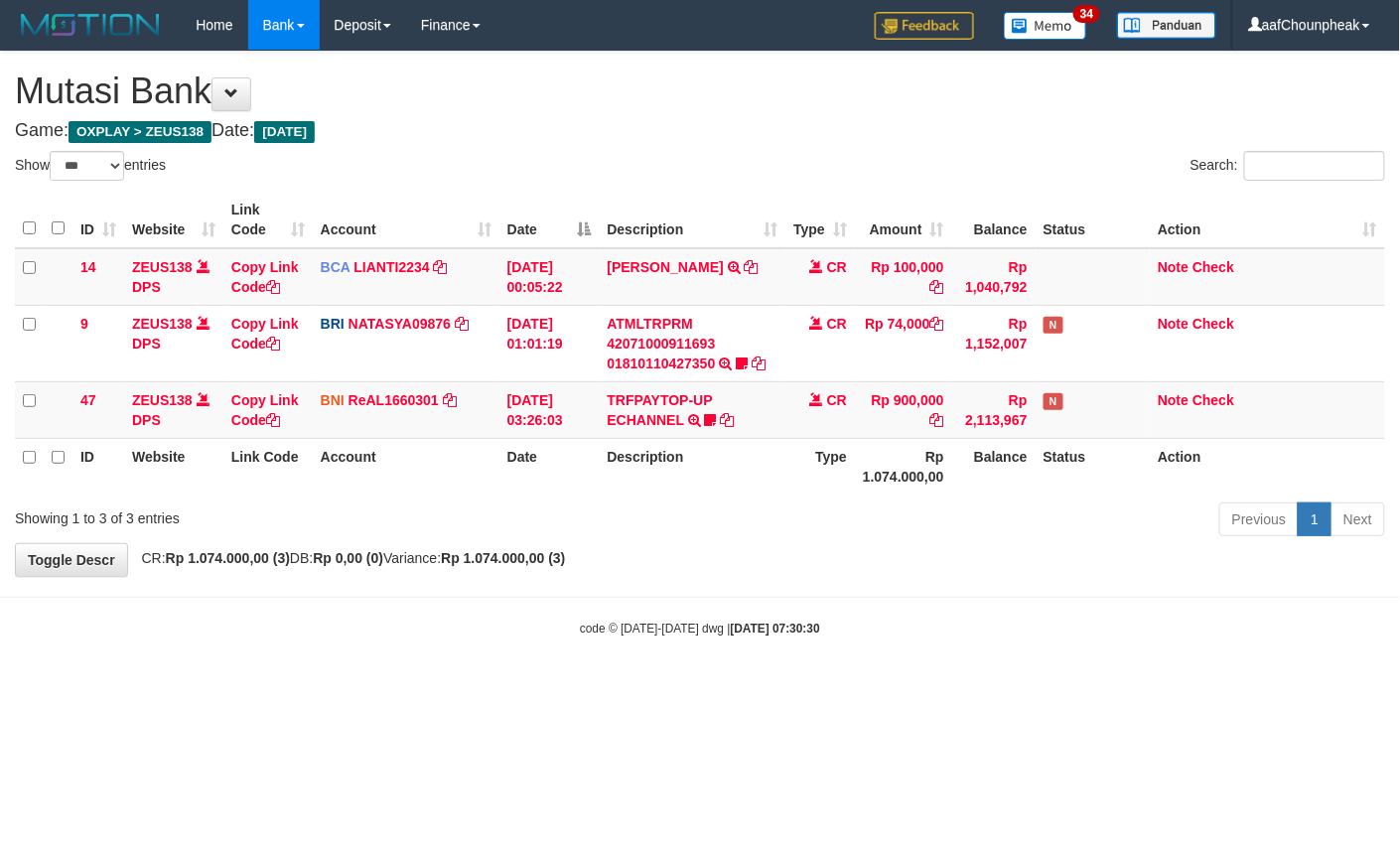 click on "Toggle navigation
Home
Bank
Account List
Mutasi Bank
Search
Note Mutasi
Deposit
DPS List
History
Finance
Financial Data
aafChounpheak
My Profile
Log Out
34" at bounding box center (700, 344) 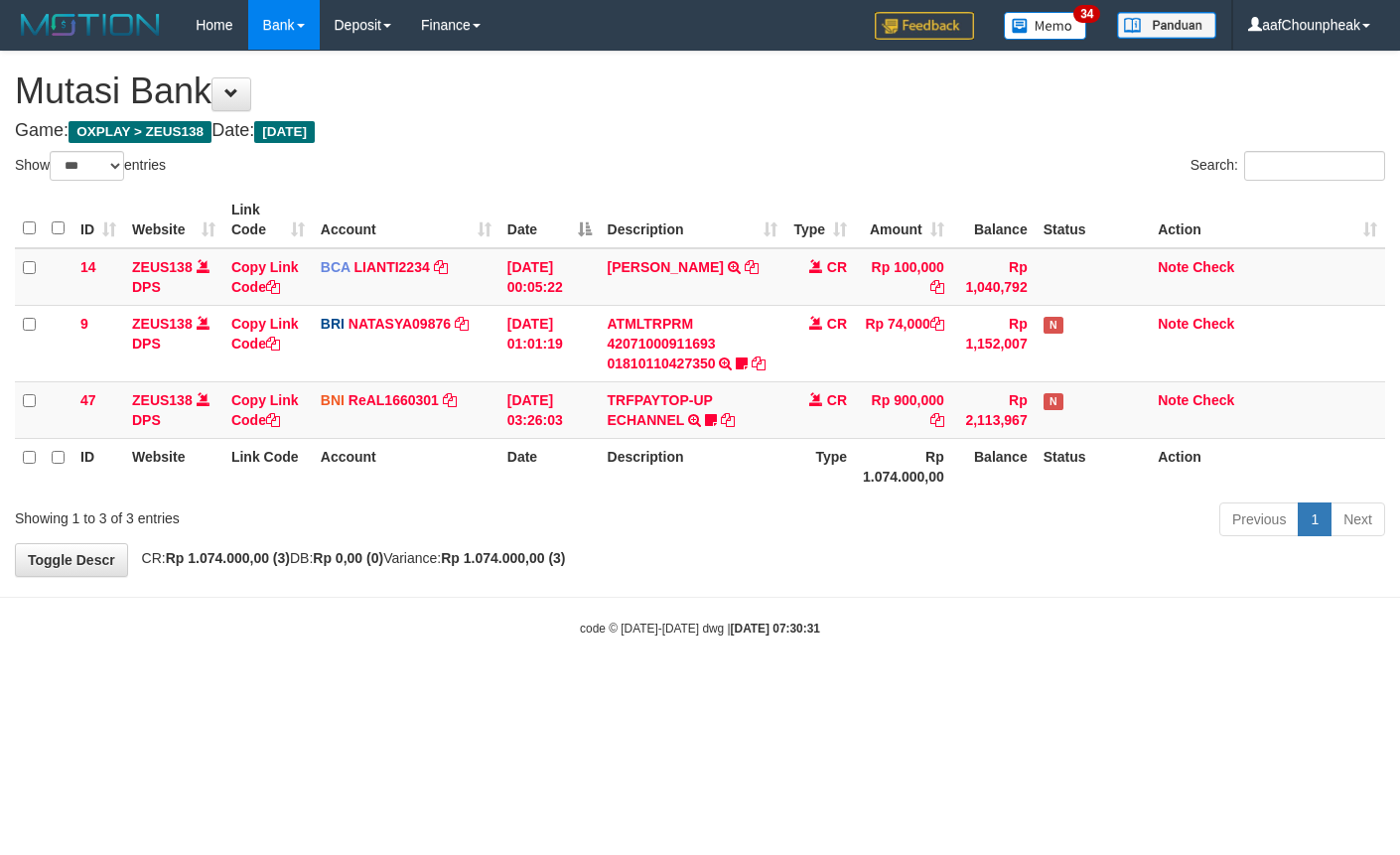 select on "***" 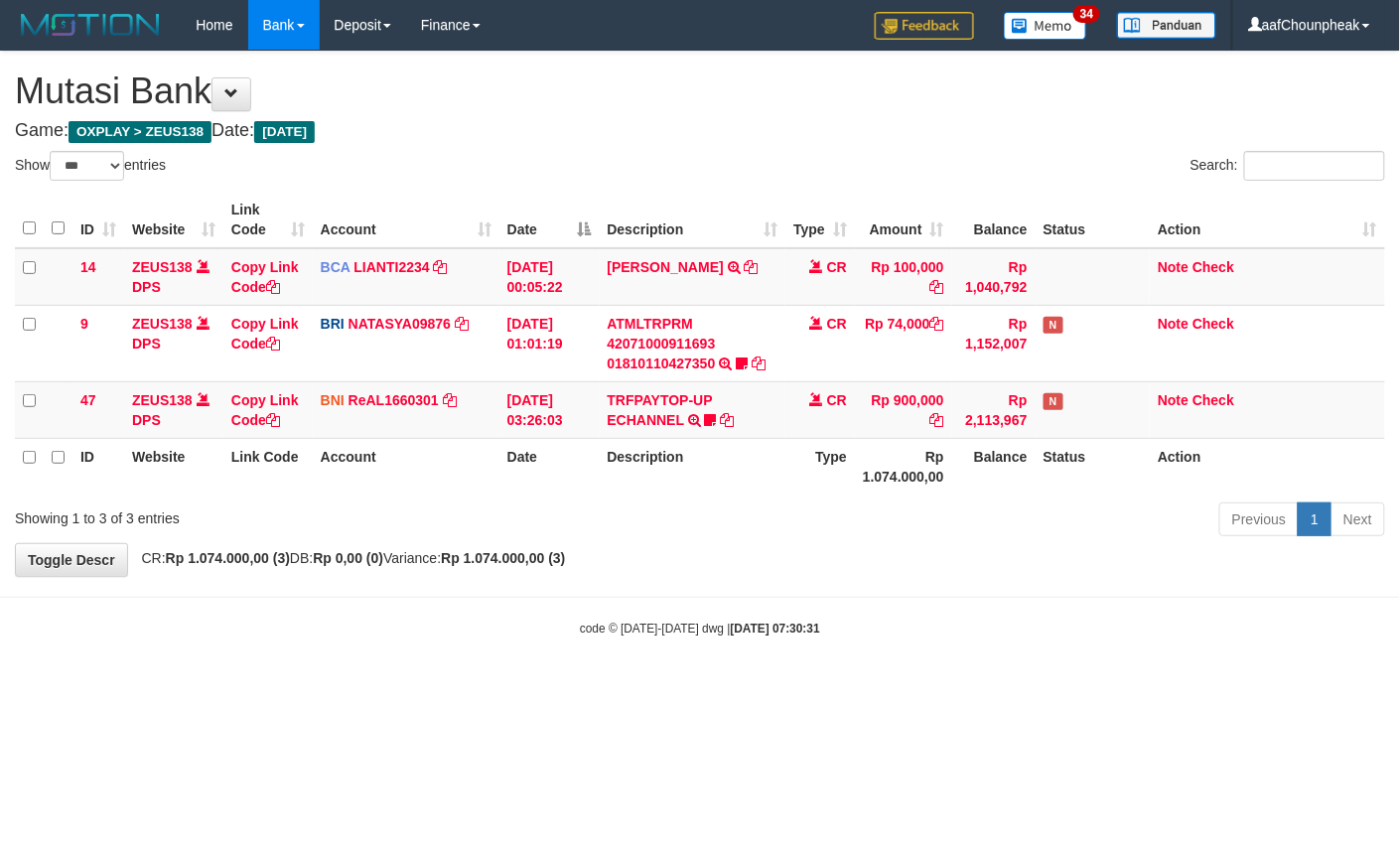 drag, startPoint x: 0, startPoint y: 0, endPoint x: 640, endPoint y: 625, distance: 894.553 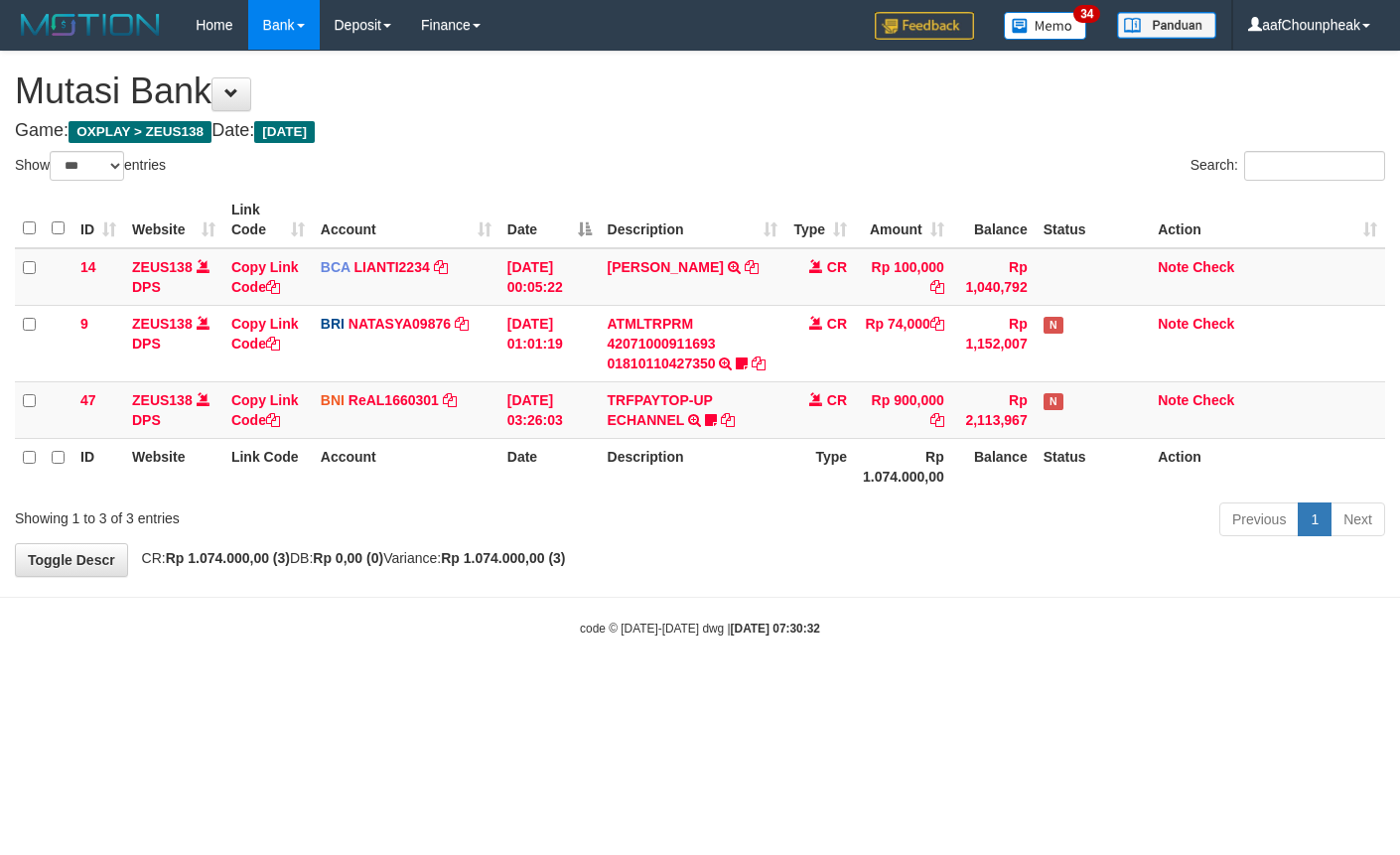 select on "***" 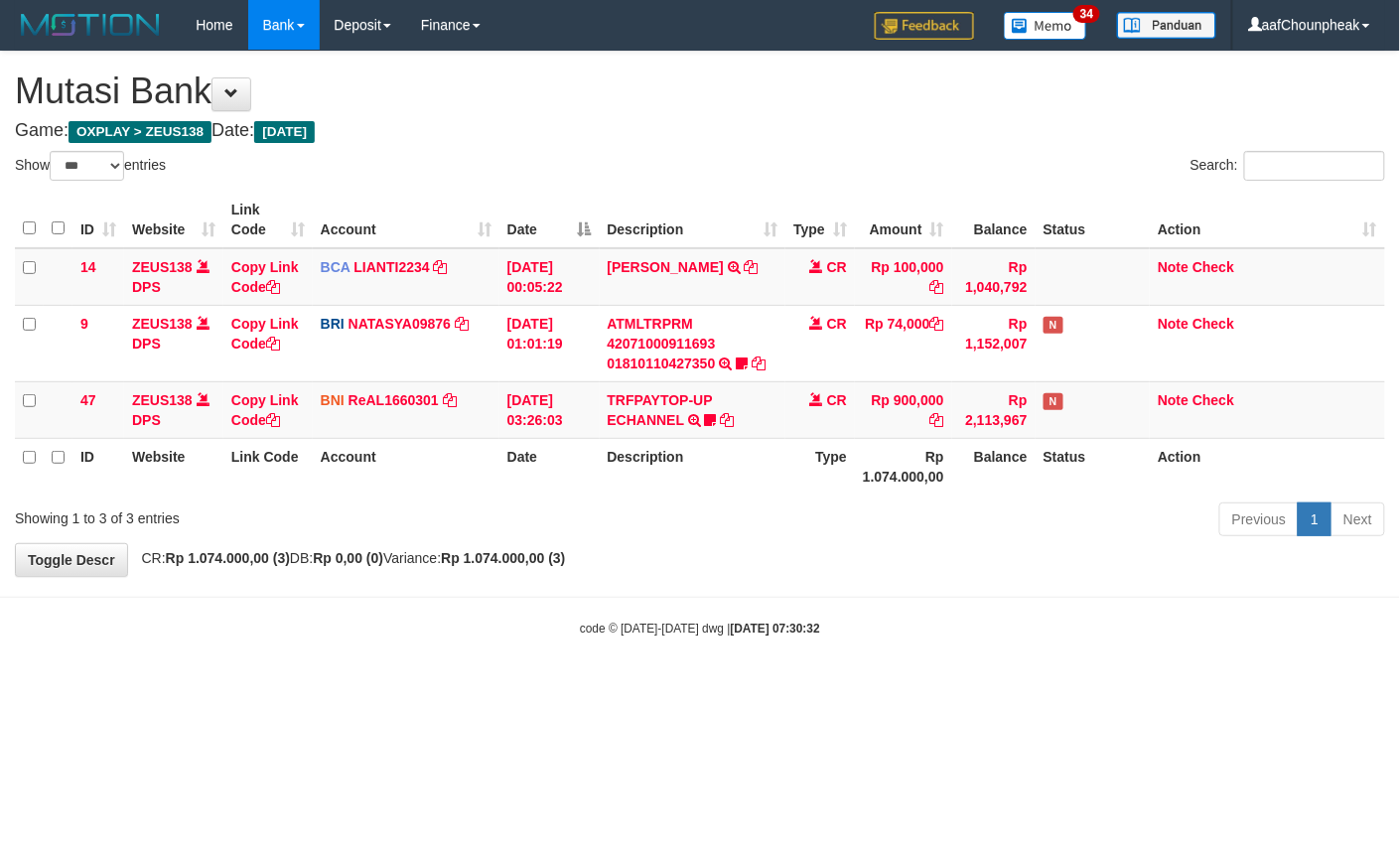 click on "code © 2012-2018 dwg |  2025/07/12 07:30:32" at bounding box center [700, 629] 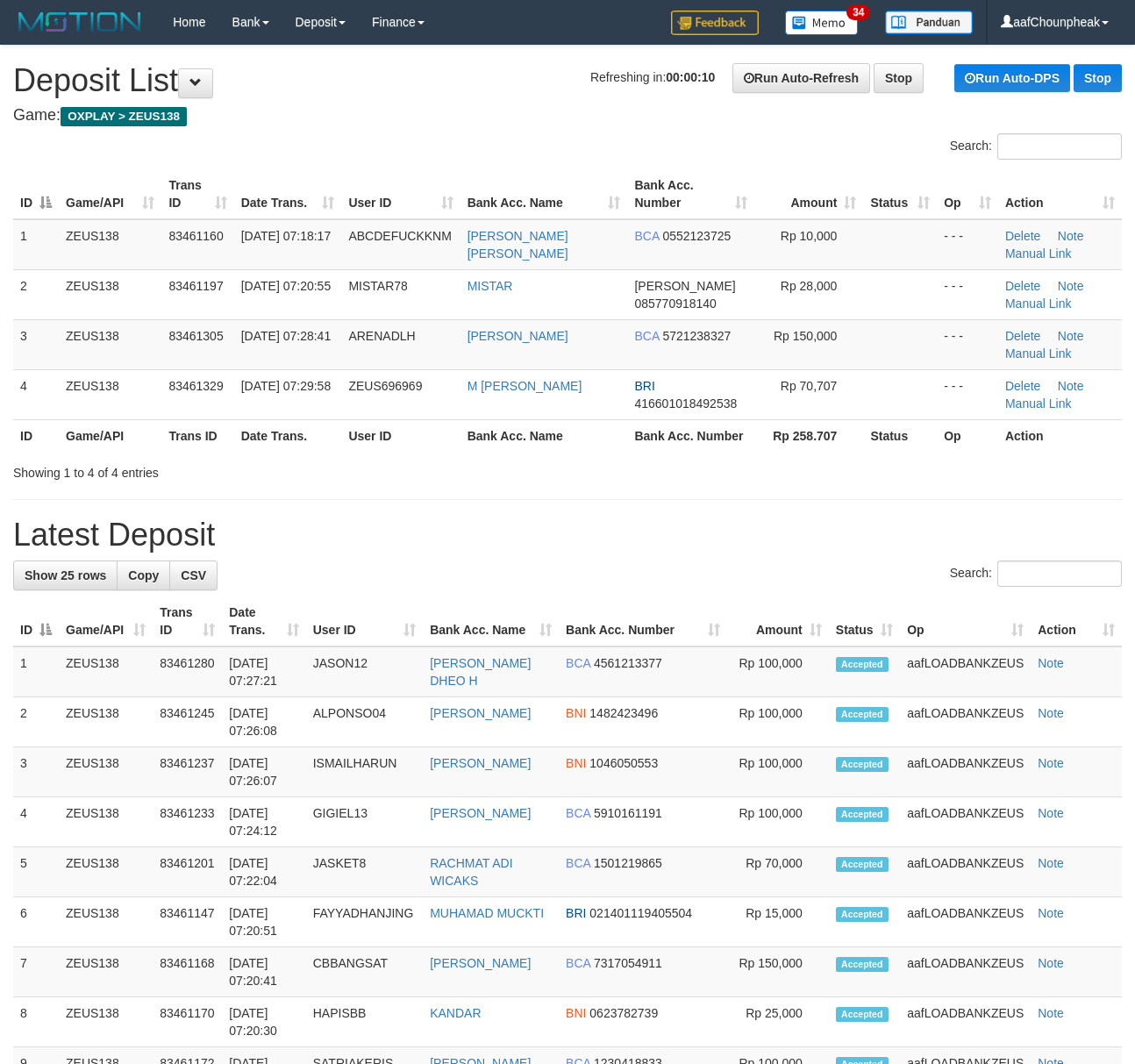 scroll, scrollTop: 0, scrollLeft: 0, axis: both 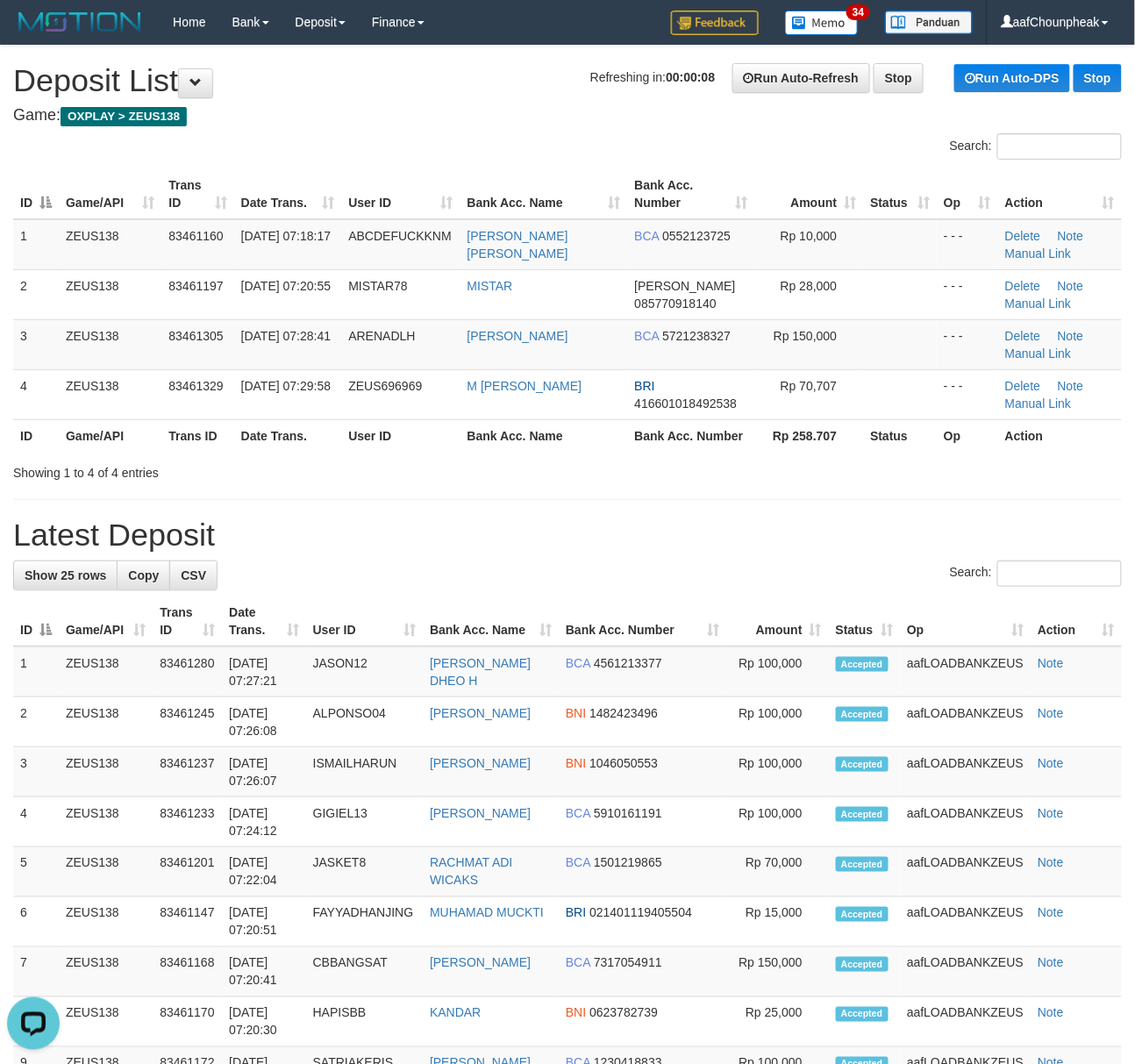 click on "**********" at bounding box center [568, 1030] 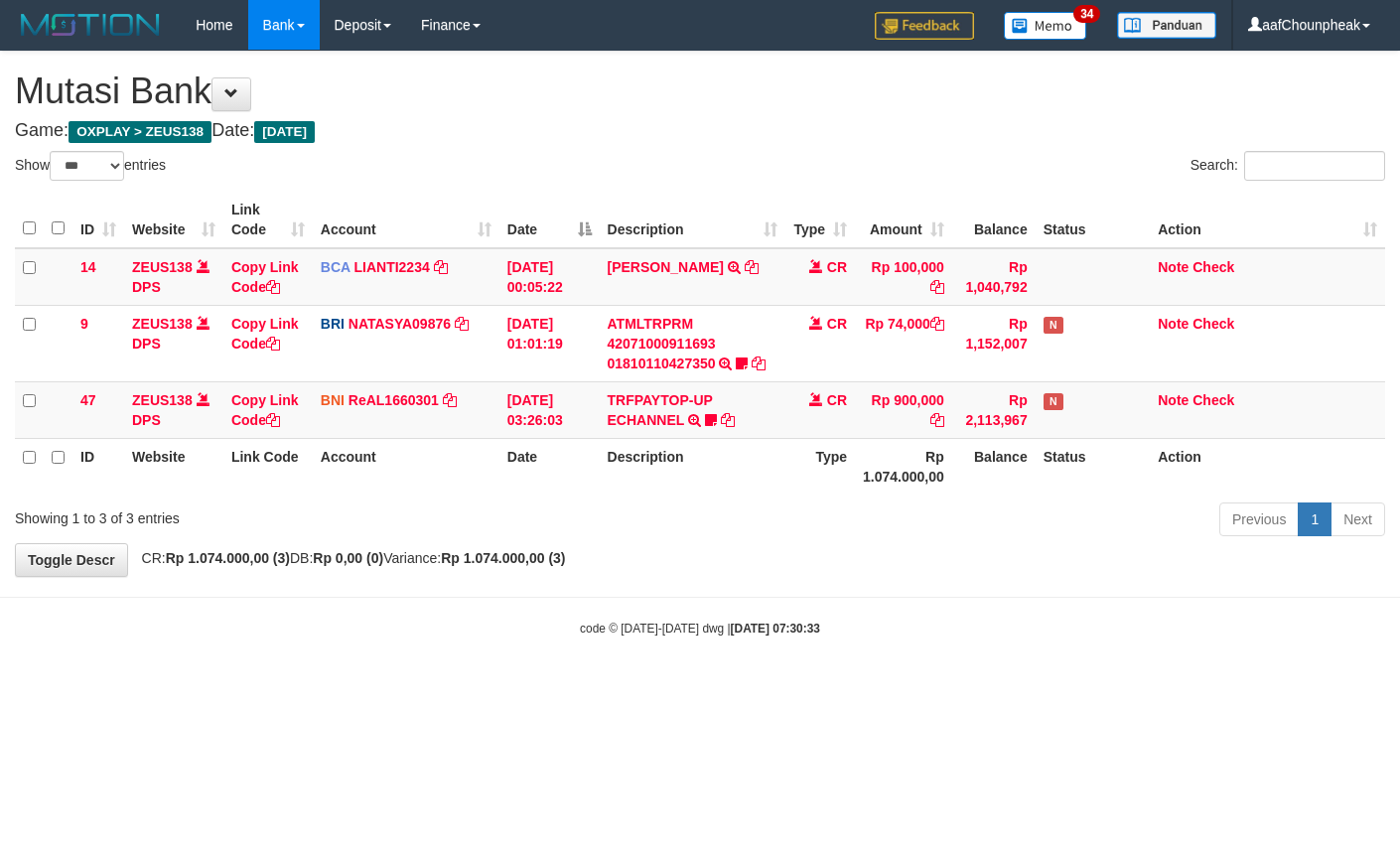 select on "***" 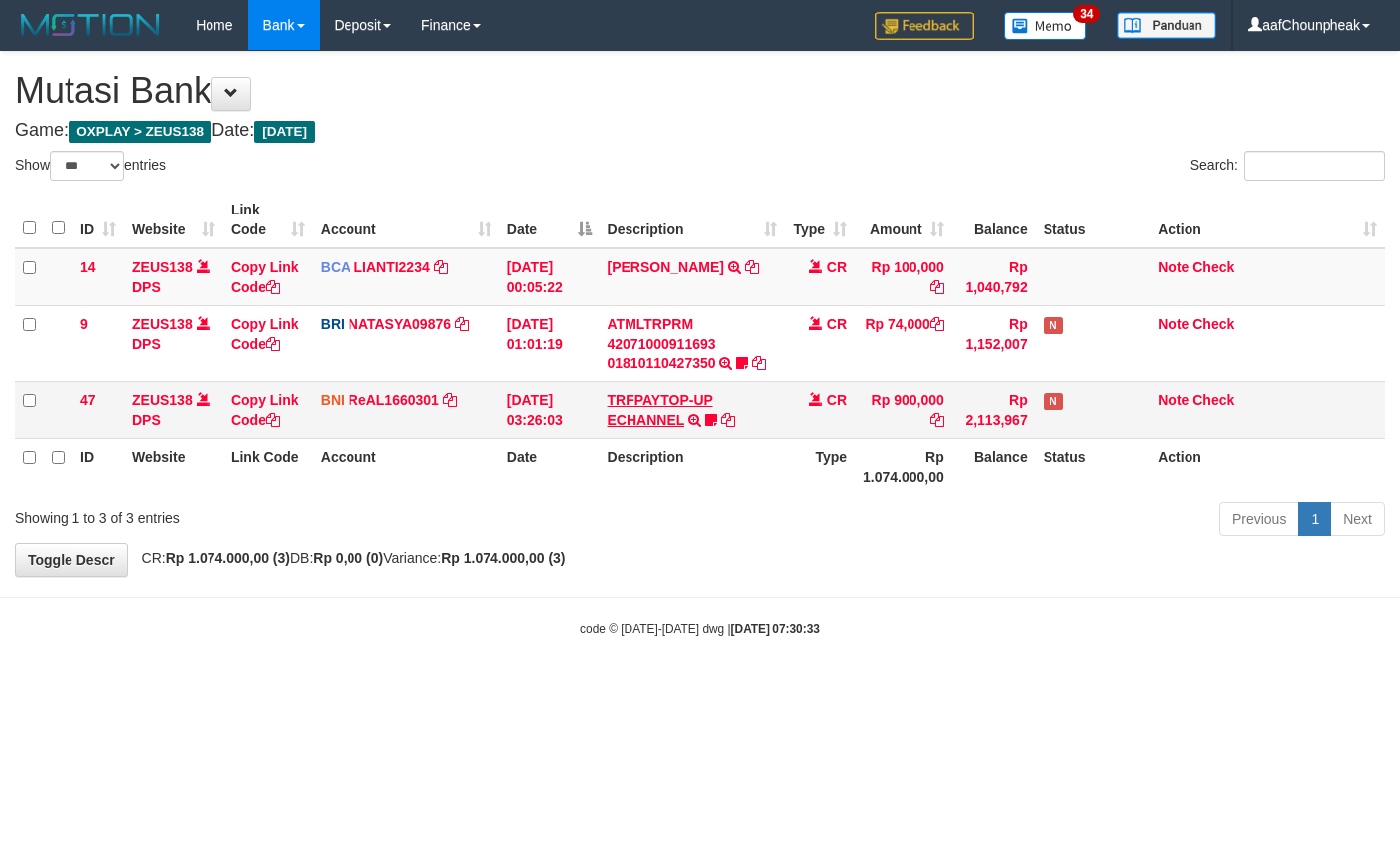 scroll, scrollTop: 0, scrollLeft: 0, axis: both 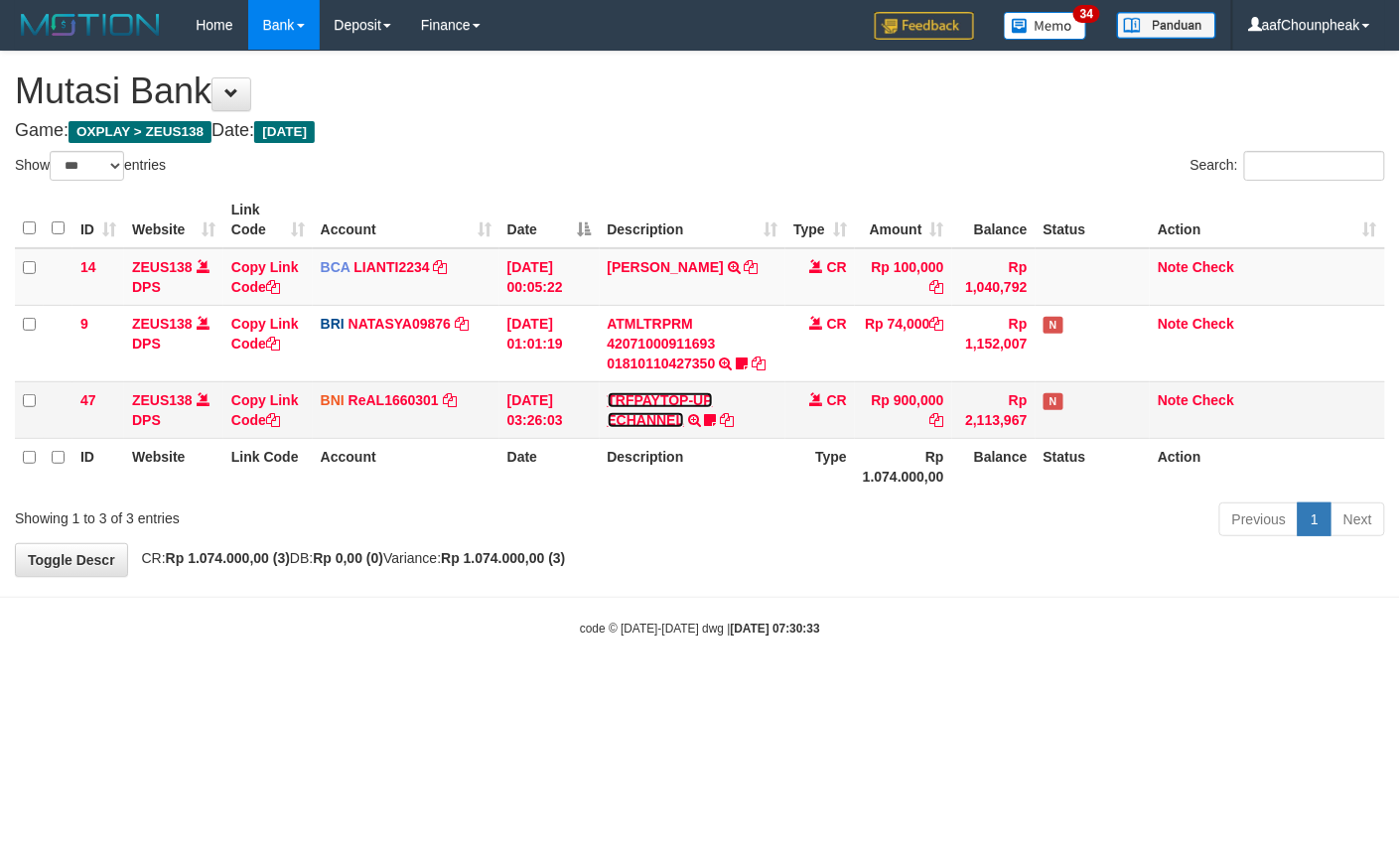 click on "TRFPAYTOP-UP ECHANNEL" at bounding box center (660, 410) 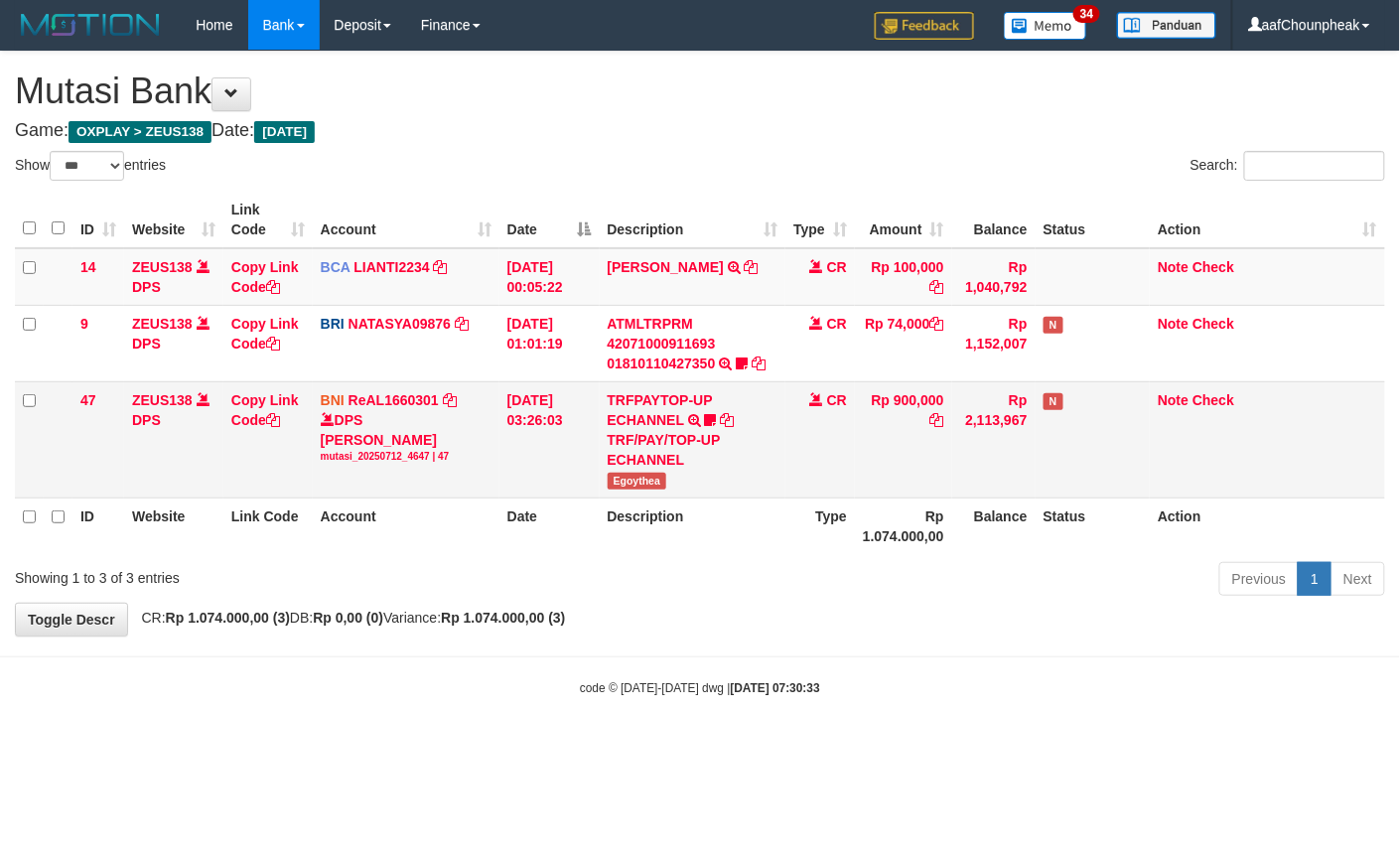 click on "Egoythea" at bounding box center (637, 481) 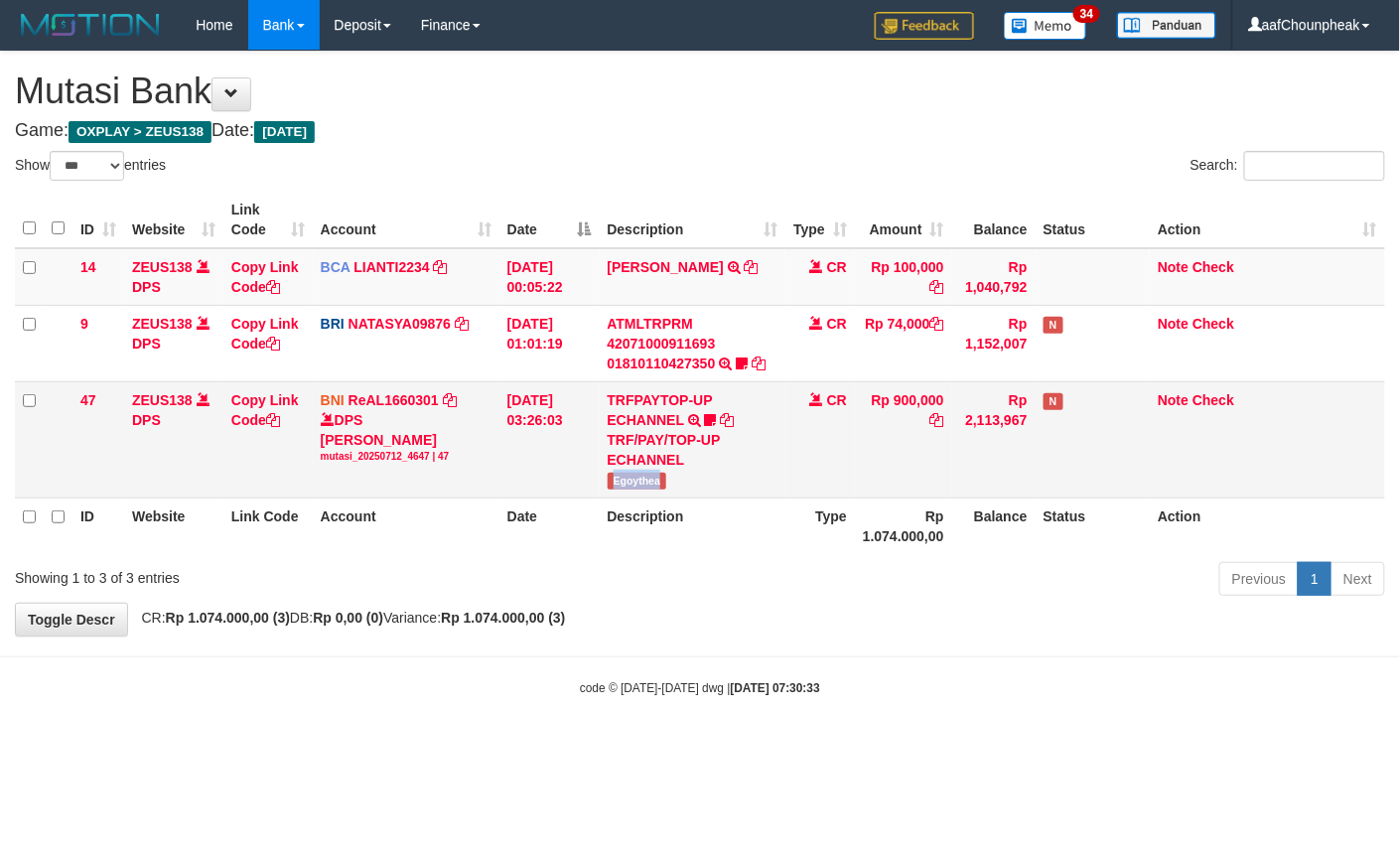 click on "Egoythea" at bounding box center [637, 481] 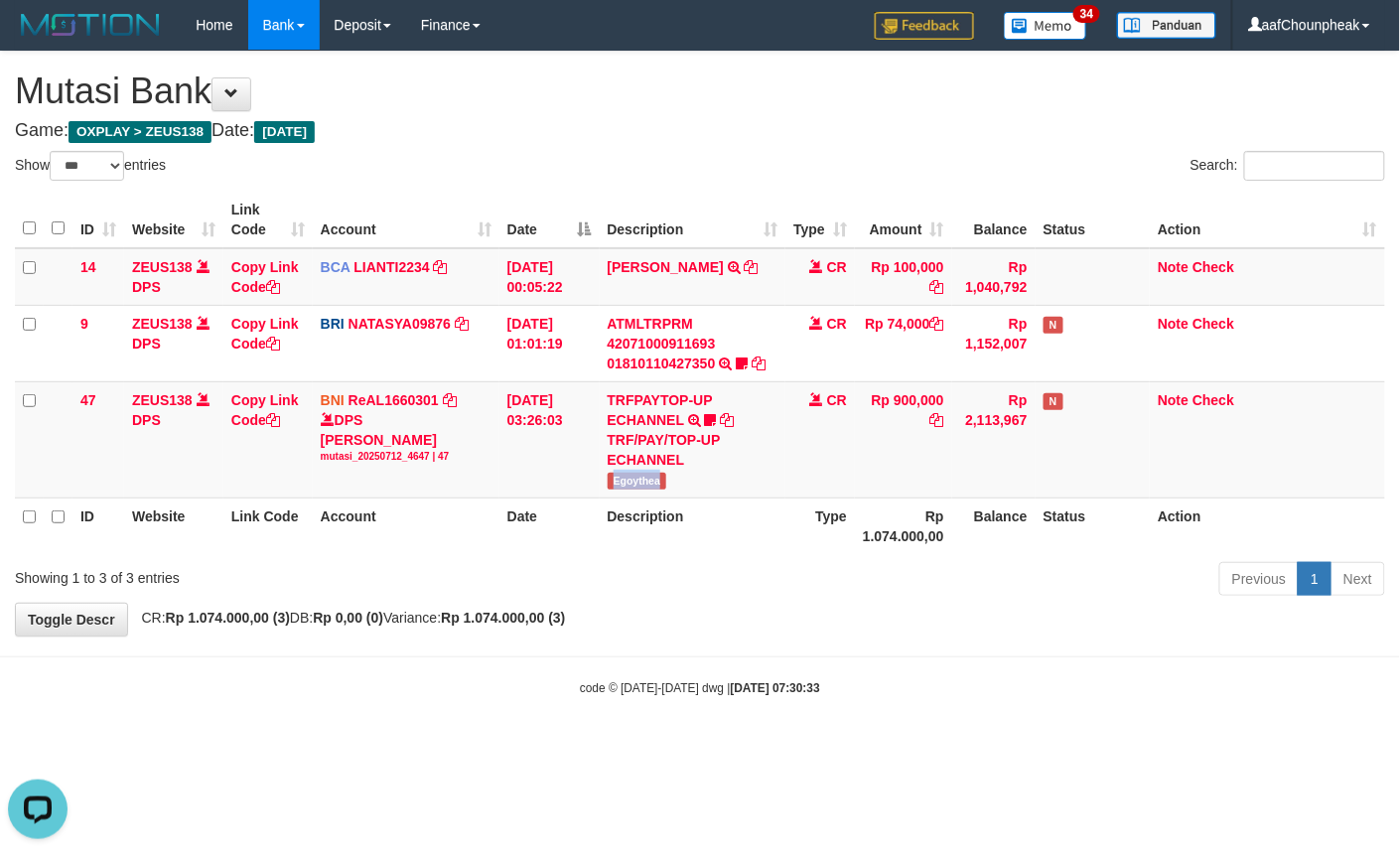 scroll, scrollTop: 0, scrollLeft: 0, axis: both 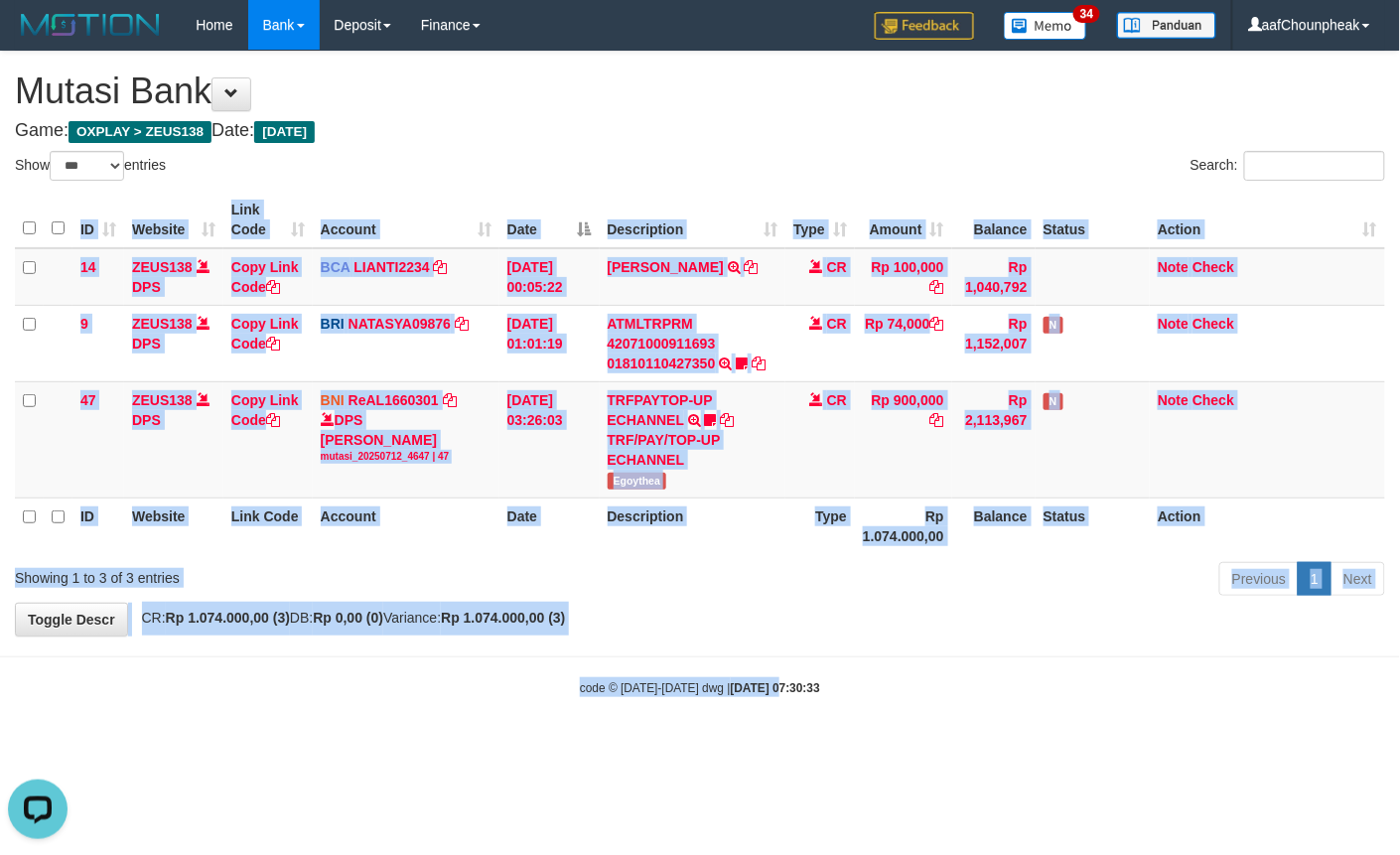 drag, startPoint x: 764, startPoint y: 597, endPoint x: 760, endPoint y: 672, distance: 75.106591 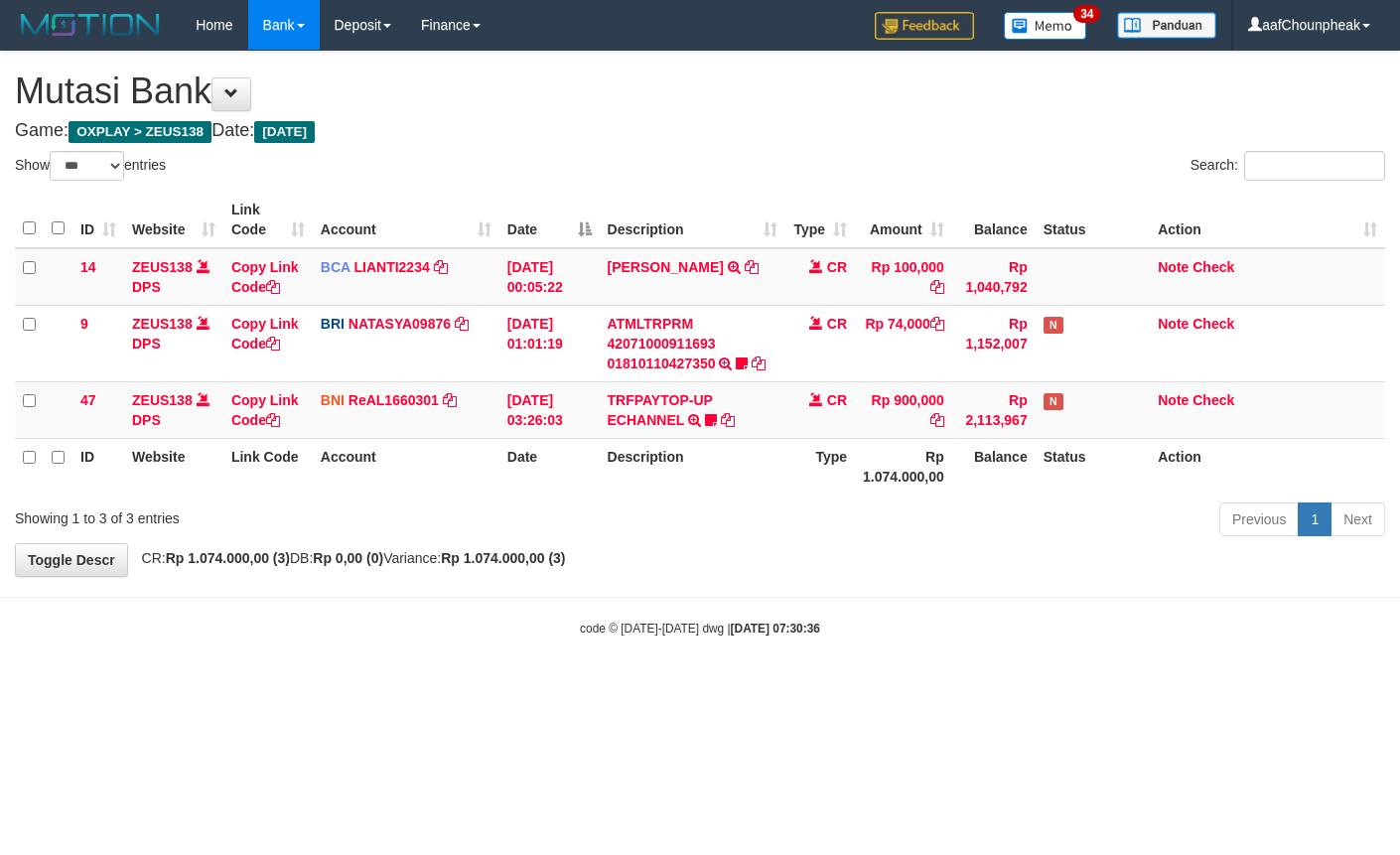 select on "***" 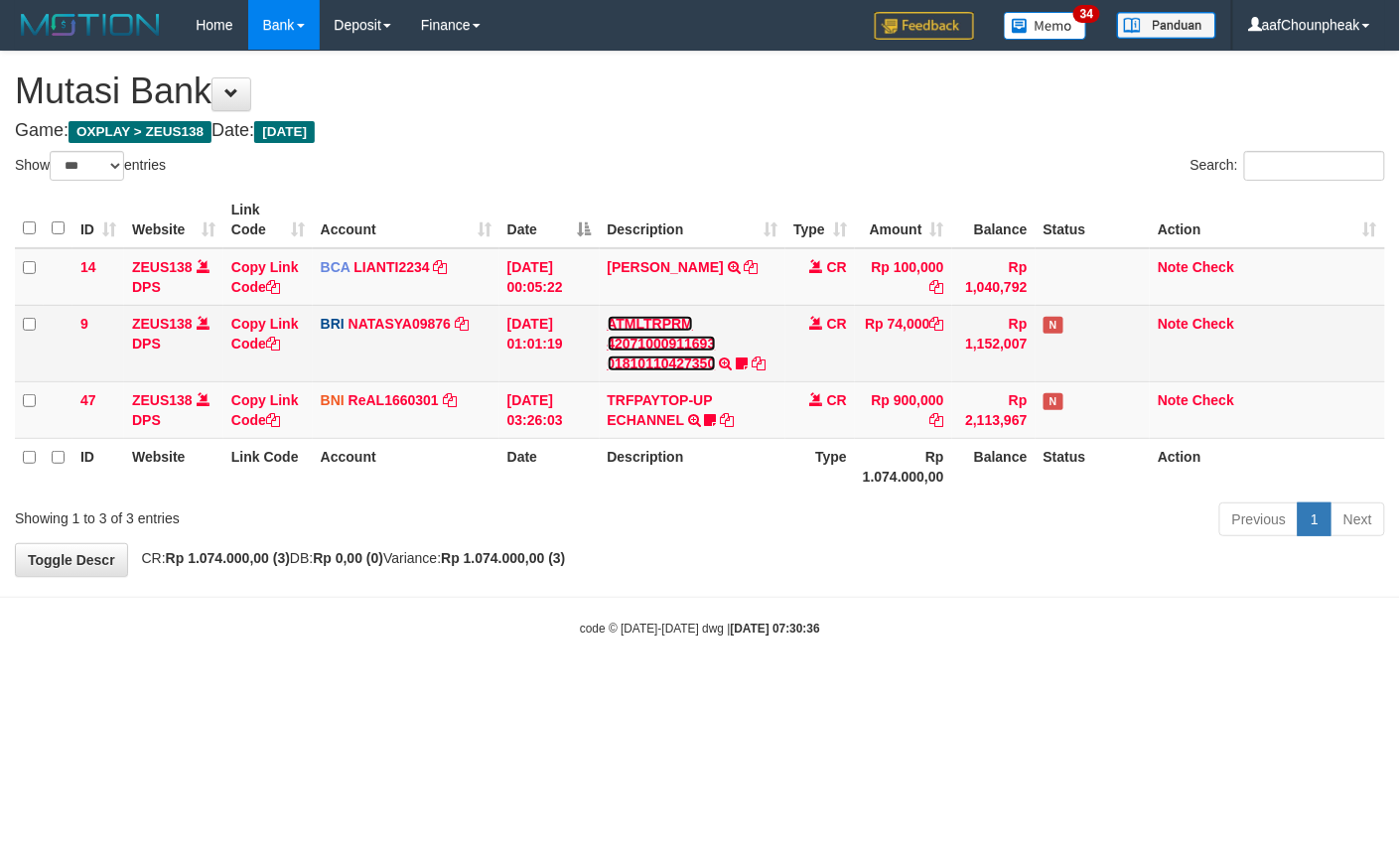 click on "ATMLTRPRM 42071000911693 01810110427350" at bounding box center (661, 344) 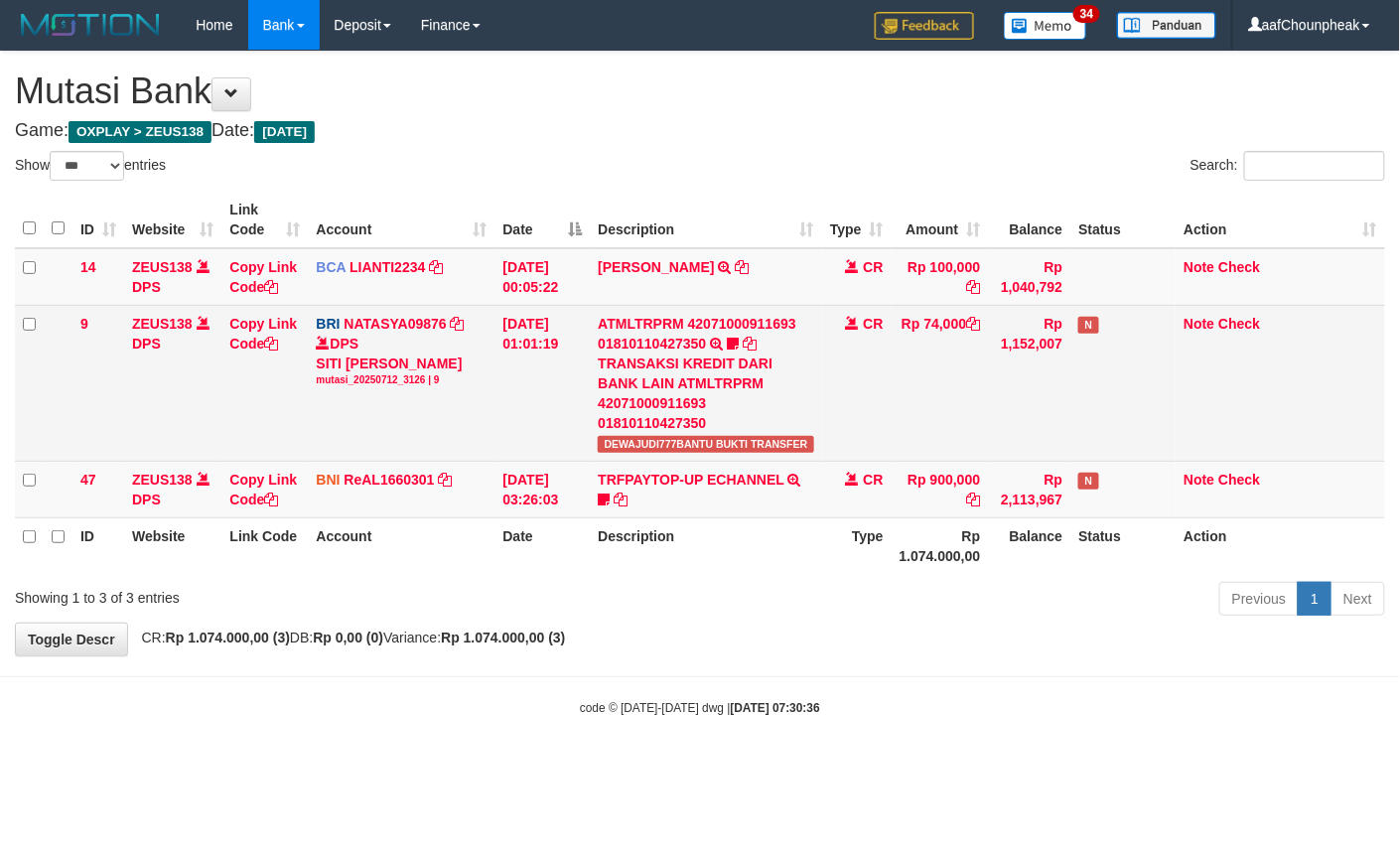 click on "DEWAJUDI777BANTU BUKTI TRANSFER" at bounding box center [705, 444] 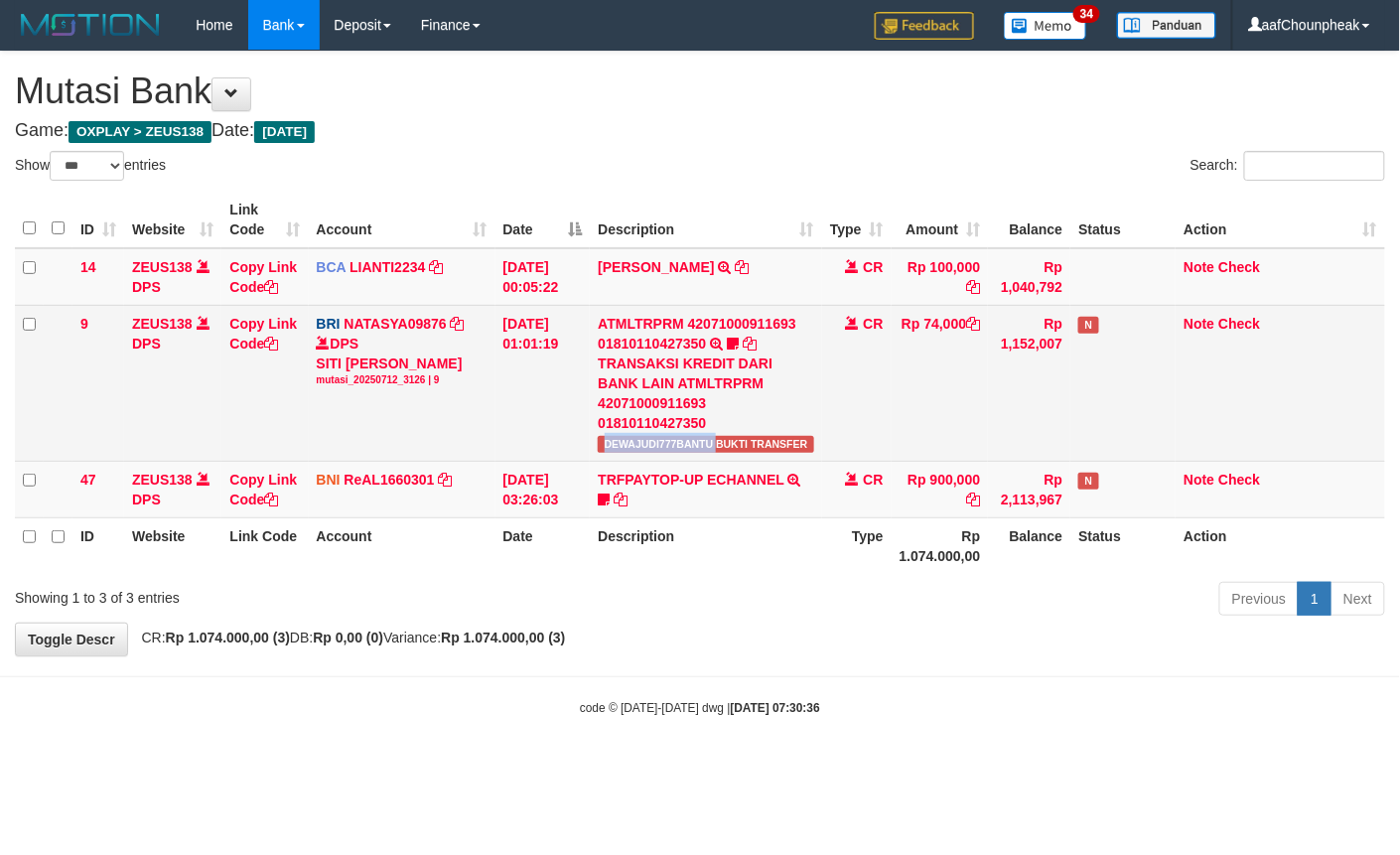 click on "DEWAJUDI777BANTU BUKTI TRANSFER" at bounding box center (705, 444) 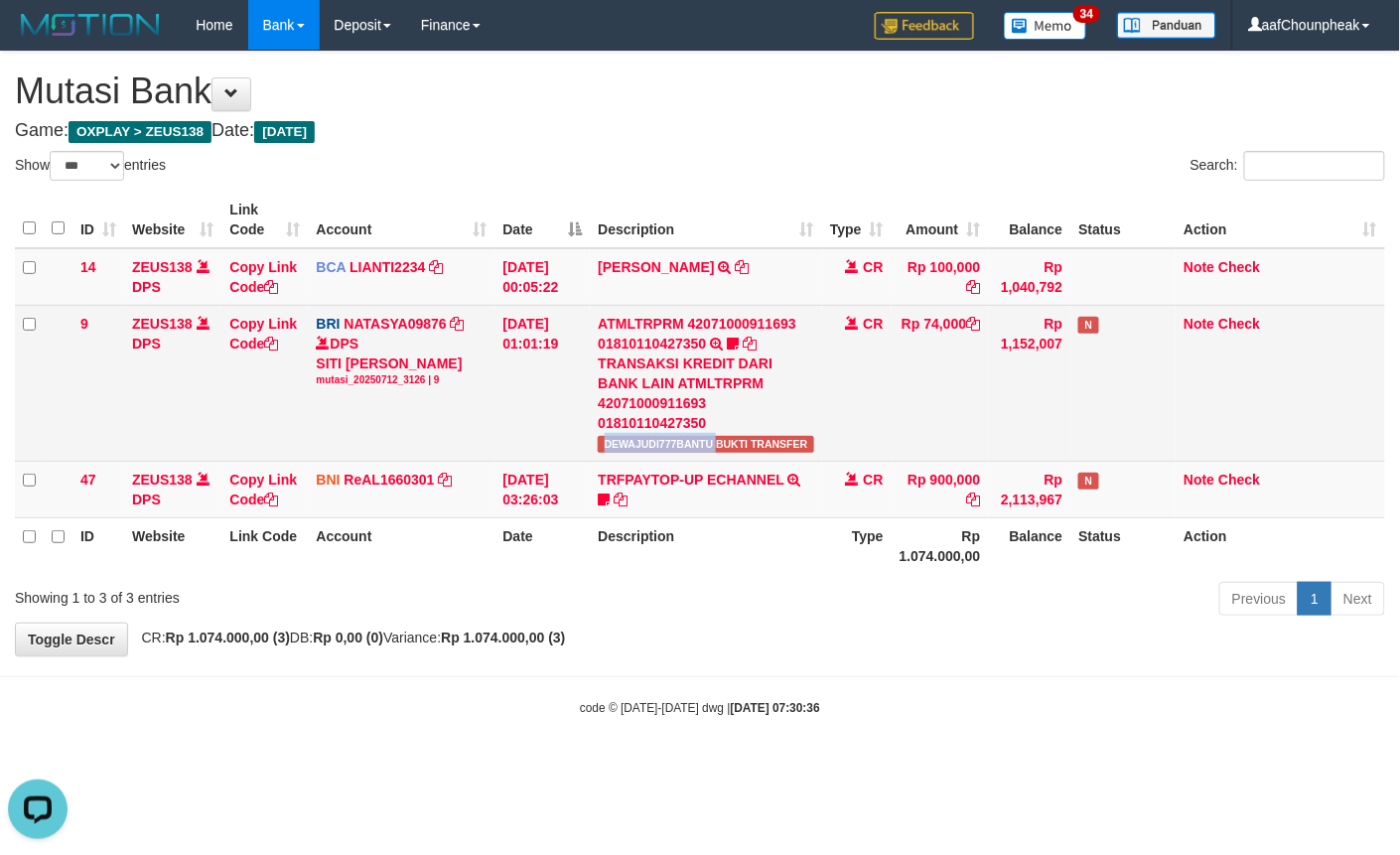 scroll, scrollTop: 0, scrollLeft: 0, axis: both 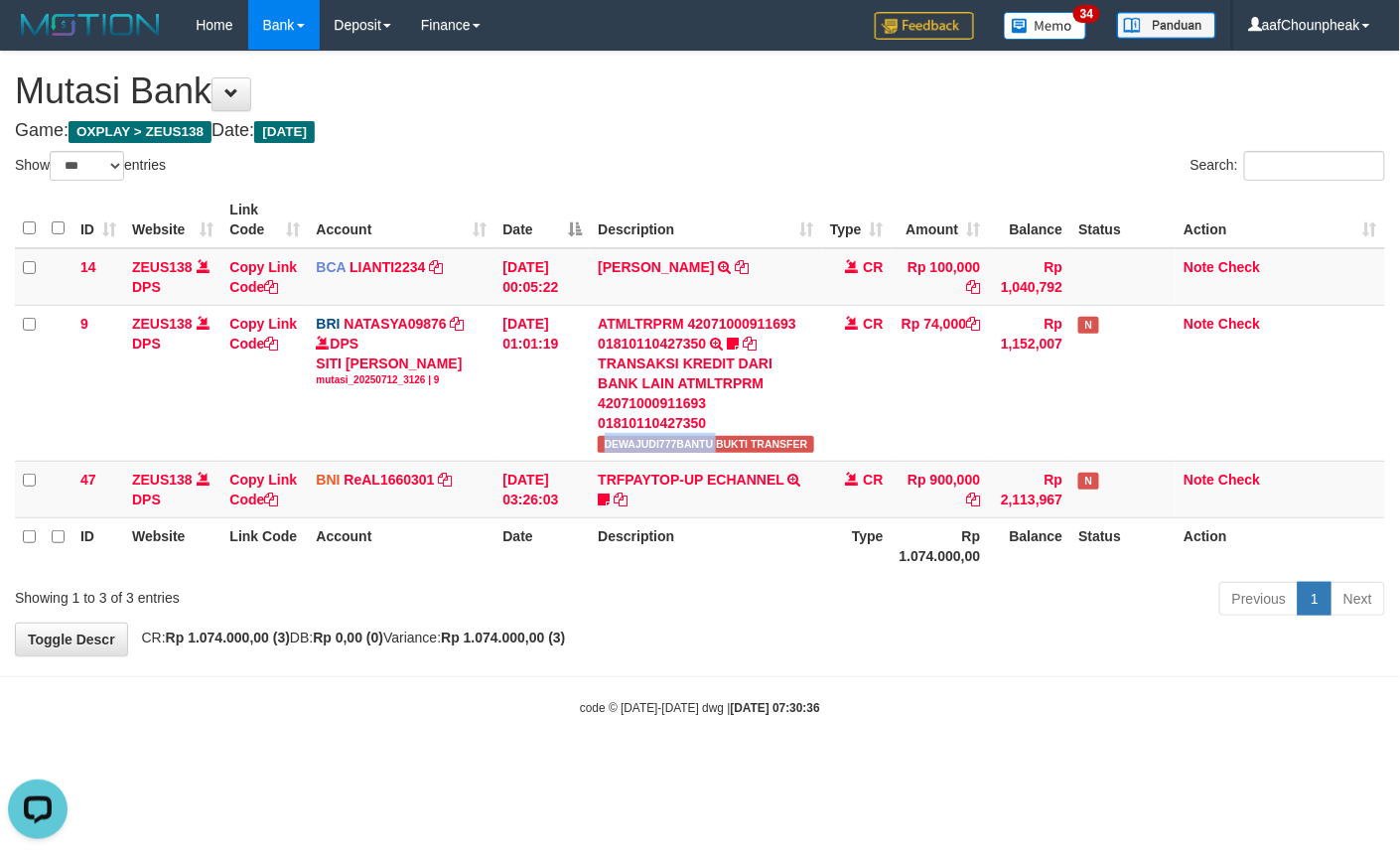 copy on "DEWAJUDI777BANTU" 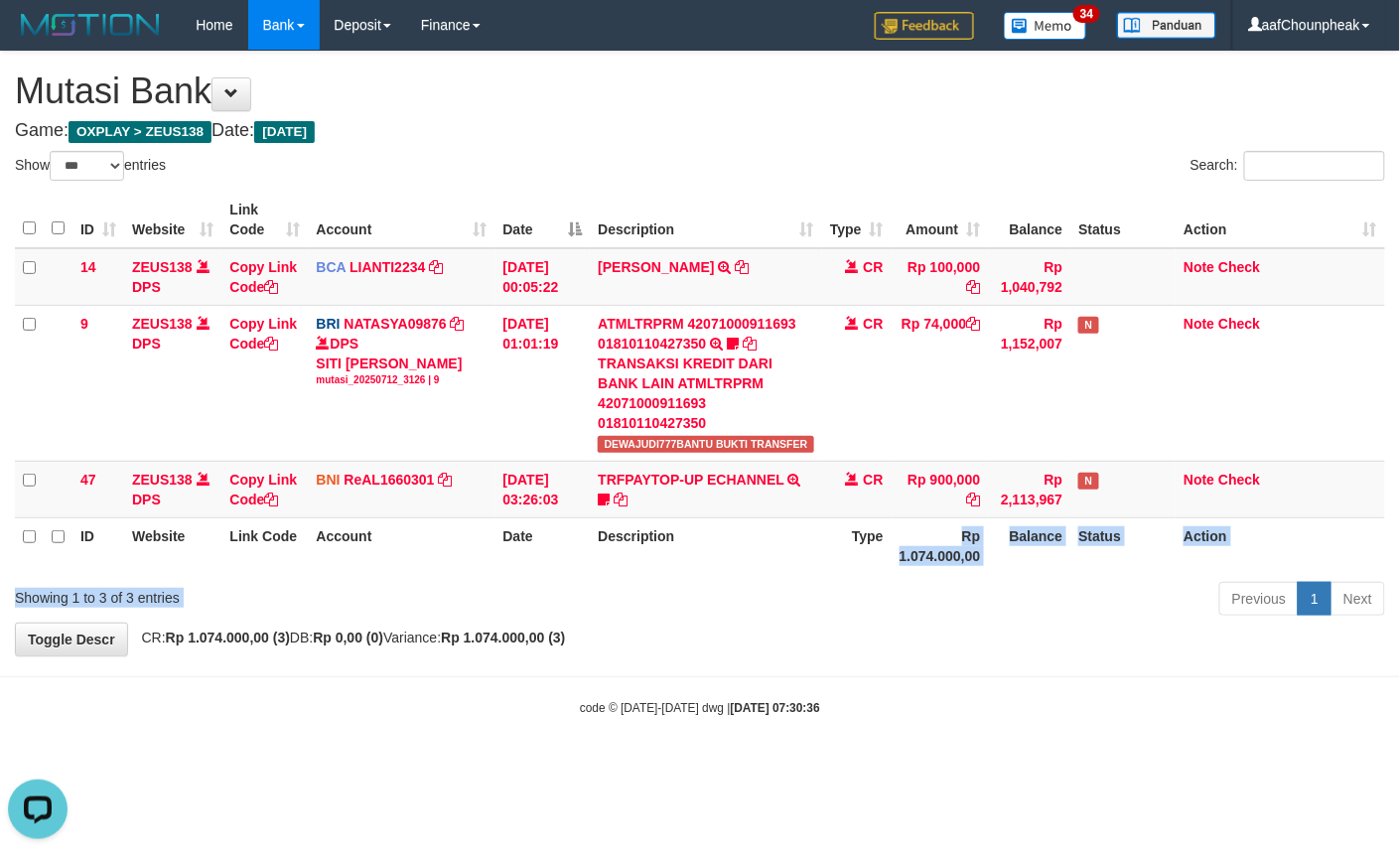 drag, startPoint x: 911, startPoint y: 525, endPoint x: 705, endPoint y: 612, distance: 223.61798 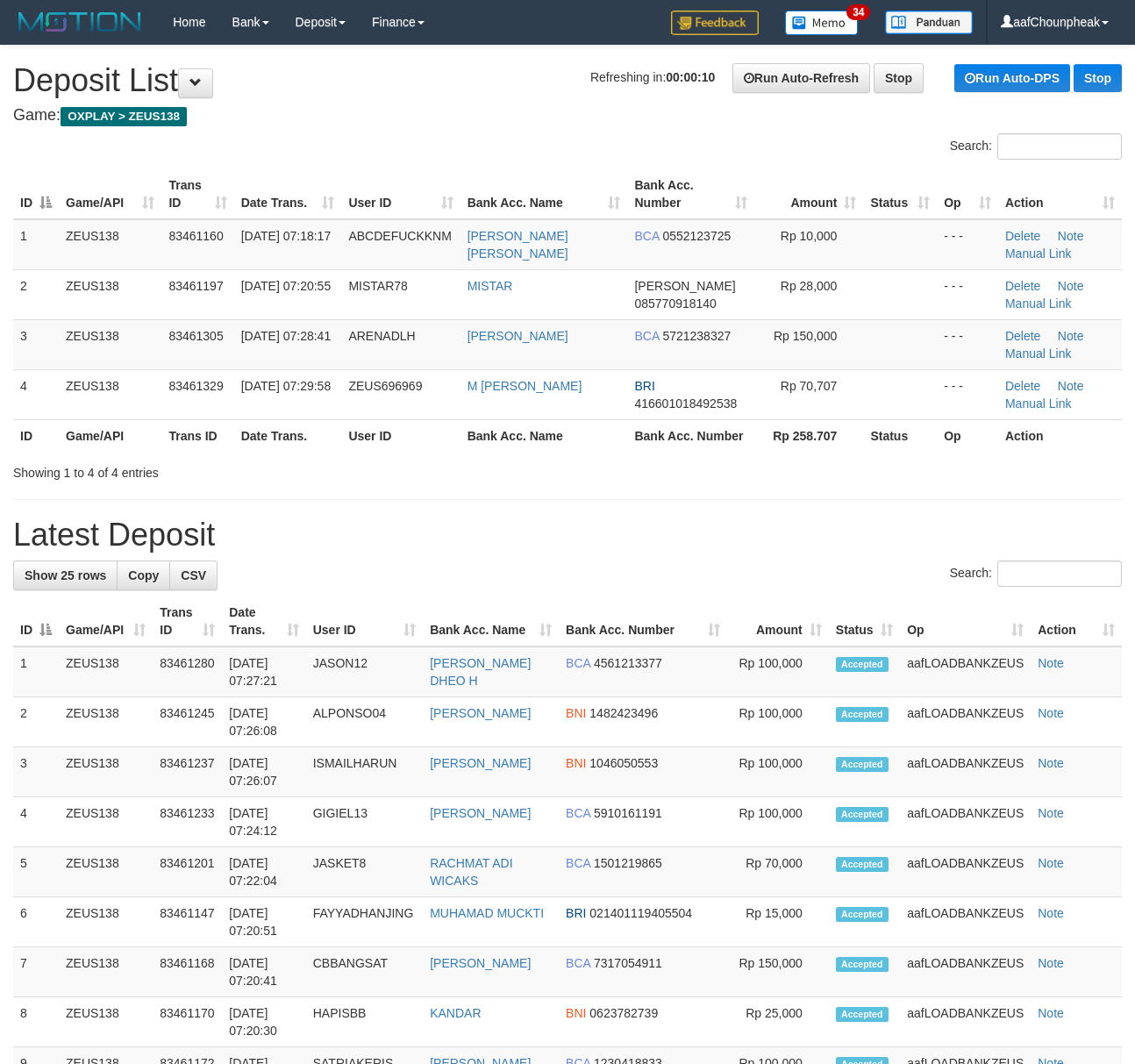 scroll, scrollTop: 0, scrollLeft: 0, axis: both 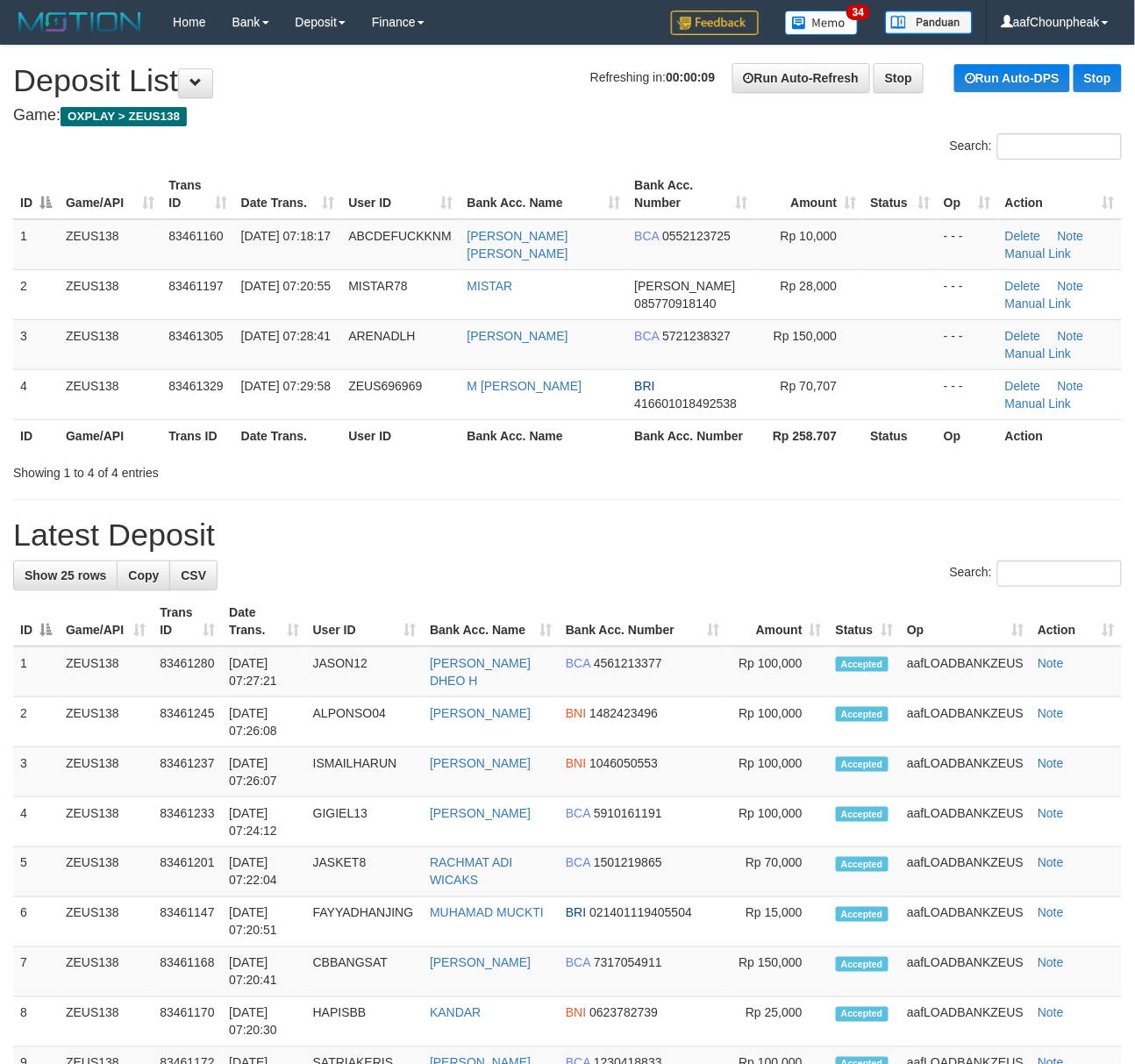 click on "**********" at bounding box center (568, 1030) 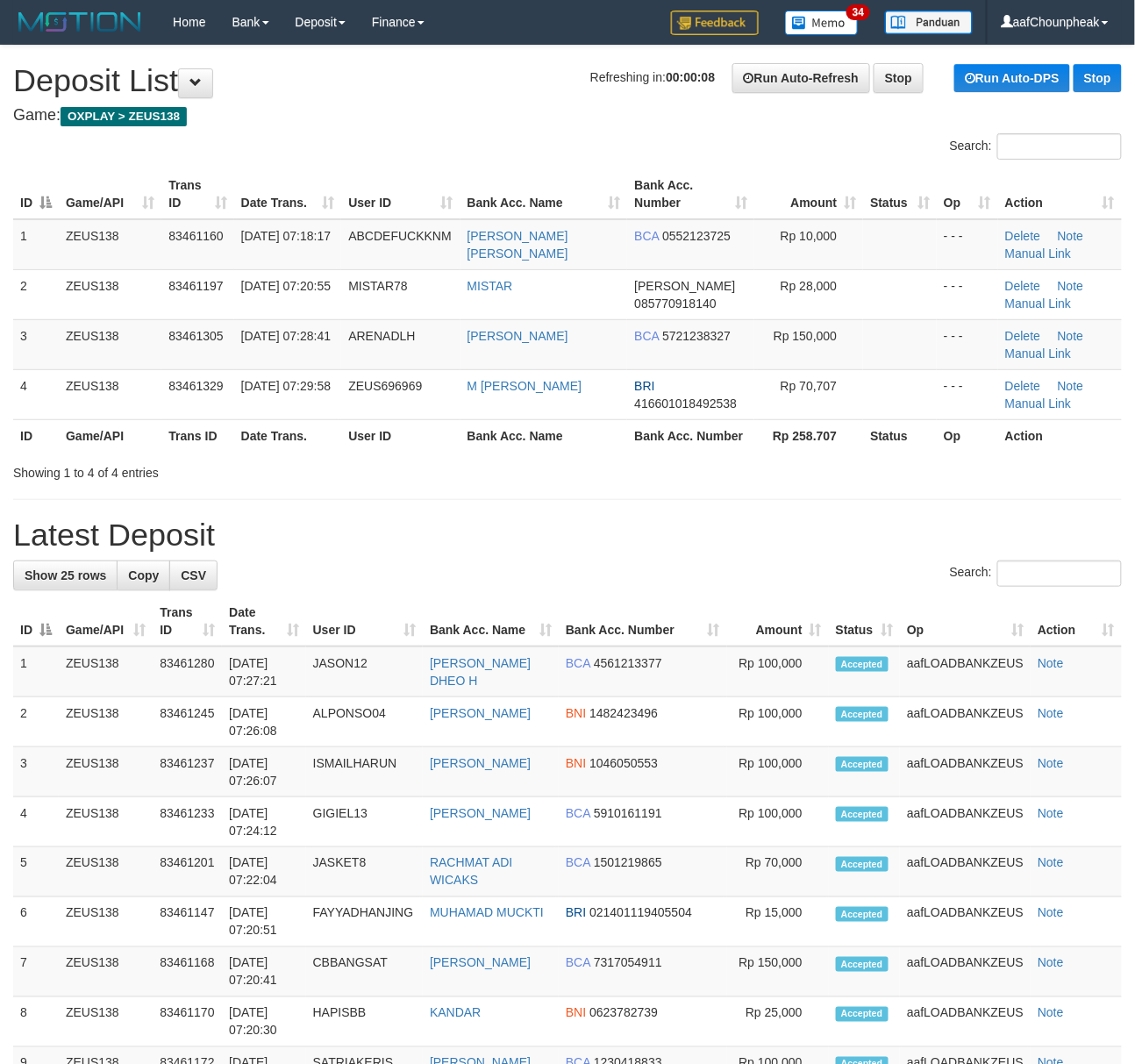 drag, startPoint x: 270, startPoint y: 99, endPoint x: 5, endPoint y: 130, distance: 266.807 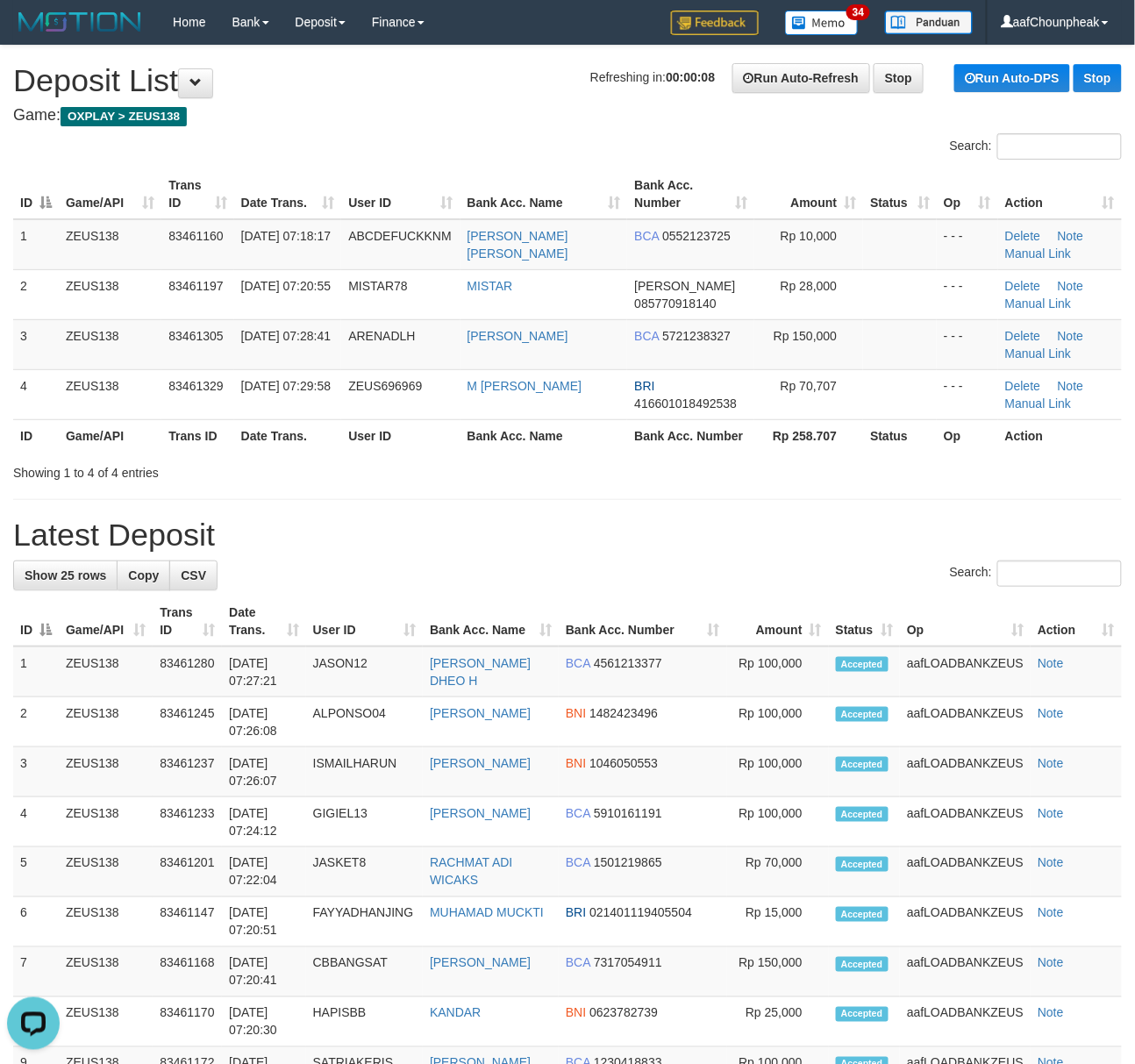 scroll, scrollTop: 0, scrollLeft: 0, axis: both 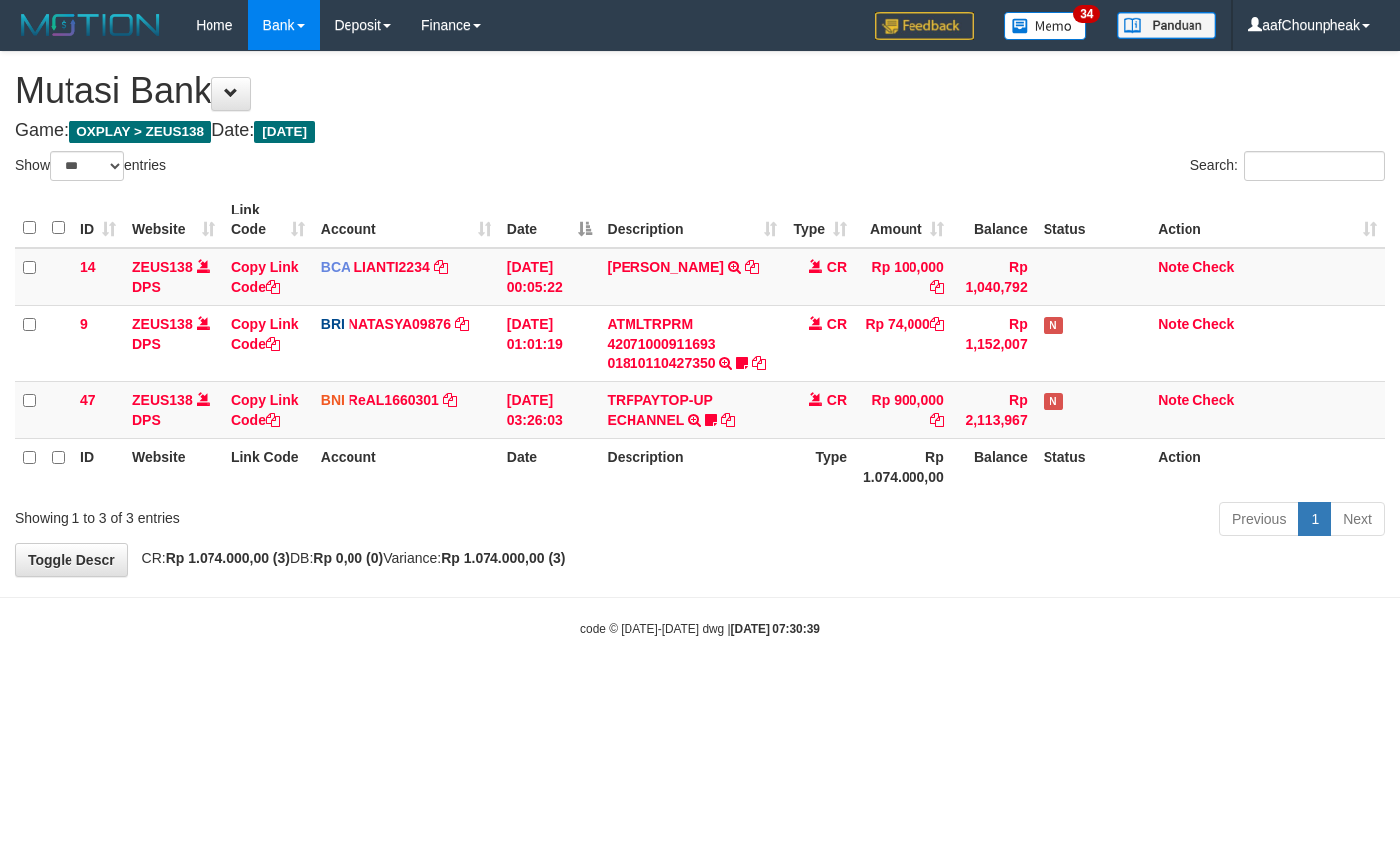 select on "***" 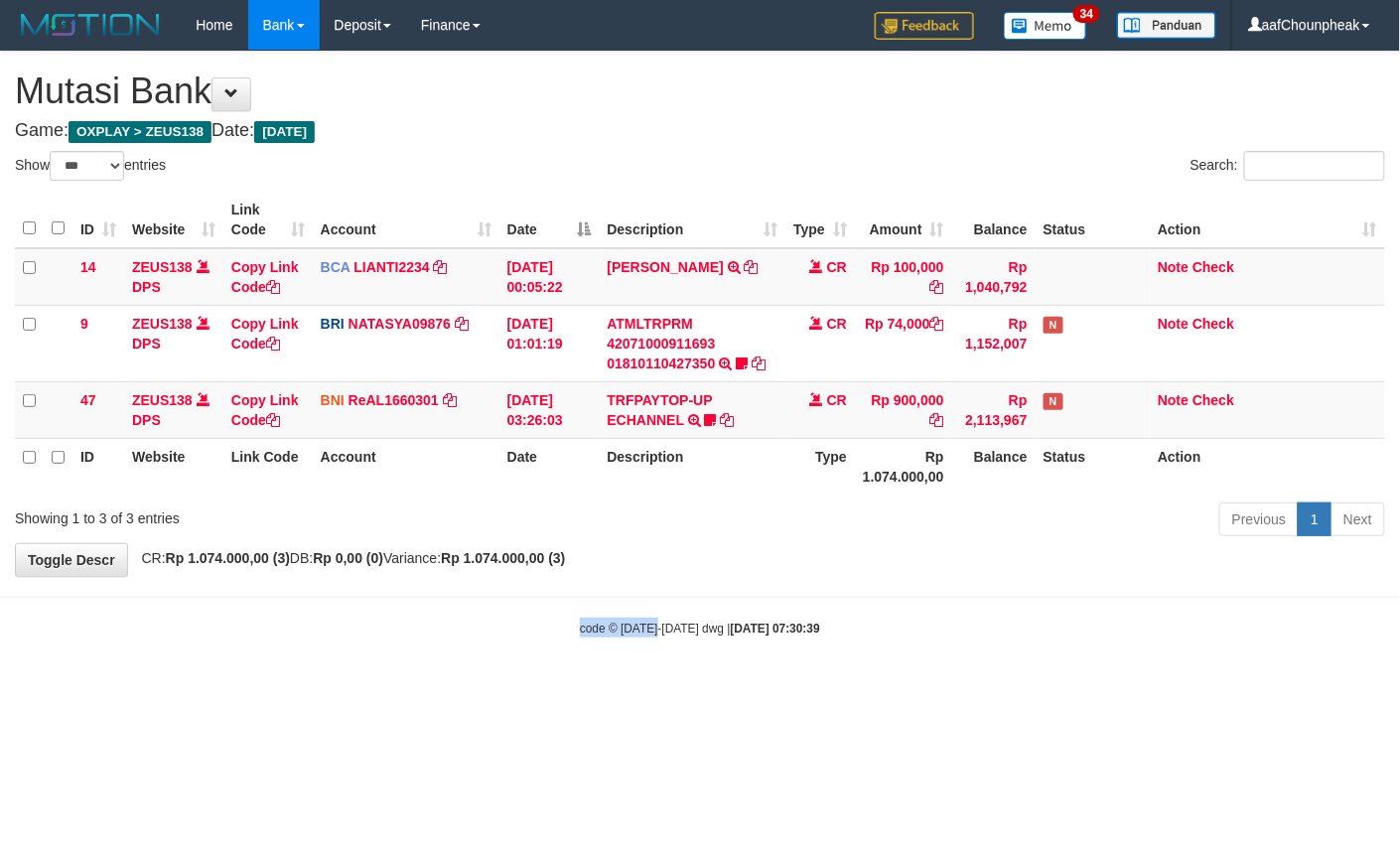 drag, startPoint x: 656, startPoint y: 600, endPoint x: 659, endPoint y: 629, distance: 29.15476 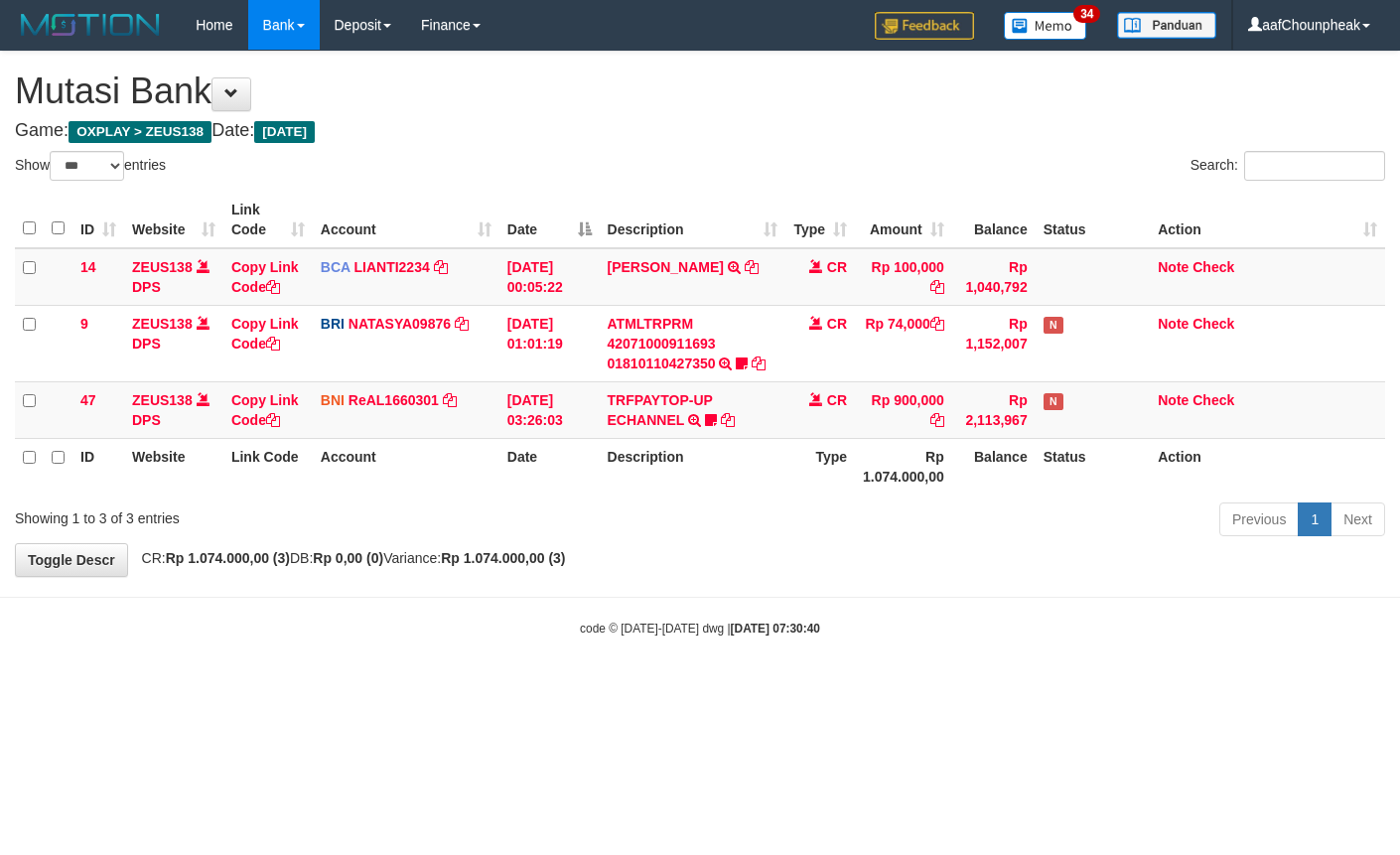 select on "***" 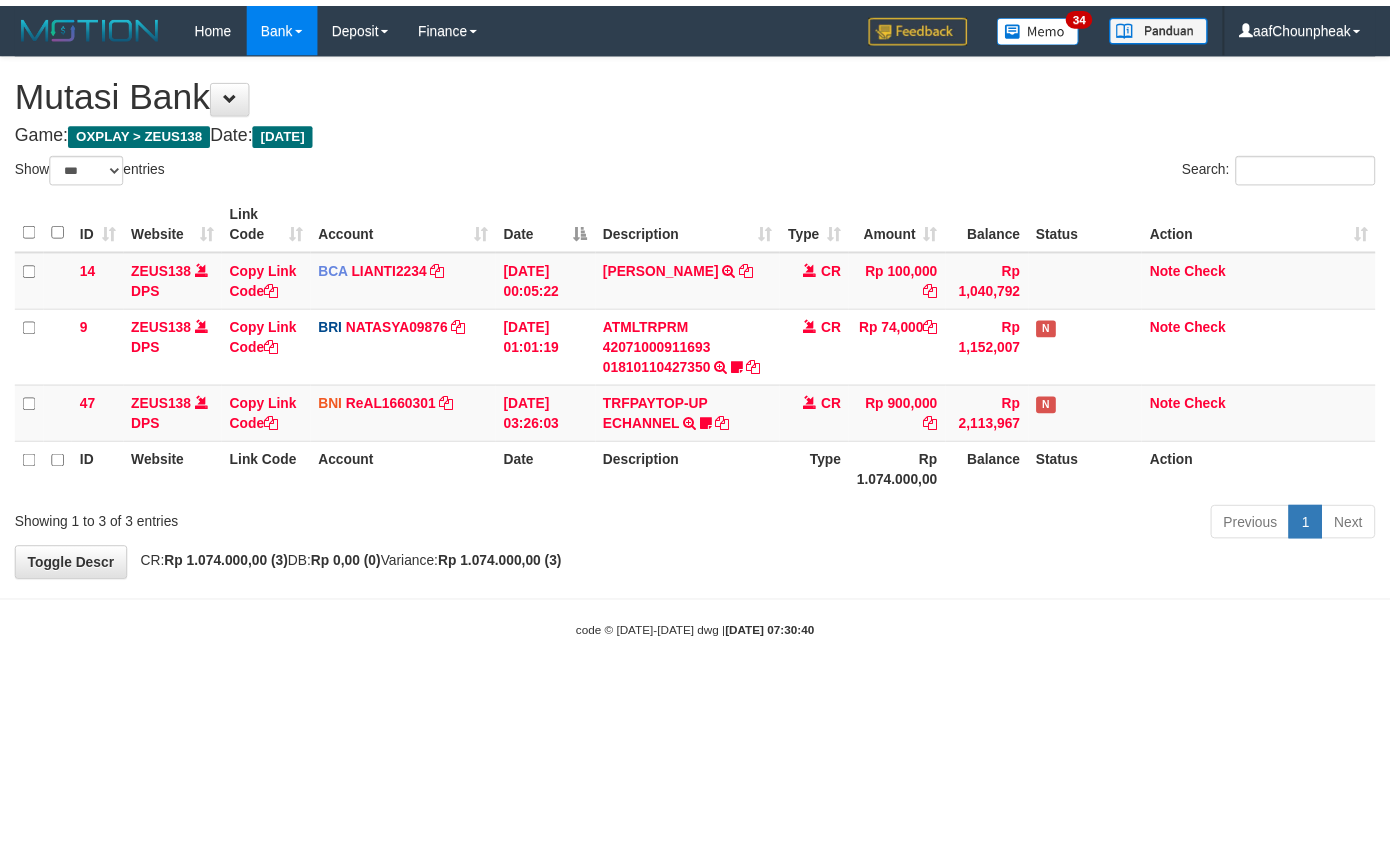 scroll, scrollTop: 0, scrollLeft: 0, axis: both 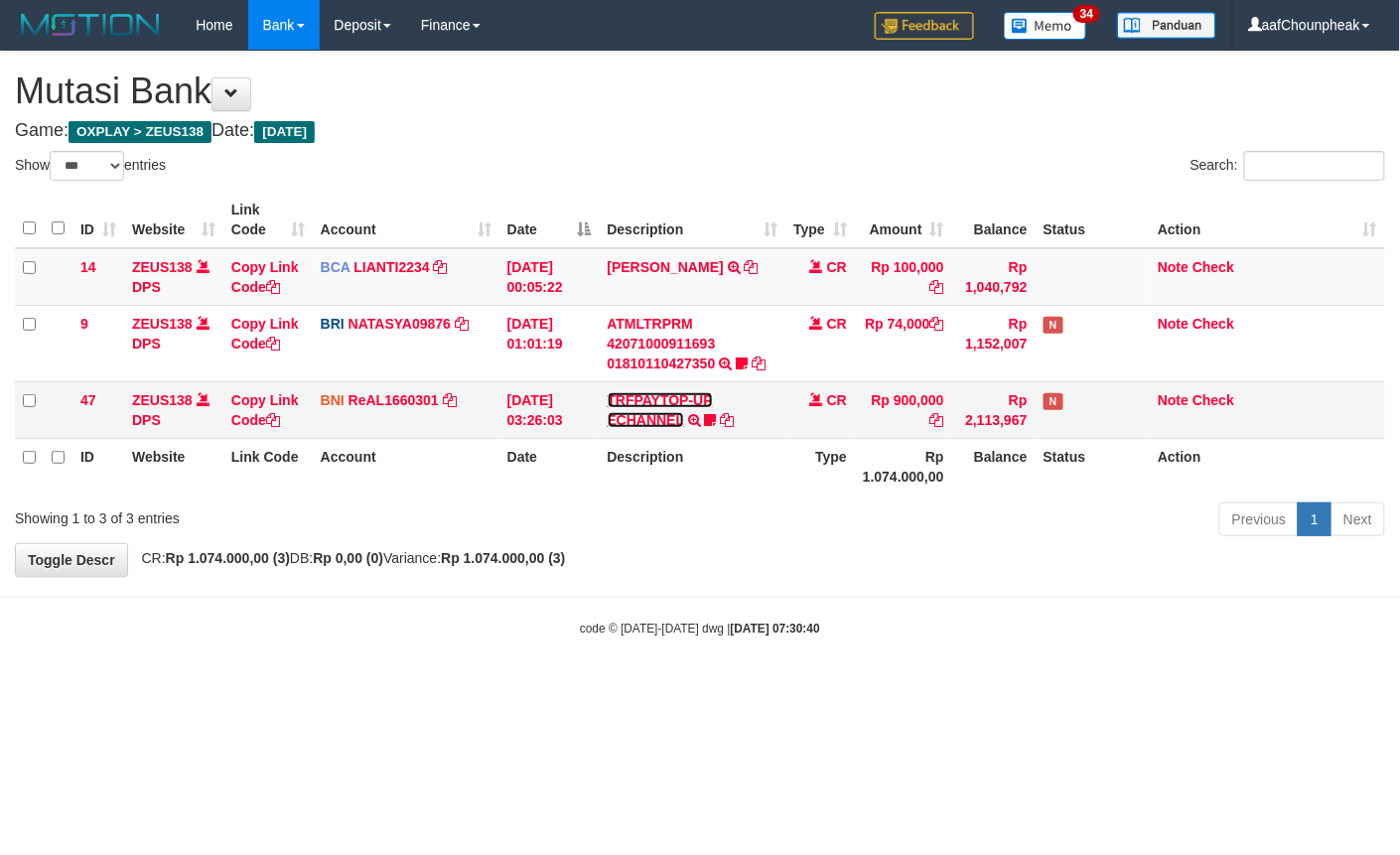 click on "TRFPAYTOP-UP ECHANNEL" at bounding box center [660, 410] 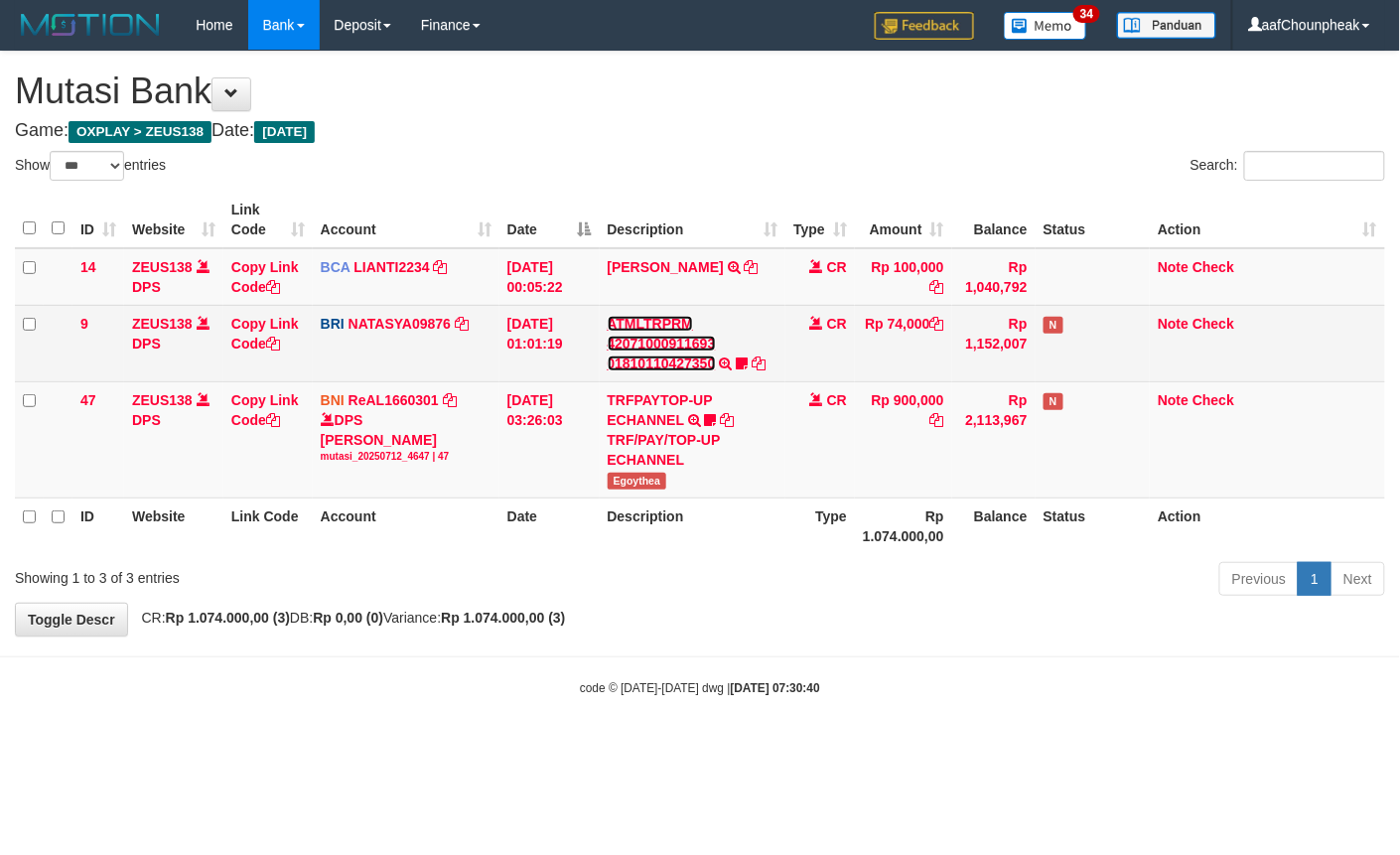 click on "ATMLTRPRM 42071000911693 01810110427350" at bounding box center [661, 344] 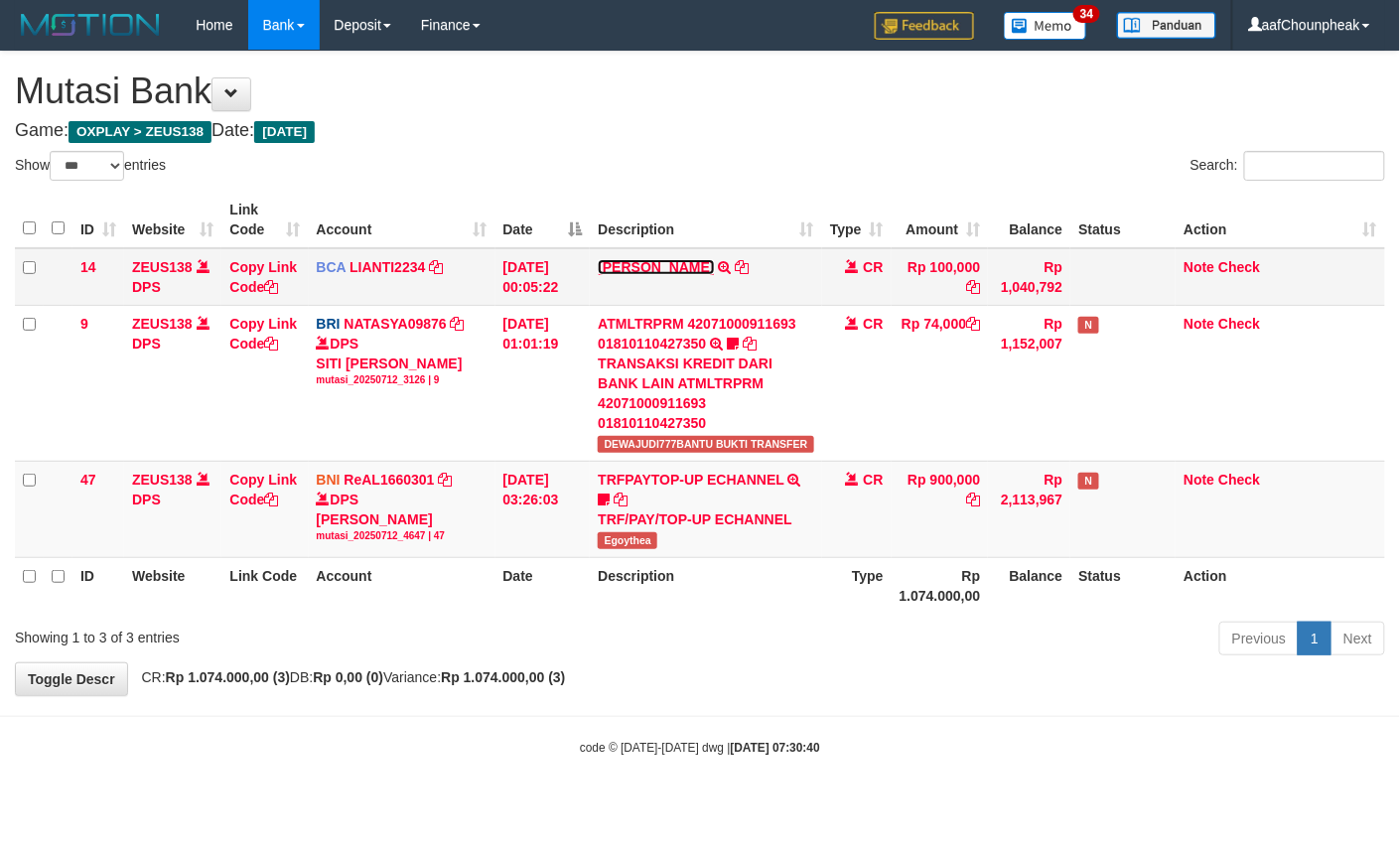 click on "YUSUP MAULAN" at bounding box center (655, 267) 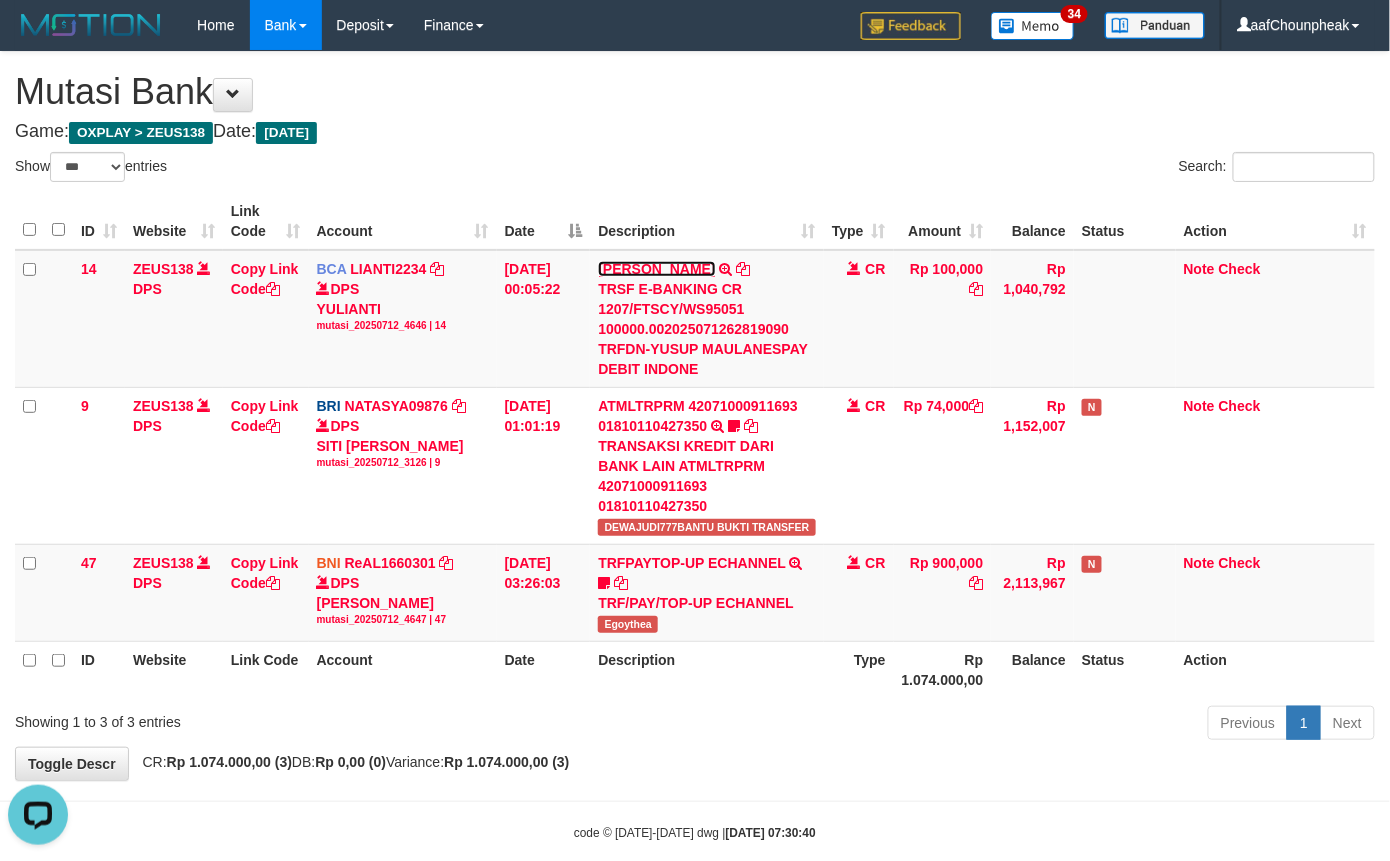 scroll, scrollTop: 0, scrollLeft: 0, axis: both 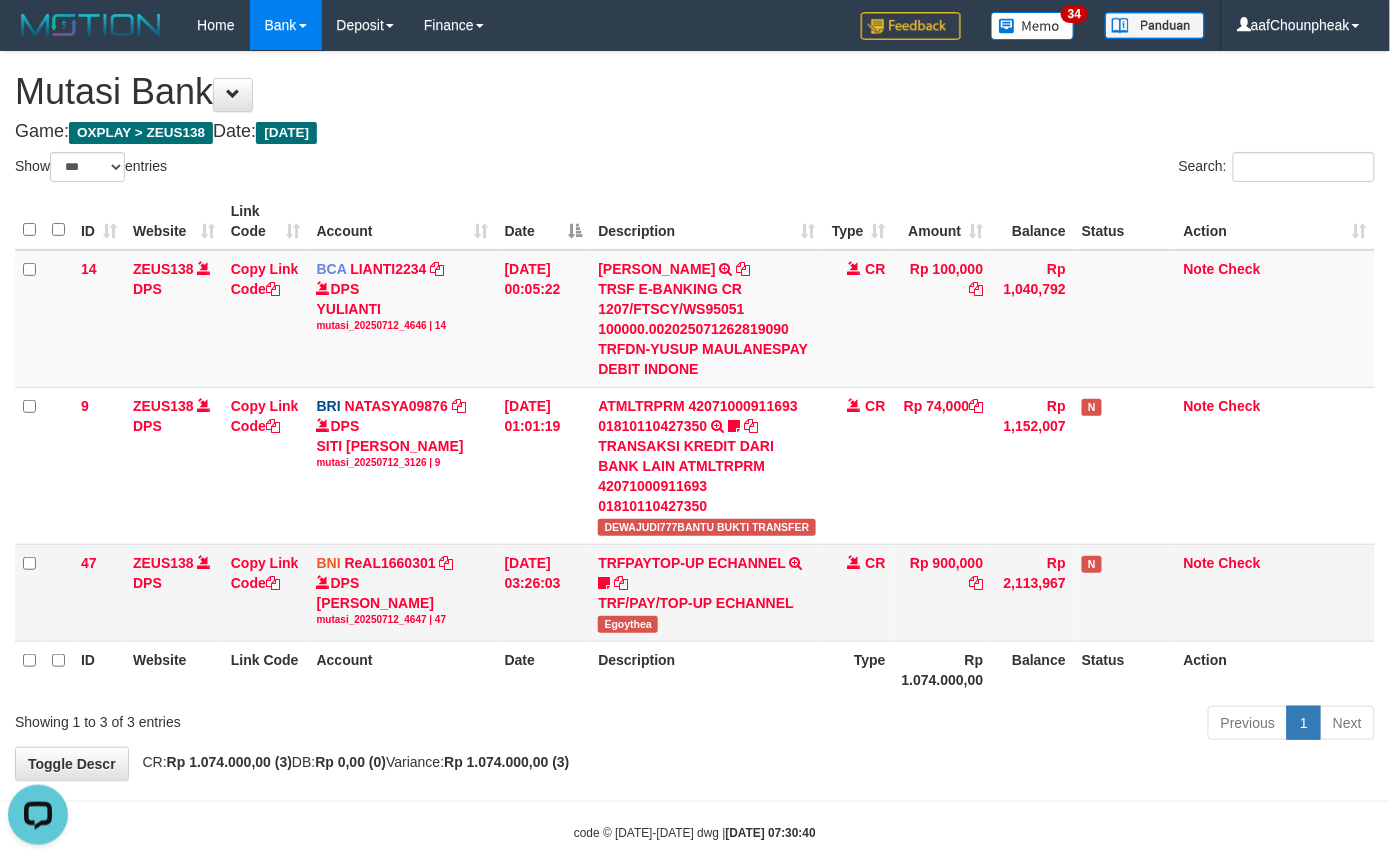 click on "TRFPAYTOP-UP ECHANNEL            TRF/PAY/TOP-UP ECHANNEL    Egoythea" at bounding box center (706, 592) 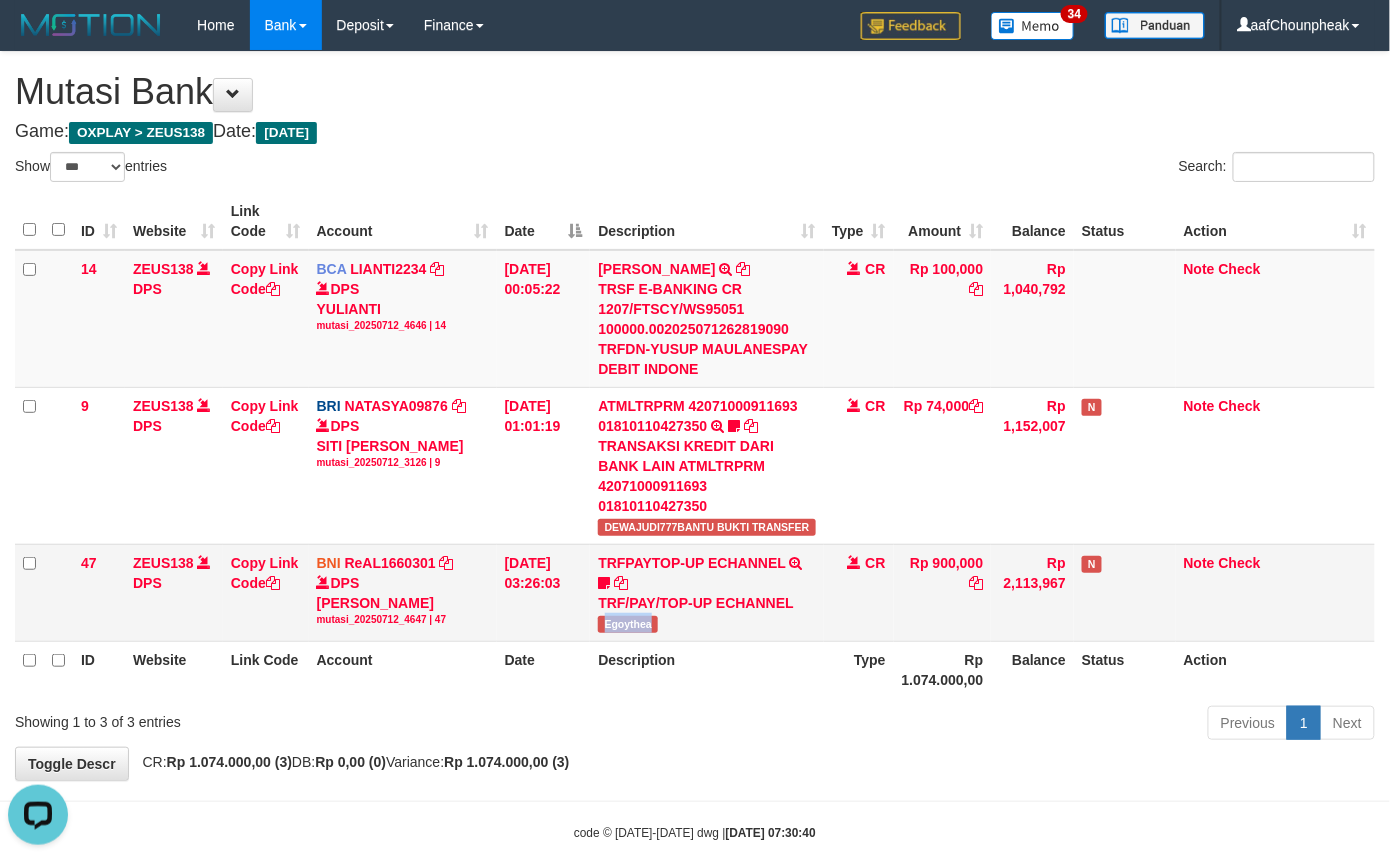 click on "TRFPAYTOP-UP ECHANNEL            TRF/PAY/TOP-UP ECHANNEL    Egoythea" at bounding box center [706, 592] 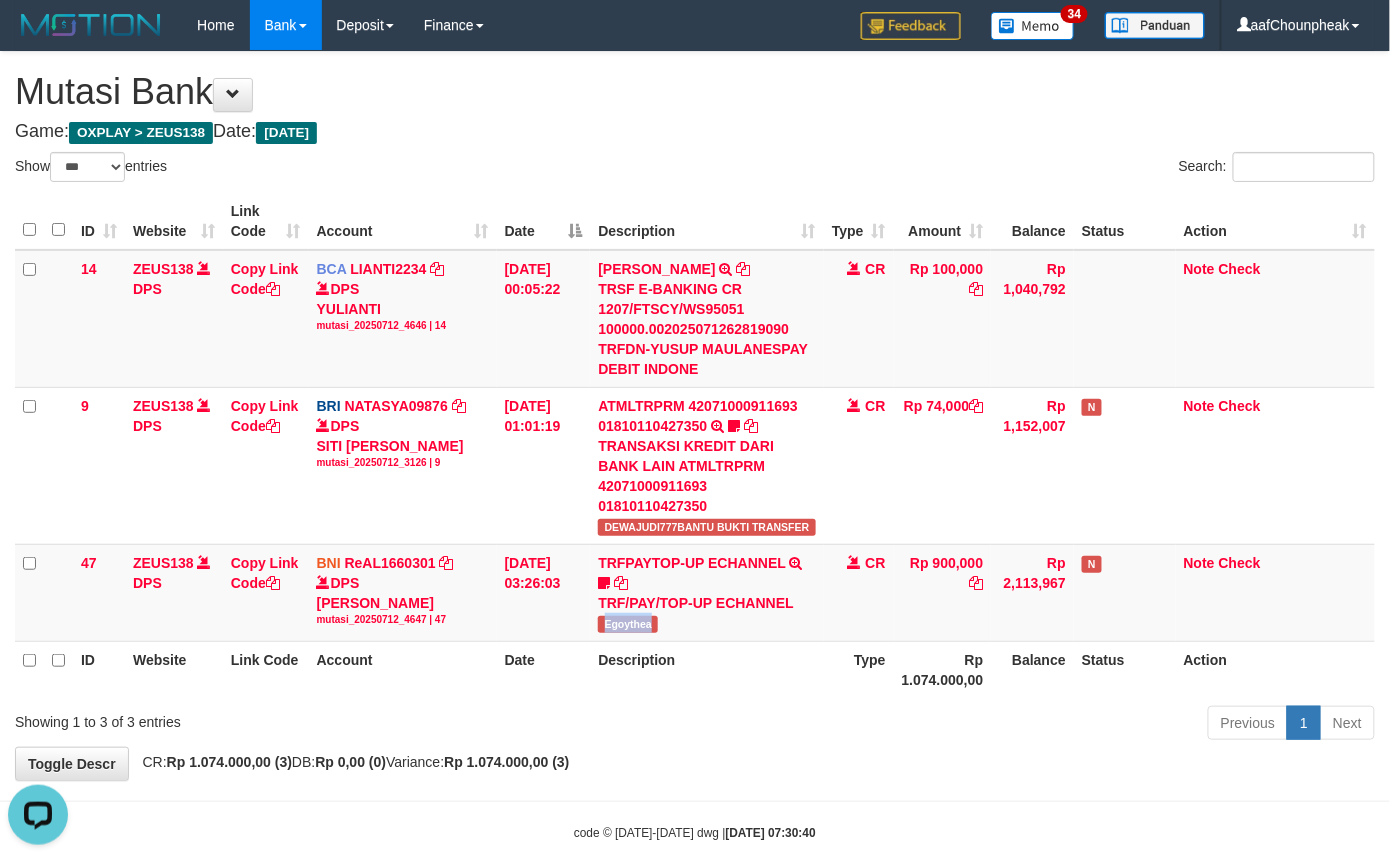 copy on "Egoythea" 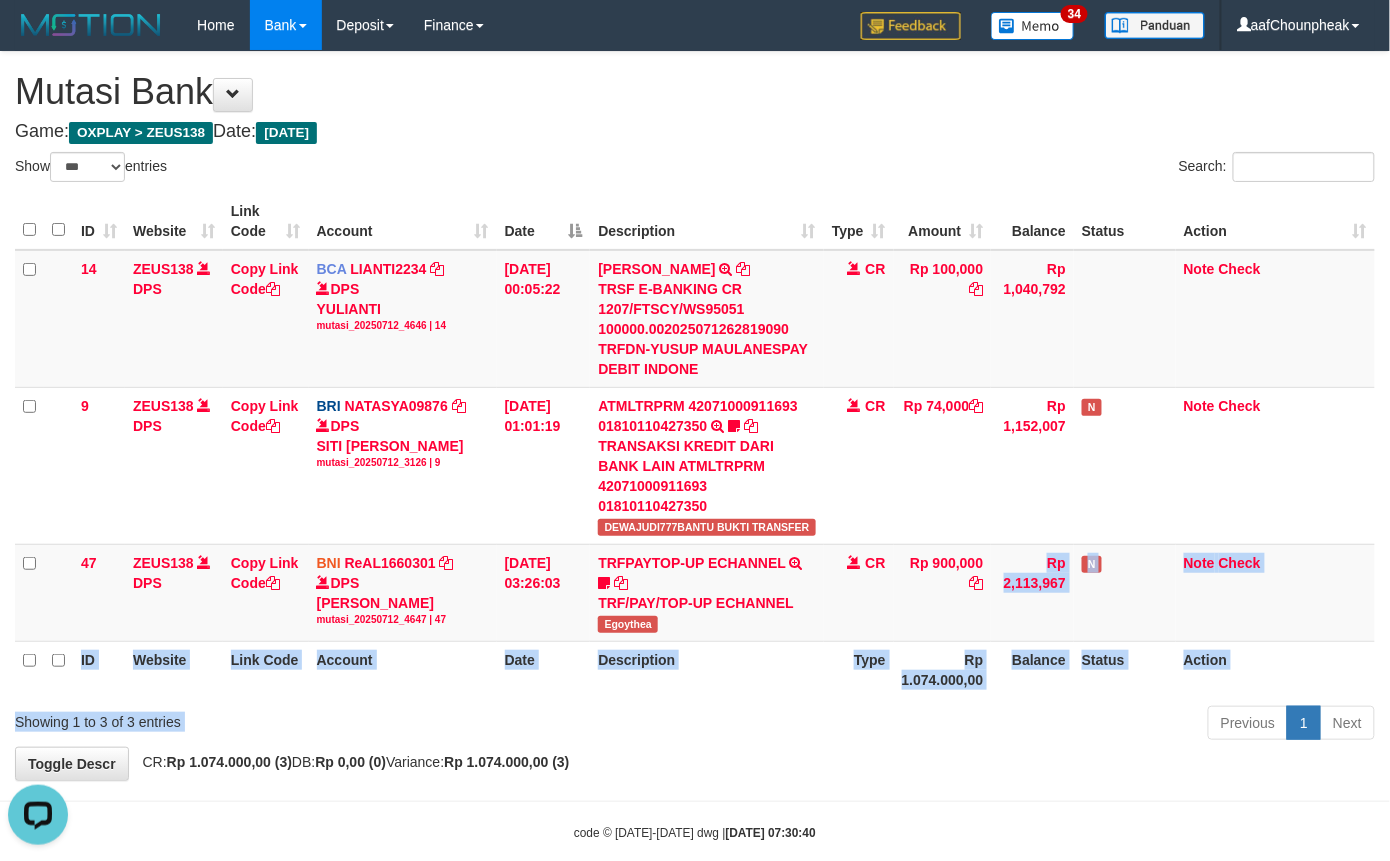 drag, startPoint x: 714, startPoint y: 700, endPoint x: 710, endPoint y: 714, distance: 14.56022 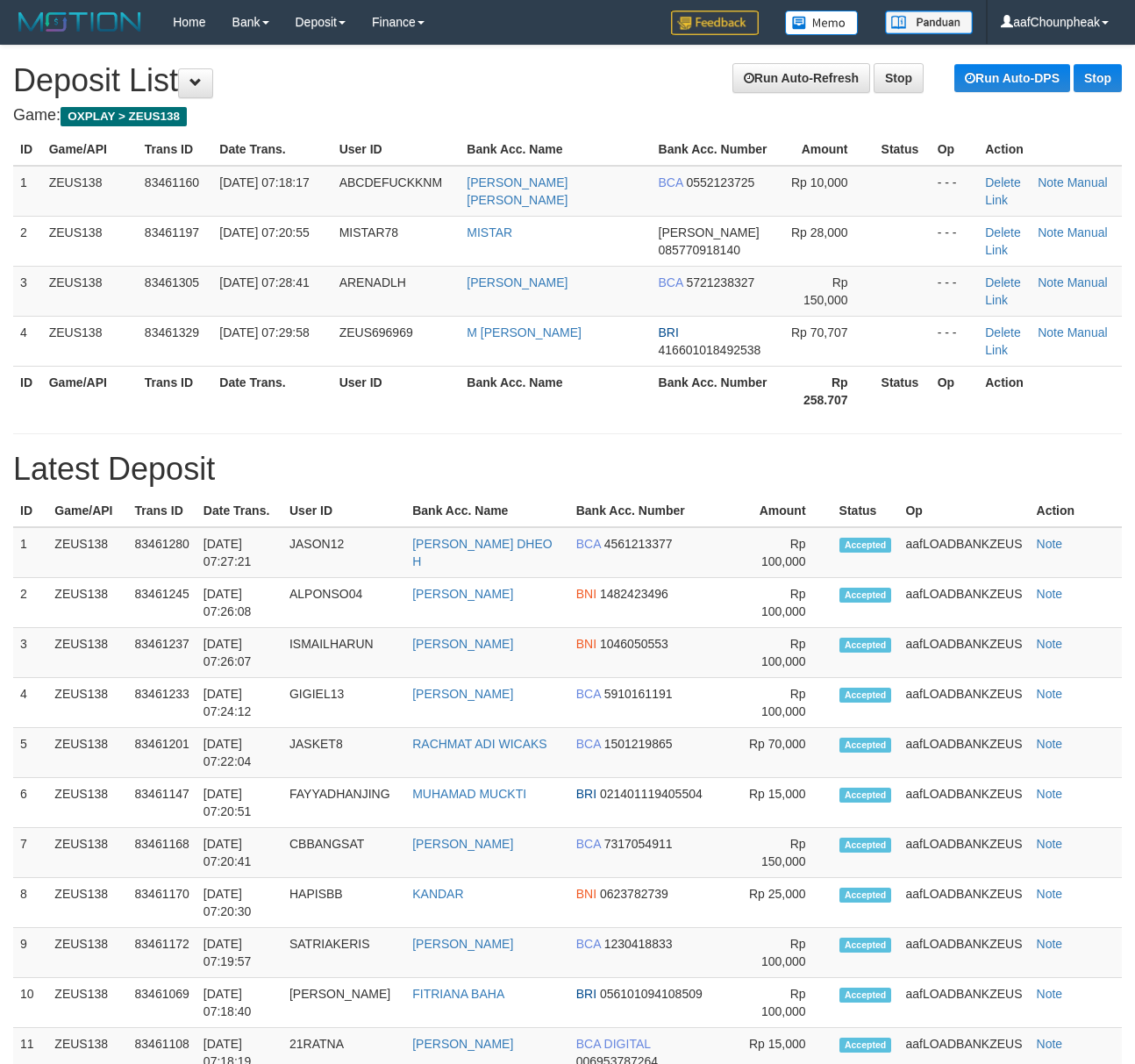 scroll, scrollTop: 0, scrollLeft: 0, axis: both 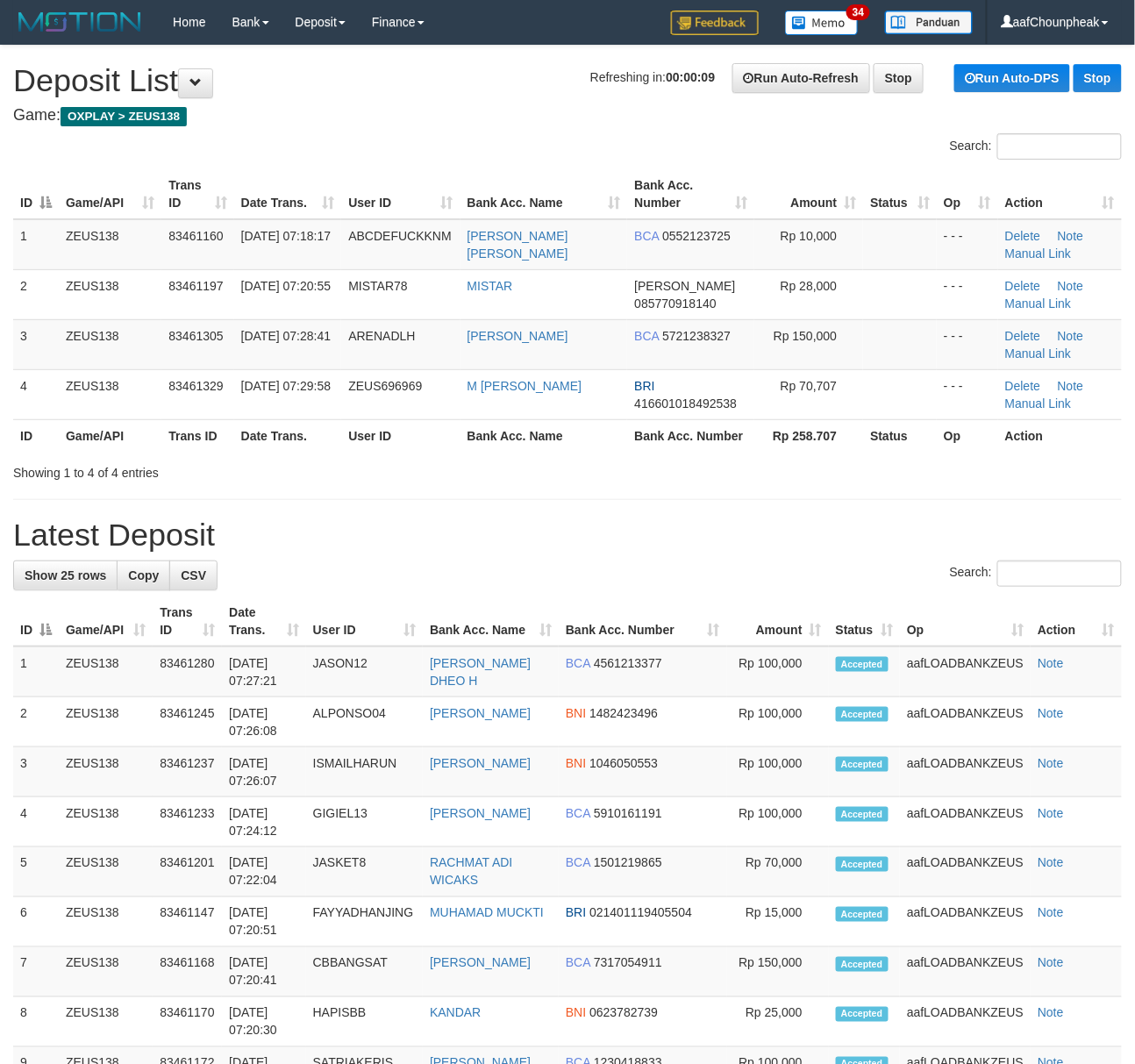 click on "User ID" at bounding box center (400, 194) 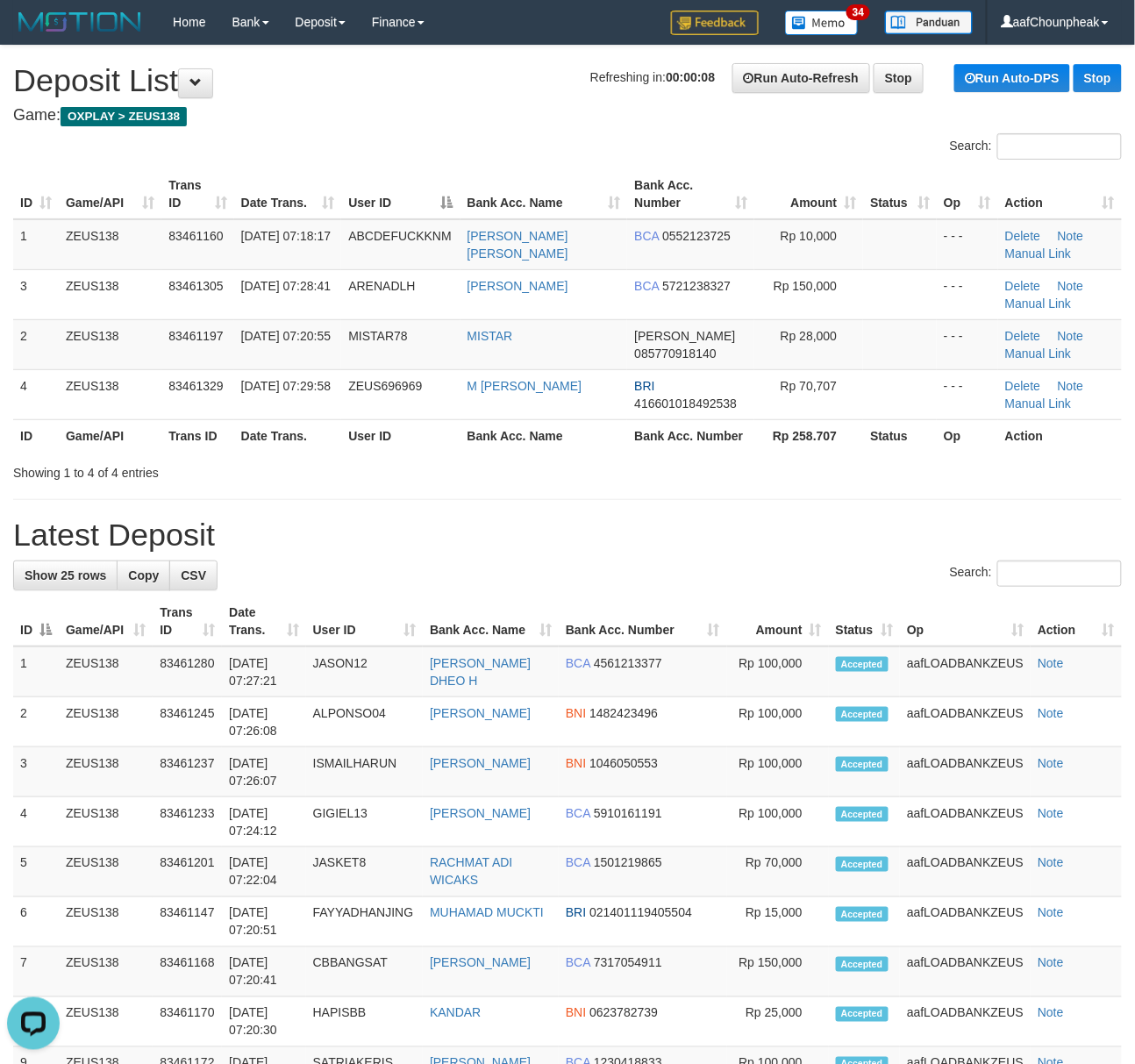 scroll, scrollTop: 0, scrollLeft: 0, axis: both 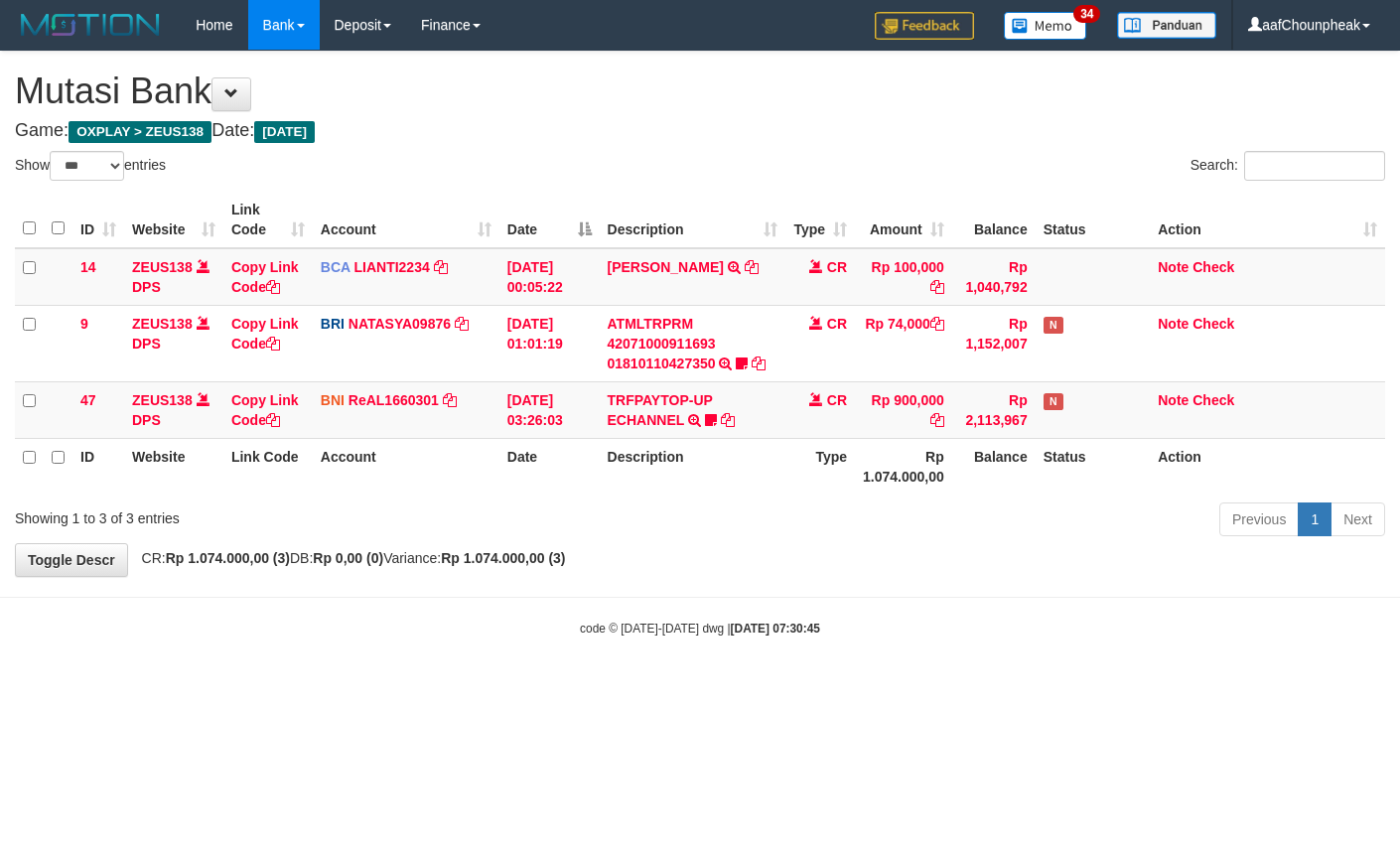 select on "***" 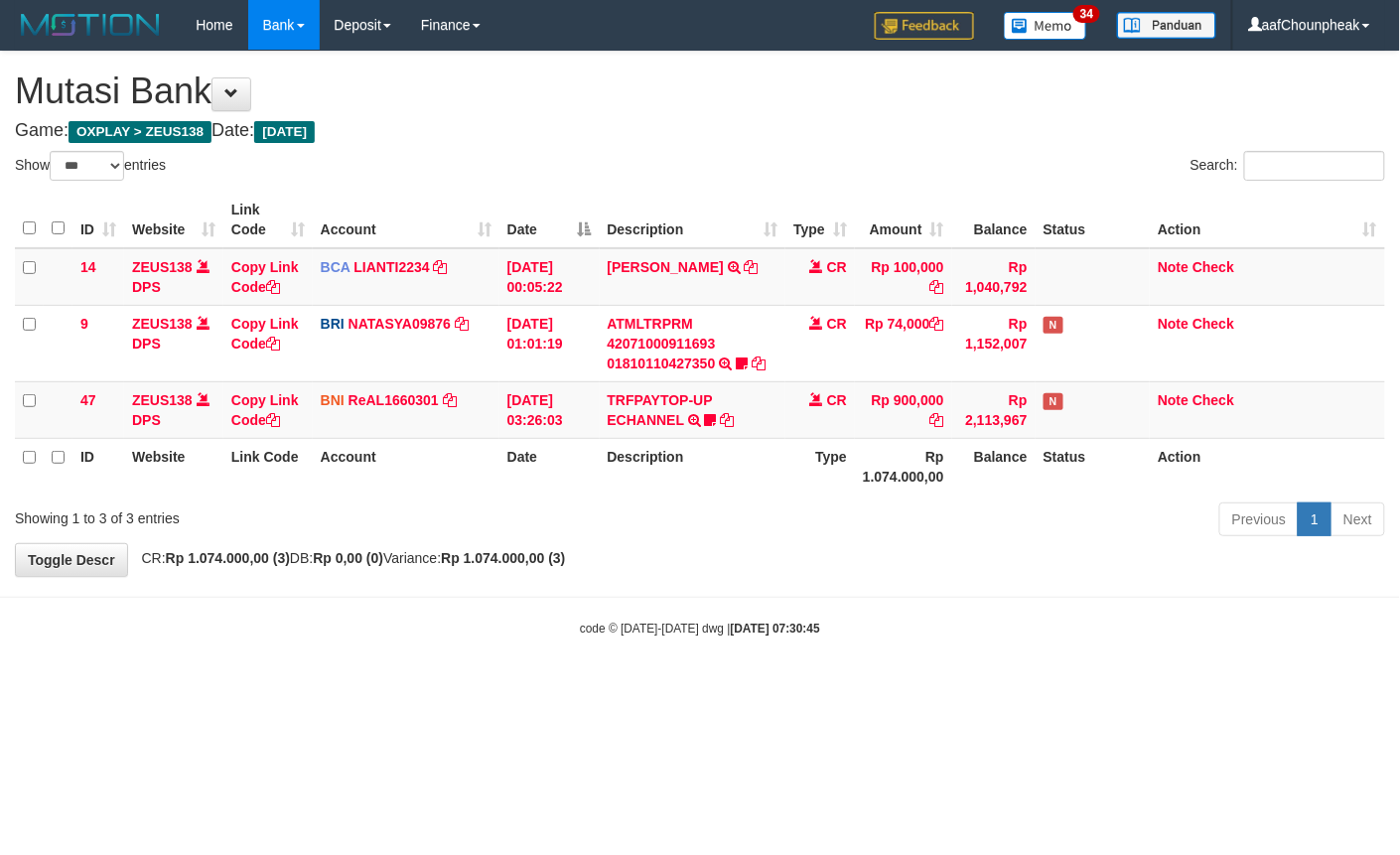 drag, startPoint x: 0, startPoint y: 0, endPoint x: 705, endPoint y: 704, distance: 996.31371 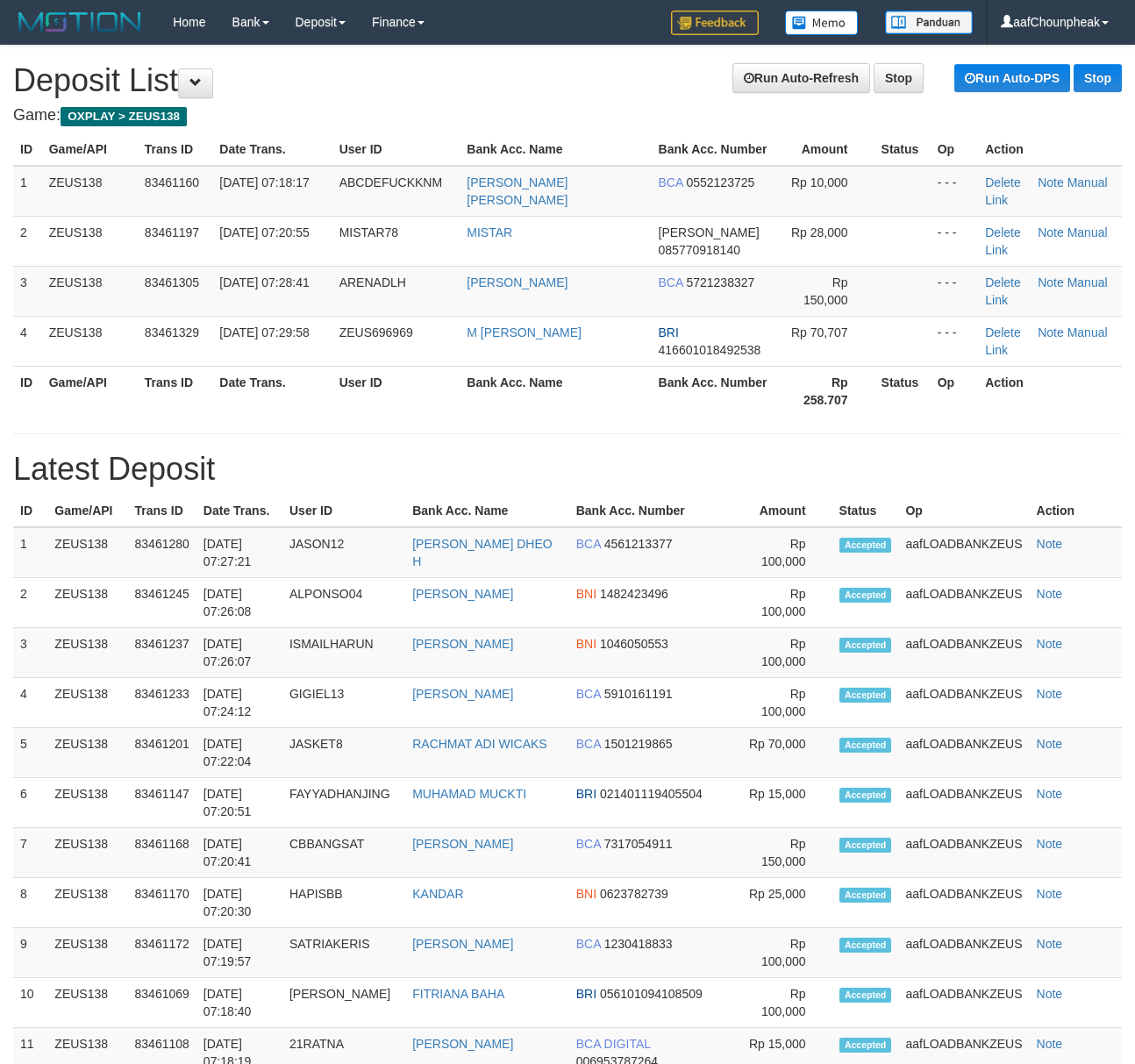 scroll, scrollTop: 0, scrollLeft: 0, axis: both 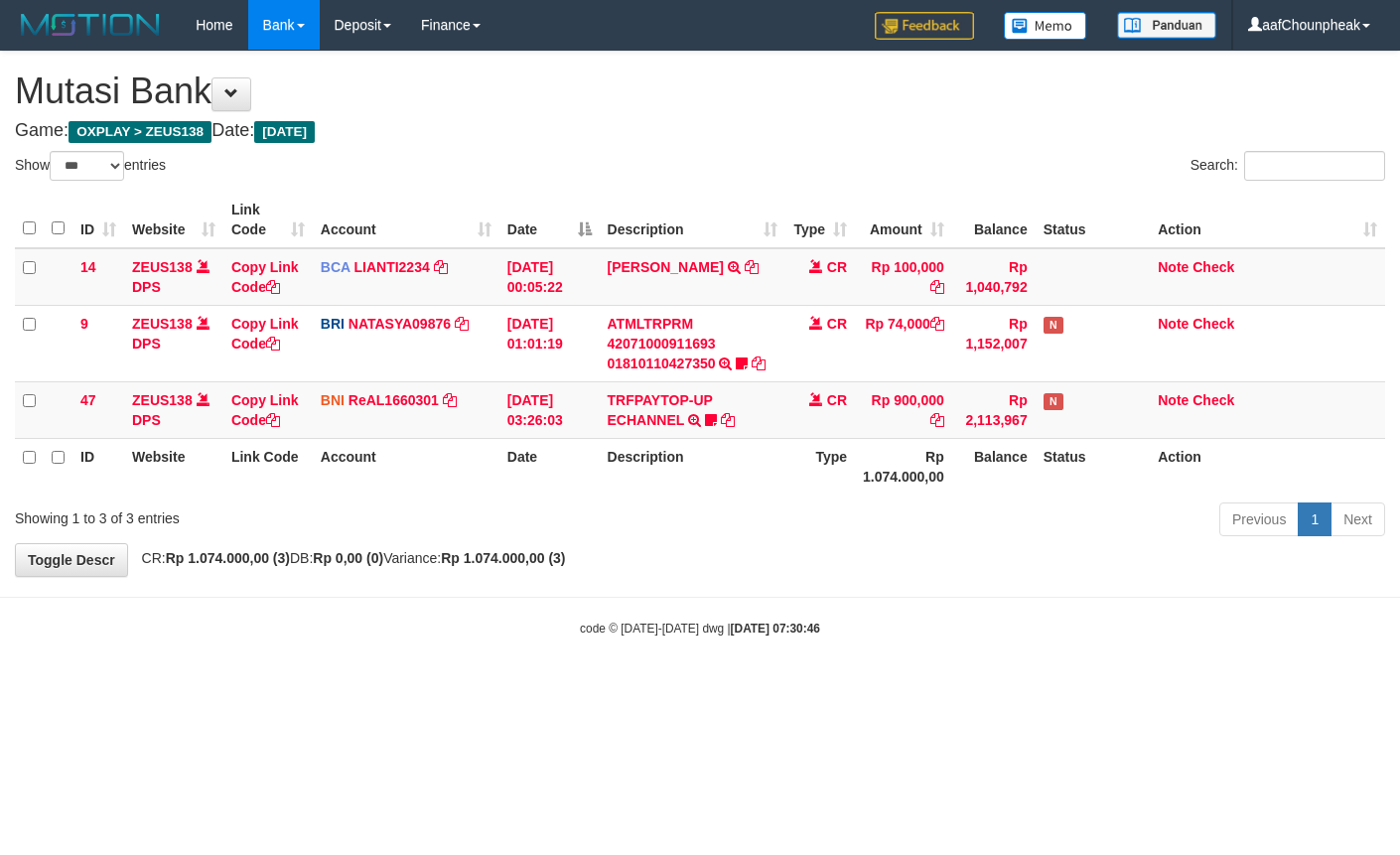 select on "***" 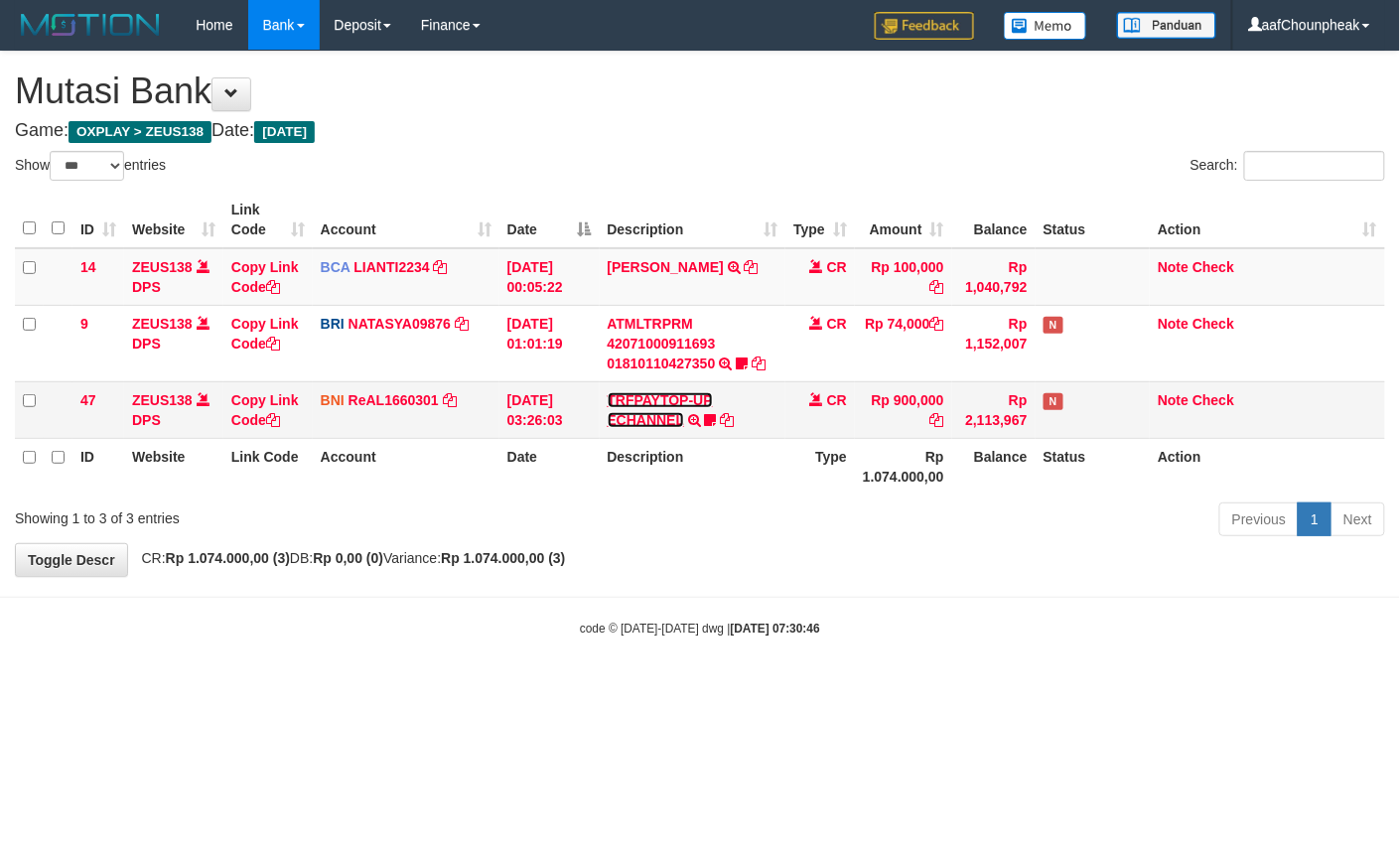 click on "TRFPAYTOP-UP ECHANNEL" at bounding box center [660, 410] 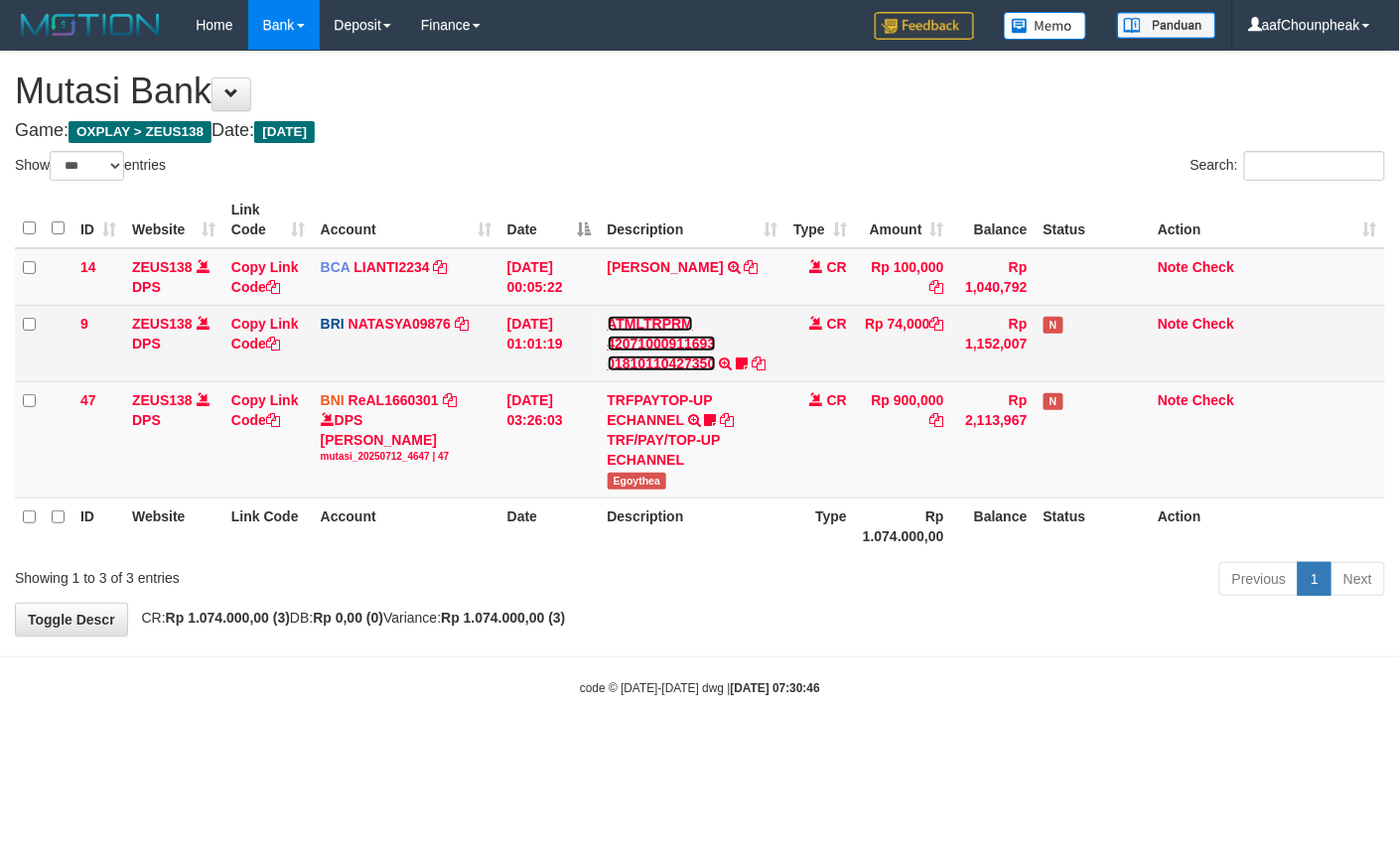 click on "ATMLTRPRM 42071000911693 01810110427350" at bounding box center [661, 344] 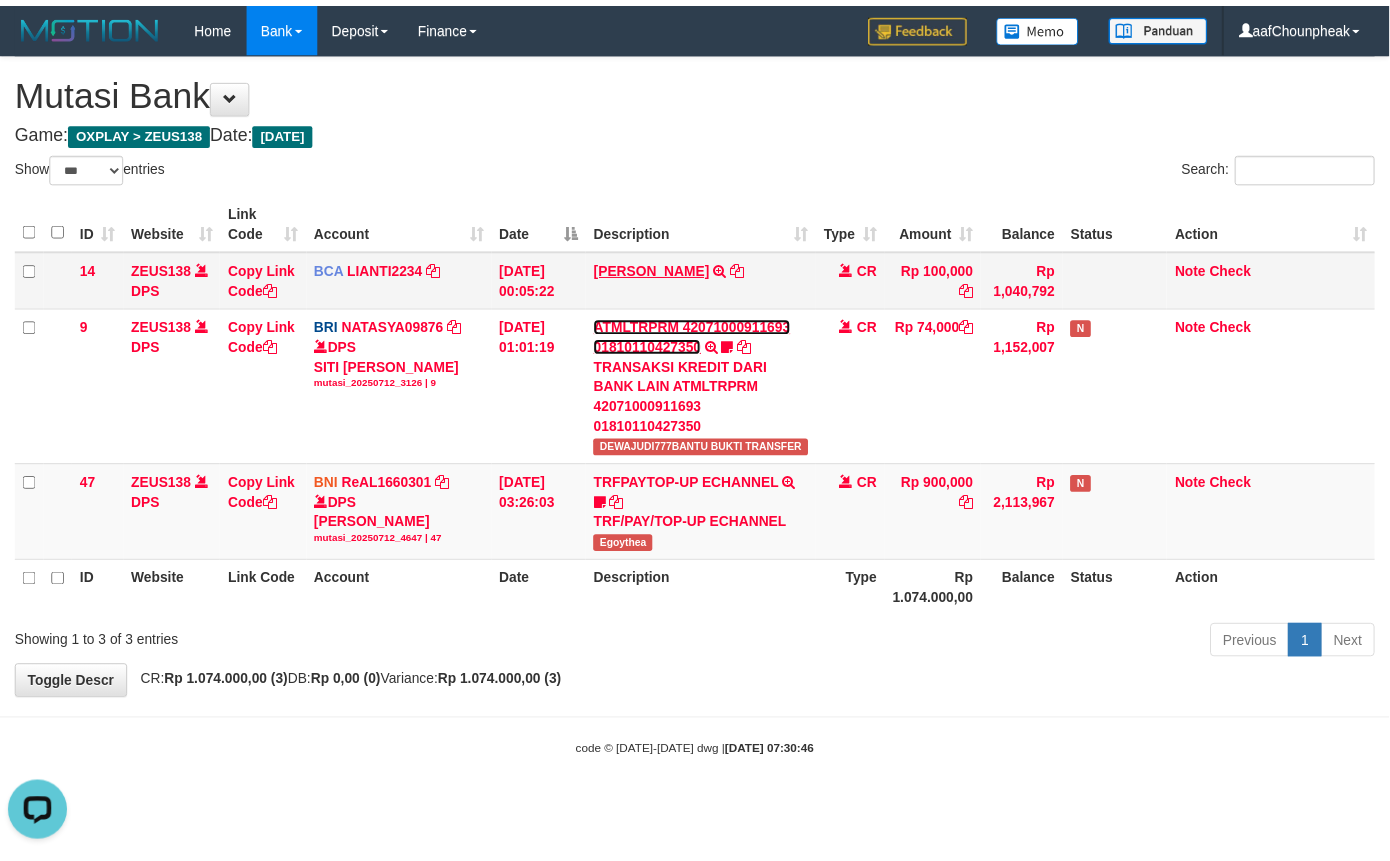 scroll, scrollTop: 0, scrollLeft: 0, axis: both 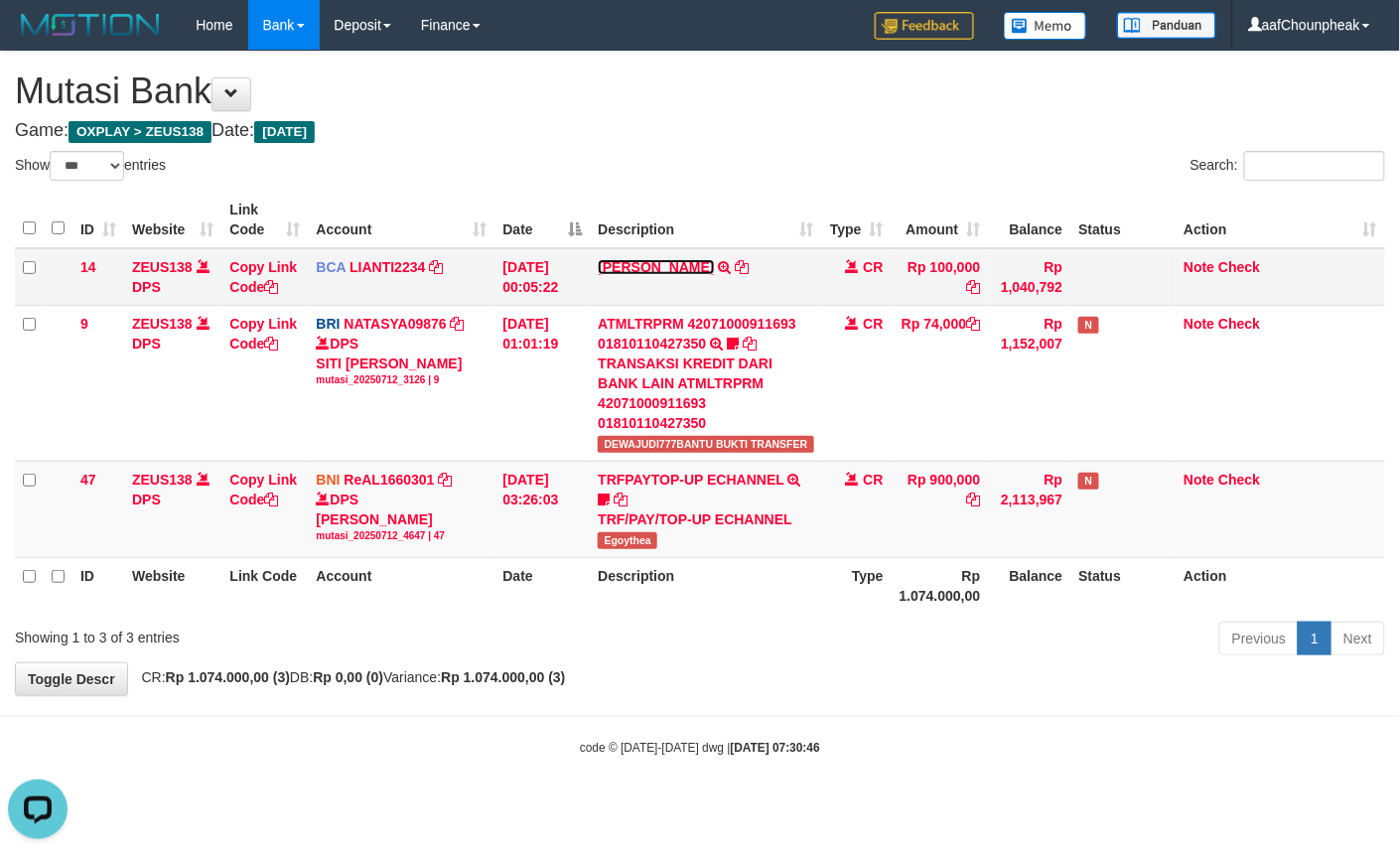 click on "[PERSON_NAME]" at bounding box center (655, 267) 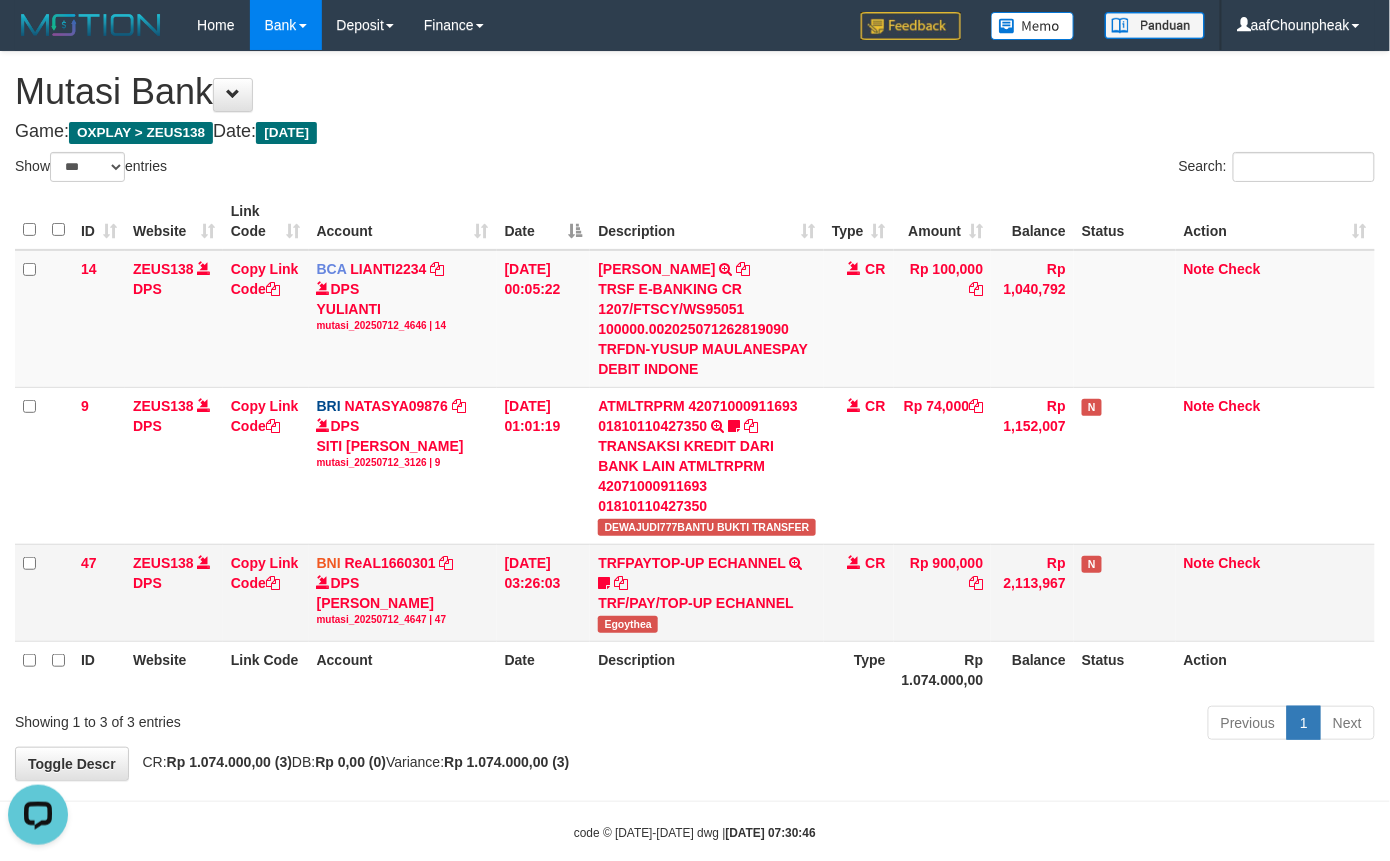click on "Egoythea" at bounding box center (628, 624) 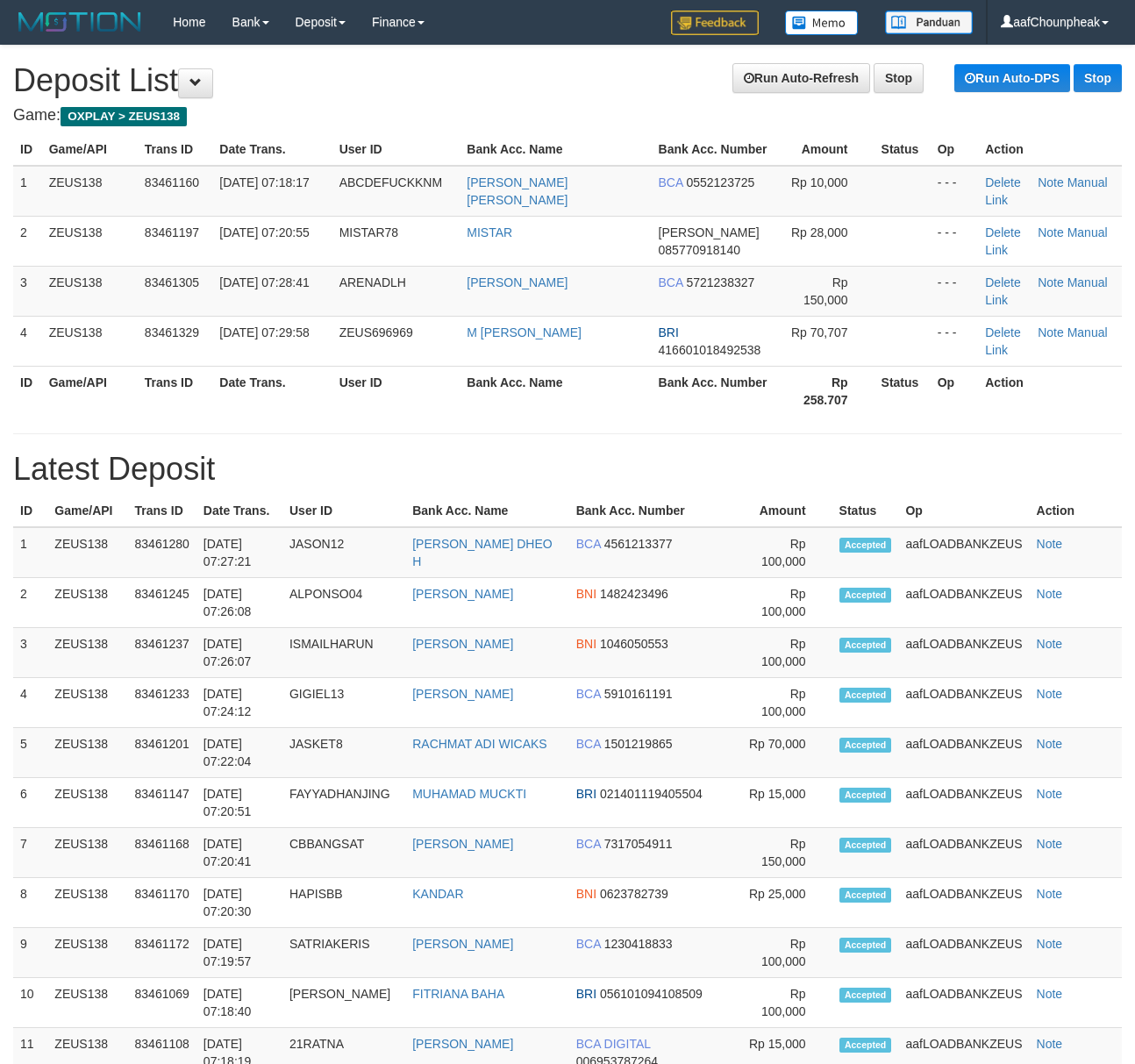 scroll, scrollTop: 0, scrollLeft: 0, axis: both 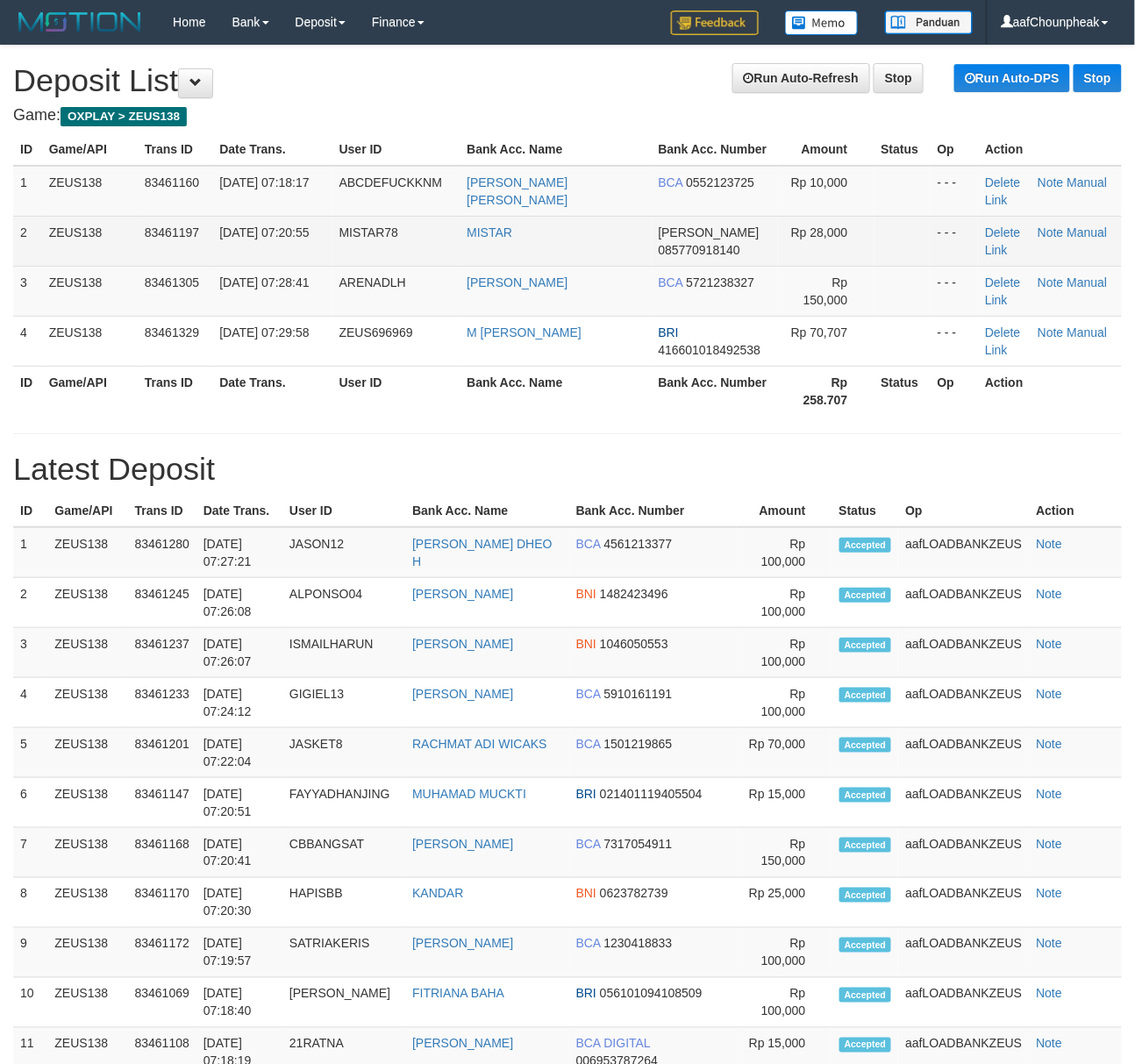 click on "12/07/2025 07:20:55" at bounding box center (272, 240) 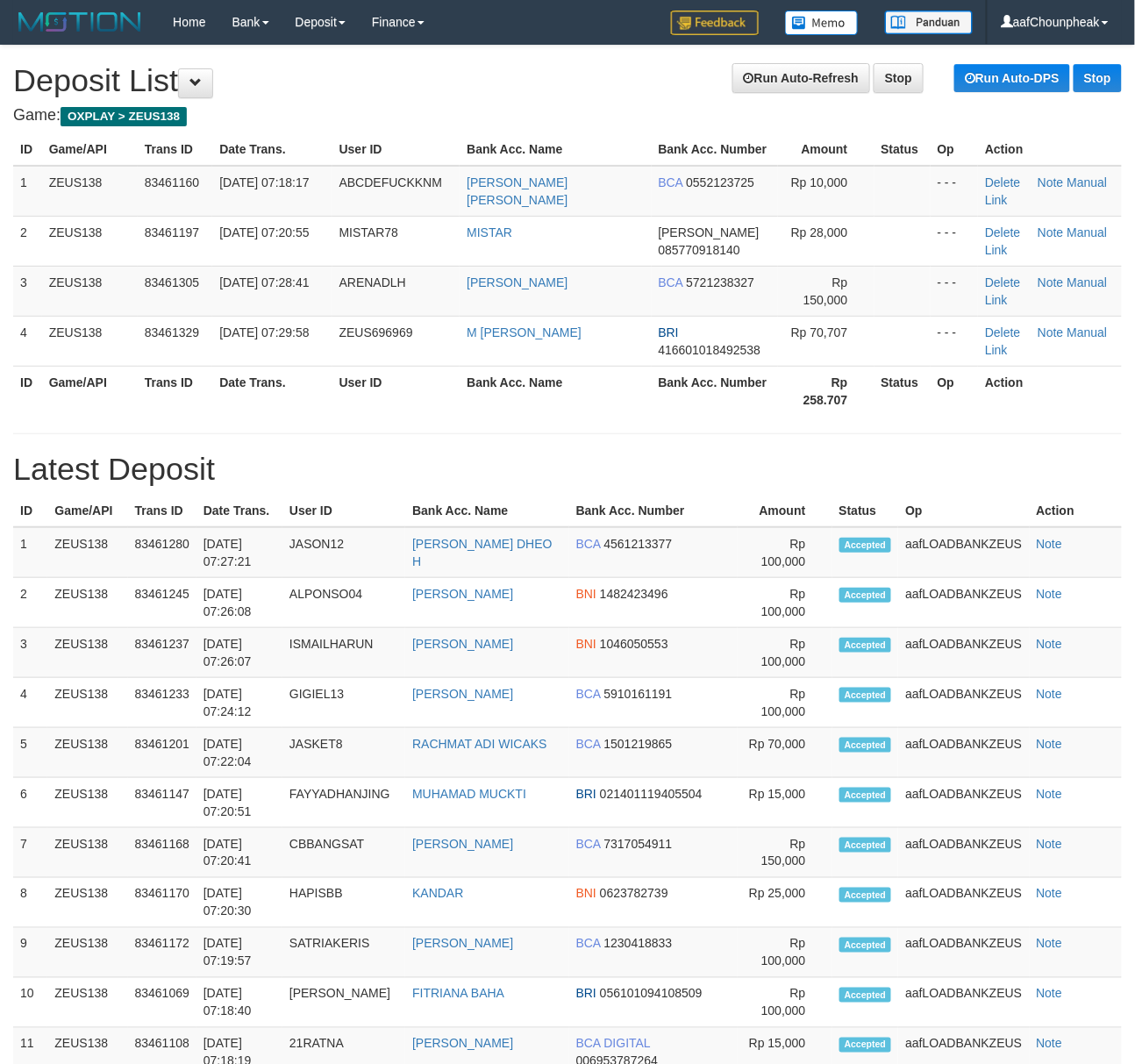 drag, startPoint x: 299, startPoint y: 112, endPoint x: 4, endPoint y: 148, distance: 297.1885 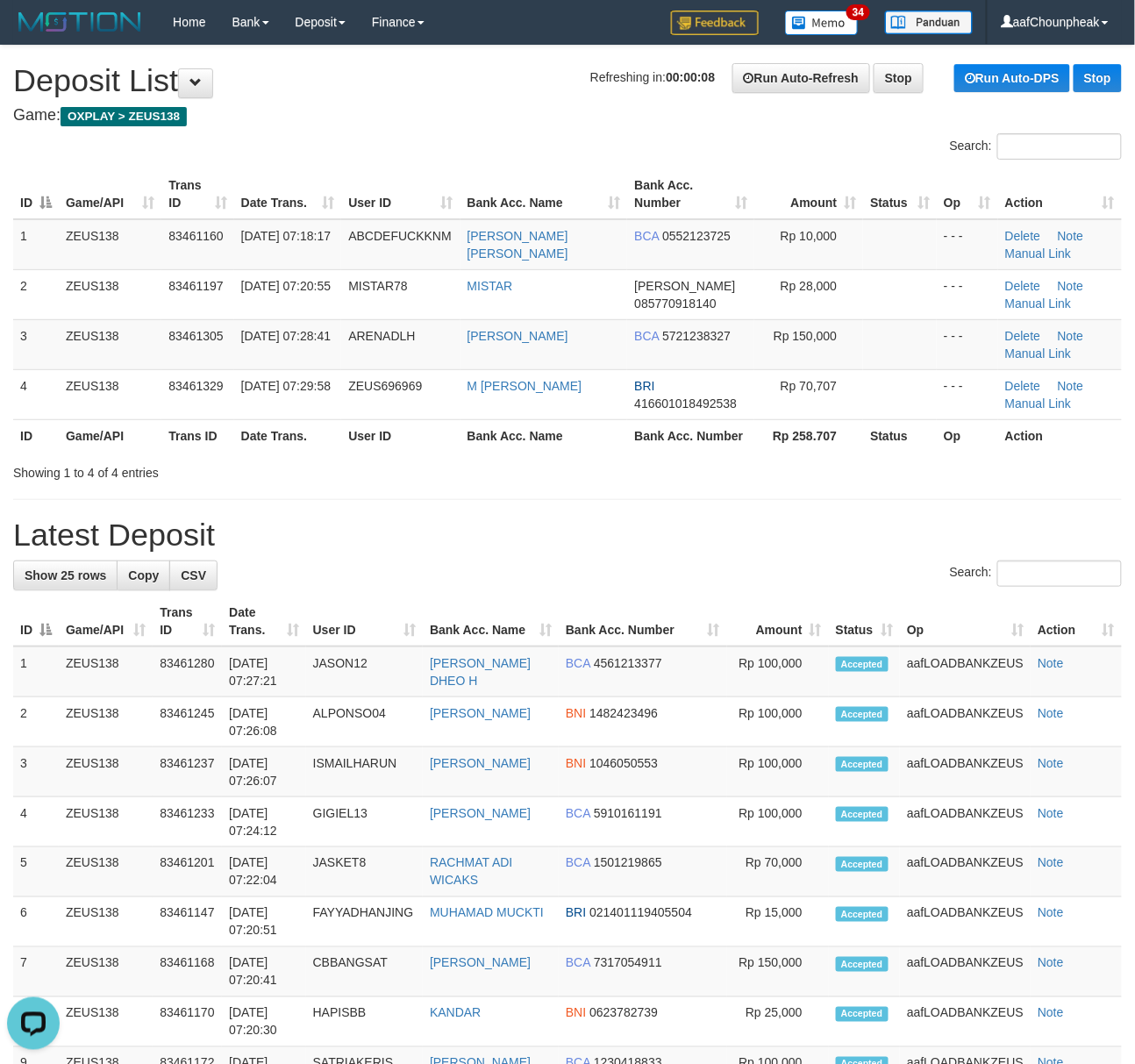 scroll, scrollTop: 0, scrollLeft: 0, axis: both 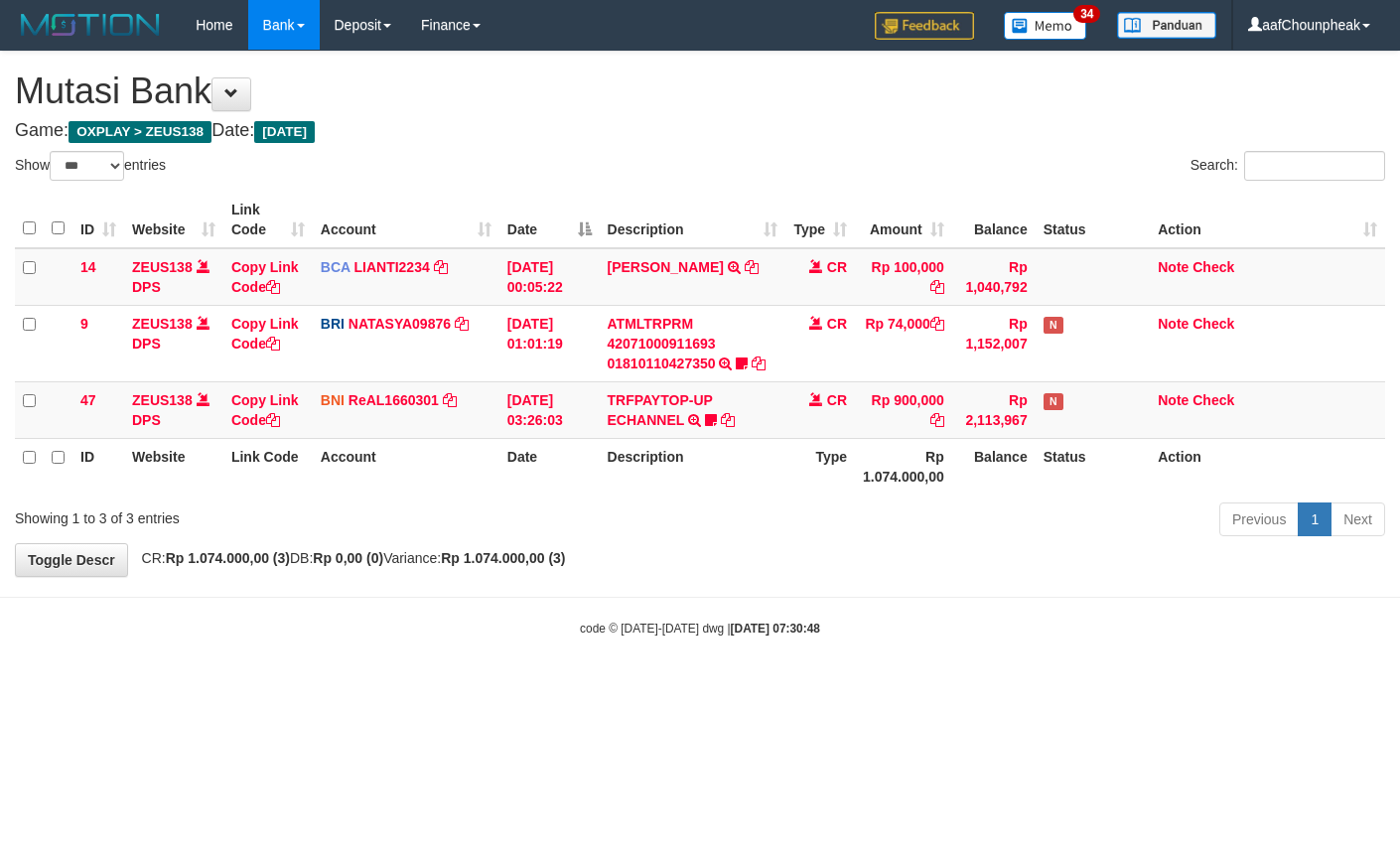 select on "***" 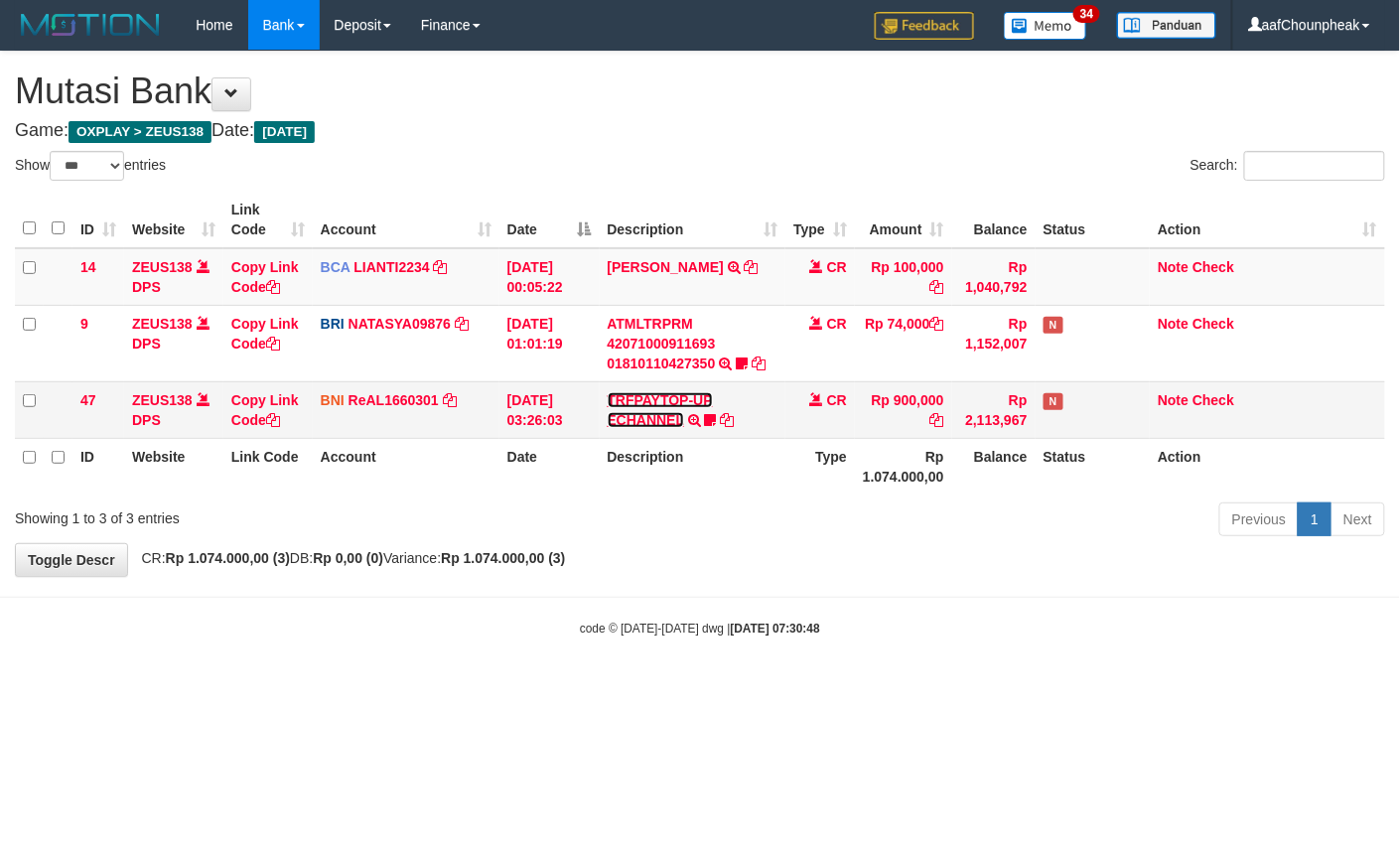 click on "TRFPAYTOP-UP ECHANNEL" at bounding box center (660, 410) 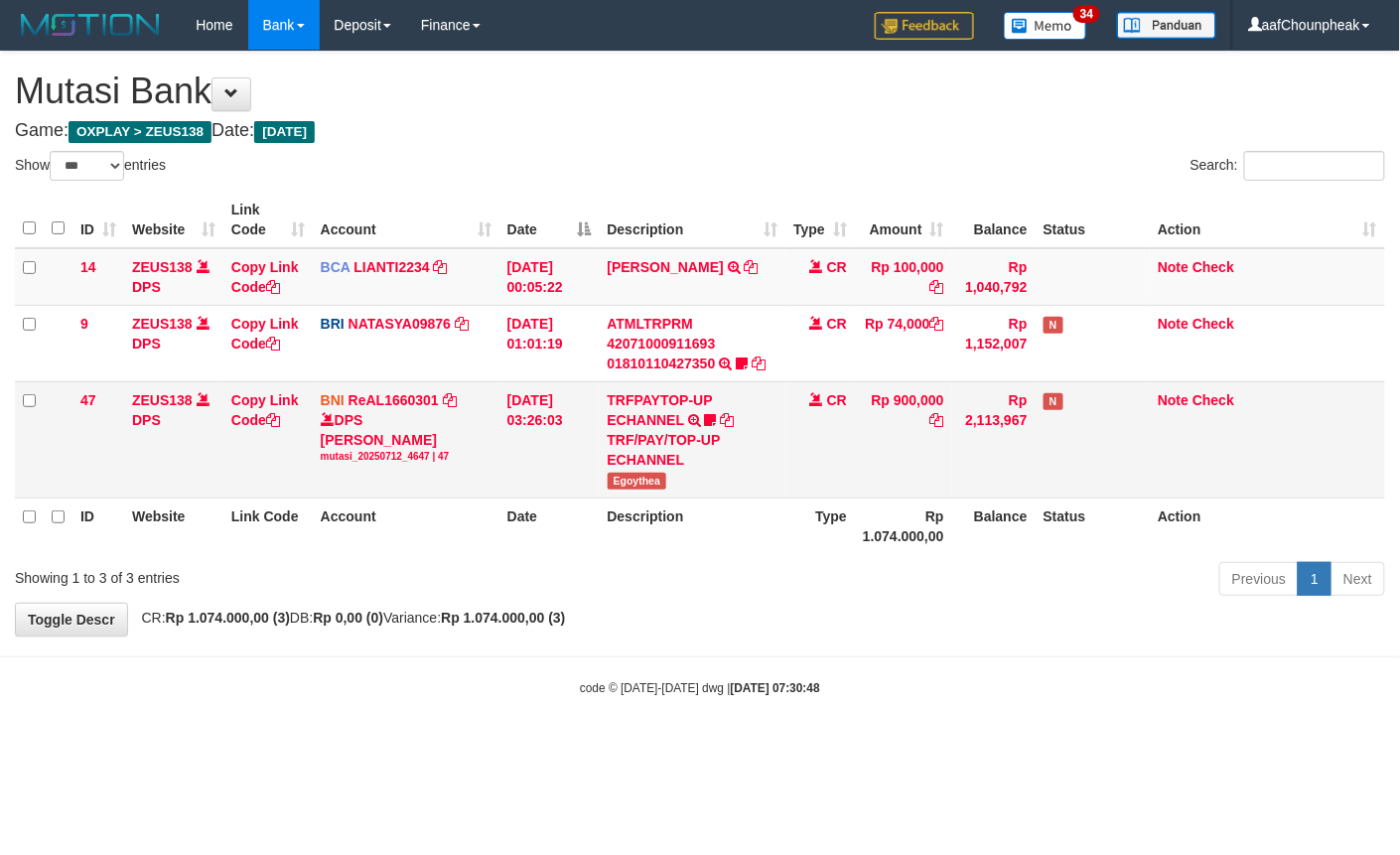 click on "Egoythea" at bounding box center (637, 481) 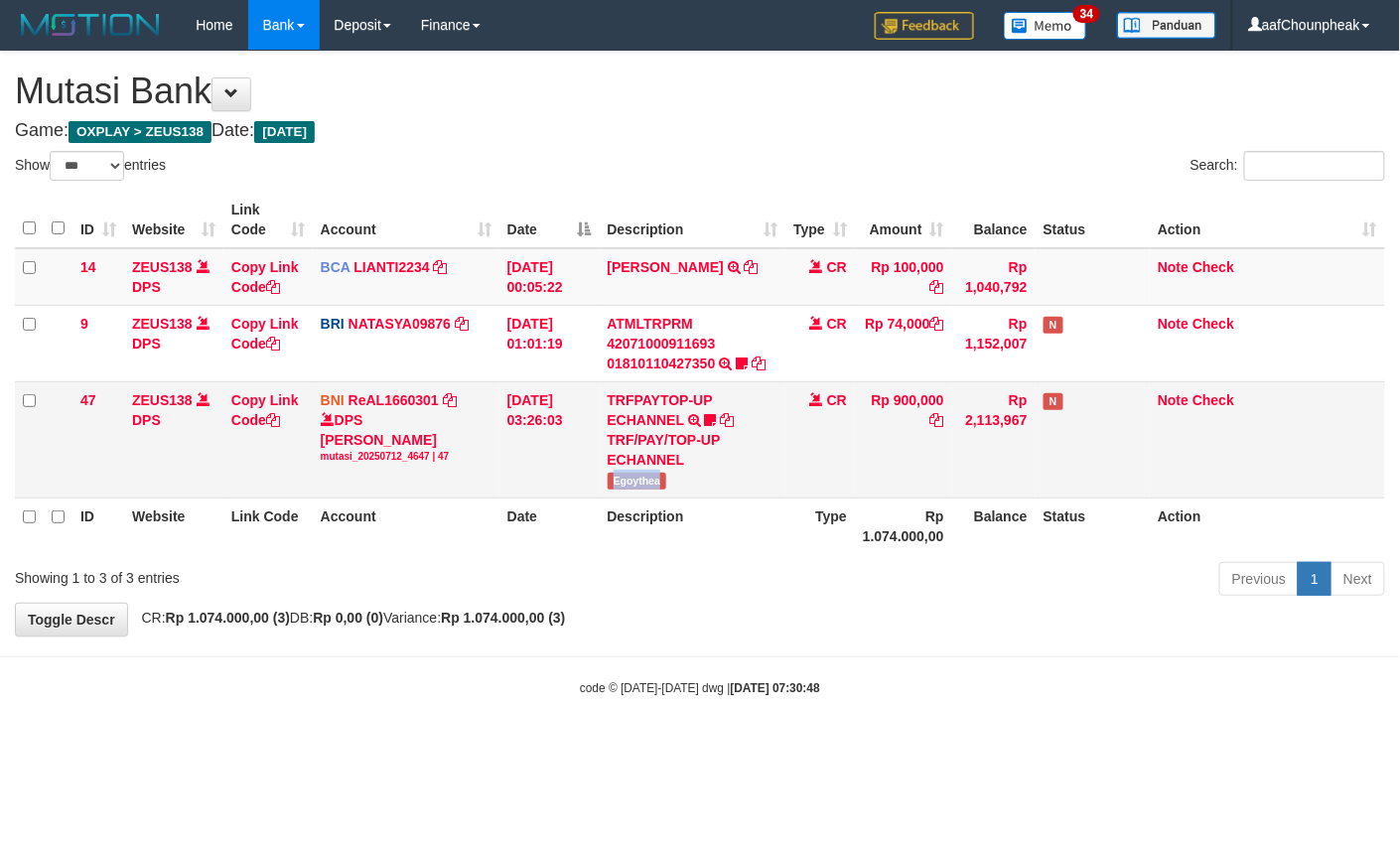 click on "Egoythea" at bounding box center [637, 481] 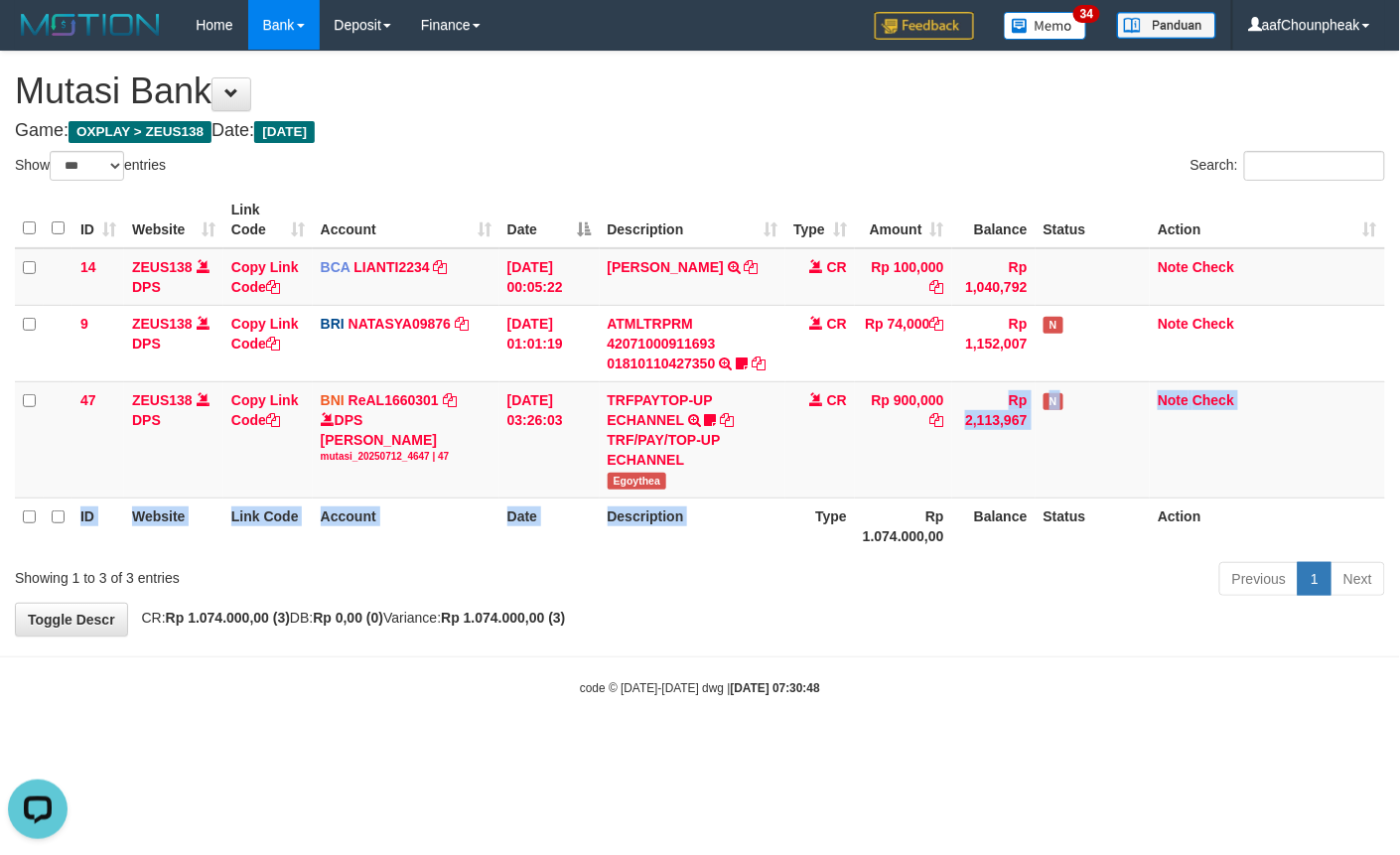 scroll, scrollTop: 0, scrollLeft: 0, axis: both 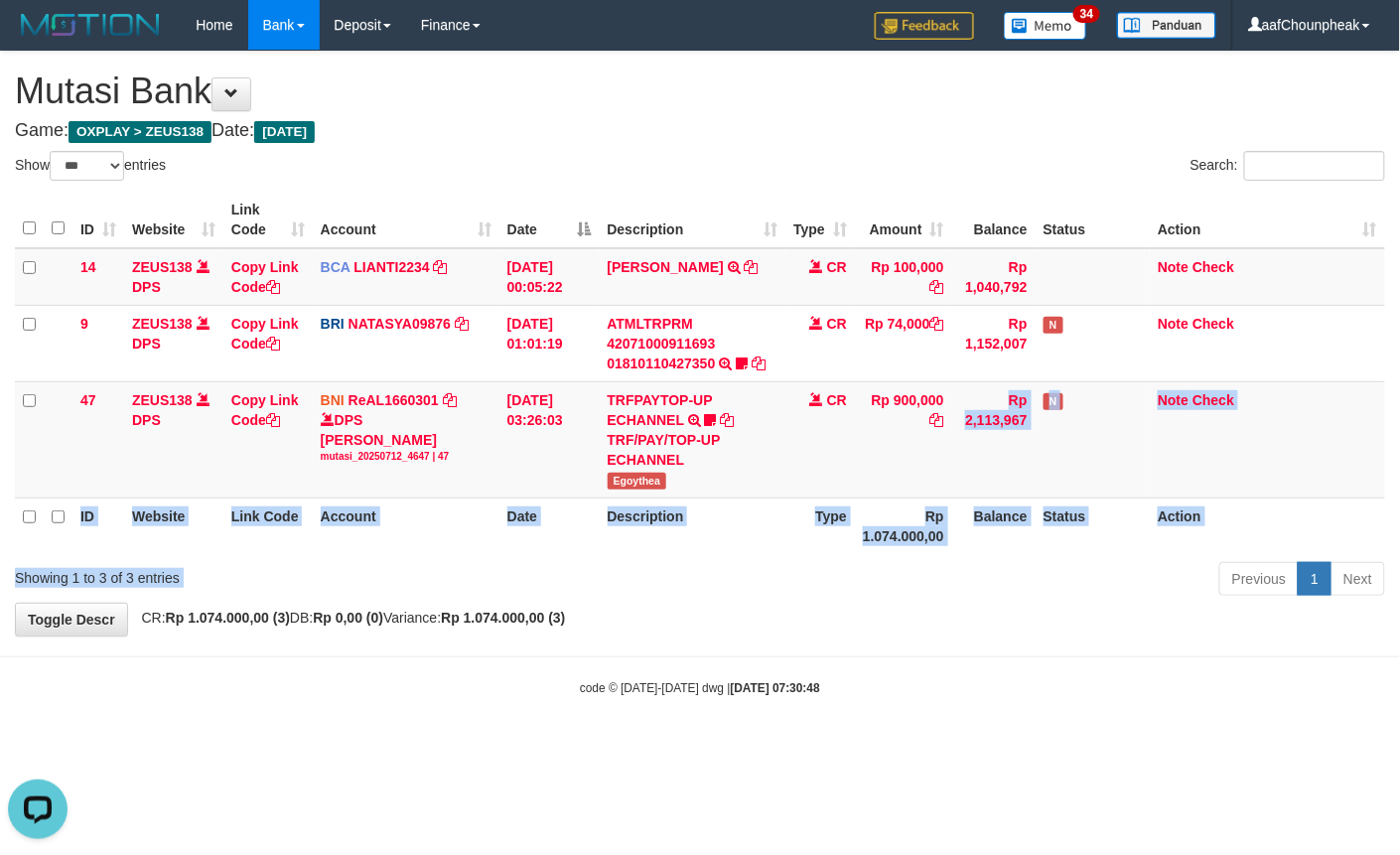 drag, startPoint x: 803, startPoint y: 564, endPoint x: 795, endPoint y: 590, distance: 27.202941 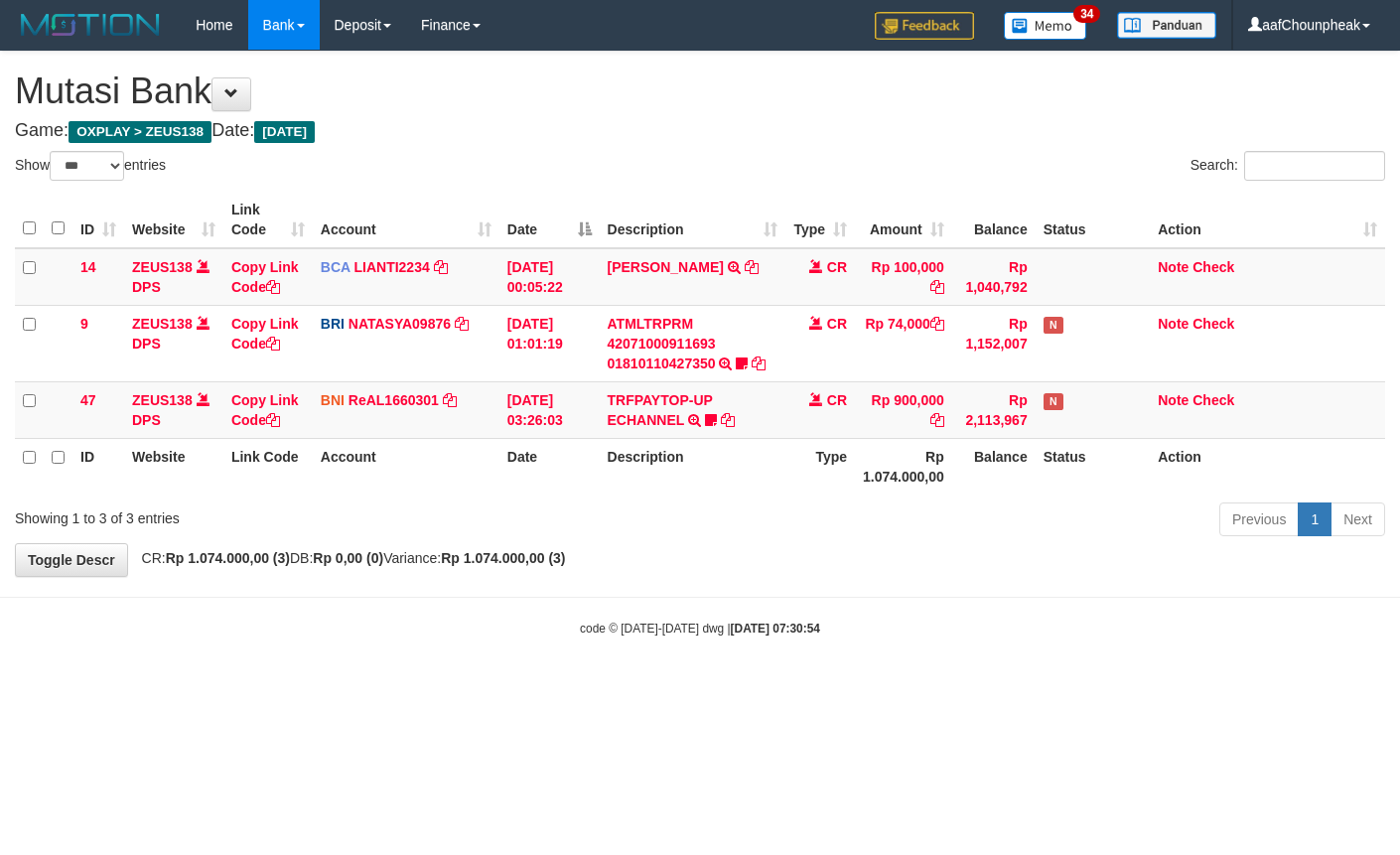 select on "***" 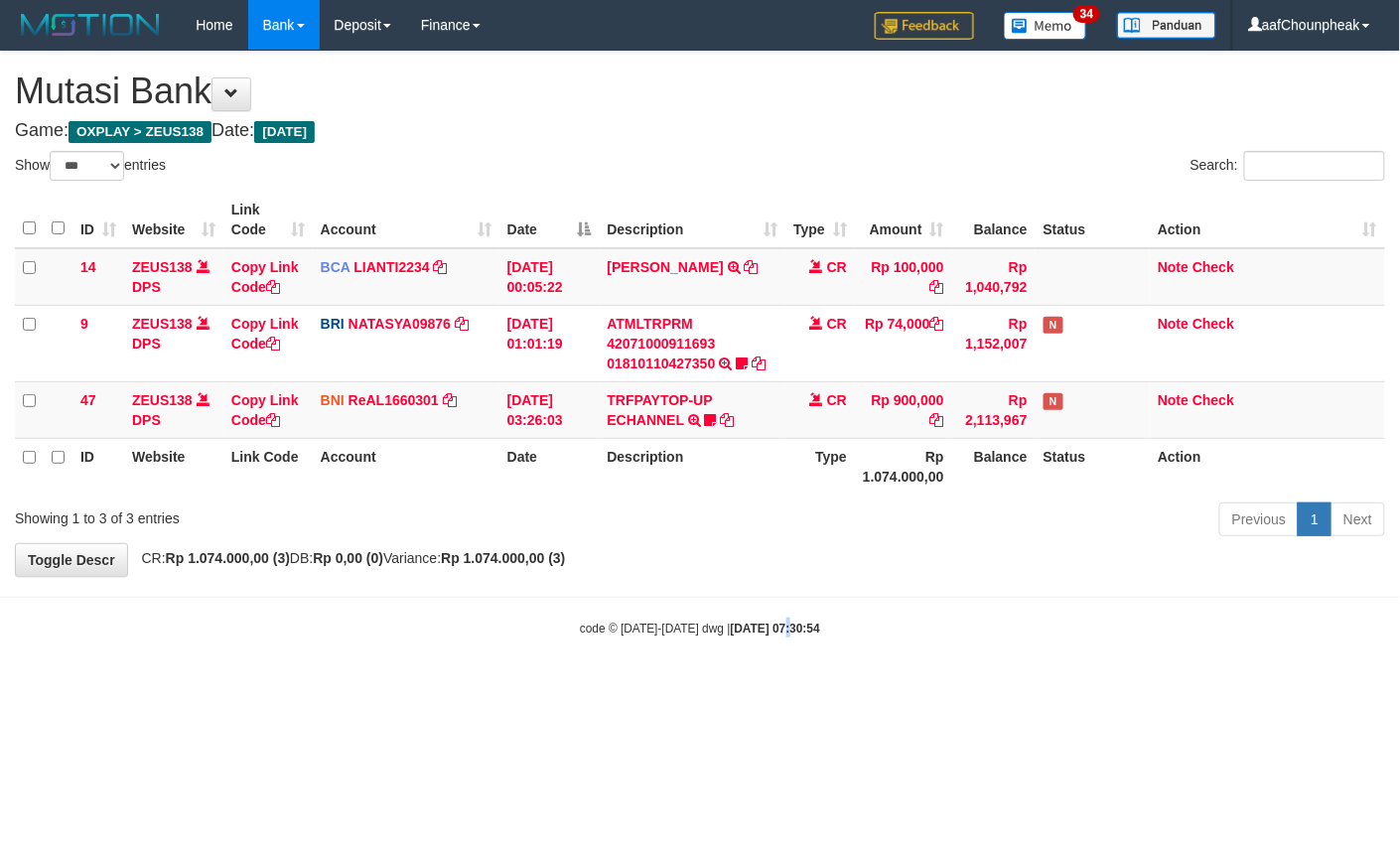click on "Toggle navigation
Home
Bank
Account List
Mutasi Bank
Search
Note Mutasi
Deposit
DPS List
History
Finance
Financial Data
aafChounpheak
My Profile
Log Out
34" at bounding box center (700, 344) 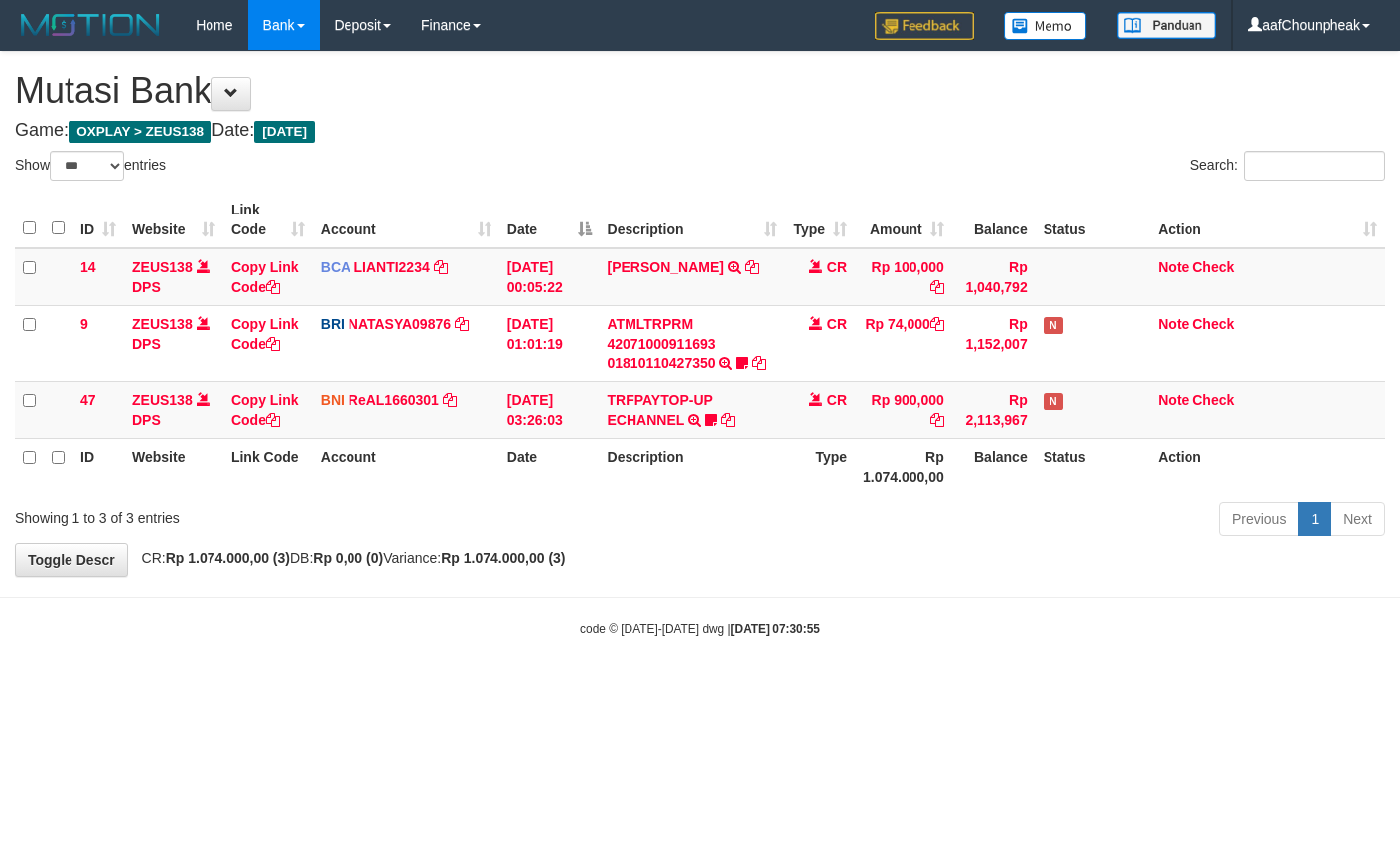 select on "***" 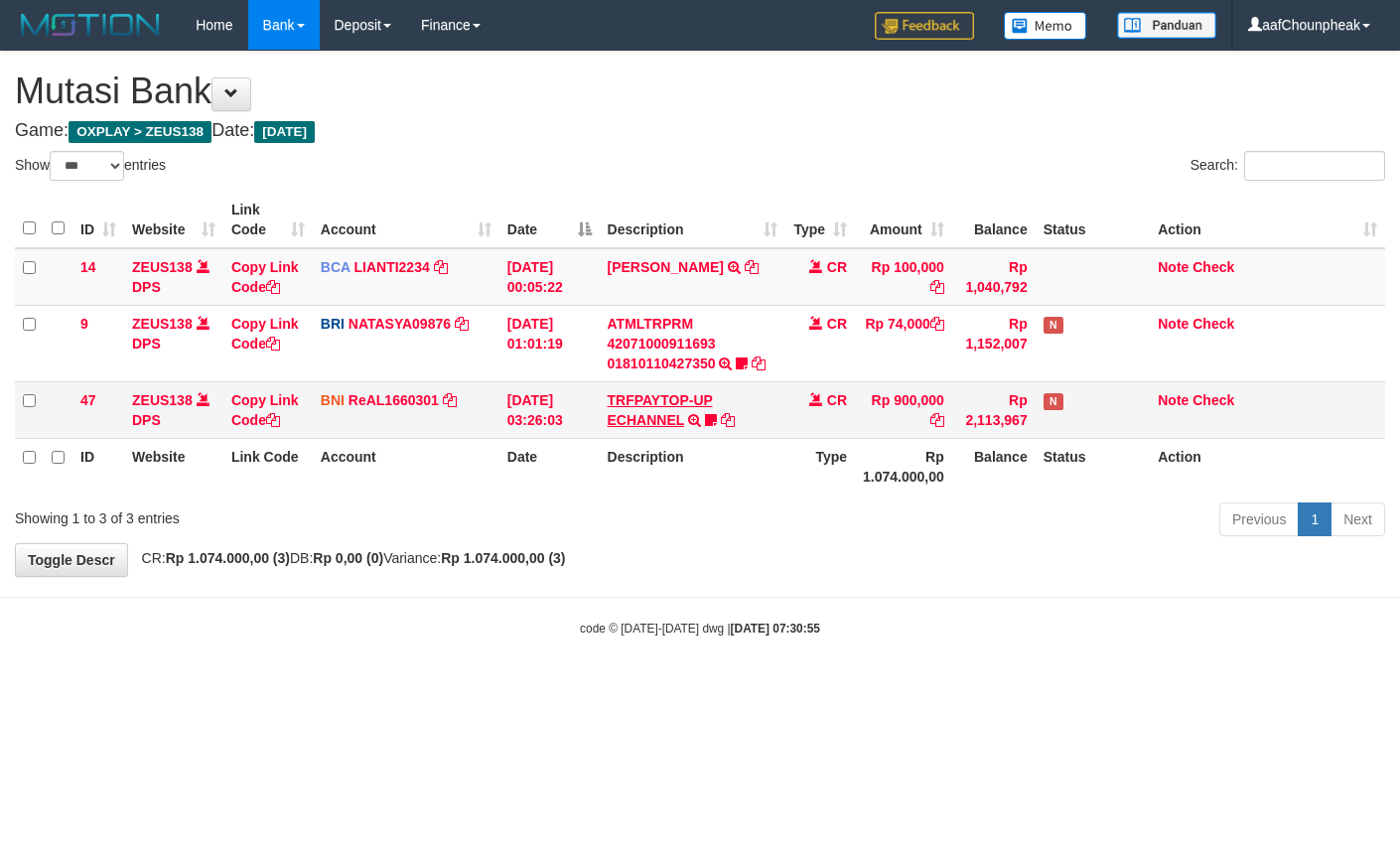 scroll, scrollTop: 0, scrollLeft: 0, axis: both 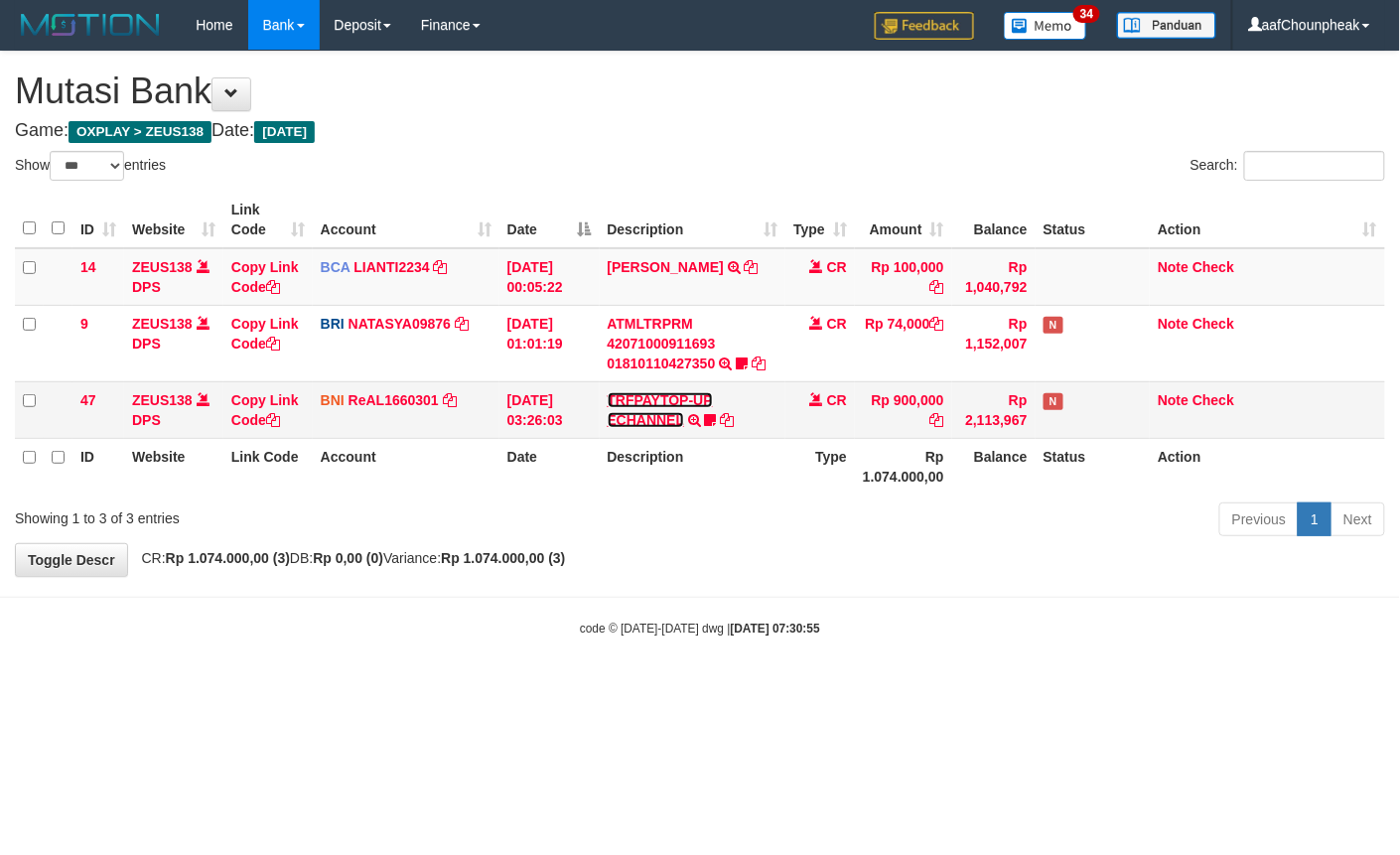 click on "TRFPAYTOP-UP ECHANNEL" at bounding box center [660, 410] 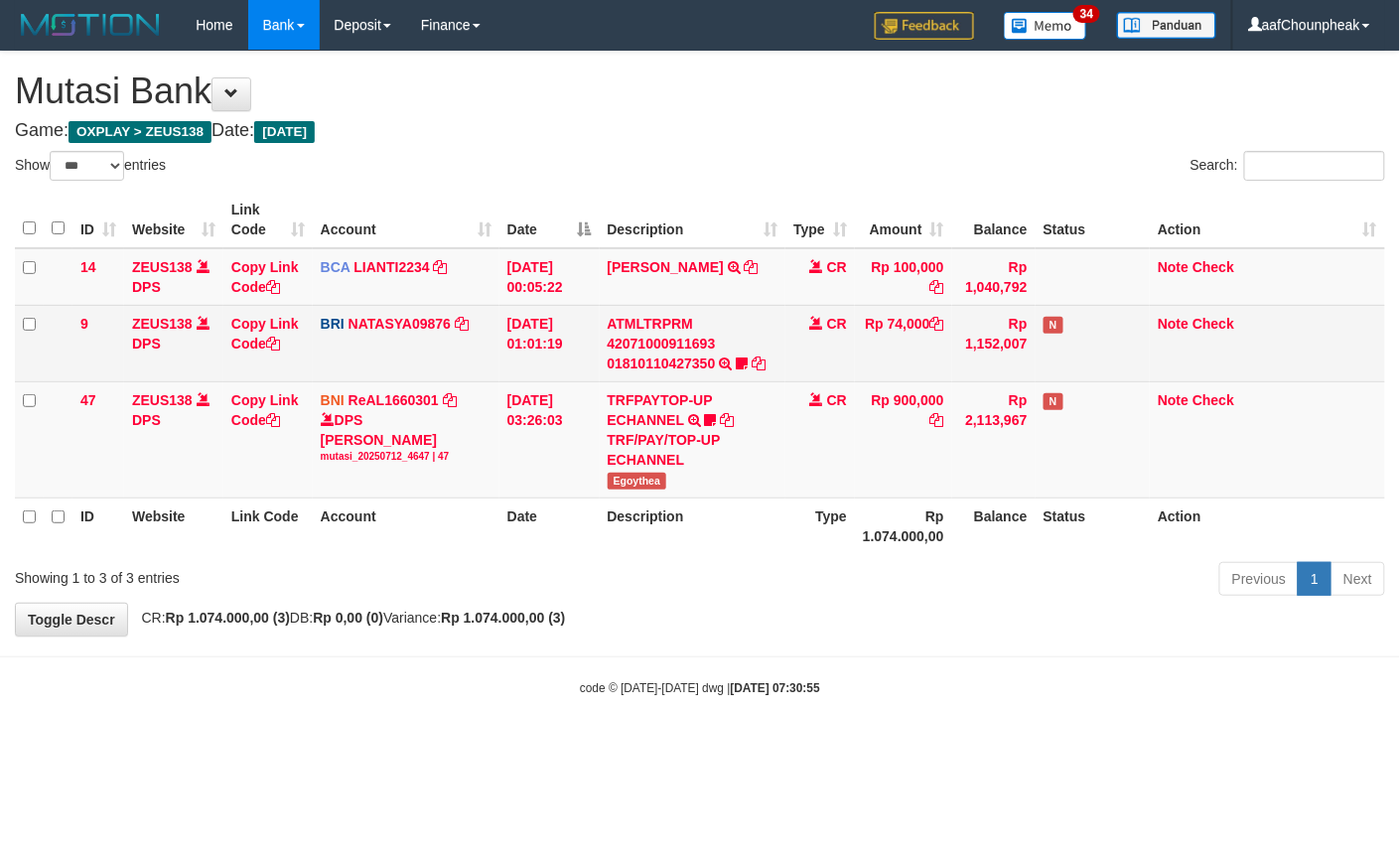 click on "ATMLTRPRM 42071000911693 01810110427350            TRANSAKSI KREDIT DARI BANK LAIN ATMLTRPRM 42071000911693 01810110427350    DEWAJUDI777BANTU BUKTI TRANSFER" at bounding box center (693, 343) 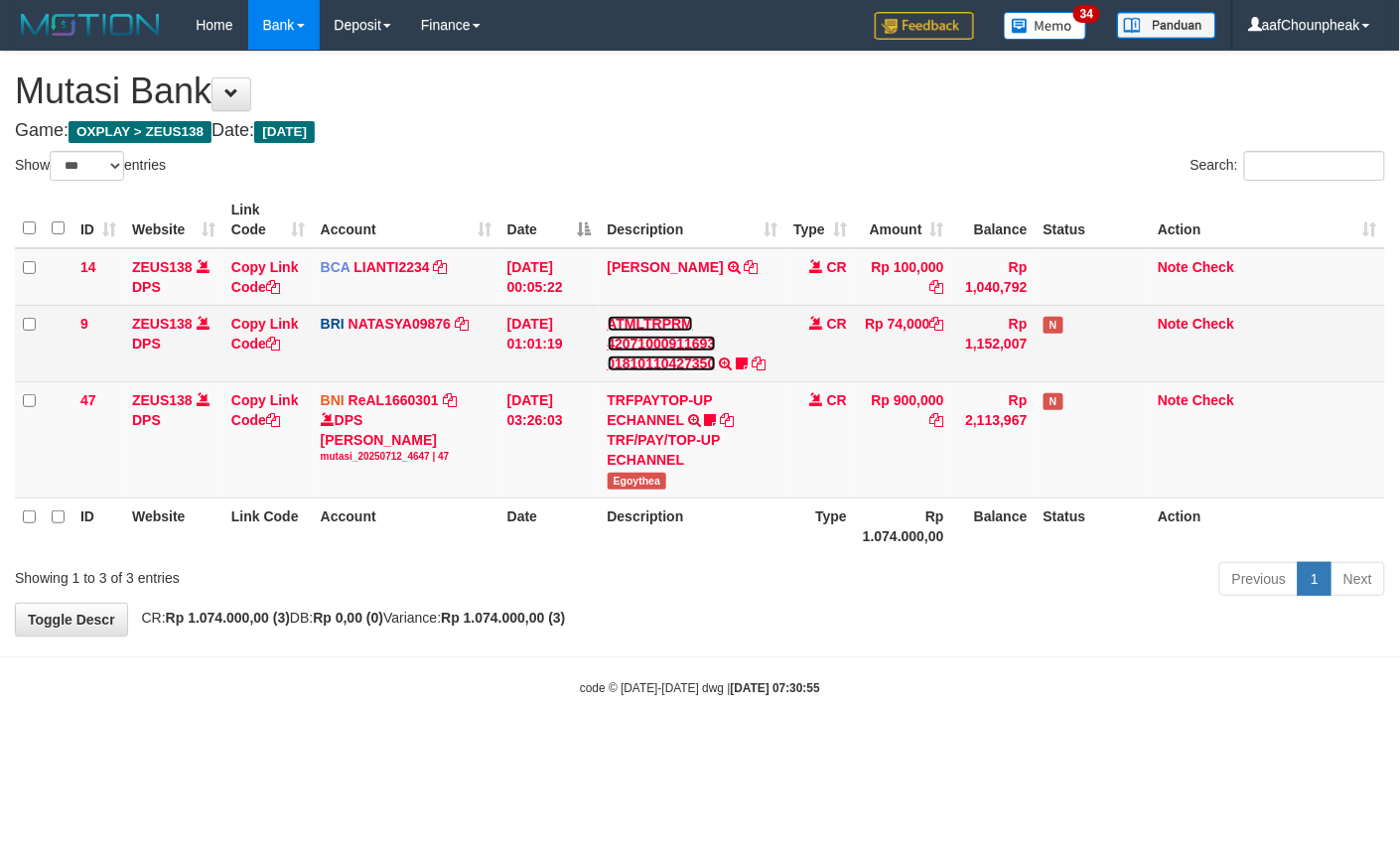 click on "ATMLTRPRM 42071000911693 01810110427350" at bounding box center (661, 344) 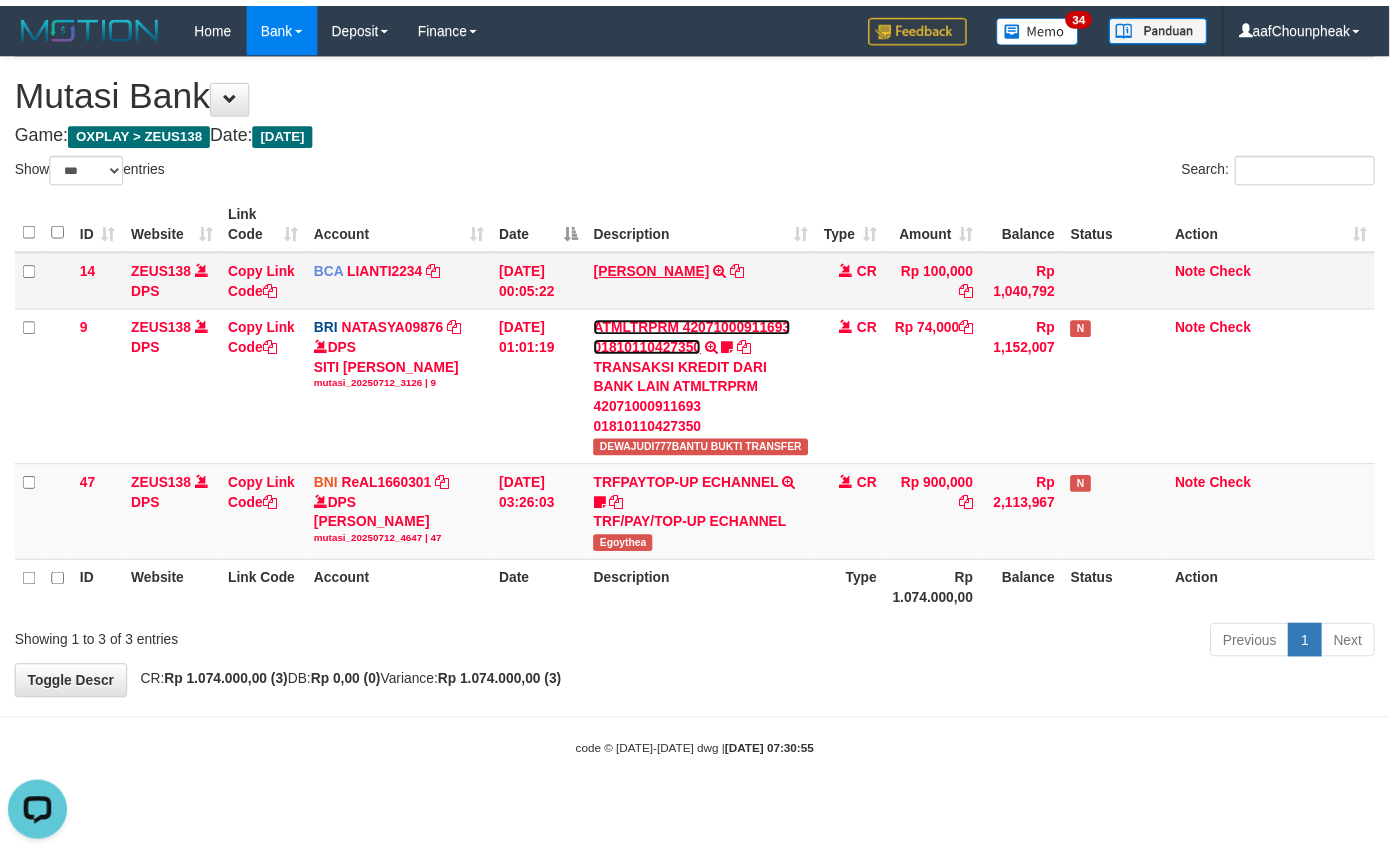 scroll, scrollTop: 0, scrollLeft: 0, axis: both 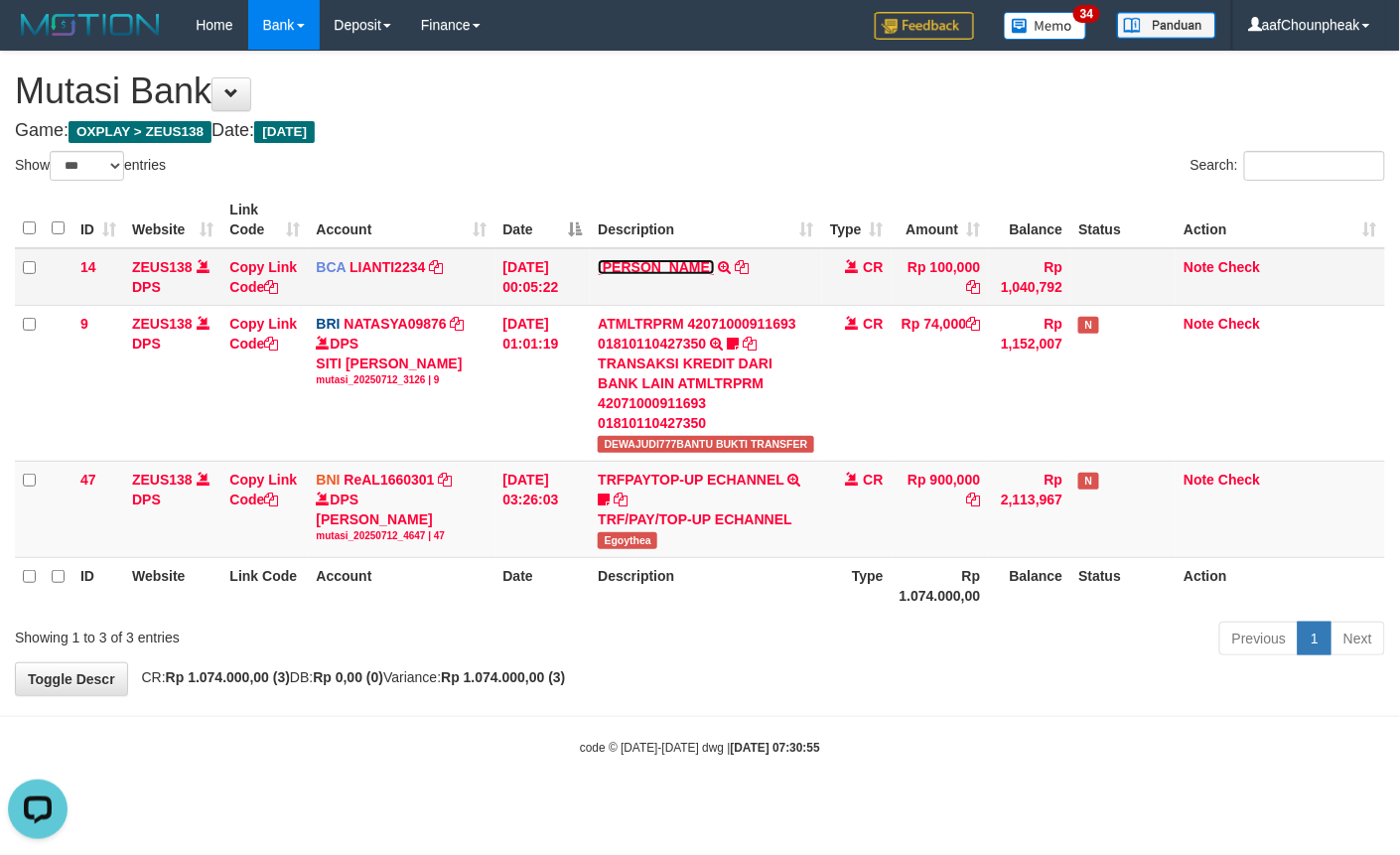 click on "[PERSON_NAME]" at bounding box center (655, 267) 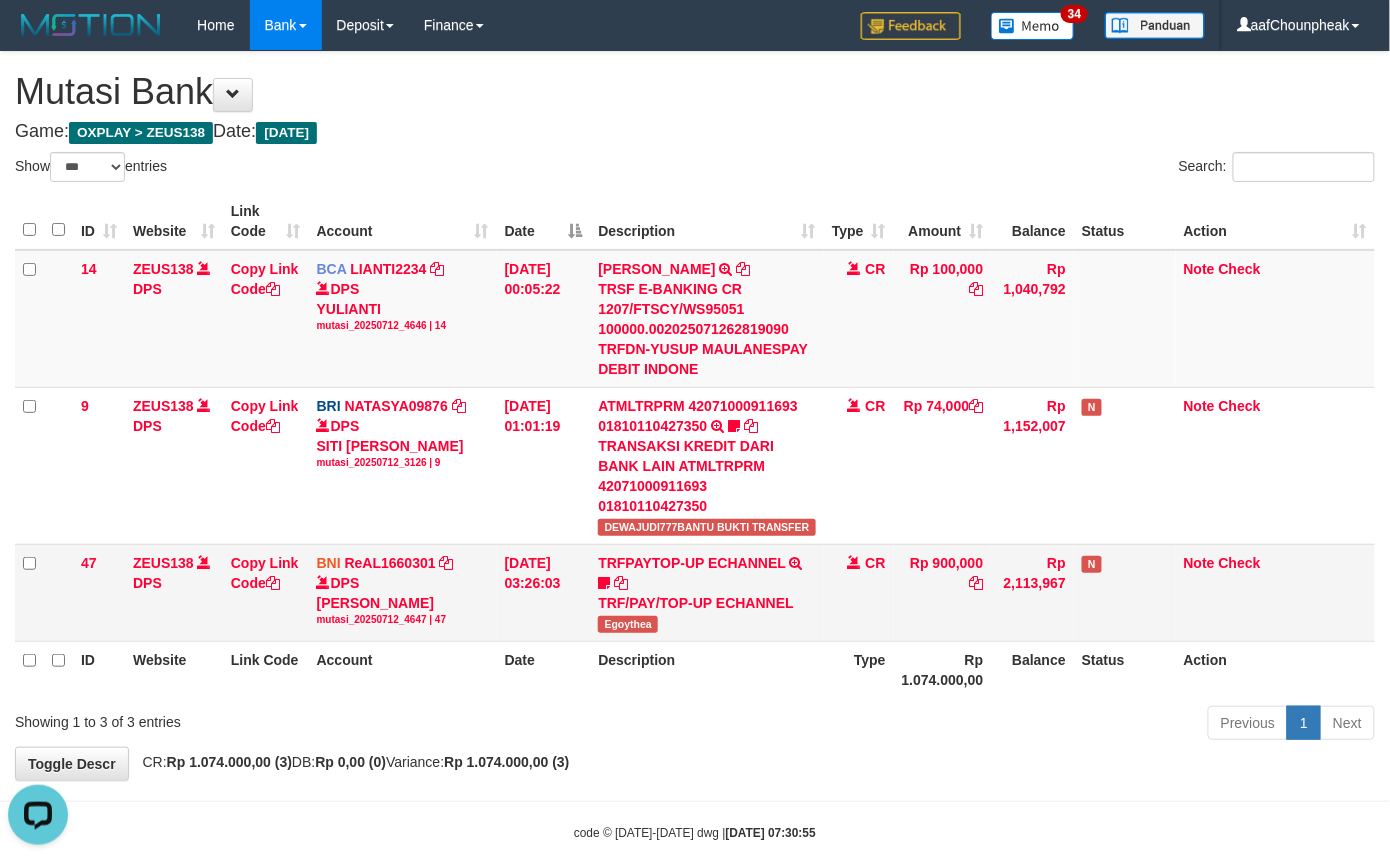 click on "Egoythea" at bounding box center (628, 624) 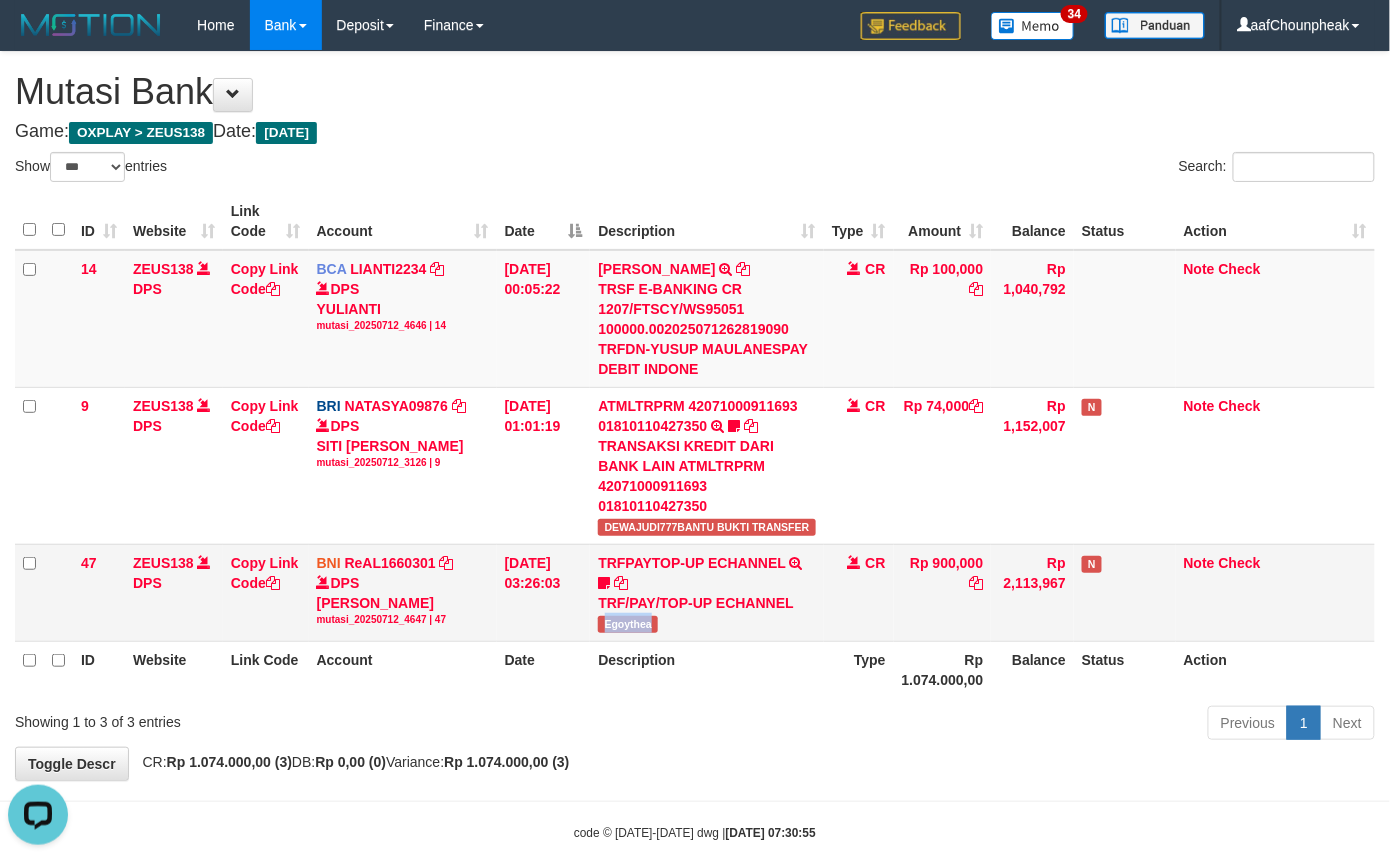 click on "Egoythea" at bounding box center (628, 624) 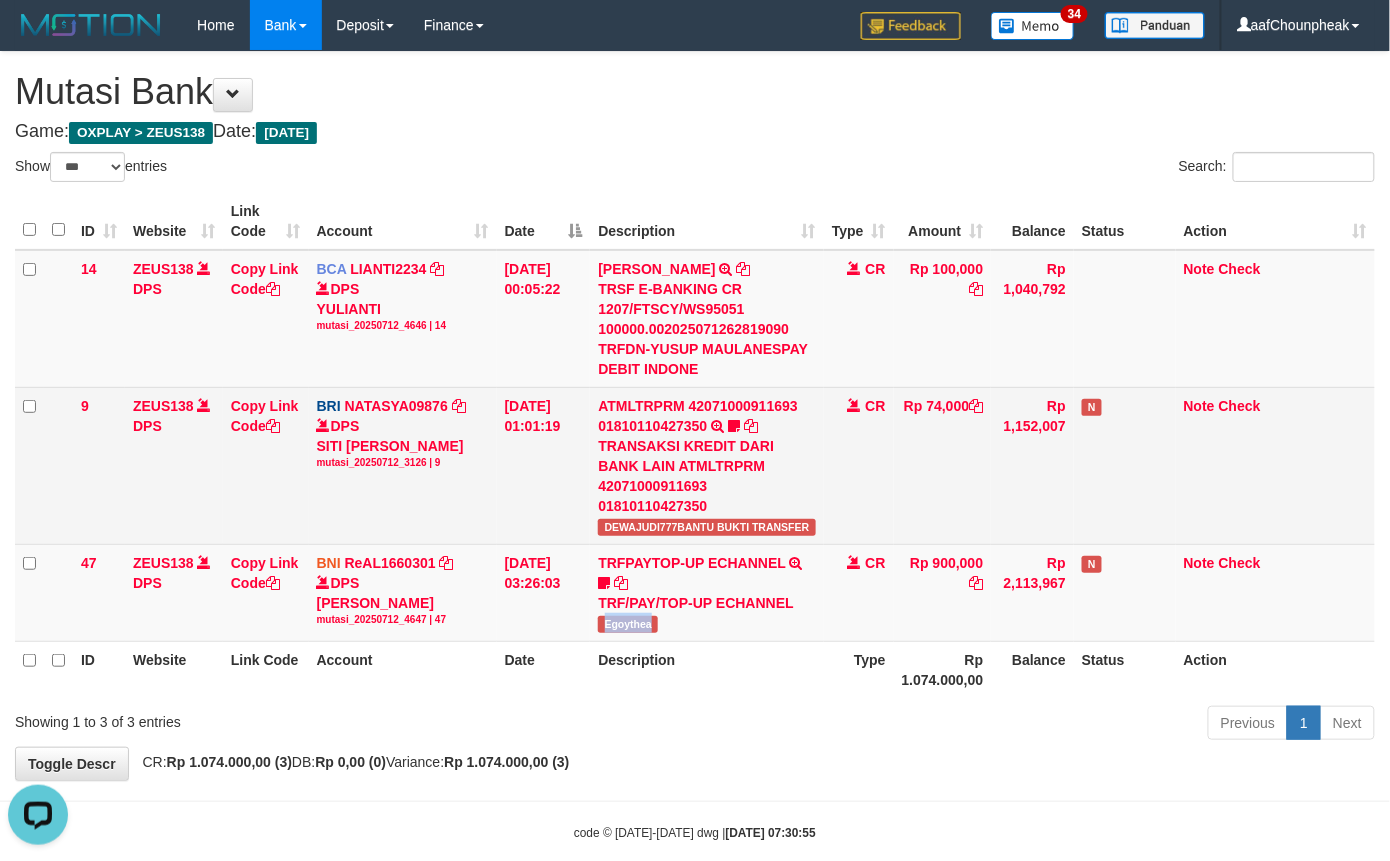 copy on "Egoythea" 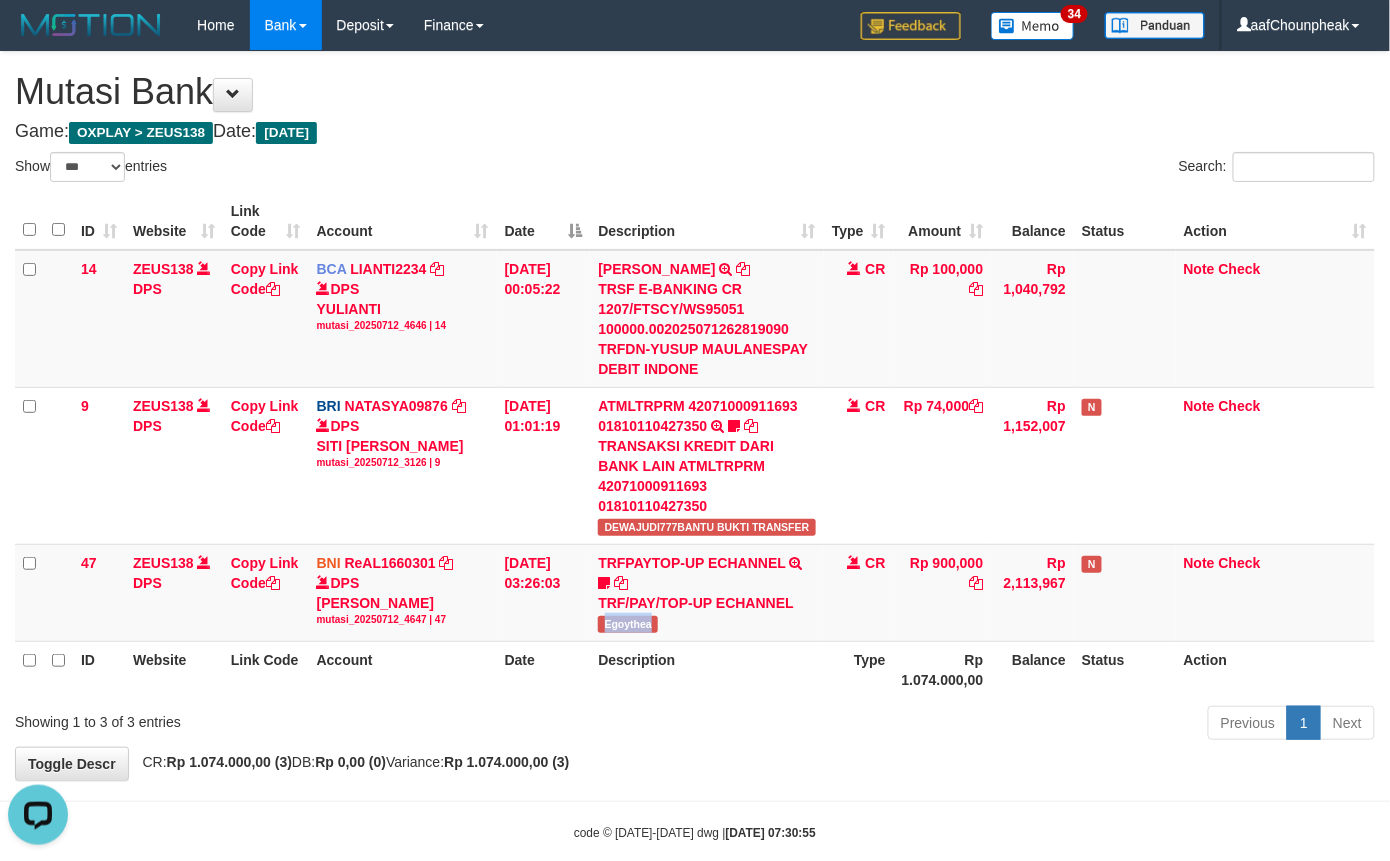 drag, startPoint x: 917, startPoint y: 572, endPoint x: 892, endPoint y: 686, distance: 116.70904 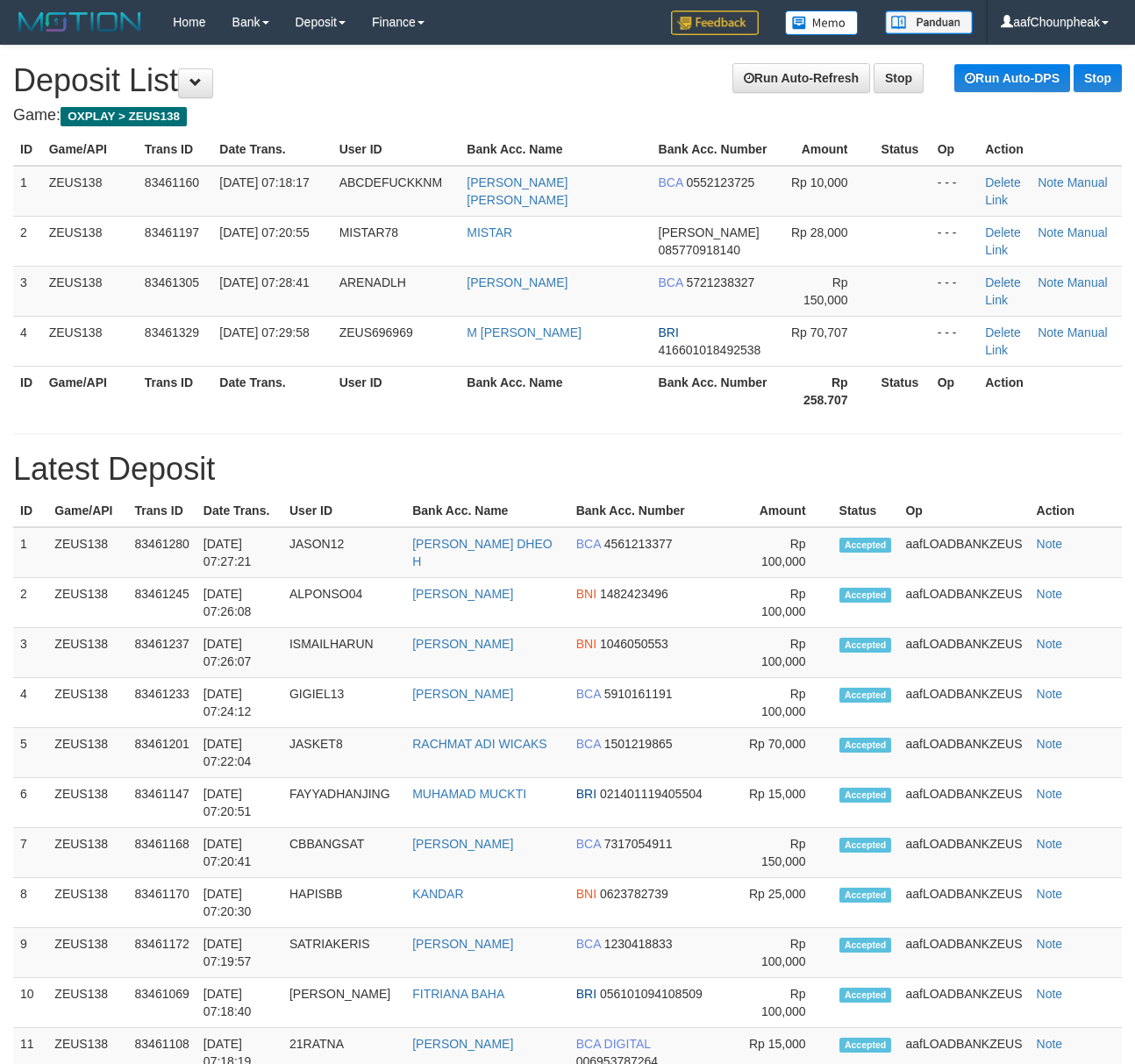 scroll, scrollTop: 0, scrollLeft: 0, axis: both 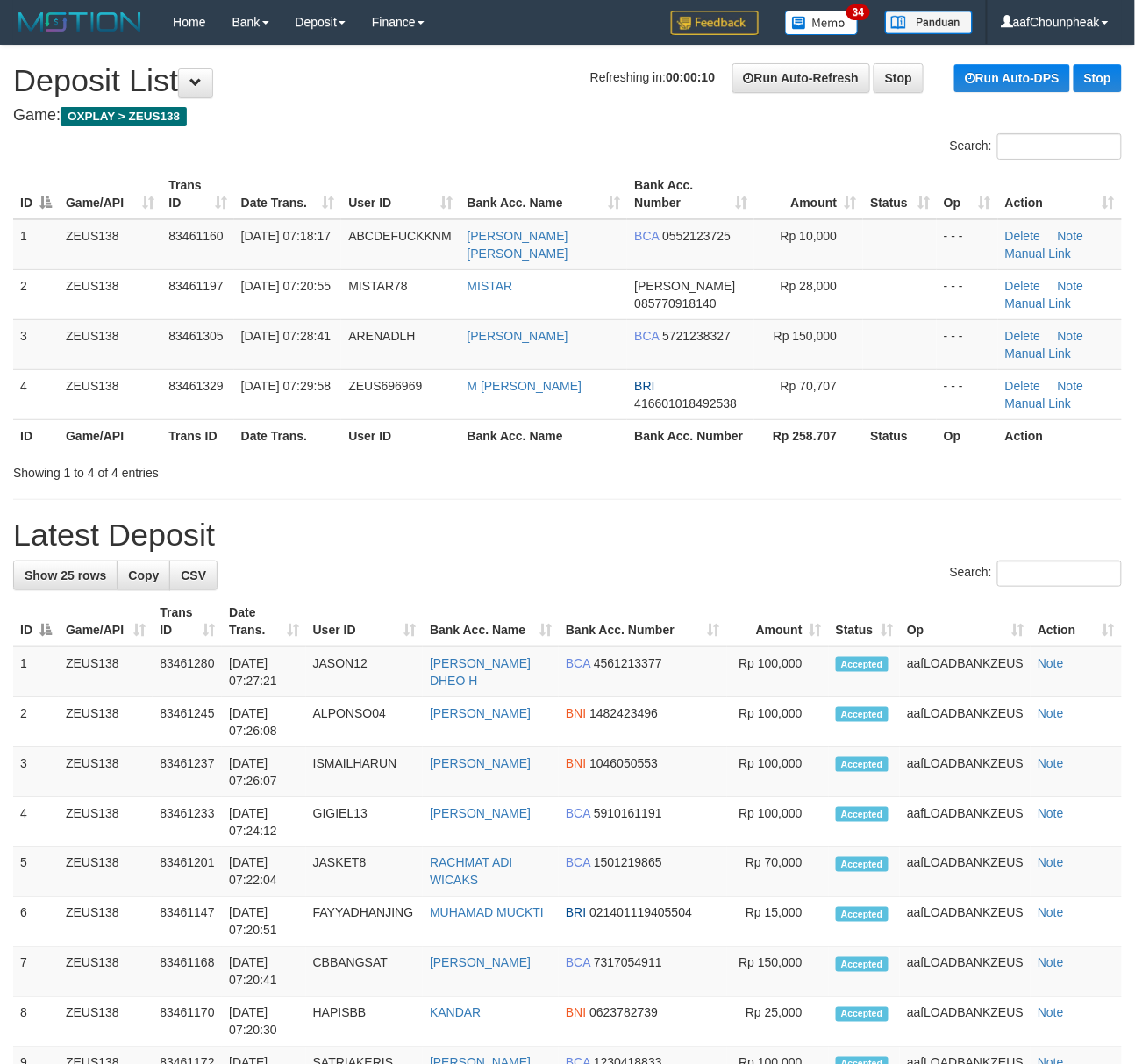 click on "Date Trans." at bounding box center (288, 194) 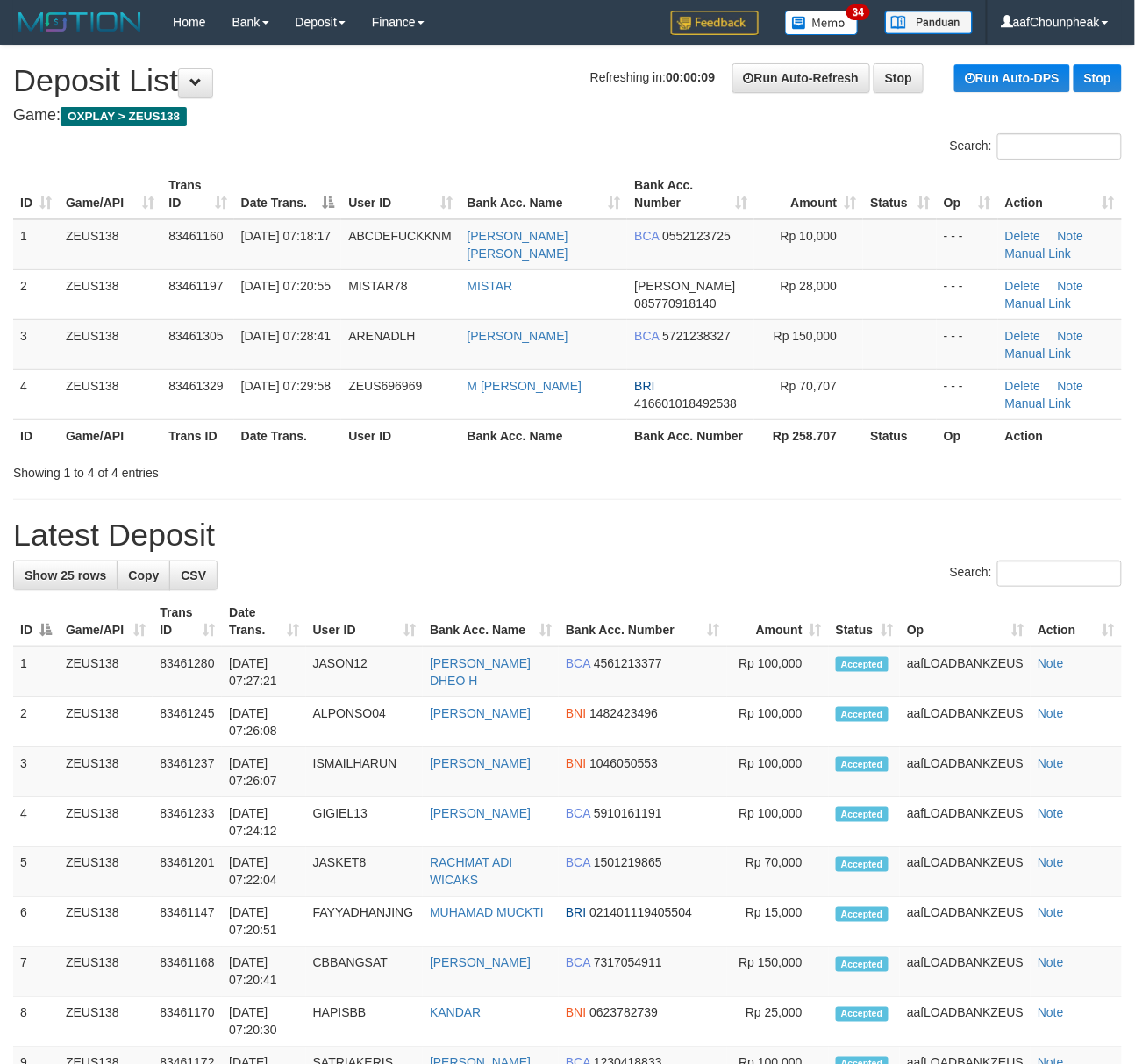 drag, startPoint x: 302, startPoint y: 173, endPoint x: 222, endPoint y: 167, distance: 80.22468 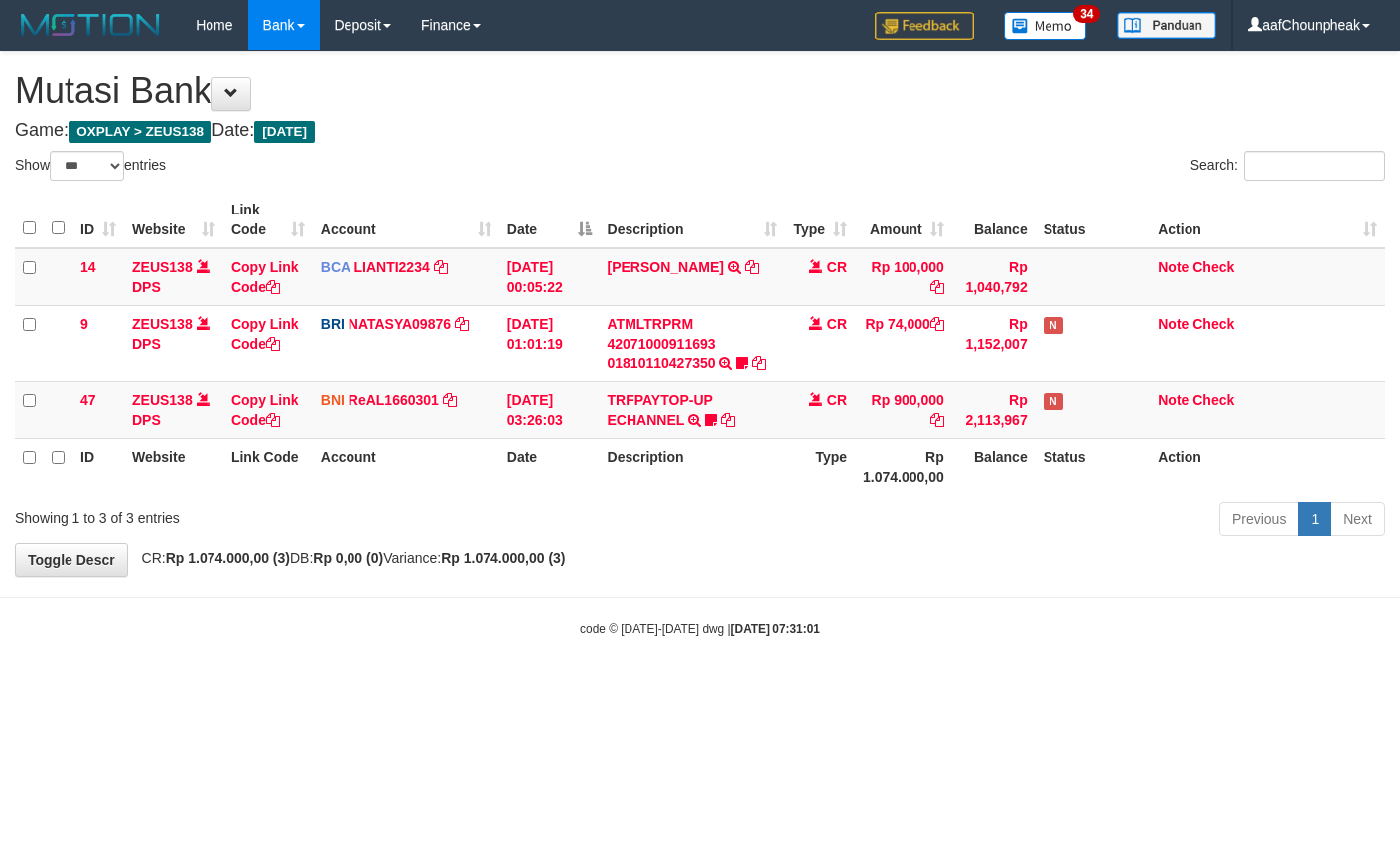 select on "***" 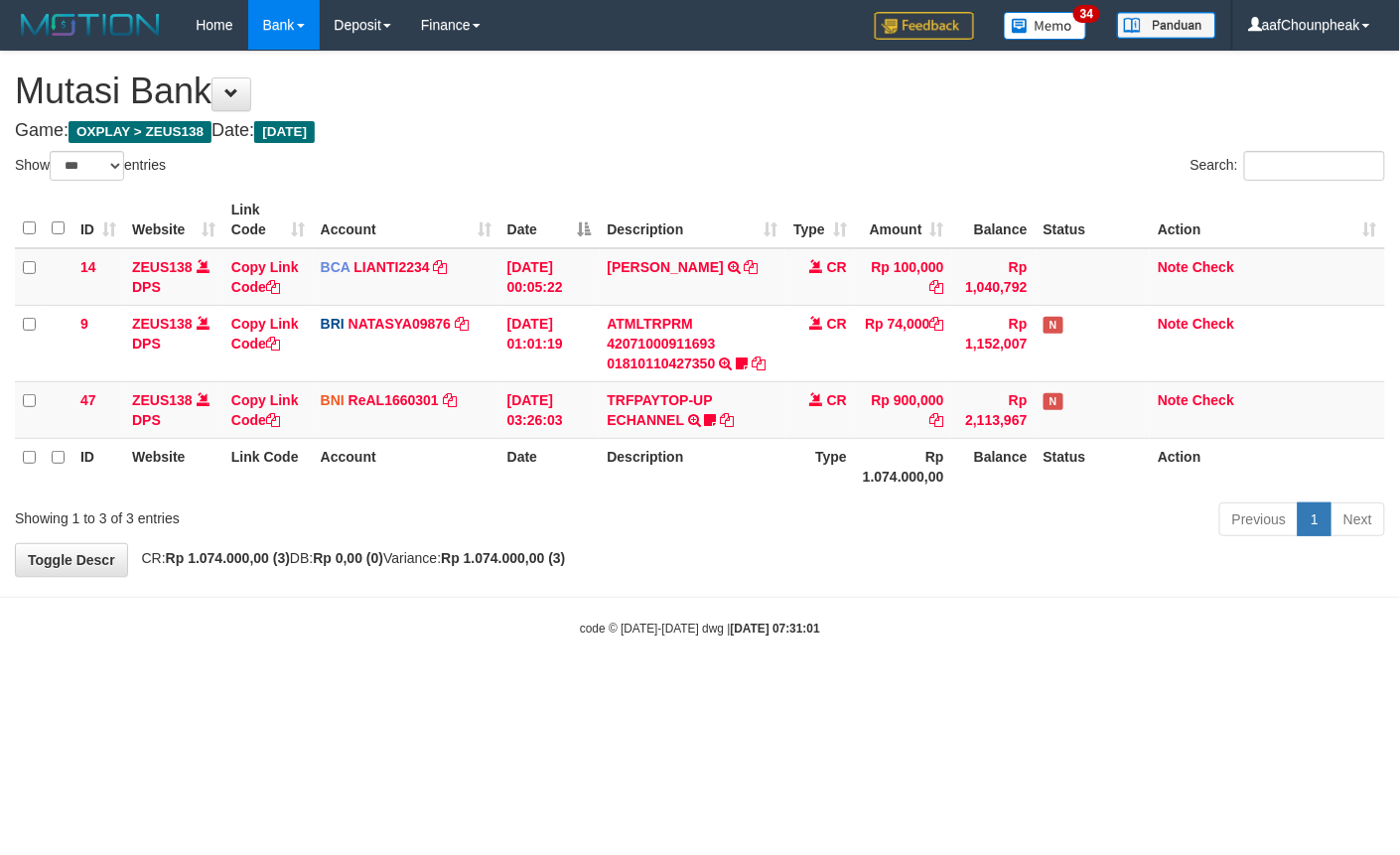 click on "Toggle navigation
Home
Bank
Account List
Mutasi Bank
Search
Note Mutasi
Deposit
DPS List
History
Finance
Financial Data
aafChounpheak
My Profile
Log Out
34" at bounding box center (700, 344) 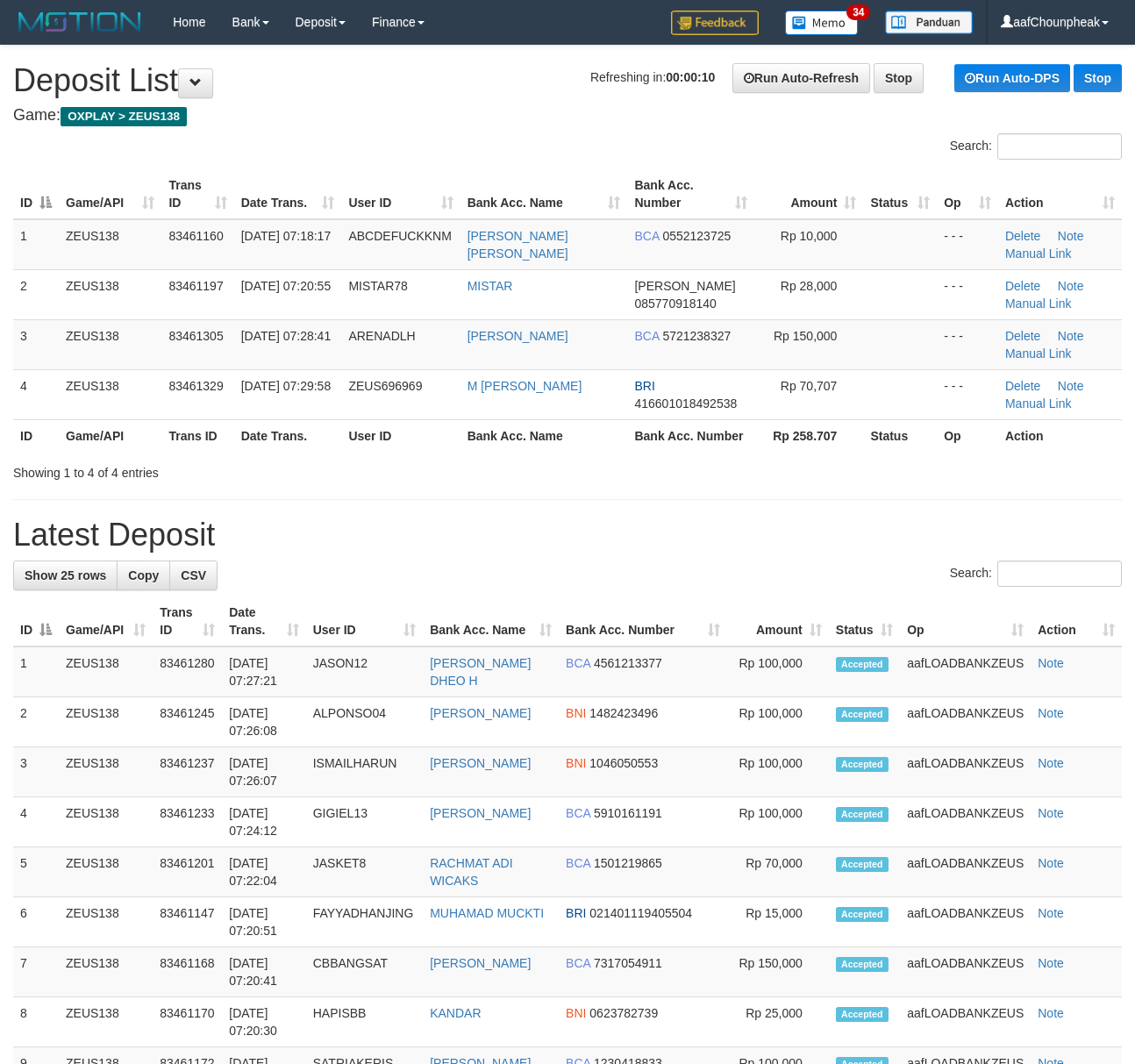 scroll, scrollTop: 0, scrollLeft: 0, axis: both 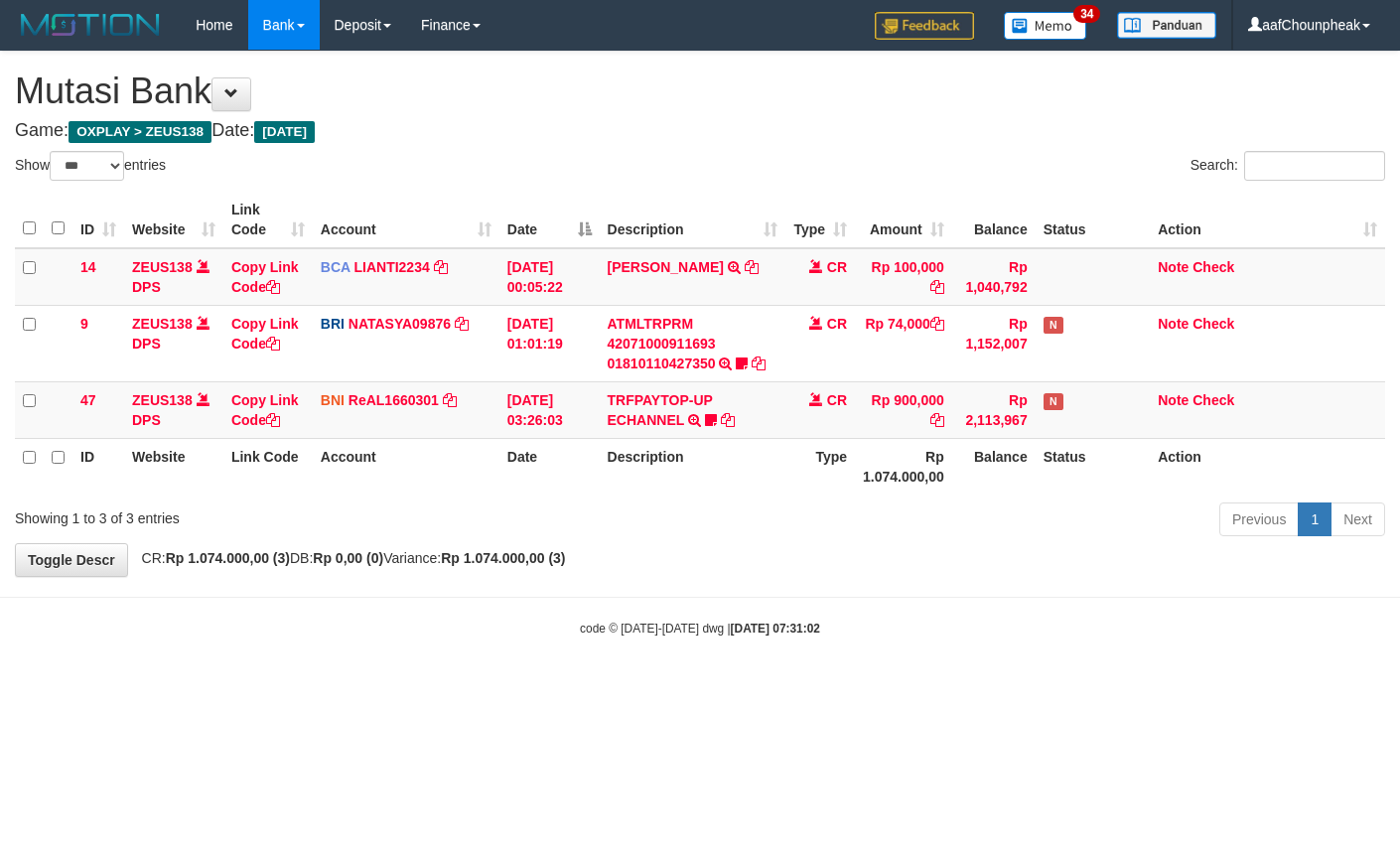 select on "***" 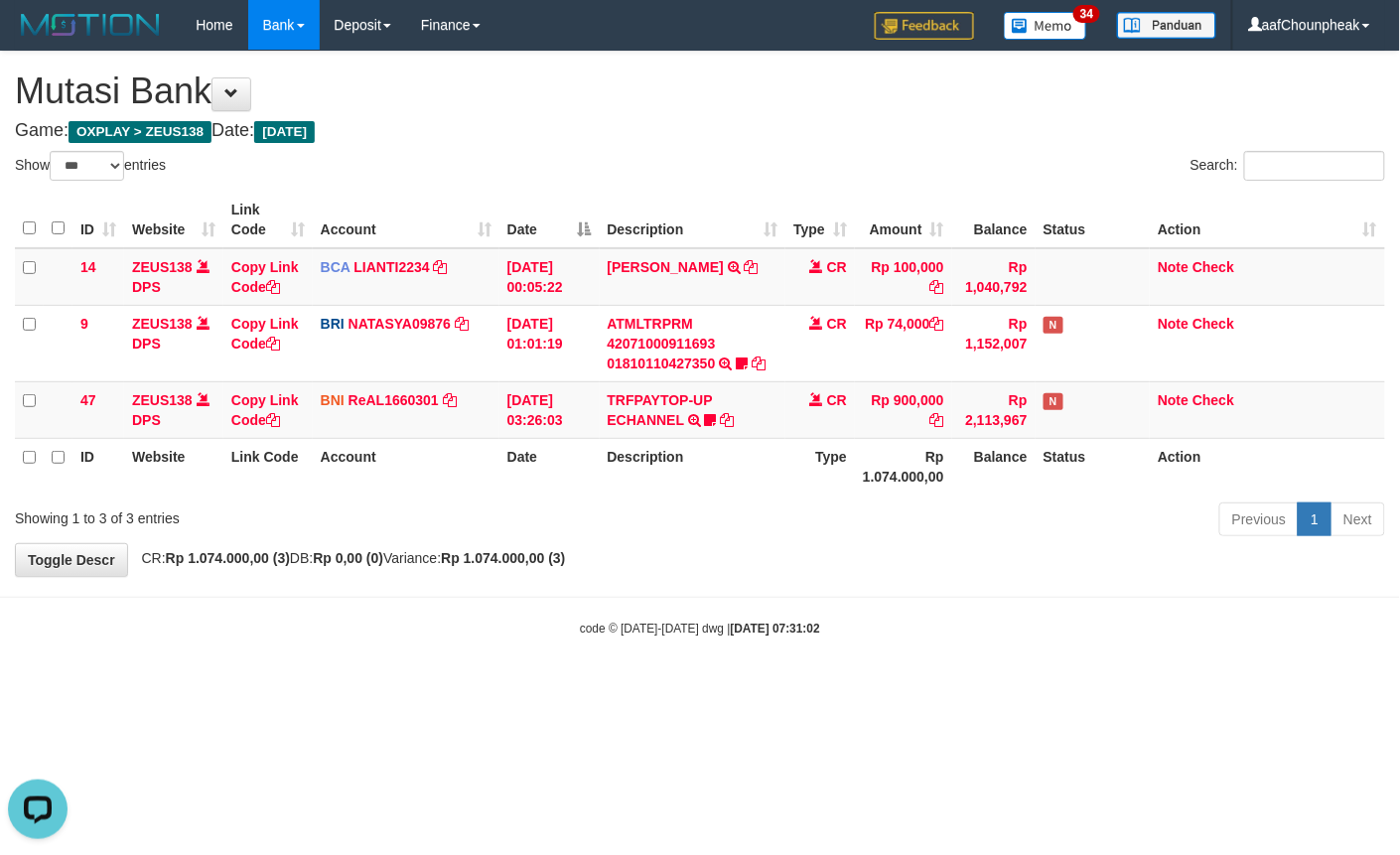 scroll, scrollTop: 0, scrollLeft: 0, axis: both 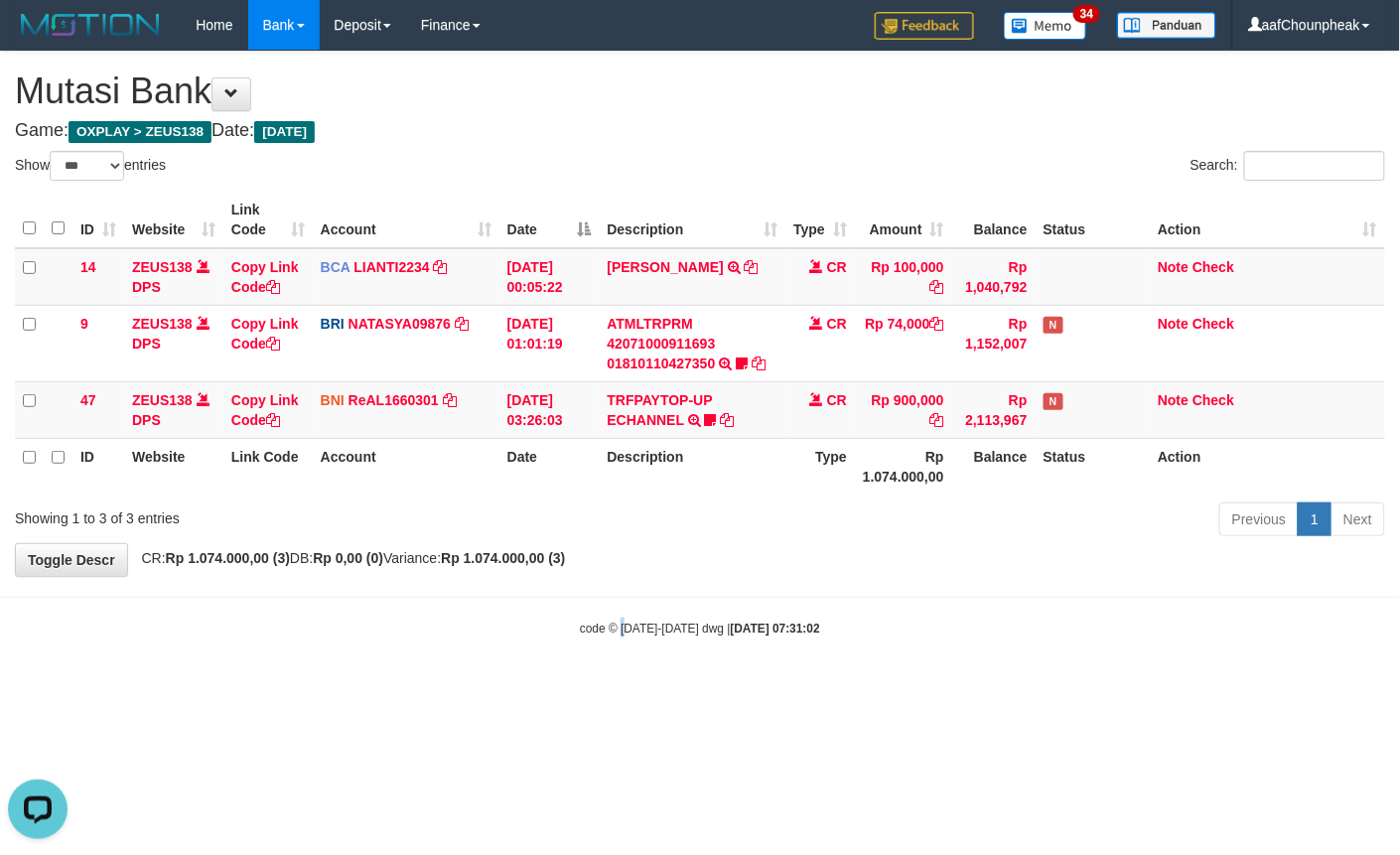 drag, startPoint x: 620, startPoint y: 700, endPoint x: 628, endPoint y: 748, distance: 48.6621 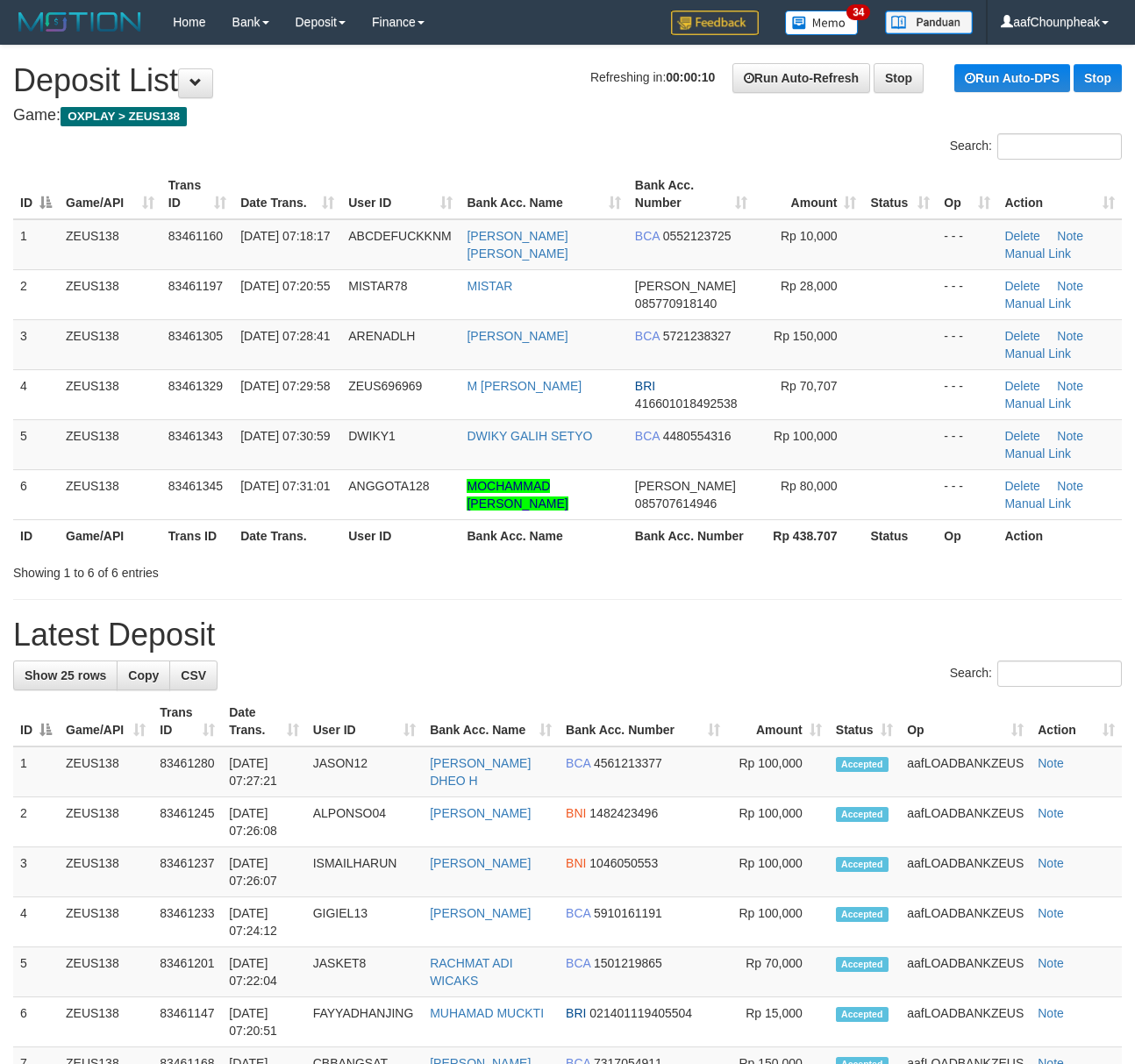 scroll, scrollTop: 0, scrollLeft: 0, axis: both 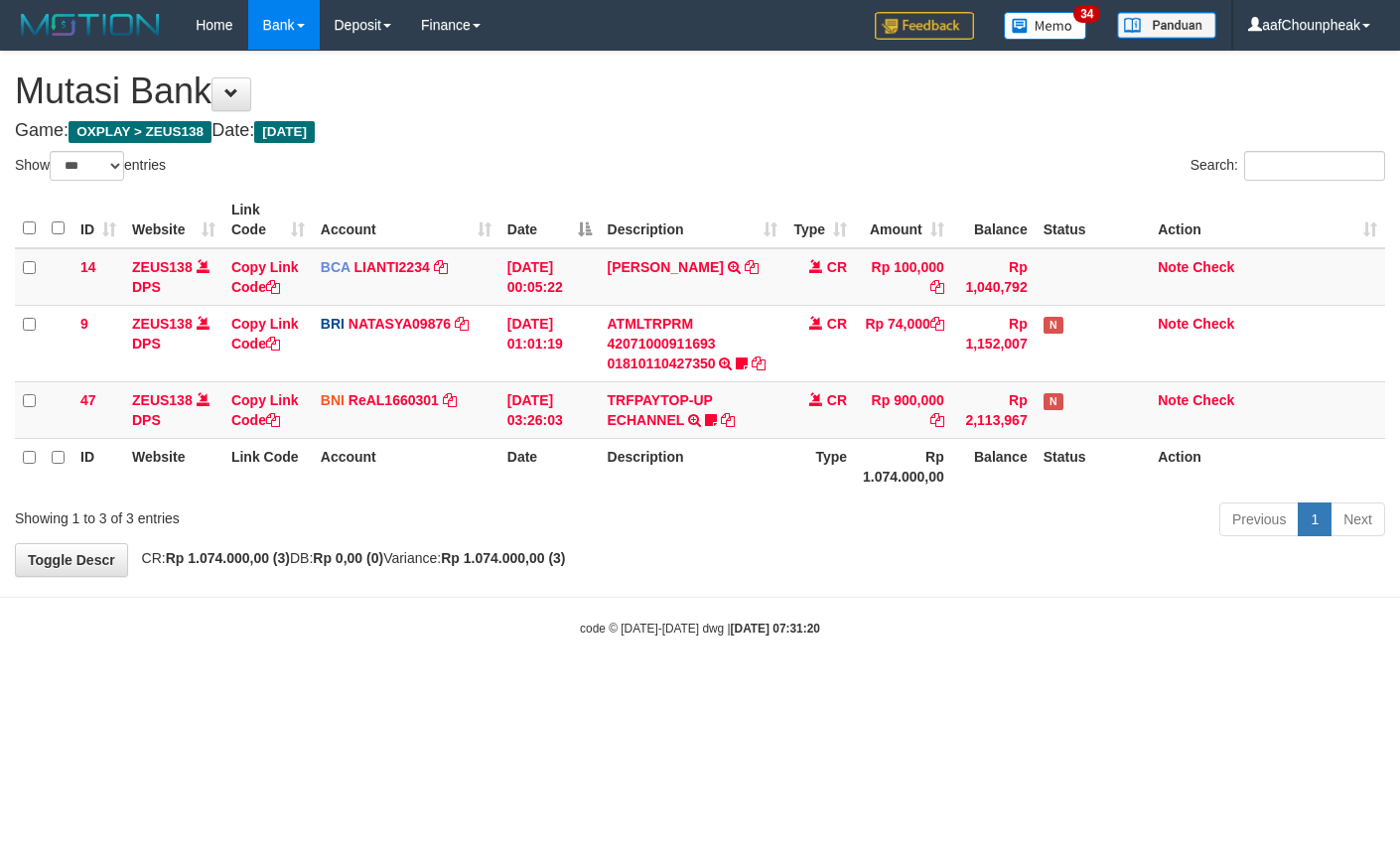 select on "***" 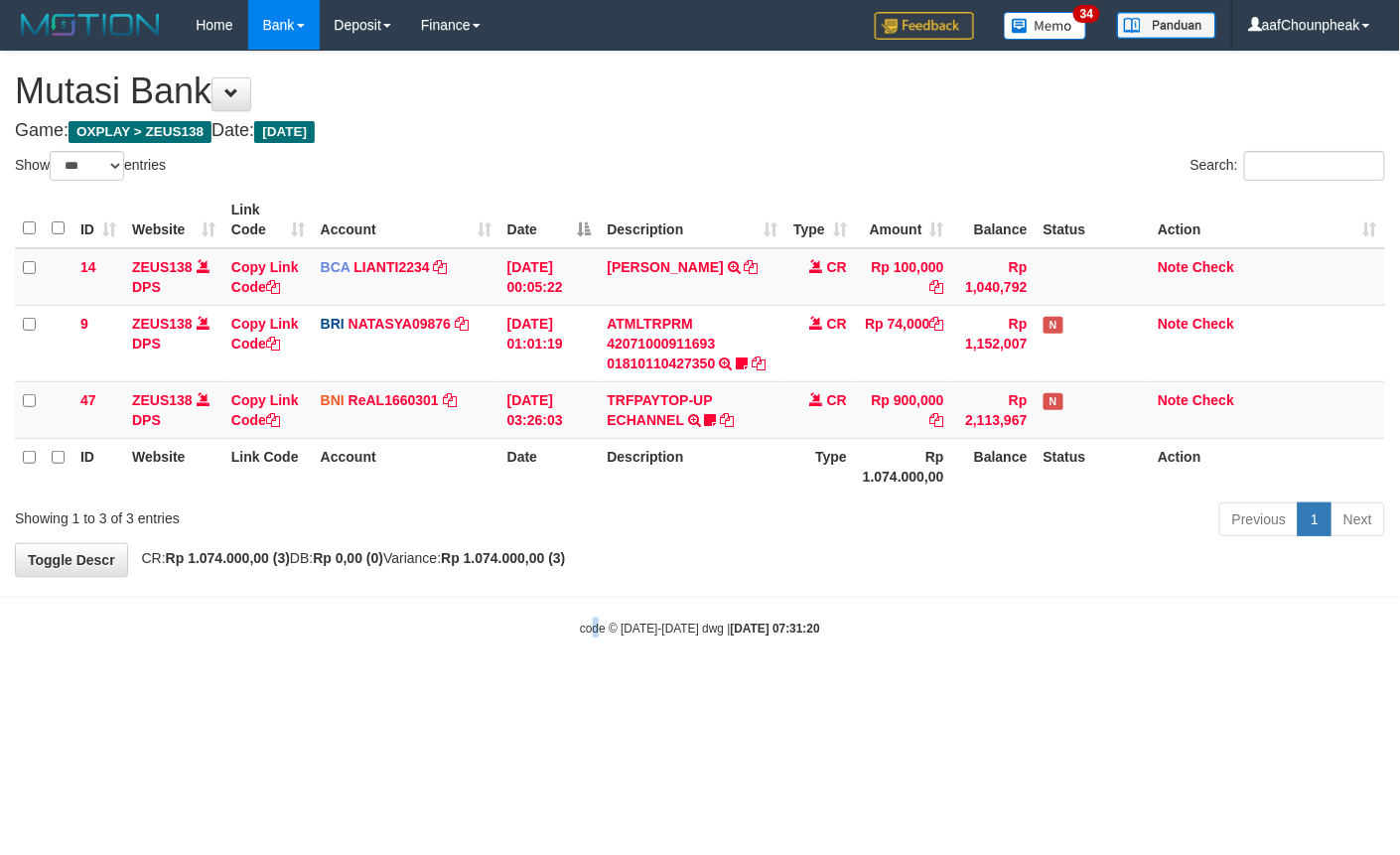 click on "Toggle navigation
Home
Bank
Account List
Mutasi Bank
Search
Note Mutasi
Deposit
DPS List
History
Finance
Financial Data
aafChounpheak
My Profile
Log Out
34" at bounding box center [700, 344] 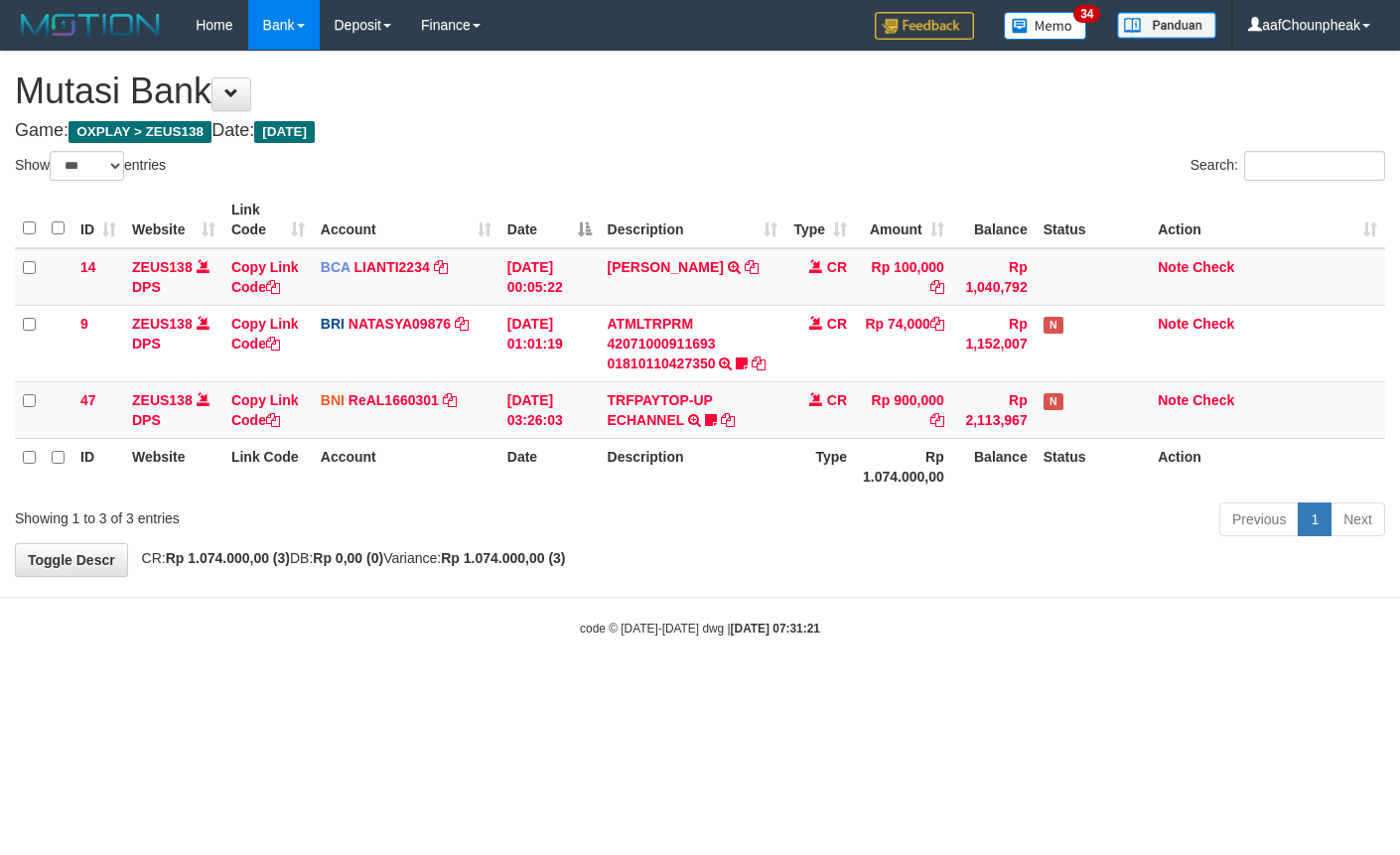 select on "***" 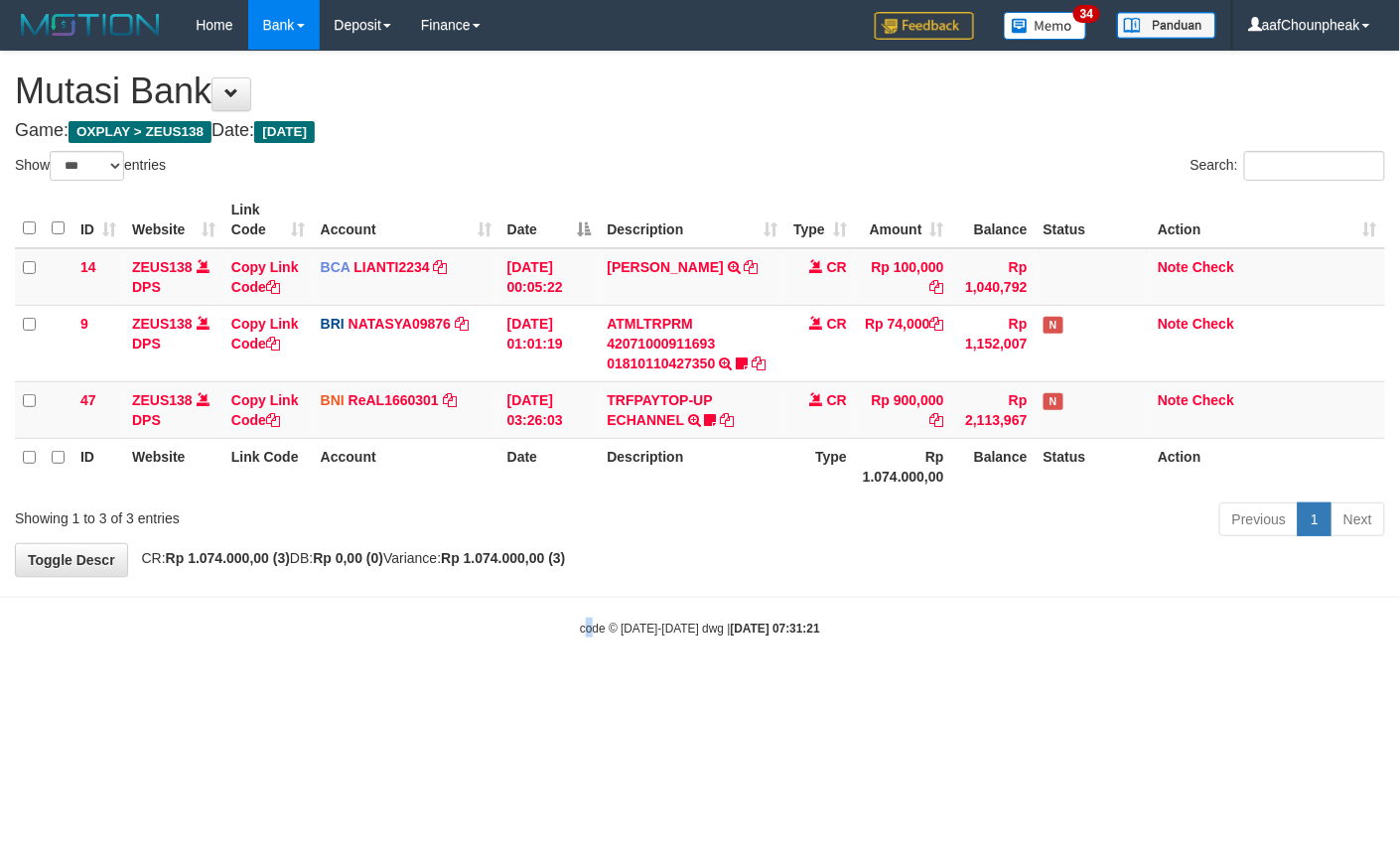 drag, startPoint x: 0, startPoint y: 0, endPoint x: 585, endPoint y: 759, distance: 958.28284 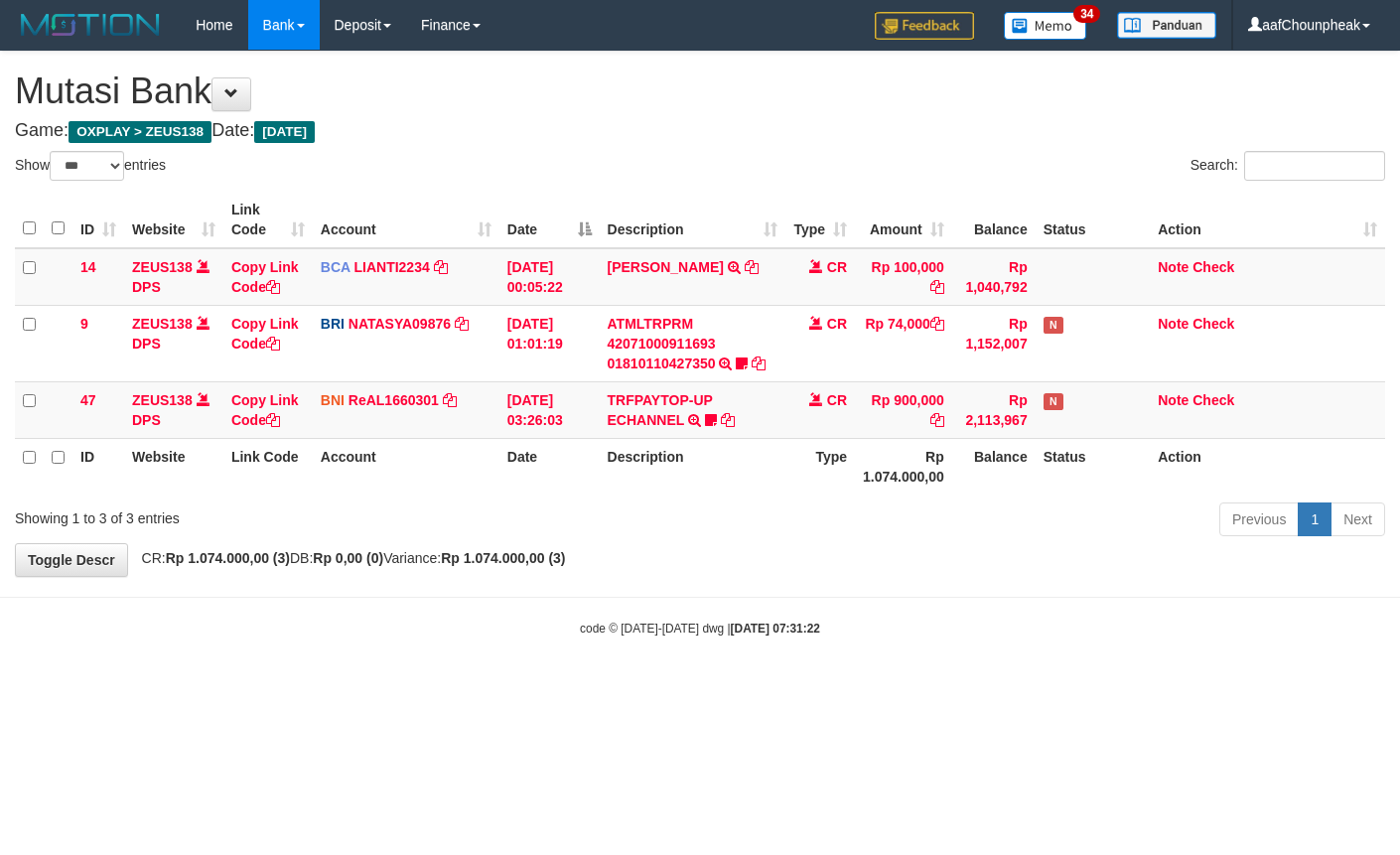 select on "***" 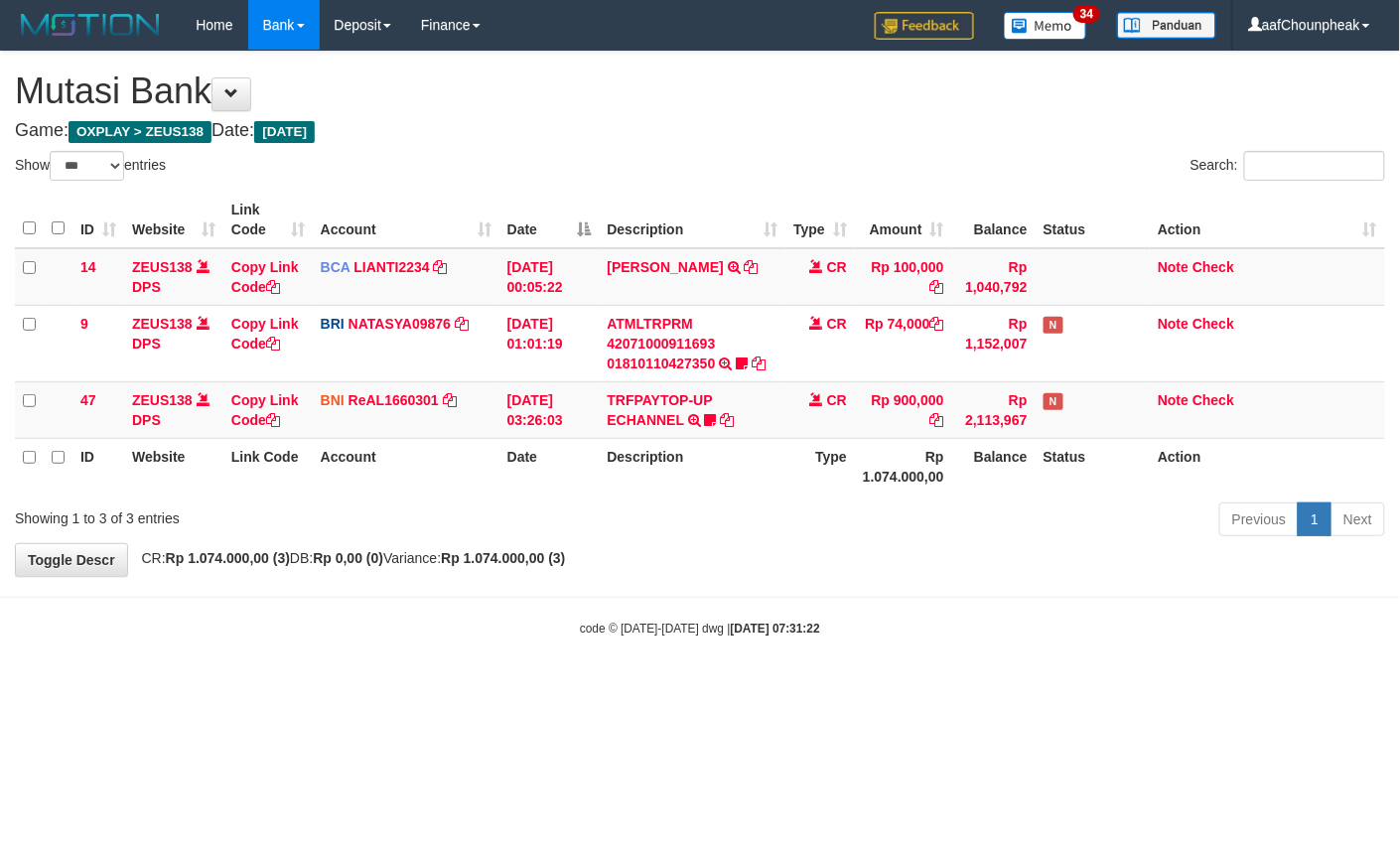 click on "Toggle navigation
Home
Bank
Account List
Mutasi Bank
Search
Note Mutasi
Deposit
DPS List
History
Finance
Financial Data
aafChounpheak
My Profile
Log Out
34" at bounding box center (700, 344) 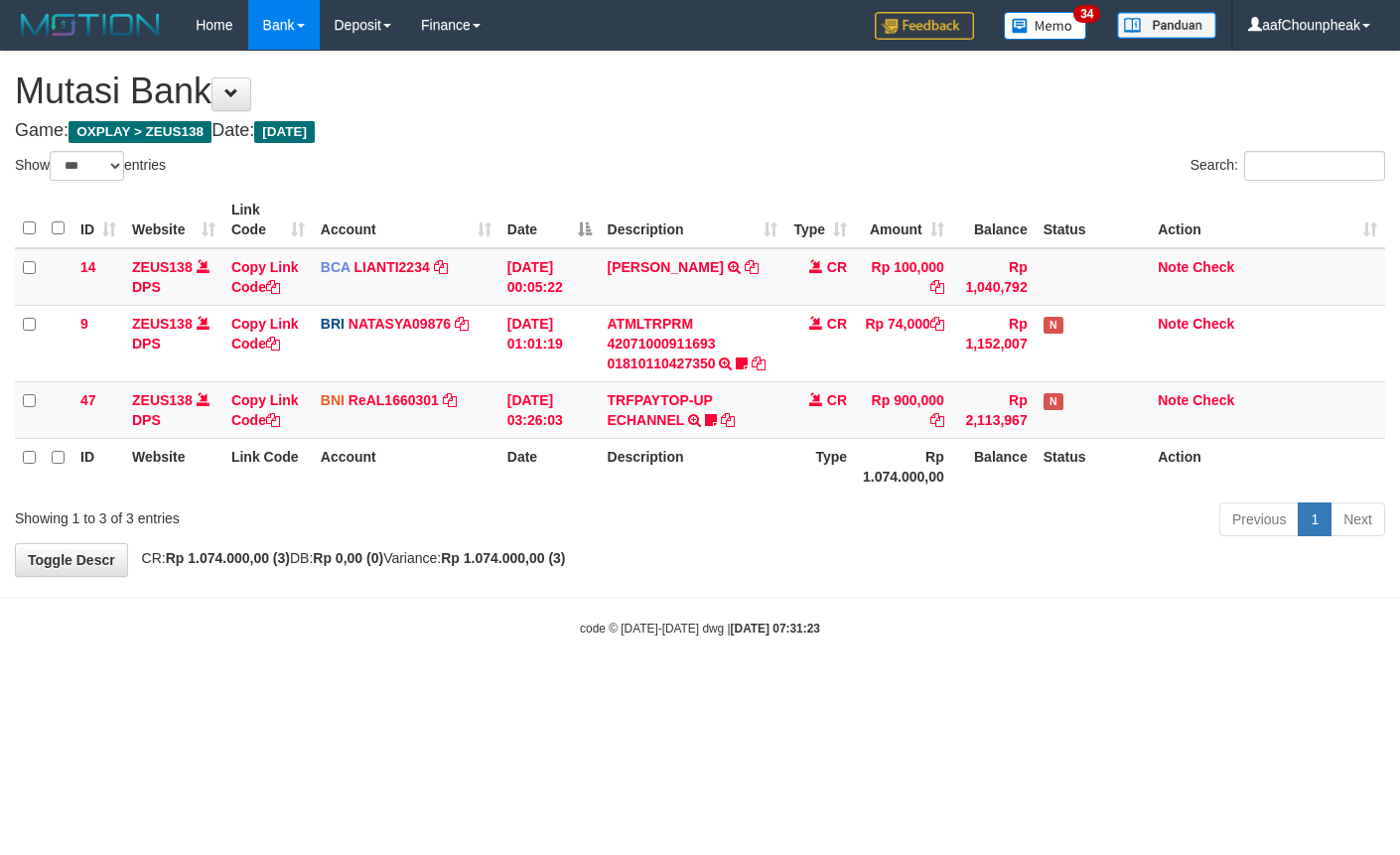 select on "***" 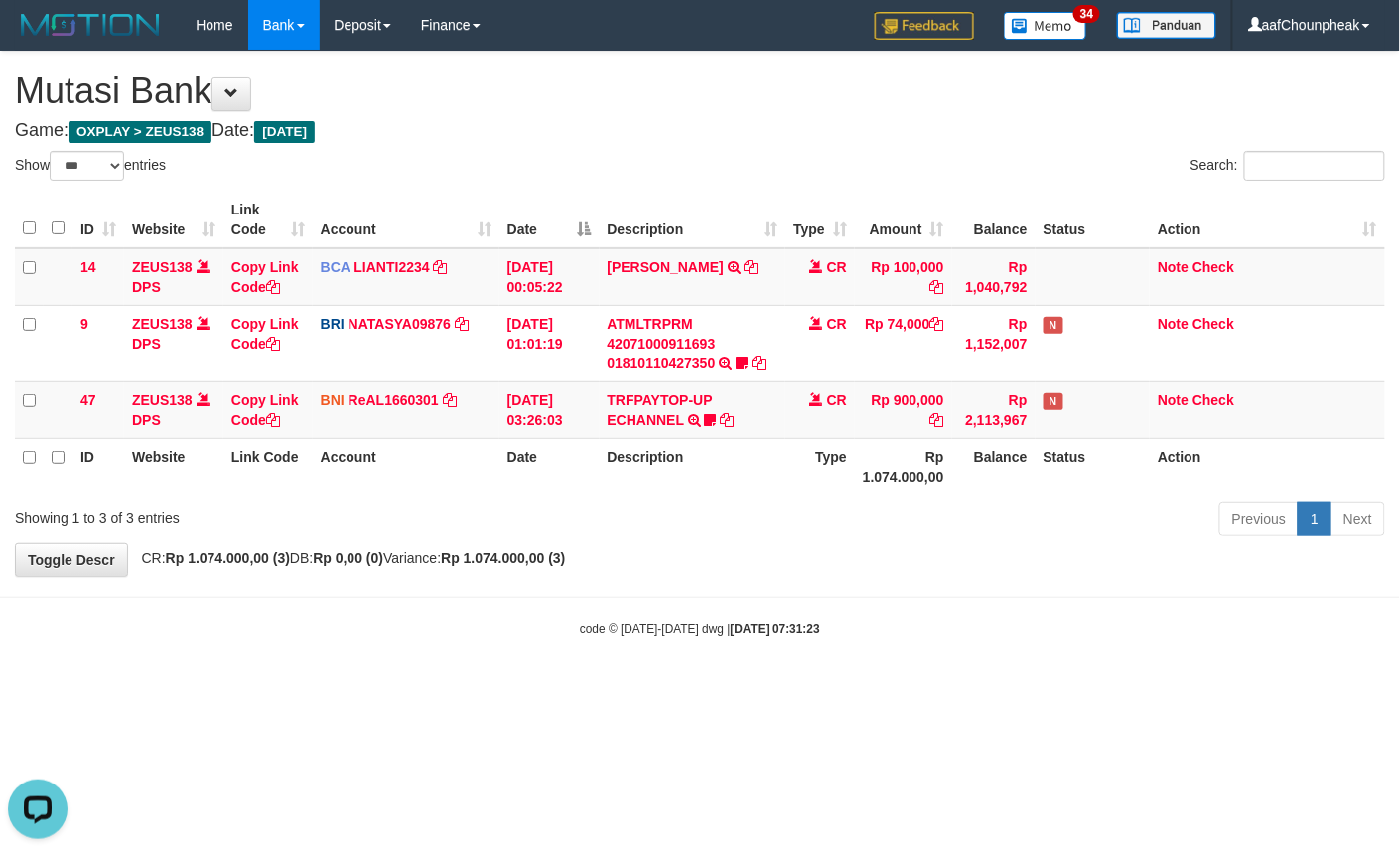 scroll, scrollTop: 0, scrollLeft: 0, axis: both 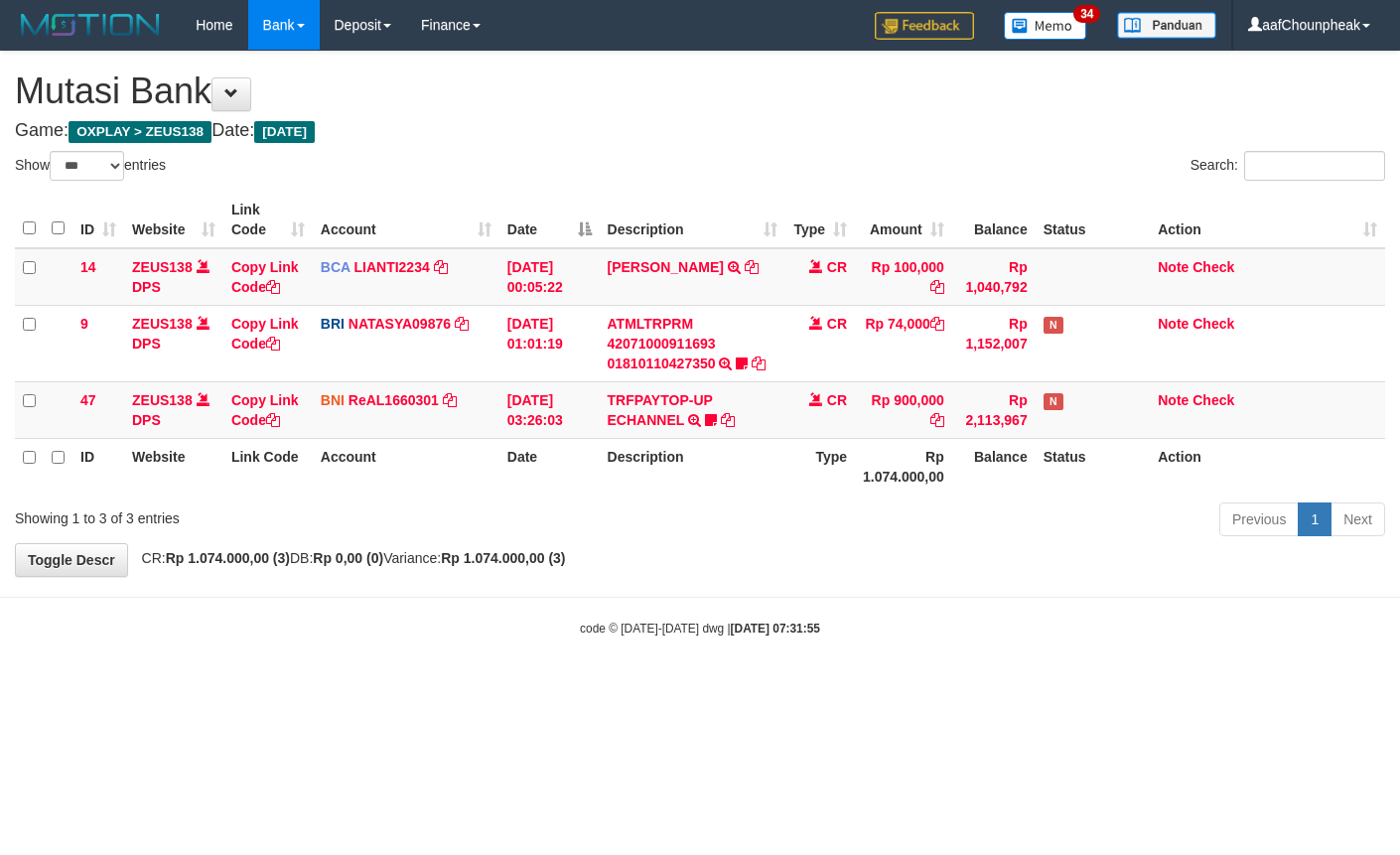 select on "***" 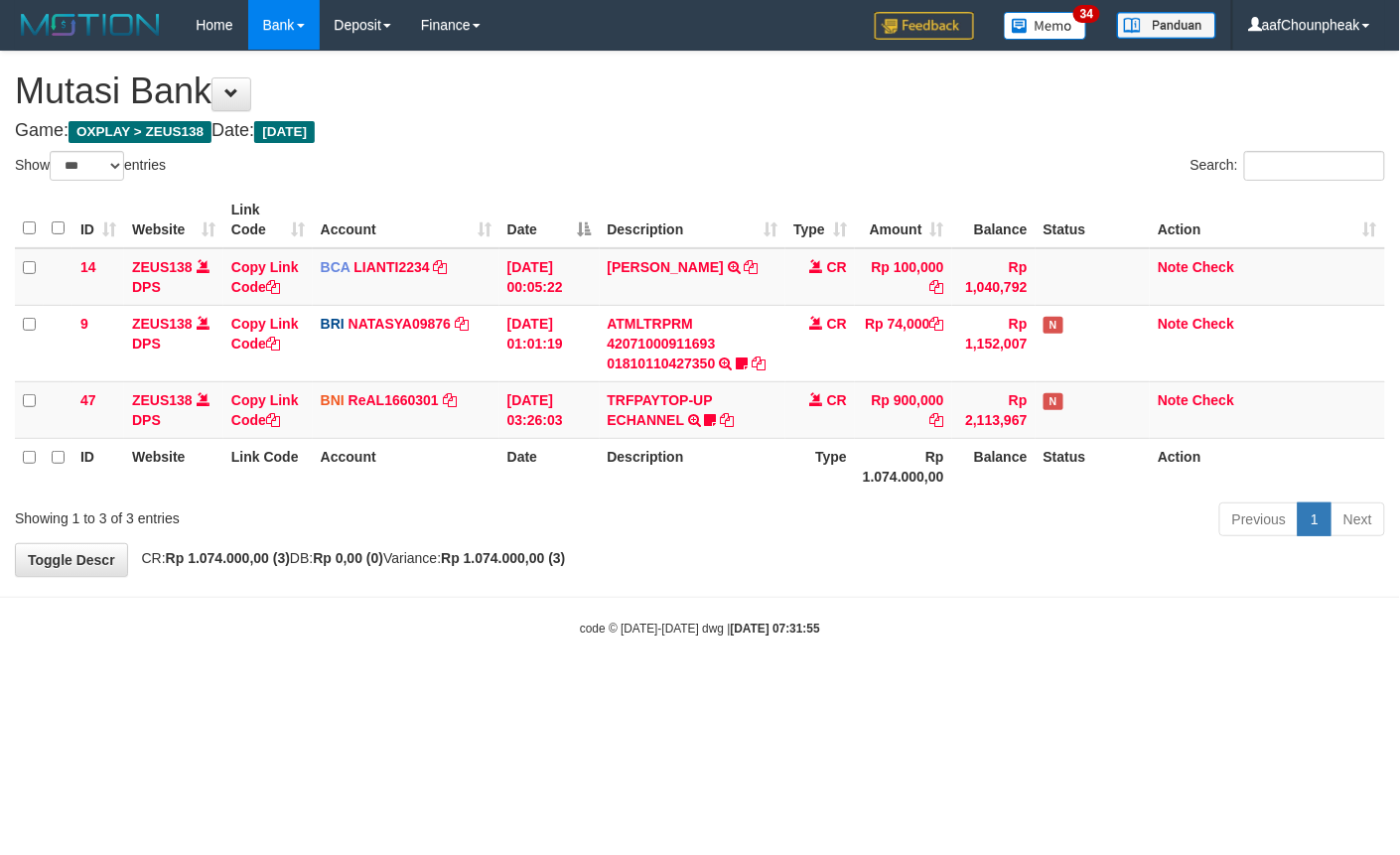 click on "Toggle navigation
Home
Bank
Account List
Mutasi Bank
Search
Note Mutasi
Deposit
DPS List
History
Finance
Financial Data
aafChounpheak
My Profile
Log Out
34" at bounding box center [700, 344] 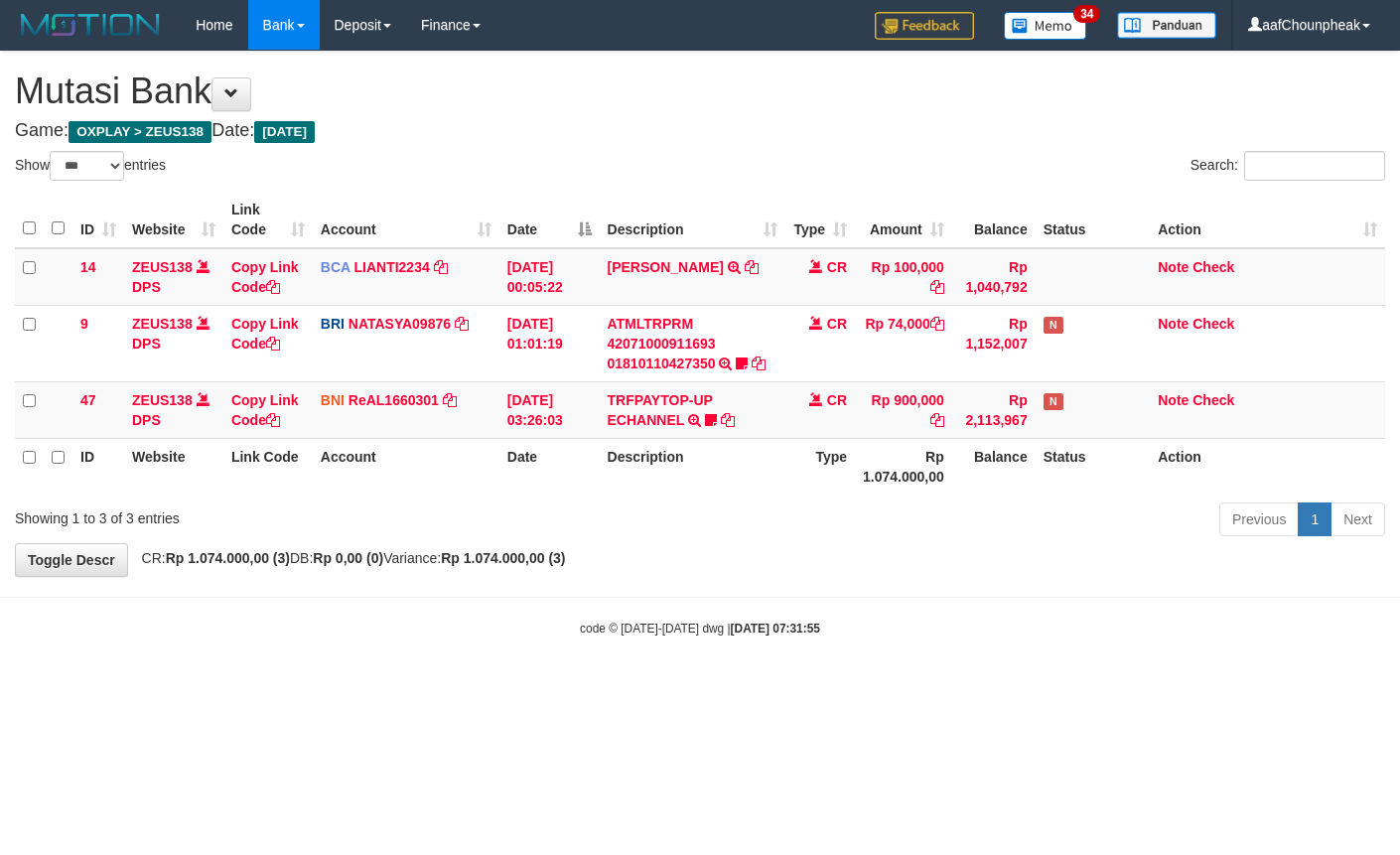 select on "***" 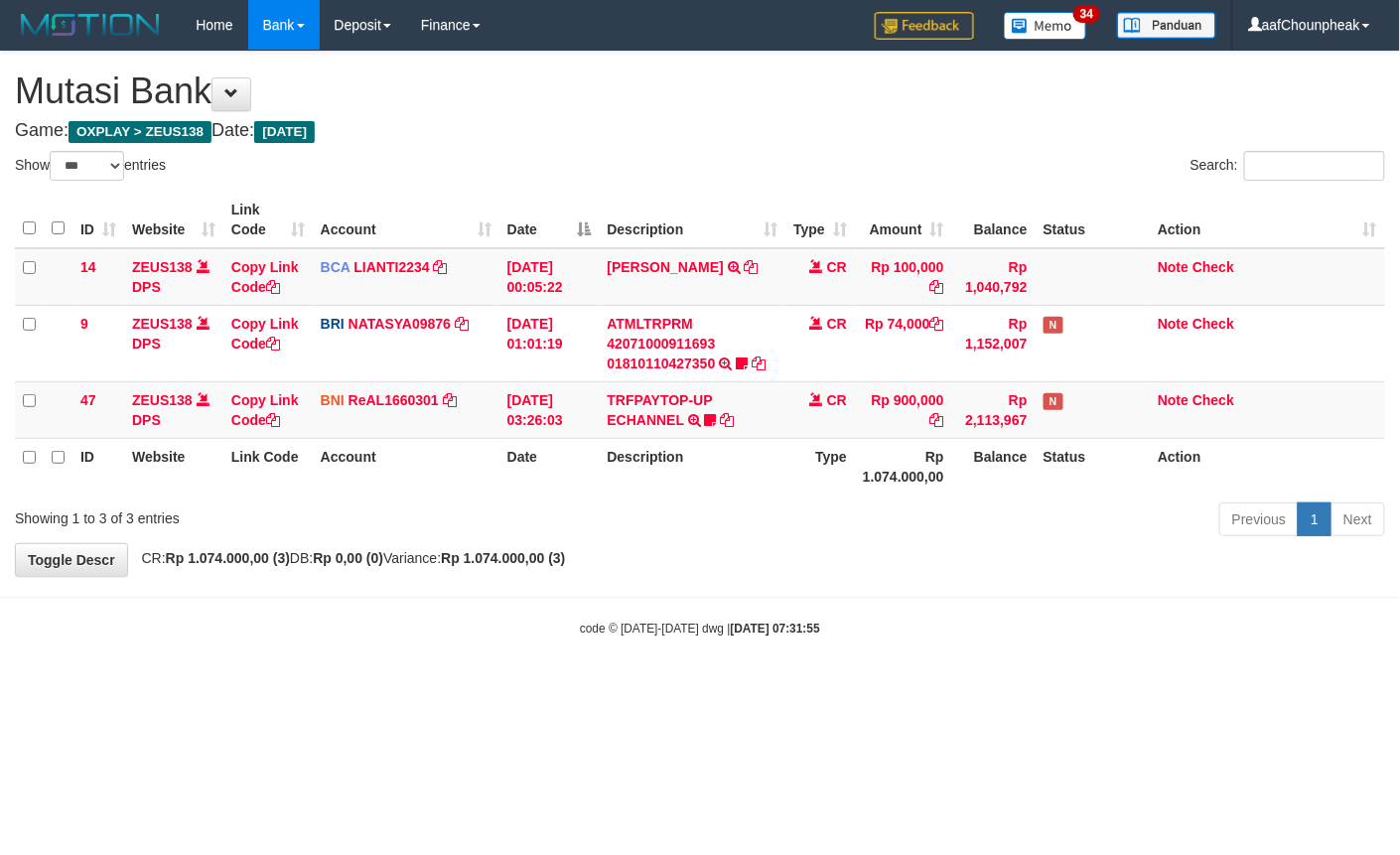click on "Toggle navigation
Home
Bank
Account List
Mutasi Bank
Search
Note Mutasi
Deposit
DPS List
History
Finance
Financial Data
aafChounpheak
My Profile
Log Out
34" at bounding box center (700, 344) 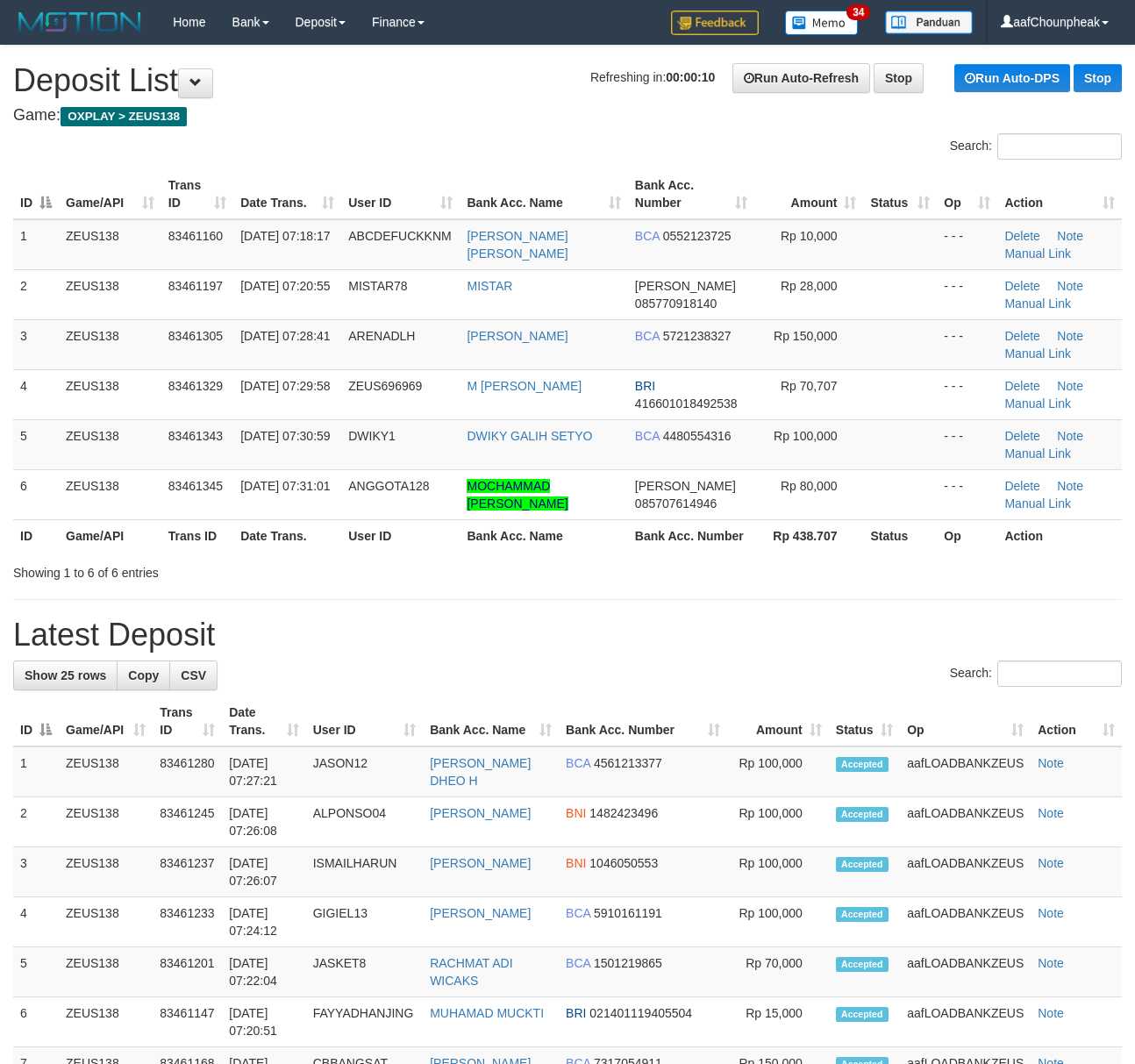 scroll, scrollTop: 0, scrollLeft: 0, axis: both 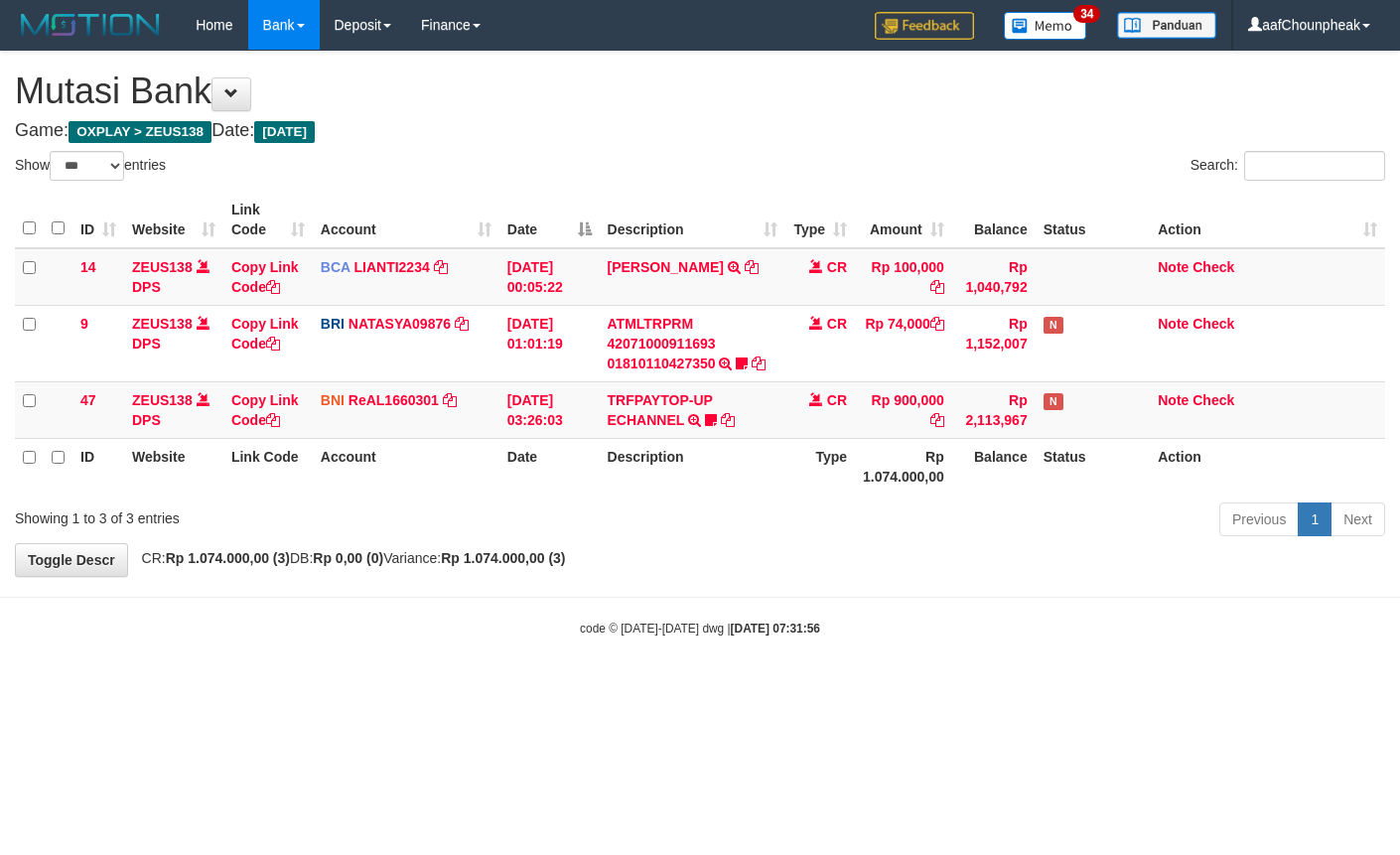 select on "***" 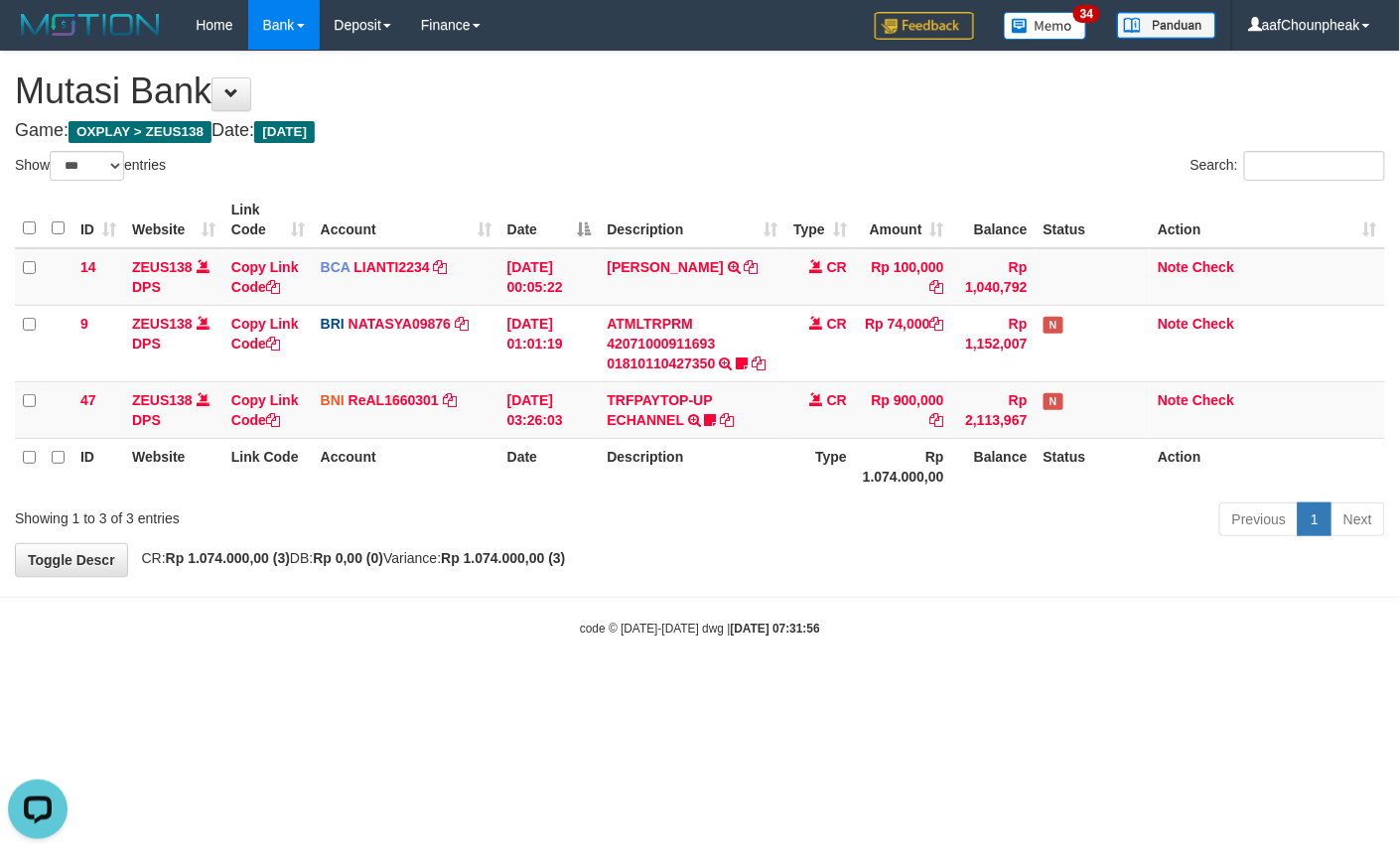 scroll, scrollTop: 0, scrollLeft: 0, axis: both 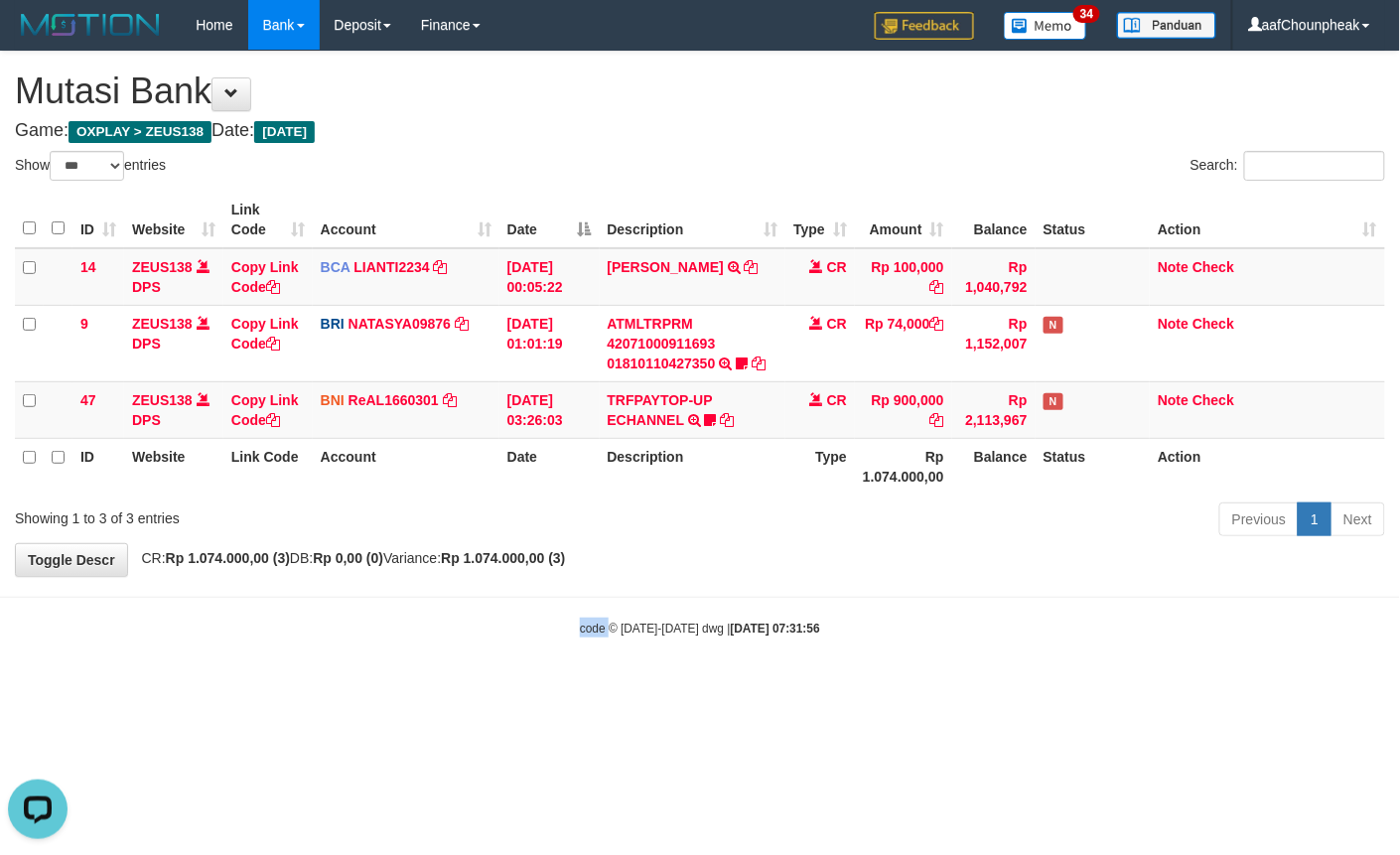 click on "Toggle navigation
Home
Bank
Account List
Mutasi Bank
Search
Note Mutasi
Deposit
DPS List
History
Finance
Financial Data
aafChounpheak
My Profile
Log Out
34" at bounding box center (700, 344) 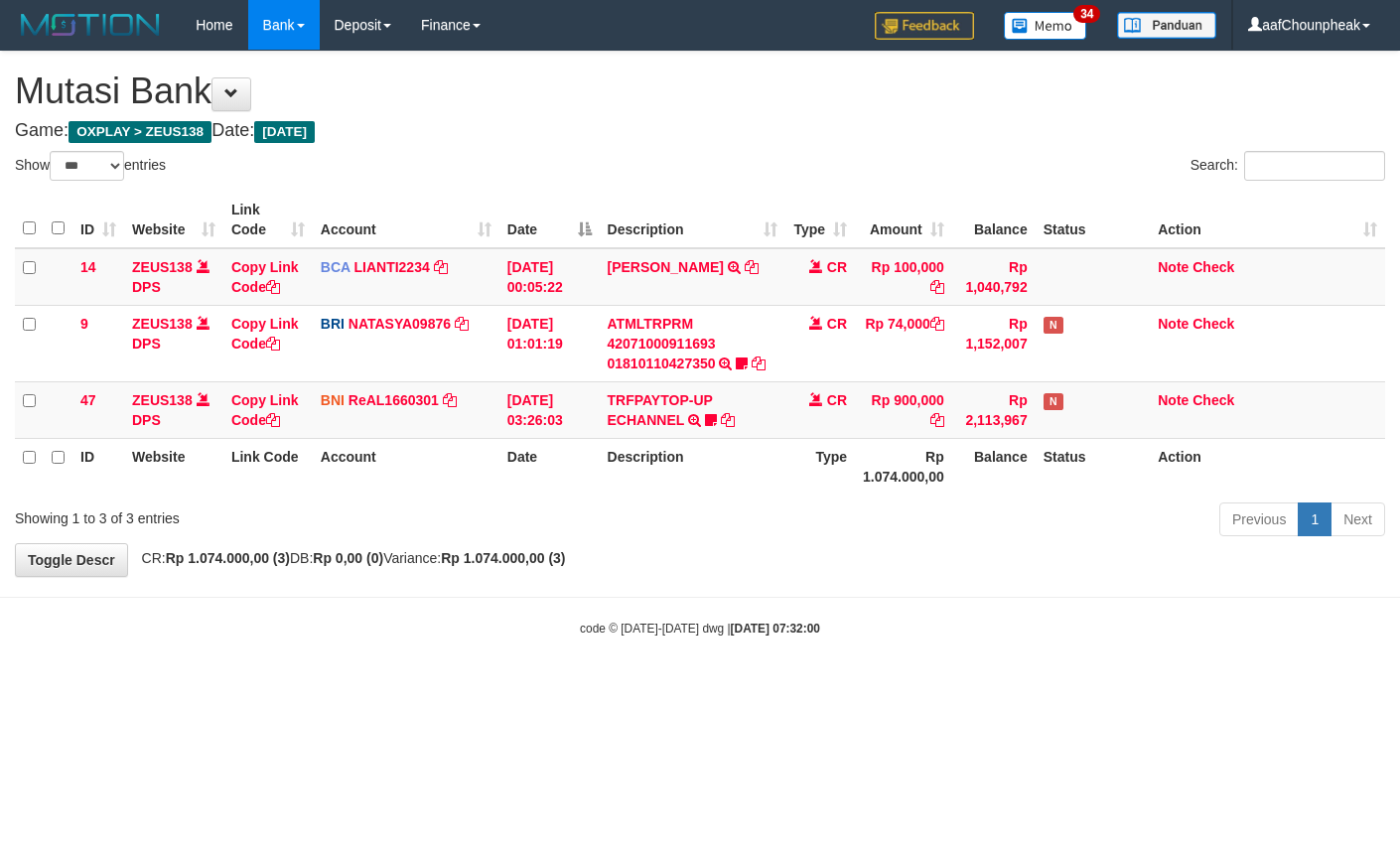 select on "***" 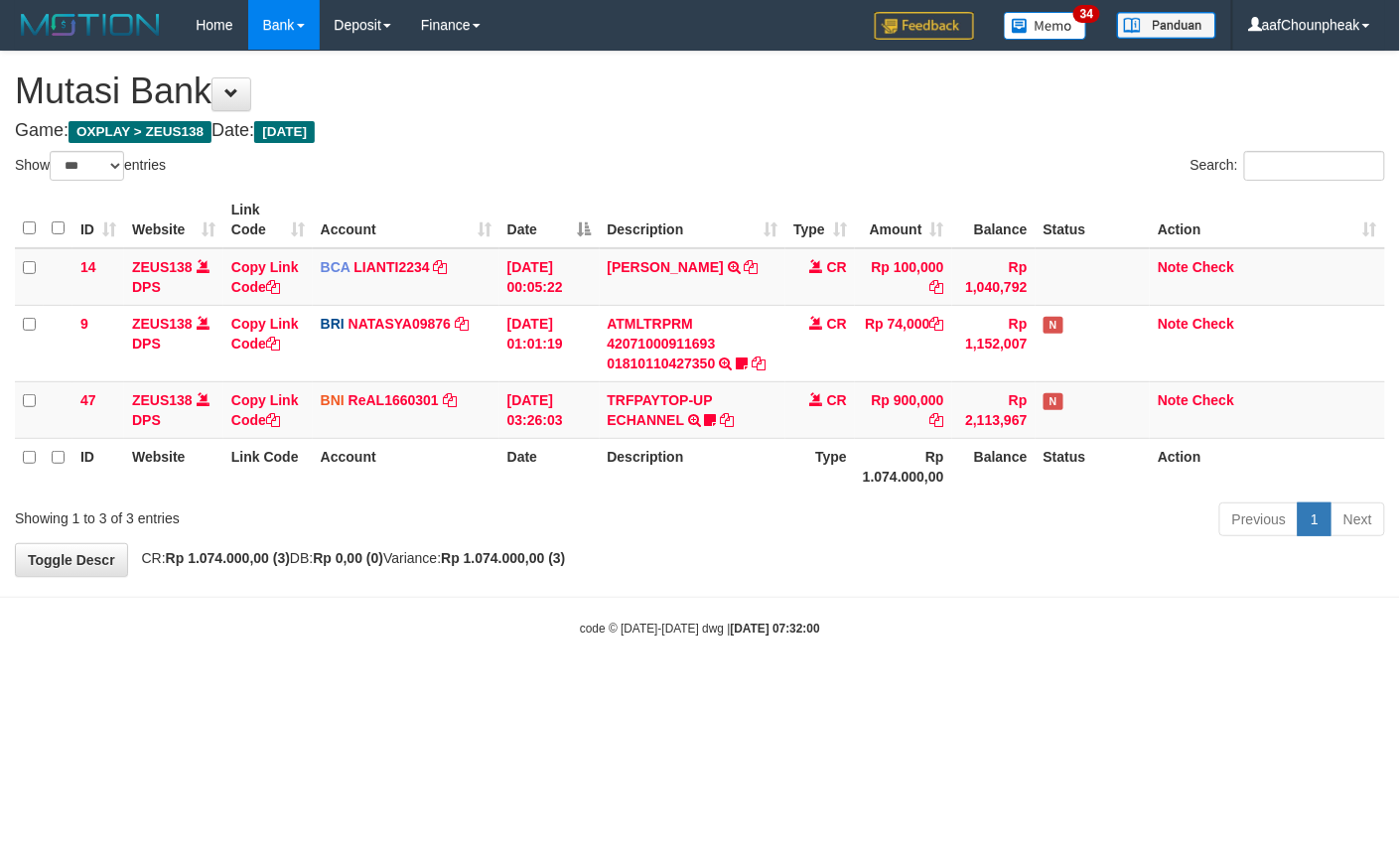 drag, startPoint x: 0, startPoint y: 0, endPoint x: 561, endPoint y: 725, distance: 916.70388 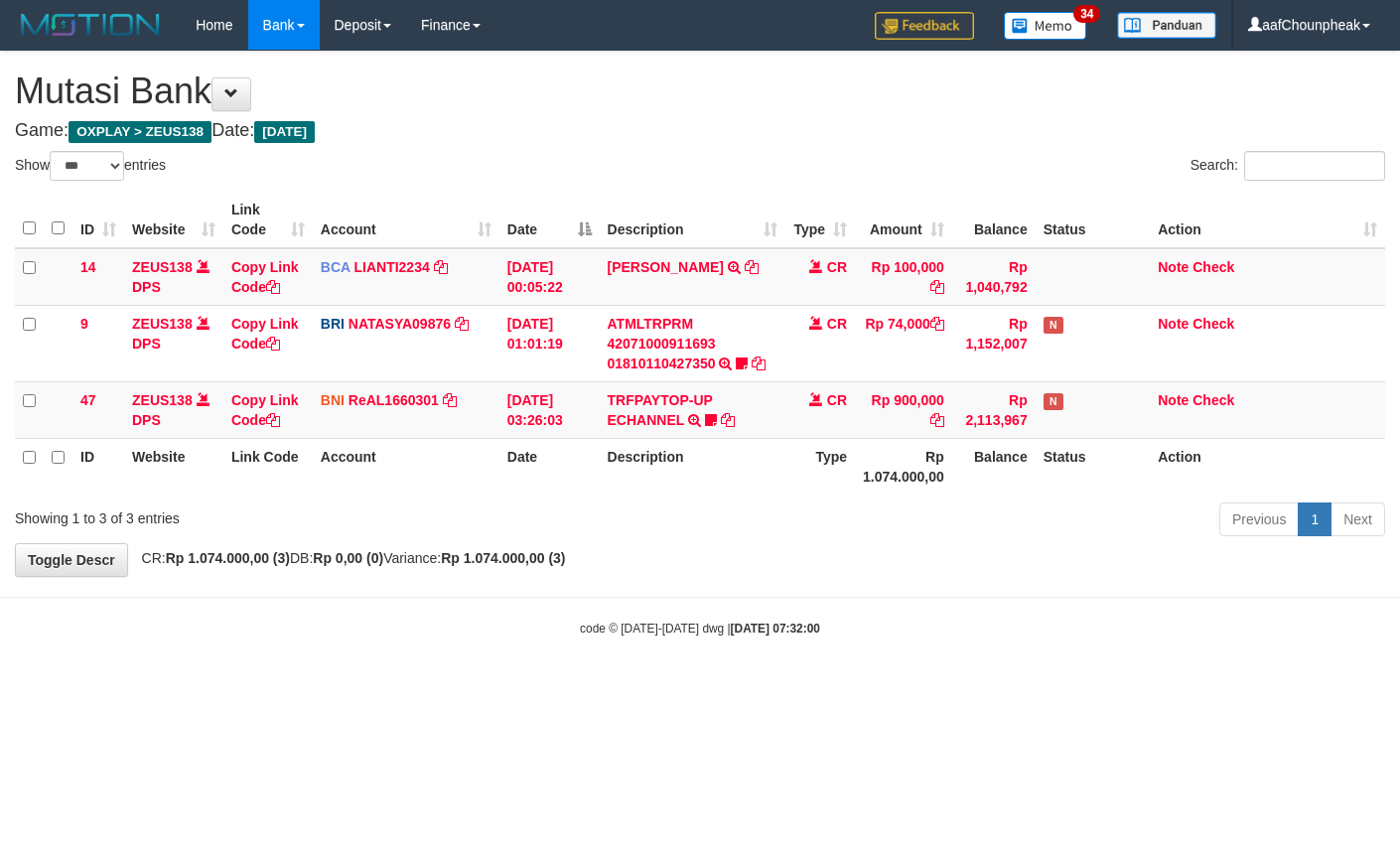 select on "***" 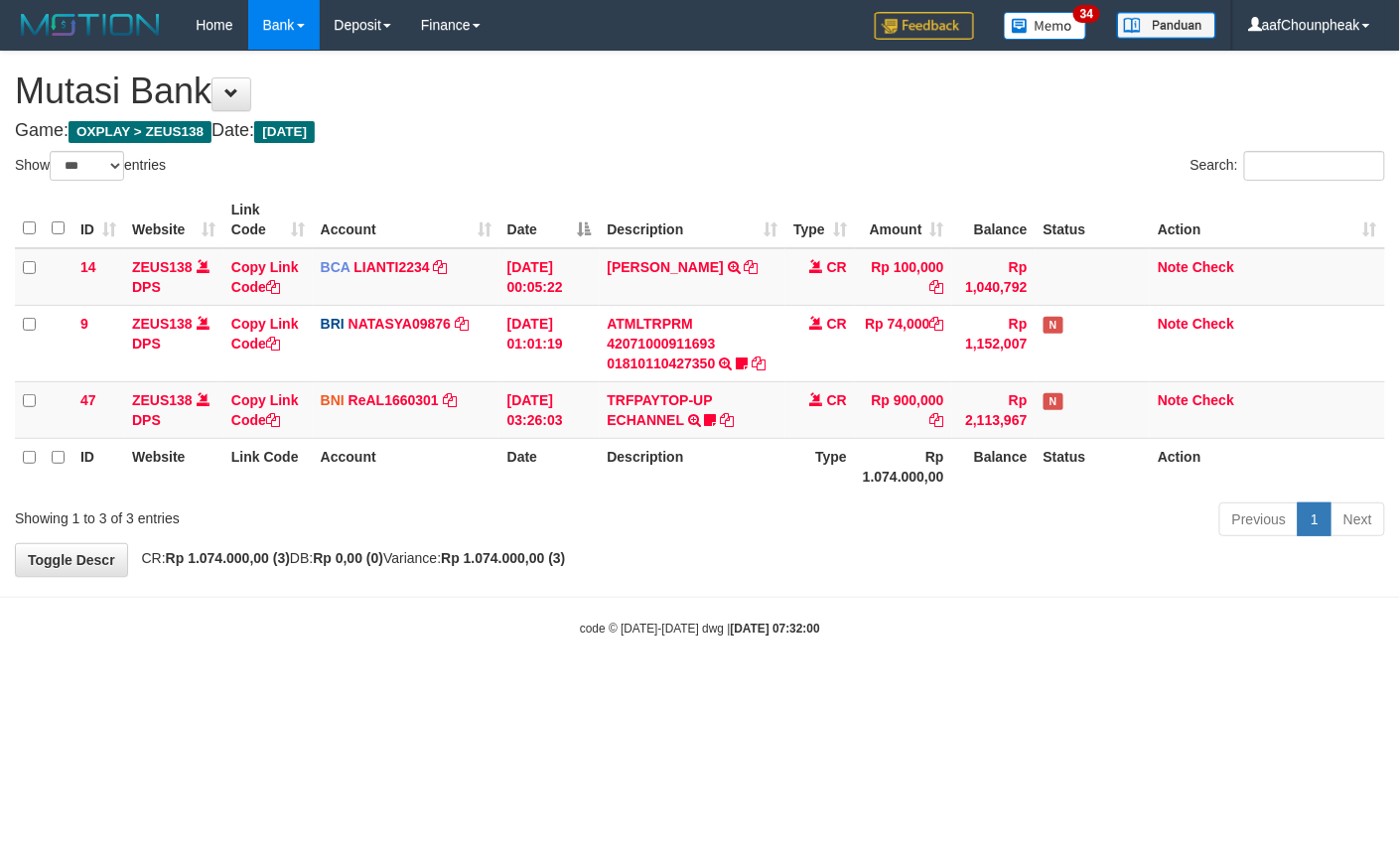 click on "Toggle navigation
Home
Bank
Account List
Mutasi Bank
Search
Note Mutasi
Deposit
DPS List
History
Finance
Financial Data
aafChounpheak
My Profile
Log Out
34" at bounding box center (700, 344) 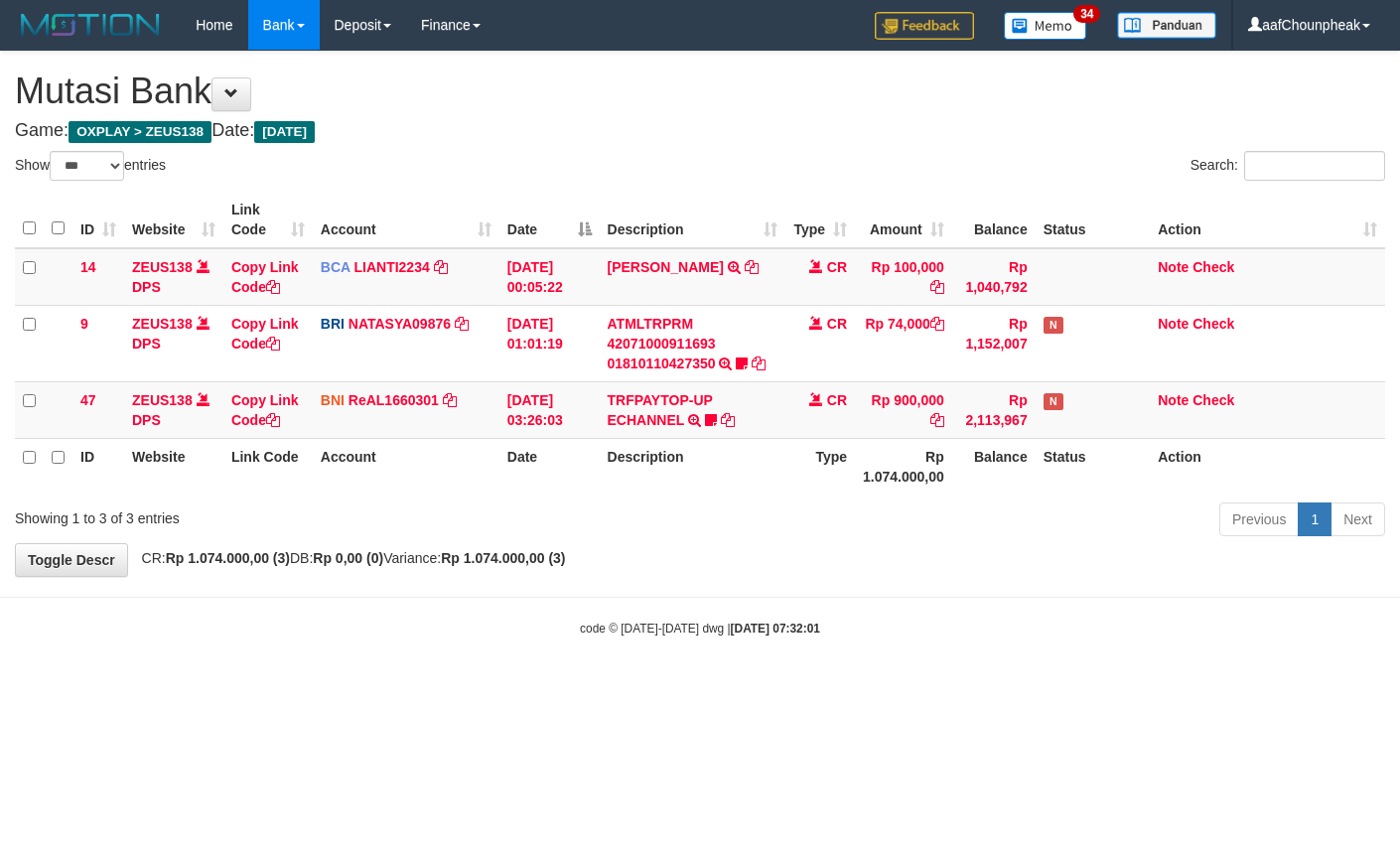 select on "***" 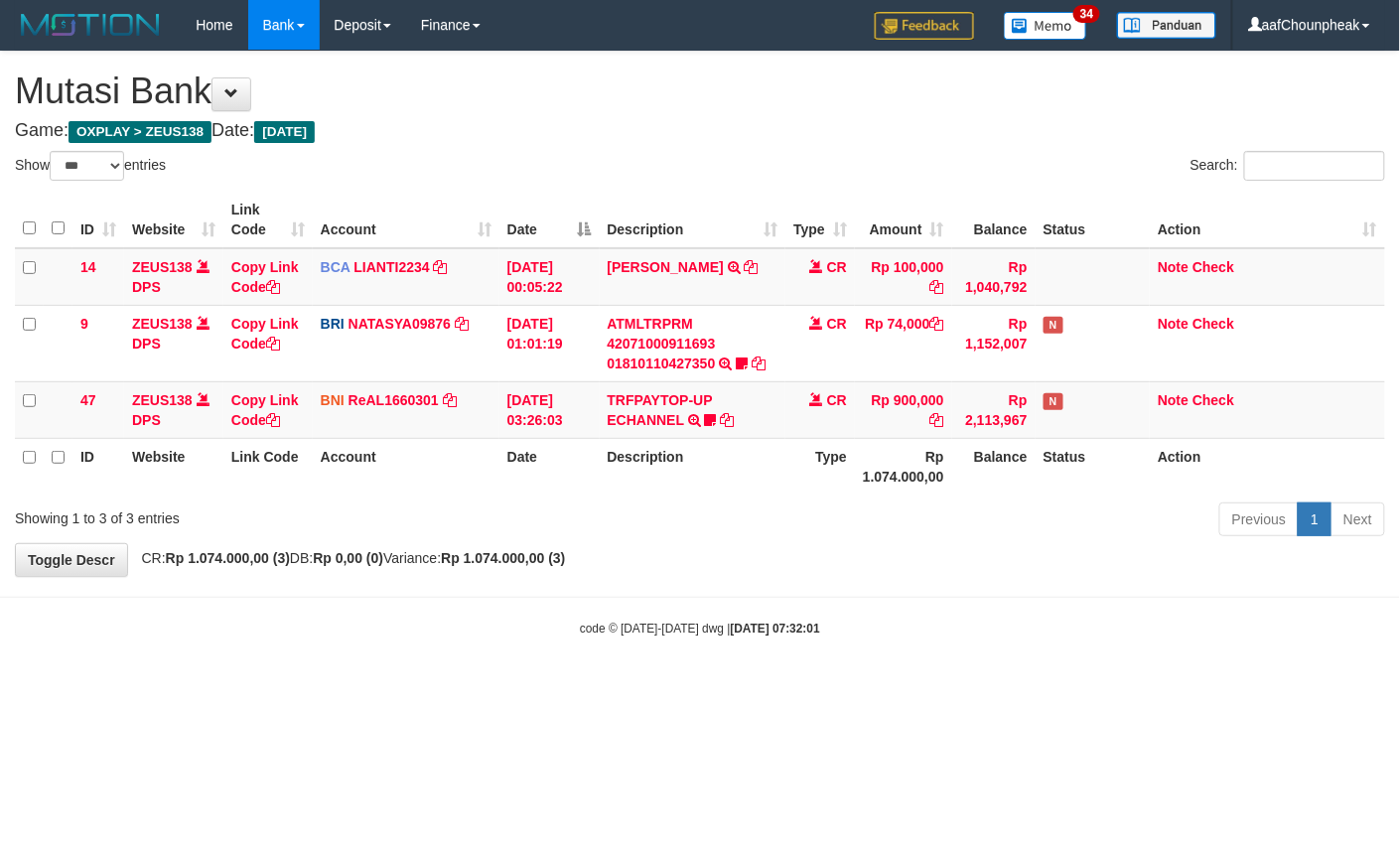 click on "Toggle navigation
Home
Bank
Account List
Mutasi Bank
Search
Note Mutasi
Deposit
DPS List
History
Finance
Financial Data
aafChounpheak
My Profile
Log Out
34" at bounding box center [700, 344] 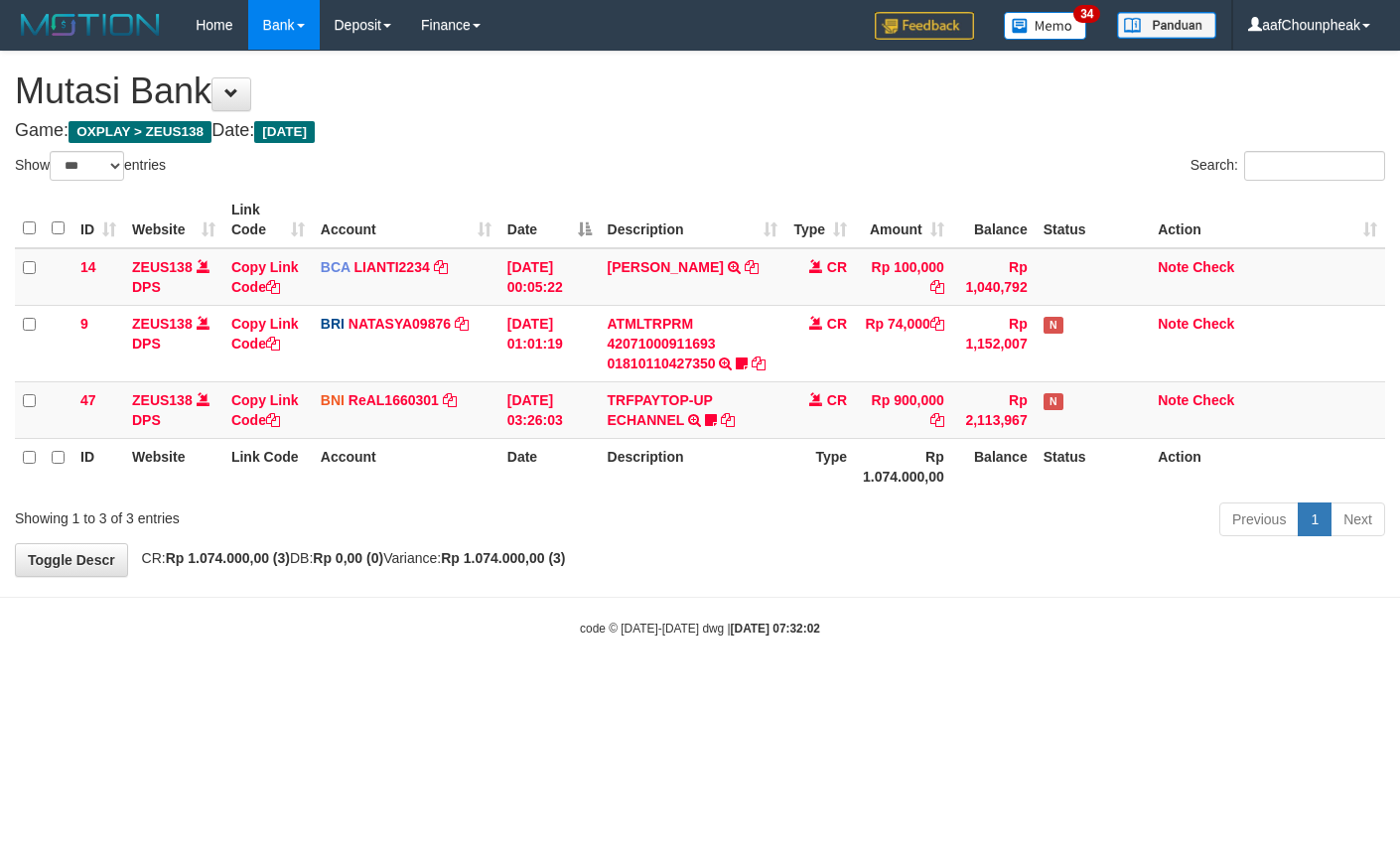select on "***" 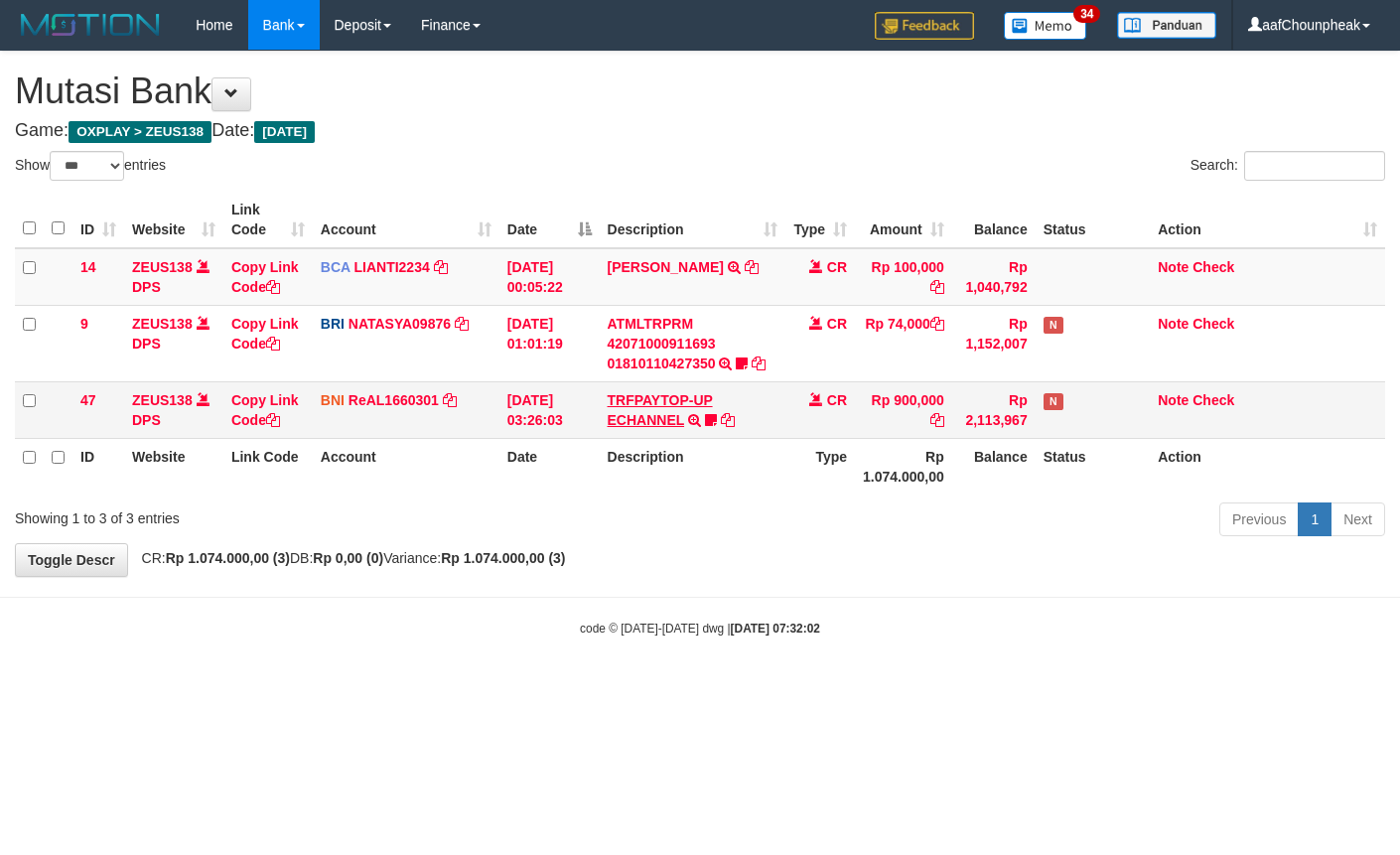 scroll, scrollTop: 0, scrollLeft: 0, axis: both 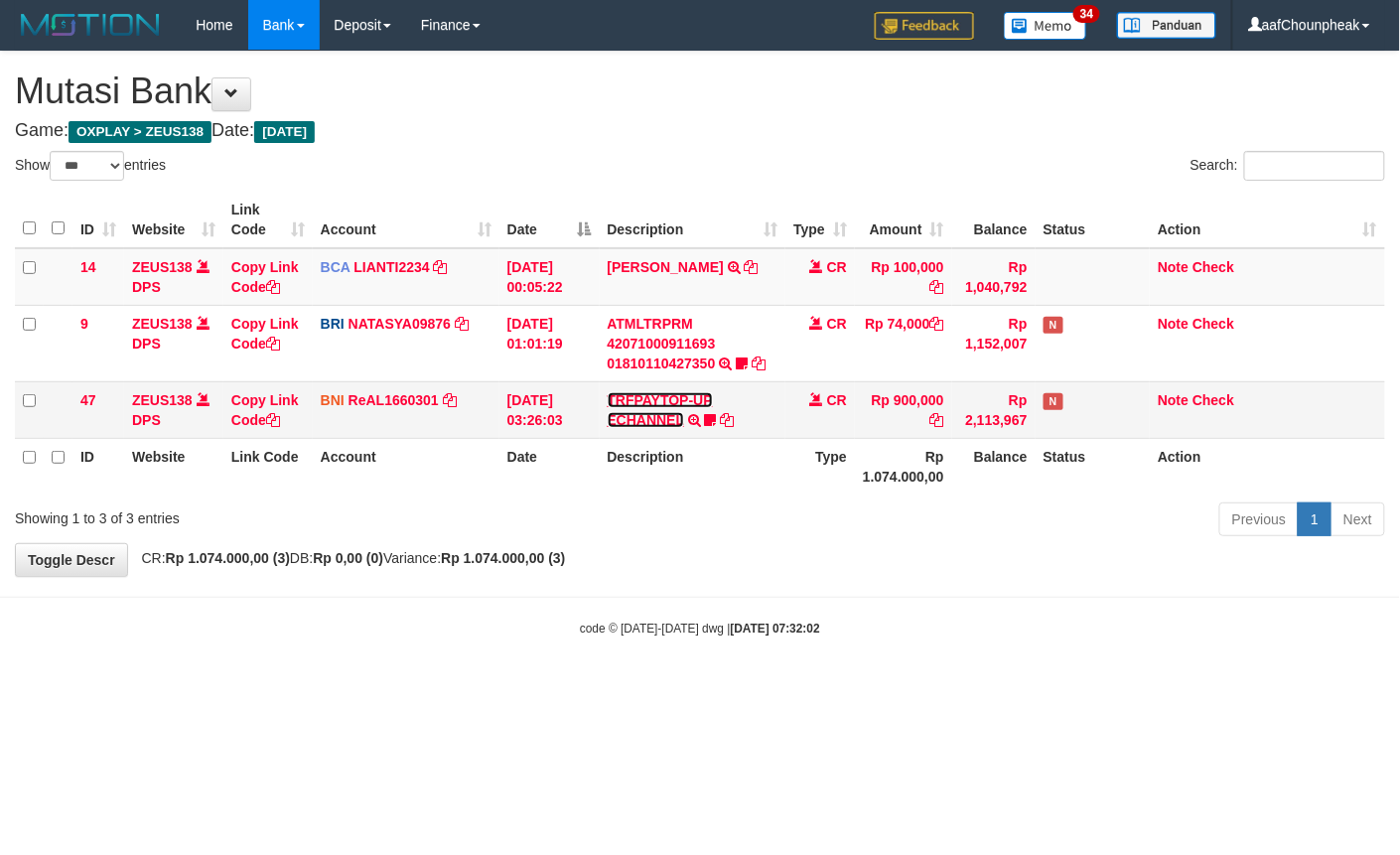 click on "TRFPAYTOP-UP ECHANNEL" at bounding box center [660, 410] 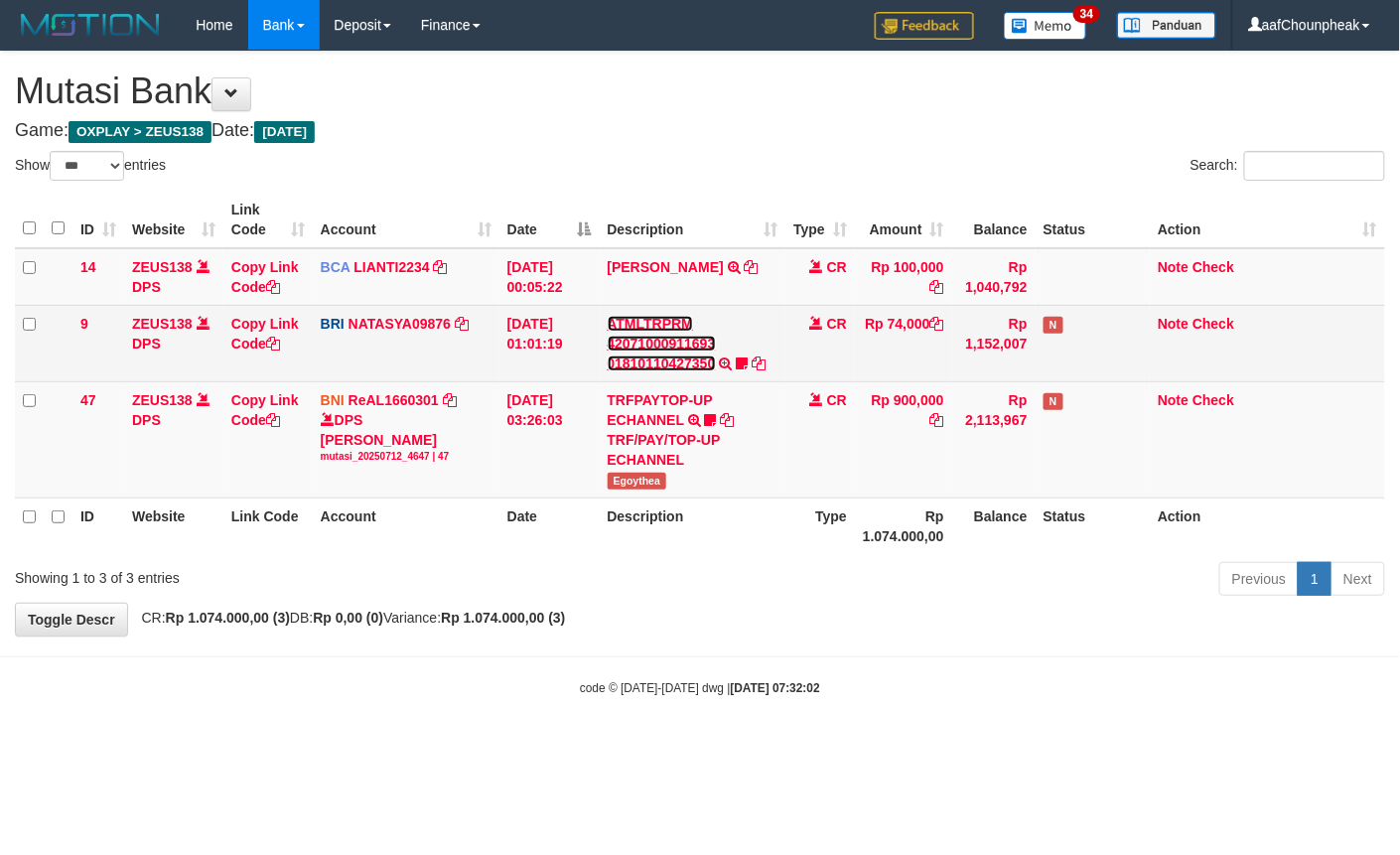 click on "ATMLTRPRM 42071000911693 01810110427350" at bounding box center [661, 344] 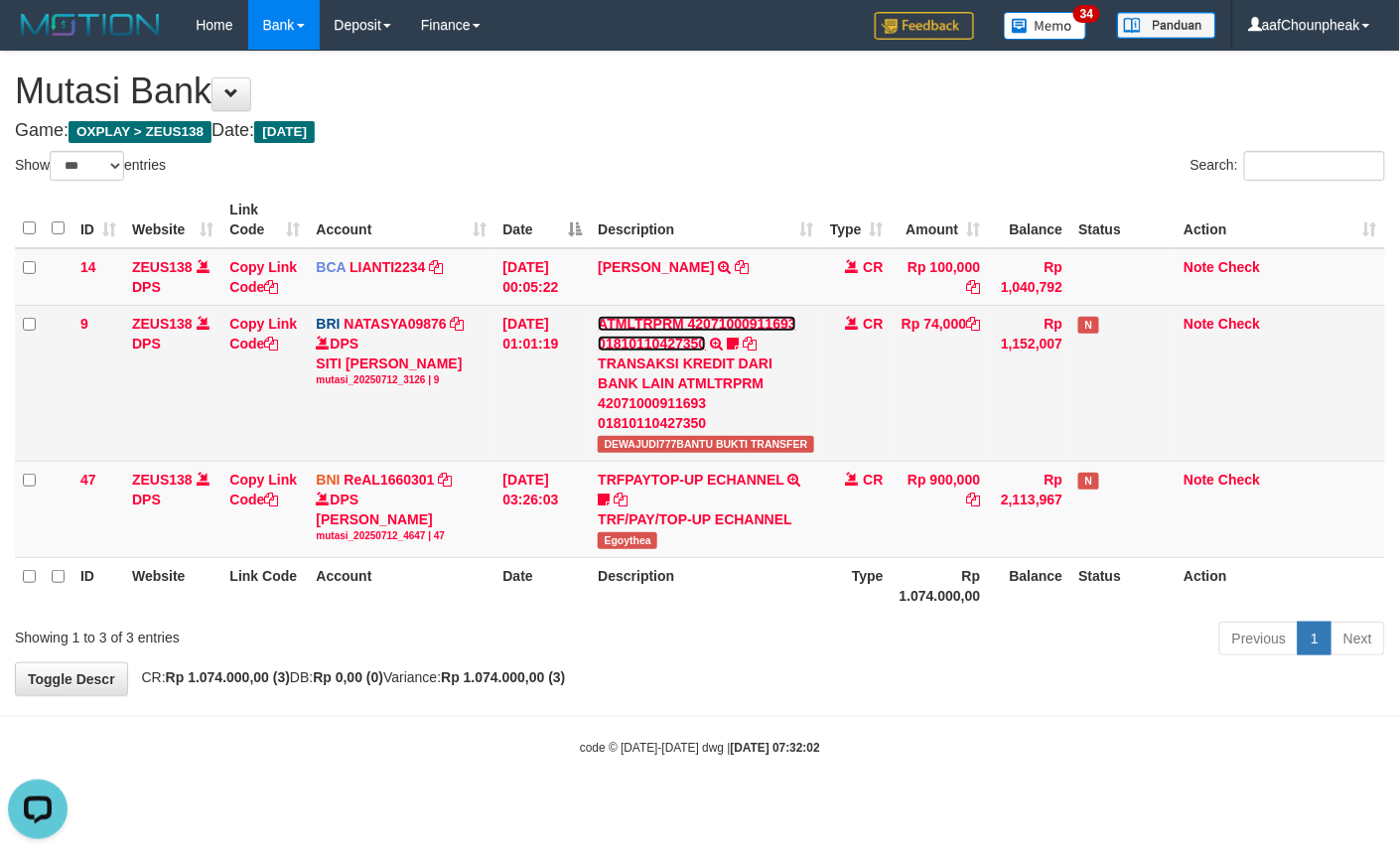 scroll, scrollTop: 0, scrollLeft: 0, axis: both 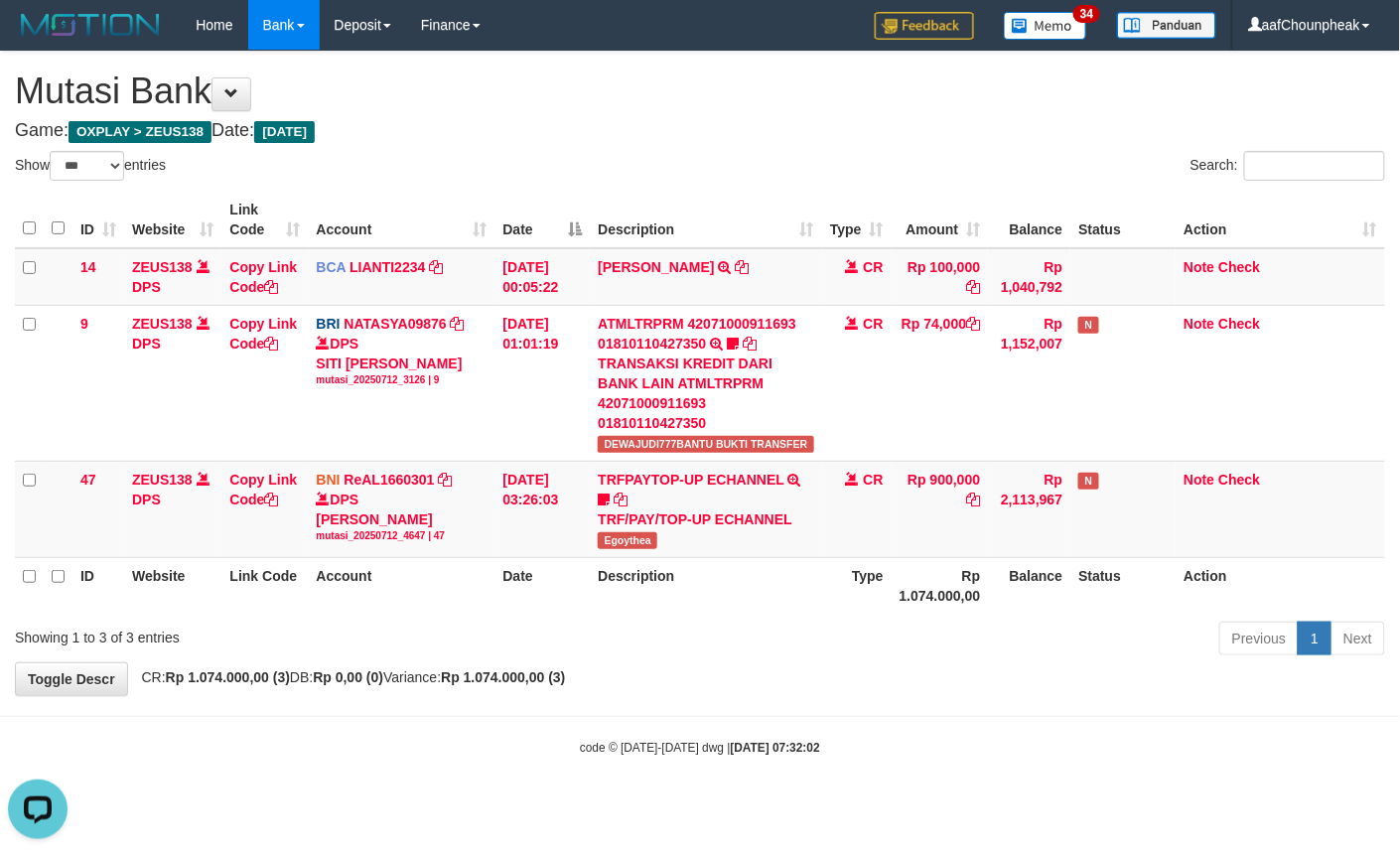 click on "Description" at bounding box center (705, 585) 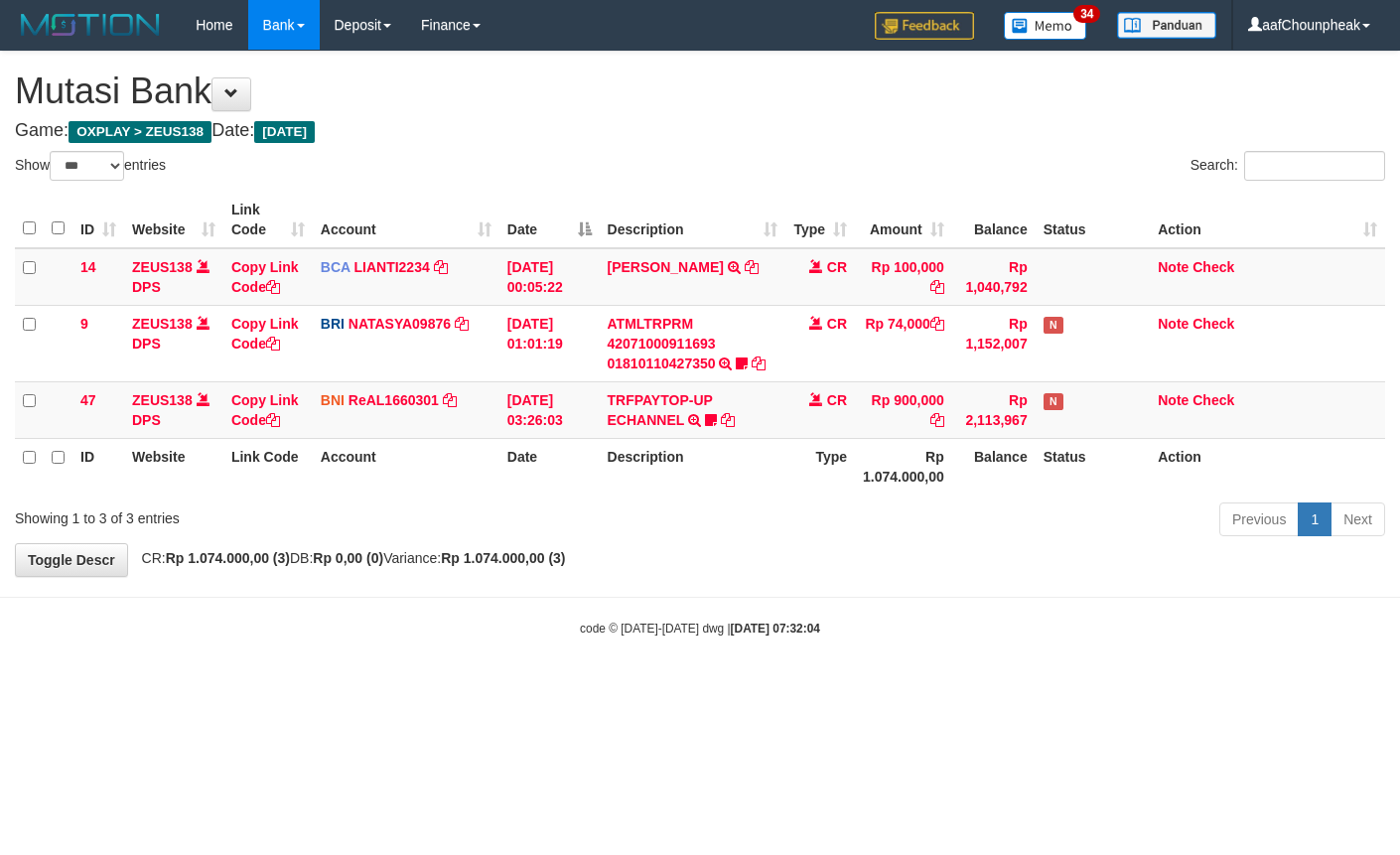 select on "***" 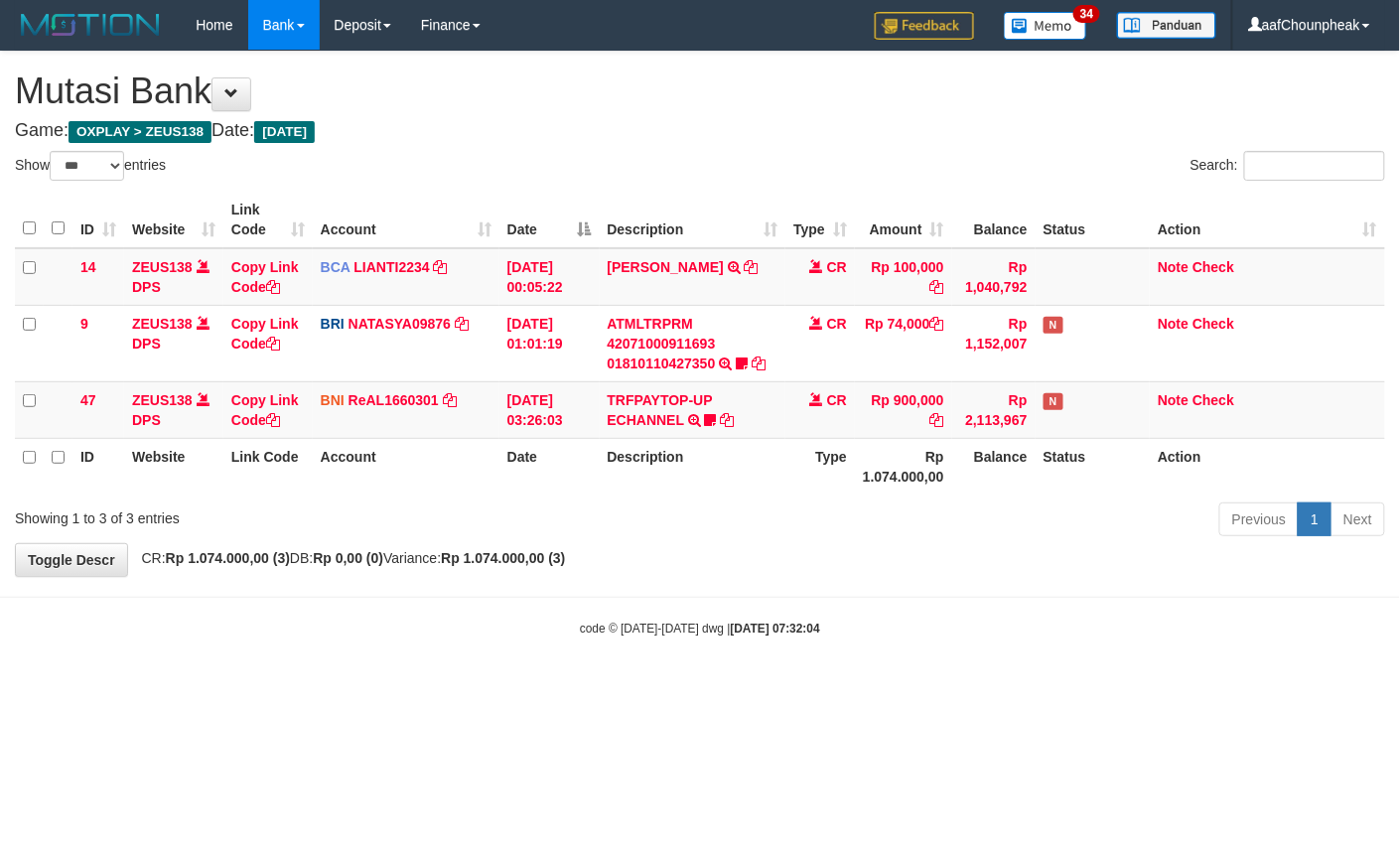 click on "Toggle navigation
Home
Bank
Account List
Mutasi Bank
Search
Note Mutasi
Deposit
DPS List
History
Finance
Financial Data
aafChounpheak
My Profile
Log Out
34" at bounding box center (700, 344) 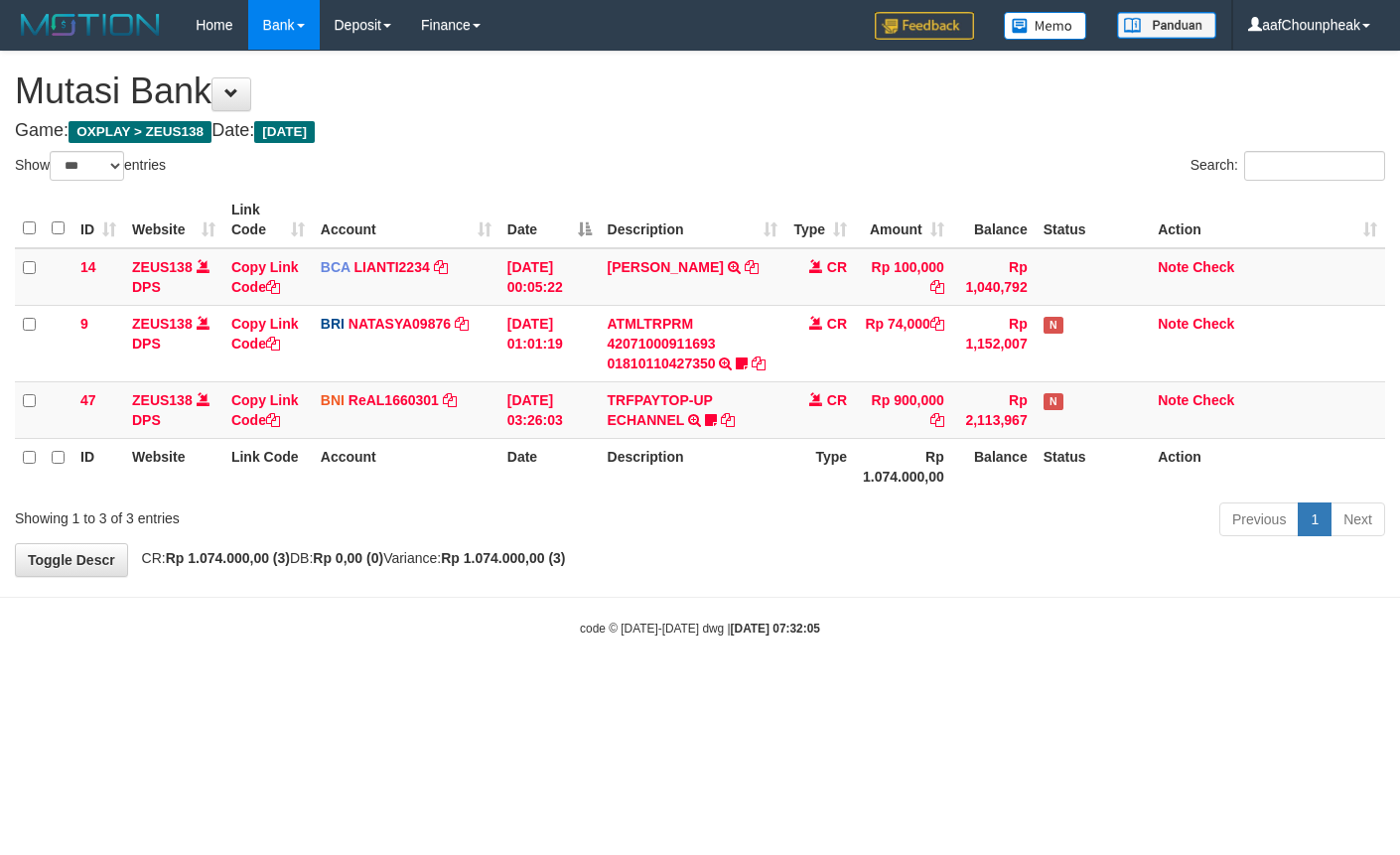select on "***" 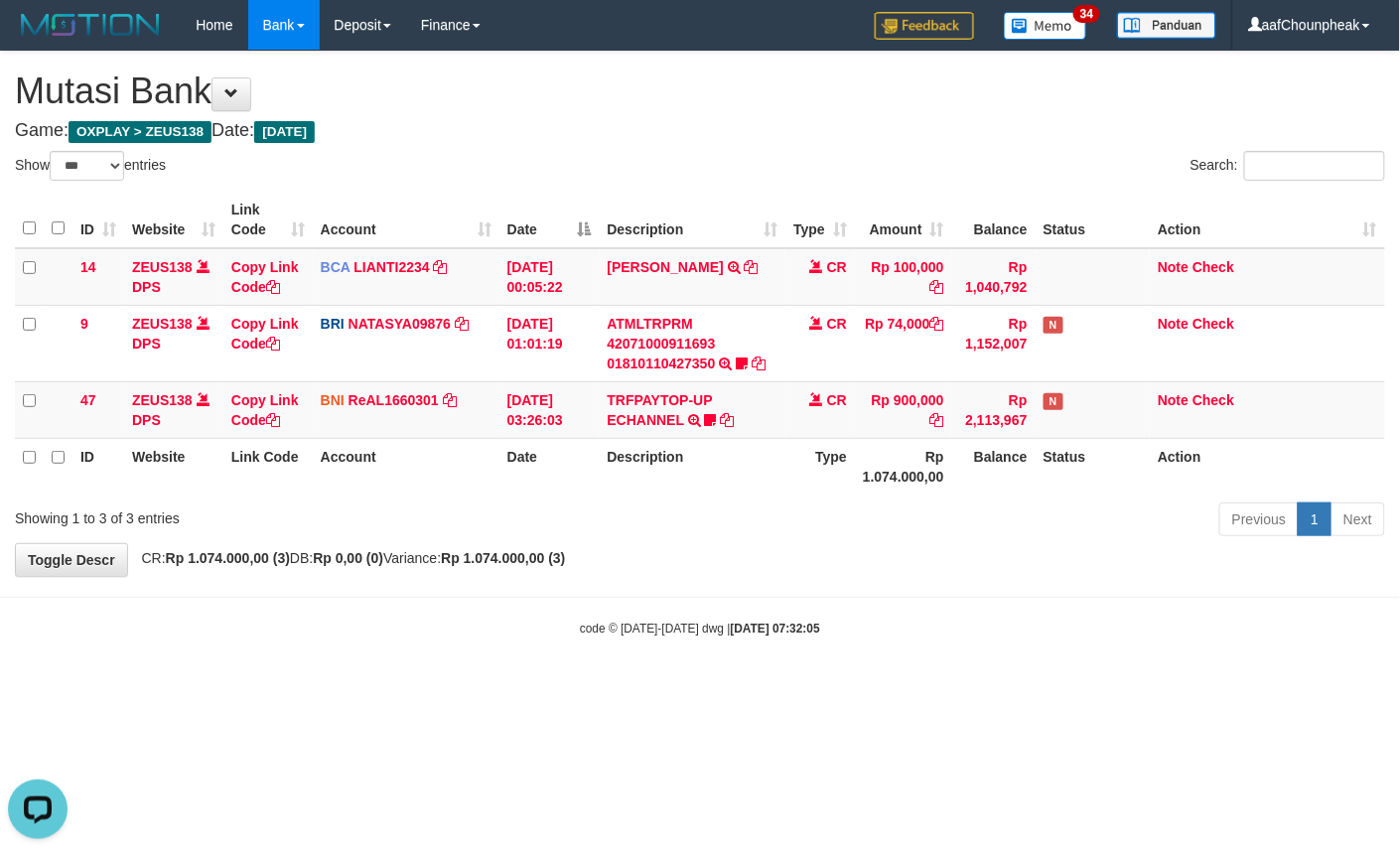 scroll, scrollTop: 0, scrollLeft: 0, axis: both 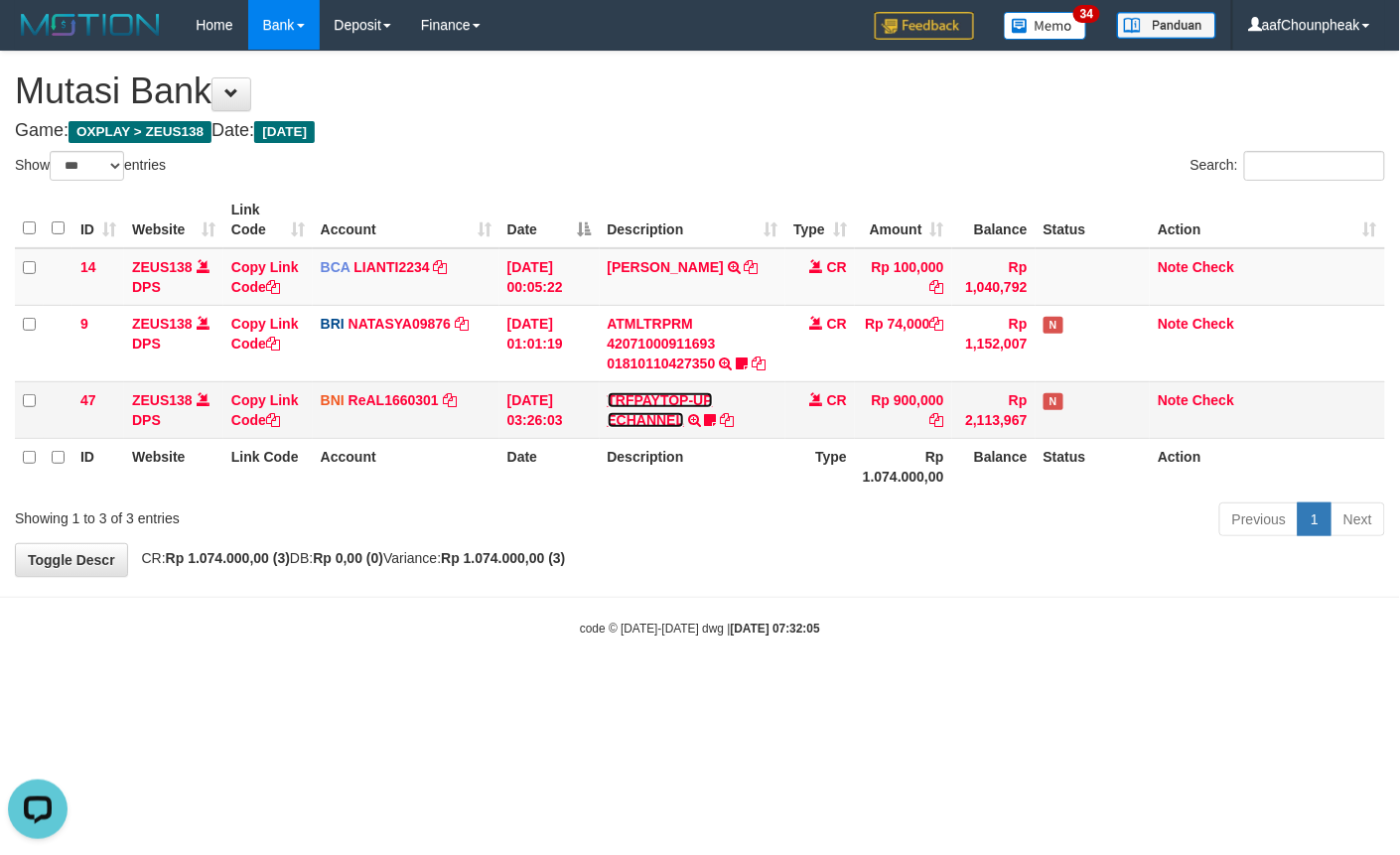 click on "TRFPAYTOP-UP ECHANNEL" at bounding box center [660, 410] 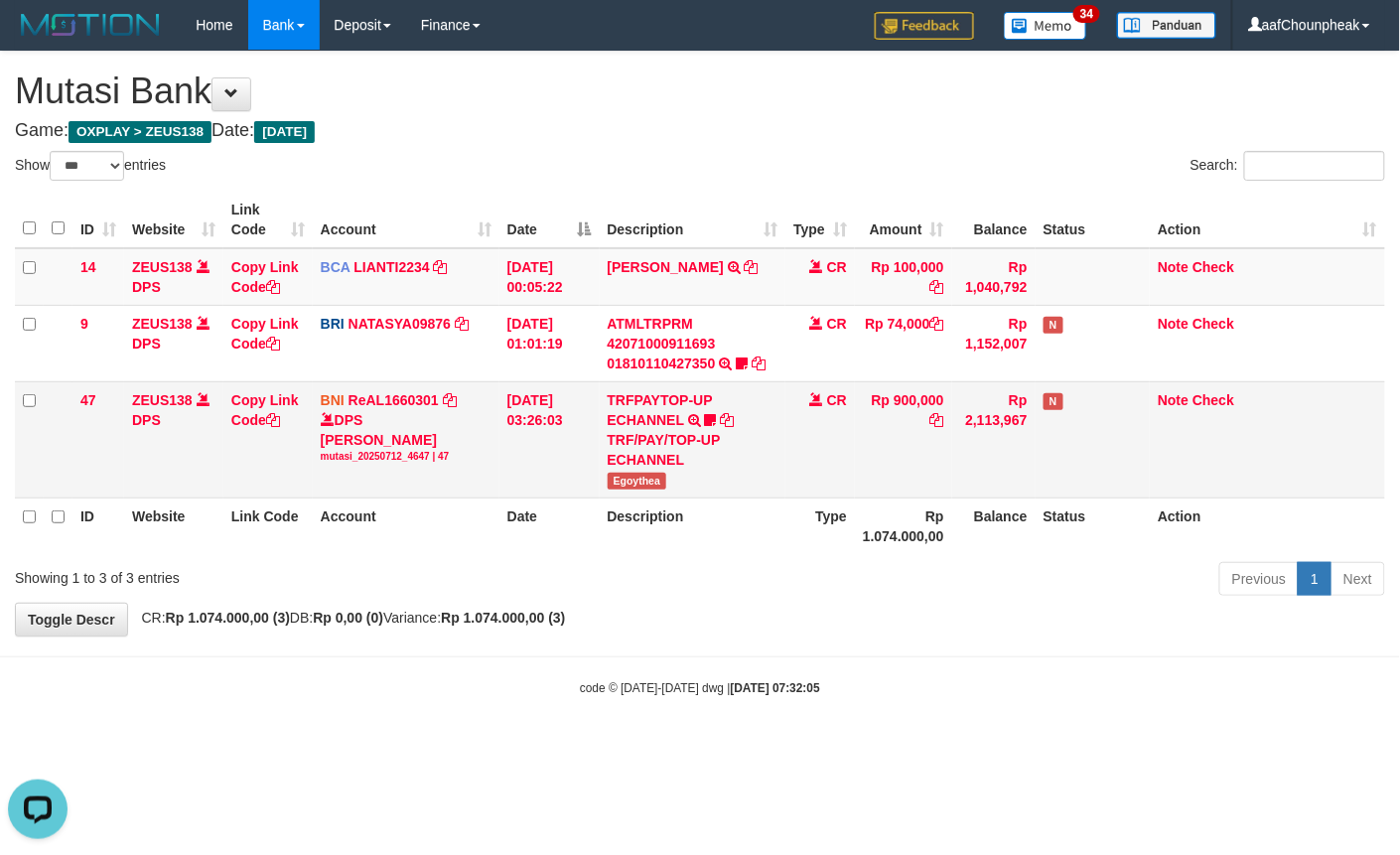 click on "Egoythea" at bounding box center [637, 481] 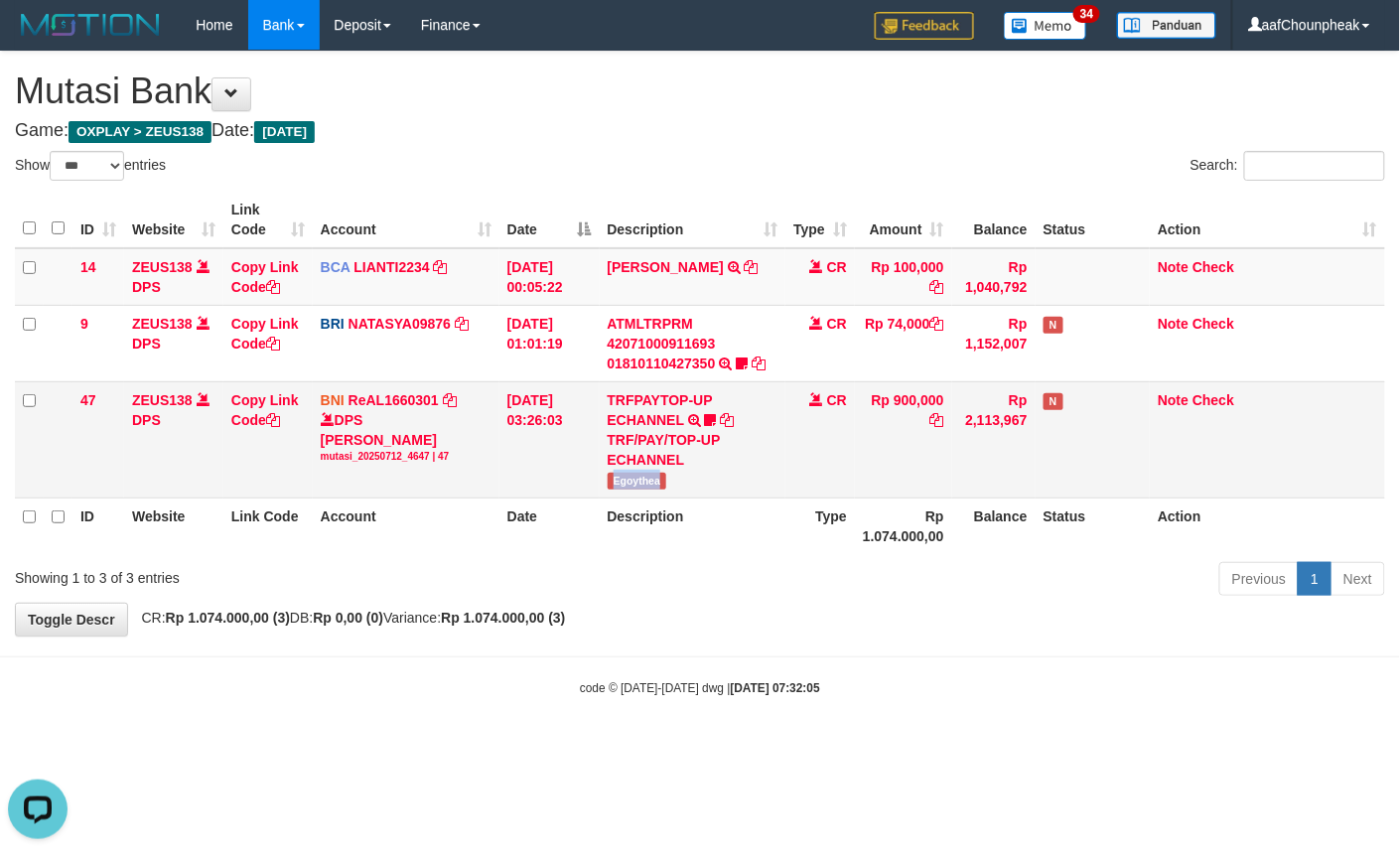 click on "Egoythea" at bounding box center (637, 481) 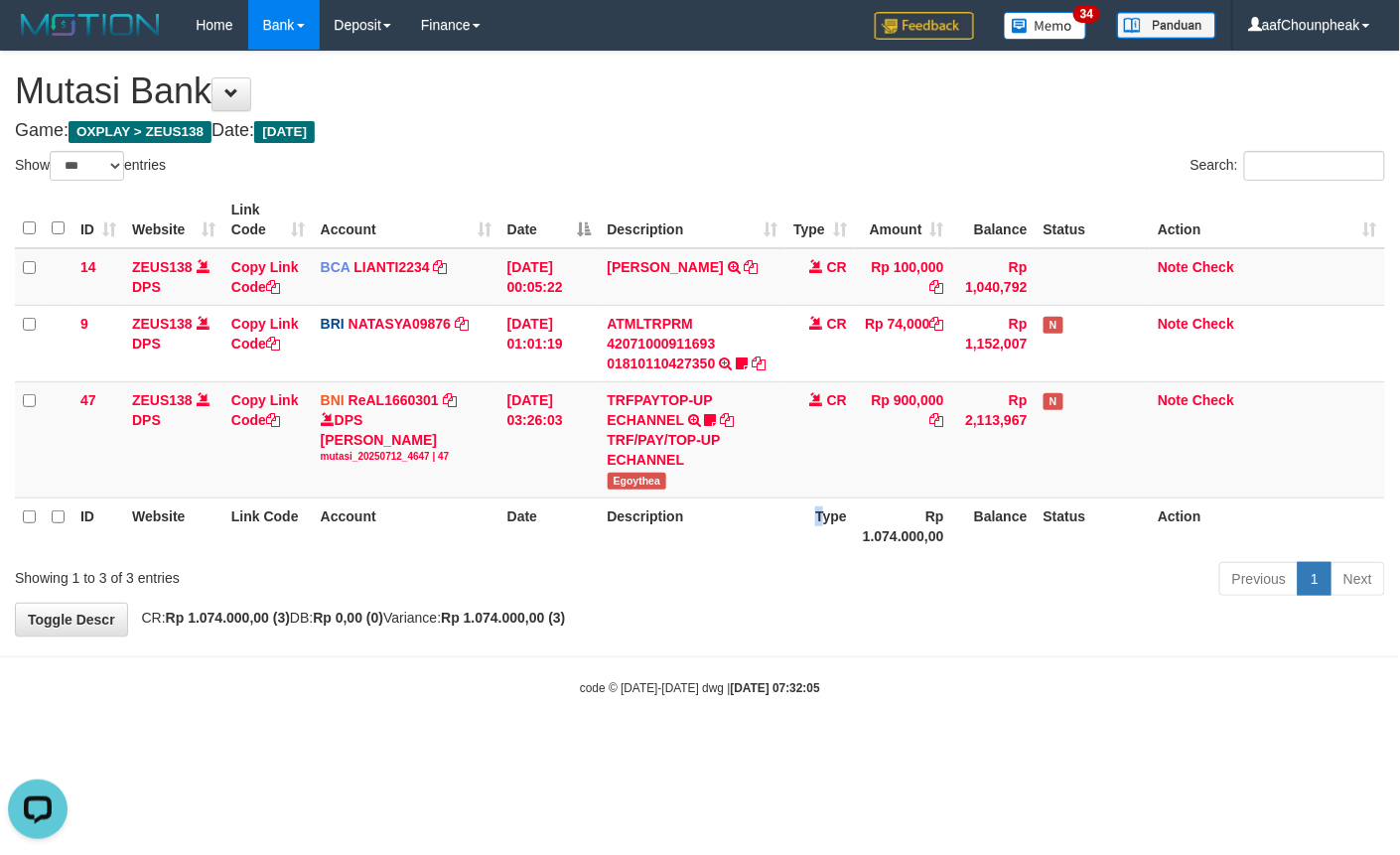 click on "ID Website Link Code Account Date Description Type Rp 1.074.000,00 Balance Status Action" at bounding box center (700, 525) 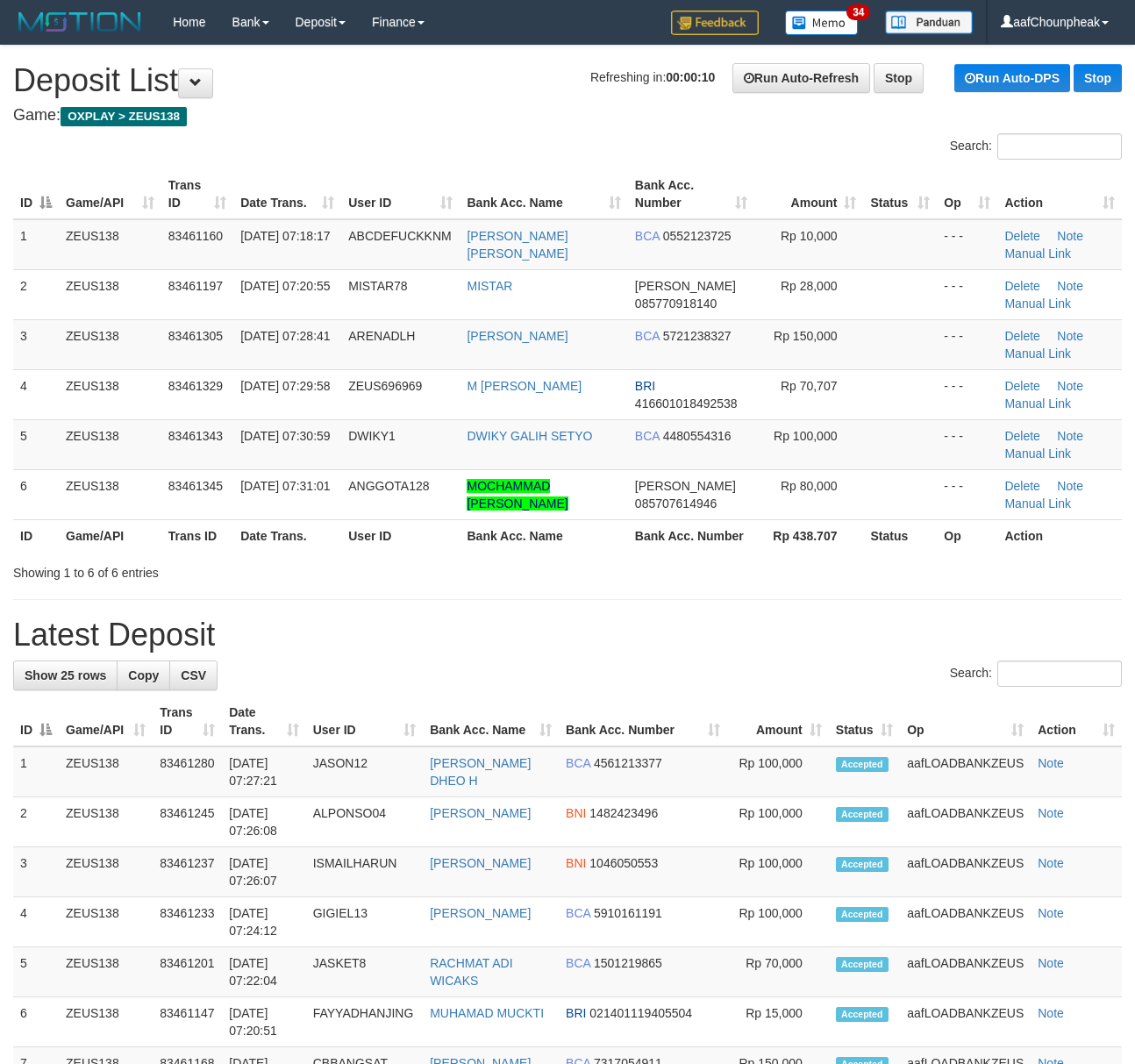 scroll, scrollTop: 0, scrollLeft: 0, axis: both 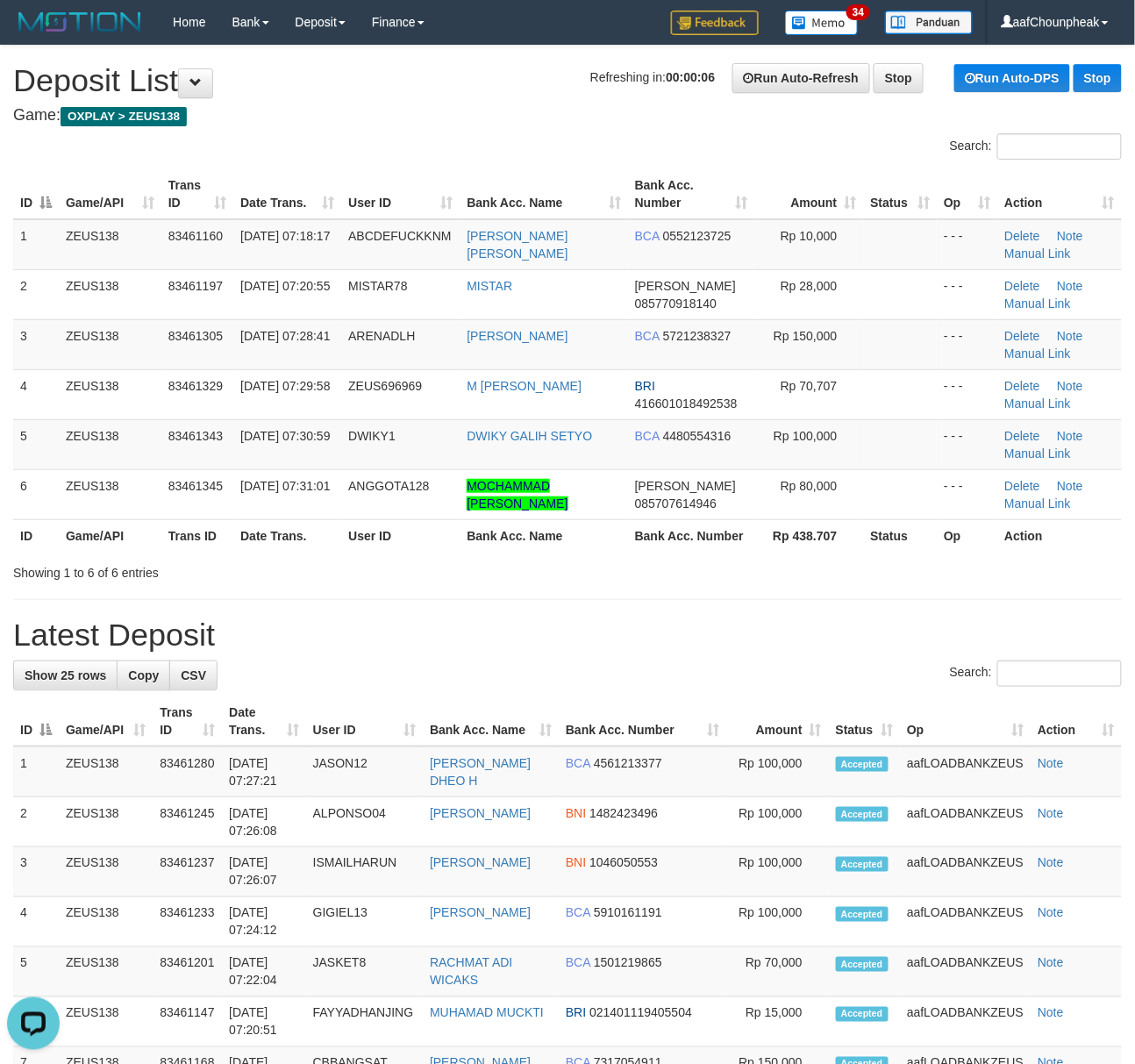 drag, startPoint x: 275, startPoint y: 211, endPoint x: 306, endPoint y: 180, distance: 43.84062 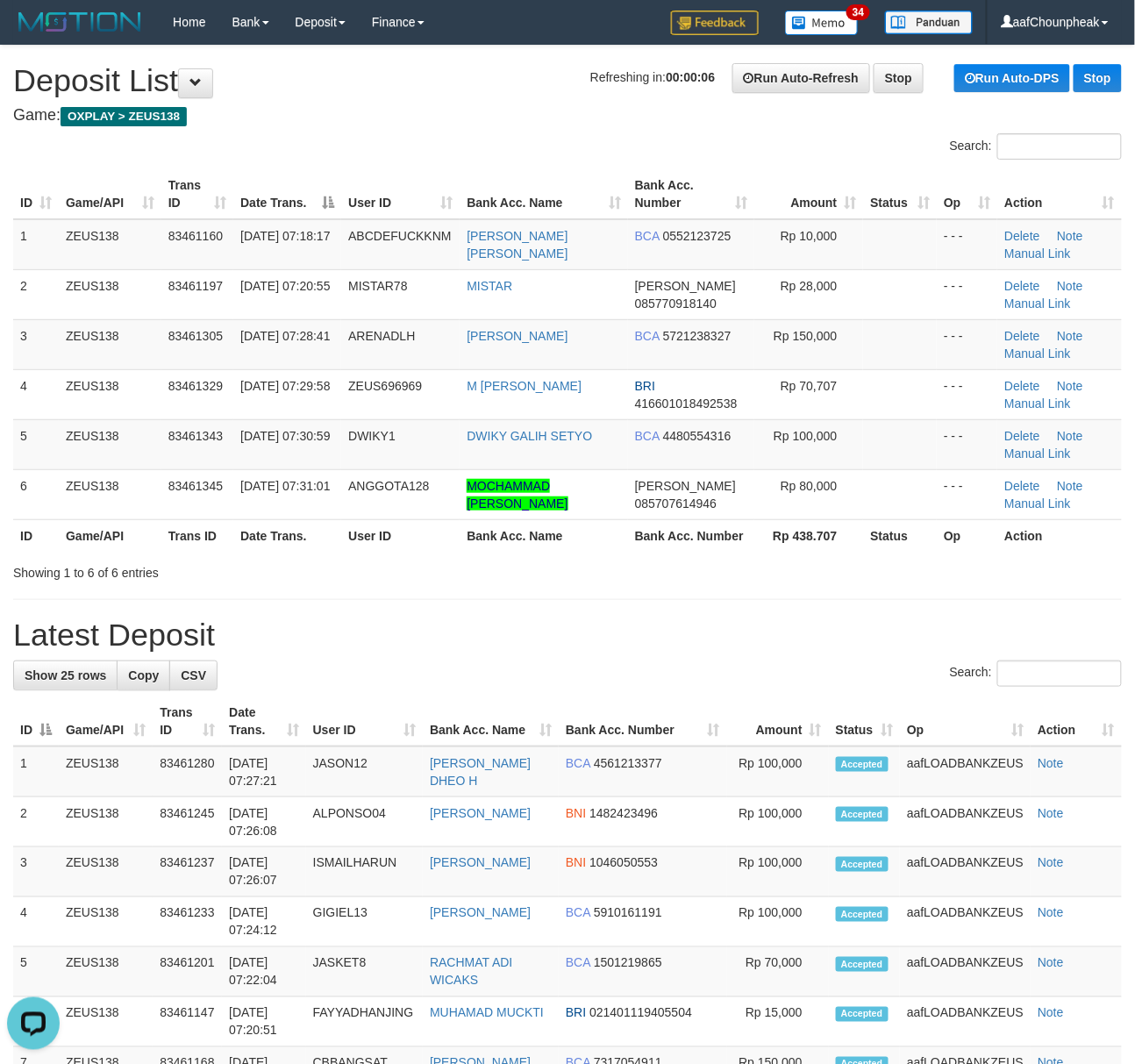 drag, startPoint x: 284, startPoint y: 127, endPoint x: 0, endPoint y: 165, distance: 286.53098 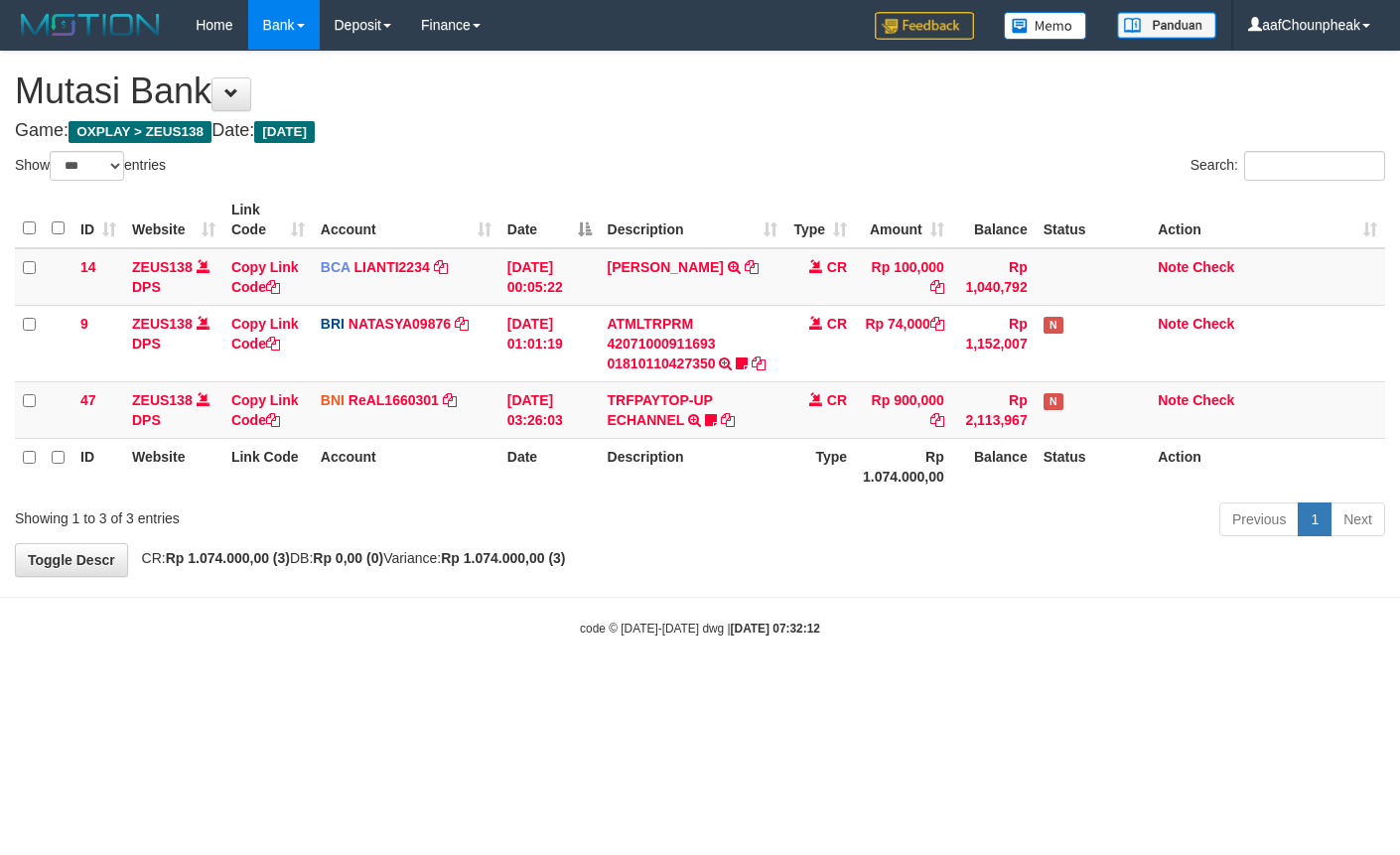 select on "***" 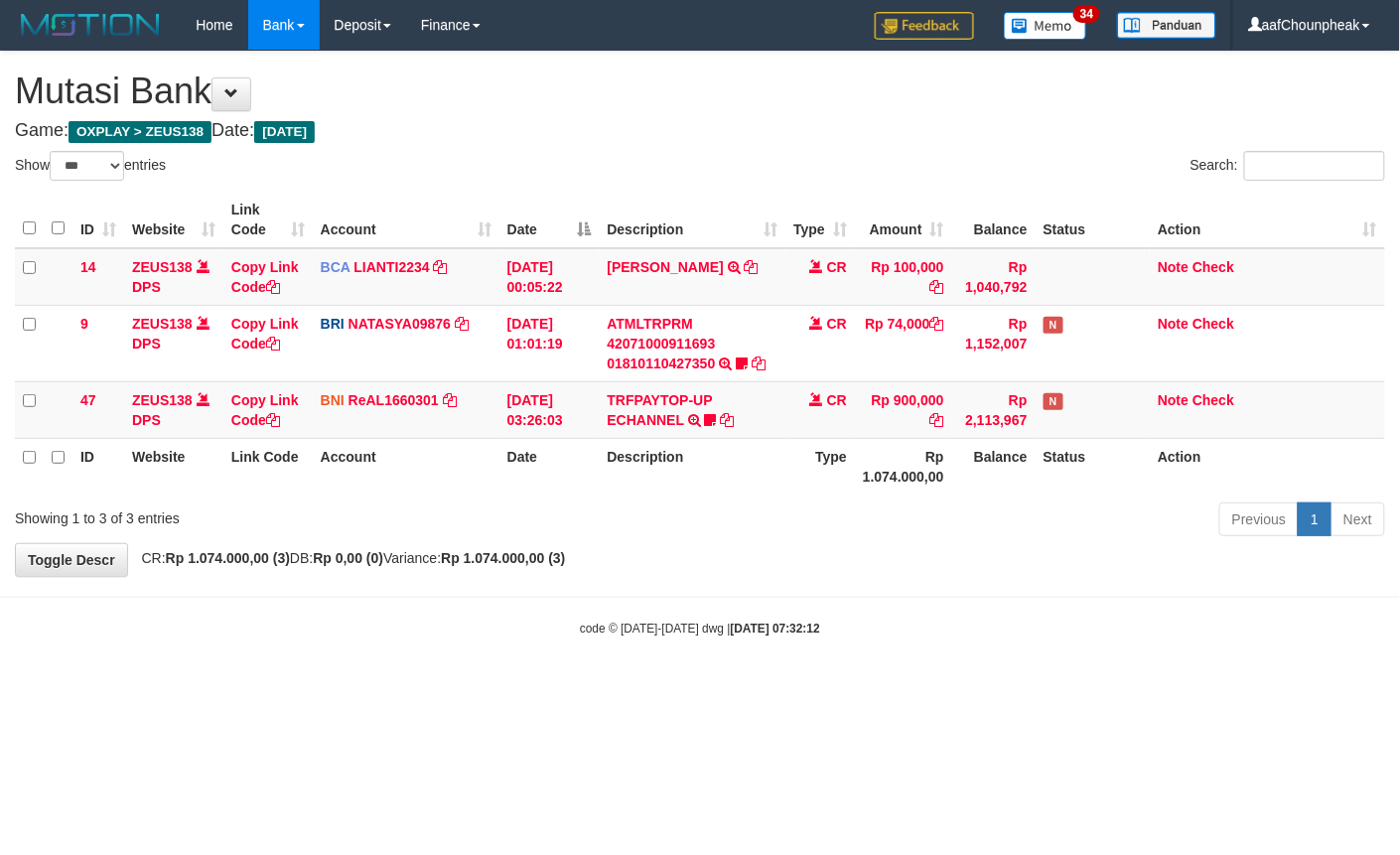 click on "**********" at bounding box center [700, 314] 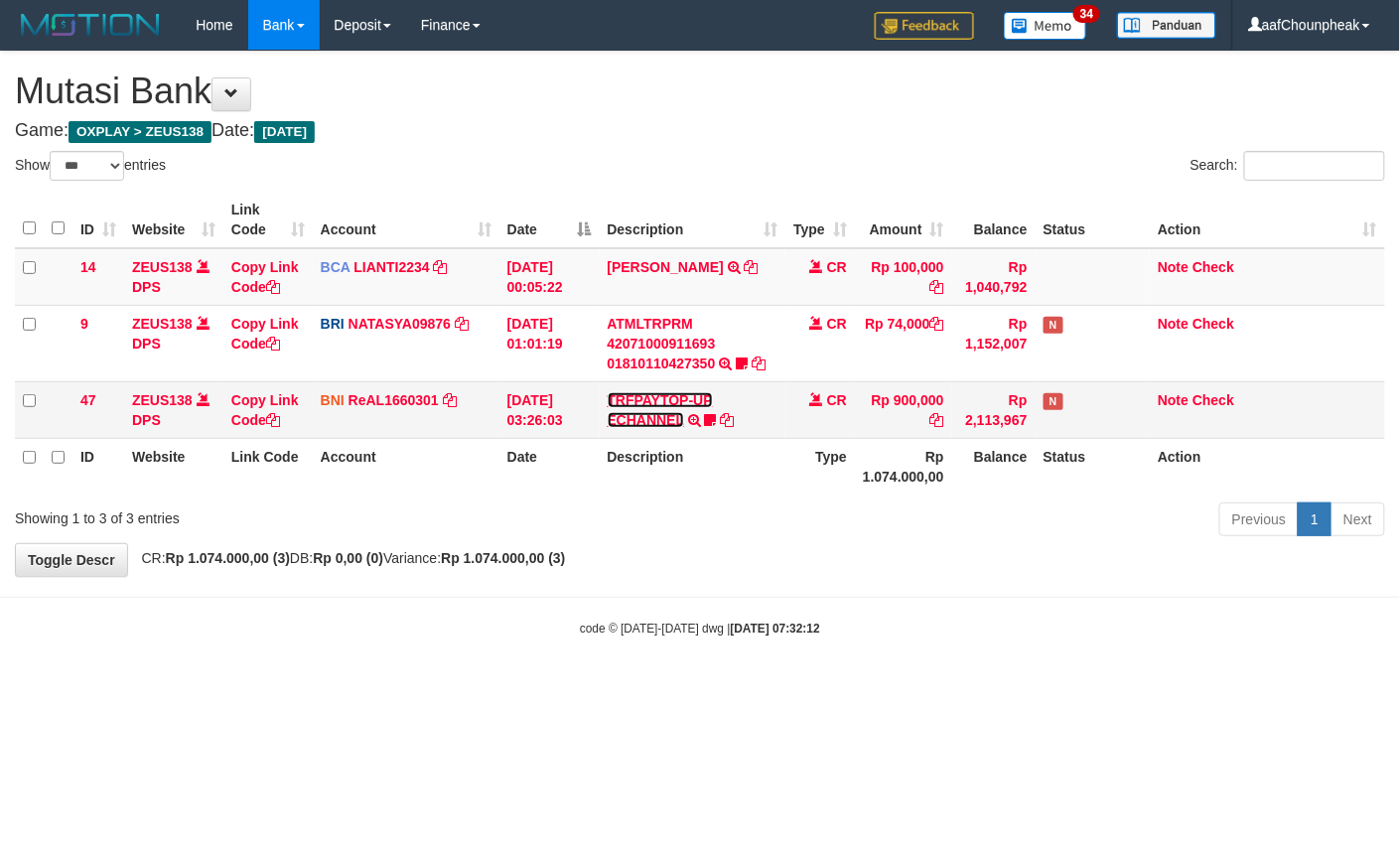 click on "TRFPAYTOP-UP ECHANNEL" at bounding box center (660, 410) 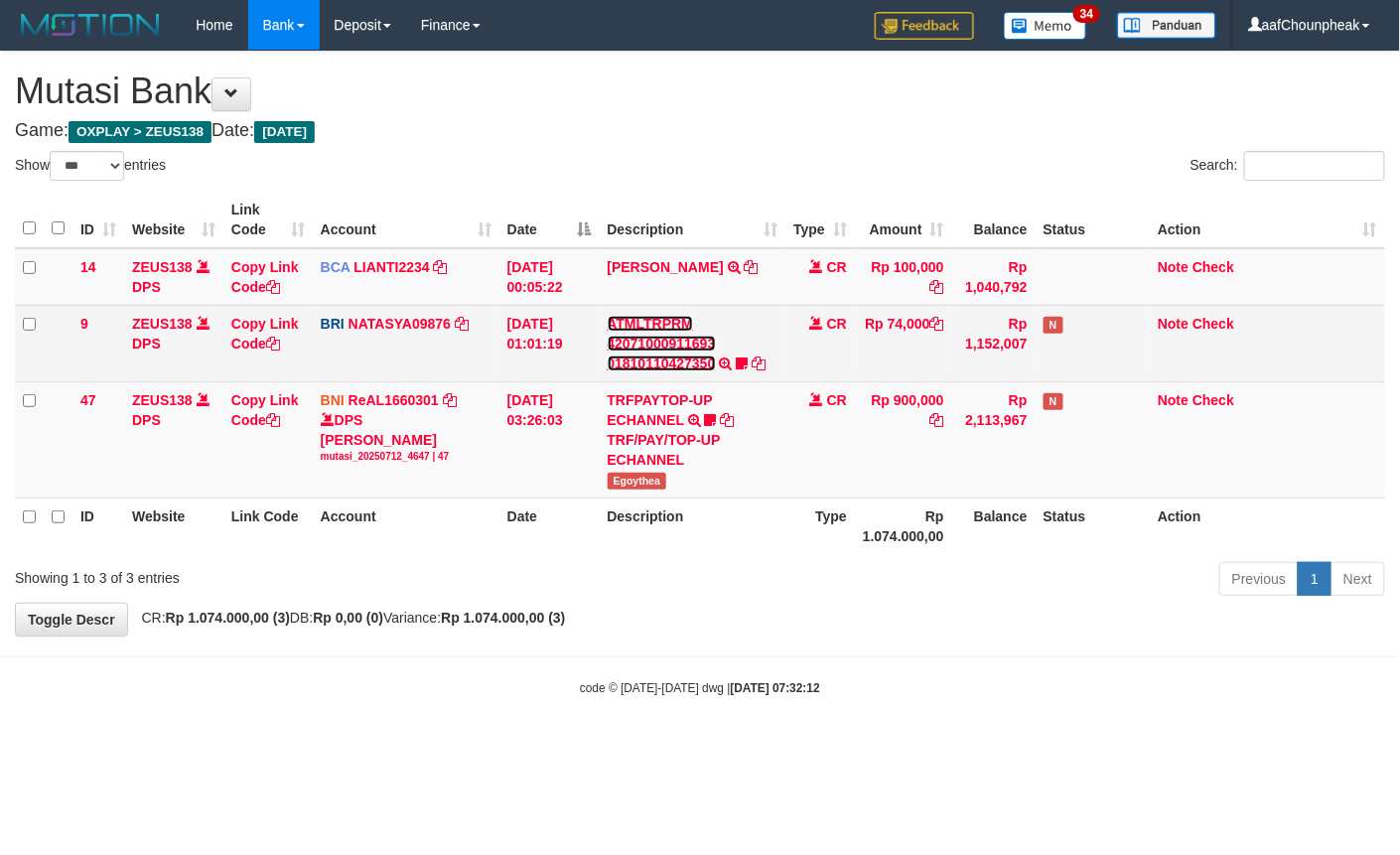 click on "ATMLTRPRM 42071000911693 01810110427350" at bounding box center (661, 344) 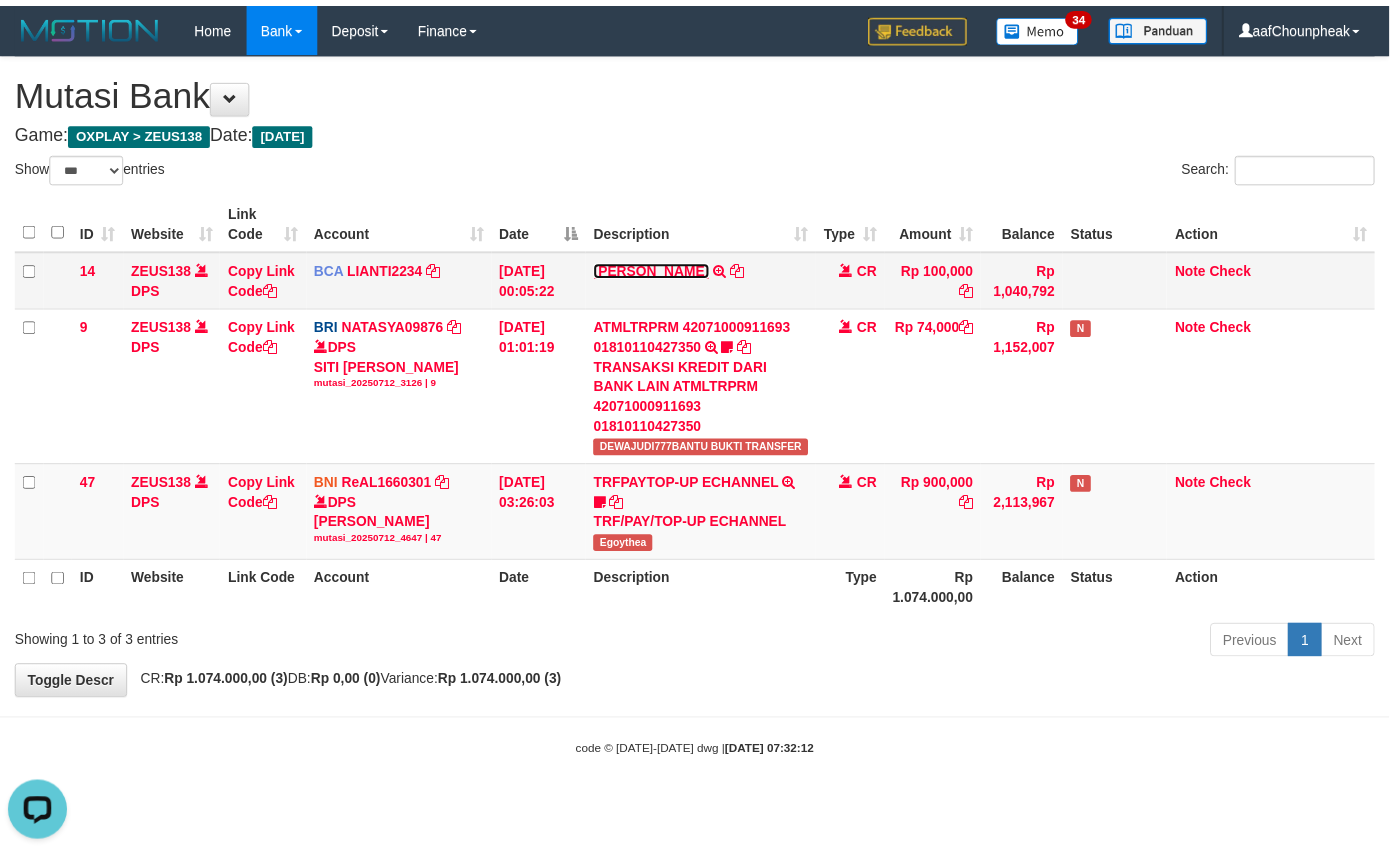 scroll, scrollTop: 0, scrollLeft: 0, axis: both 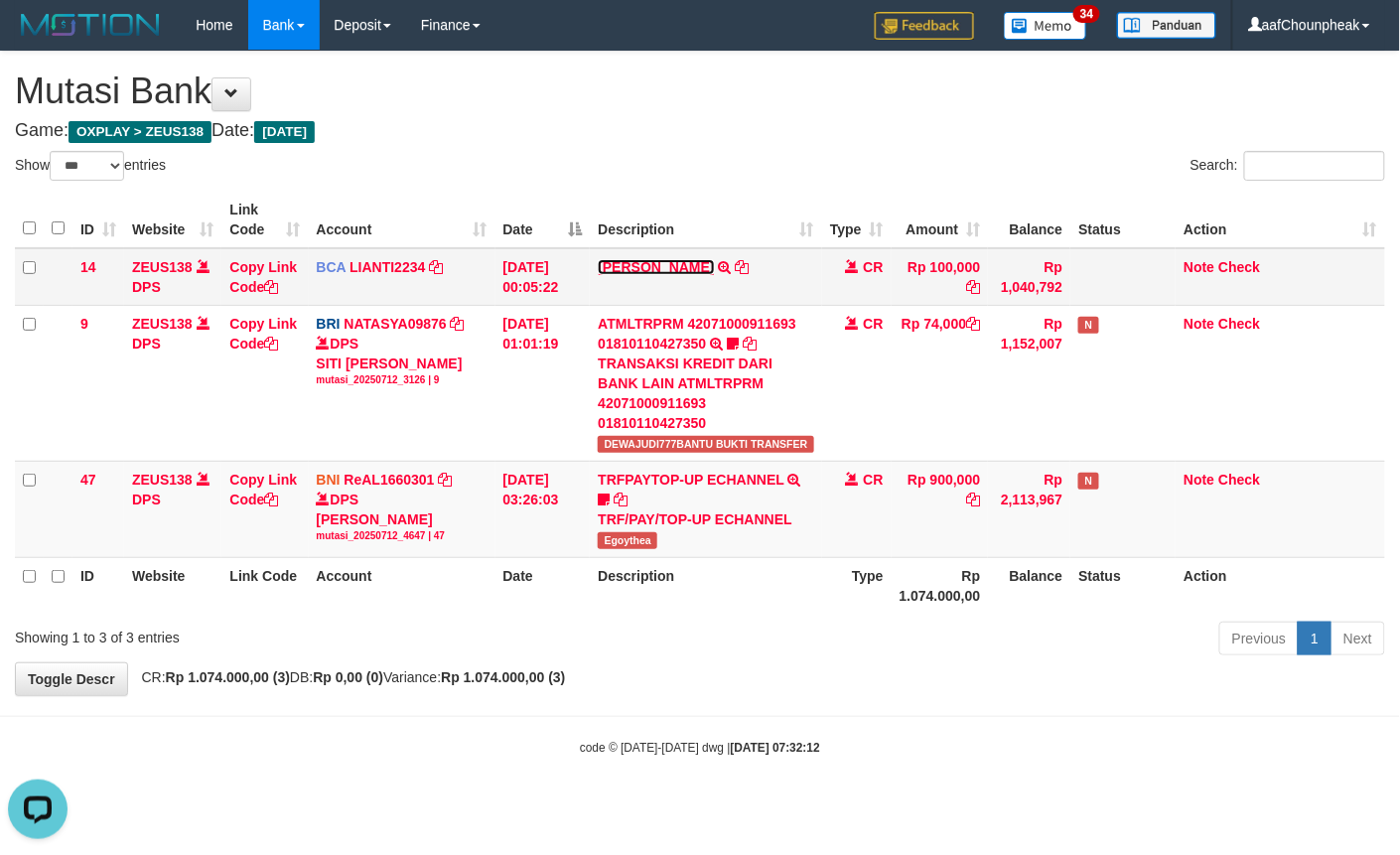 click on "[PERSON_NAME]" at bounding box center [655, 267] 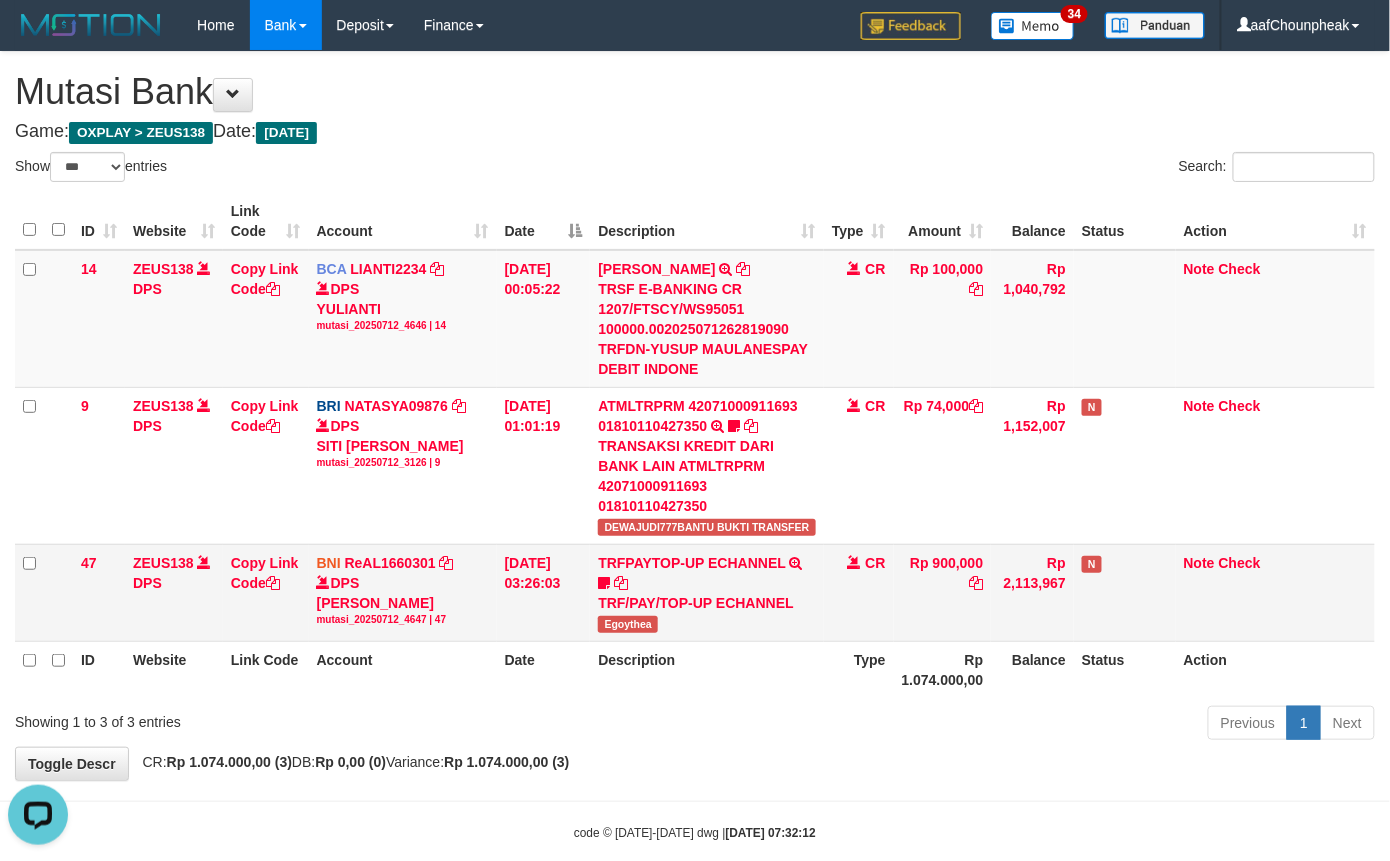 click on "Egoythea" at bounding box center (628, 624) 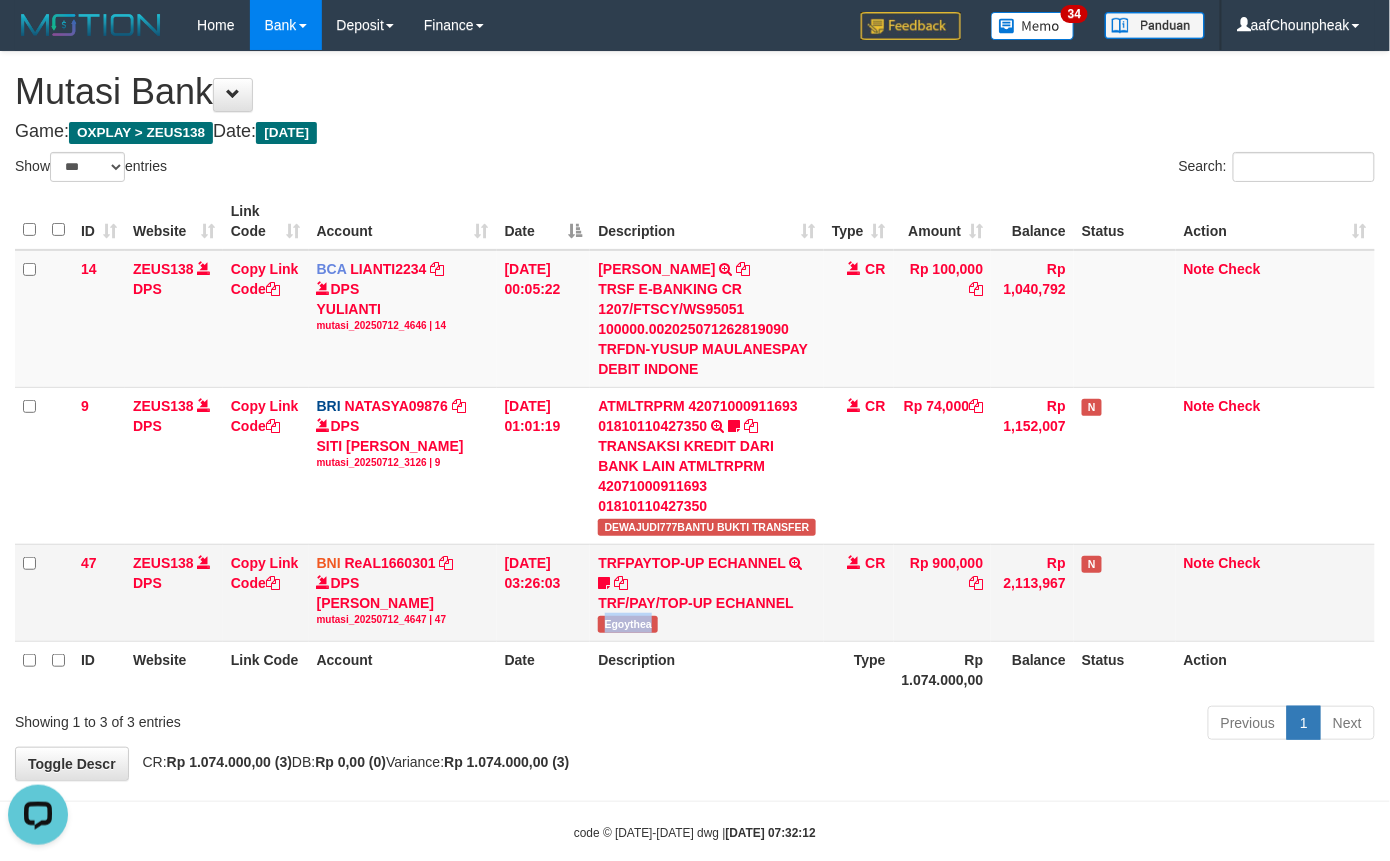 click on "Egoythea" at bounding box center [628, 624] 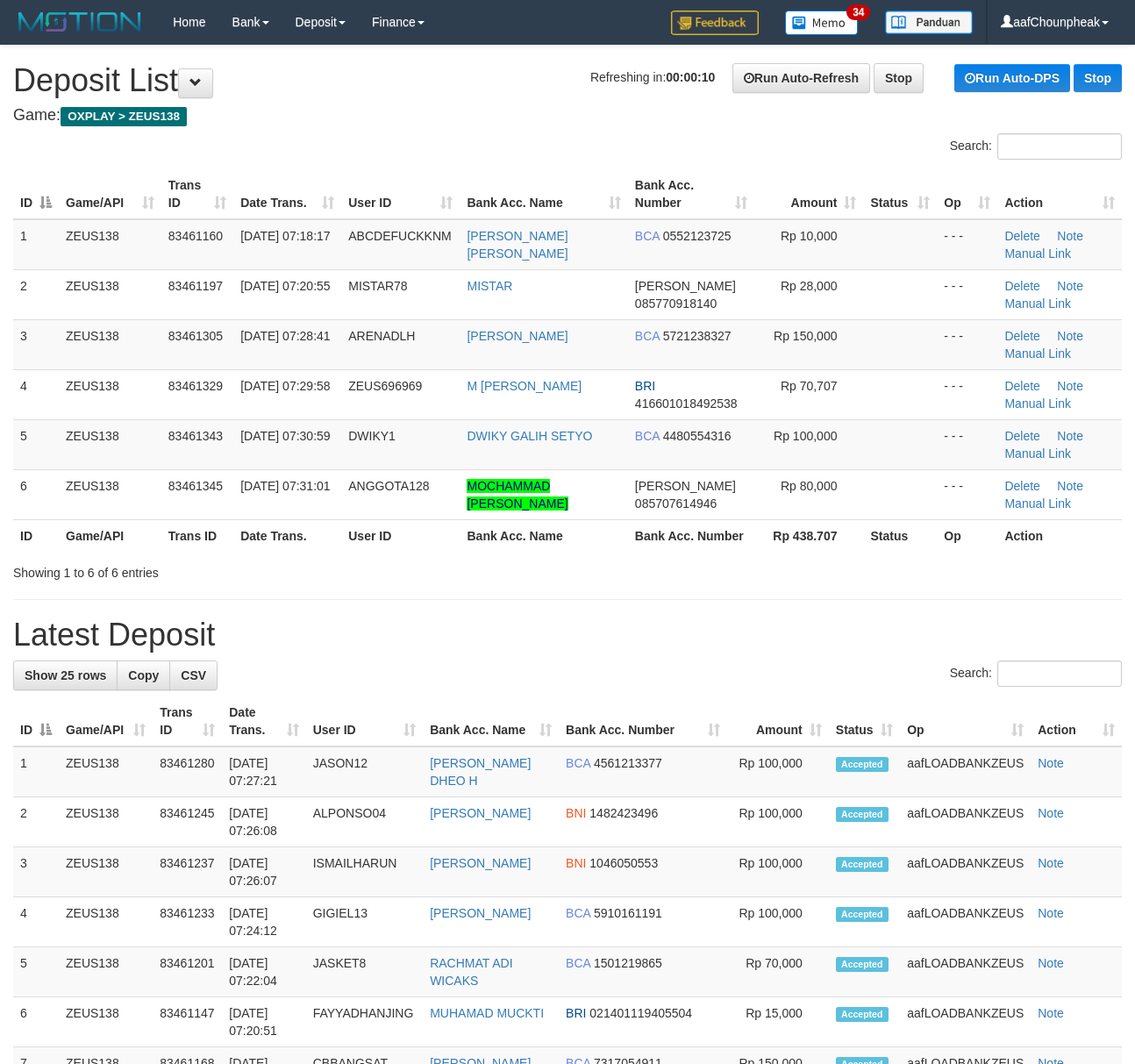 scroll, scrollTop: 0, scrollLeft: 0, axis: both 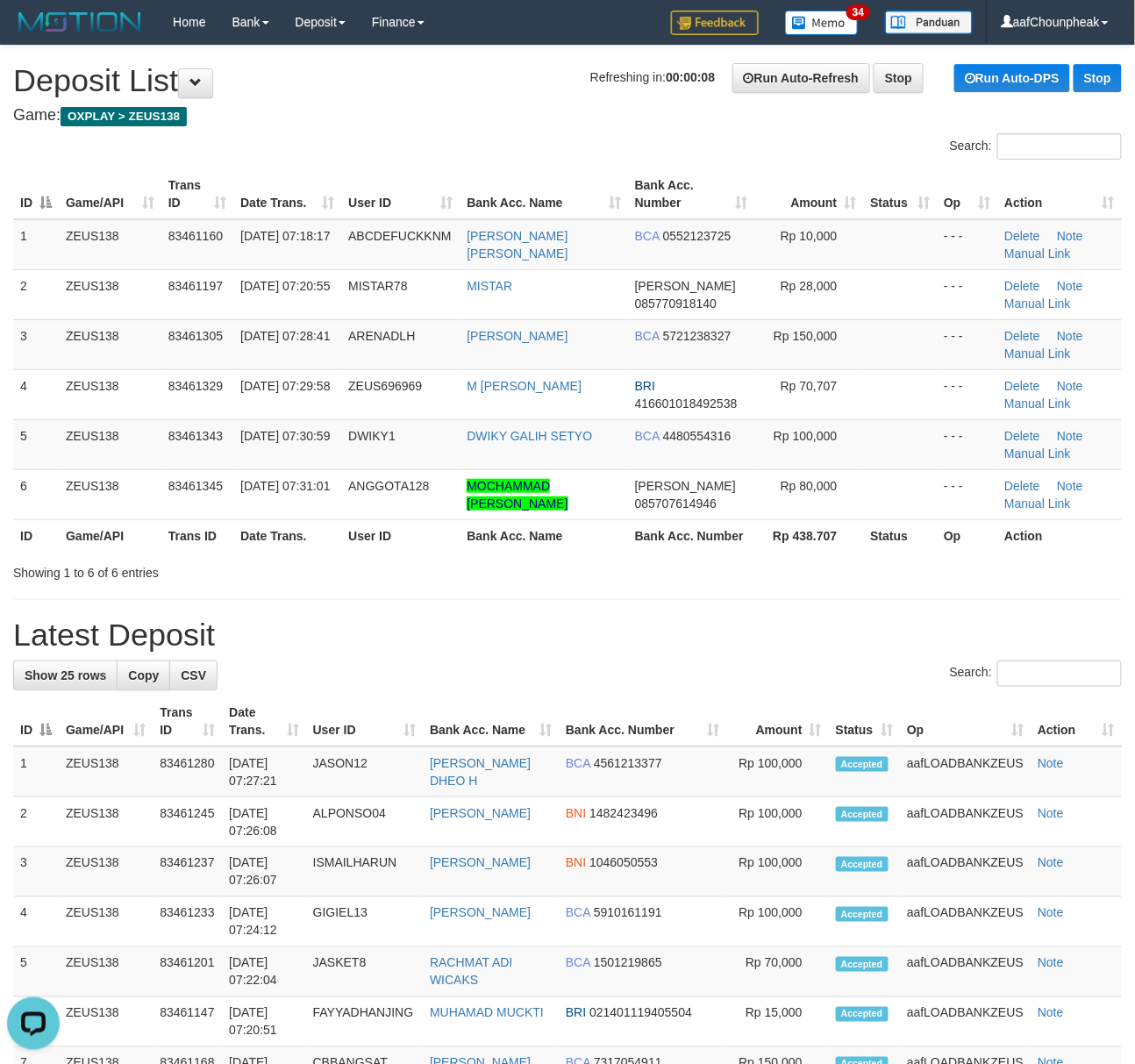 click on "Search:" at bounding box center (568, 148) 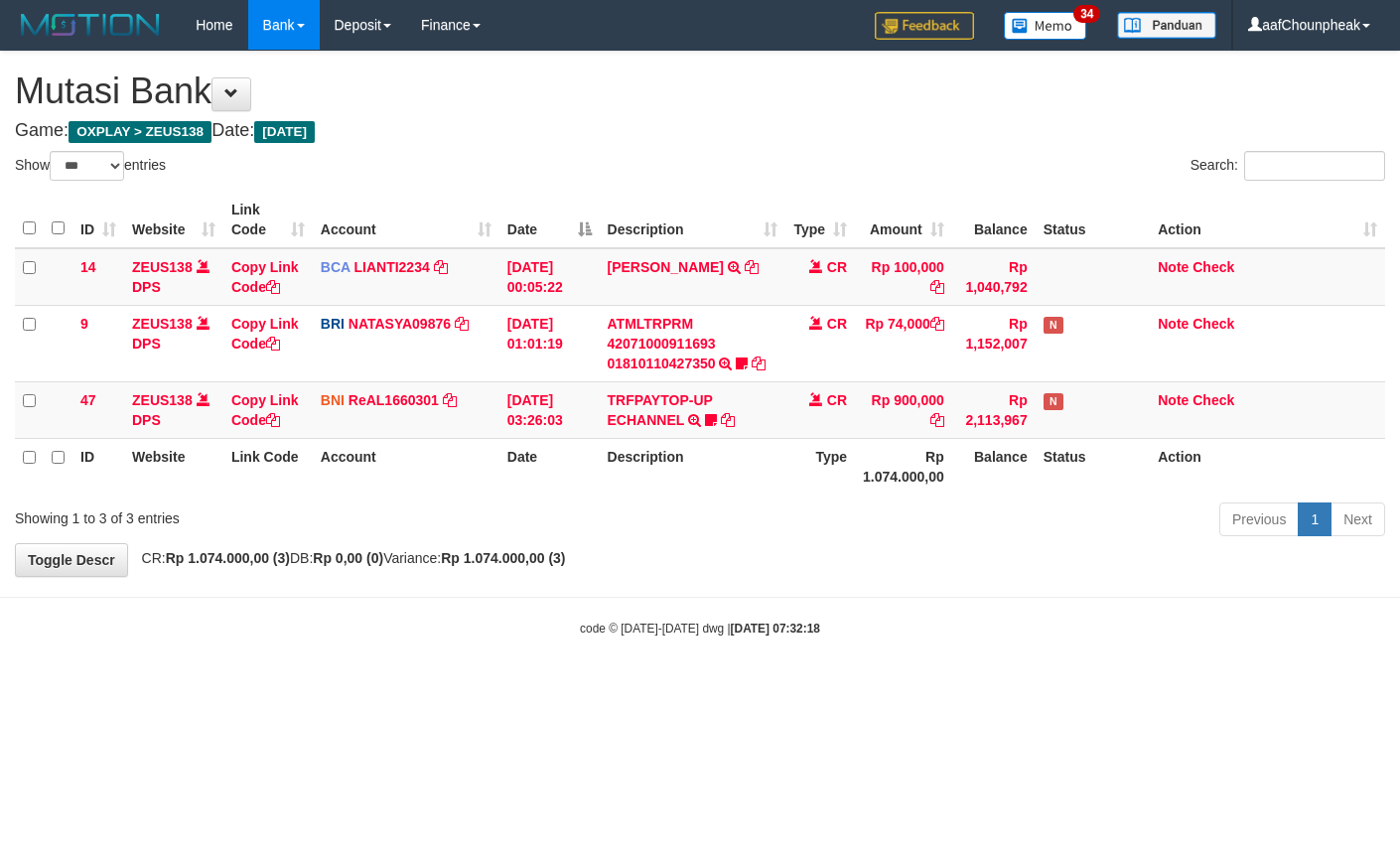 select on "***" 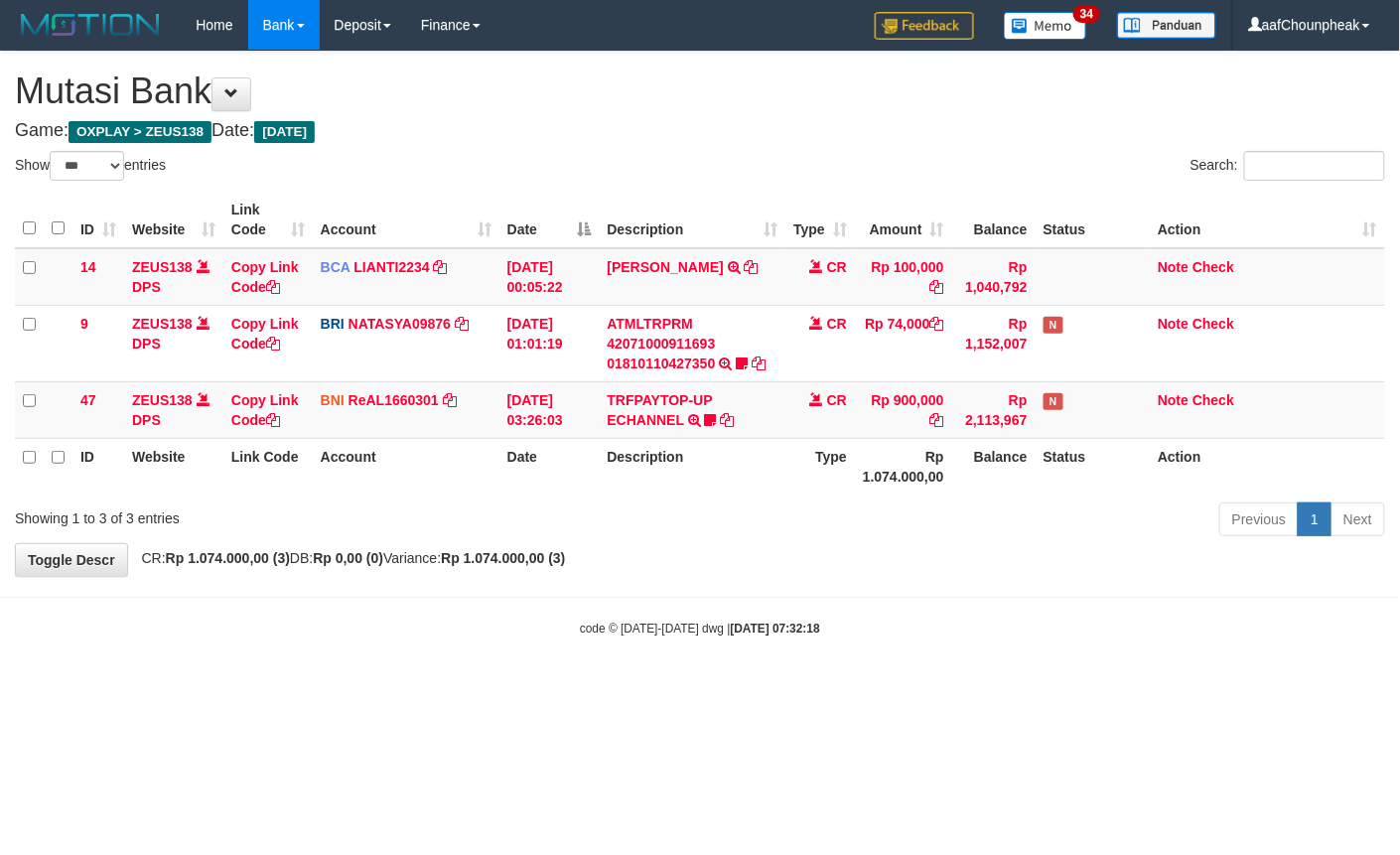 drag, startPoint x: 0, startPoint y: 0, endPoint x: 582, endPoint y: 589, distance: 828.0368 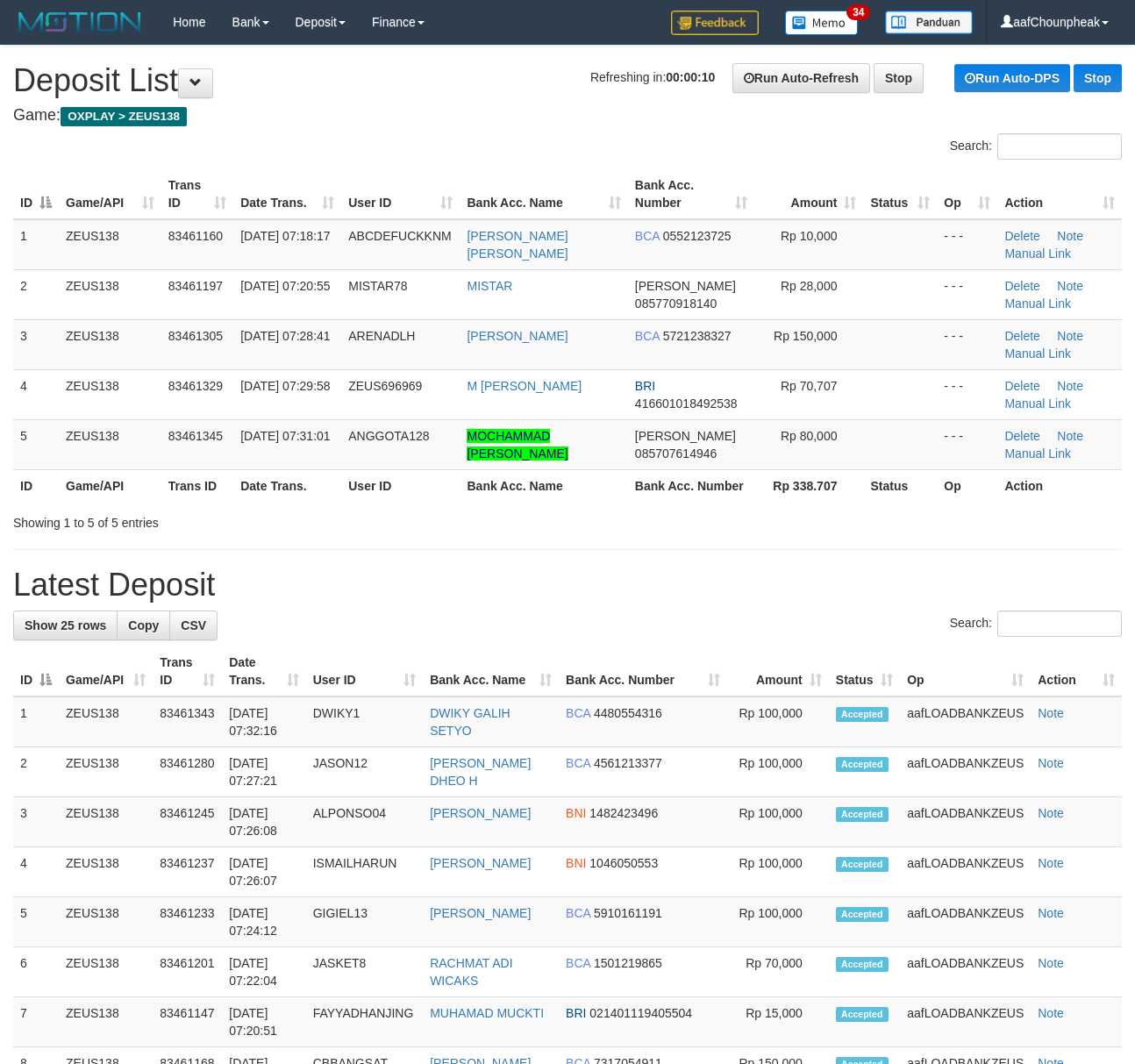 scroll, scrollTop: 0, scrollLeft: 0, axis: both 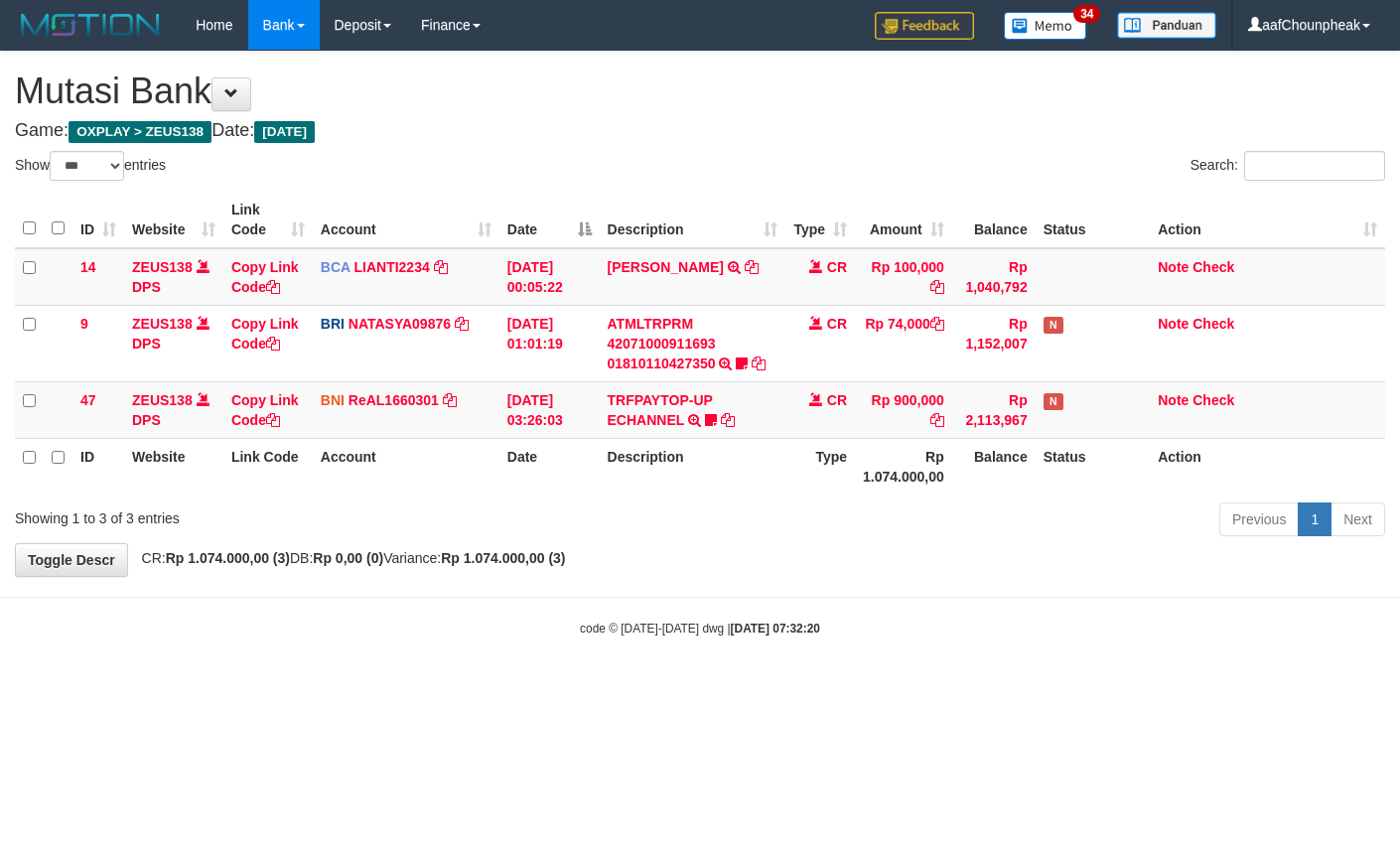 select on "***" 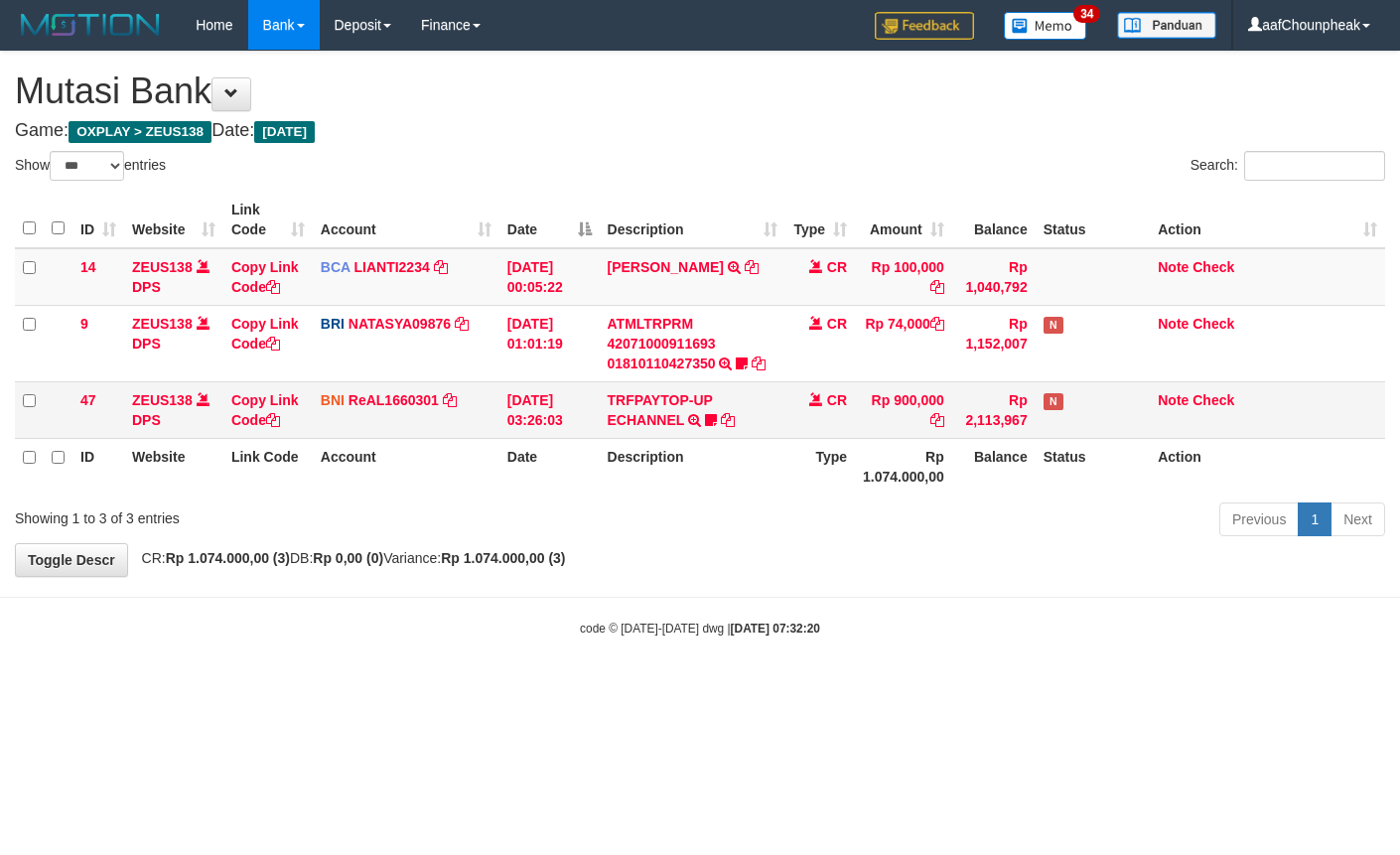 scroll, scrollTop: 0, scrollLeft: 0, axis: both 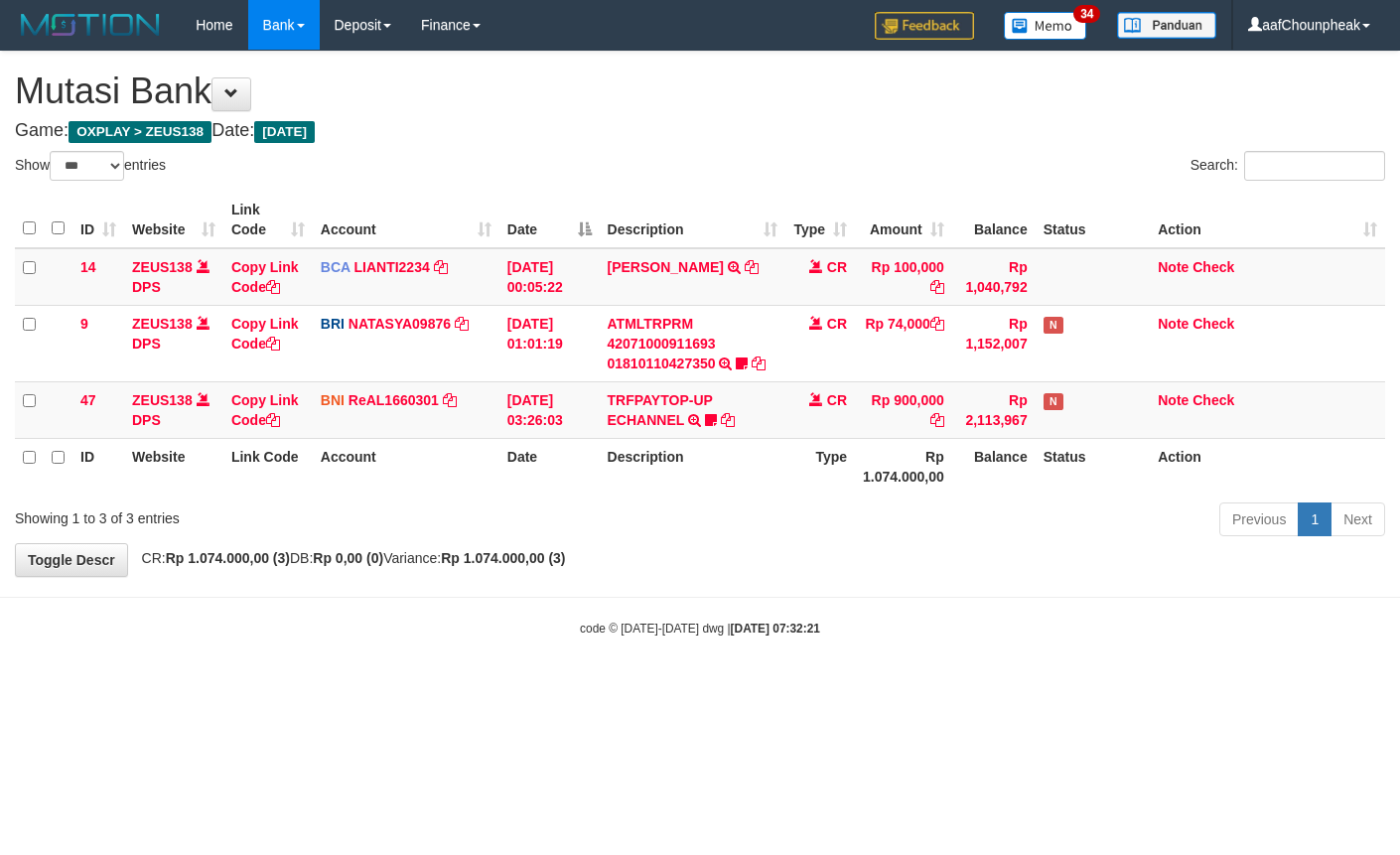 select on "***" 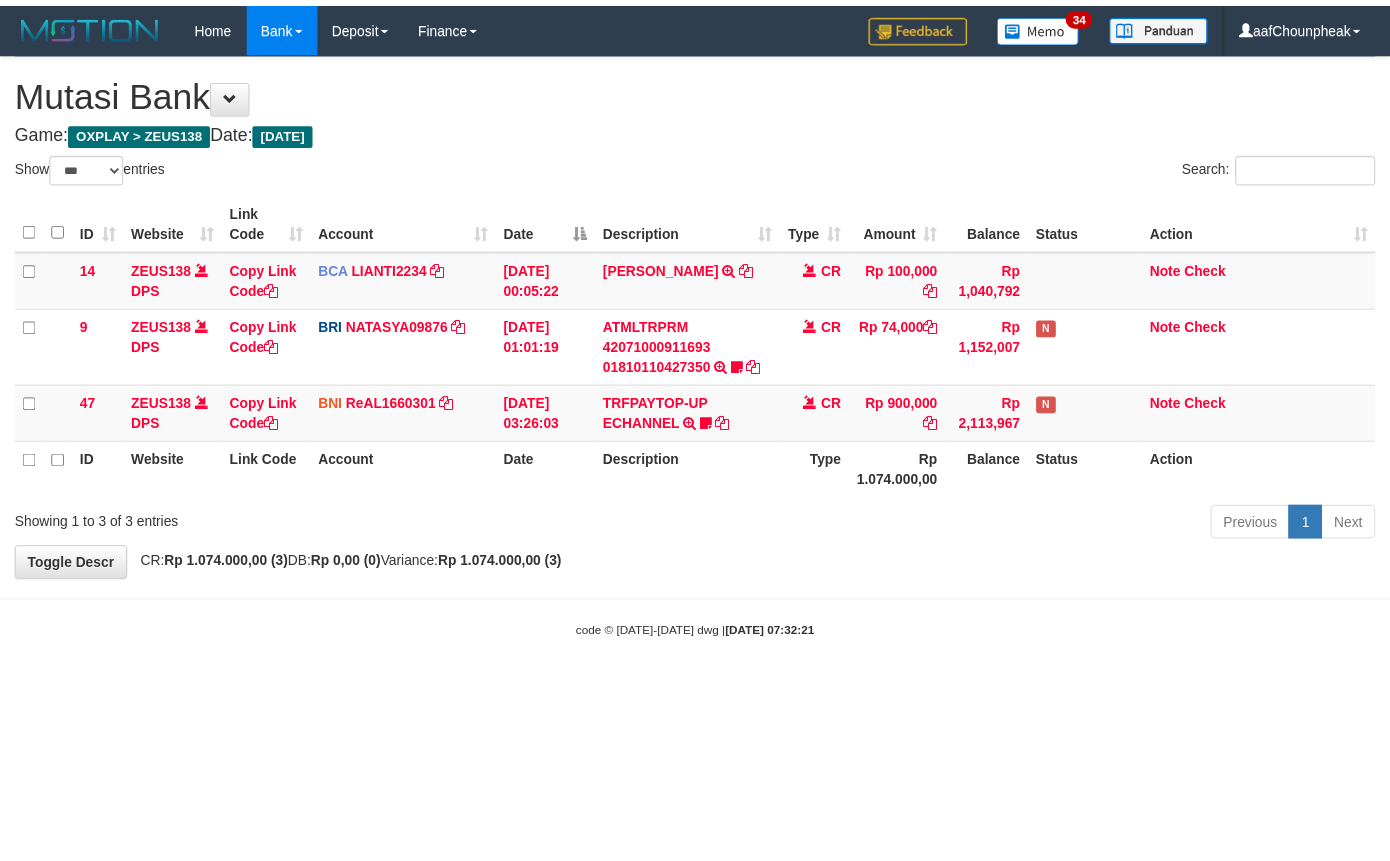 scroll, scrollTop: 0, scrollLeft: 0, axis: both 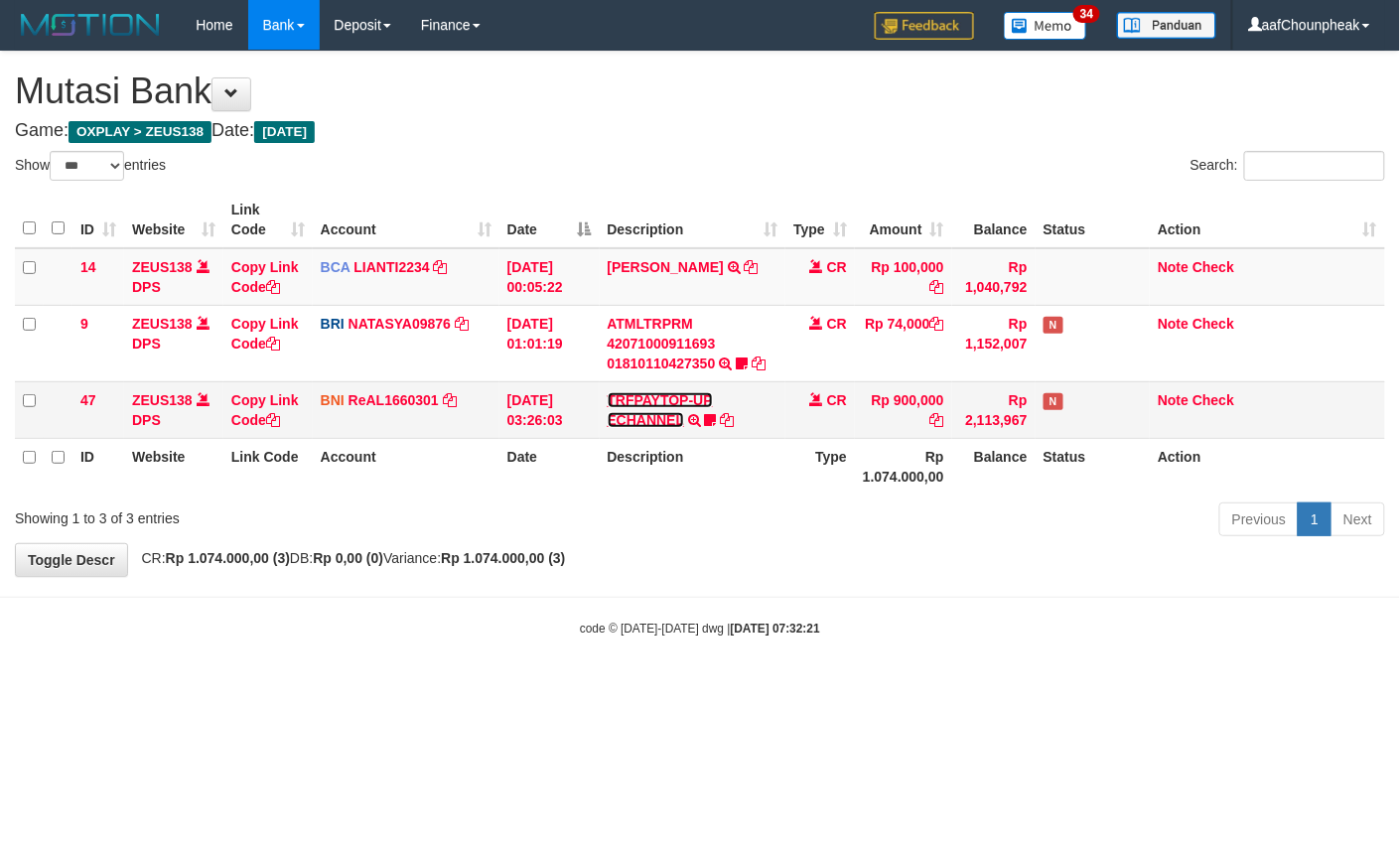 drag, startPoint x: 0, startPoint y: 0, endPoint x: 652, endPoint y: 423, distance: 777.196 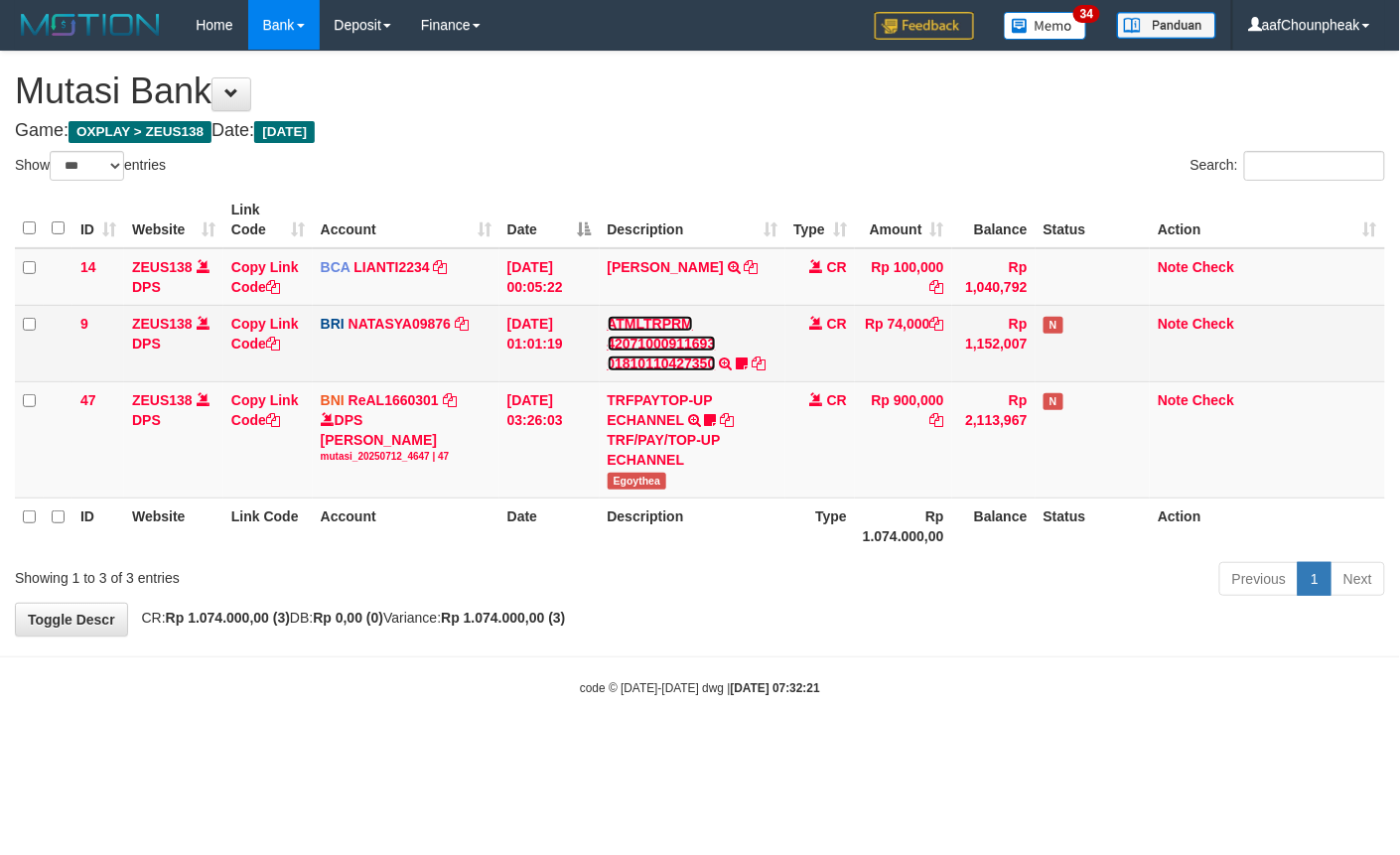 click on "ATMLTRPRM 42071000911693 01810110427350" at bounding box center (661, 344) 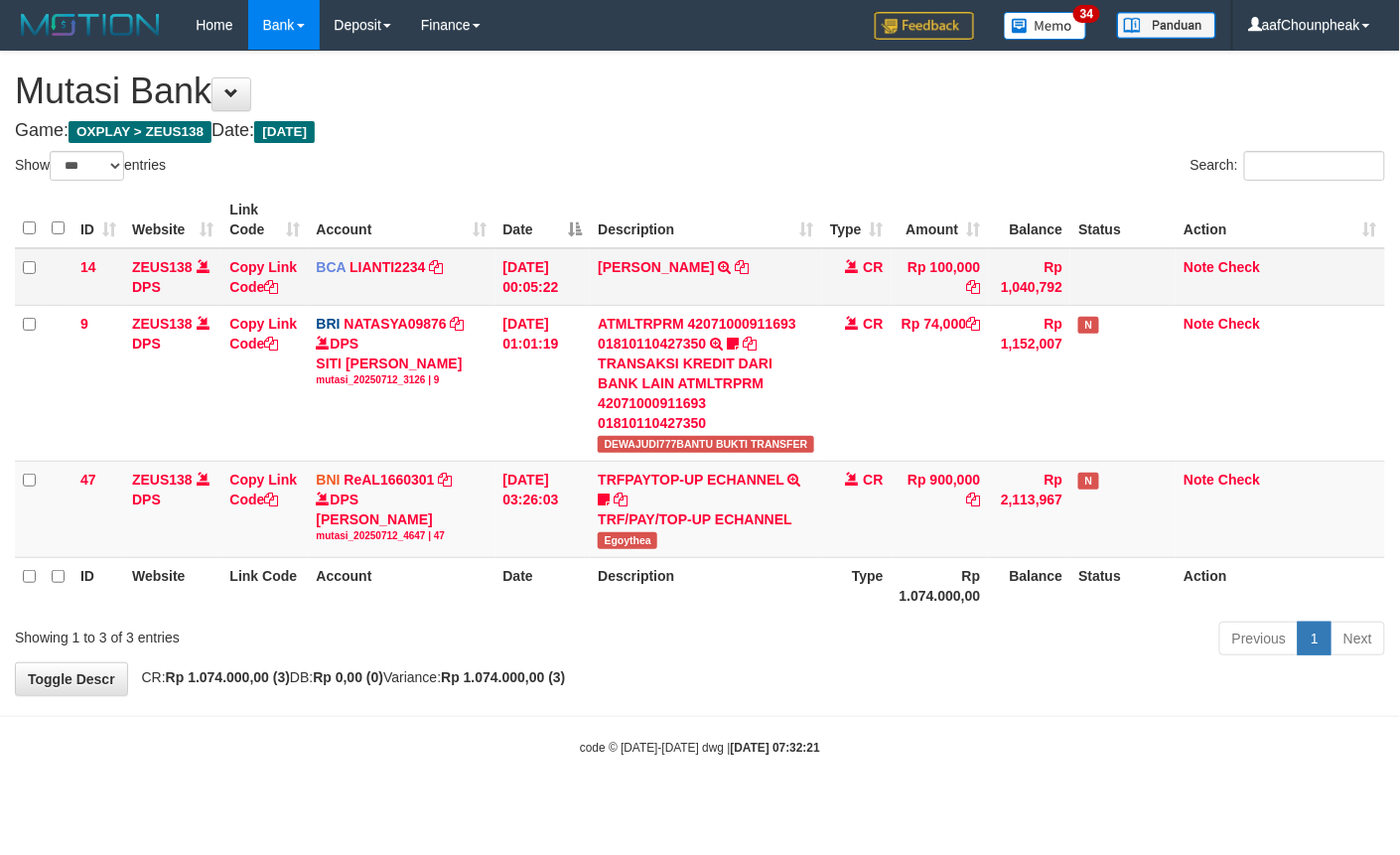 click on "YUSUP MAULAN         TRSF E-BANKING CR 1207/FTSCY/WS95051
100000.002025071262819090 TRFDN-YUSUP MAULANESPAY DEBIT INDONE" at bounding box center [705, 277] 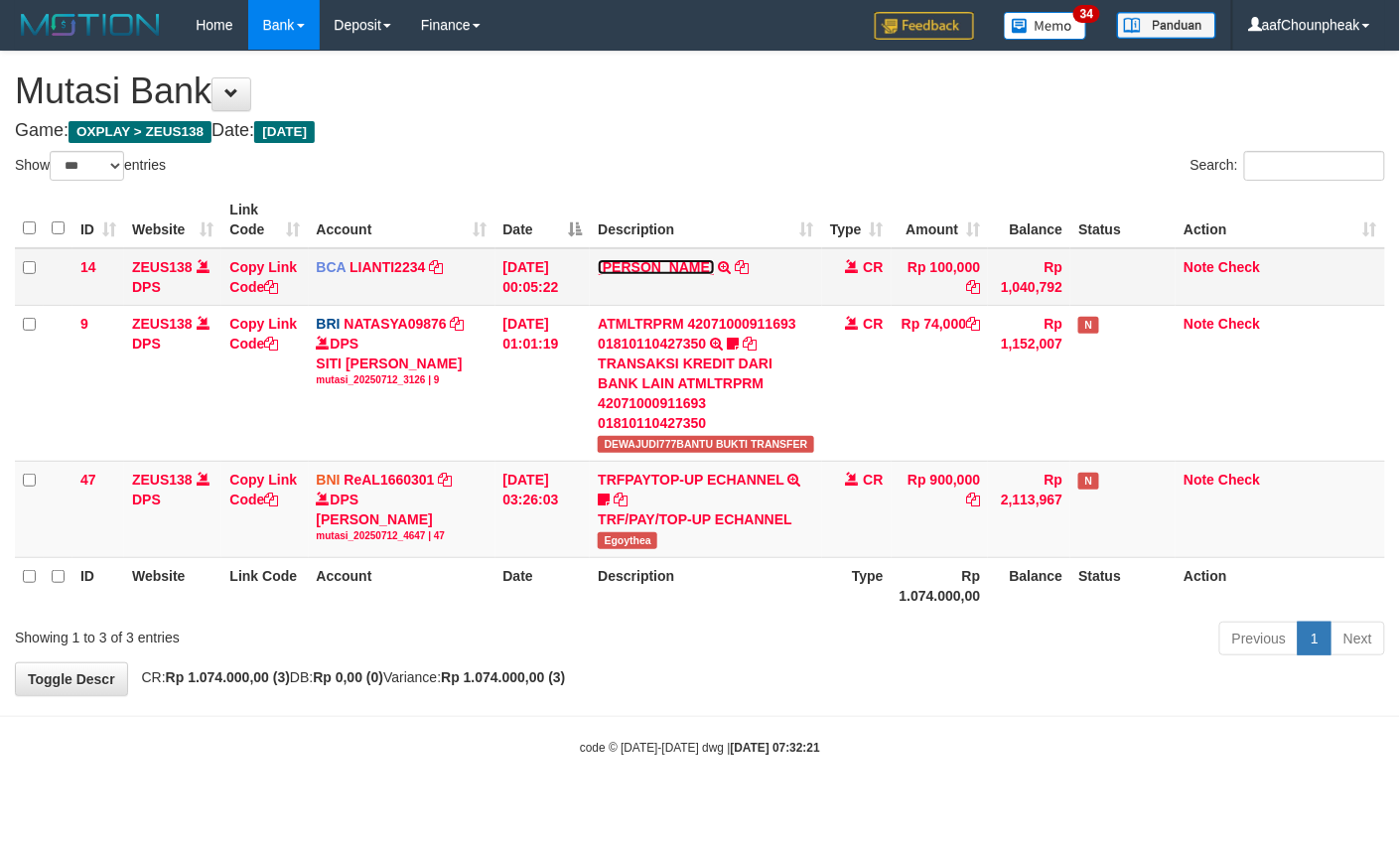 click on "[PERSON_NAME]" at bounding box center (655, 267) 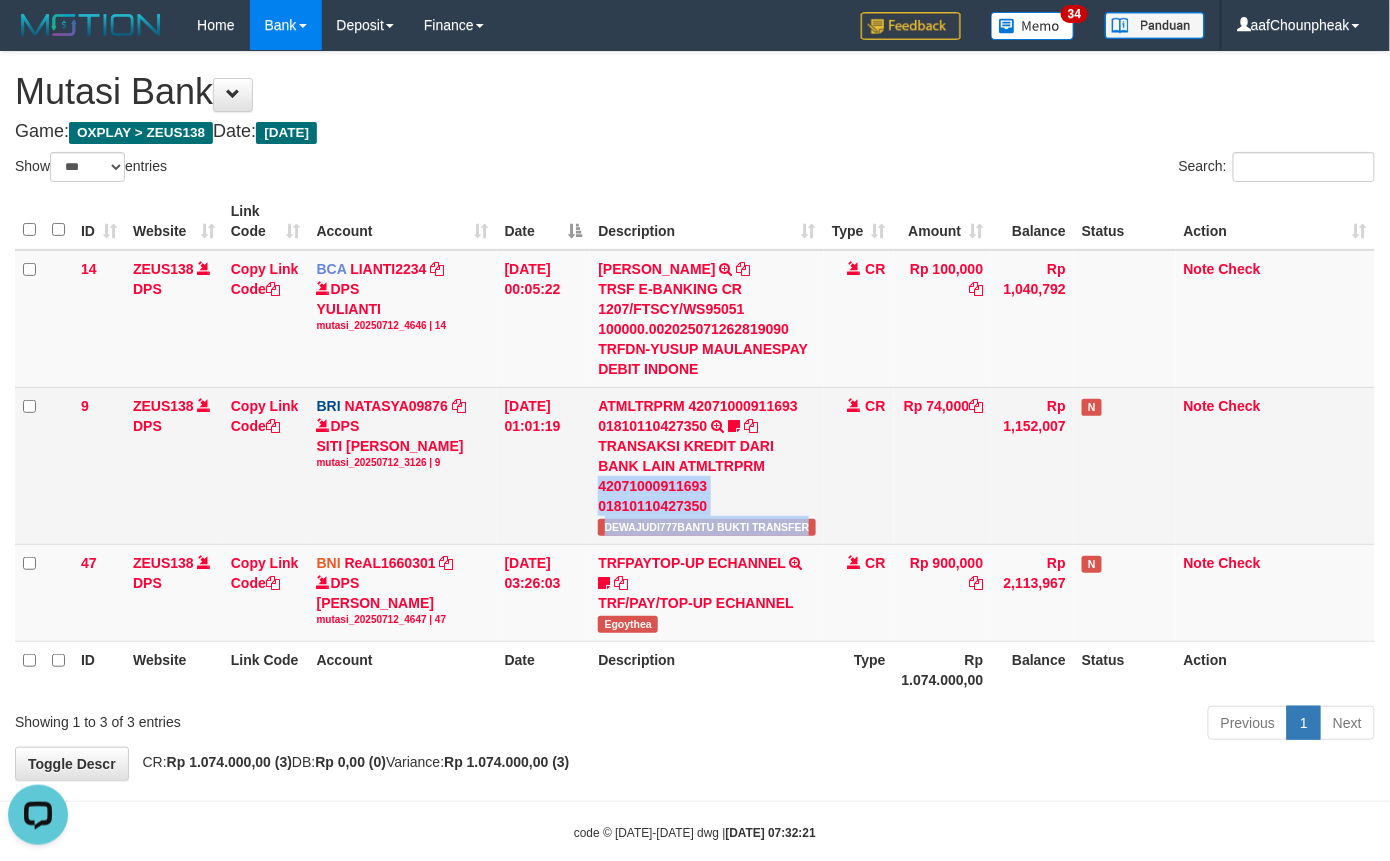scroll, scrollTop: 0, scrollLeft: 0, axis: both 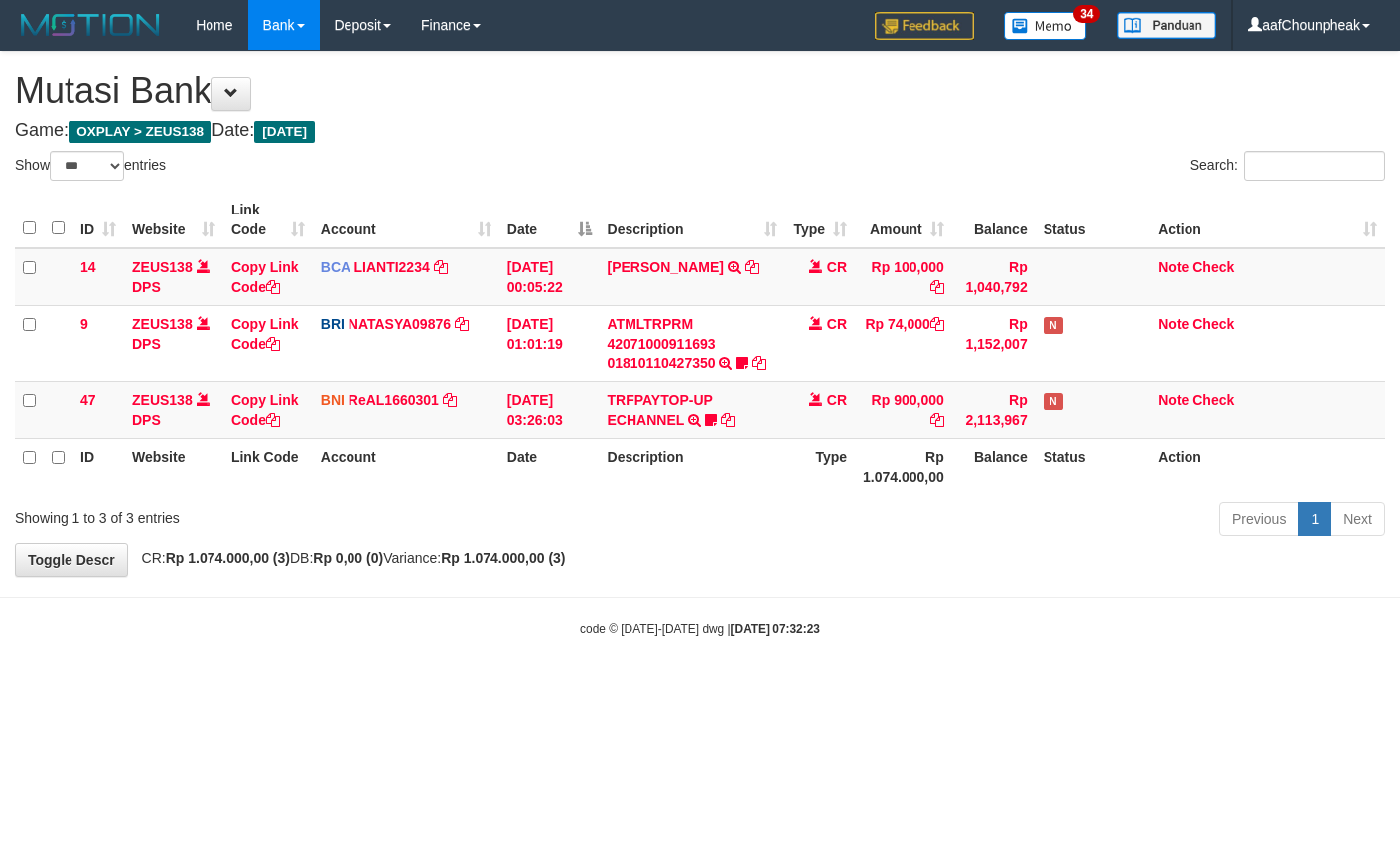 select on "***" 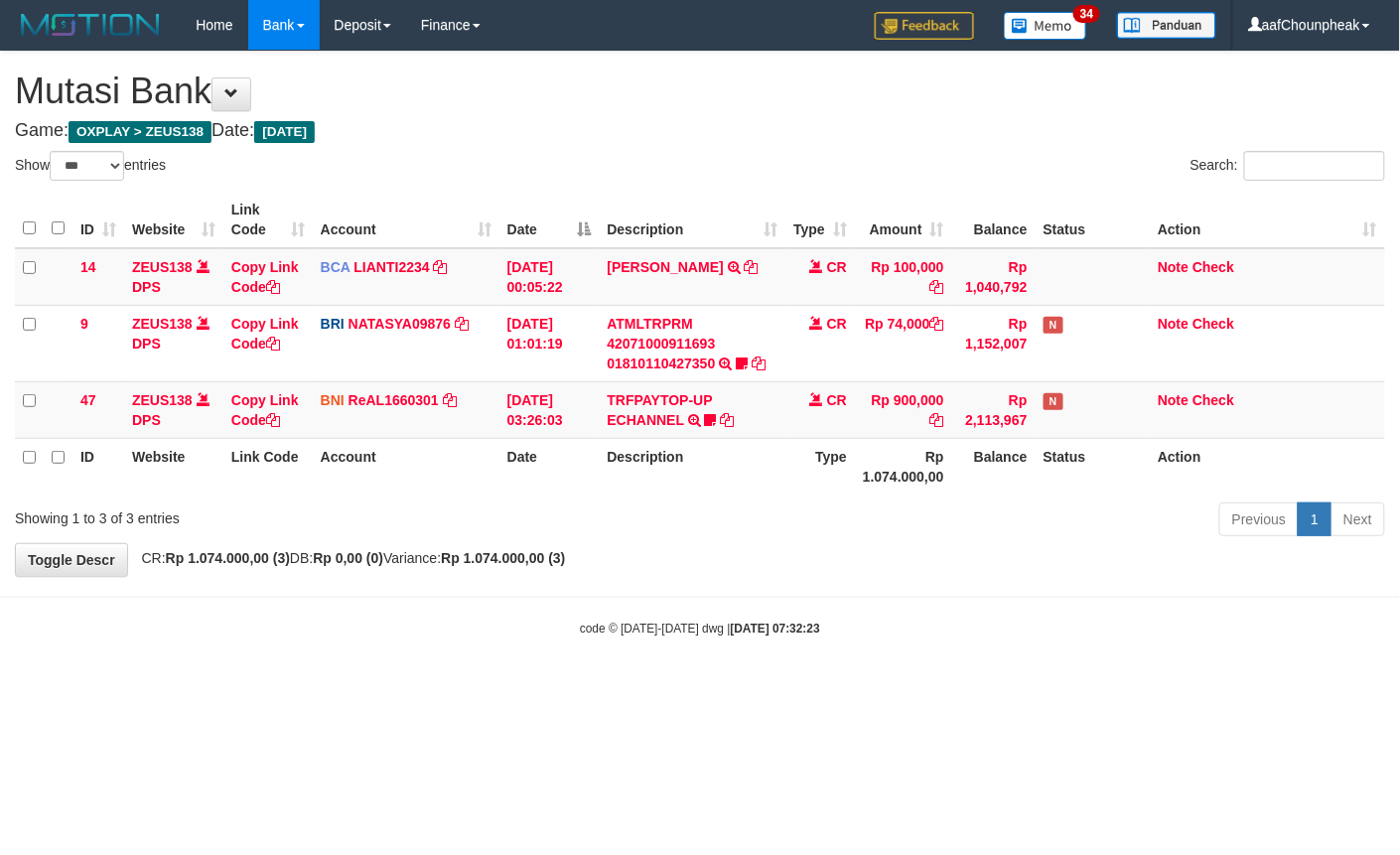 click on "Previous 1 Next" at bounding box center [992, 521] 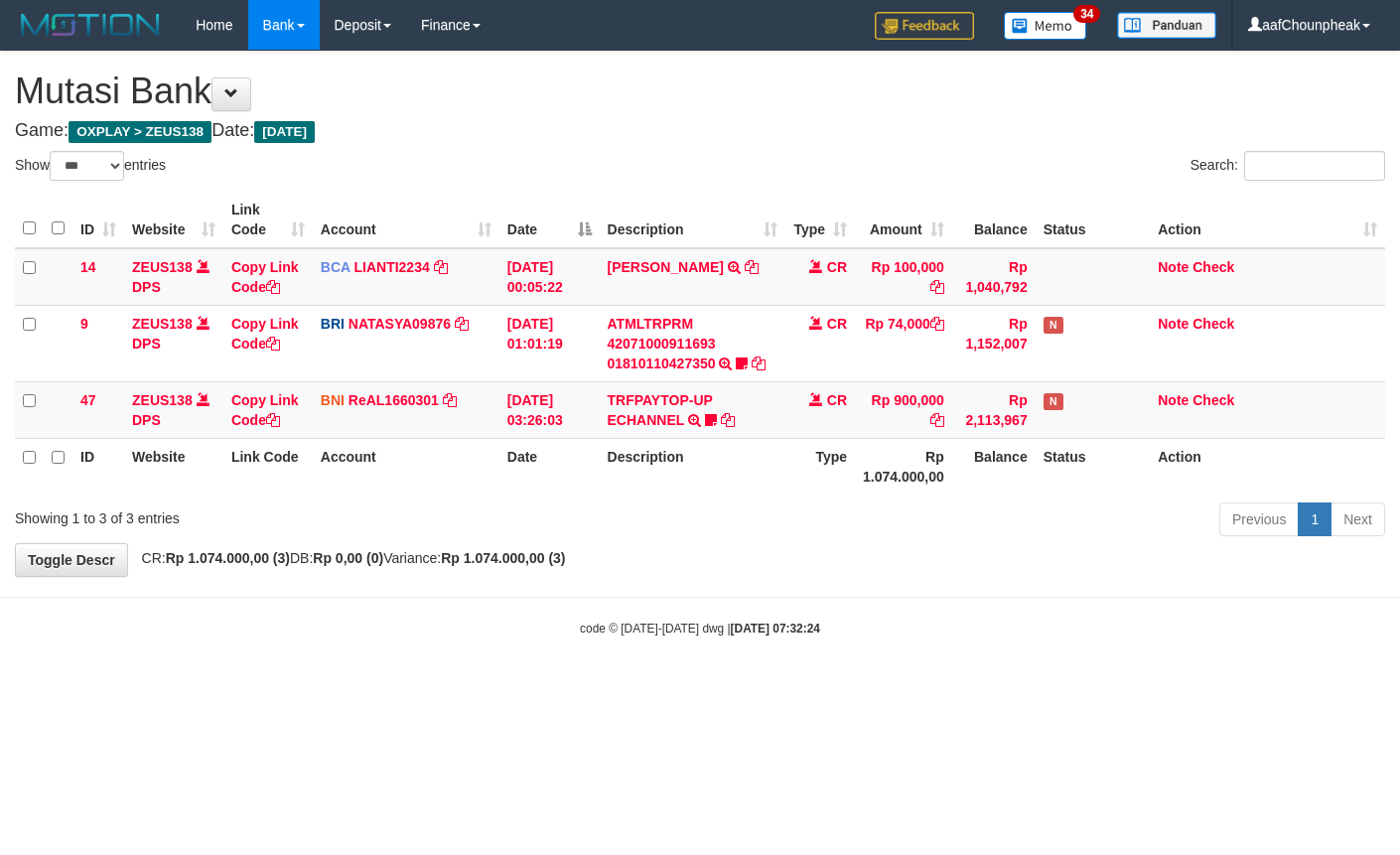 select on "***" 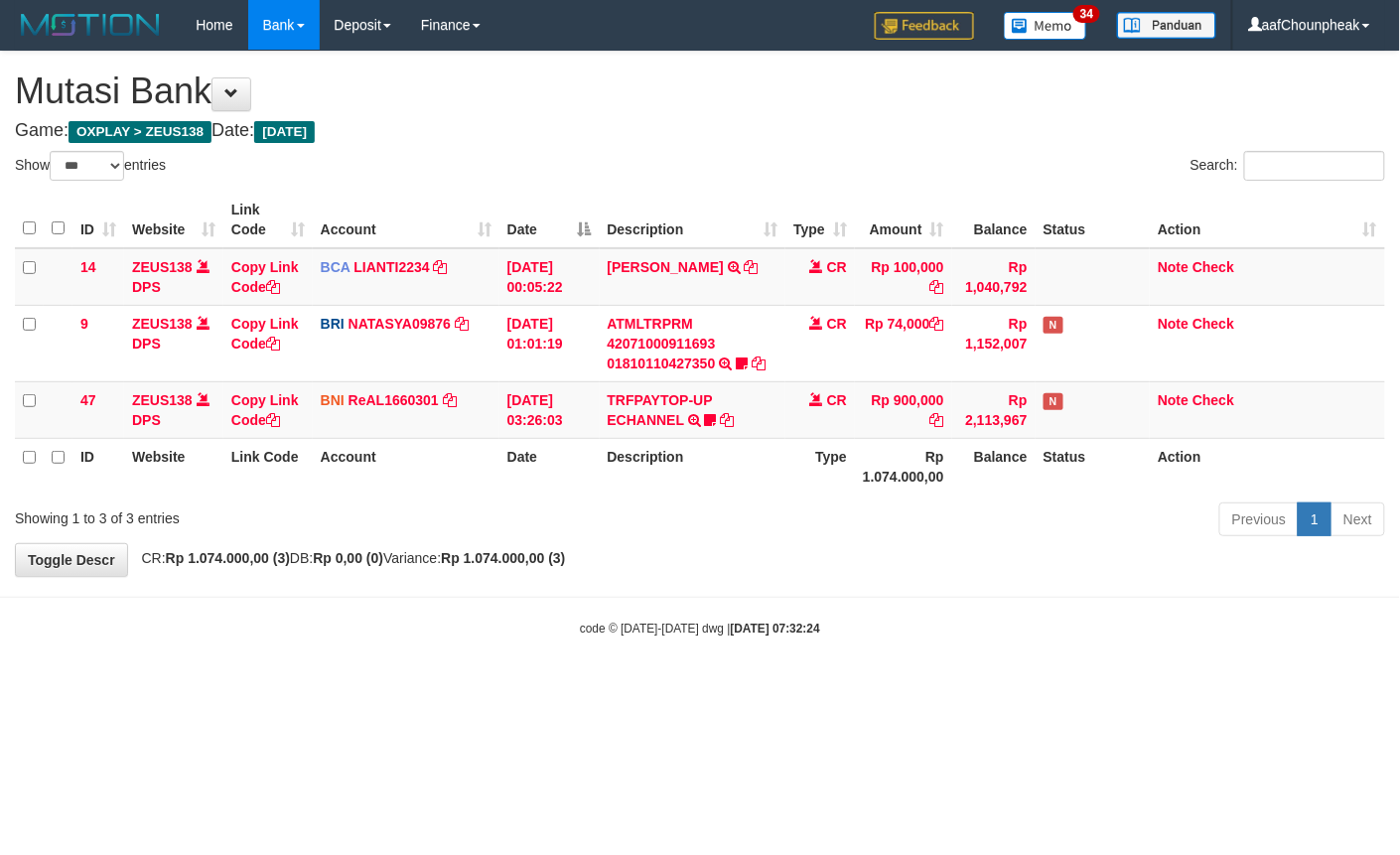 click on "Previous 1 Next" at bounding box center (992, 521) 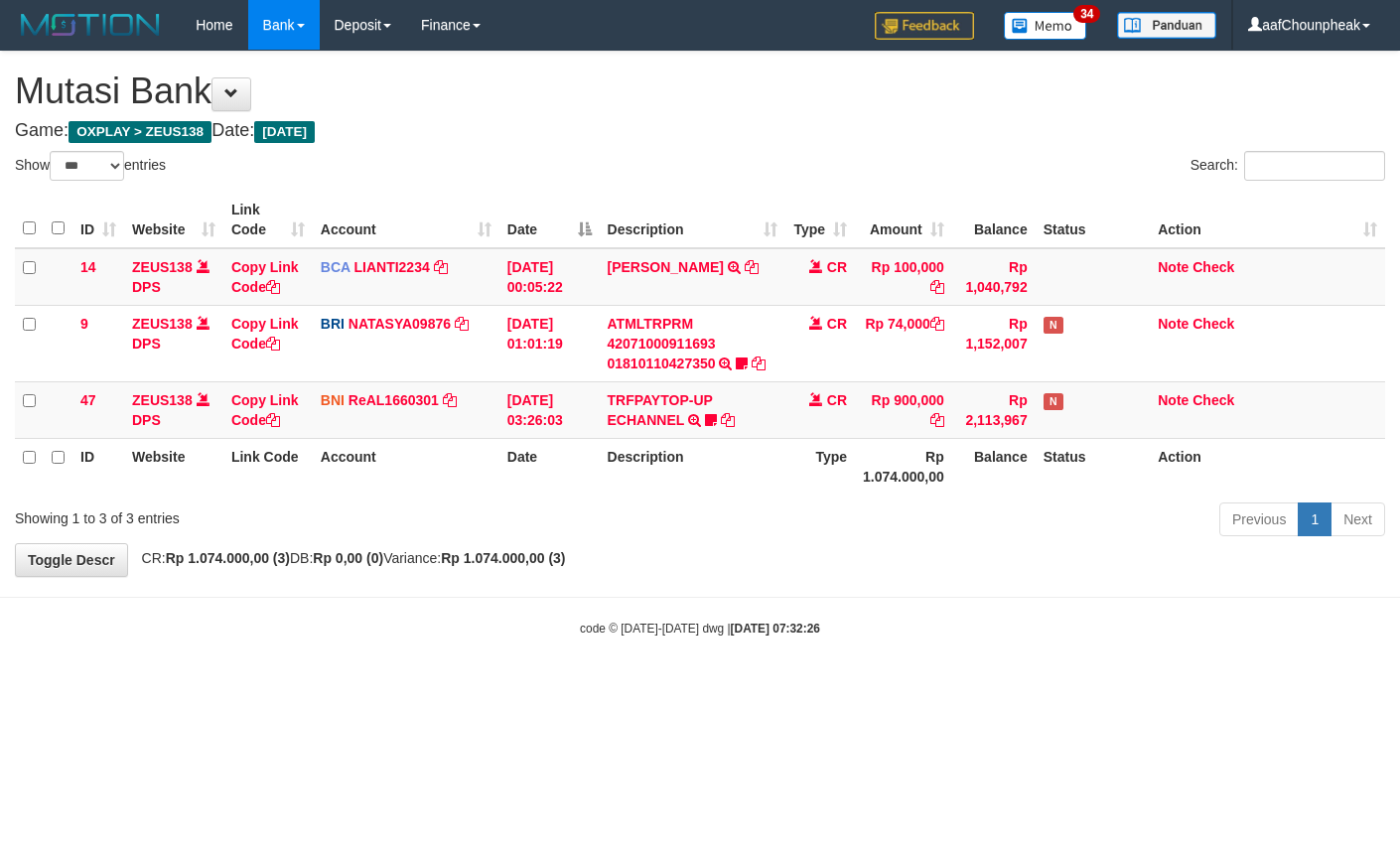 select on "***" 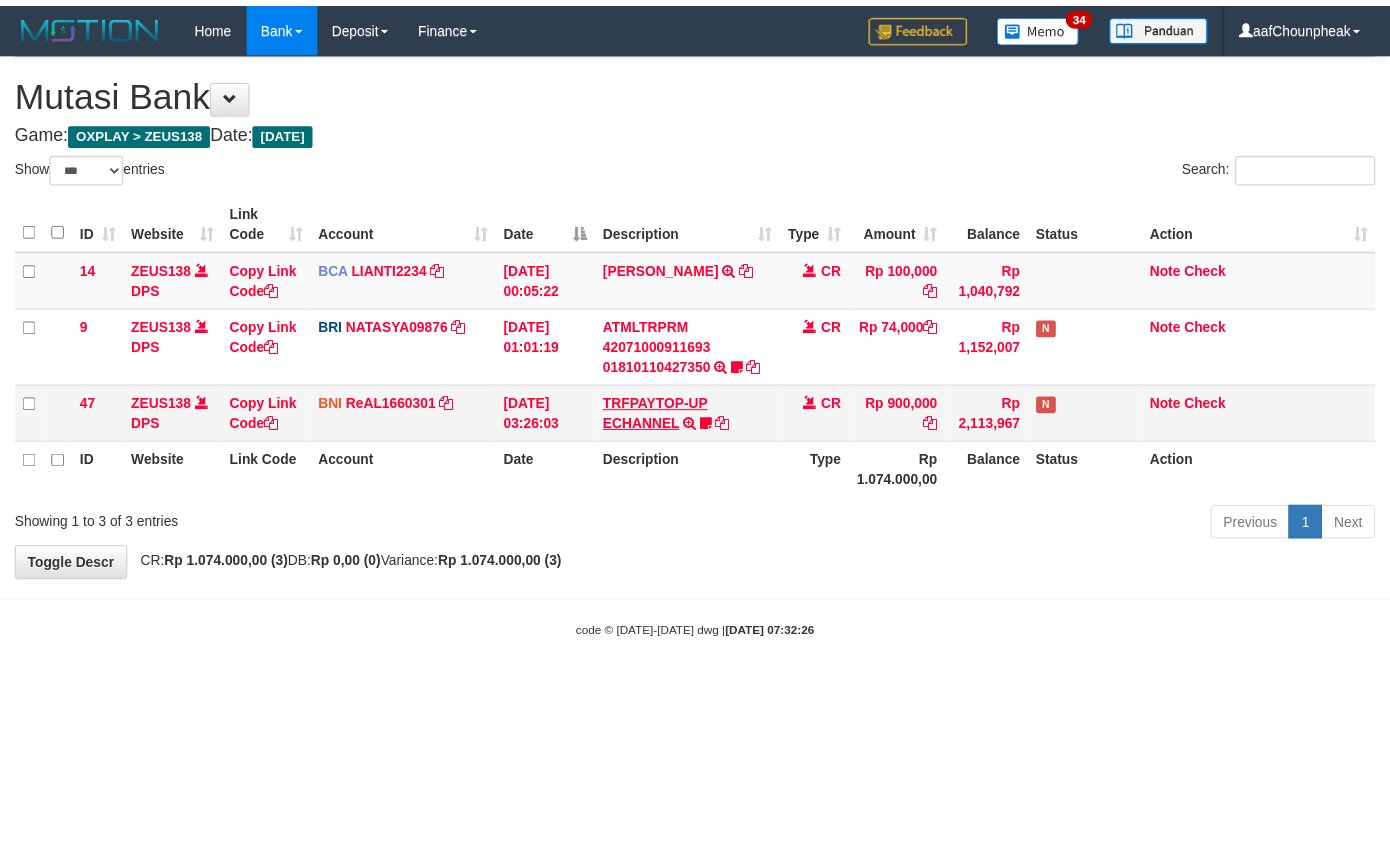 scroll, scrollTop: 0, scrollLeft: 0, axis: both 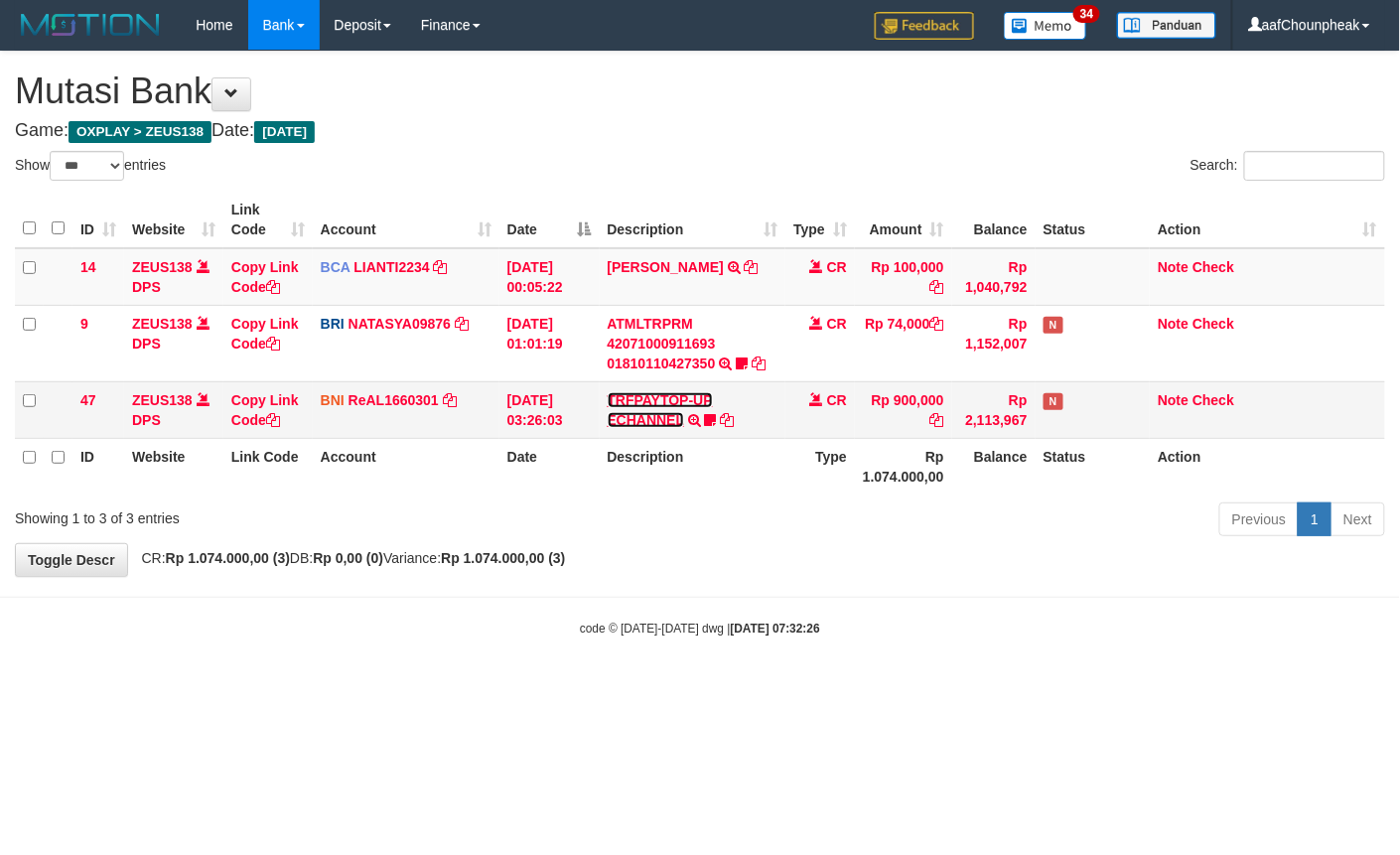 click on "TRFPAYTOP-UP ECHANNEL" at bounding box center [660, 410] 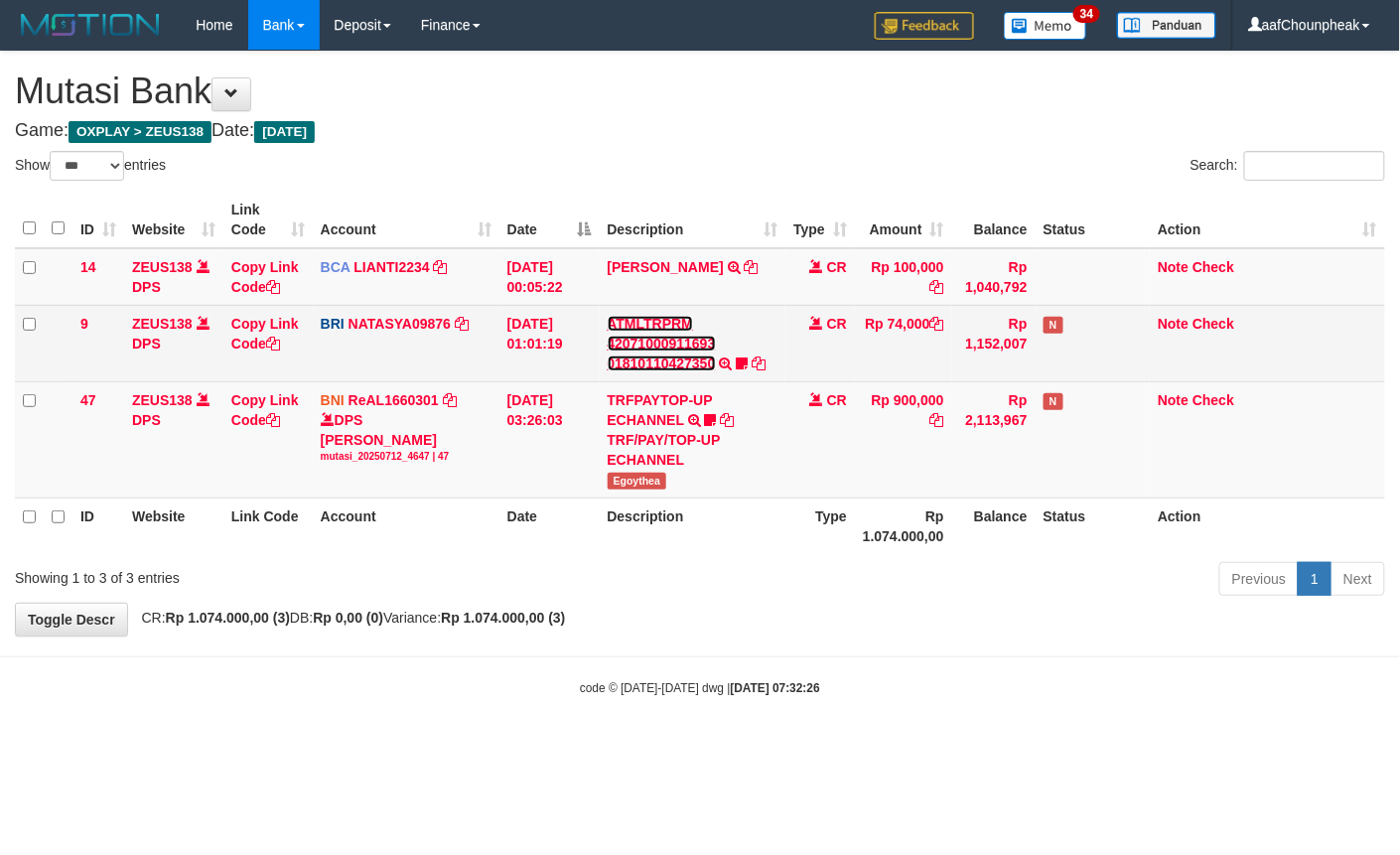 click on "ATMLTRPRM 42071000911693 01810110427350" at bounding box center (661, 344) 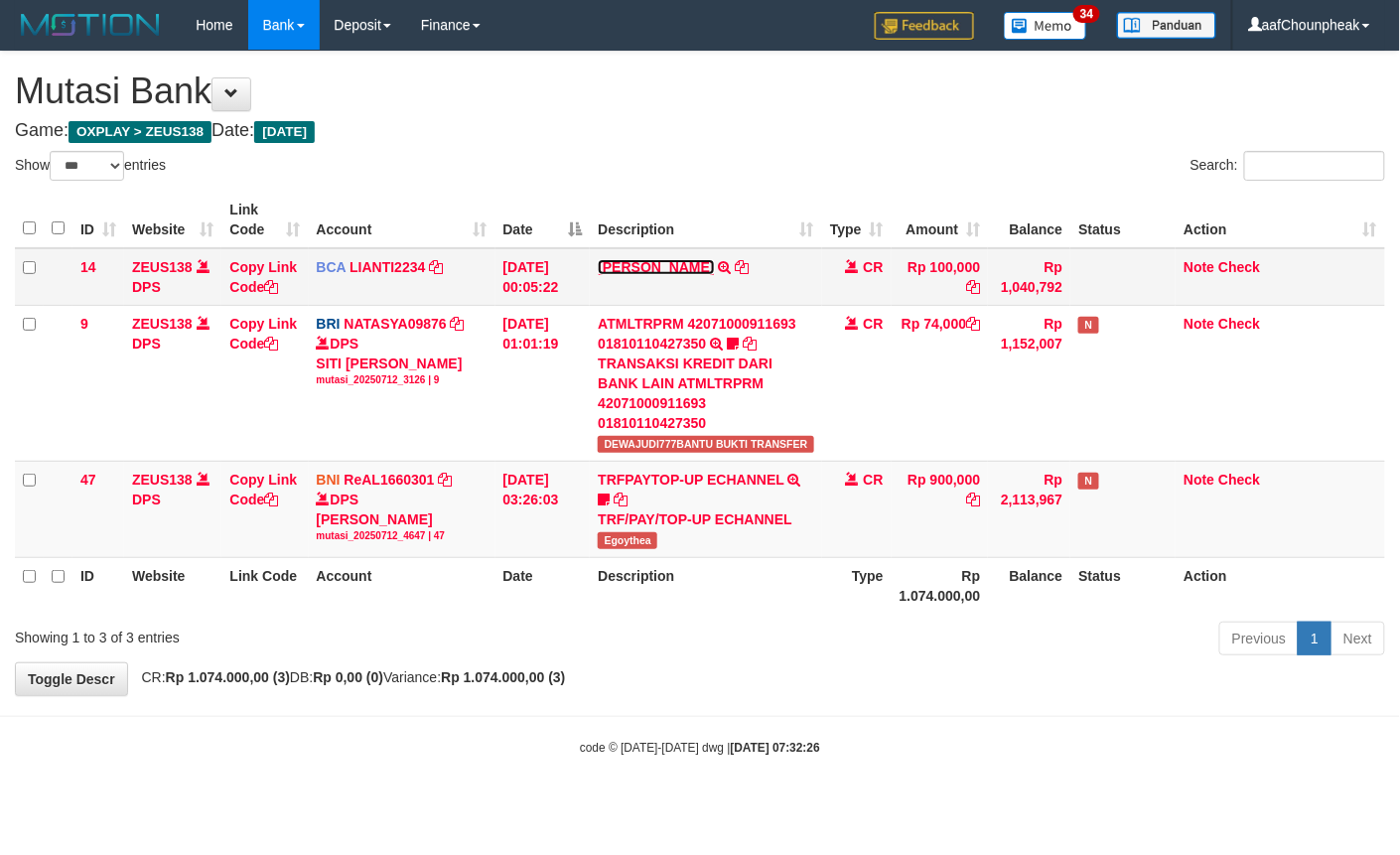 click on "[PERSON_NAME]" at bounding box center (655, 267) 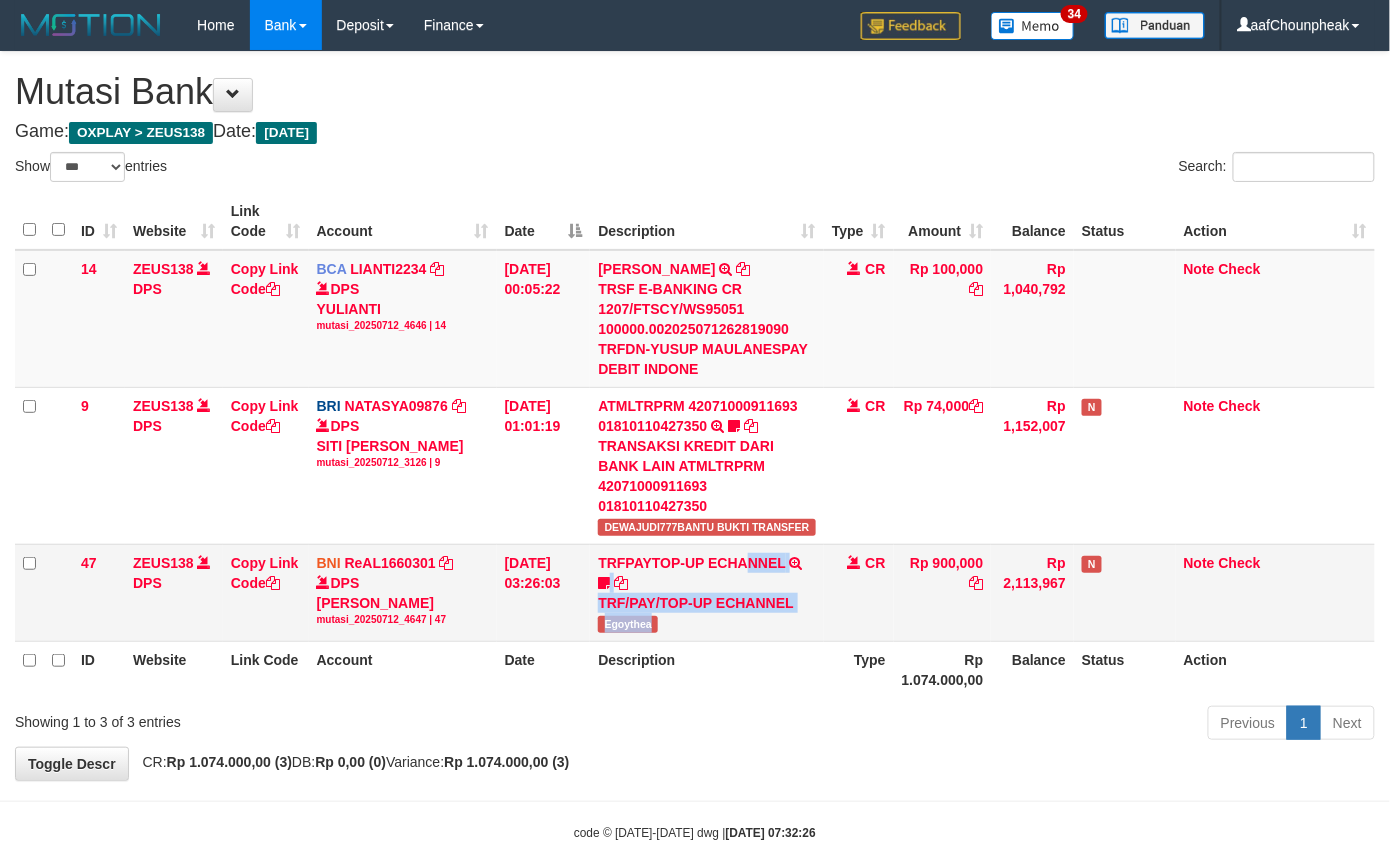 drag, startPoint x: 782, startPoint y: 613, endPoint x: 790, endPoint y: 625, distance: 14.422205 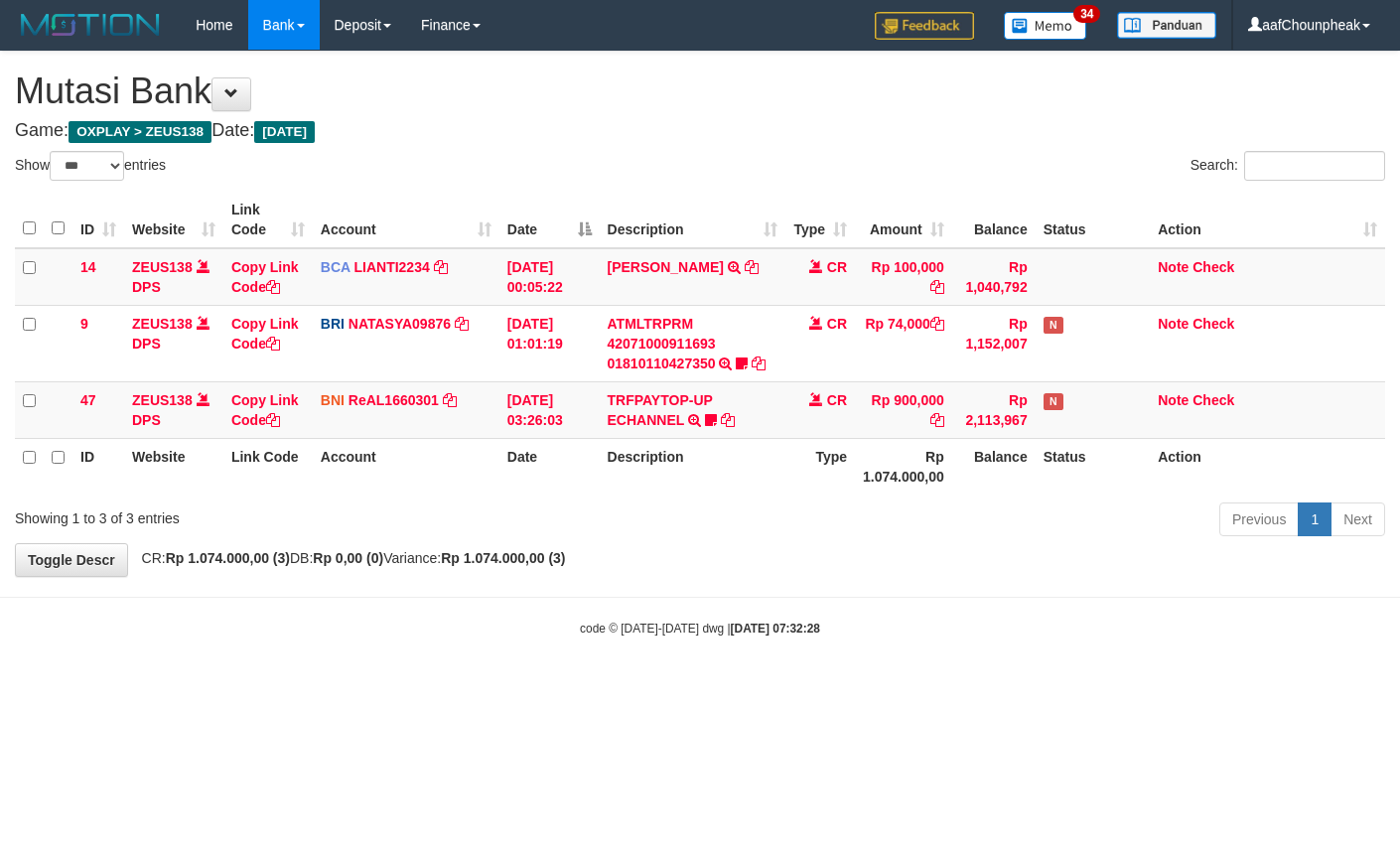 select on "***" 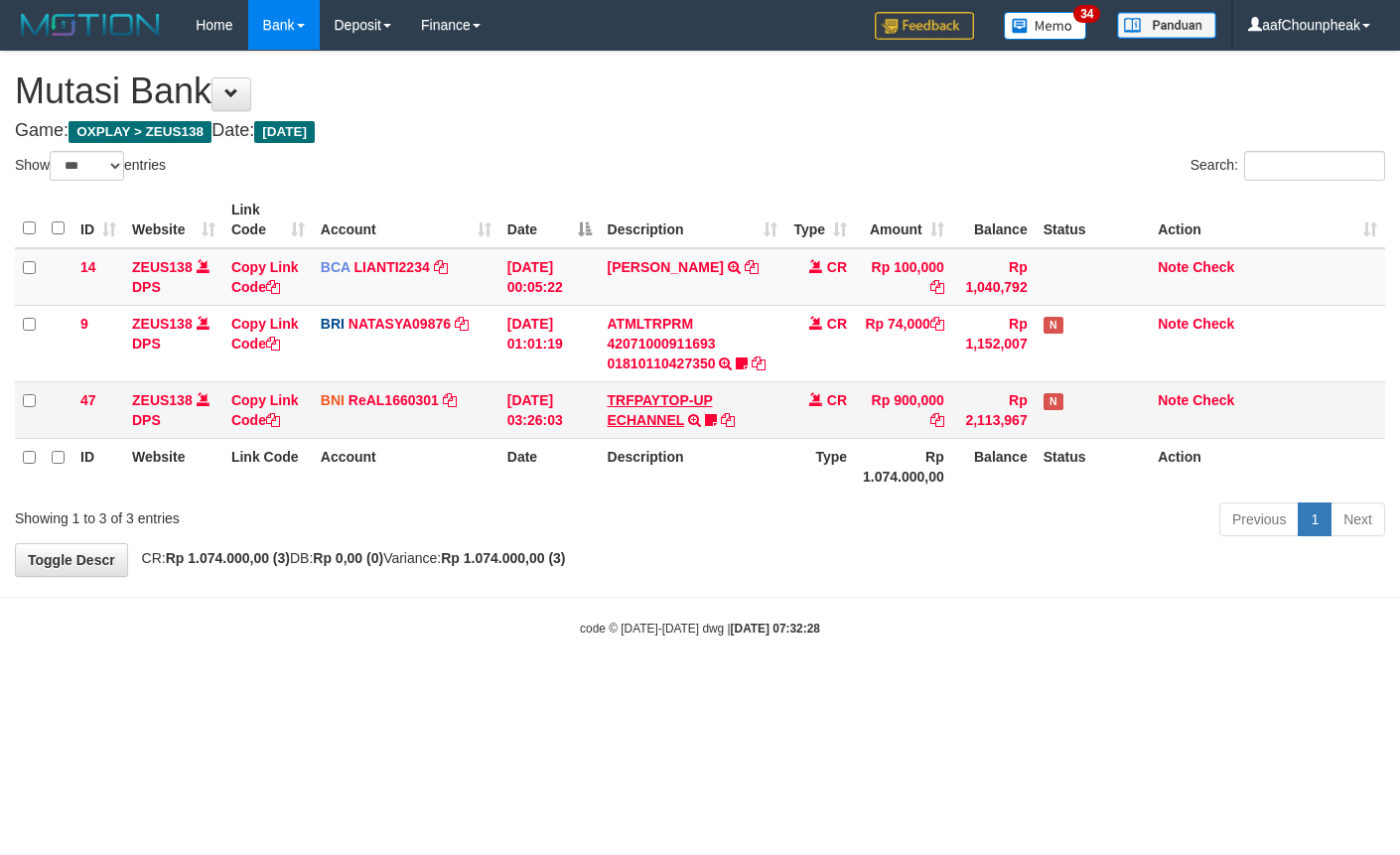 scroll, scrollTop: 0, scrollLeft: 0, axis: both 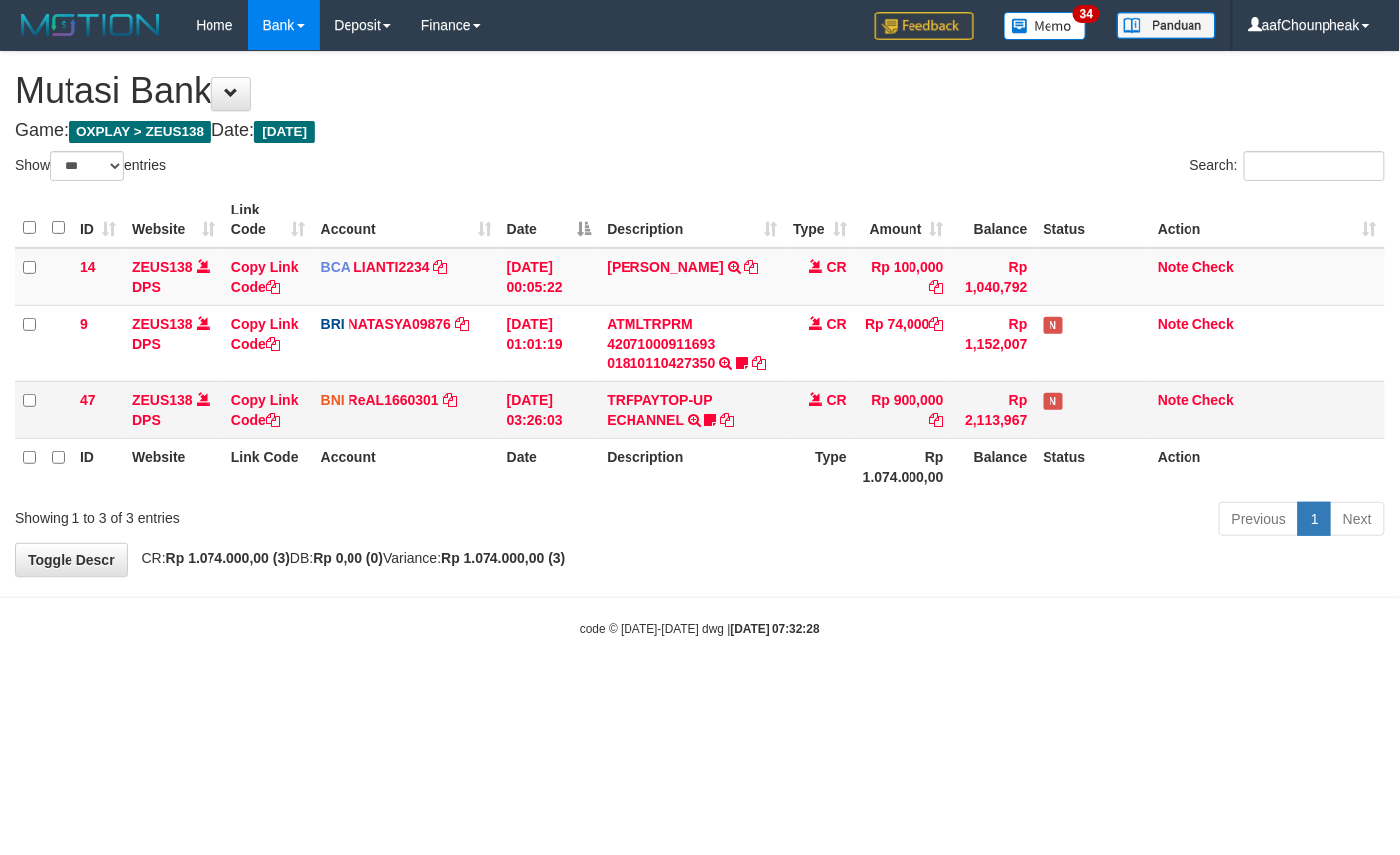 click on "TRFPAYTOP-UP ECHANNEL            TRF/PAY/TOP-UP ECHANNEL    Egoythea" at bounding box center [693, 409] 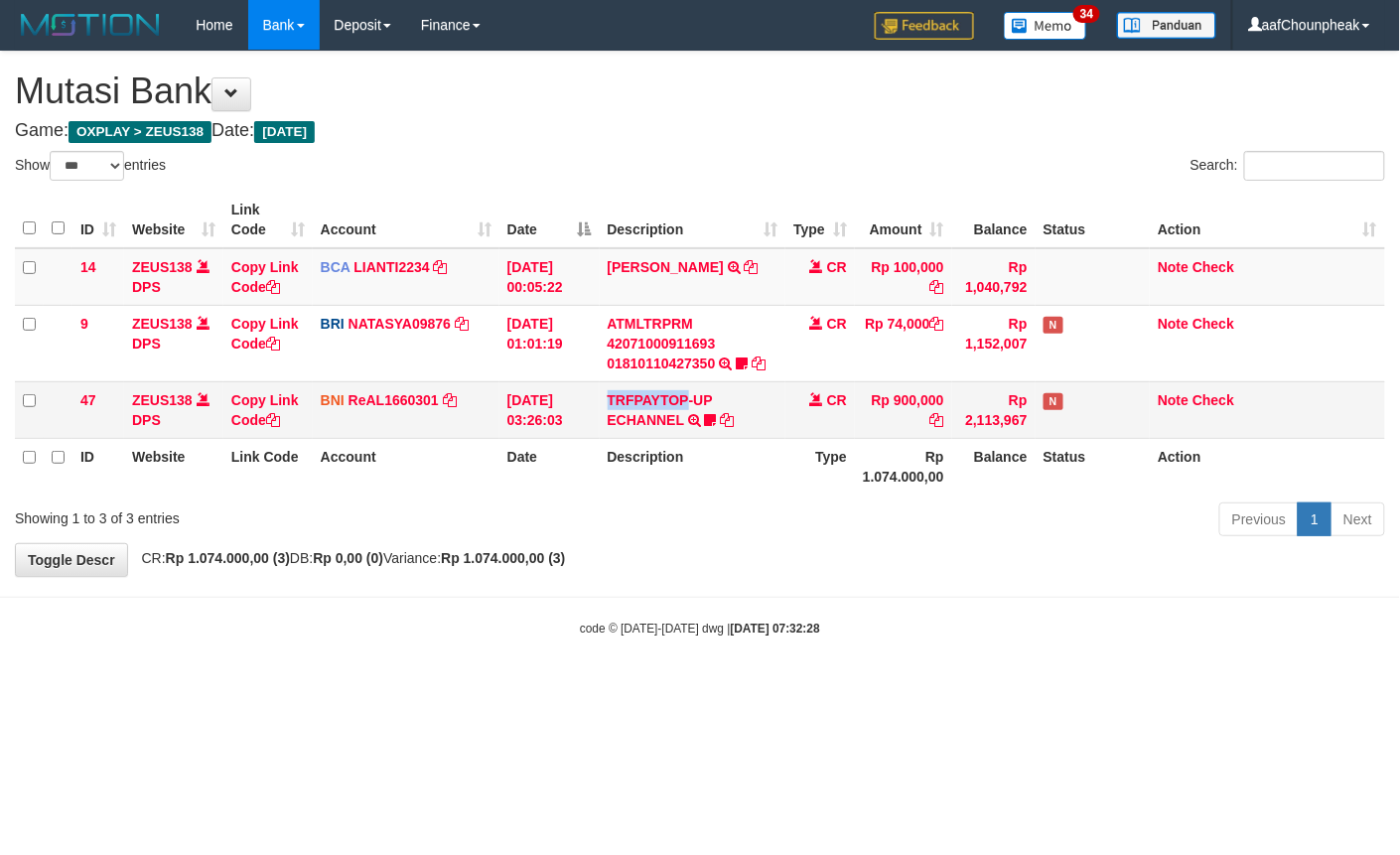 click on "TRFPAYTOP-UP ECHANNEL            TRF/PAY/TOP-UP ECHANNEL    Egoythea" at bounding box center [693, 409] 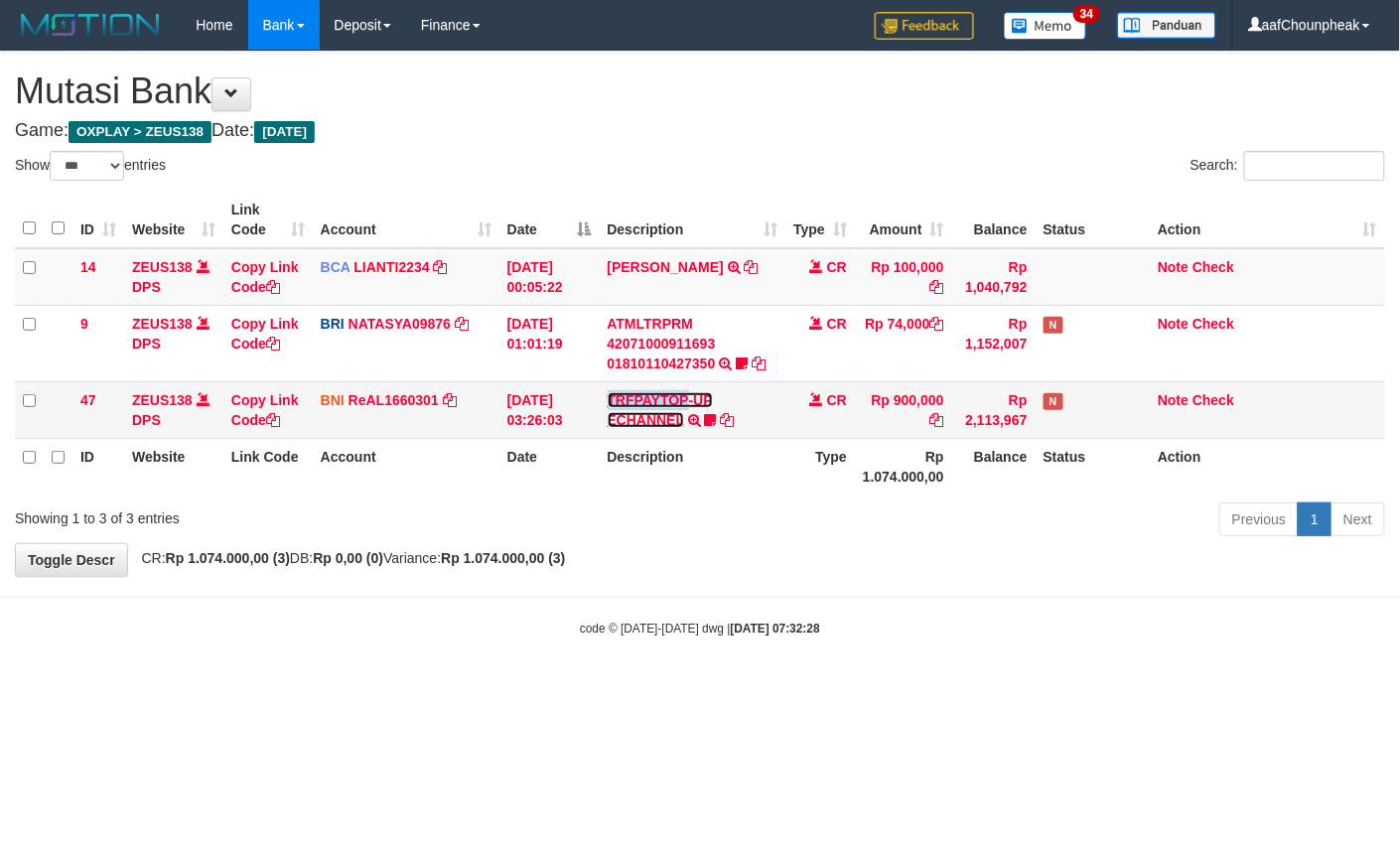 click on "TRFPAYTOP-UP ECHANNEL" at bounding box center (660, 410) 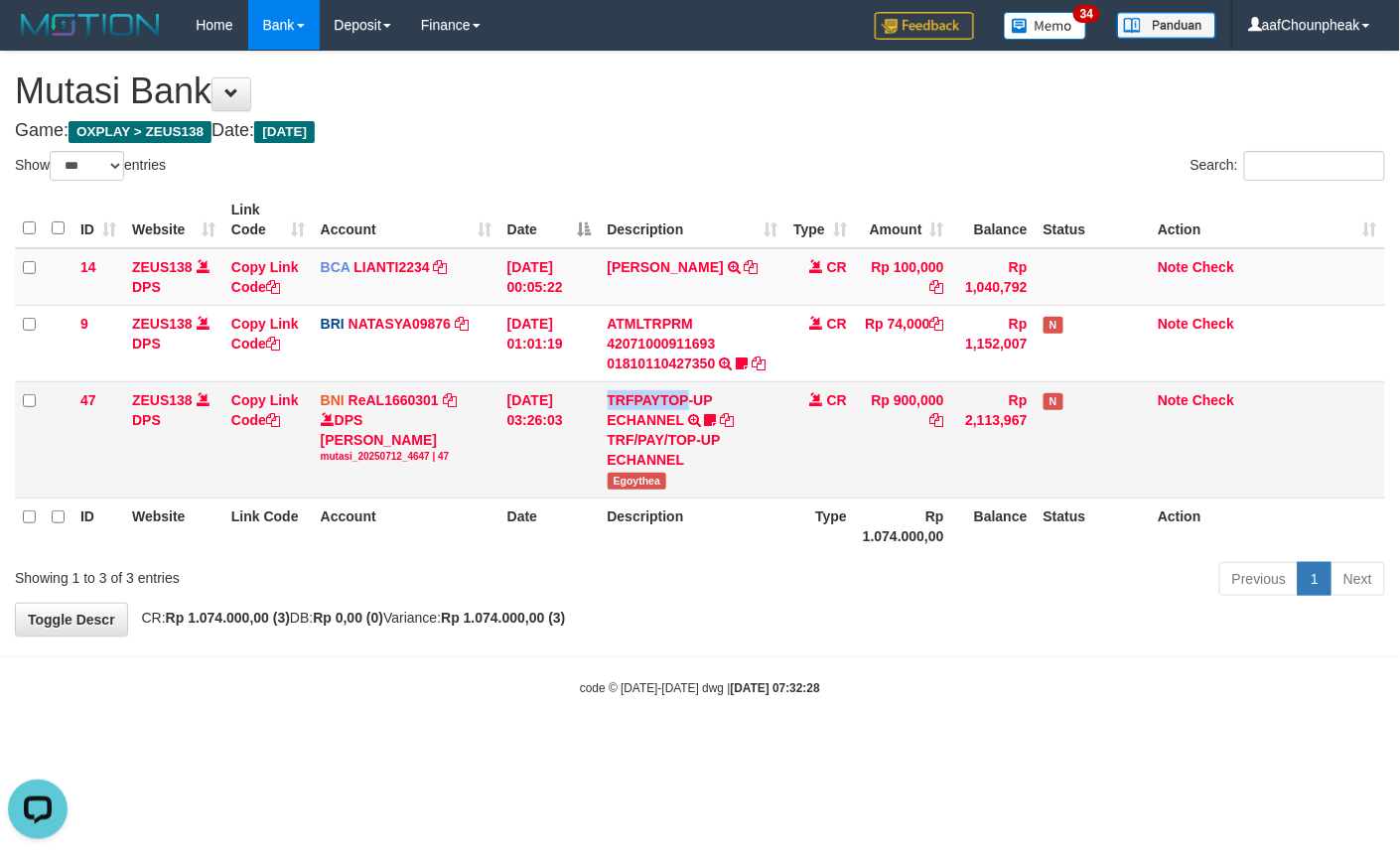 scroll, scrollTop: 0, scrollLeft: 0, axis: both 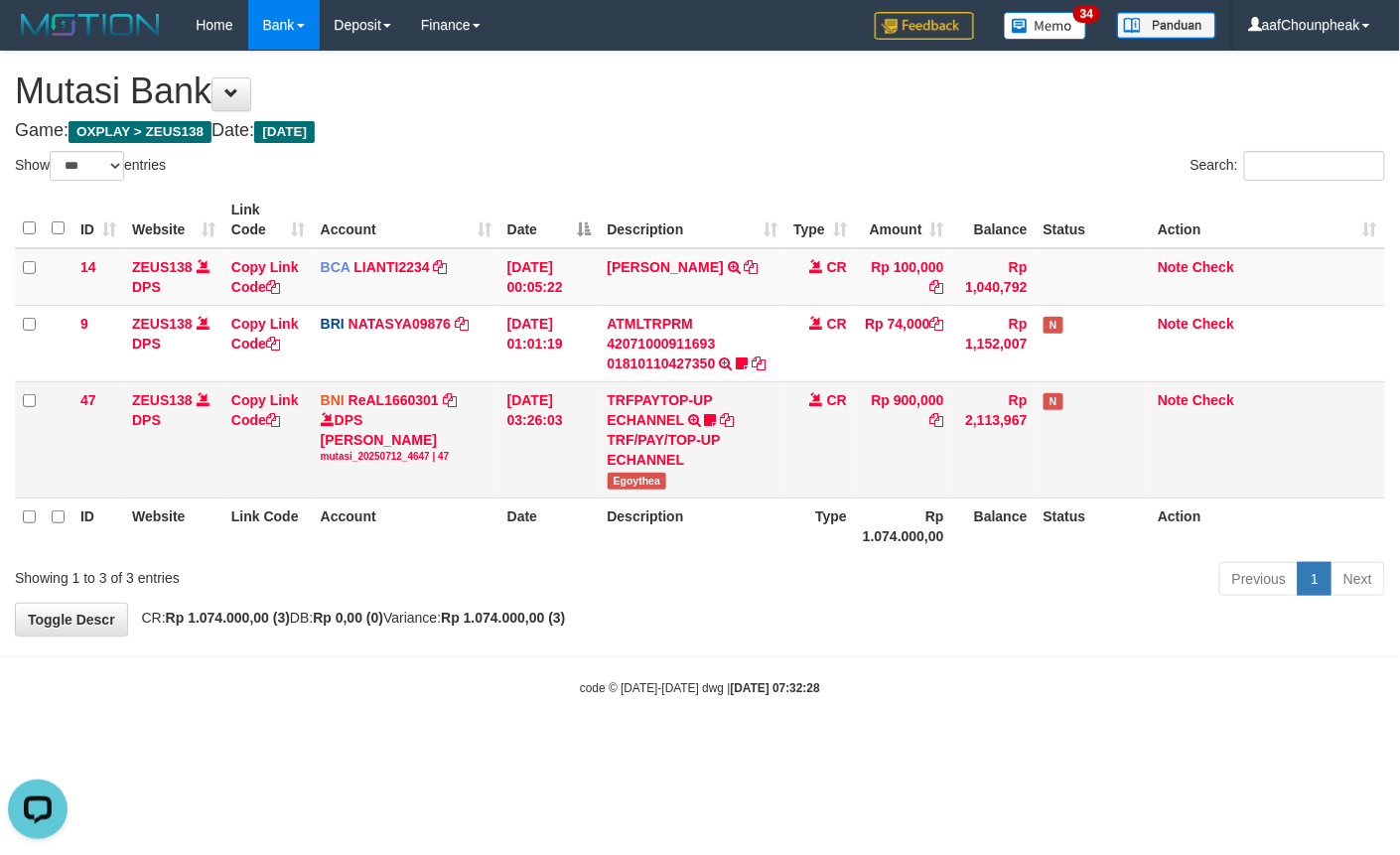 click on "Egoythea" at bounding box center [637, 481] 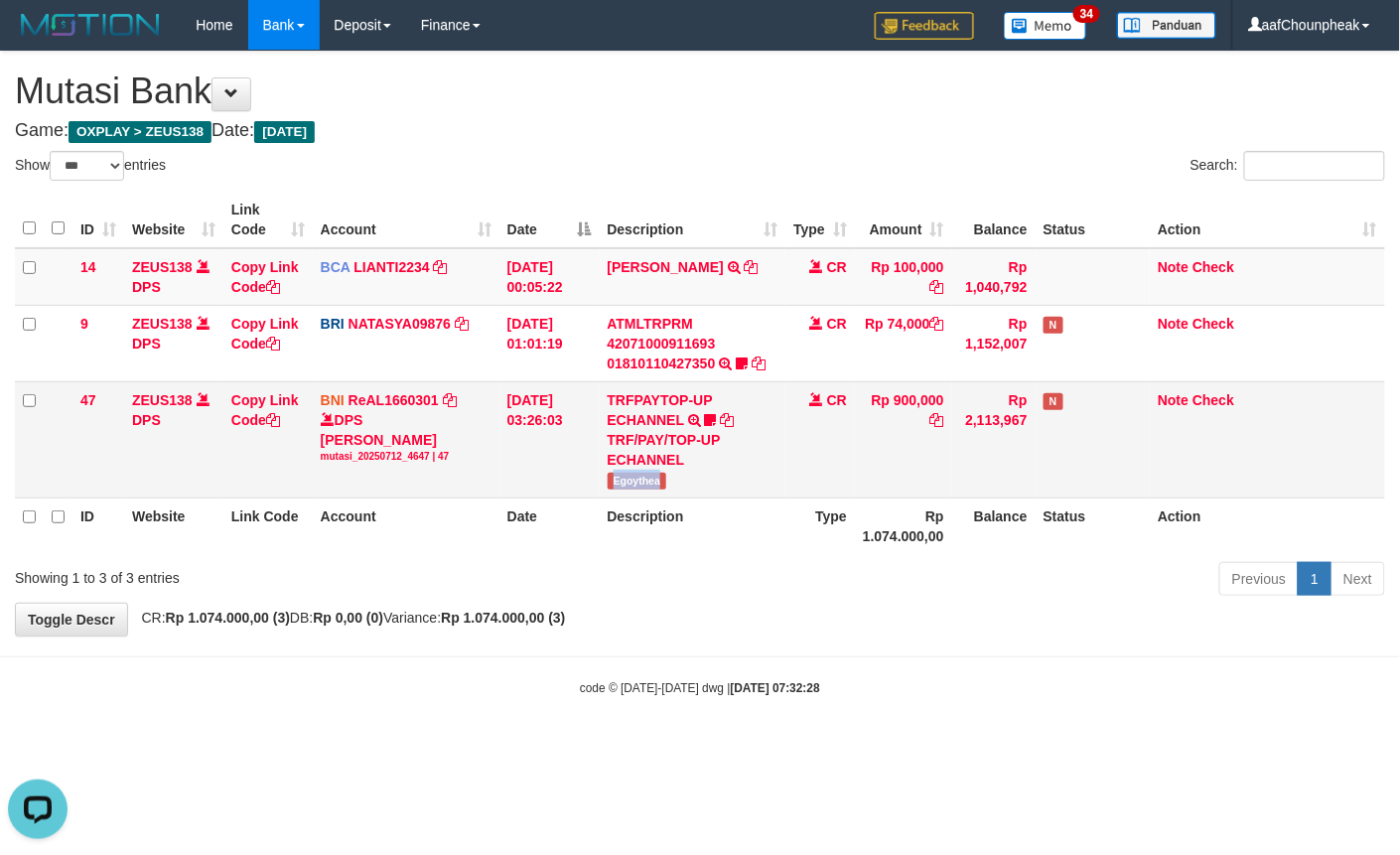 click on "Egoythea" at bounding box center [637, 481] 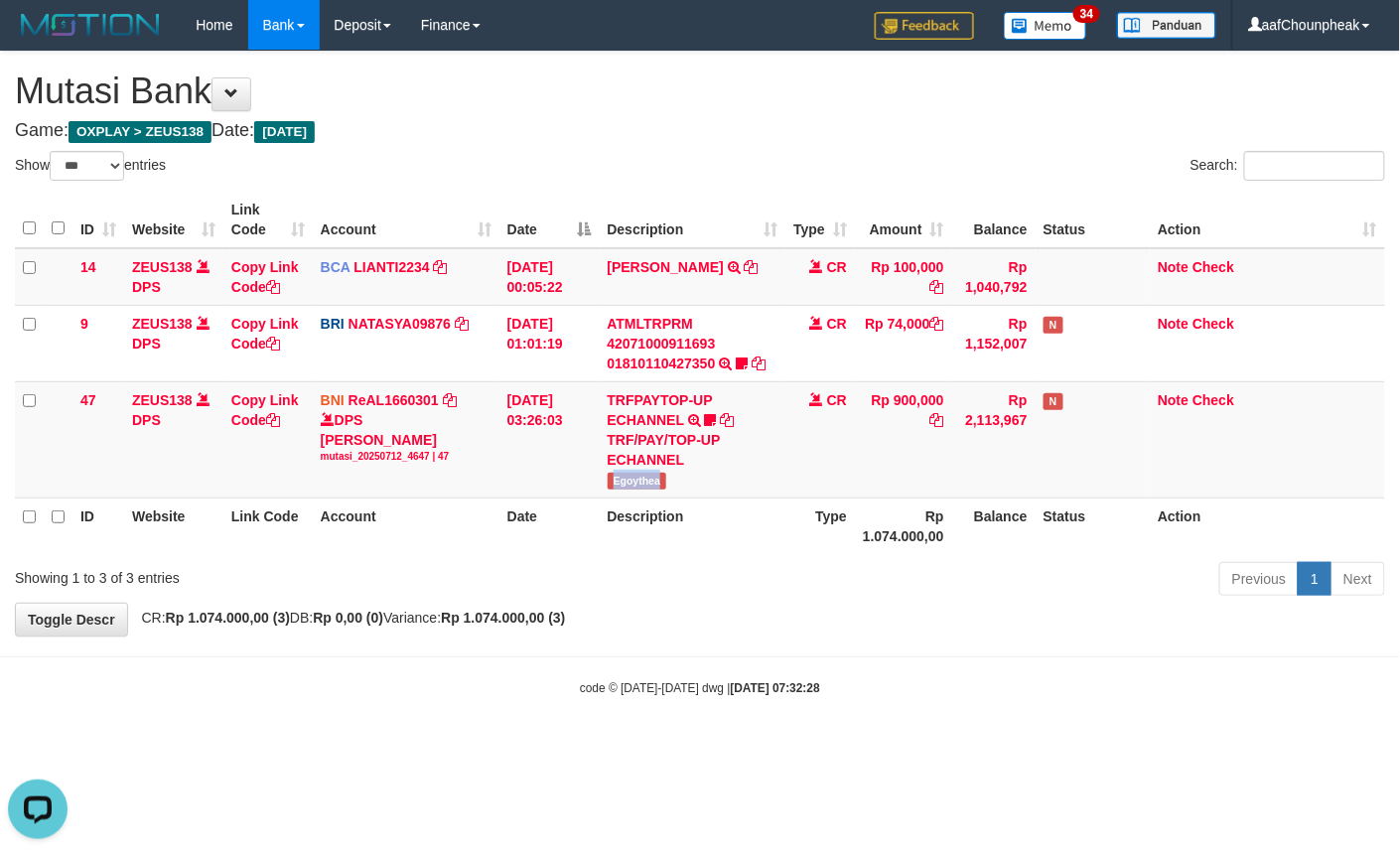 copy on "Egoythea" 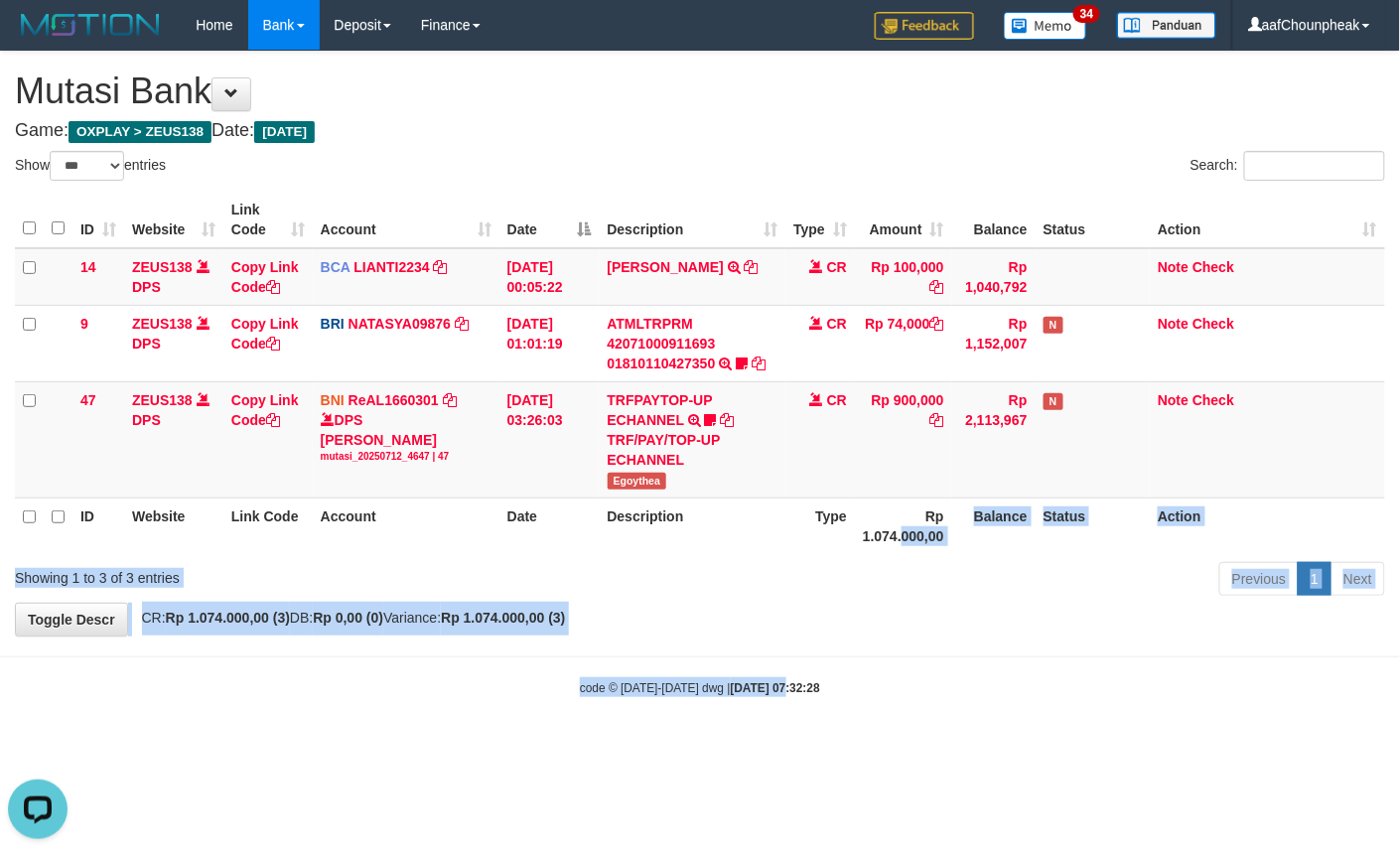 click on "Toggle navigation
Home
Bank
Account List
Mutasi Bank
Search
Note Mutasi
Deposit
DPS List
History
Finance
Financial Data
aafChounpheak
My Profile
Log Out
34" at bounding box center [700, 373] 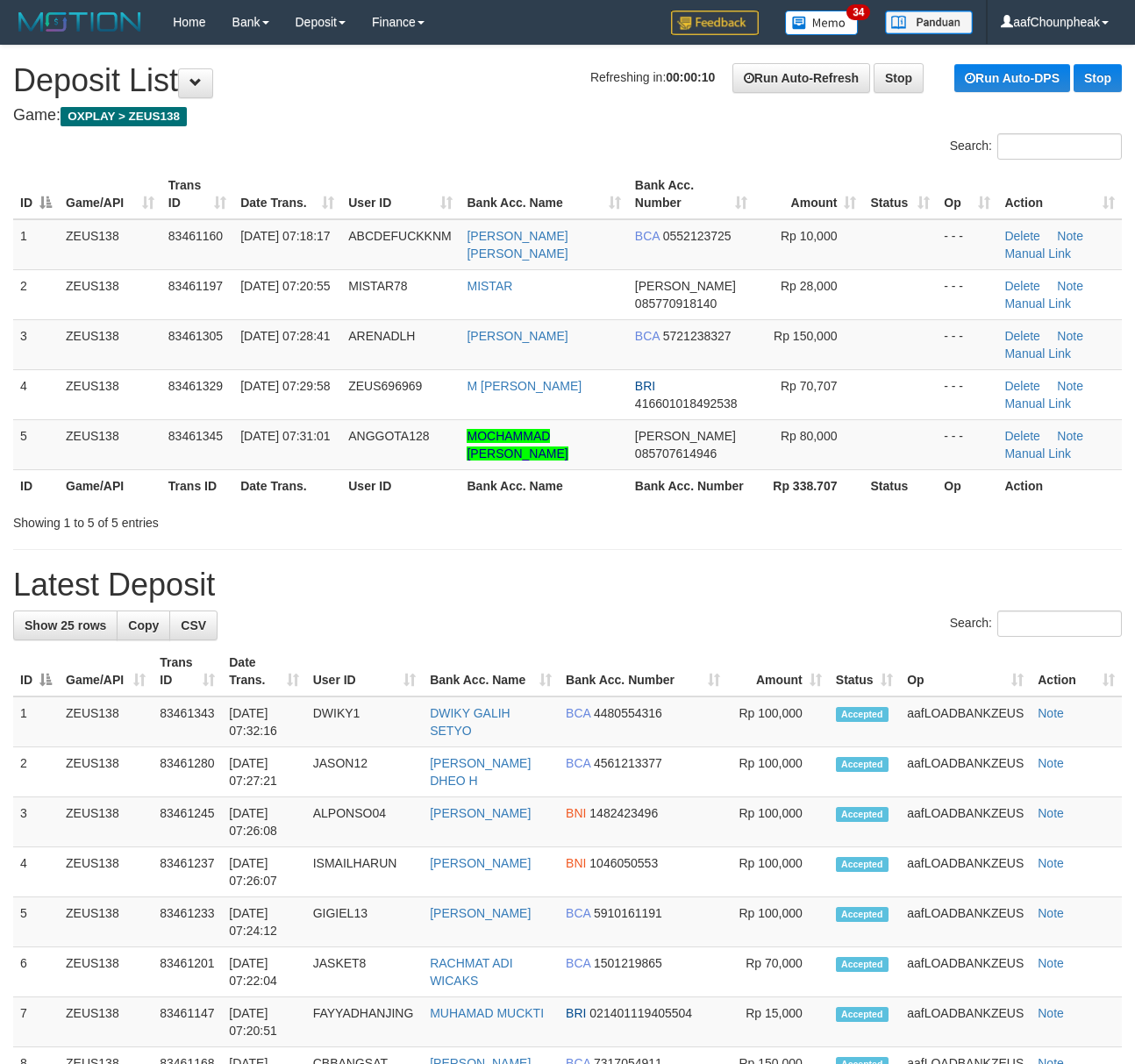 scroll, scrollTop: 0, scrollLeft: 0, axis: both 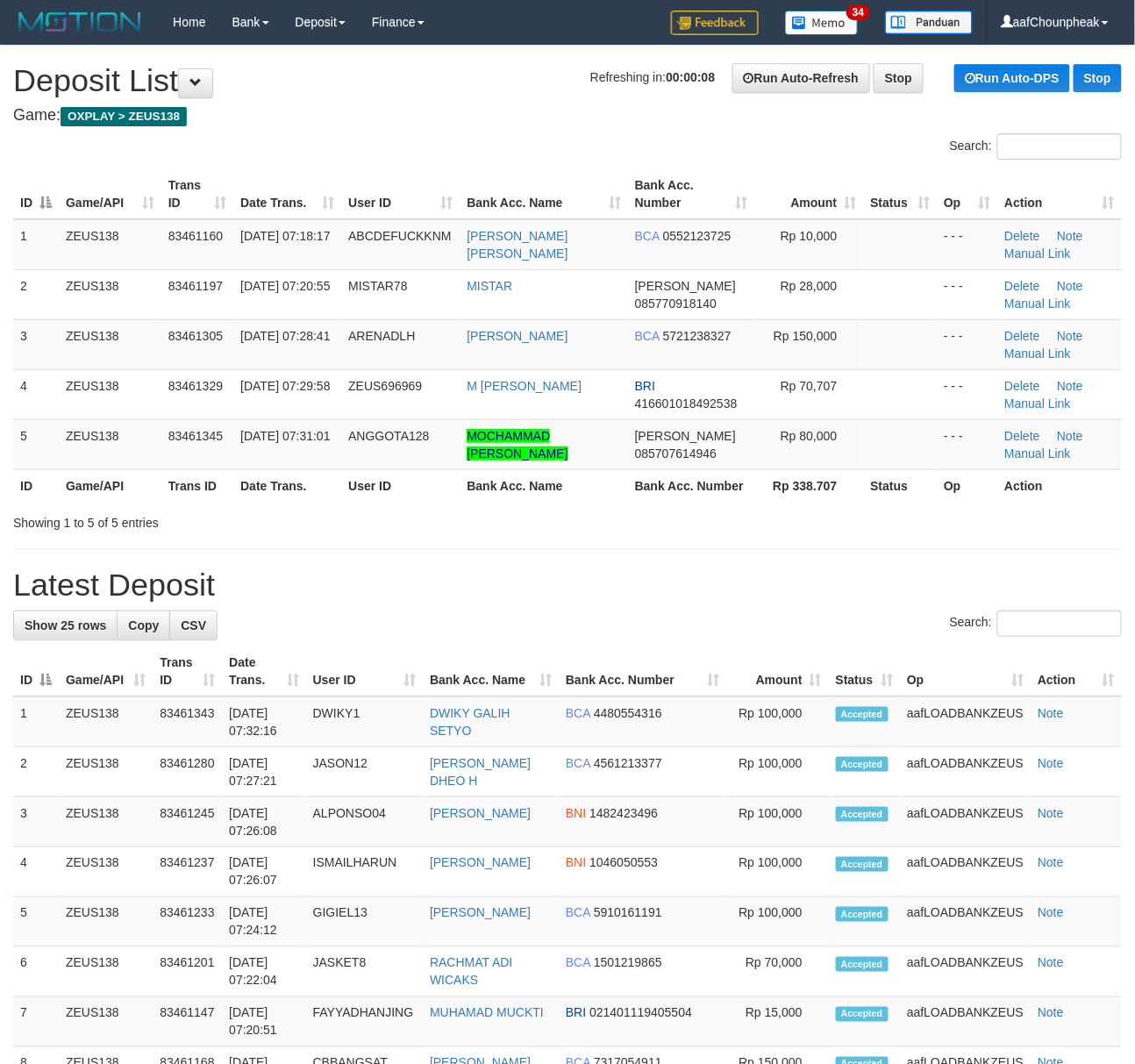 click on "Search:" at bounding box center (568, 148) 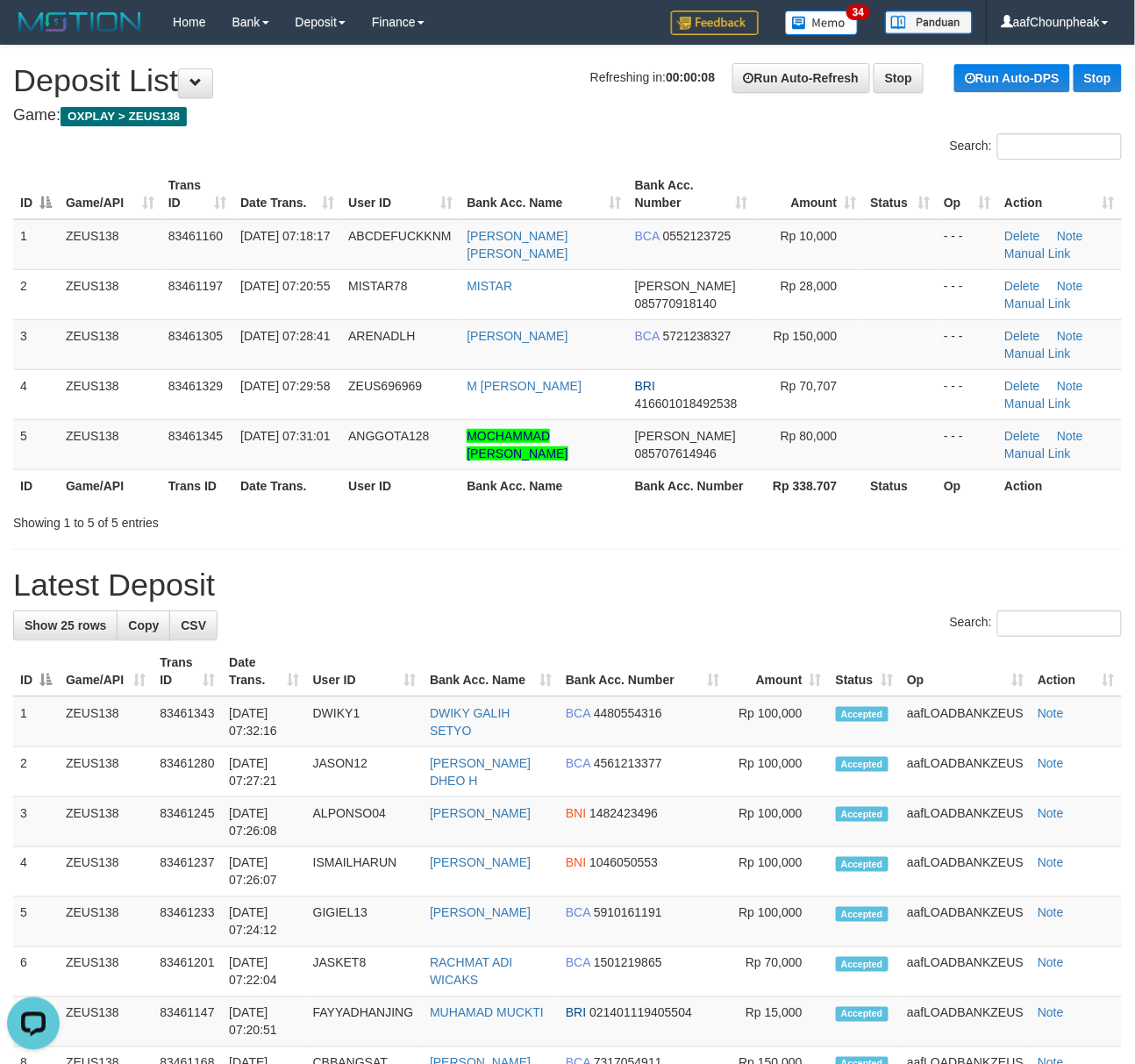 scroll, scrollTop: 0, scrollLeft: 0, axis: both 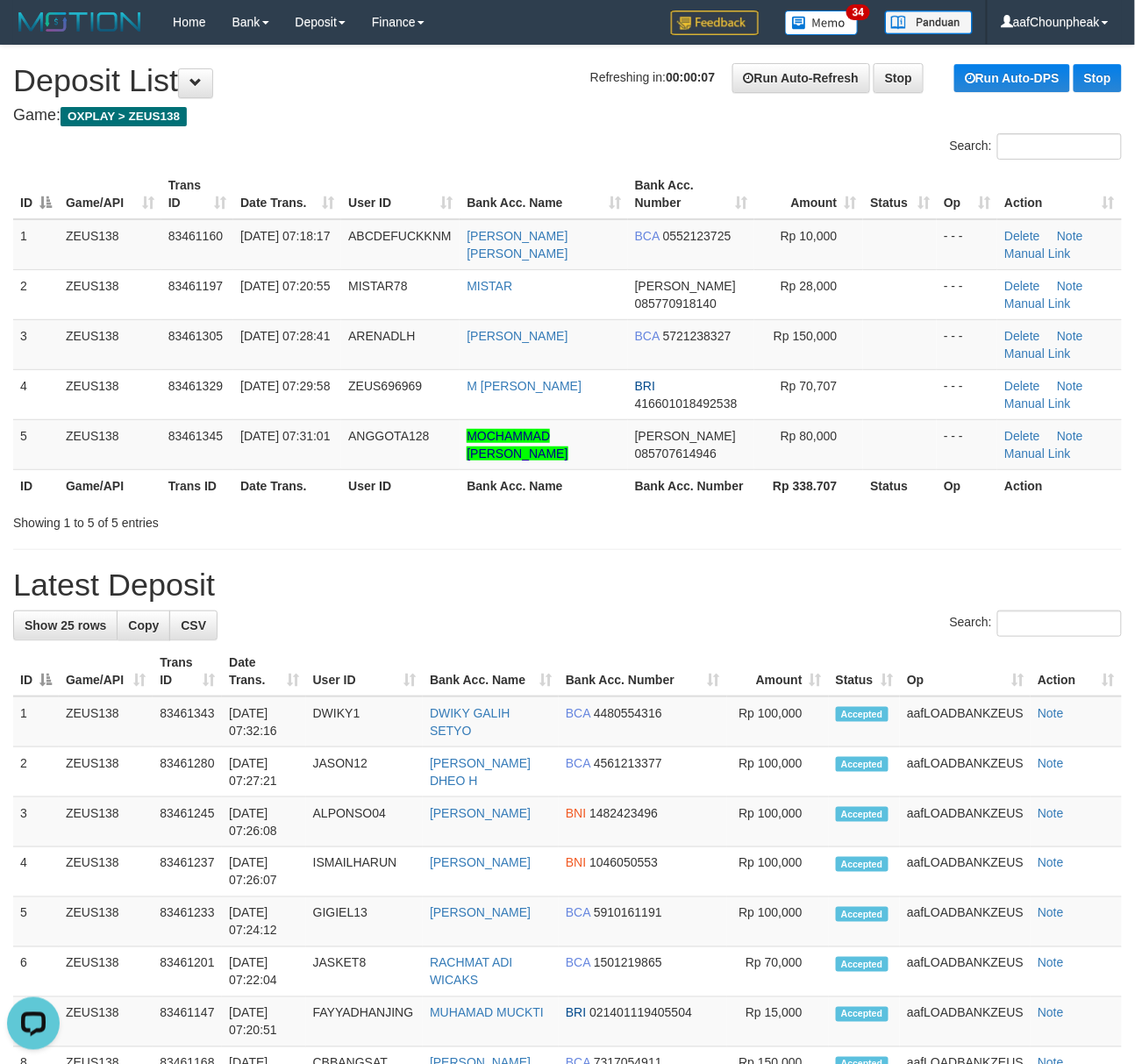 drag, startPoint x: 316, startPoint y: 128, endPoint x: 1, endPoint y: 179, distance: 319.10186 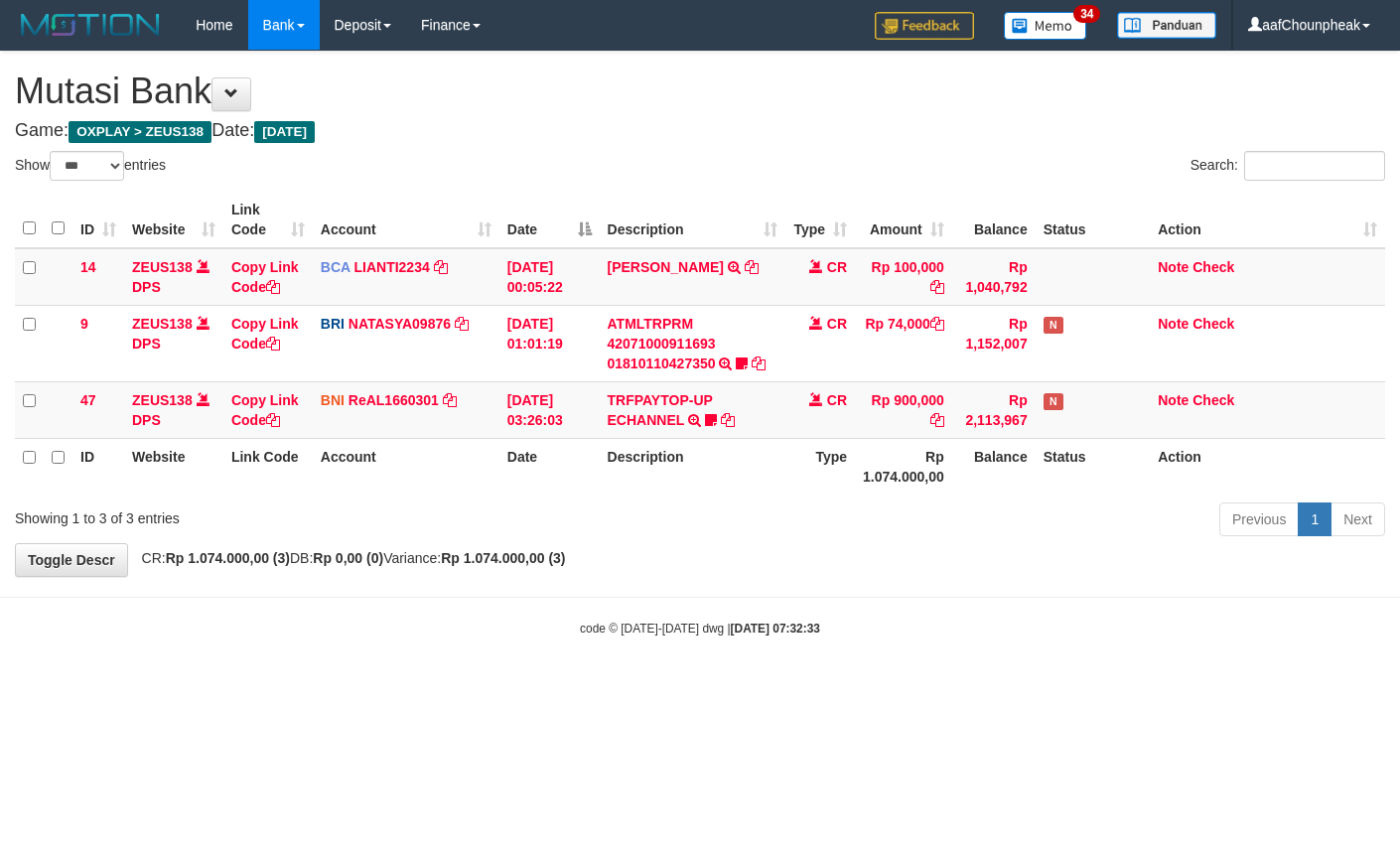 select on "***" 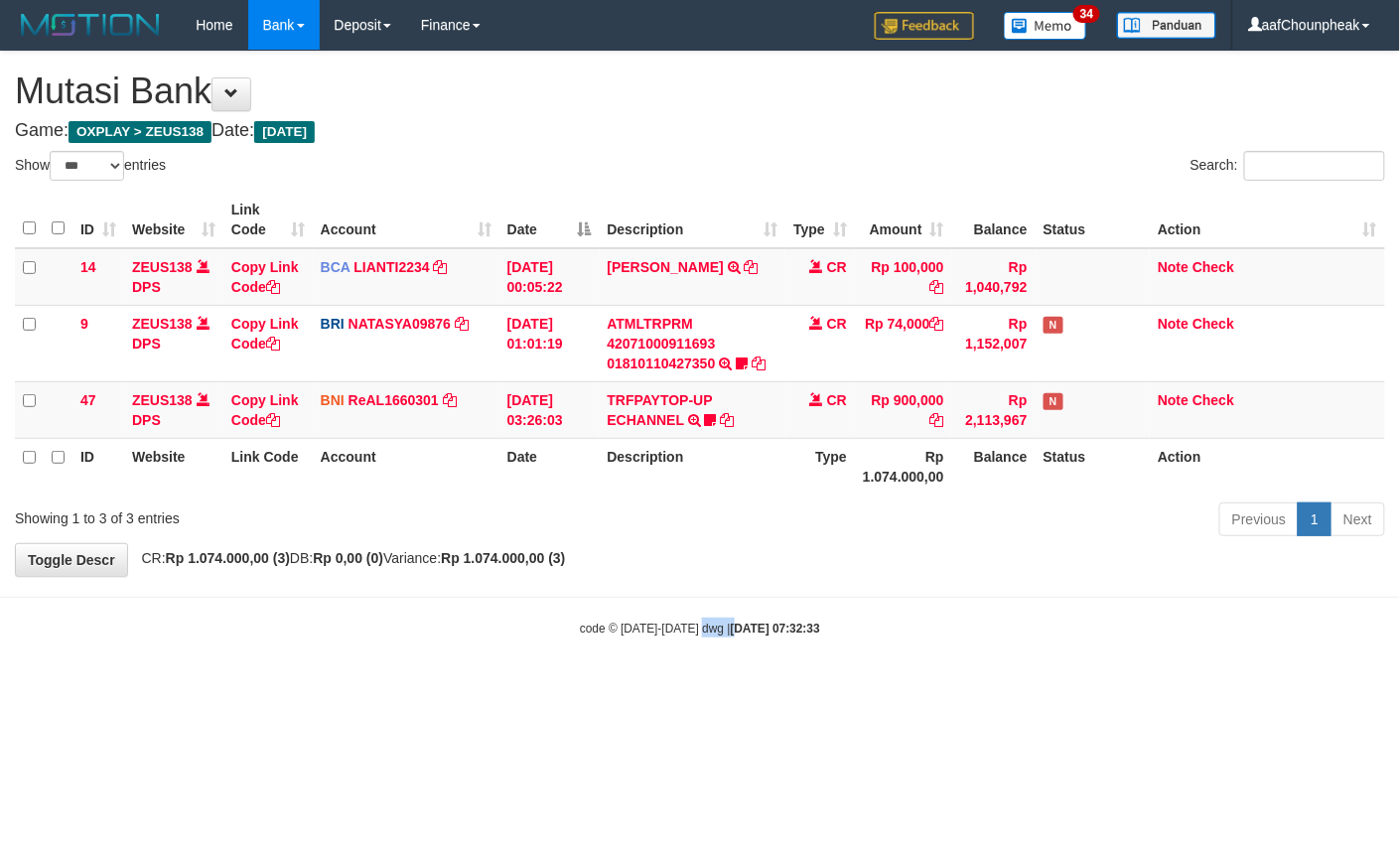 drag, startPoint x: 715, startPoint y: 610, endPoint x: 704, endPoint y: 638, distance: 30.083218 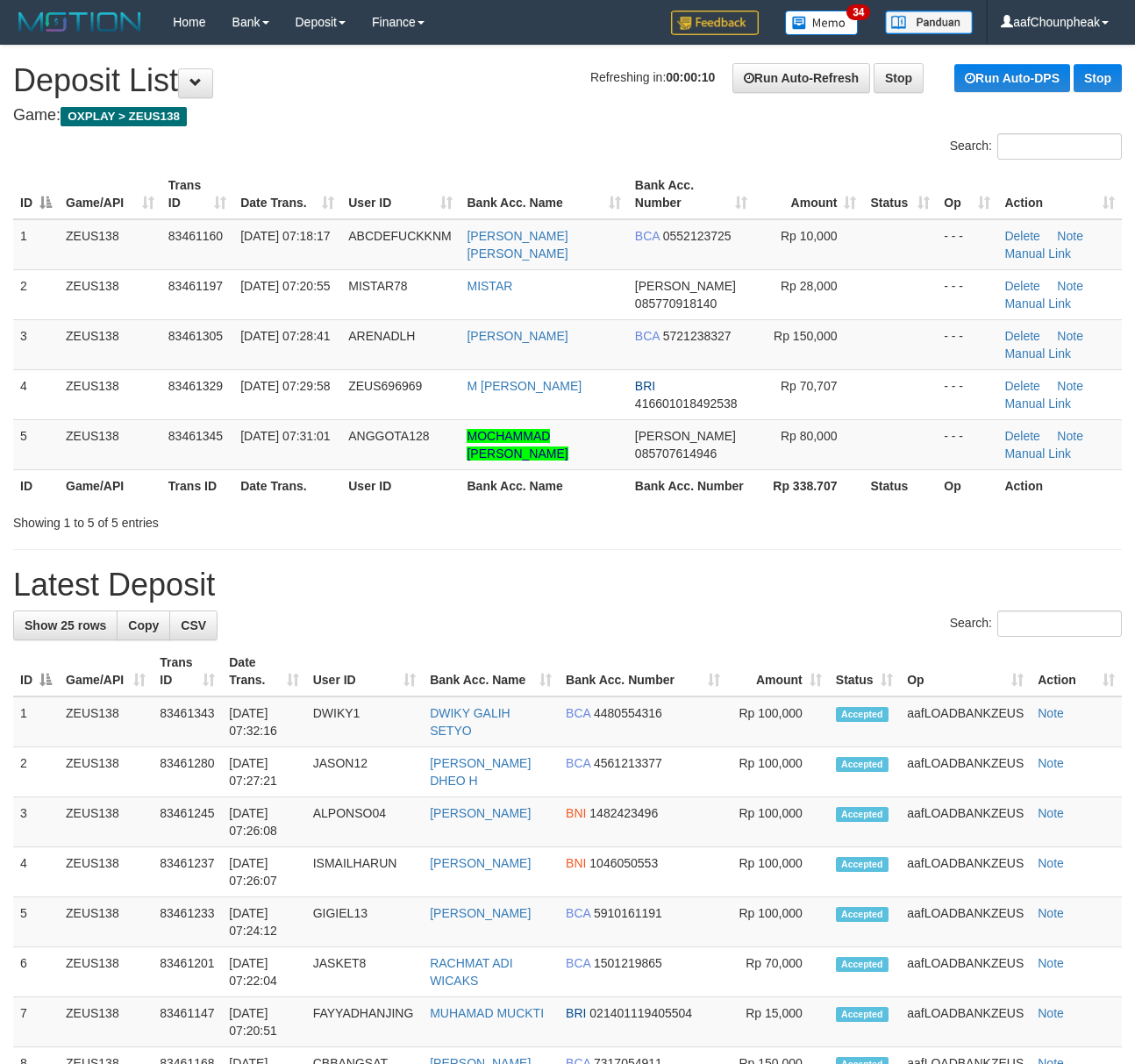 scroll, scrollTop: 0, scrollLeft: 0, axis: both 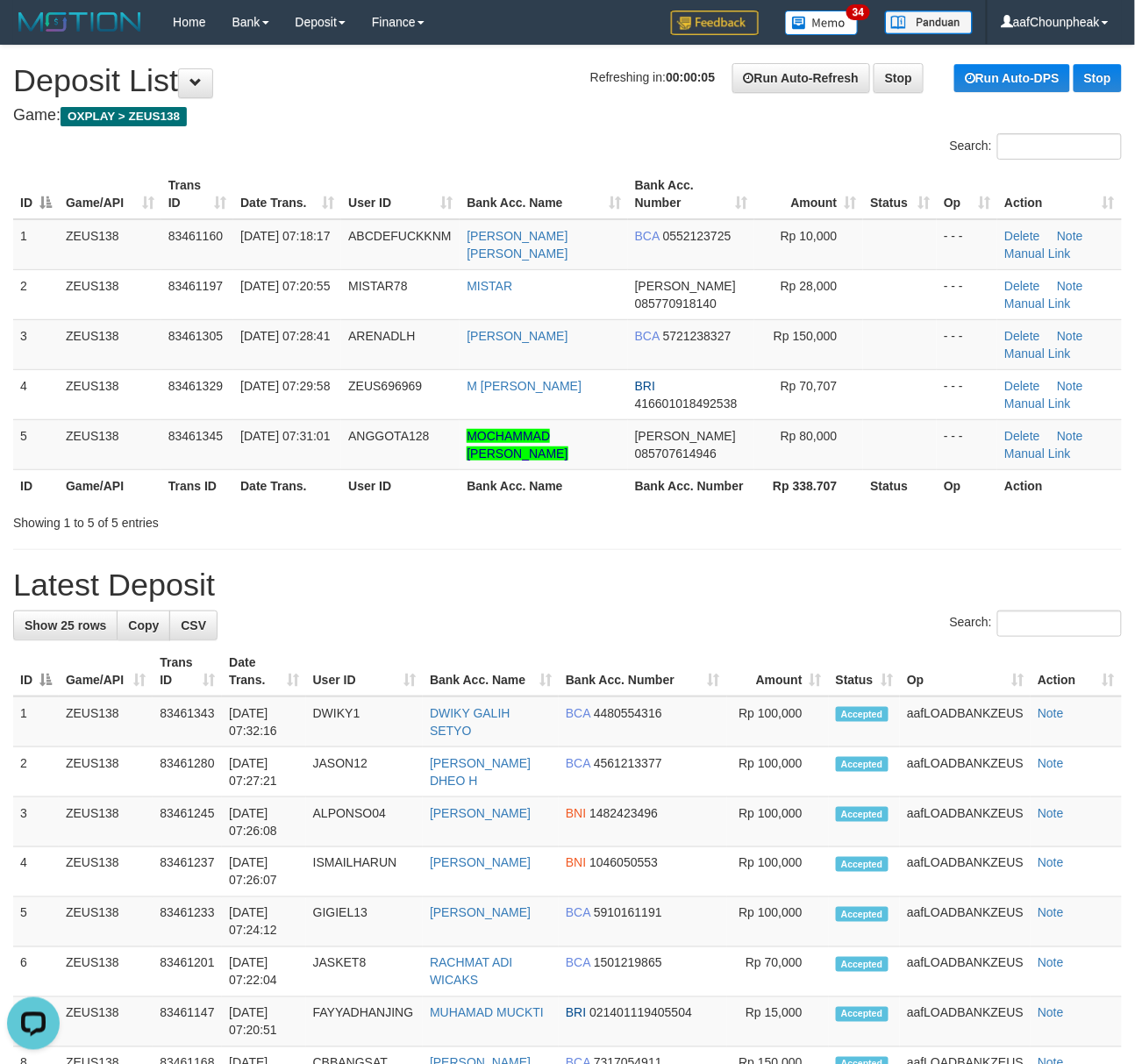 drag, startPoint x: 341, startPoint y: 103, endPoint x: 437, endPoint y: 205, distance: 140.07141 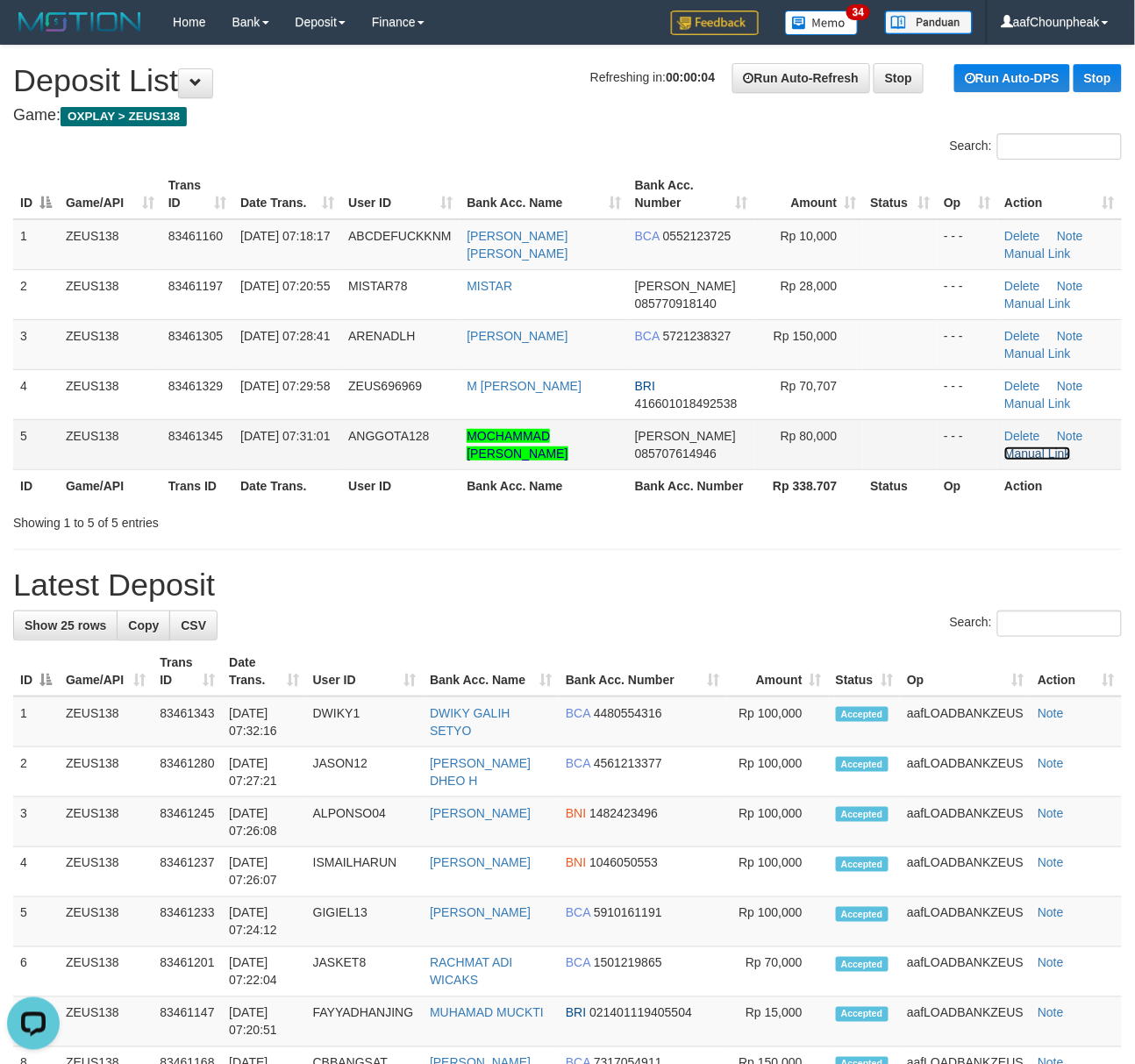 click on "Manual Link" at bounding box center [1038, 453] 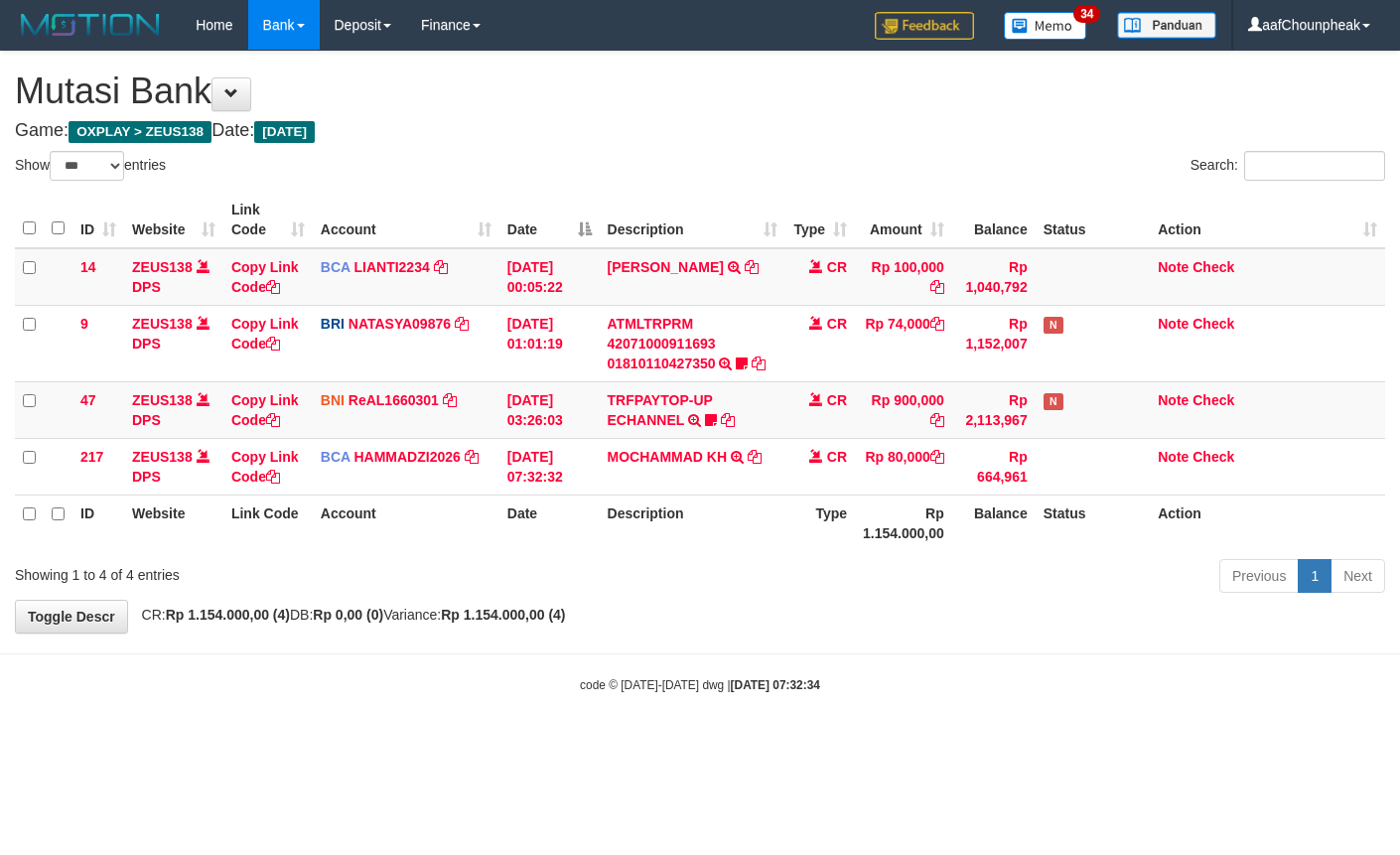 select on "***" 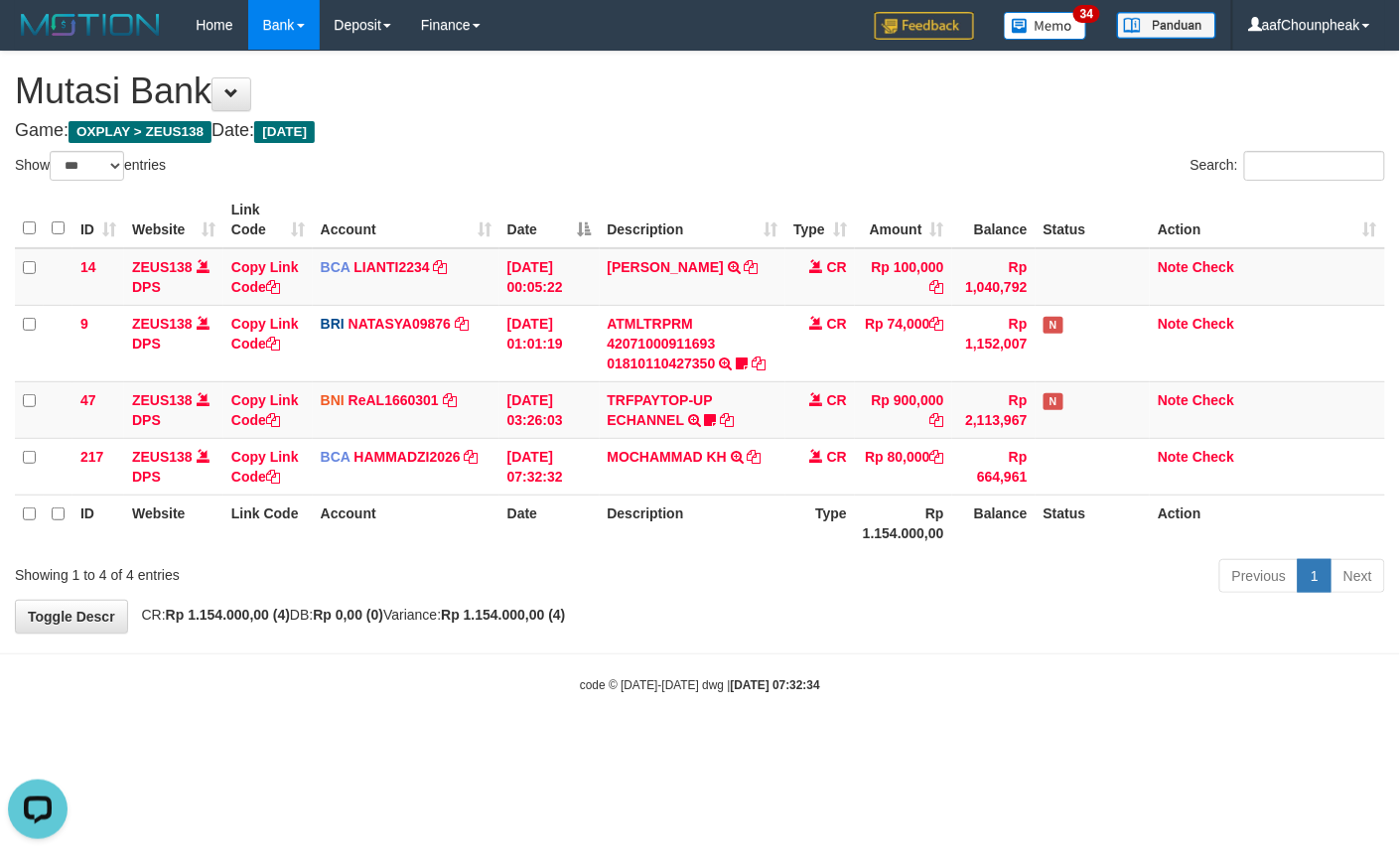 scroll, scrollTop: 0, scrollLeft: 0, axis: both 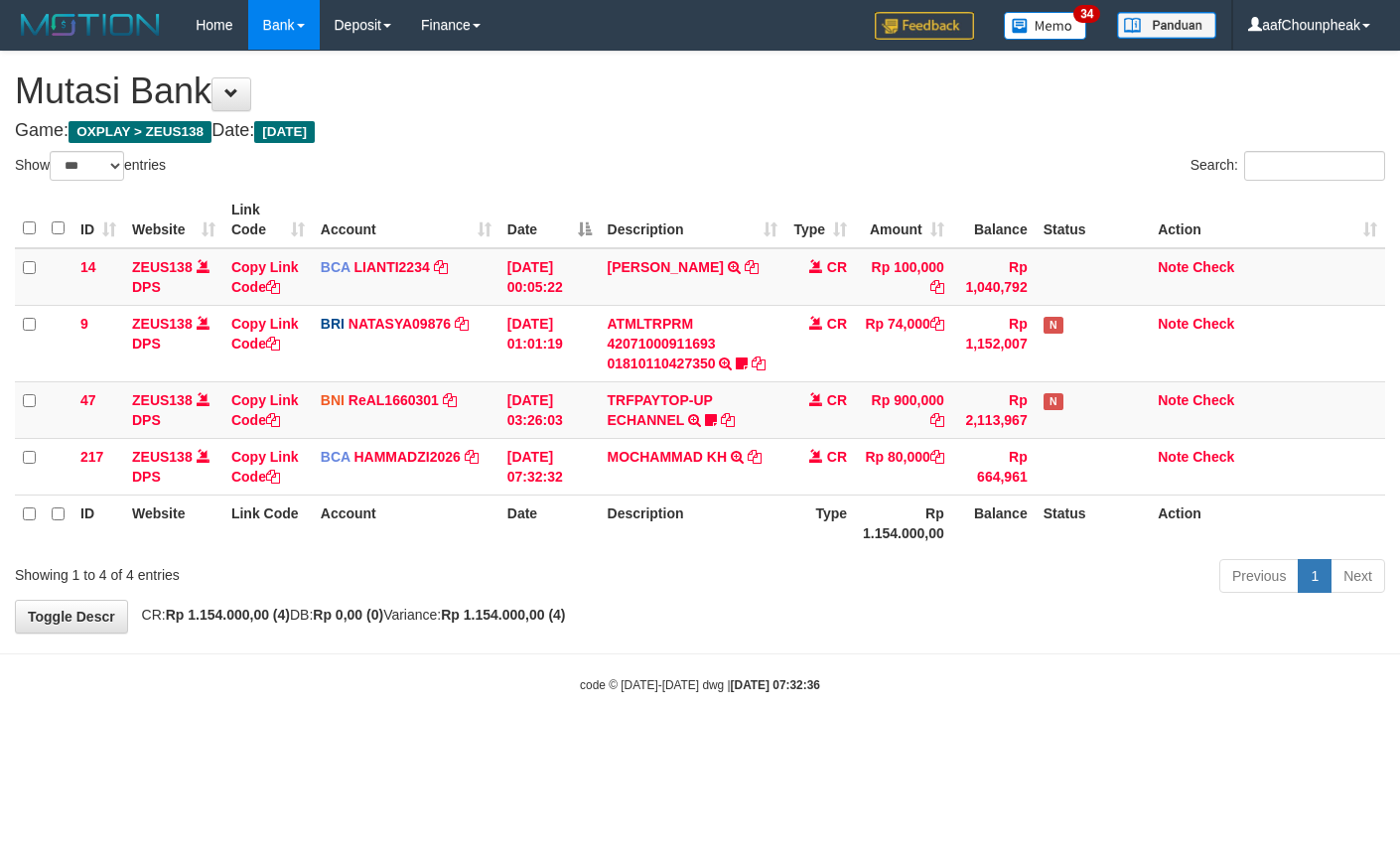 select on "***" 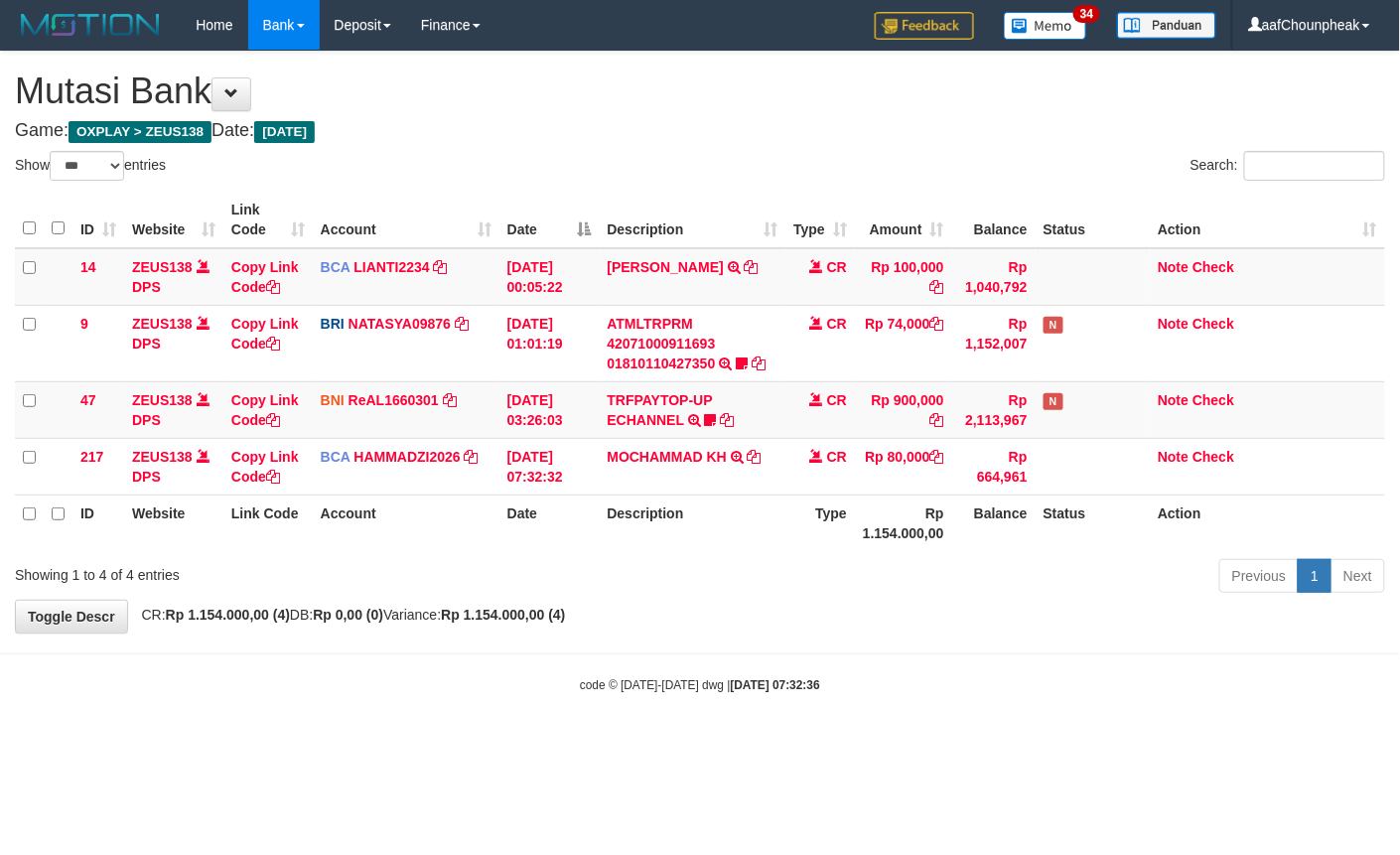 click on "Toggle navigation
Home
Bank
Account List
Mutasi Bank
Search
Note Mutasi
Deposit
DPS List
History
Finance
Financial Data
aafChounpheak
My Profile
Log Out
34" at bounding box center [700, 371] 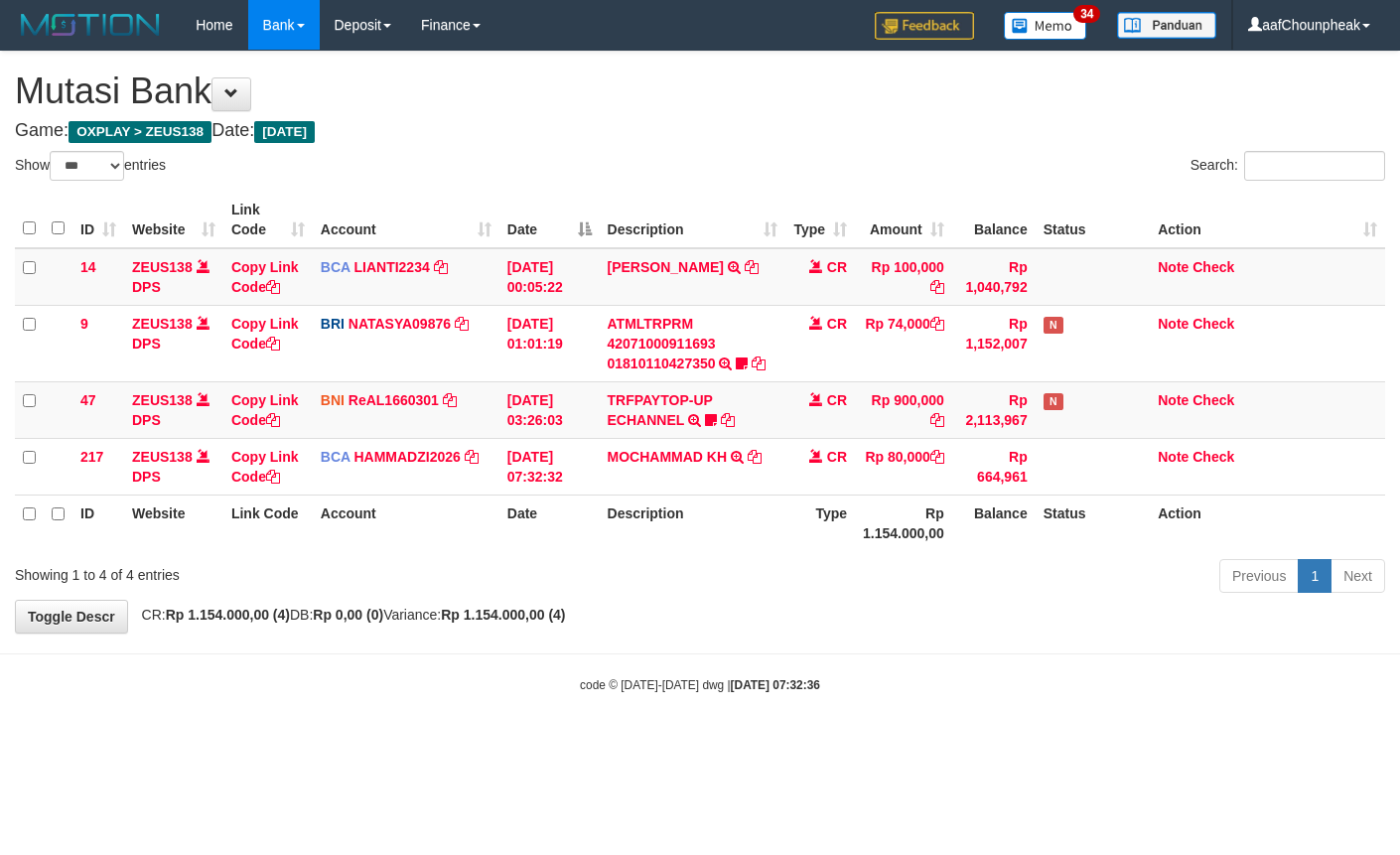 select on "***" 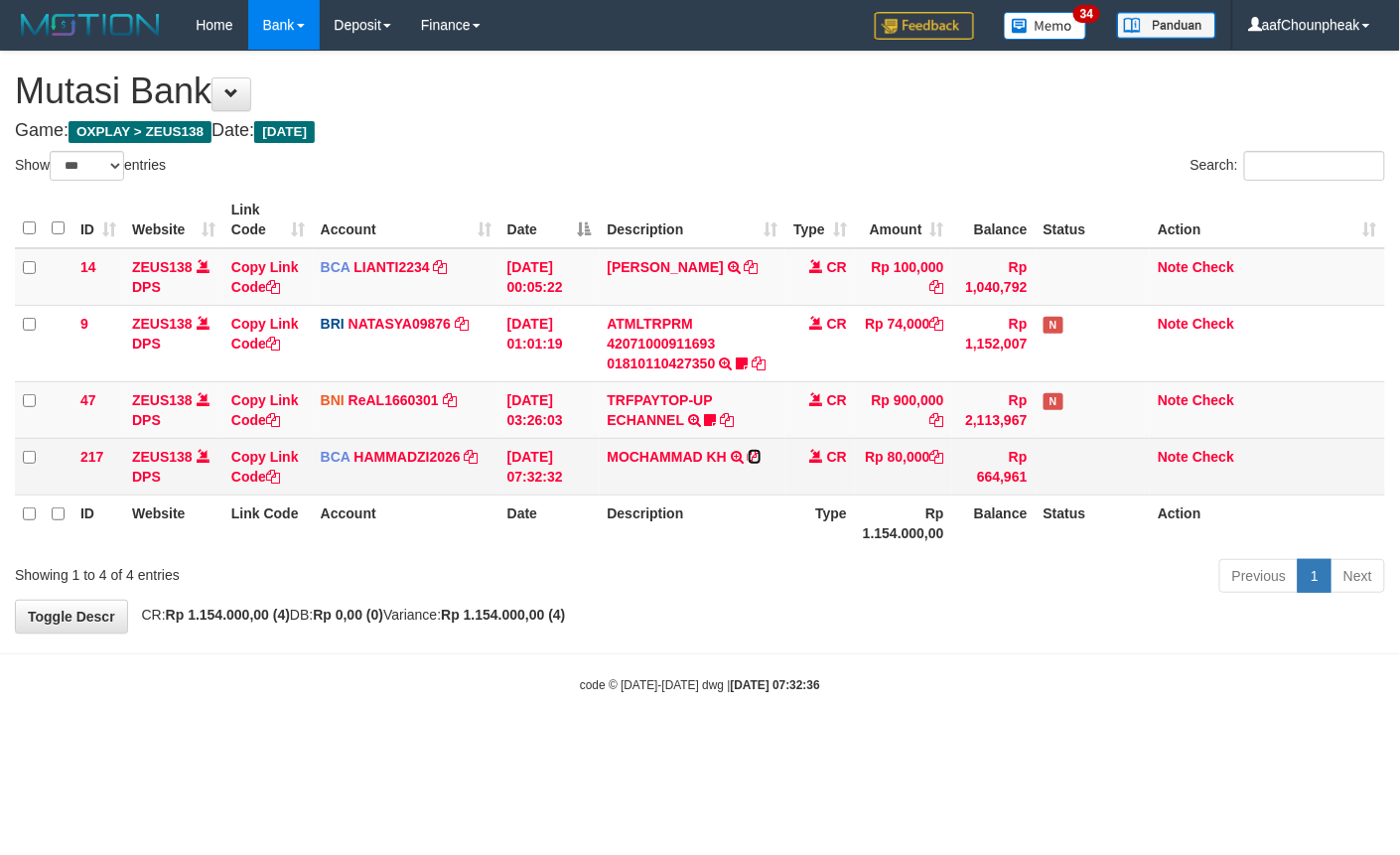 click at bounding box center (755, 457) 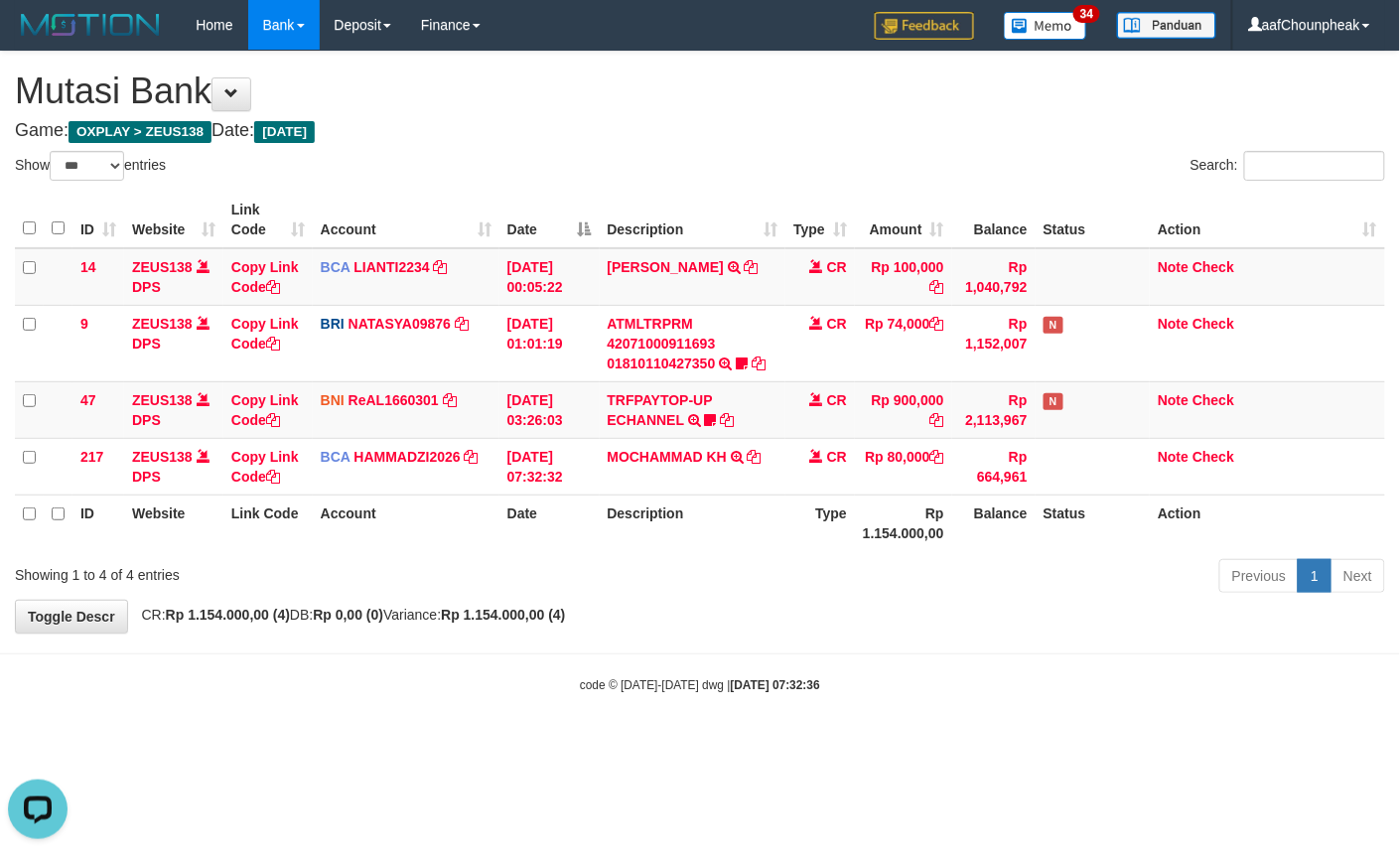 scroll, scrollTop: 0, scrollLeft: 0, axis: both 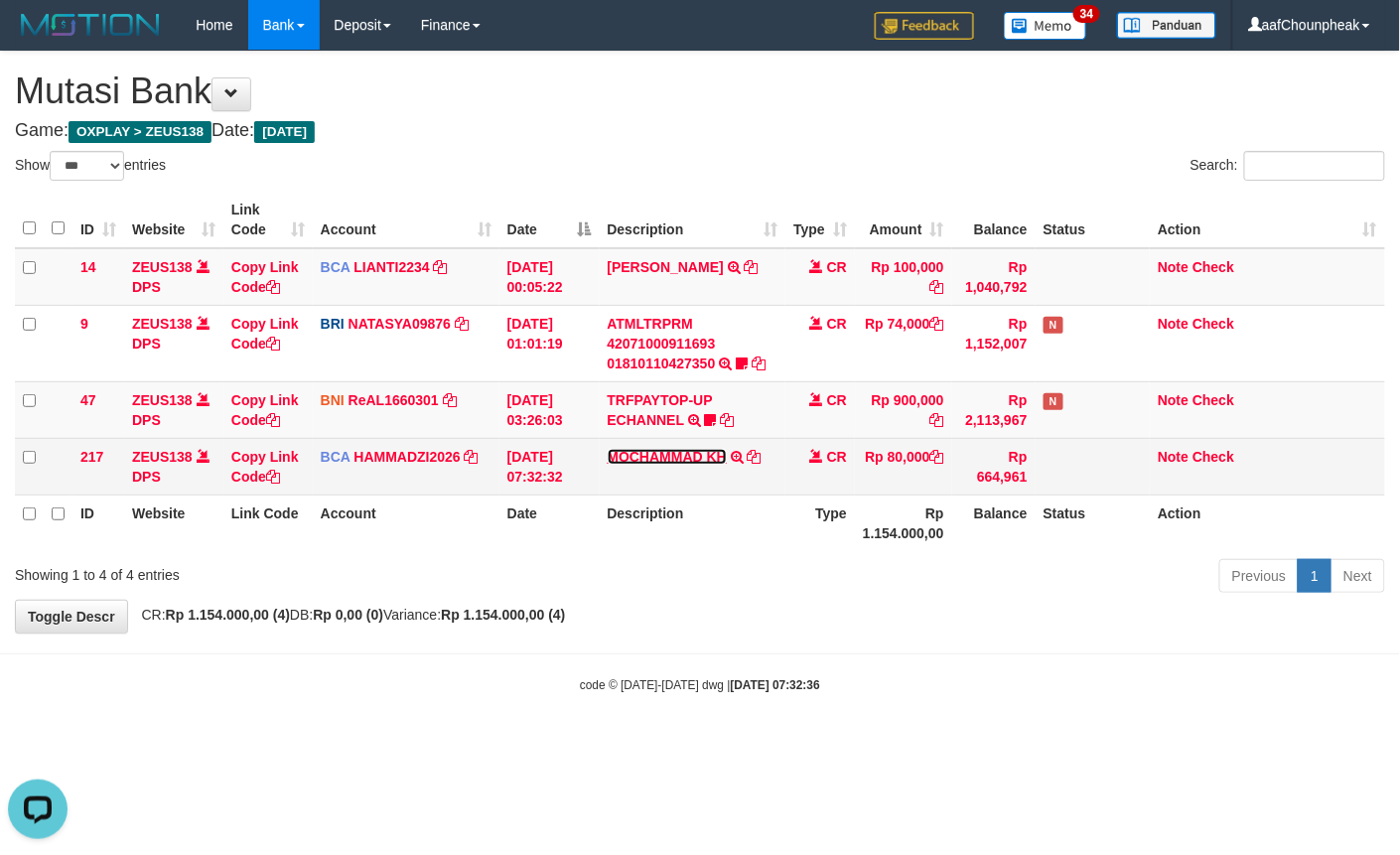 click on "MOCHAMMAD KH" at bounding box center [667, 457] 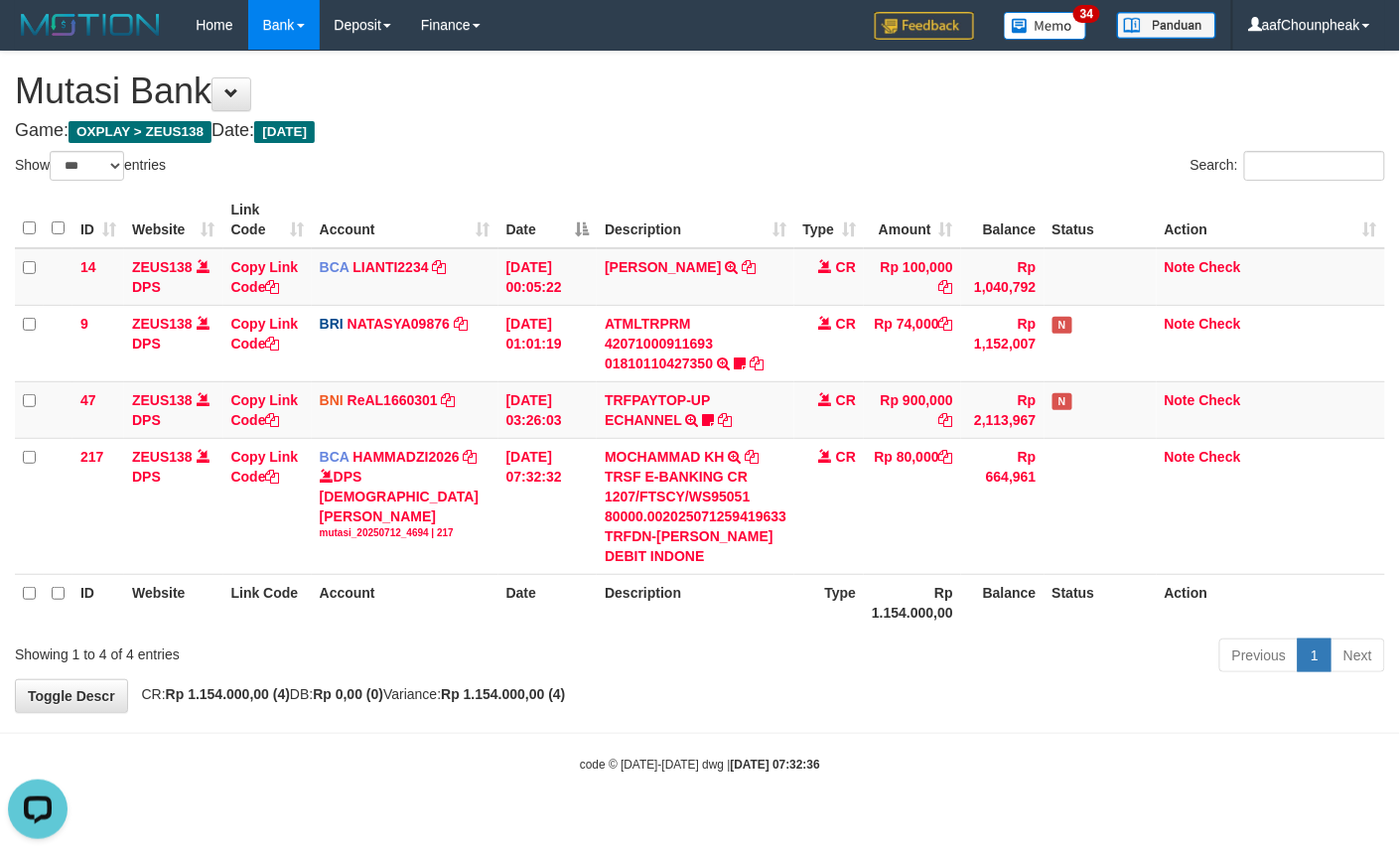 drag, startPoint x: 852, startPoint y: 609, endPoint x: 823, endPoint y: 713, distance: 107.96759 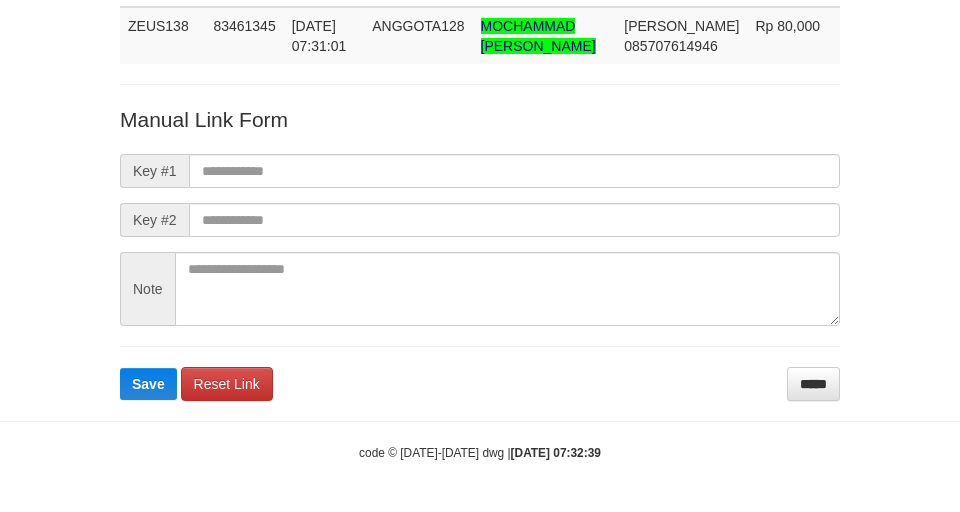 scroll, scrollTop: 160, scrollLeft: 0, axis: vertical 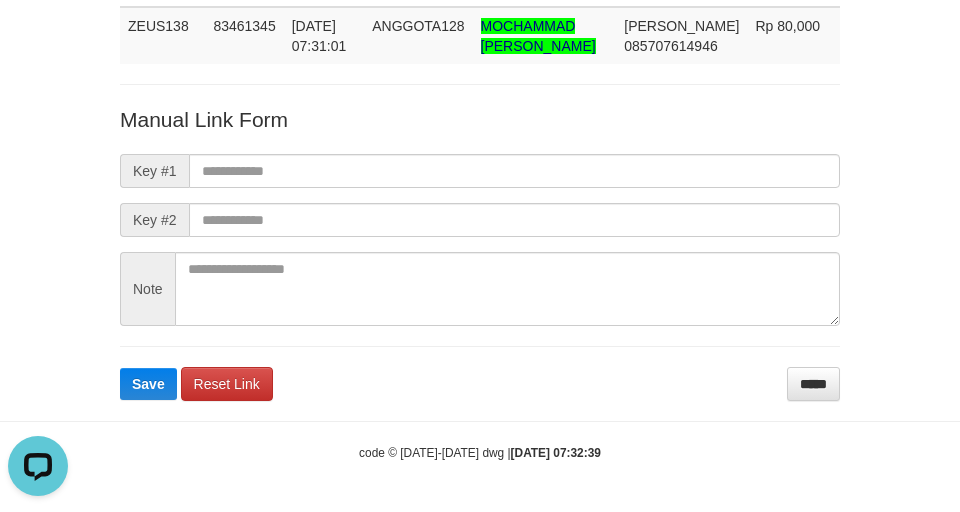 click on "Deposit Detail
Game/API
Trans ID
Date Trans.
User ID
Bank Acc. Name
Bank Acc. Number
Amount
ZEUS138
83461345
[DATE] 07:31:01
ANGGOTA128
[PERSON_NAME]
085707614946
Rp 80,000
Manual Link Form
Key #1
Key #2
Note
Save
Reset Link
*****" at bounding box center [480, 151] 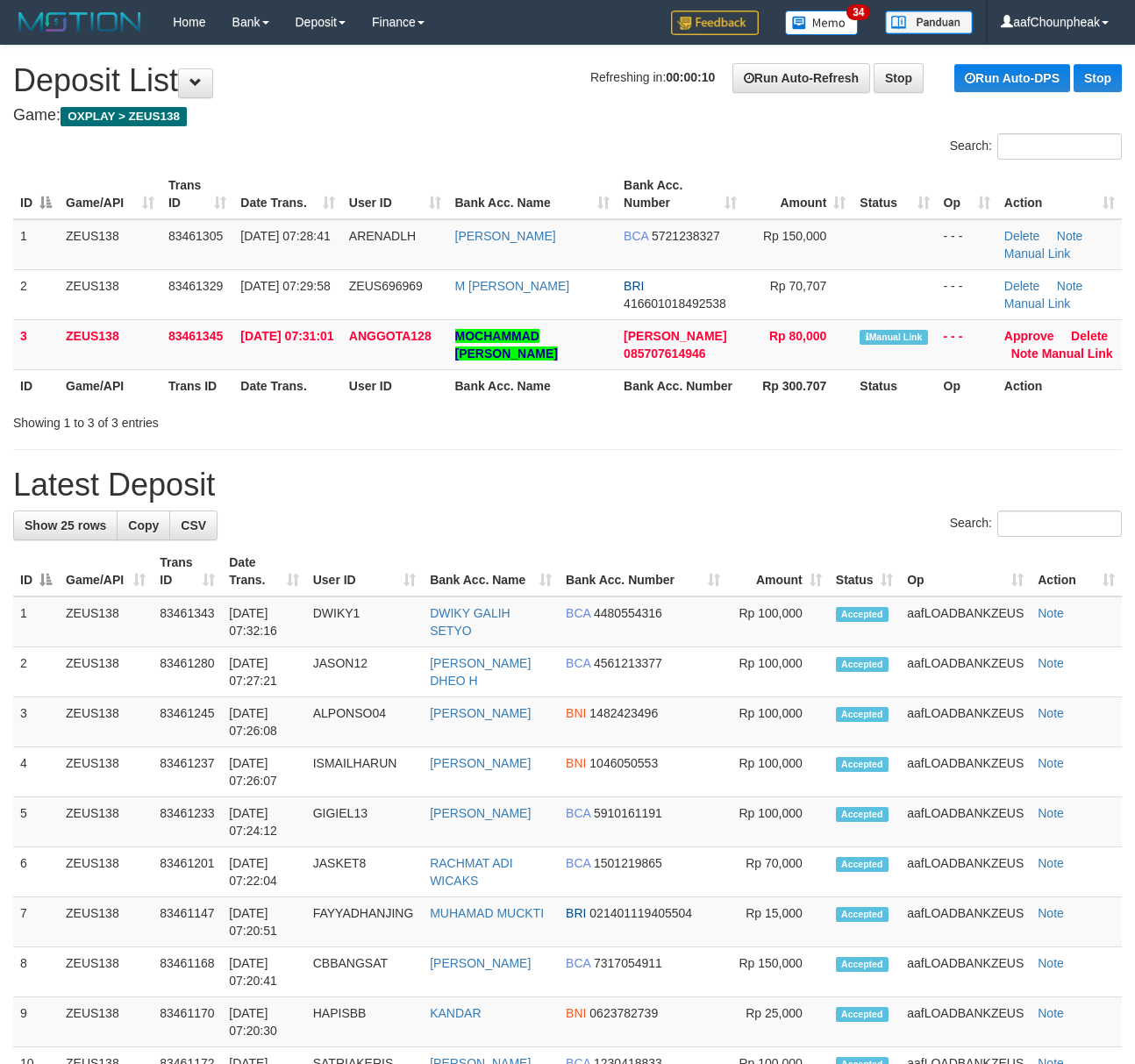 scroll, scrollTop: 0, scrollLeft: 0, axis: both 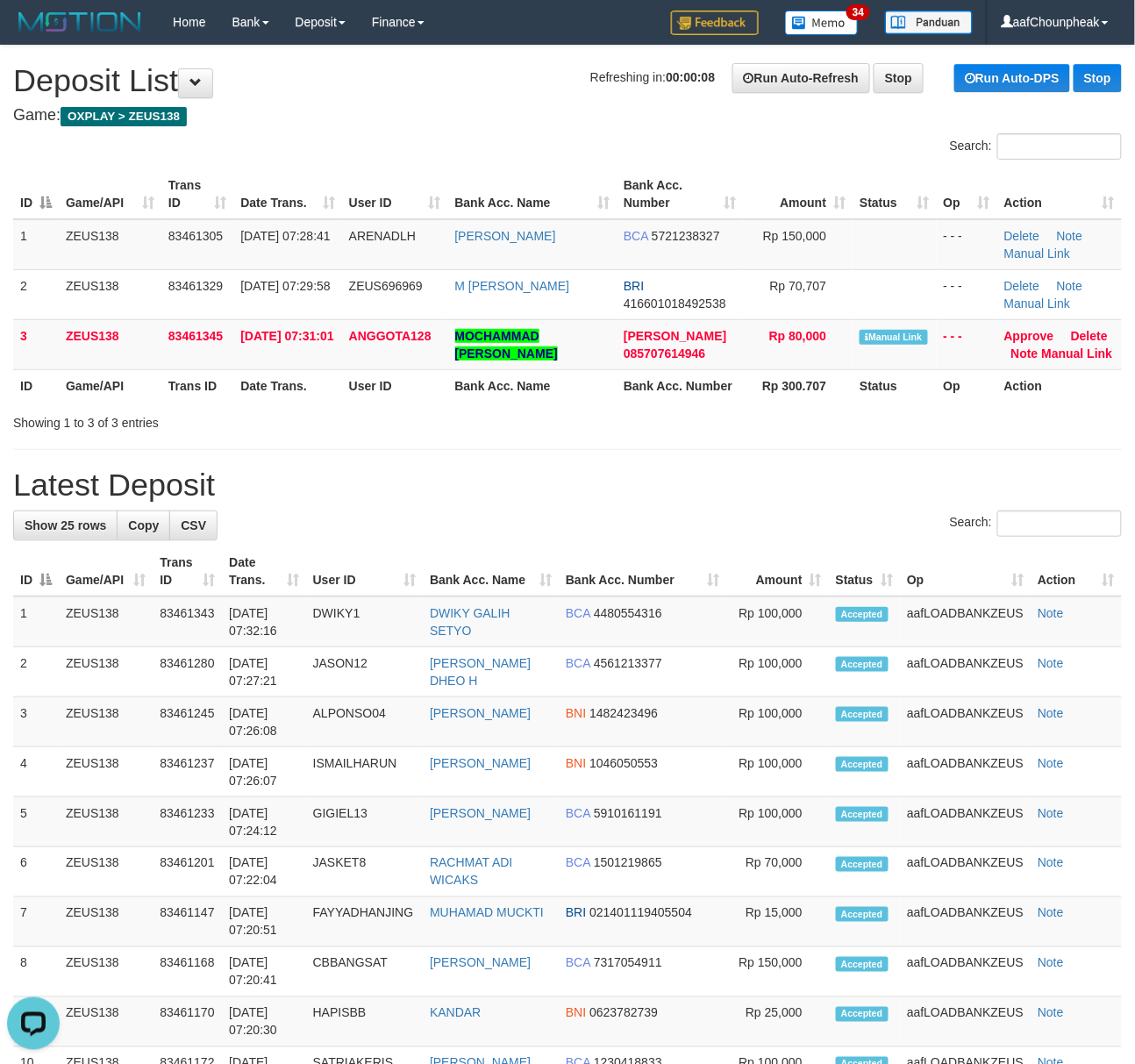drag, startPoint x: 261, startPoint y: 168, endPoint x: 239, endPoint y: 167, distance: 22.022716 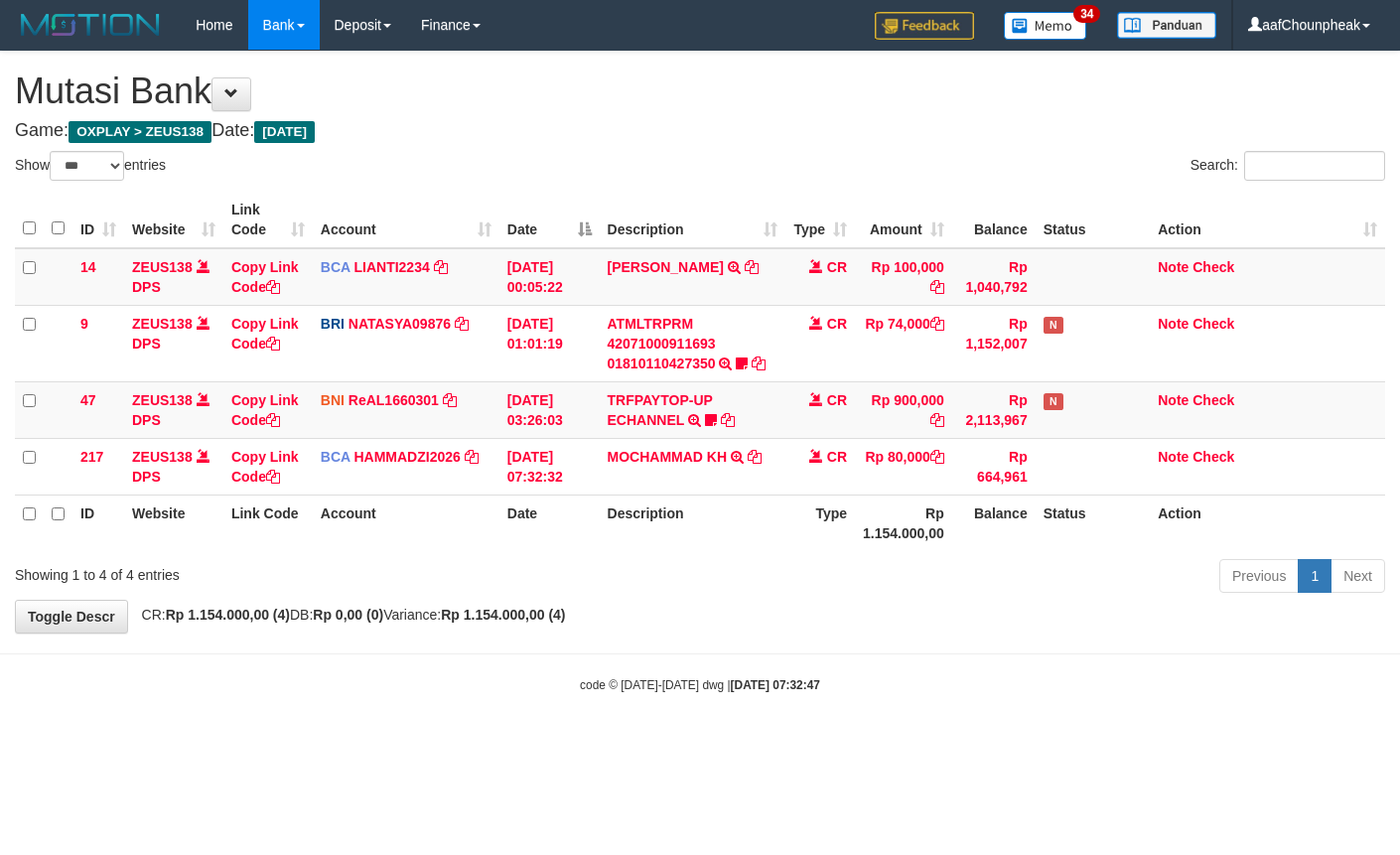 select on "***" 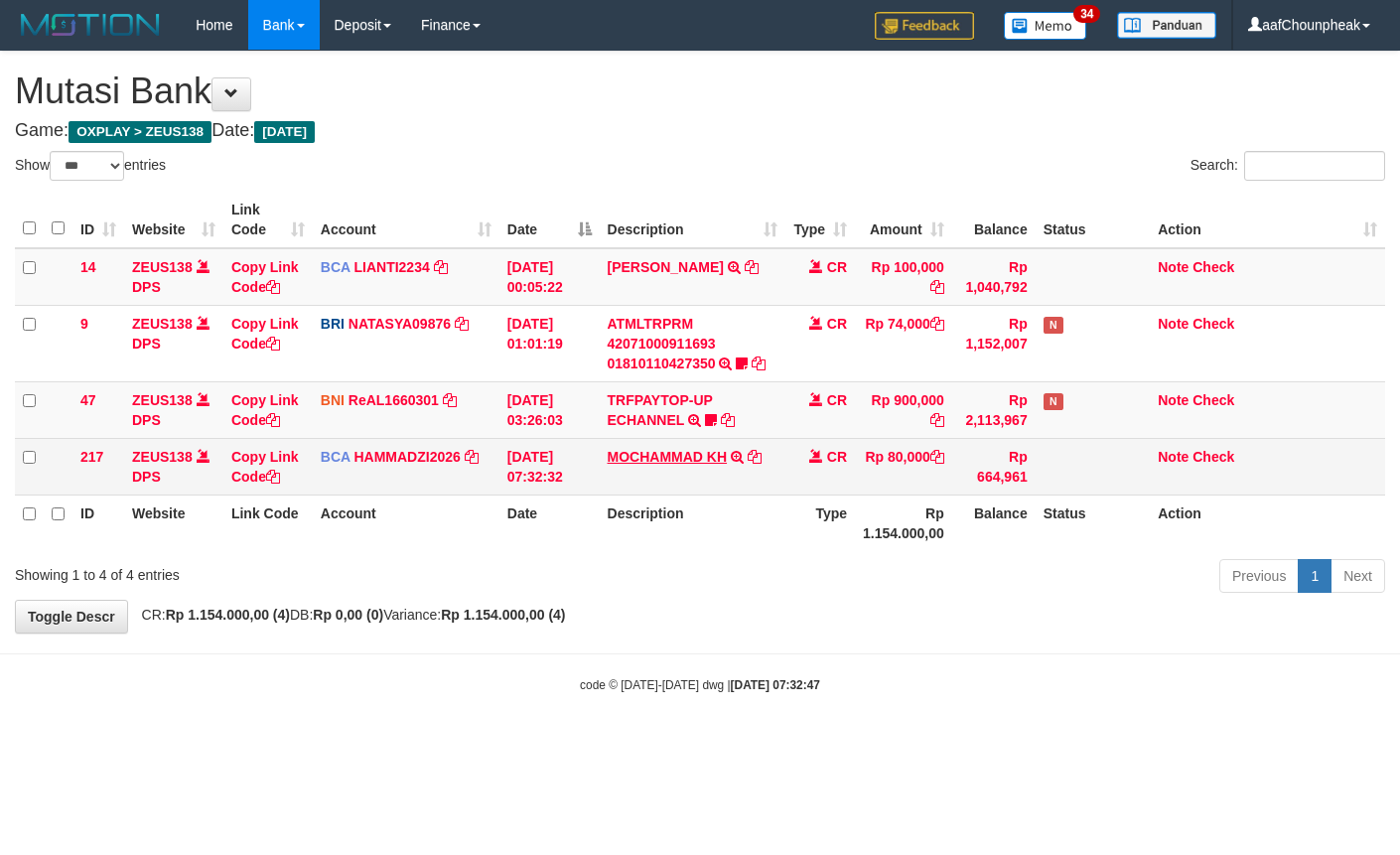 scroll, scrollTop: 0, scrollLeft: 0, axis: both 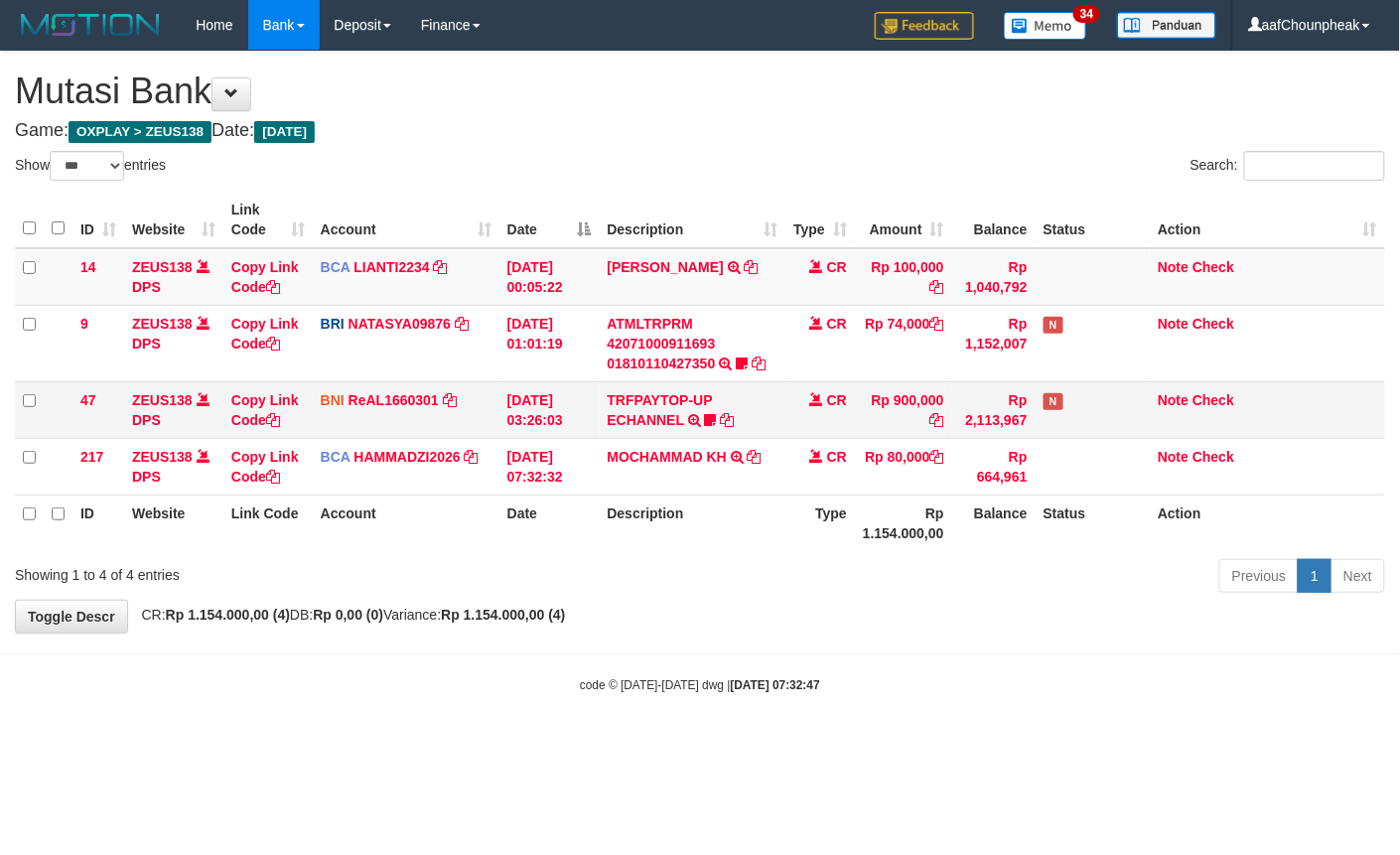 click on "TRFPAYTOP-UP ECHANNEL            TRF/PAY/TOP-UP ECHANNEL    Egoythea" at bounding box center [693, 409] 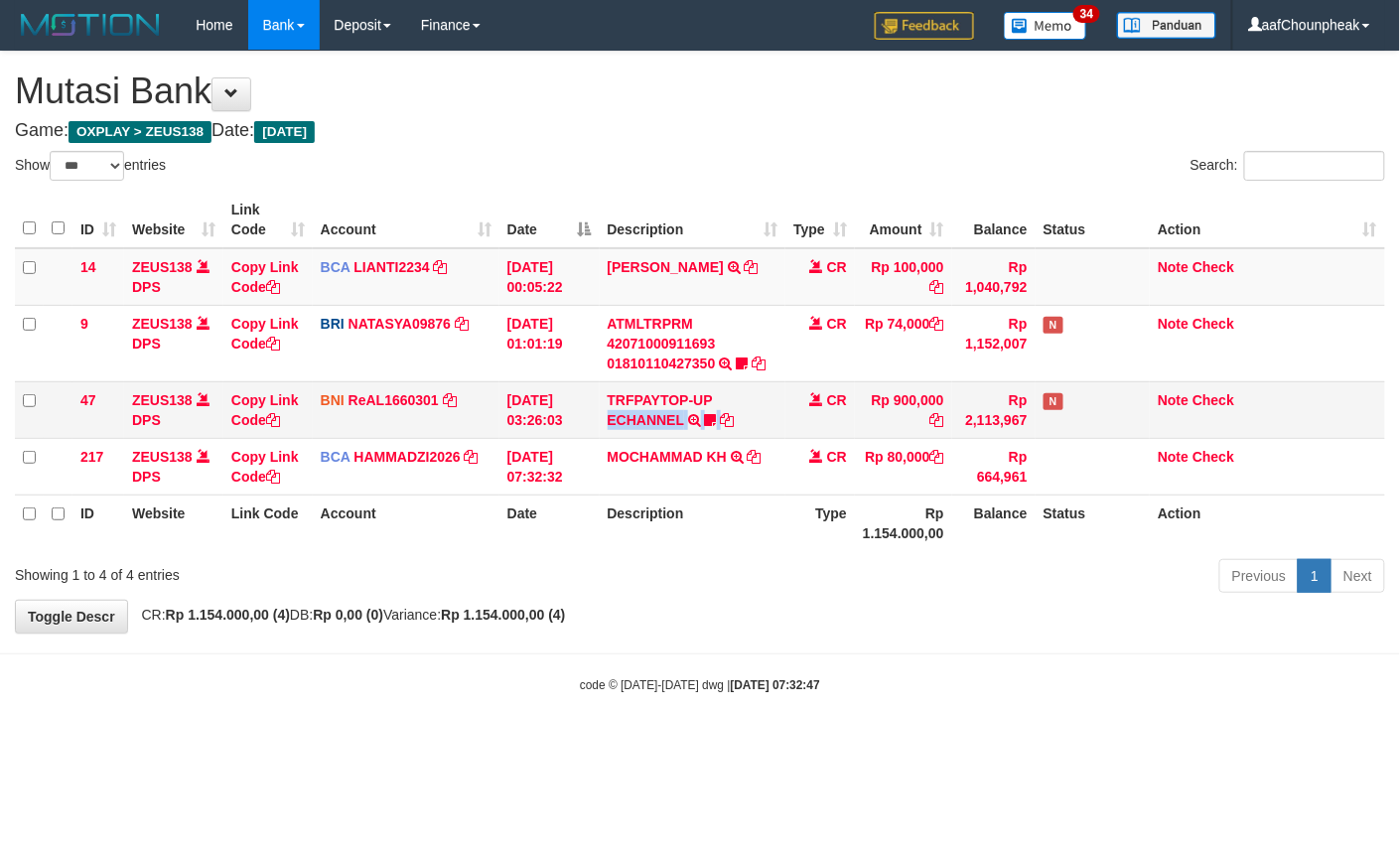 click on "TRFPAYTOP-UP ECHANNEL            TRF/PAY/TOP-UP ECHANNEL    Egoythea" at bounding box center (693, 409) 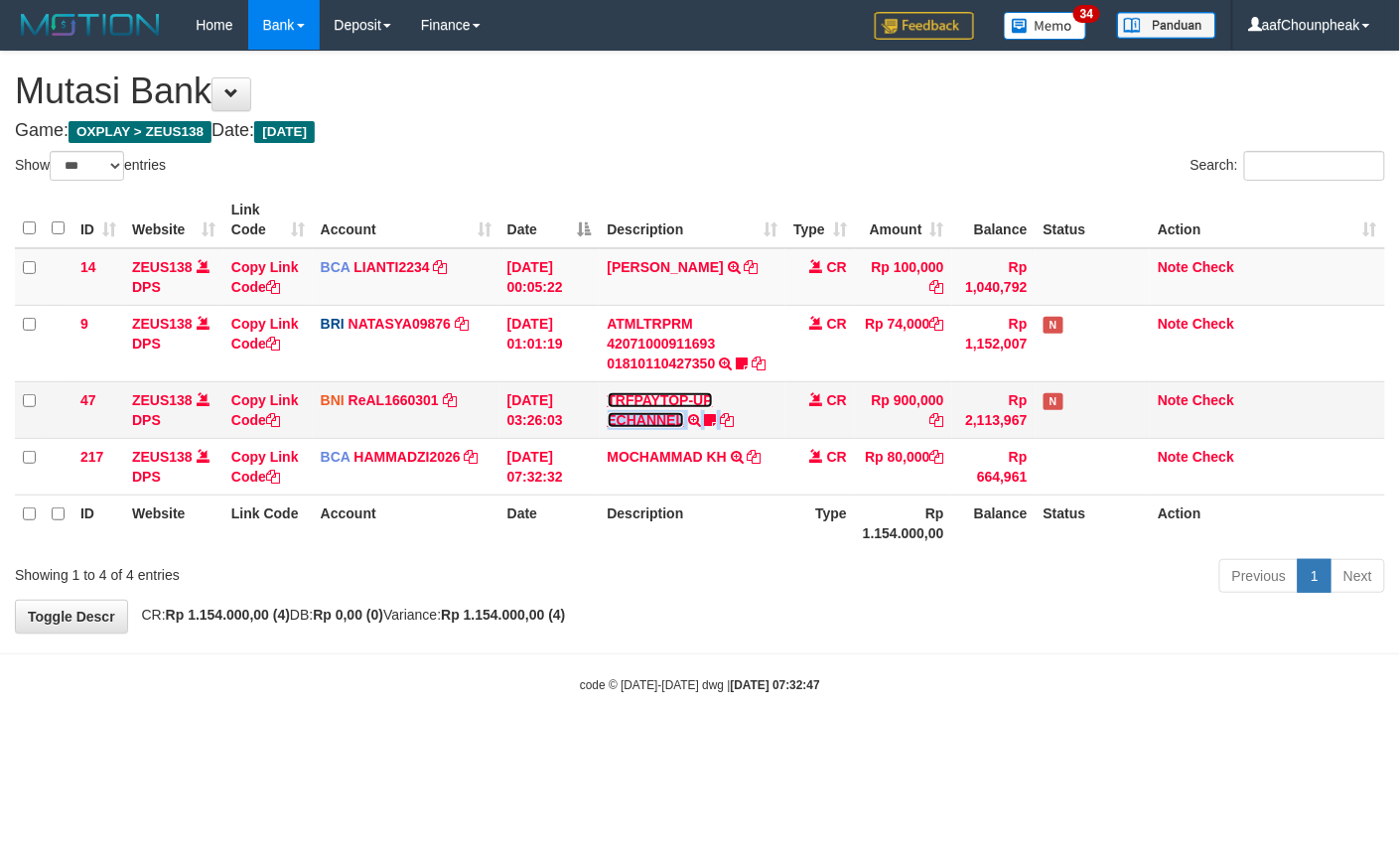 click on "TRFPAYTOP-UP ECHANNEL" at bounding box center (660, 410) 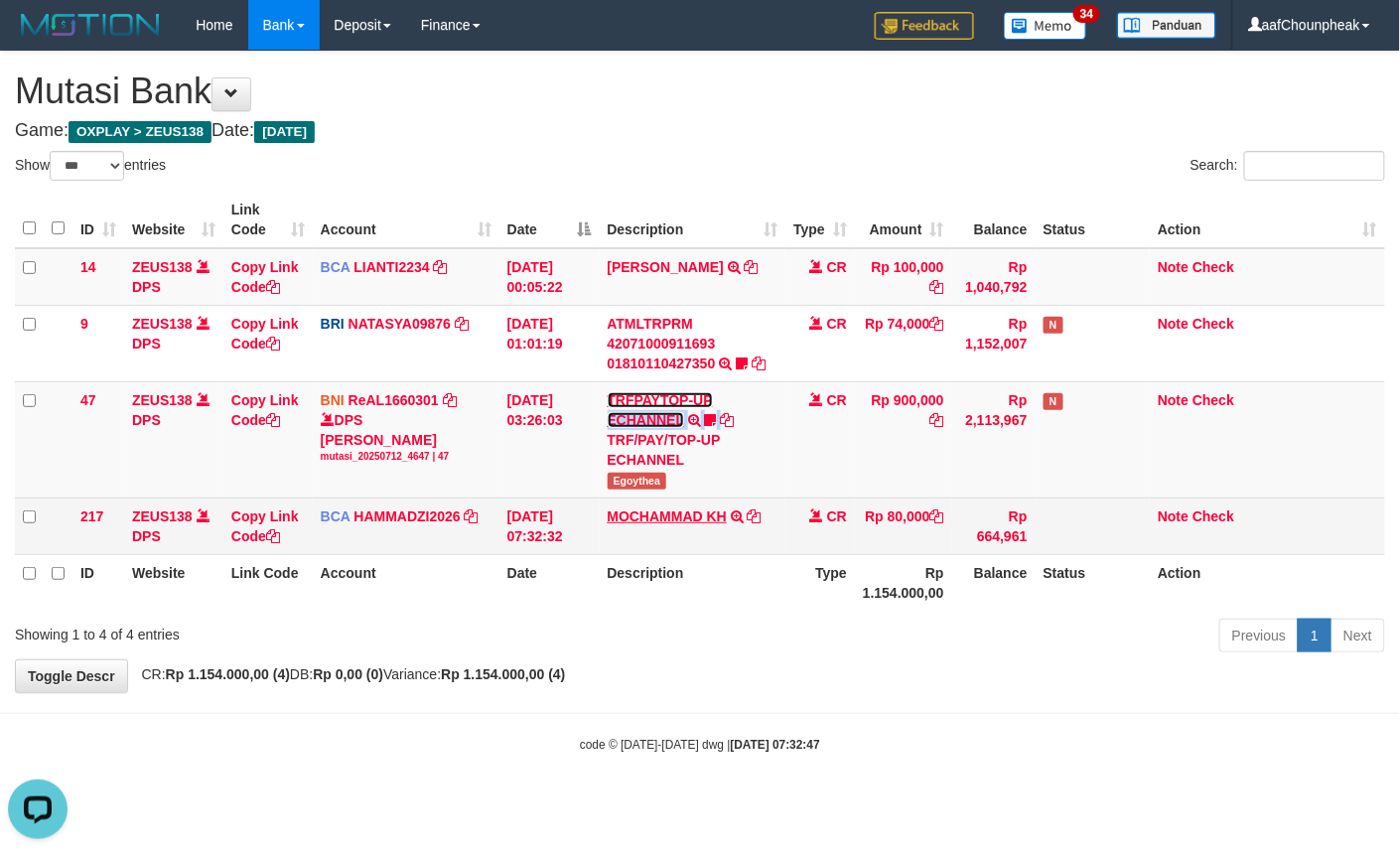 scroll, scrollTop: 0, scrollLeft: 0, axis: both 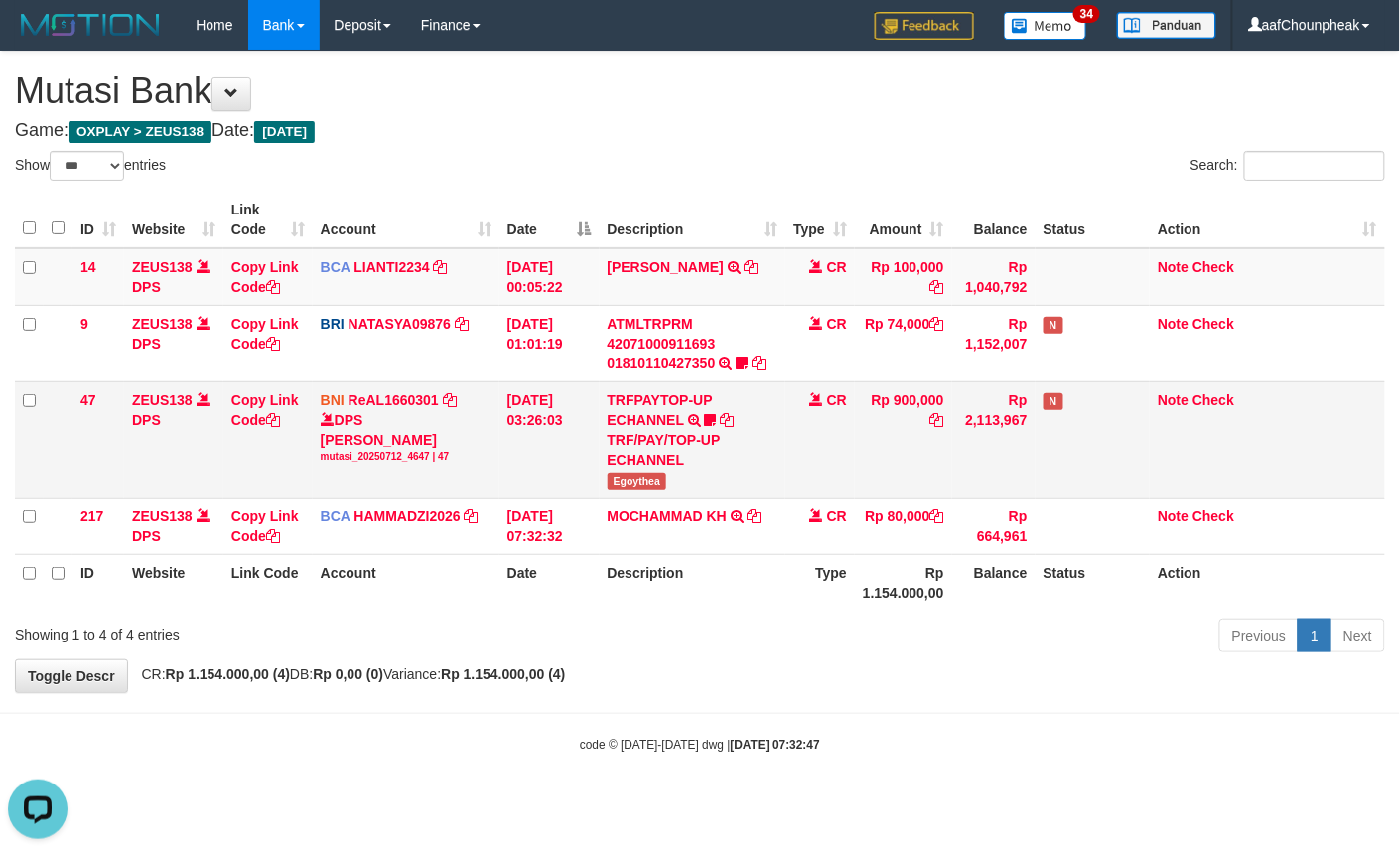 click on "Egoythea" at bounding box center (637, 481) 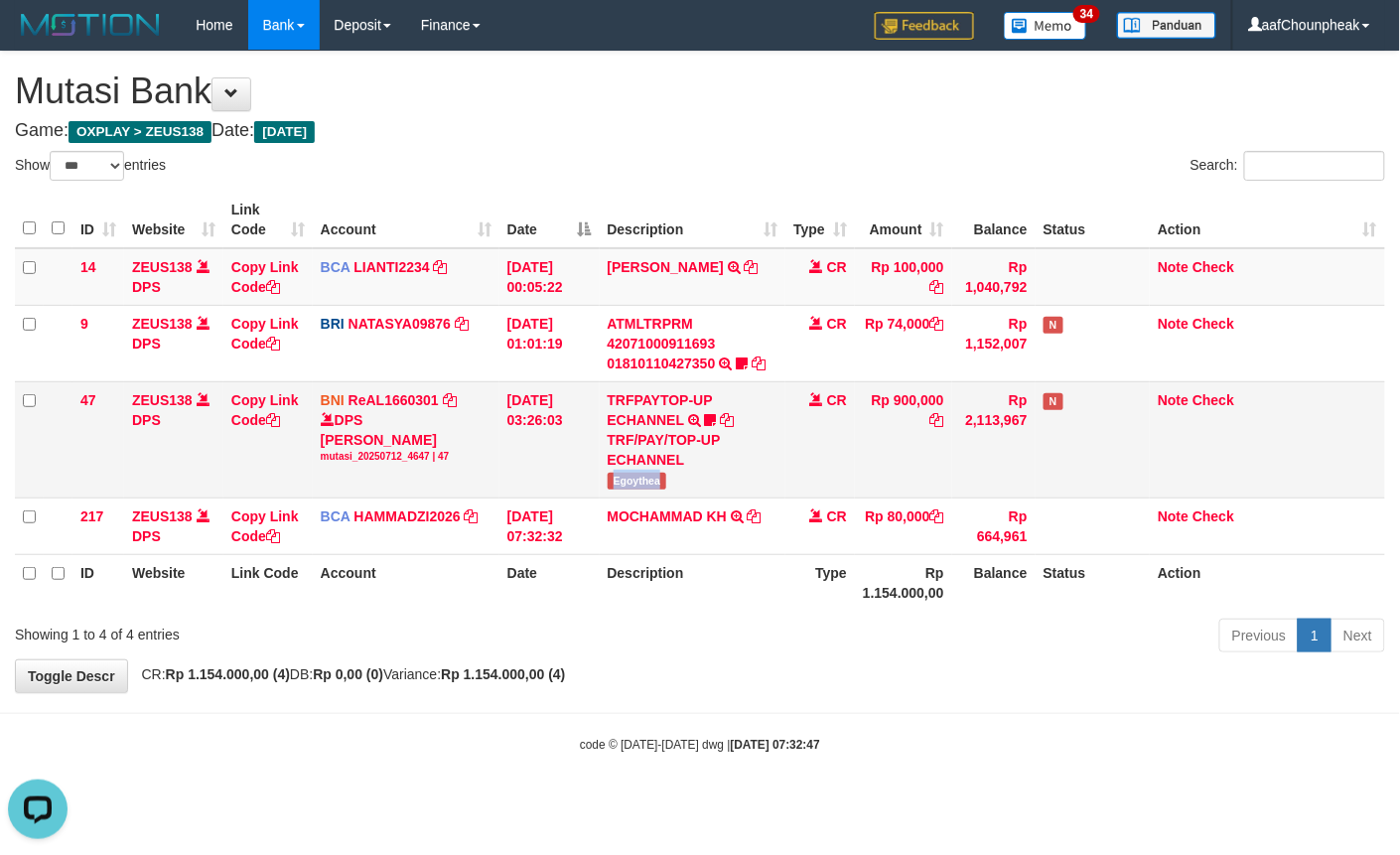 click on "Egoythea" at bounding box center [637, 481] 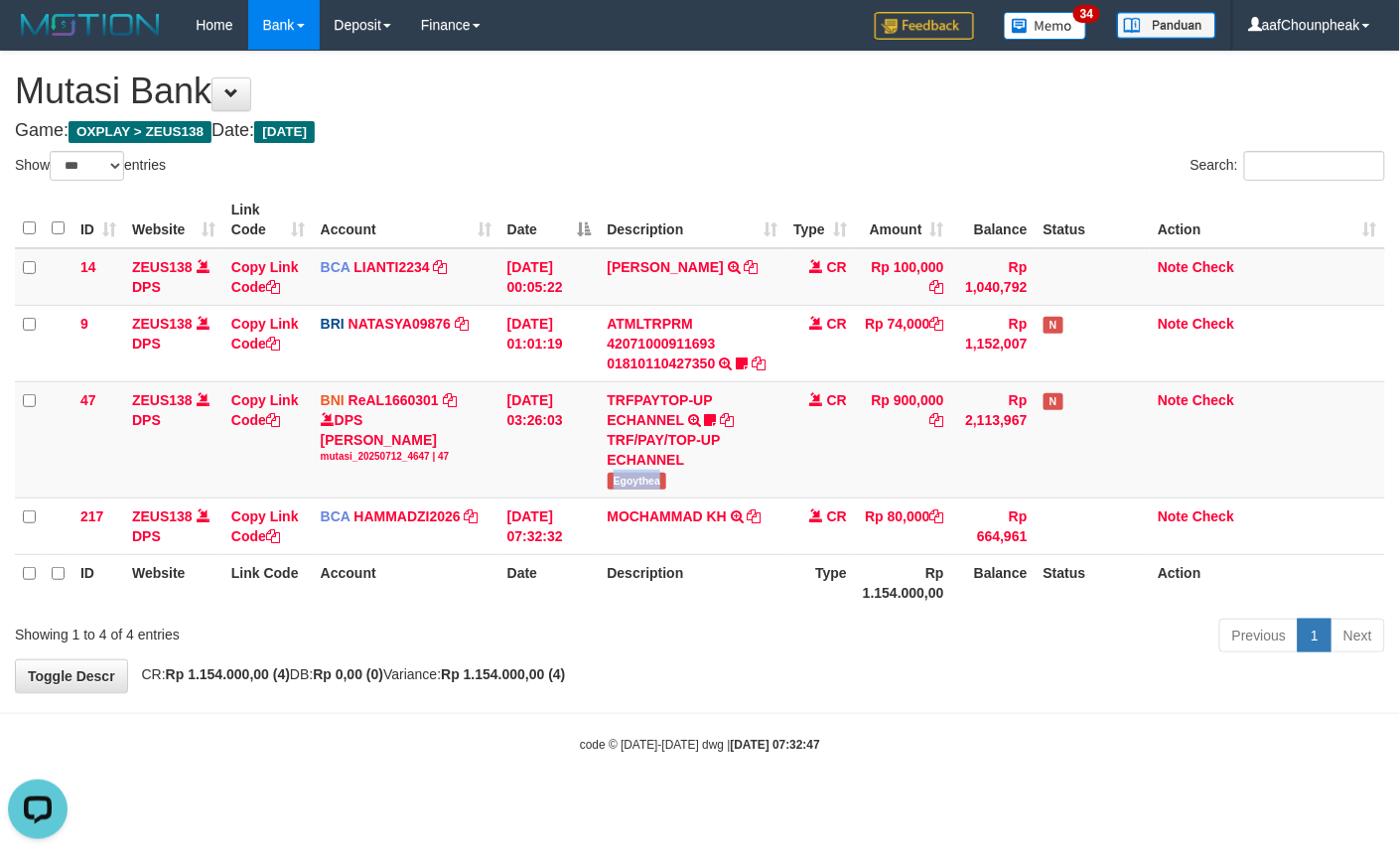 copy on "Egoythea" 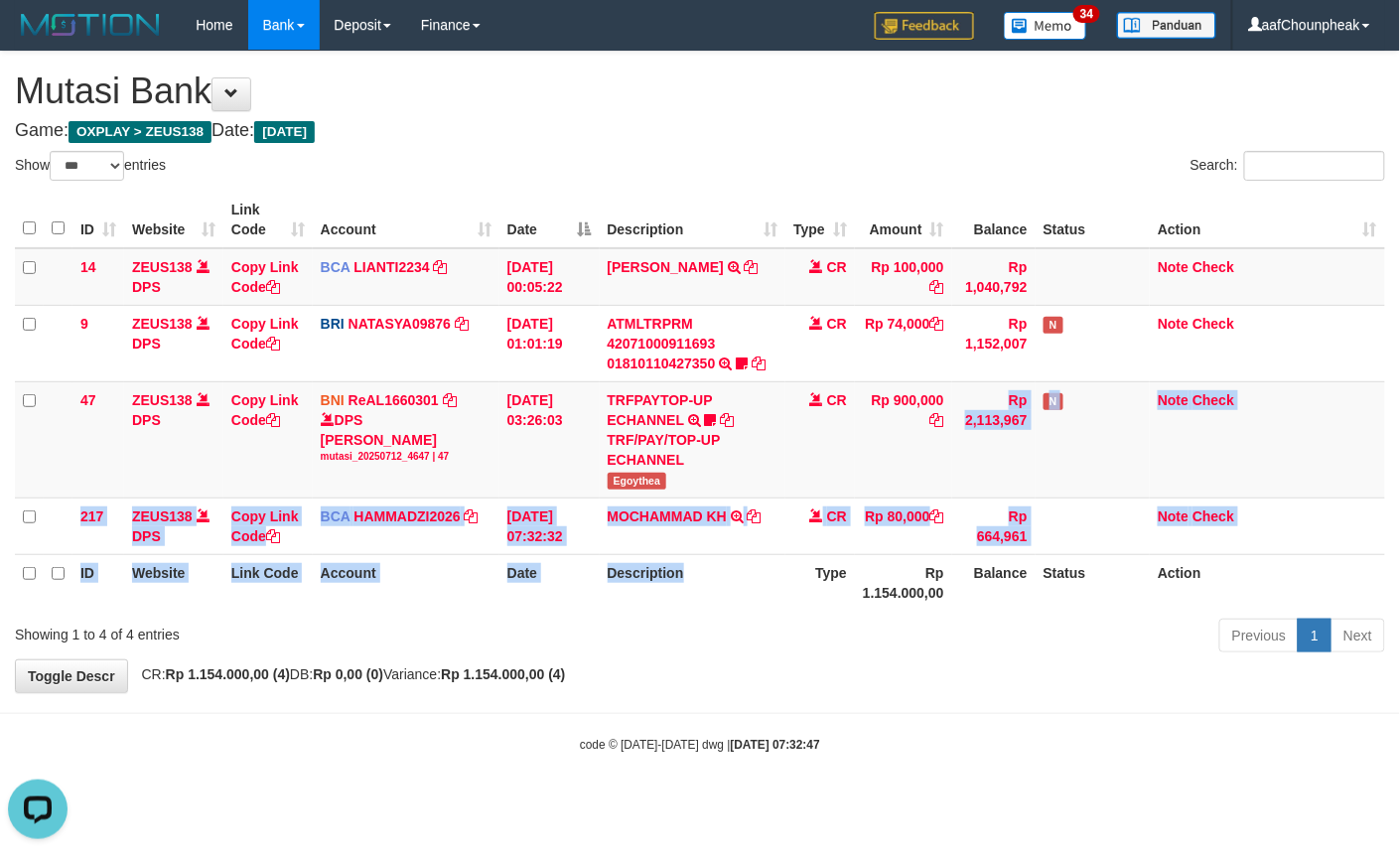 drag, startPoint x: 757, startPoint y: 536, endPoint x: 759, endPoint y: 561, distance: 25.079872 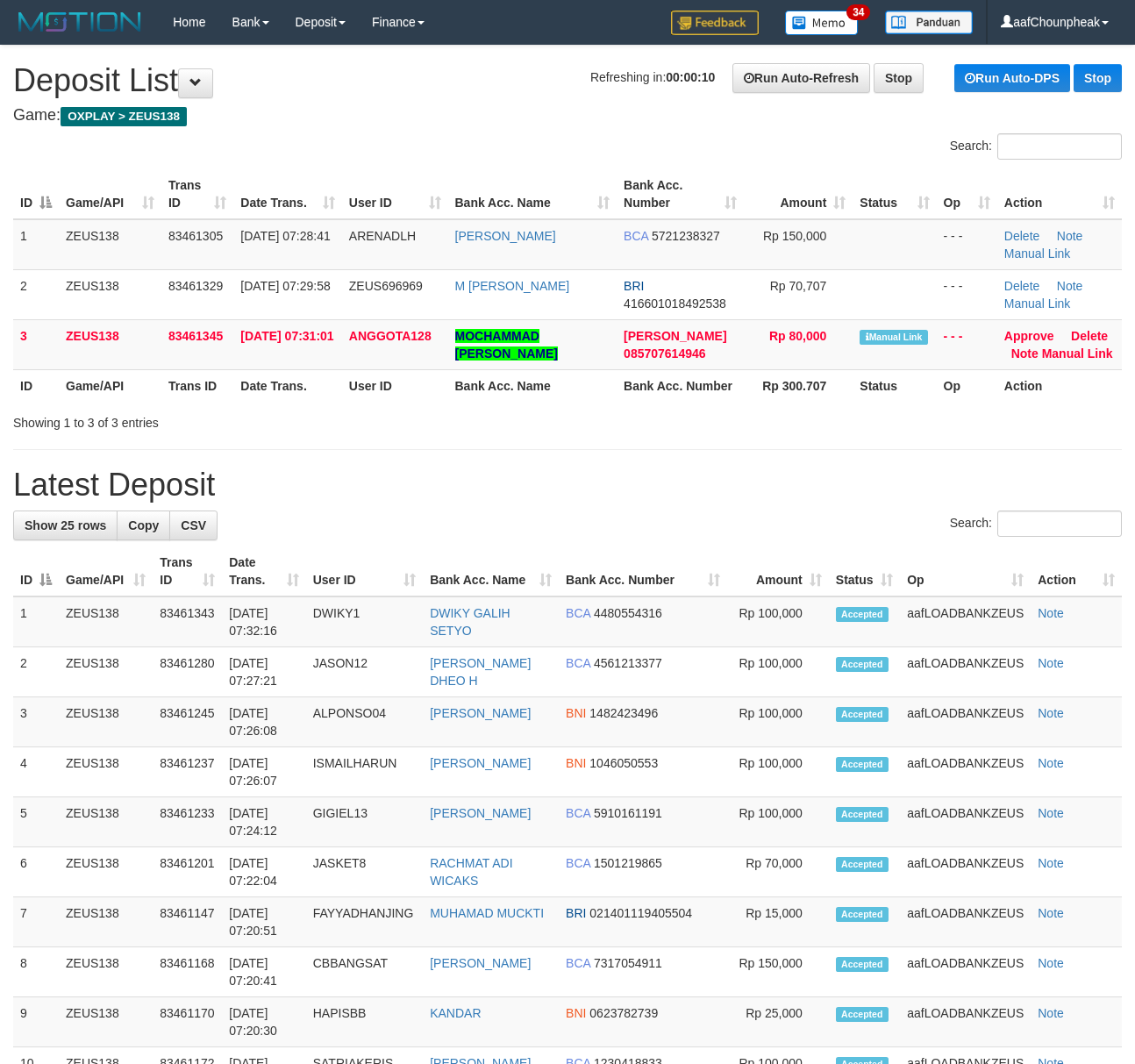 scroll, scrollTop: 0, scrollLeft: 0, axis: both 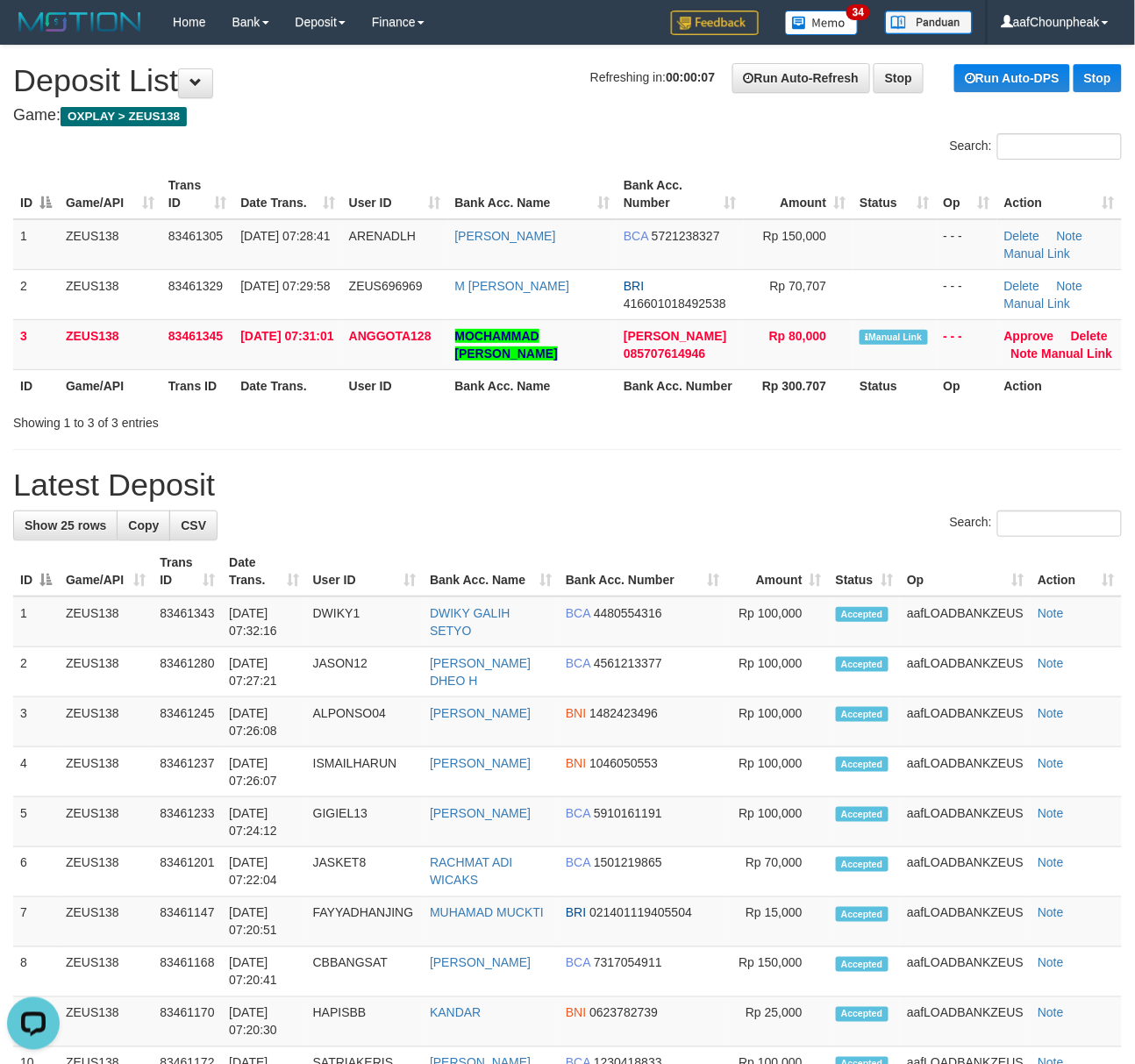 drag, startPoint x: 446, startPoint y: 84, endPoint x: 457, endPoint y: 71, distance: 17.029386 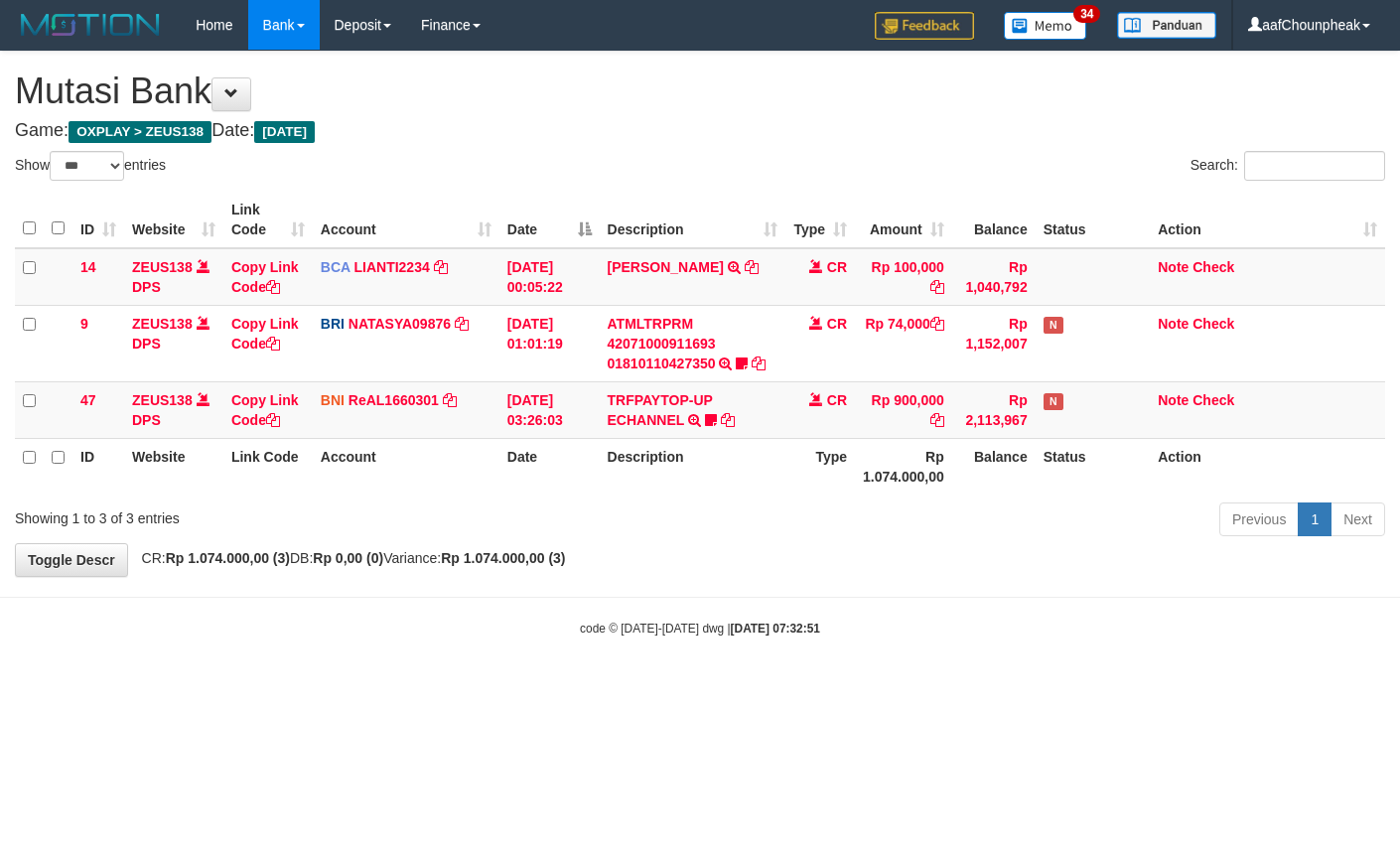 select on "***" 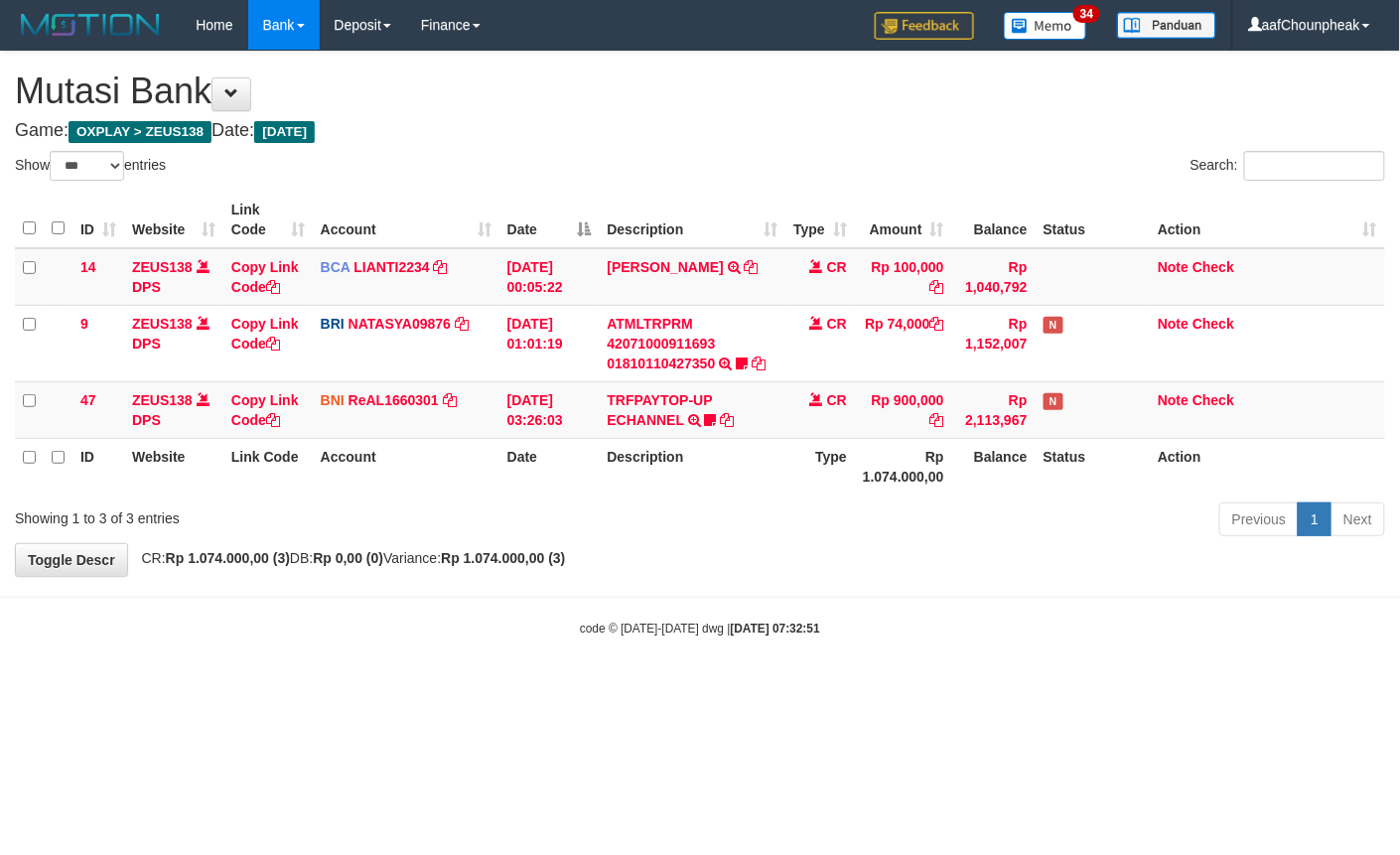 click on "**********" at bounding box center [700, 314] 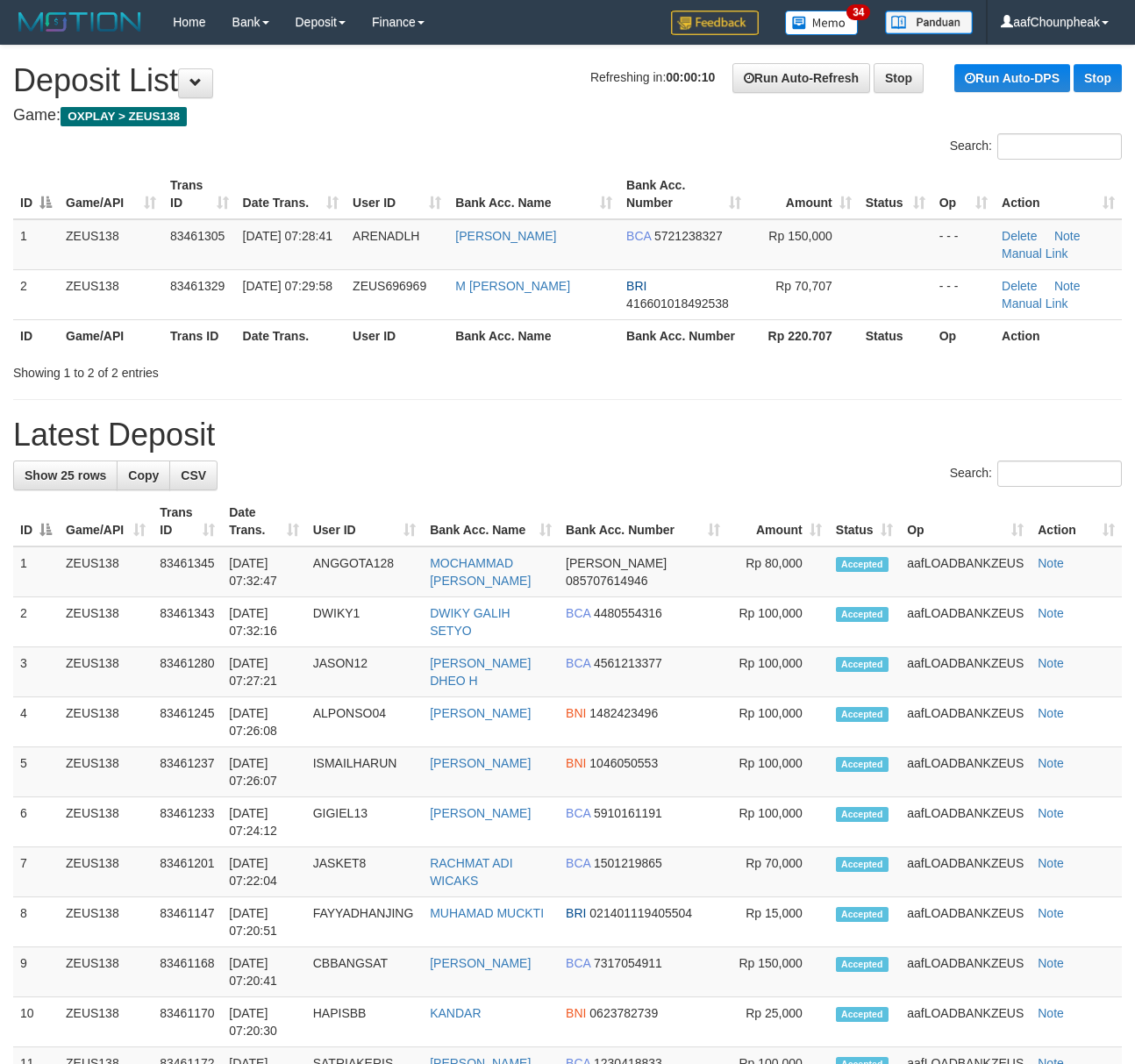 scroll, scrollTop: 0, scrollLeft: 0, axis: both 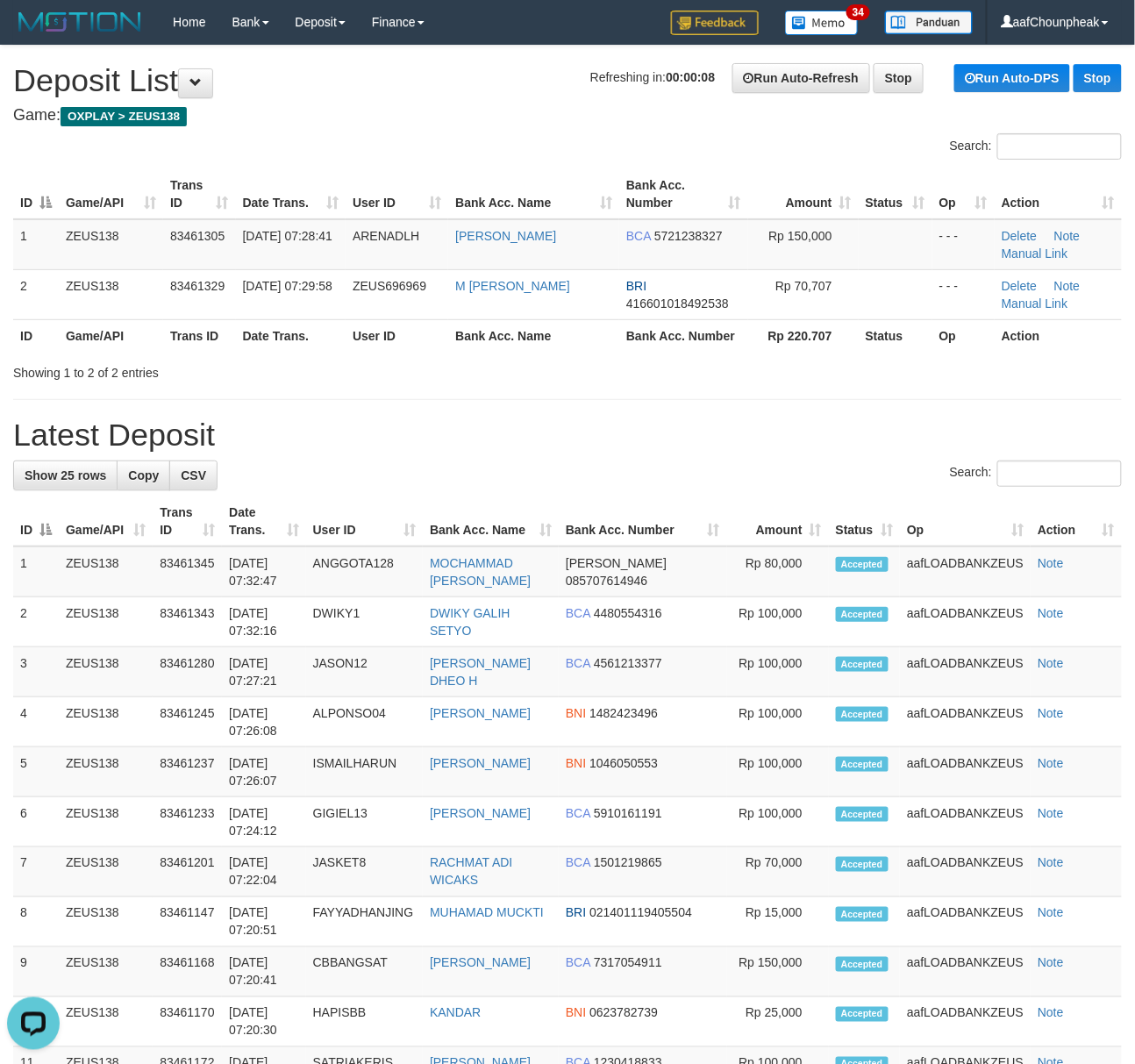 drag, startPoint x: 229, startPoint y: 172, endPoint x: 330, endPoint y: 154, distance: 102.59142 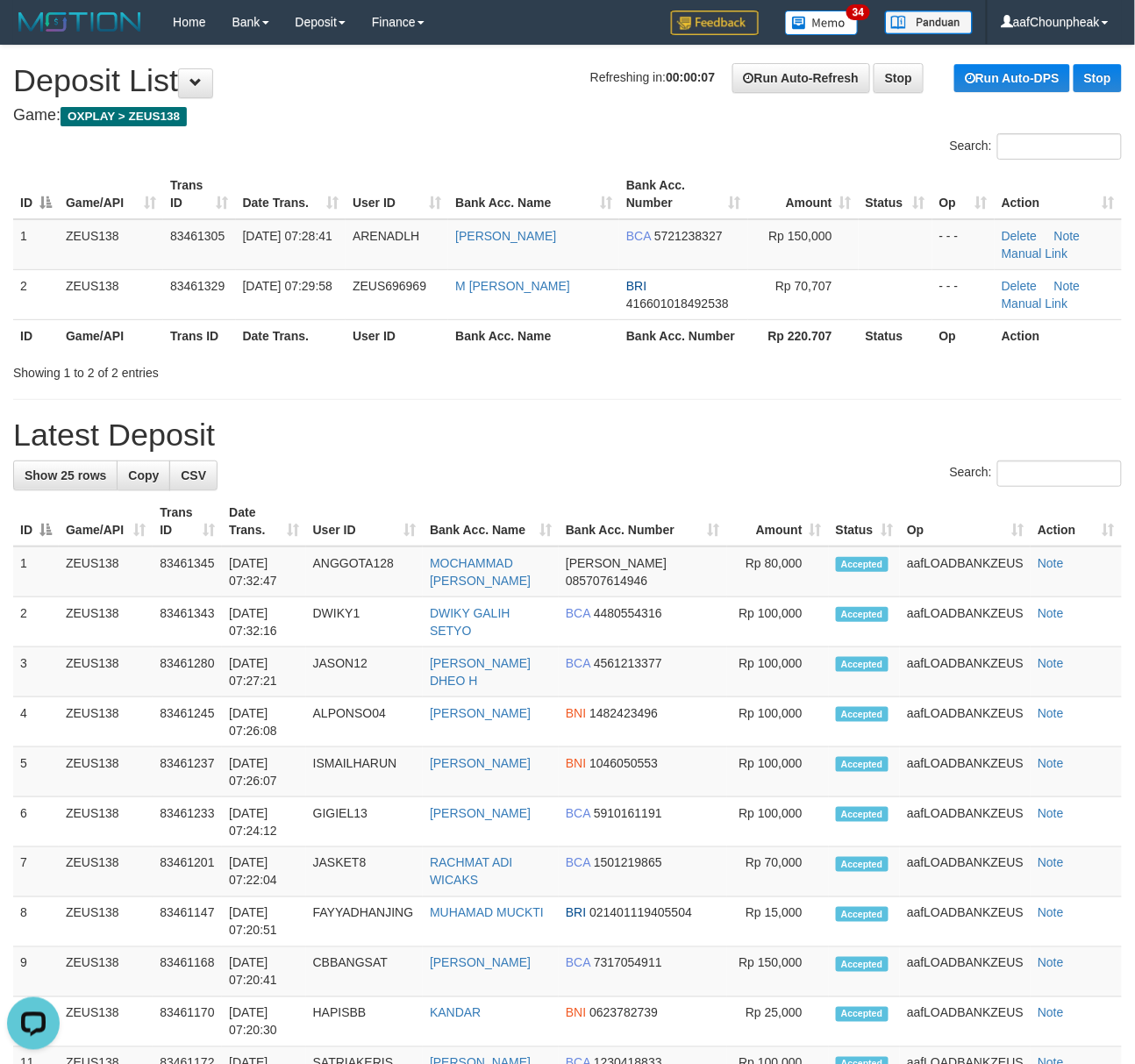 drag, startPoint x: 330, startPoint y: 154, endPoint x: 4, endPoint y: 170, distance: 326.3924 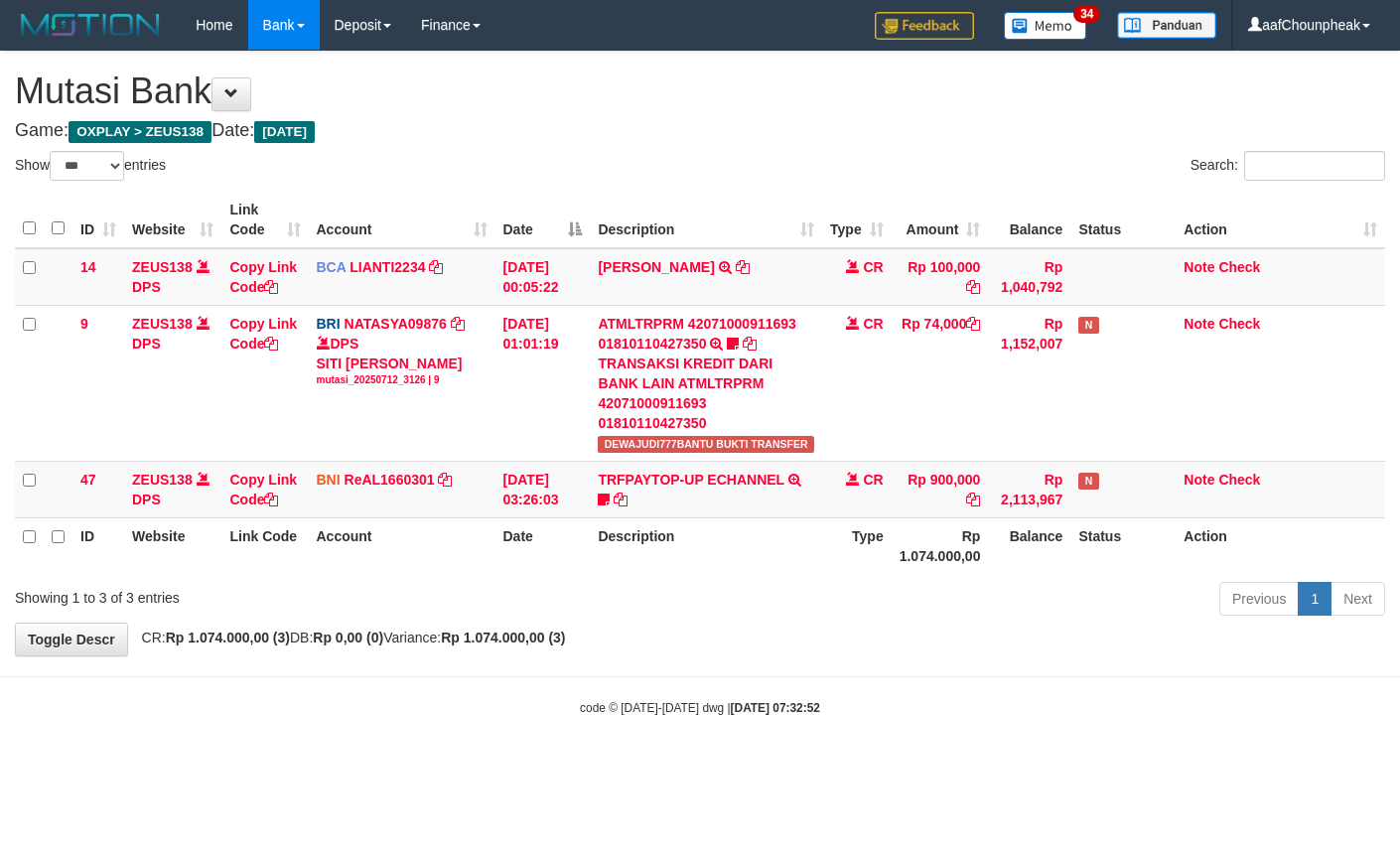 select on "***" 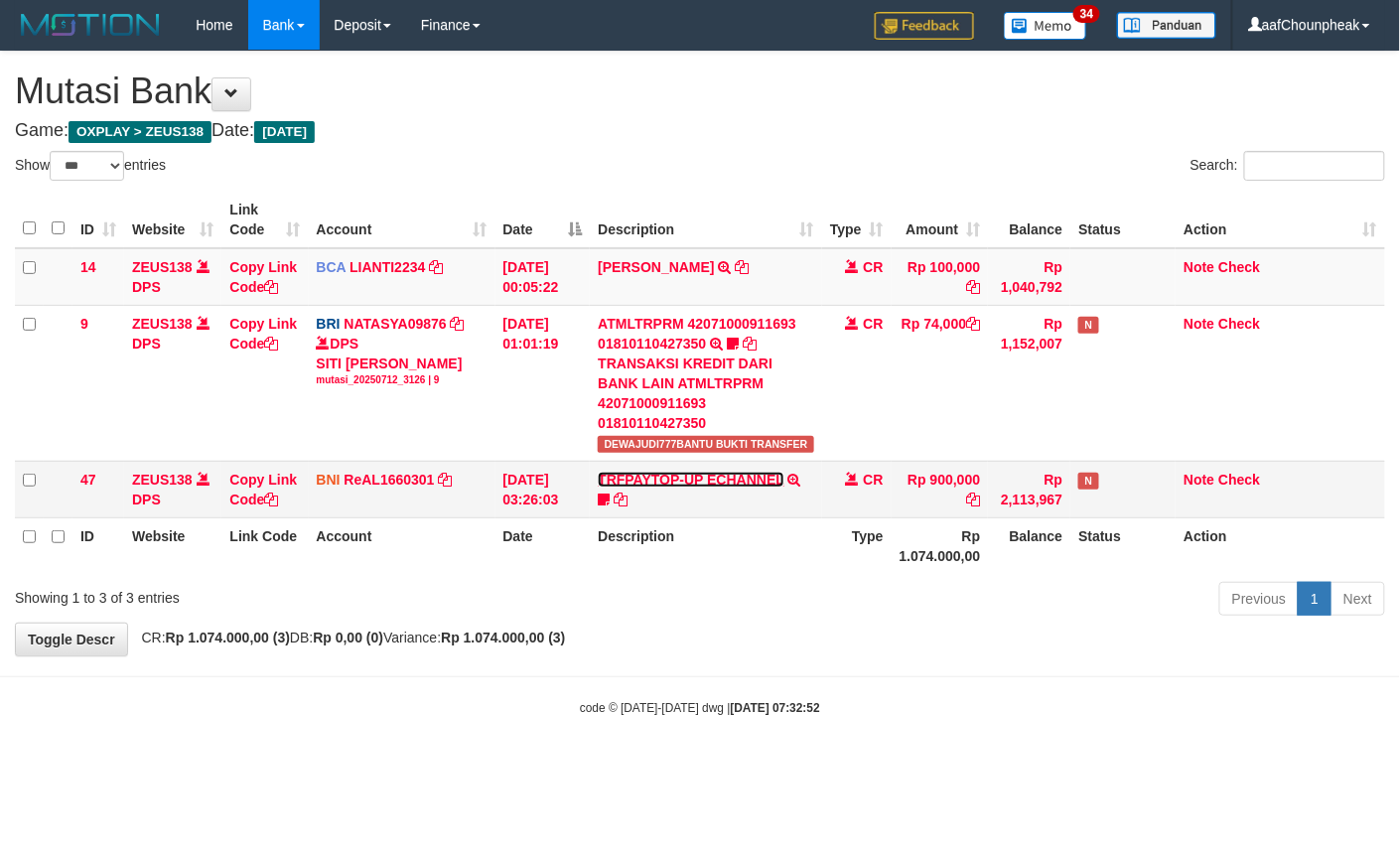click on "TRFPAYTOP-UP ECHANNEL" at bounding box center [690, 480] 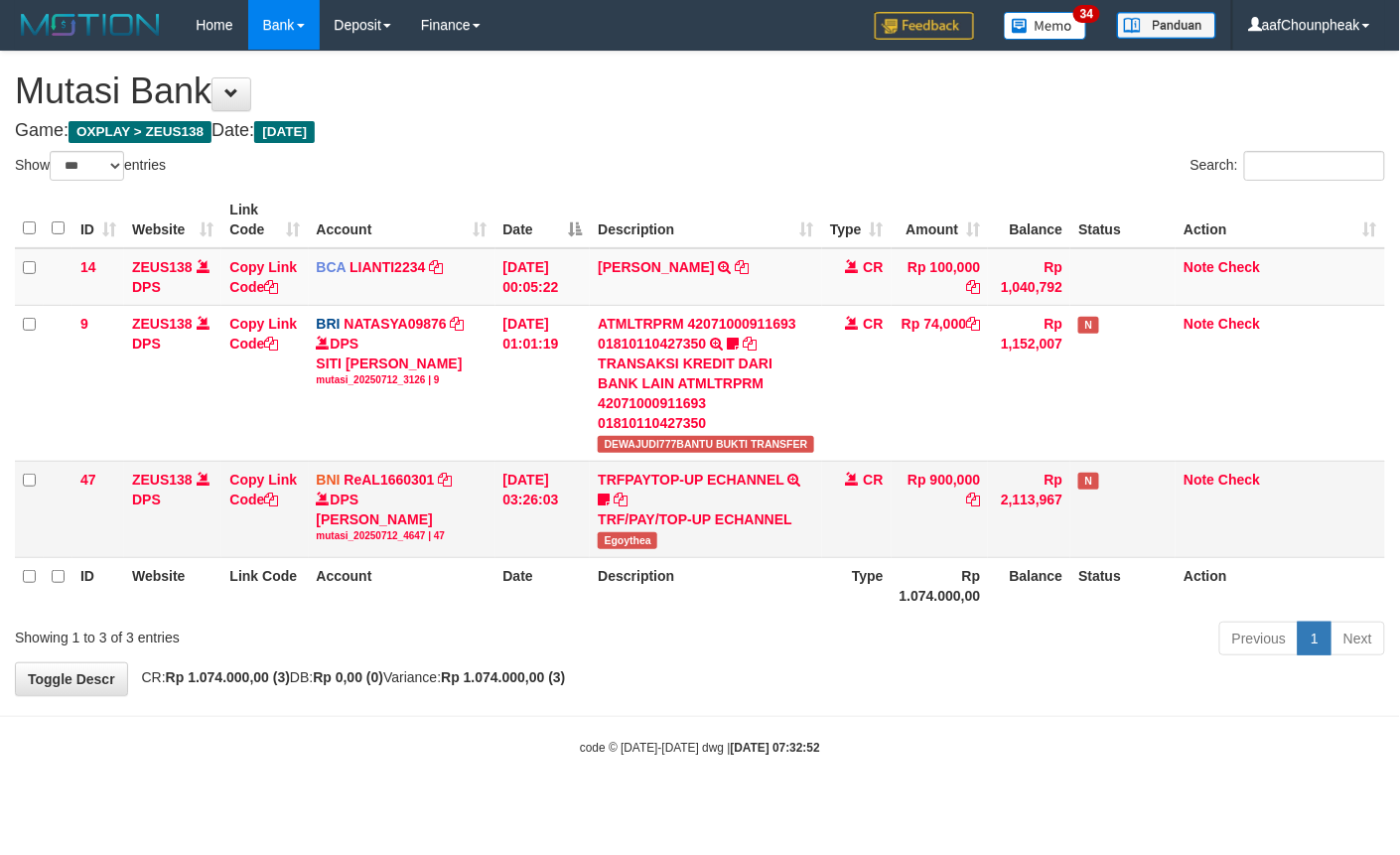 click on "Egoythea" at bounding box center [628, 540] 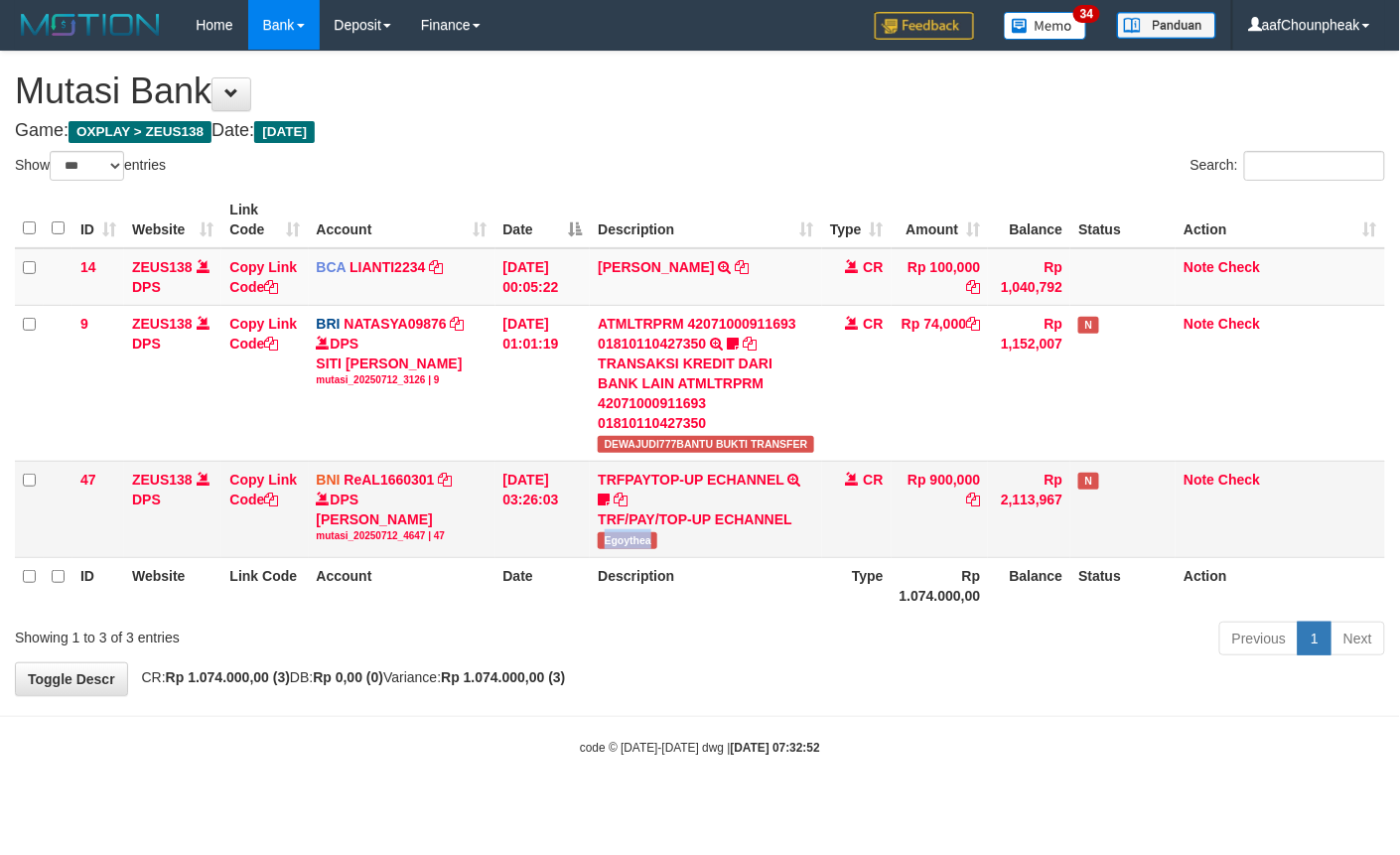 click on "Egoythea" at bounding box center [628, 540] 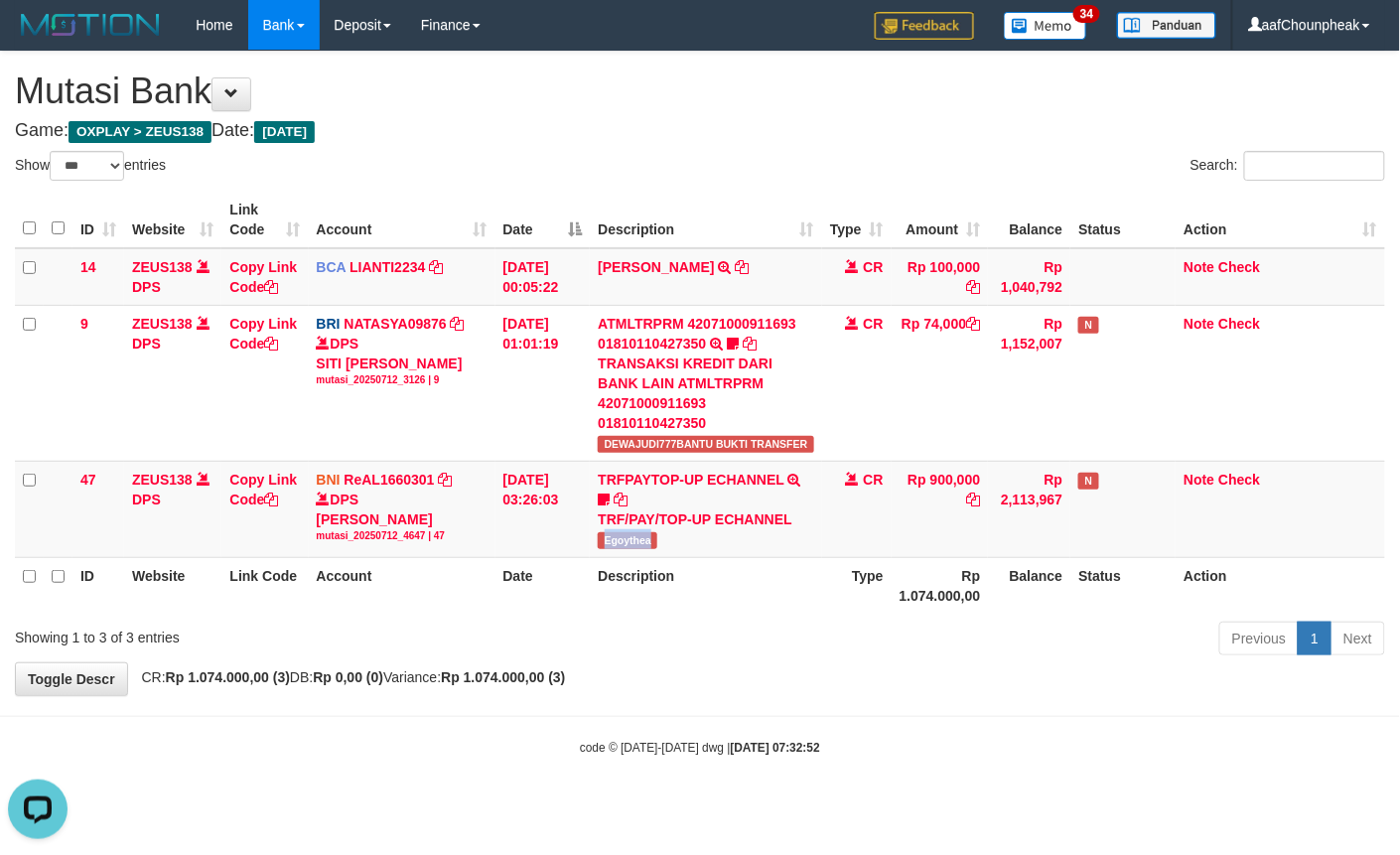 scroll, scrollTop: 0, scrollLeft: 0, axis: both 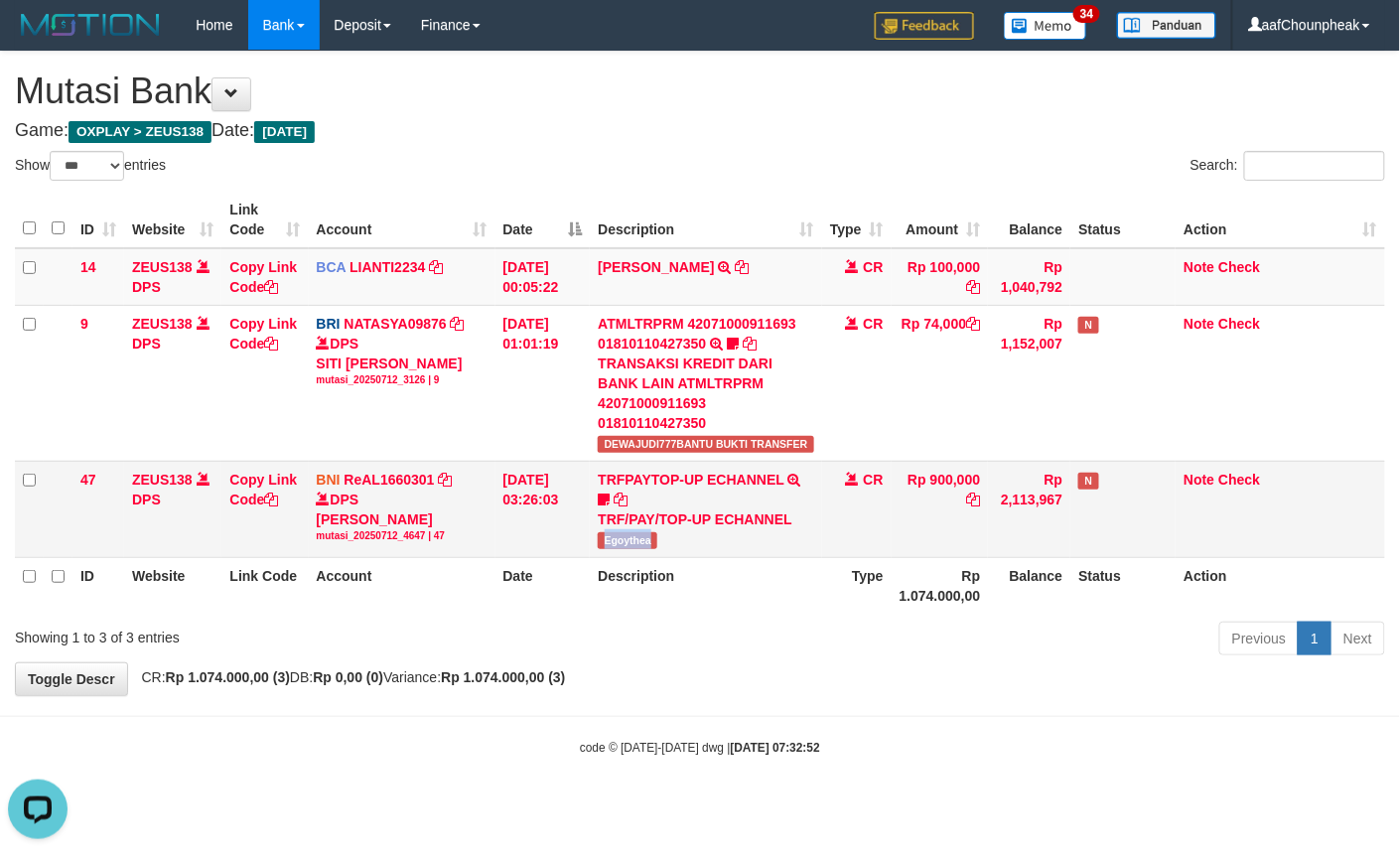 click on "47
ZEUS138    DPS
Copy Link Code
BNI
ReAL1660301
DPS
REYHAN ALMANSYAH
mutasi_20250712_4647 | 47
mutasi_20250712_4647 | 47
12/07/2025 03:26:03
TRFPAYTOP-UP ECHANNEL            TRF/PAY/TOP-UP ECHANNEL    Egoythea
CR
Rp 900,000
Rp 2,113,967
N
Note
Check" at bounding box center [700, 508] 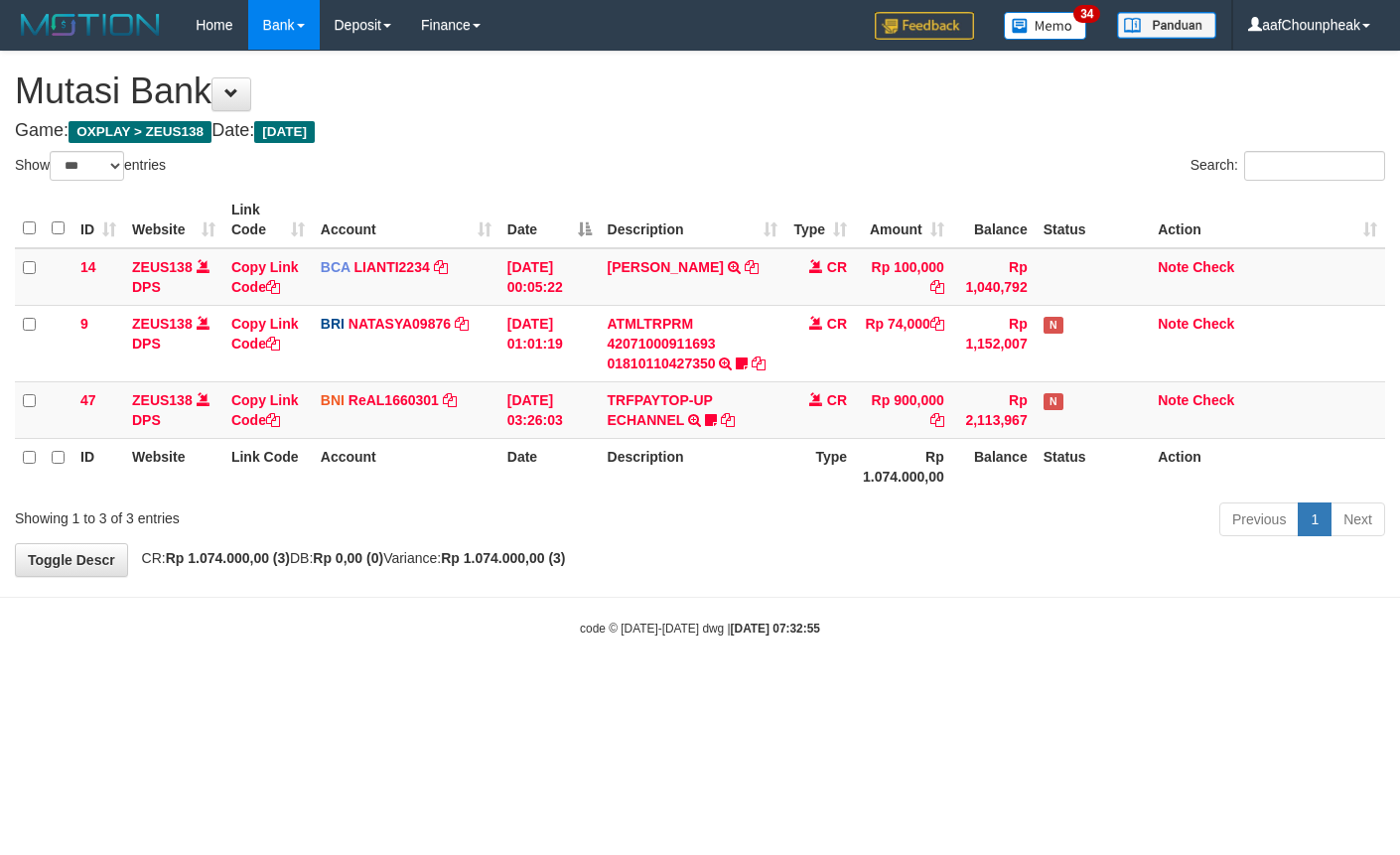 select on "***" 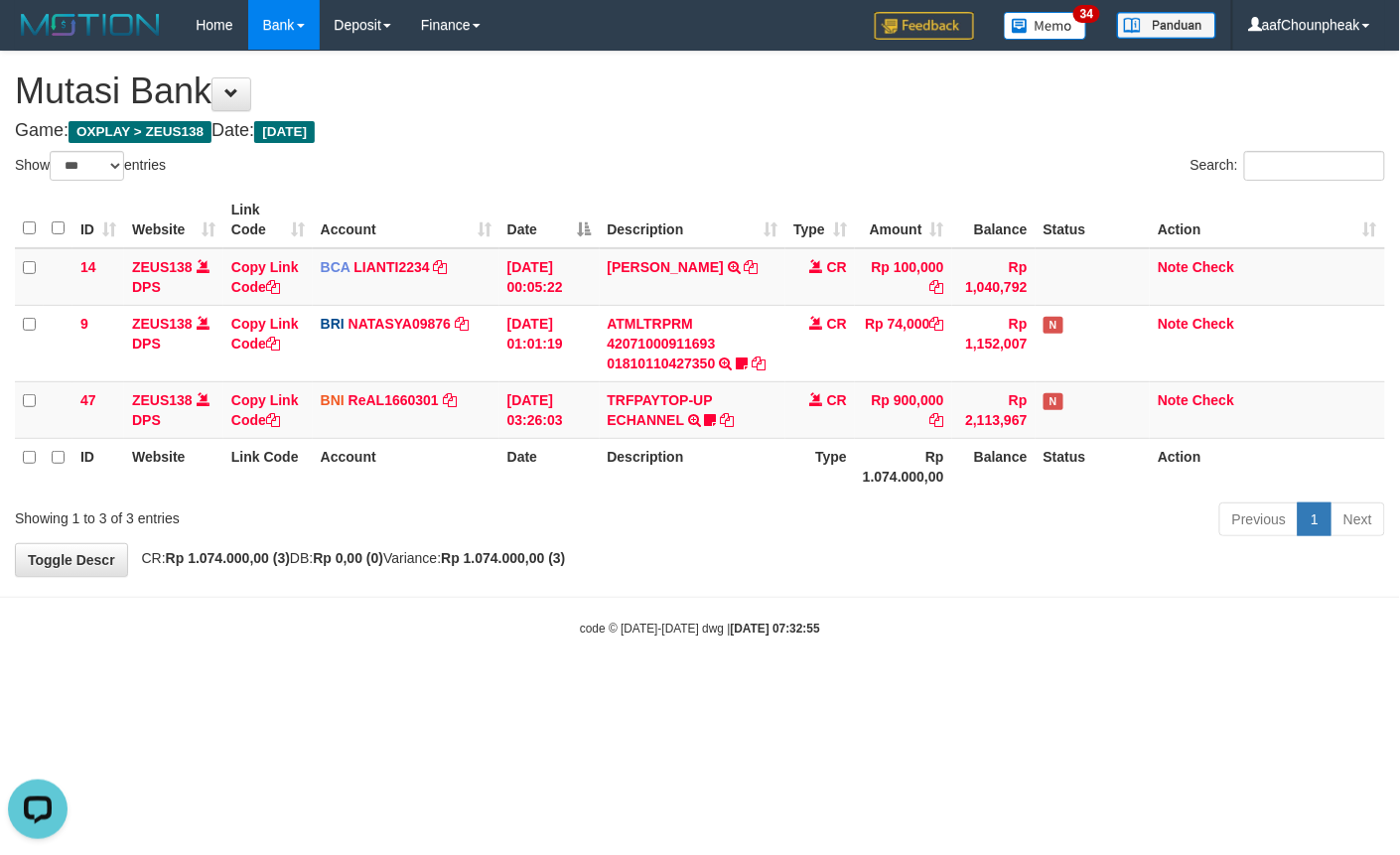 scroll, scrollTop: 0, scrollLeft: 0, axis: both 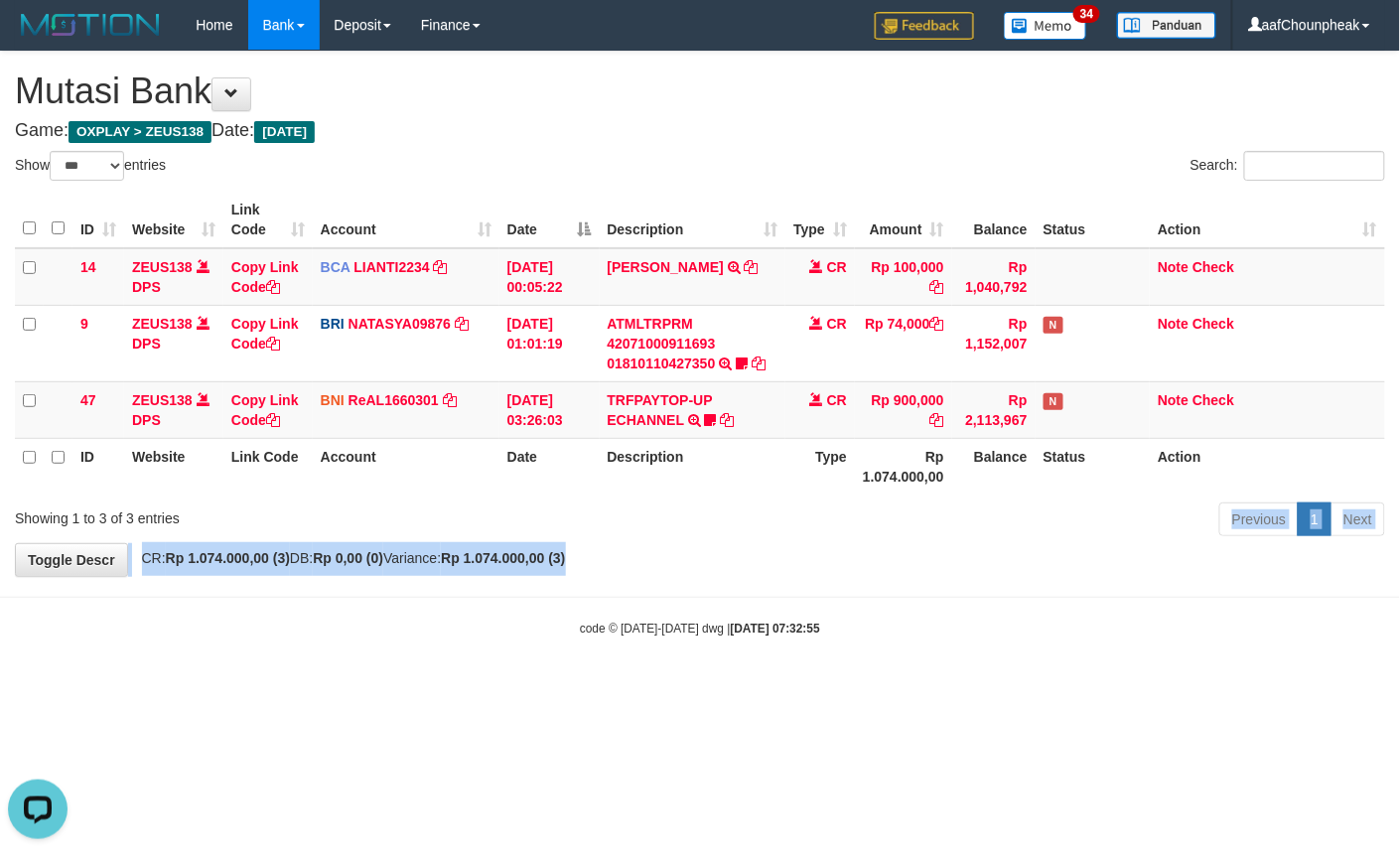 drag, startPoint x: 632, startPoint y: 525, endPoint x: 636, endPoint y: 546, distance: 21.377558 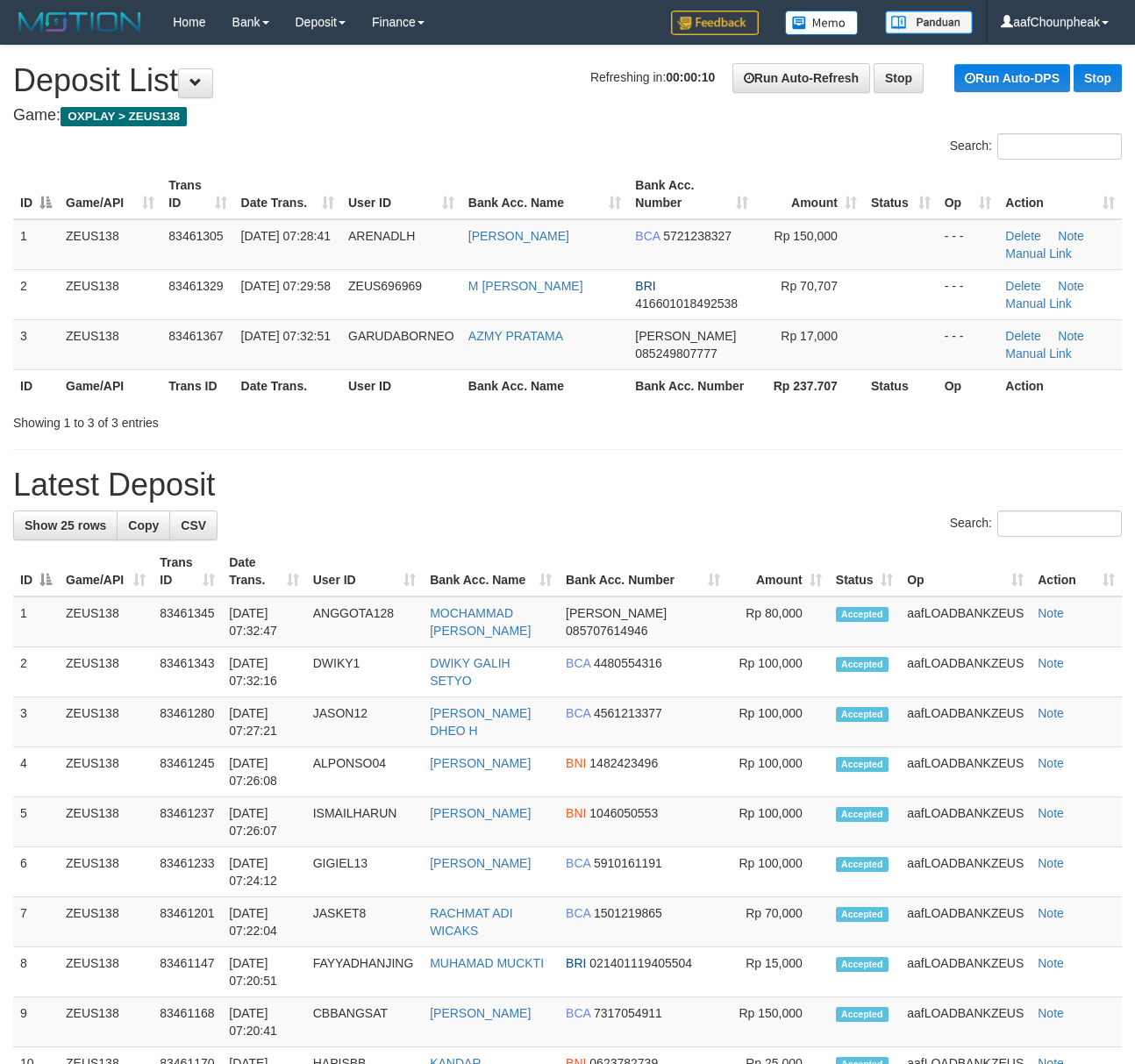 scroll, scrollTop: 0, scrollLeft: 0, axis: both 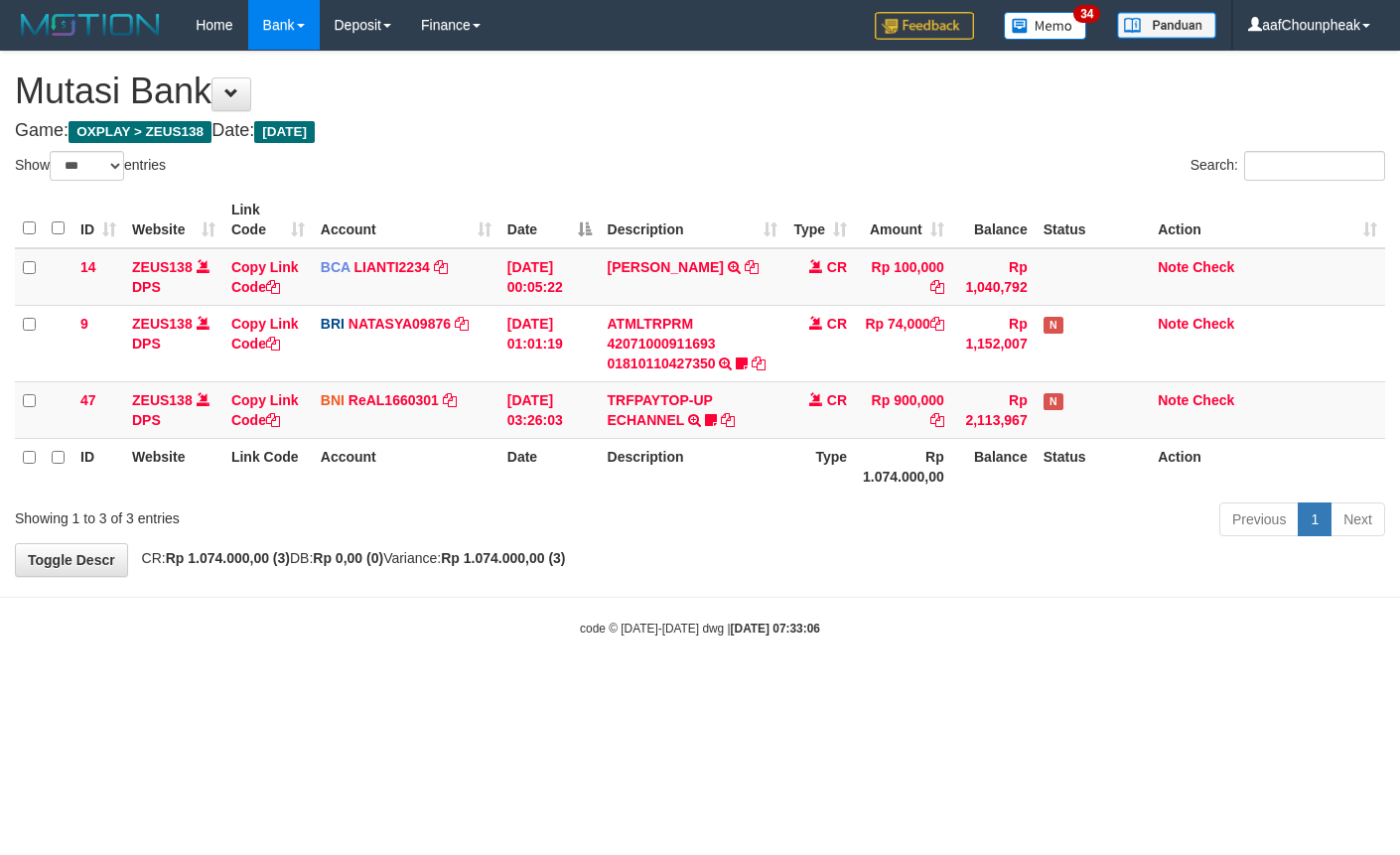 select on "***" 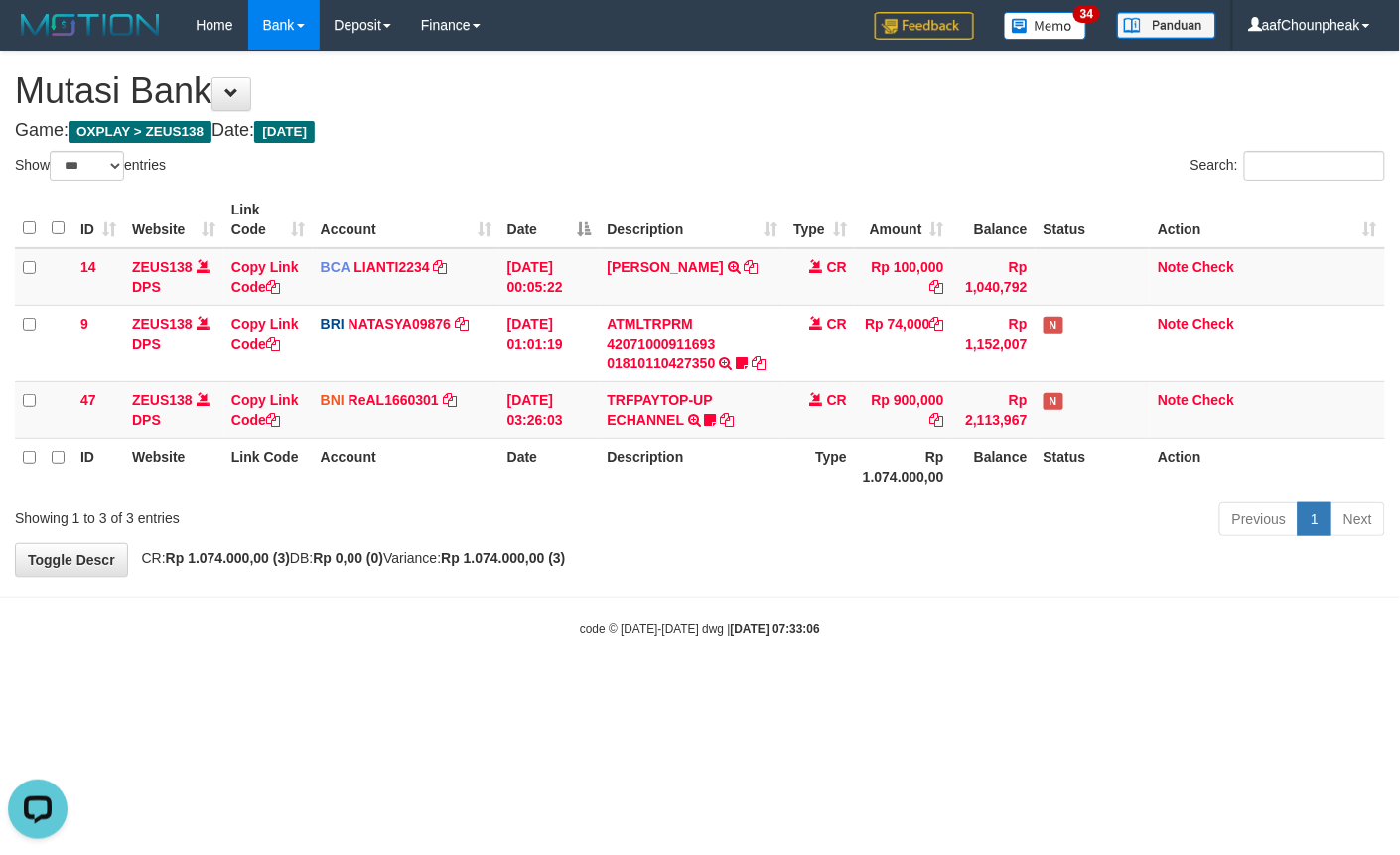 scroll, scrollTop: 0, scrollLeft: 0, axis: both 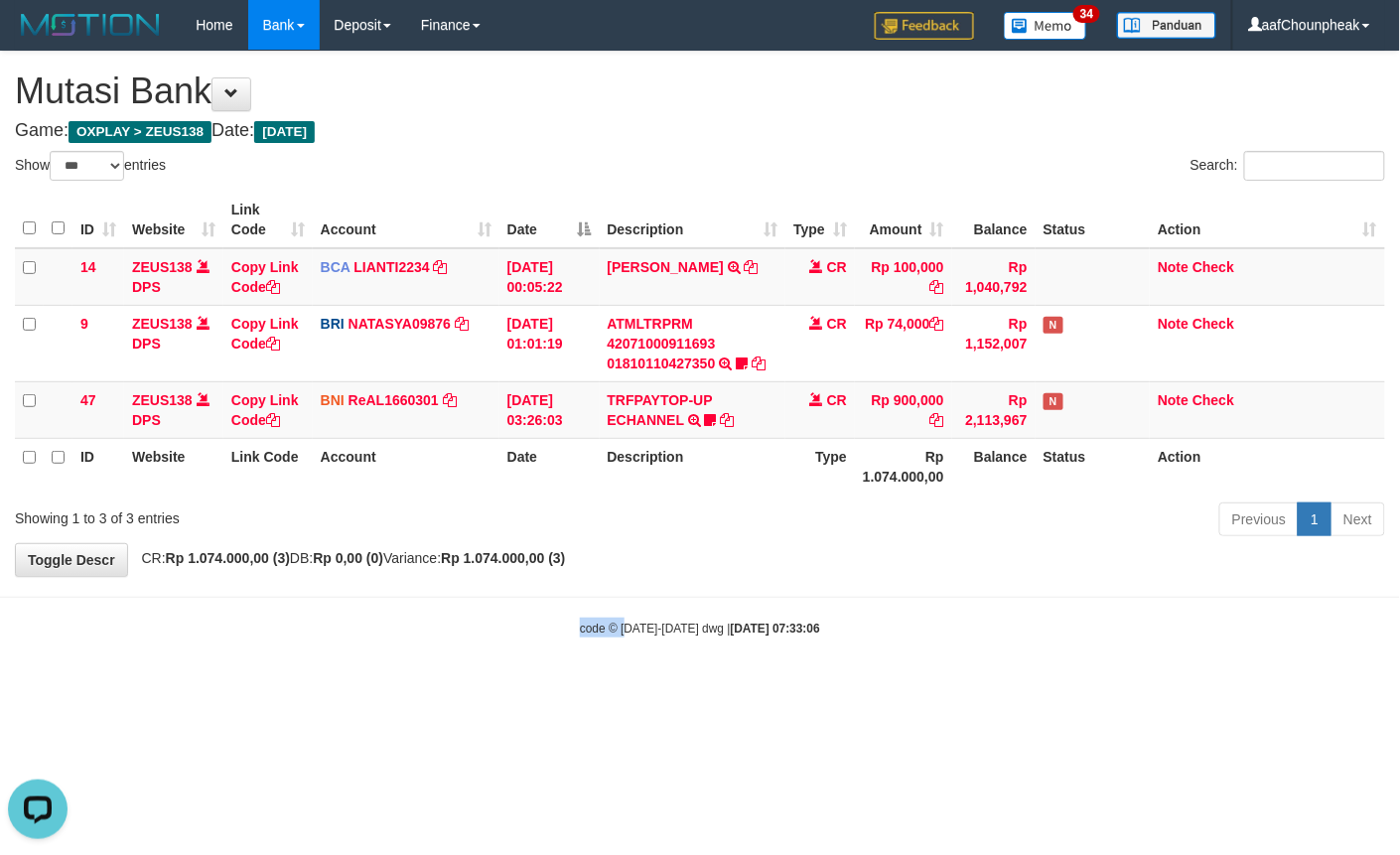 click on "Toggle navigation
Home
Bank
Account List
Mutasi Bank
Search
Note Mutasi
Deposit
DPS List
History
Finance
Financial Data
aafChounpheak
My Profile
Log Out
34" at bounding box center [700, 344] 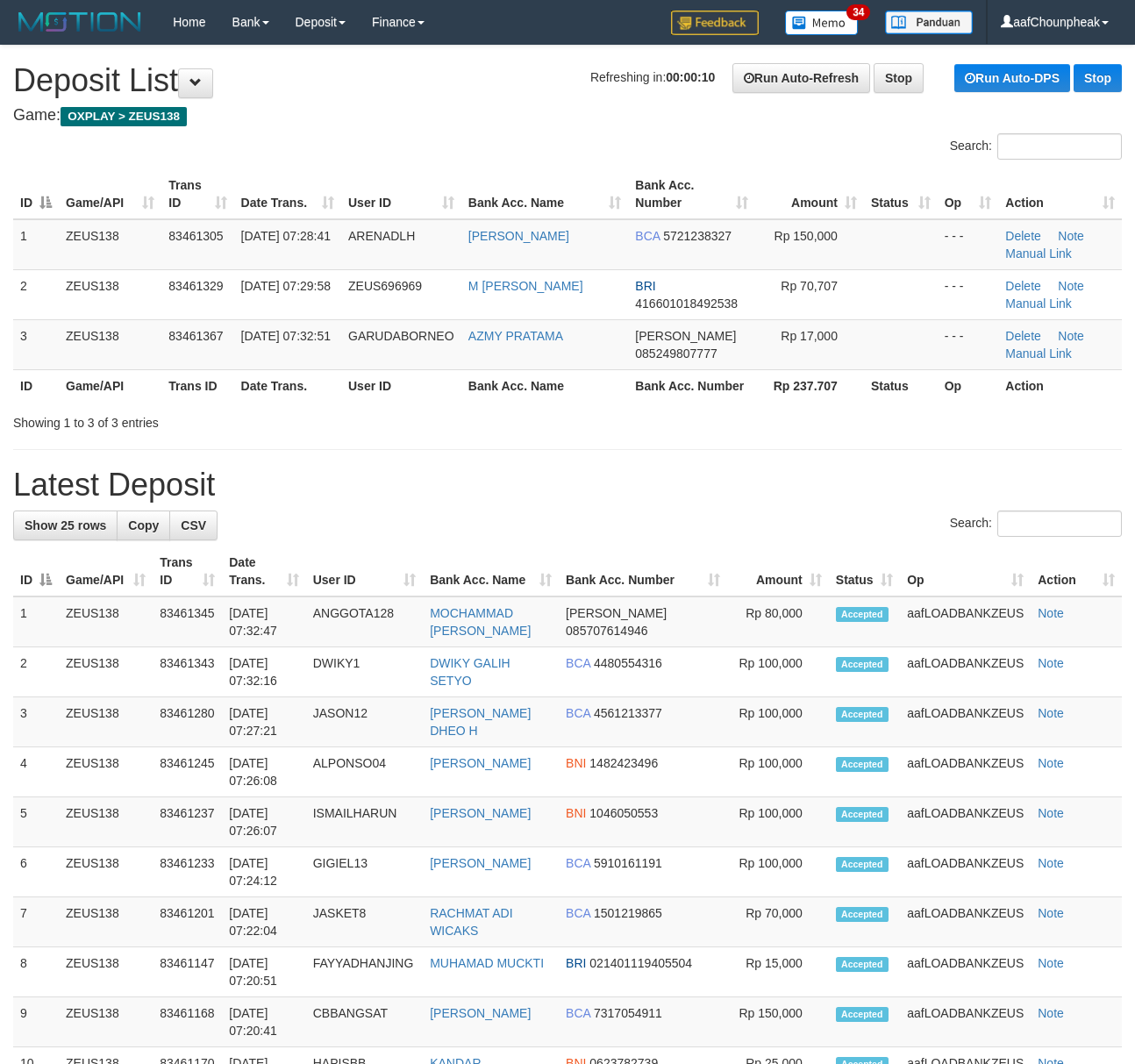 scroll, scrollTop: 0, scrollLeft: 0, axis: both 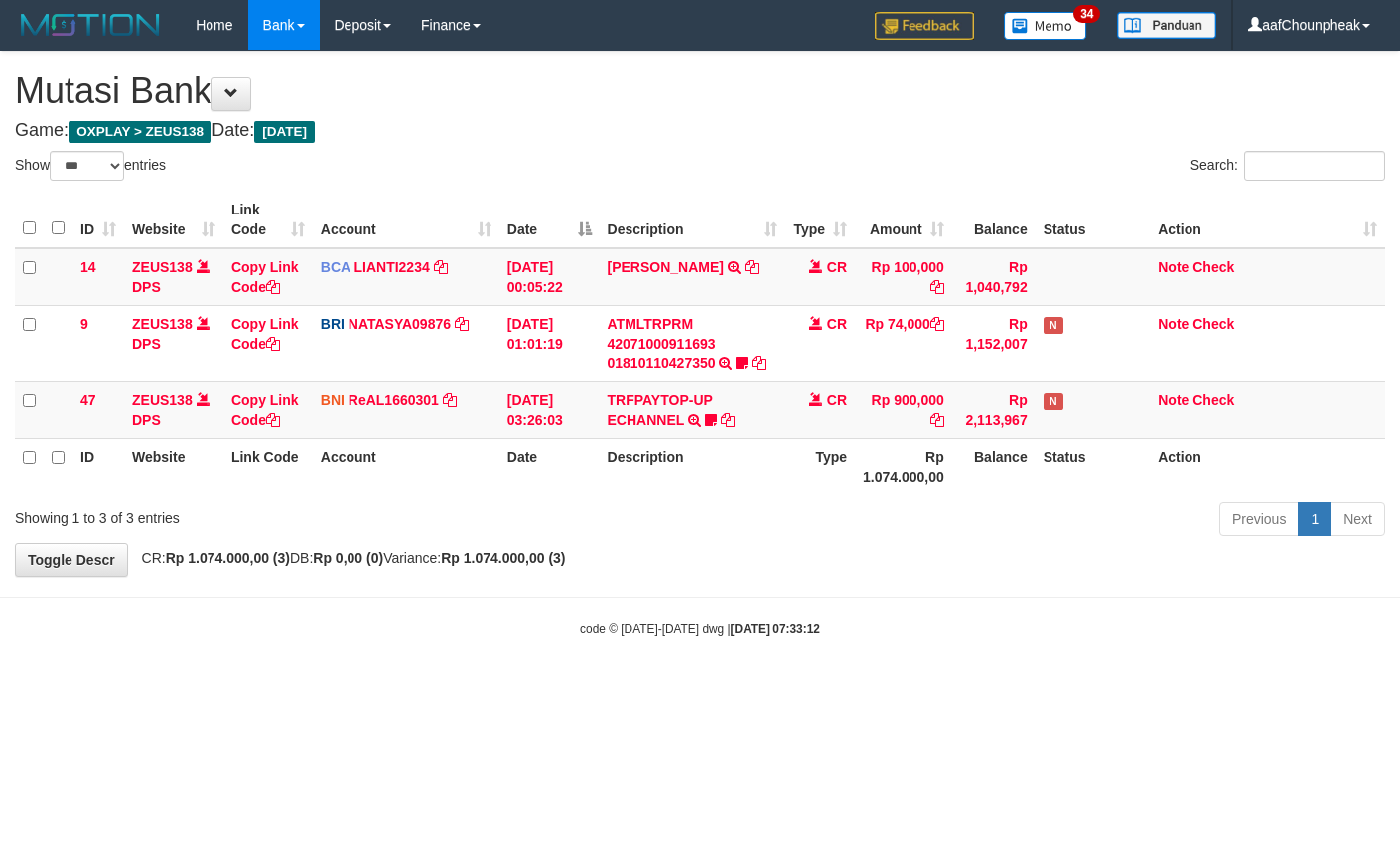 select on "***" 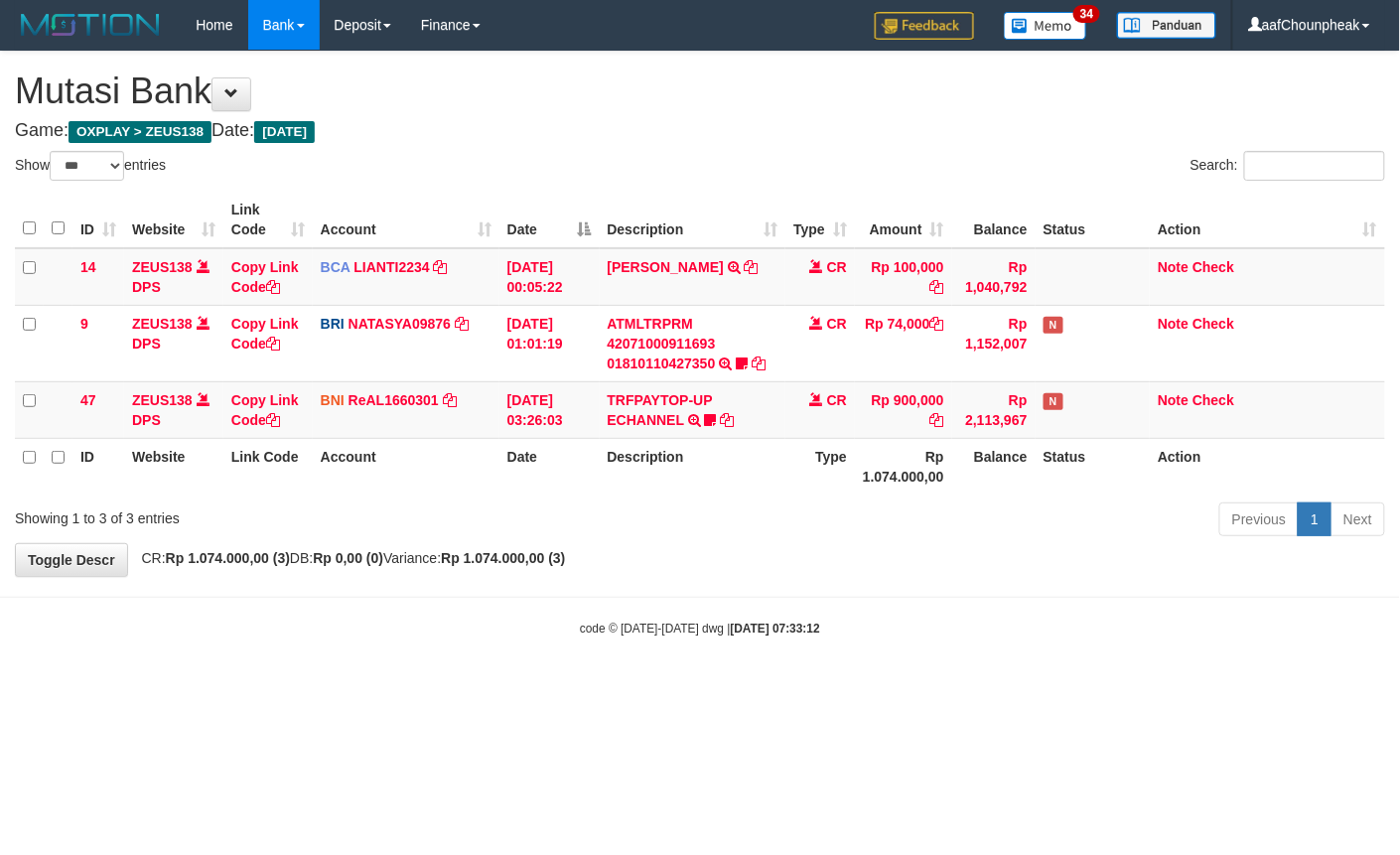 click on "code © 2012-2018 dwg |  2025/07/12 07:33:12" at bounding box center (700, 629) 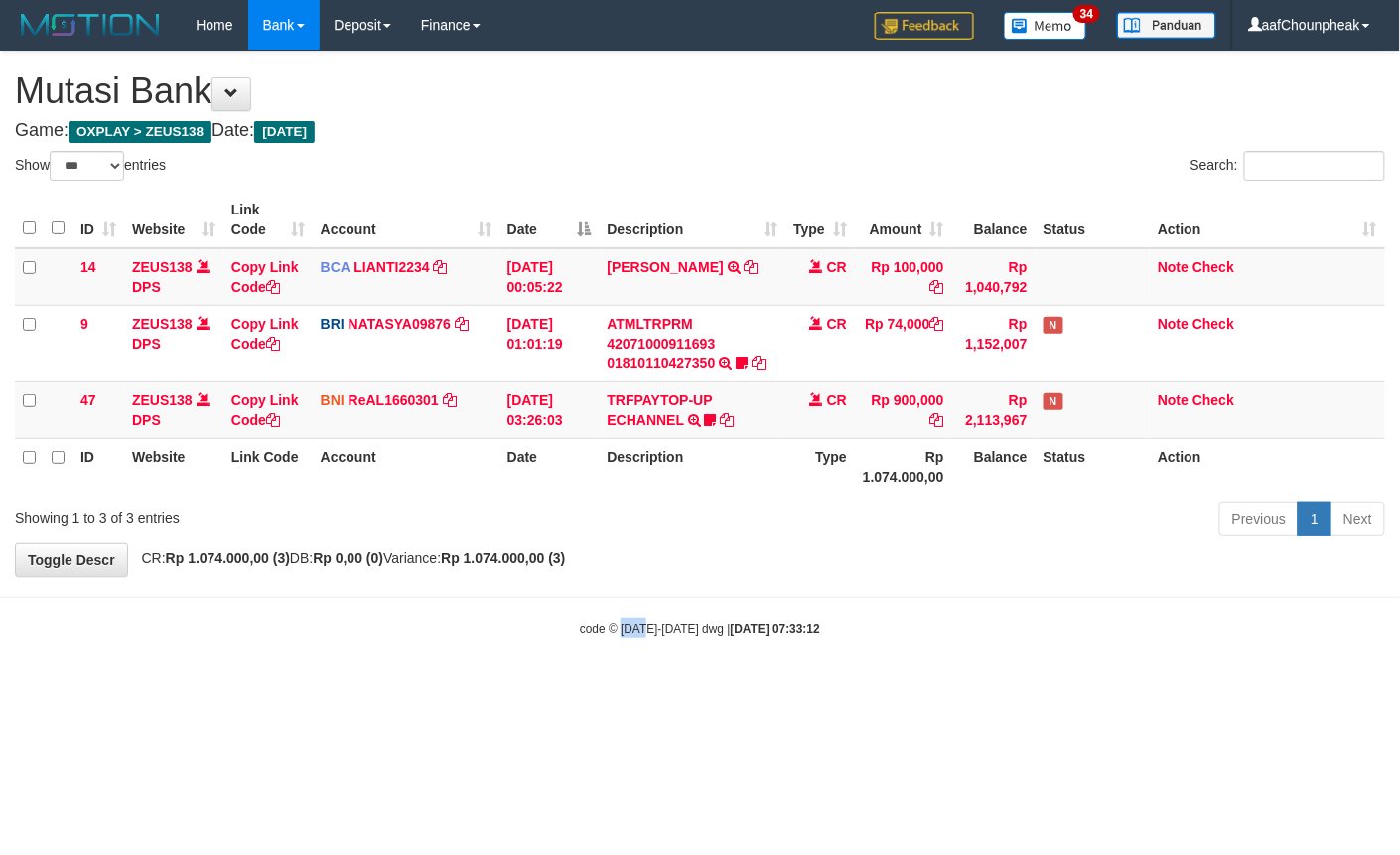 click on "code © 2012-2018 dwg |  2025/07/12 07:33:12" at bounding box center (700, 629) 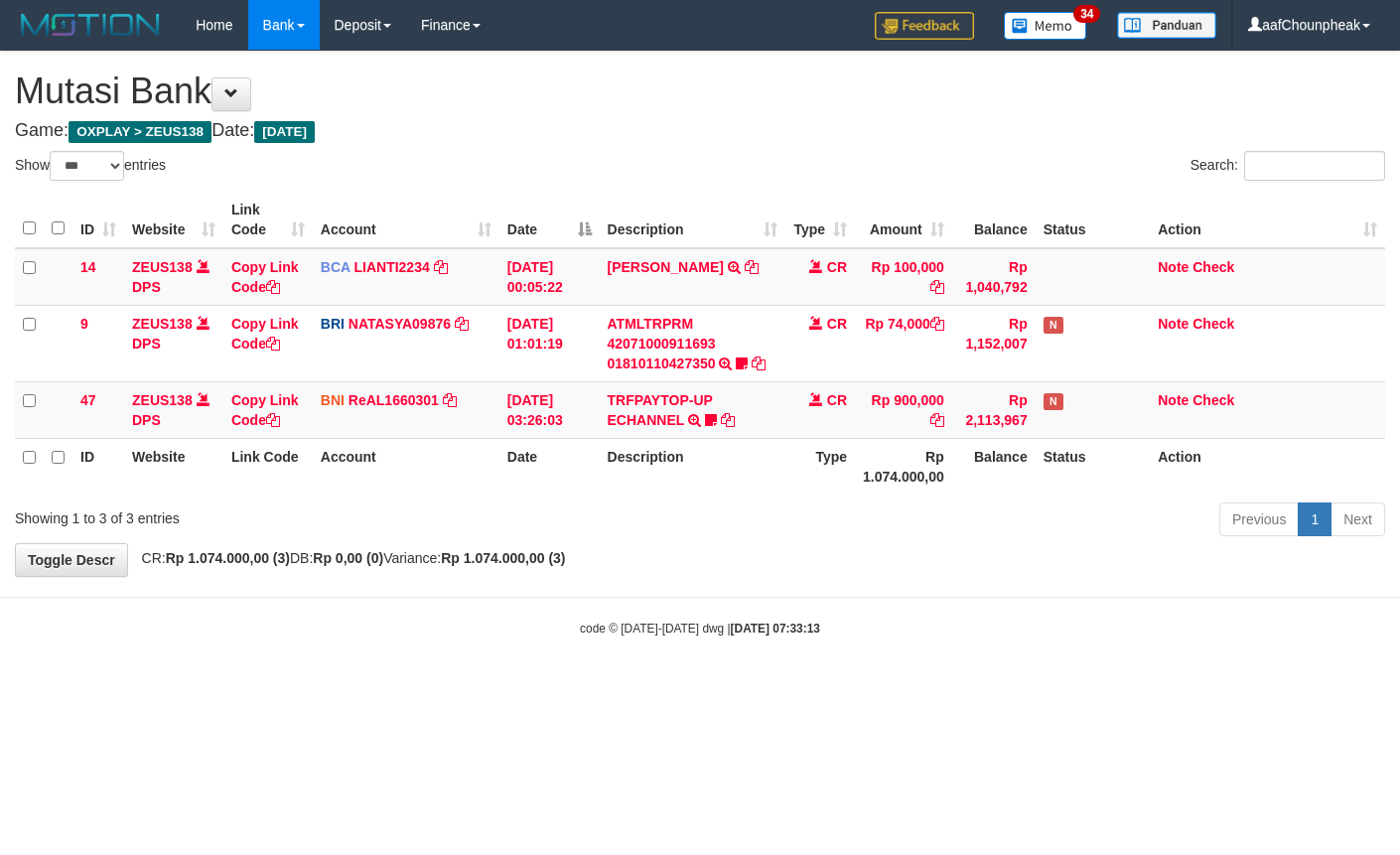 select on "***" 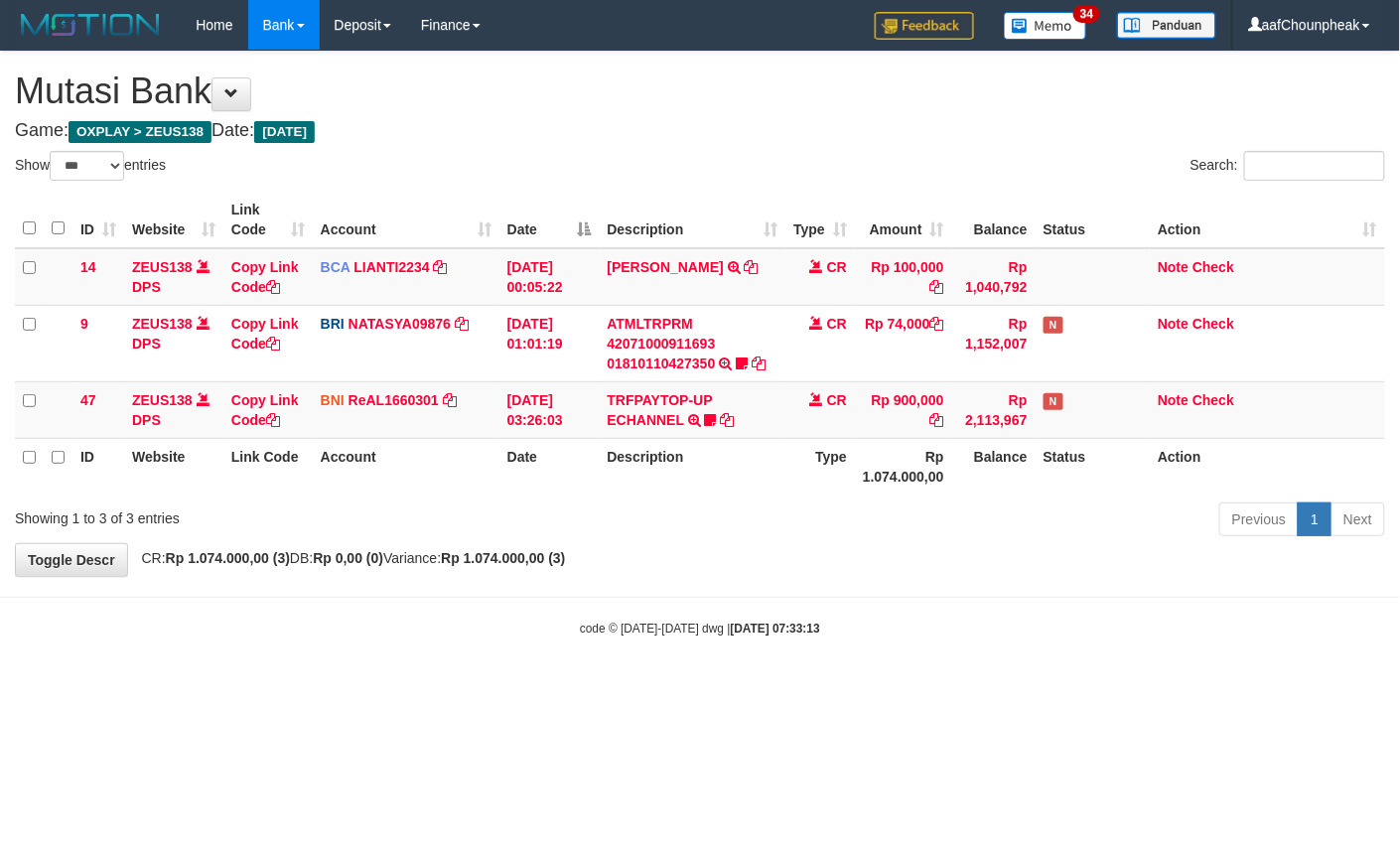 click on "code © 2012-2018 dwg |  2025/07/12 07:33:13" at bounding box center (700, 629) 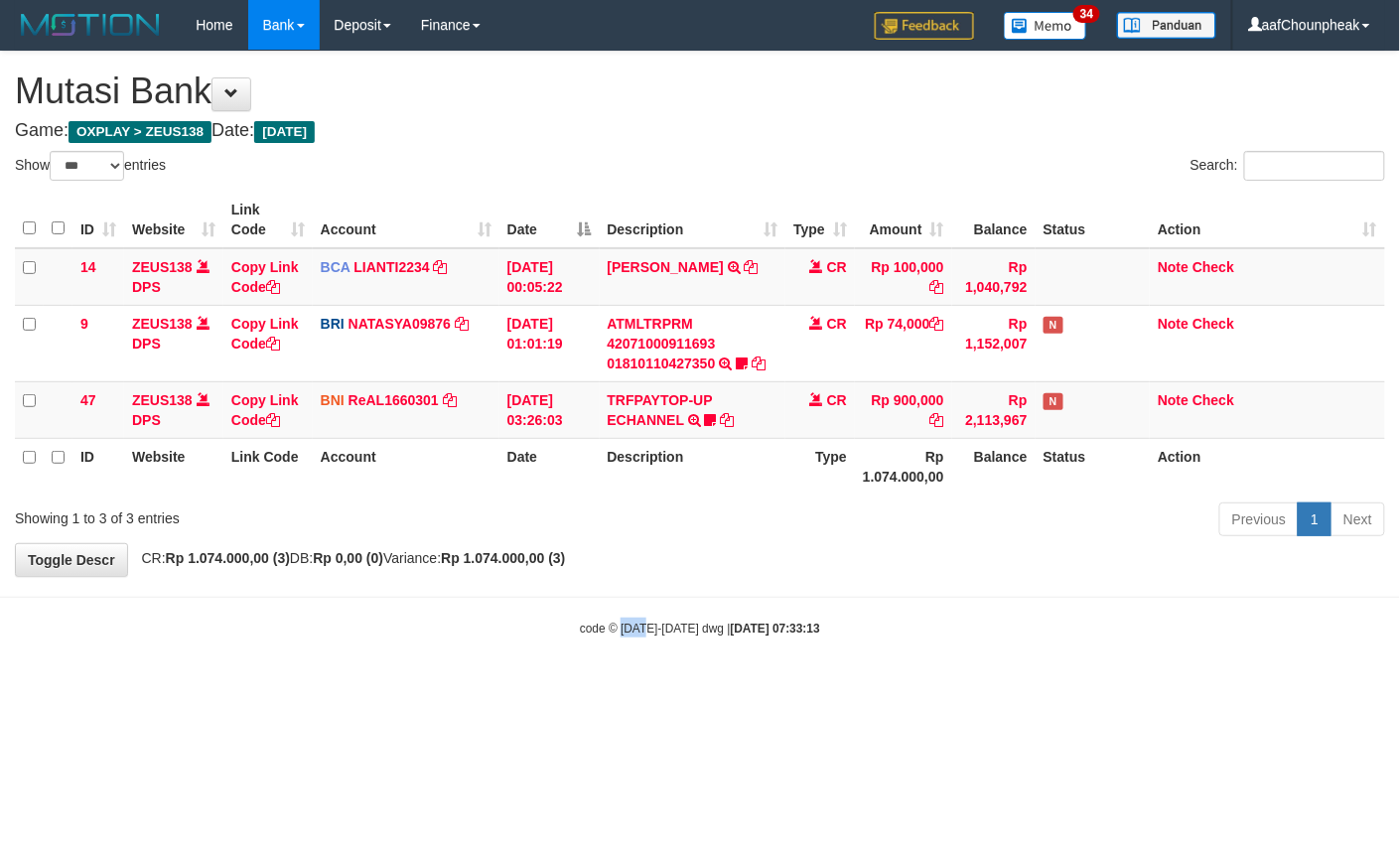 click on "code © 2012-2018 dwg |  2025/07/12 07:33:13" at bounding box center [700, 629] 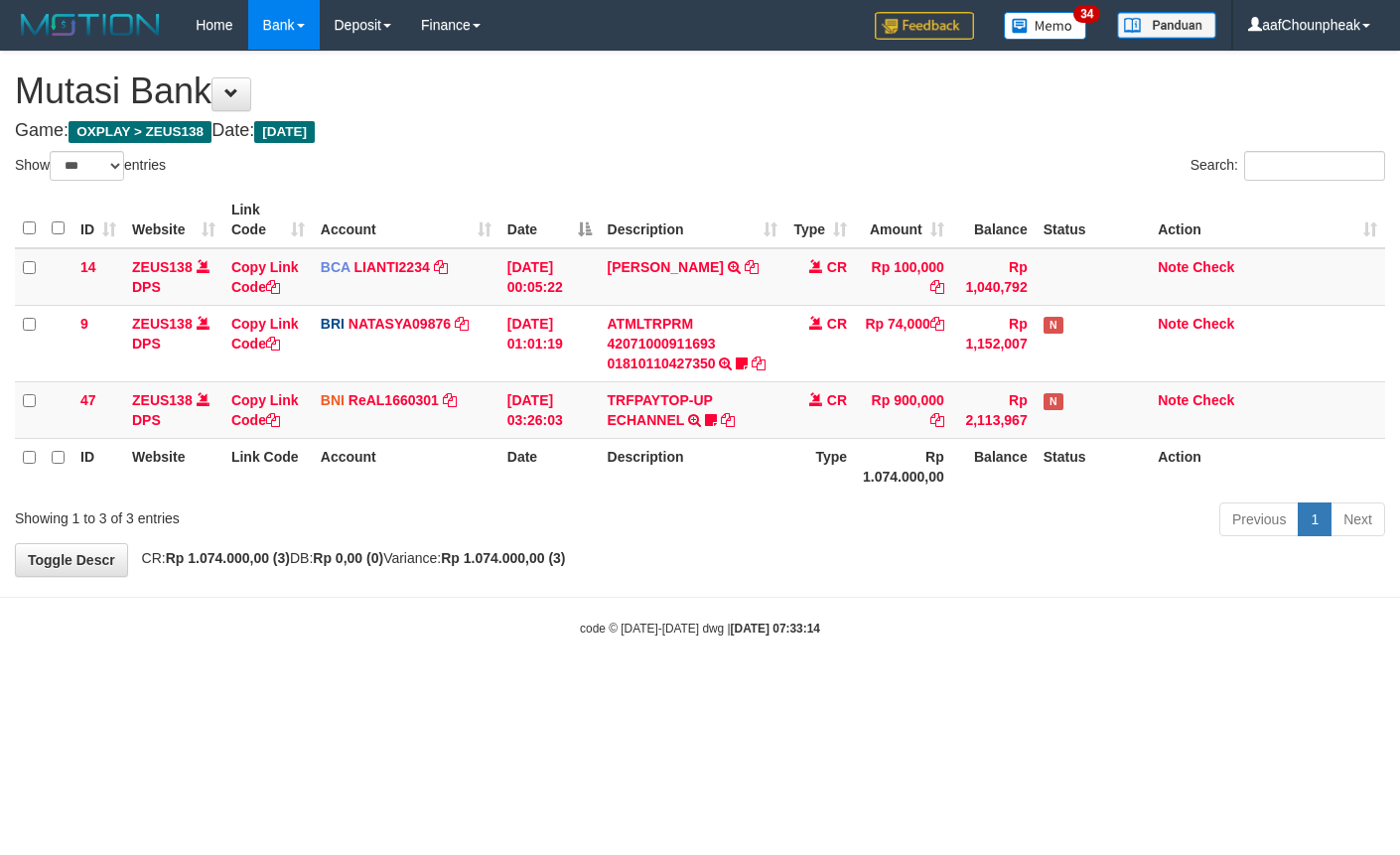 select on "***" 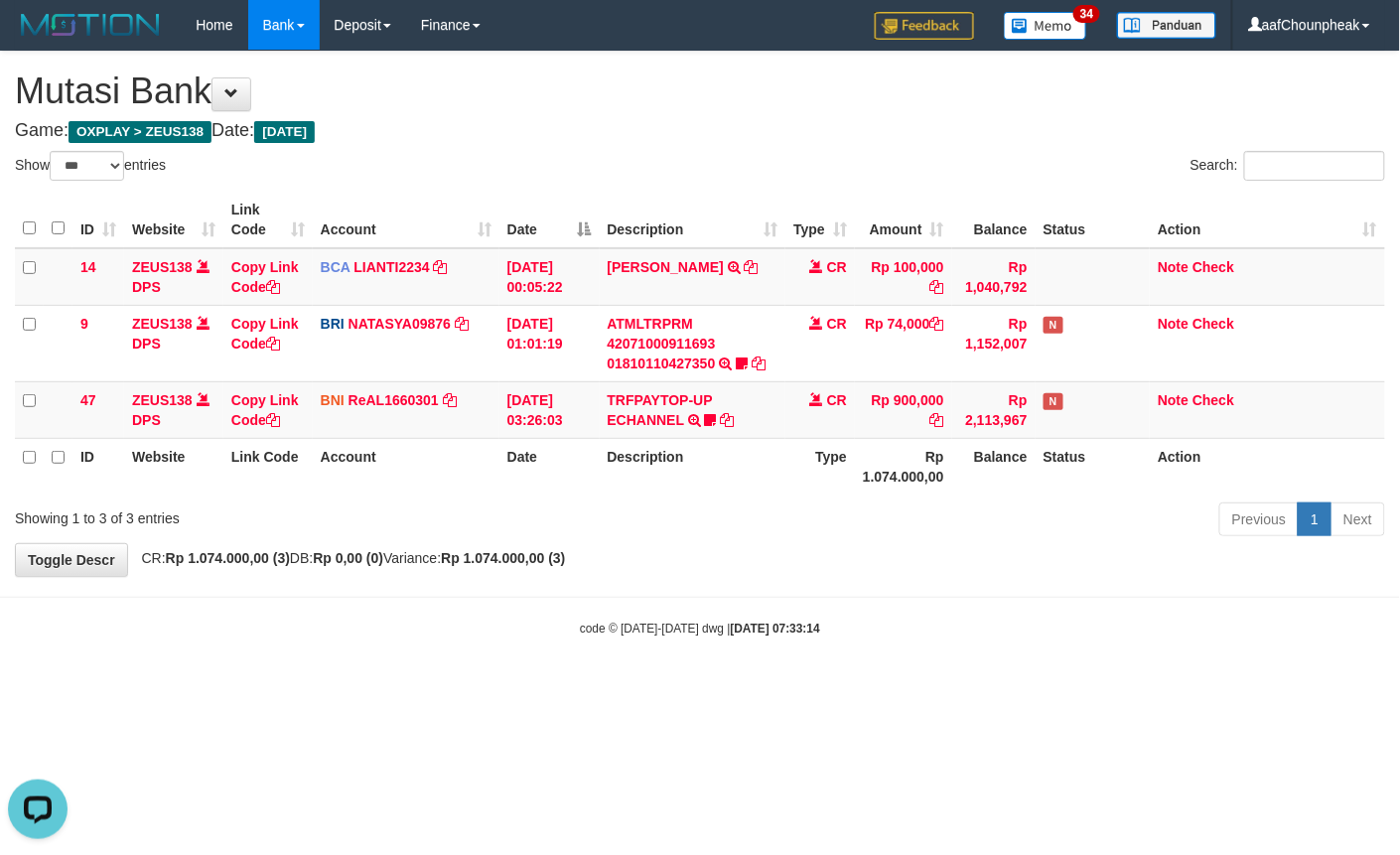 scroll, scrollTop: 0, scrollLeft: 0, axis: both 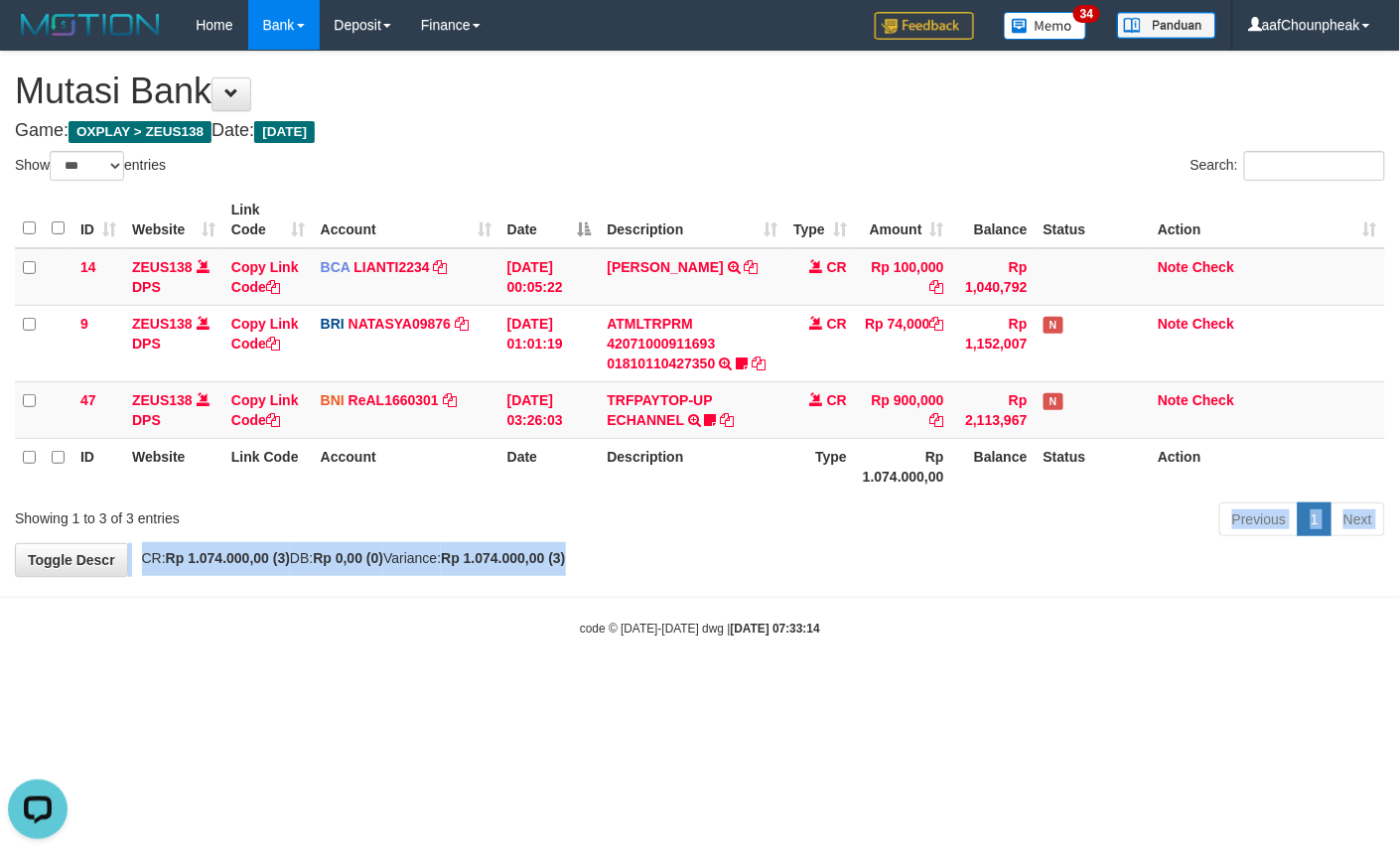 click on "**********" at bounding box center [700, 314] 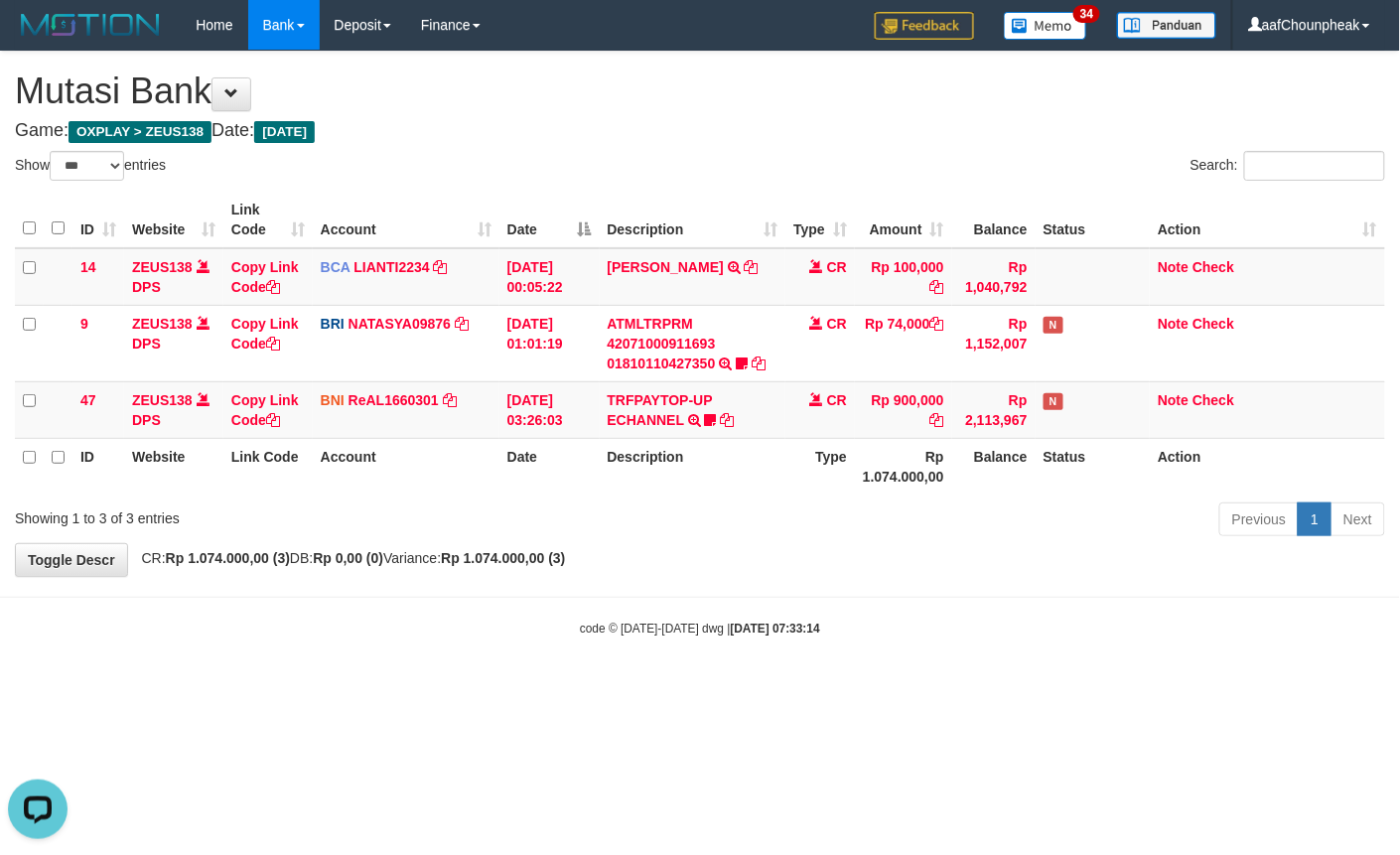 drag, startPoint x: 744, startPoint y: 580, endPoint x: 741, endPoint y: 593, distance: 13.341664 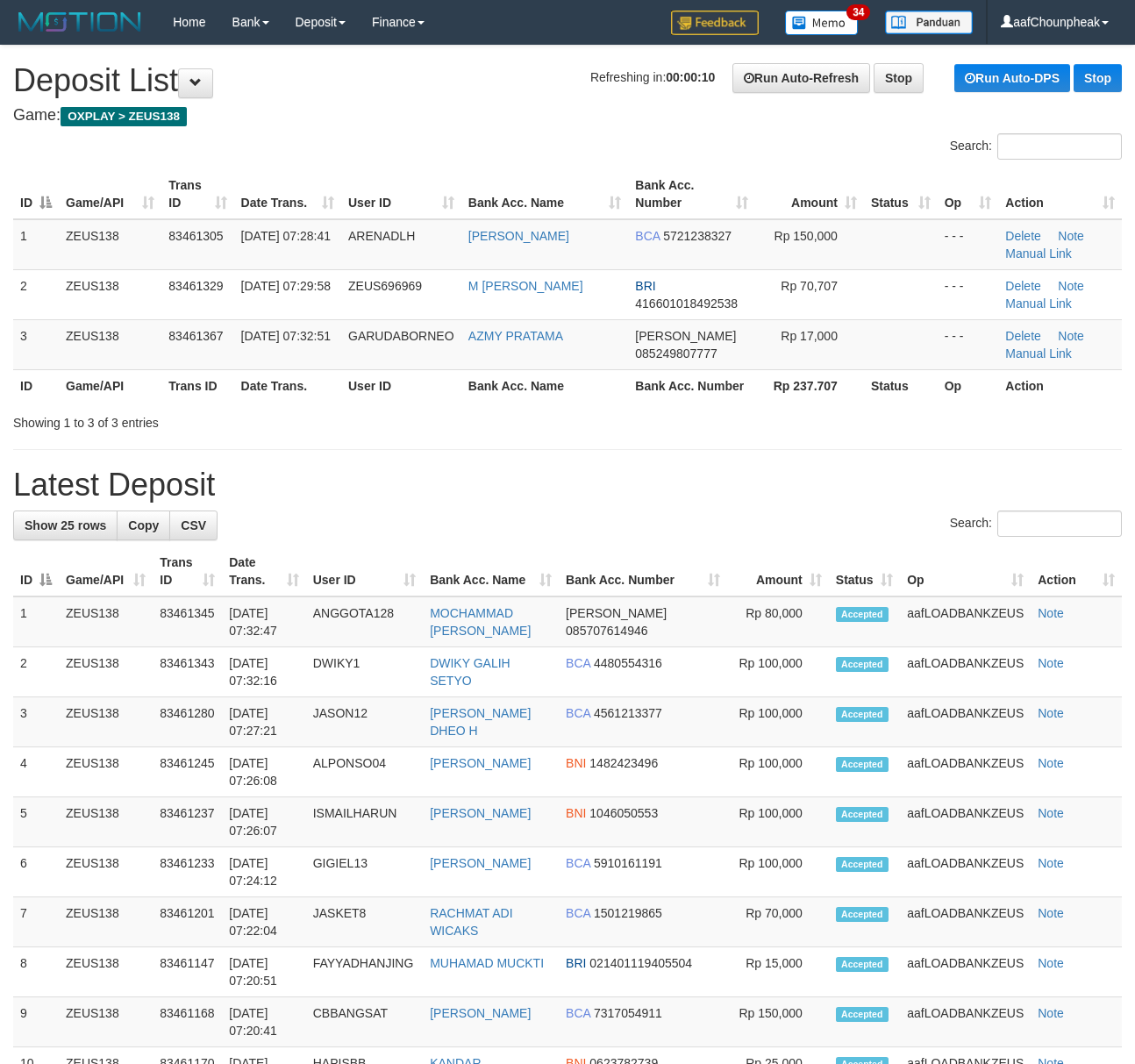 scroll, scrollTop: 0, scrollLeft: 0, axis: both 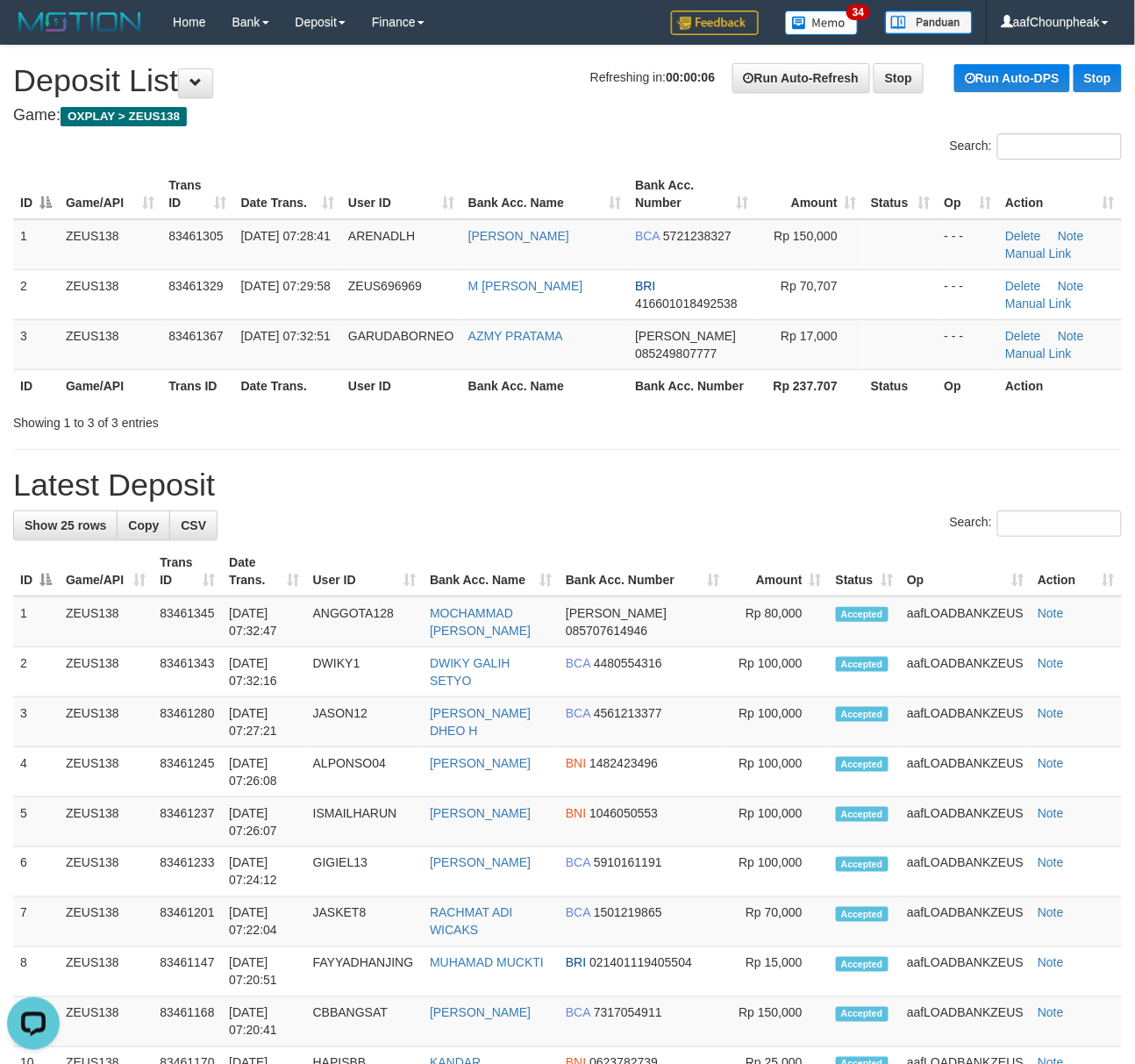 click on "Date Trans." at bounding box center [288, 194] 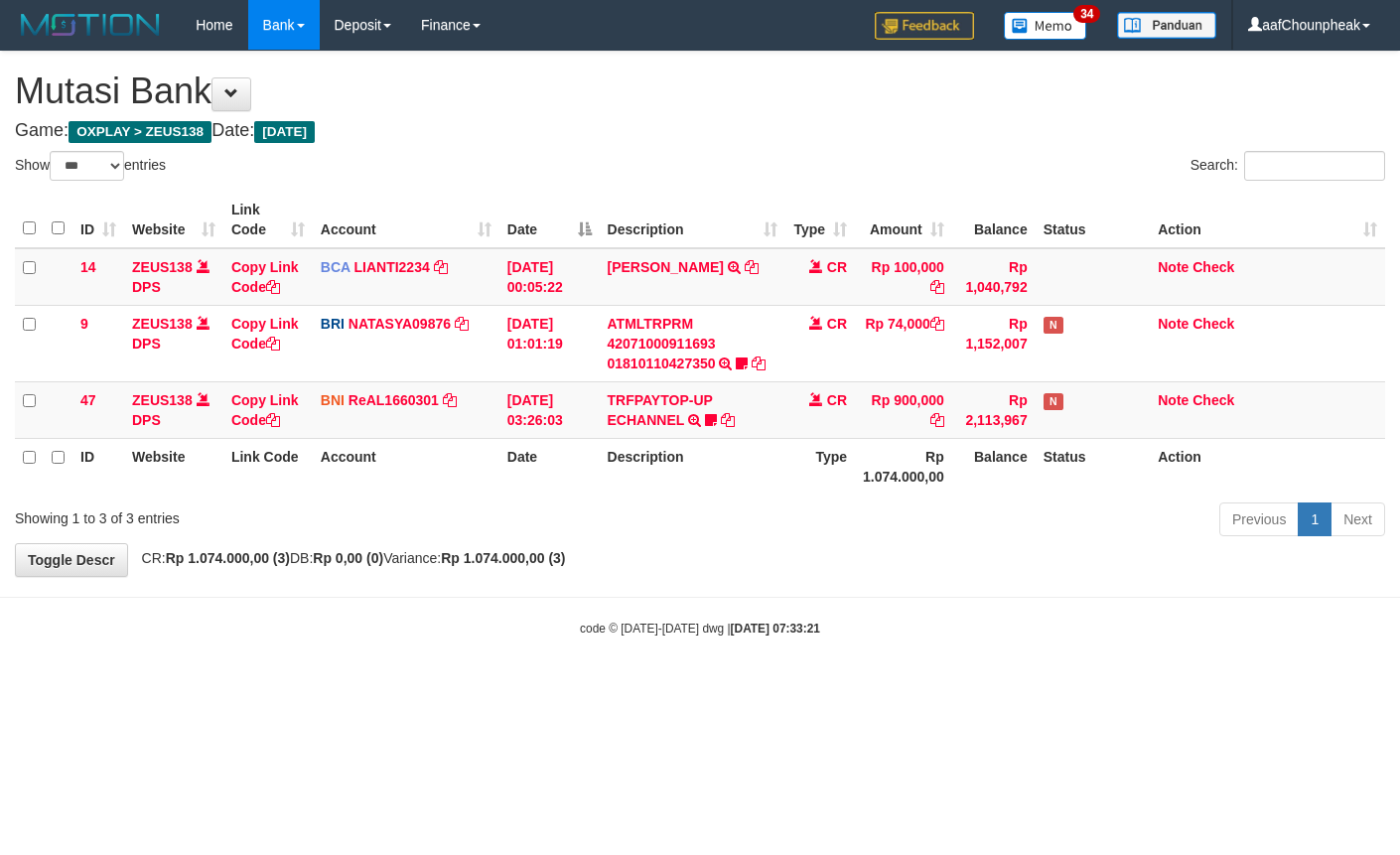 select on "***" 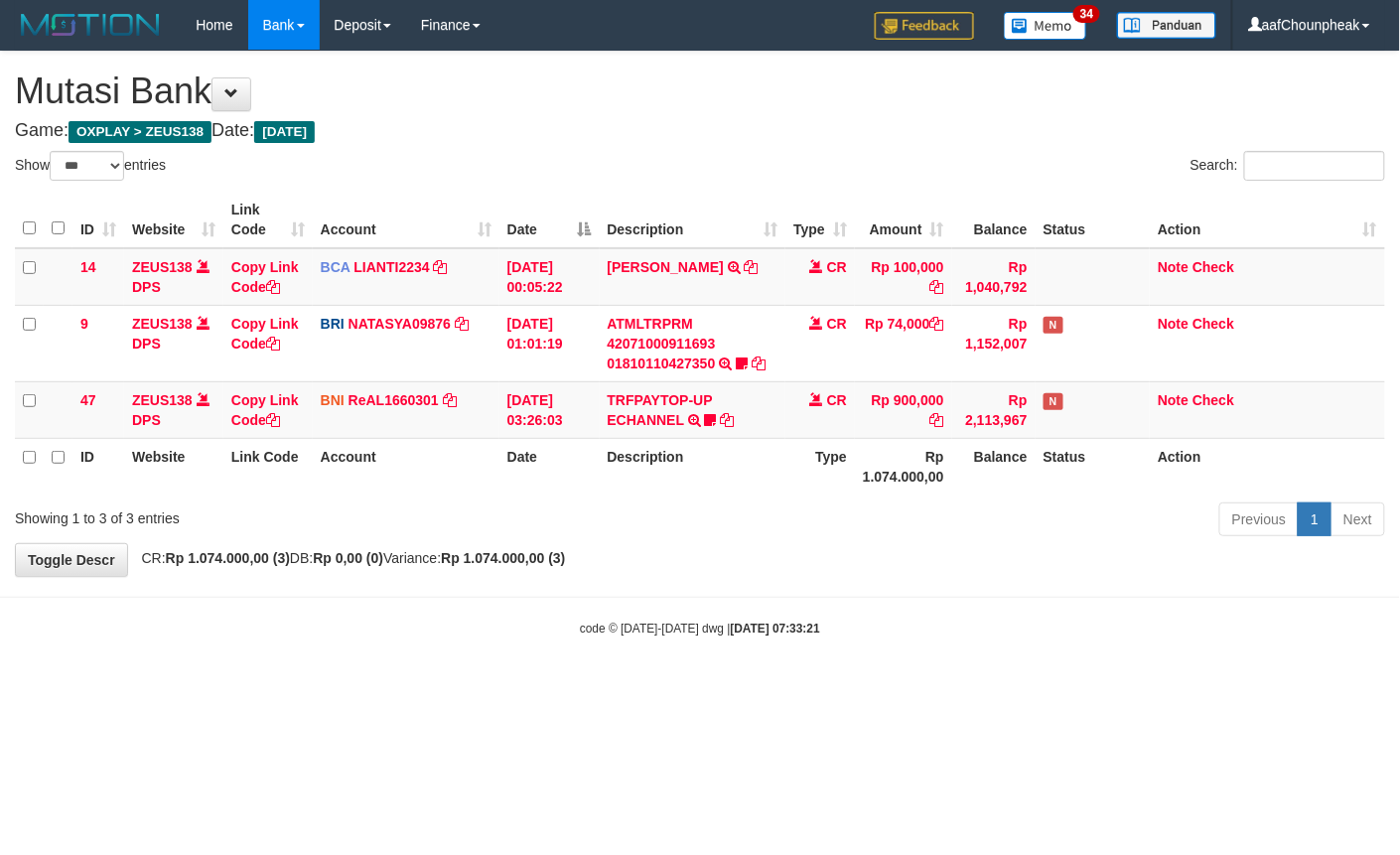 drag, startPoint x: 1070, startPoint y: 692, endPoint x: 1056, endPoint y: 725, distance: 35.846897 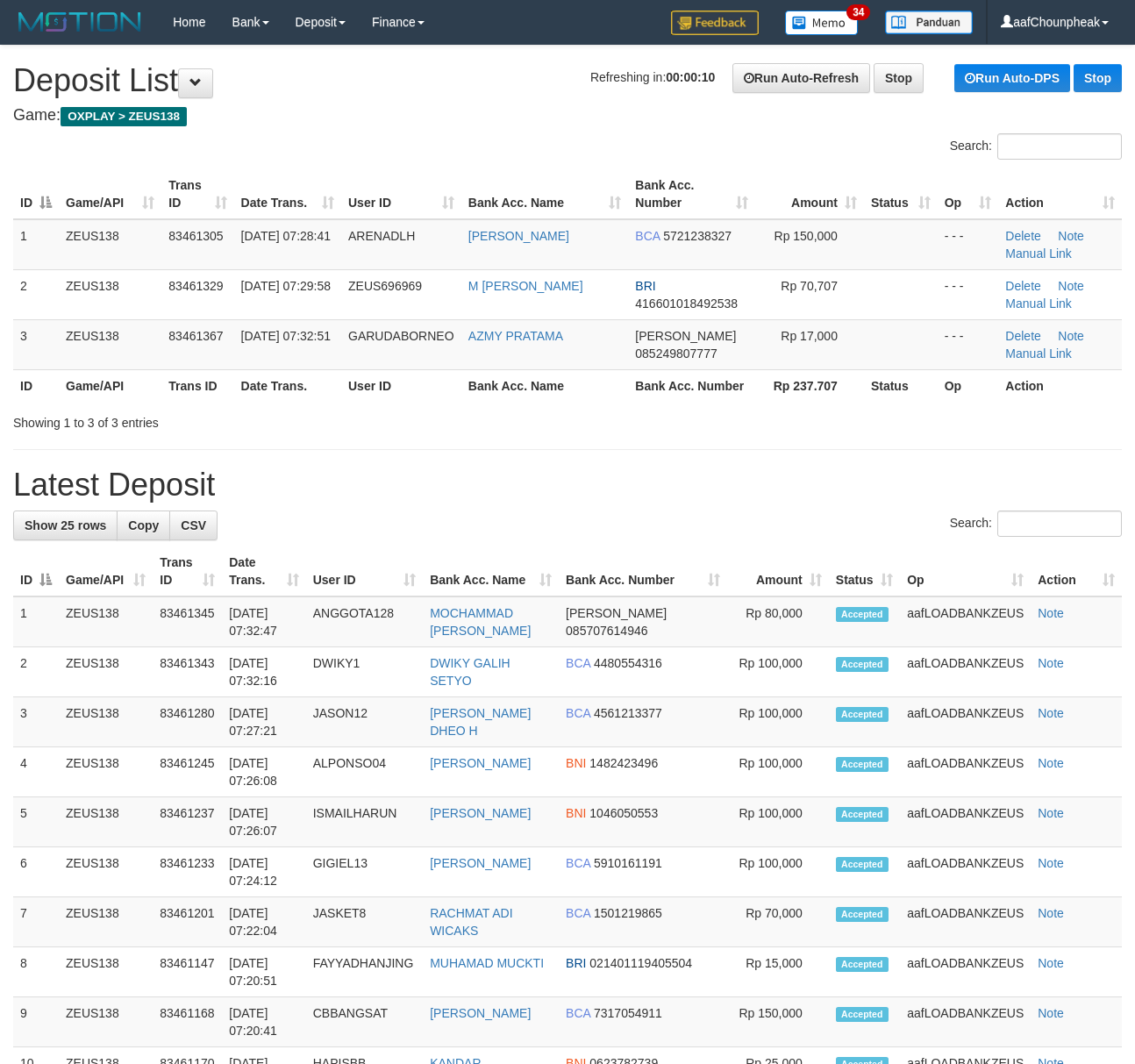 scroll, scrollTop: 0, scrollLeft: 0, axis: both 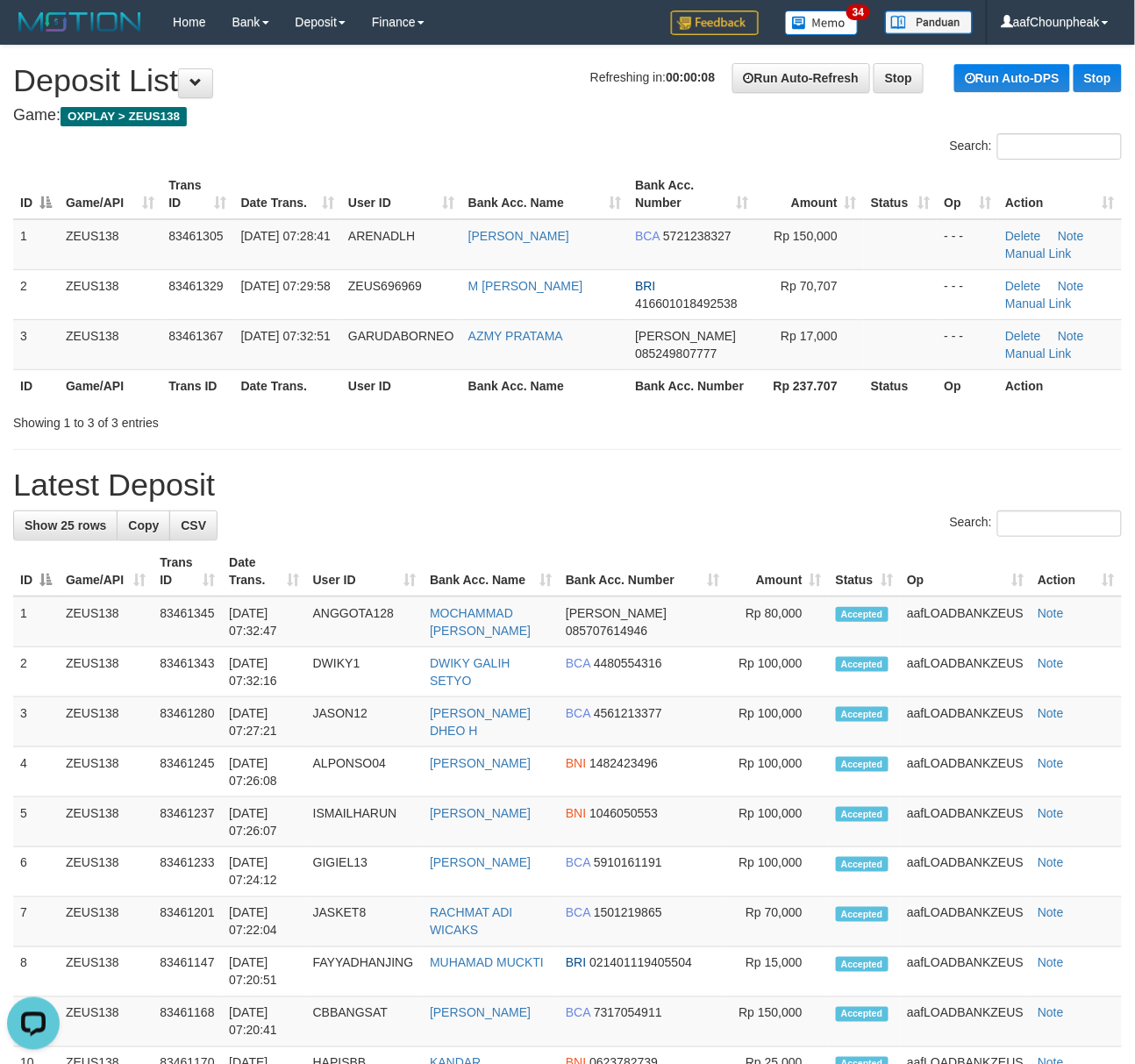 drag, startPoint x: 366, startPoint y: 106, endPoint x: 374, endPoint y: 100, distance: 10 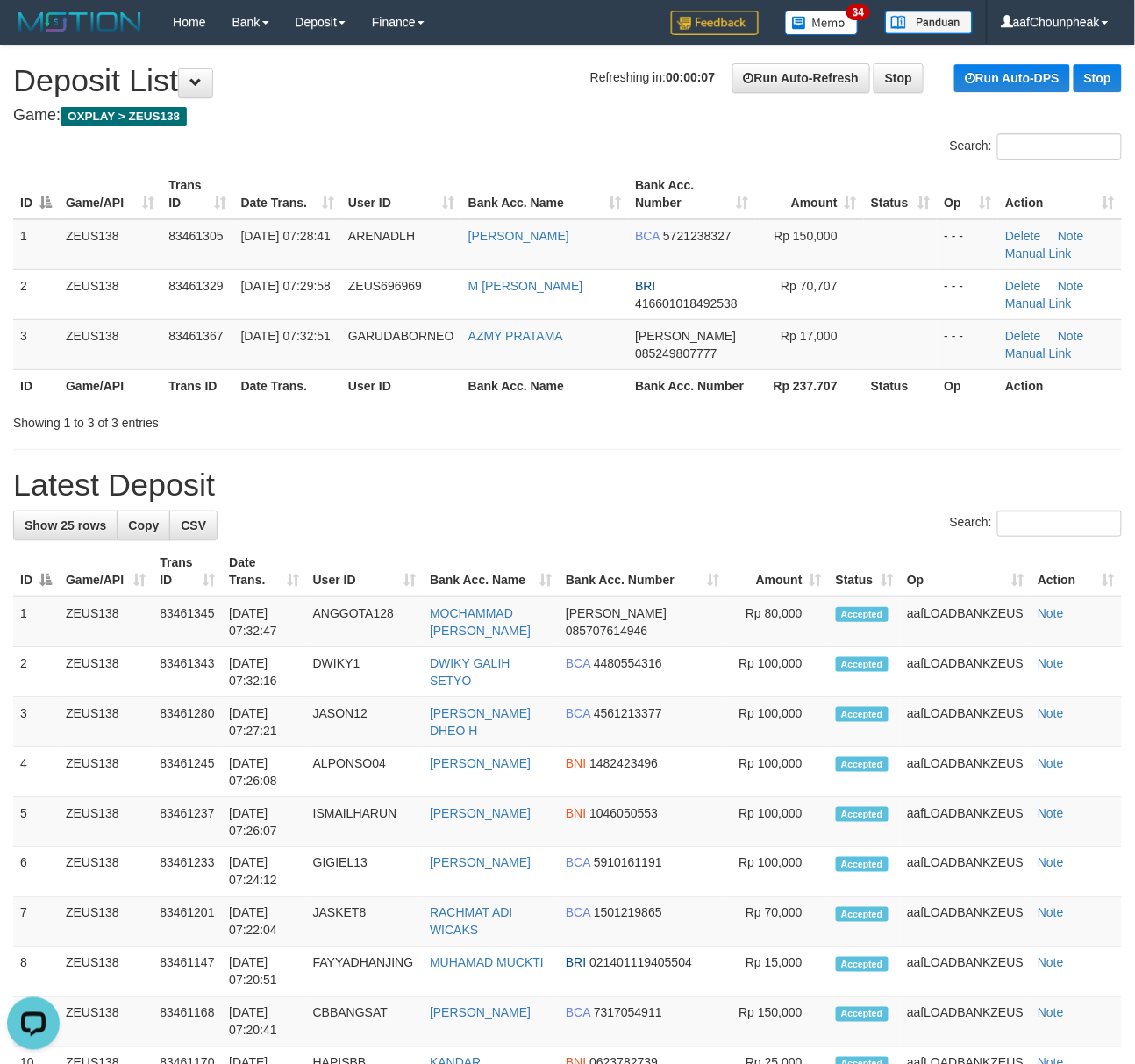 drag, startPoint x: 374, startPoint y: 100, endPoint x: 5, endPoint y: 154, distance: 372.9303 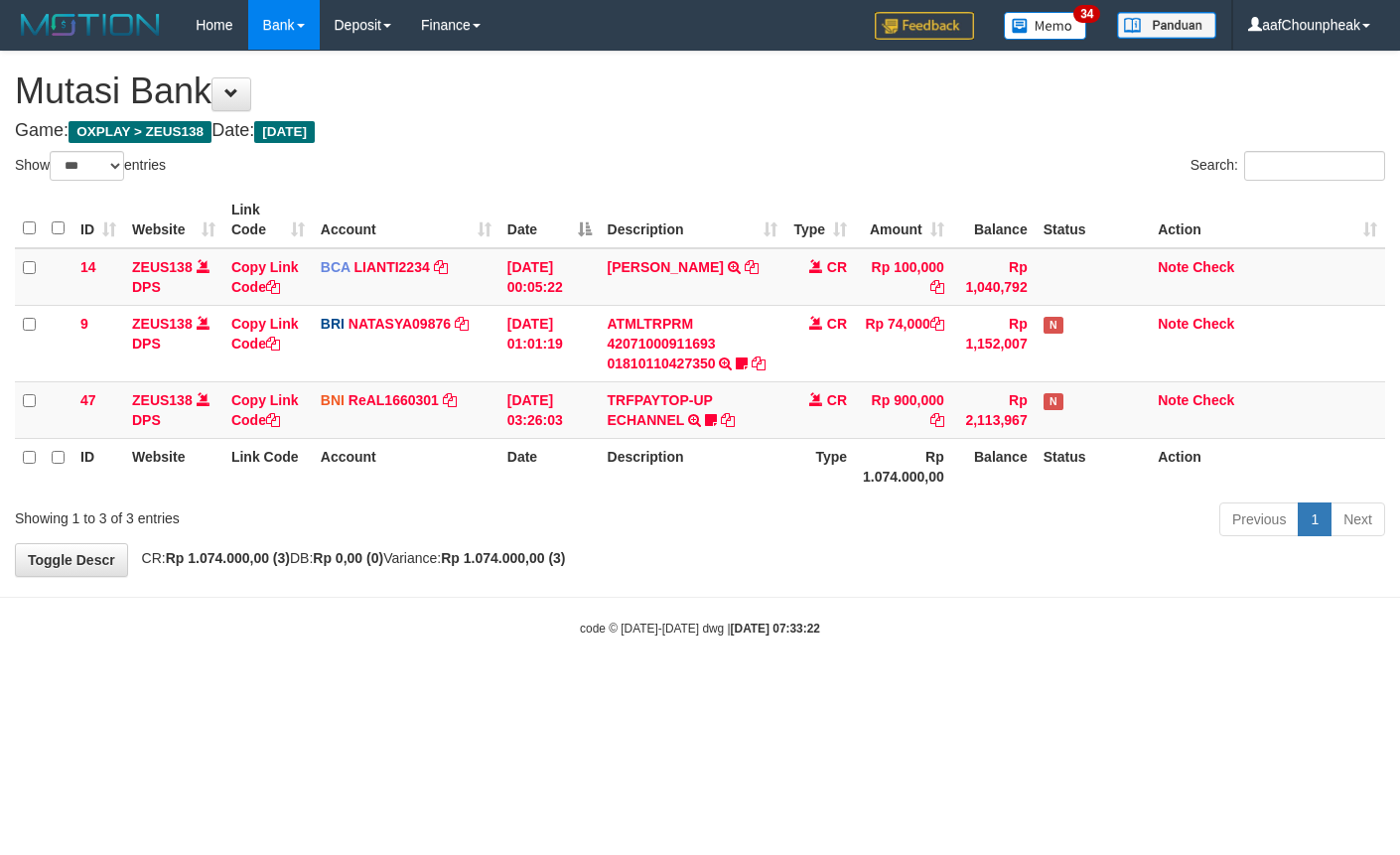 select on "***" 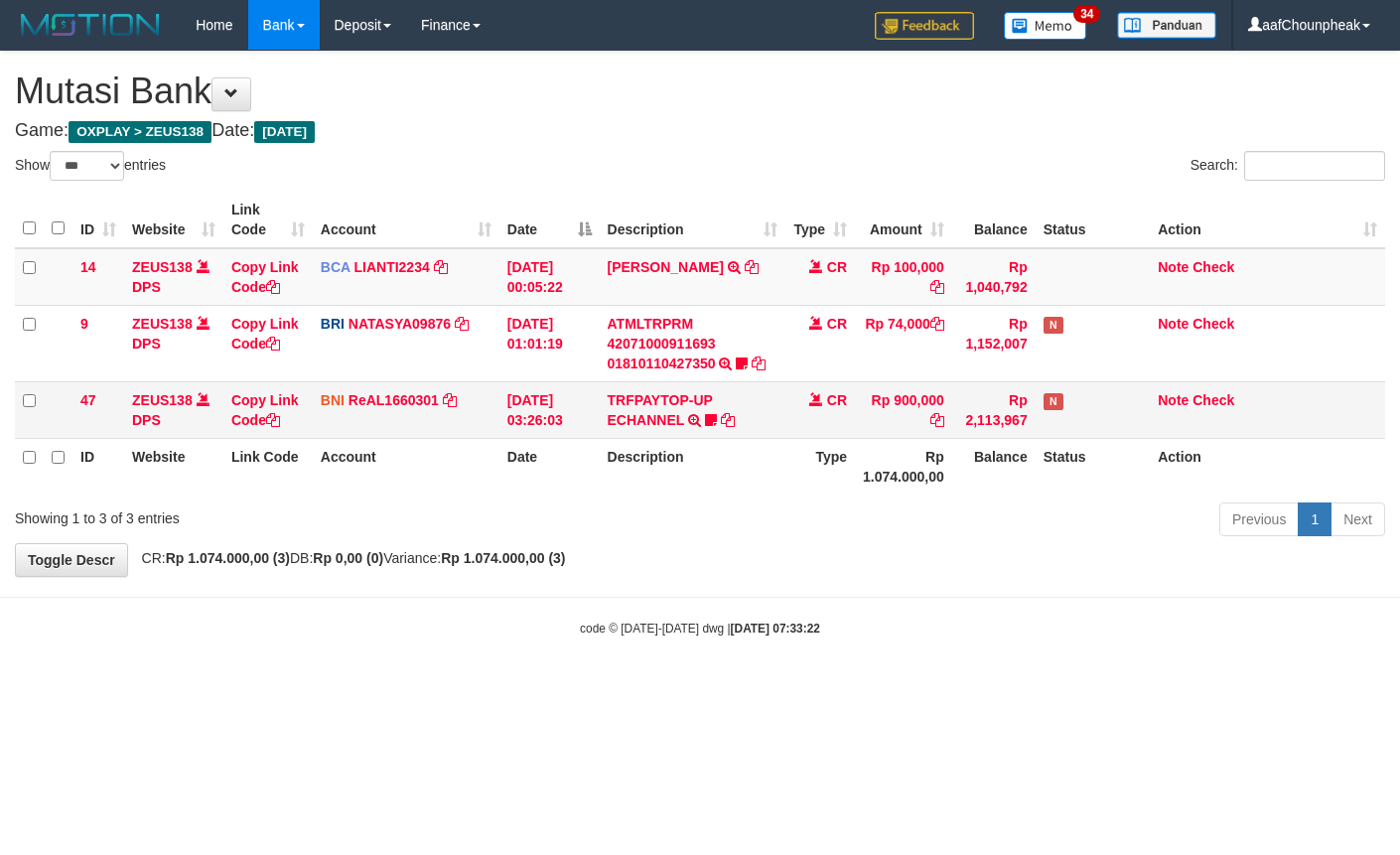 scroll, scrollTop: 0, scrollLeft: 0, axis: both 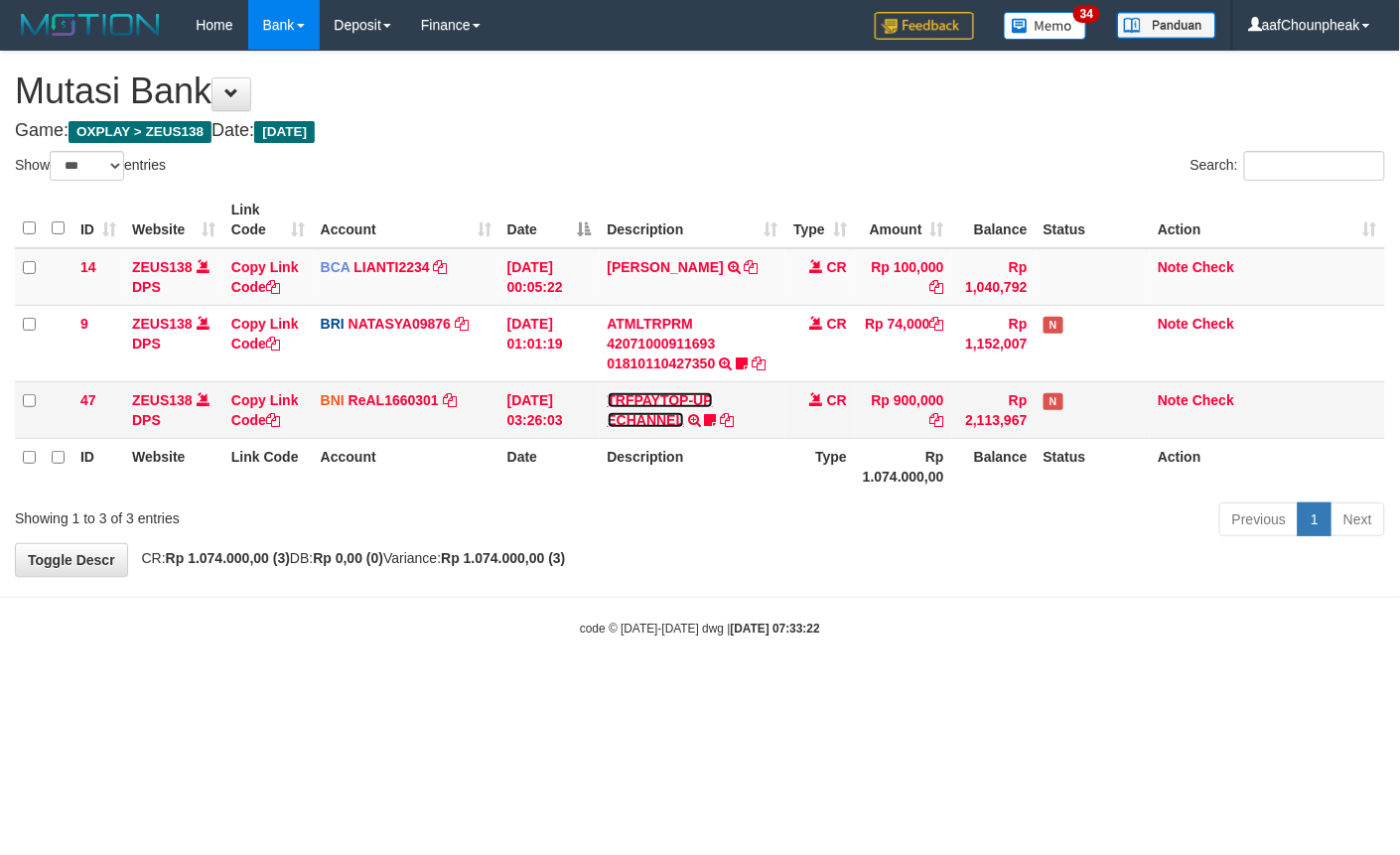 click on "TRFPAYTOP-UP ECHANNEL" at bounding box center (660, 410) 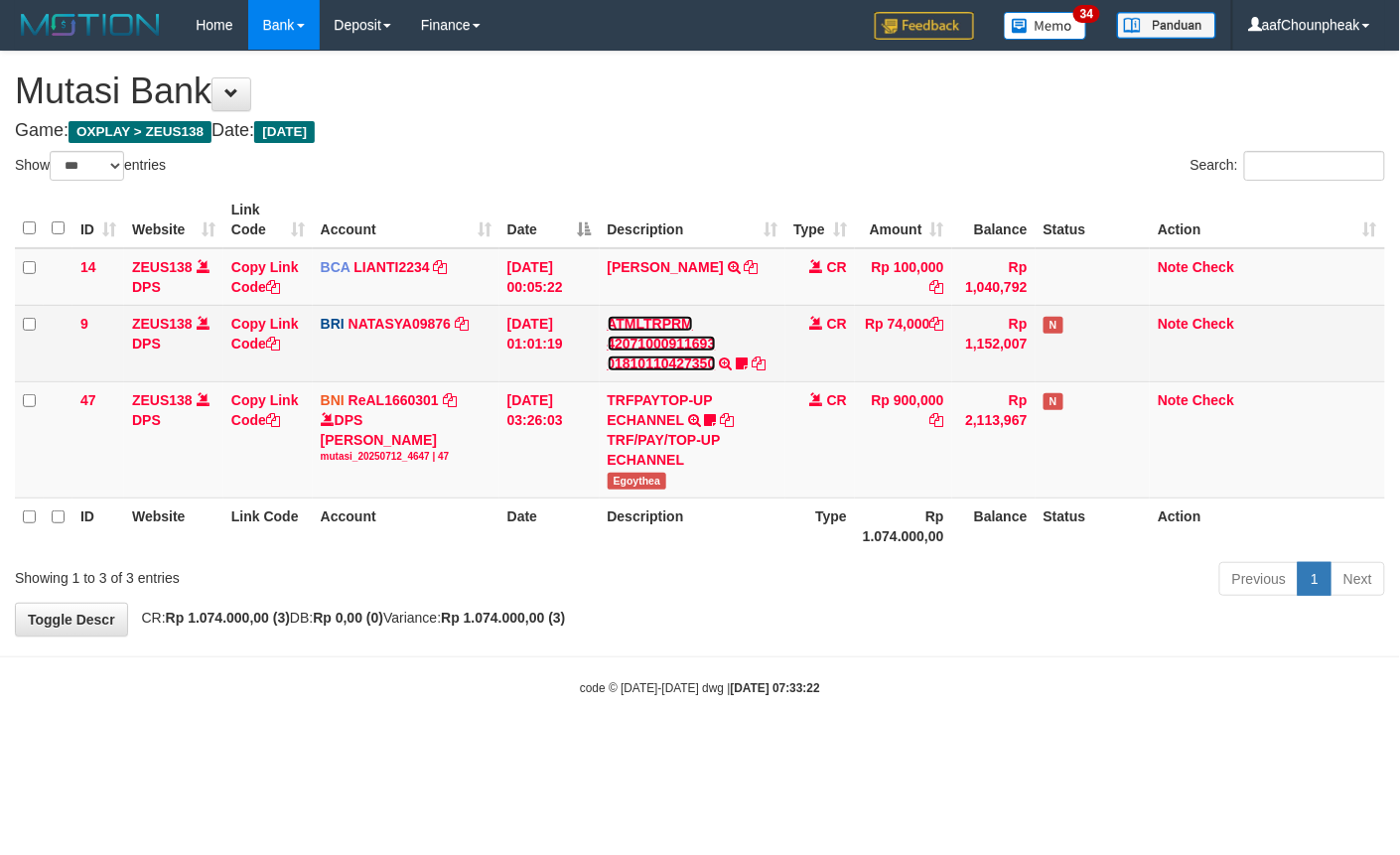 click on "ATMLTRPRM 42071000911693 01810110427350" at bounding box center (661, 344) 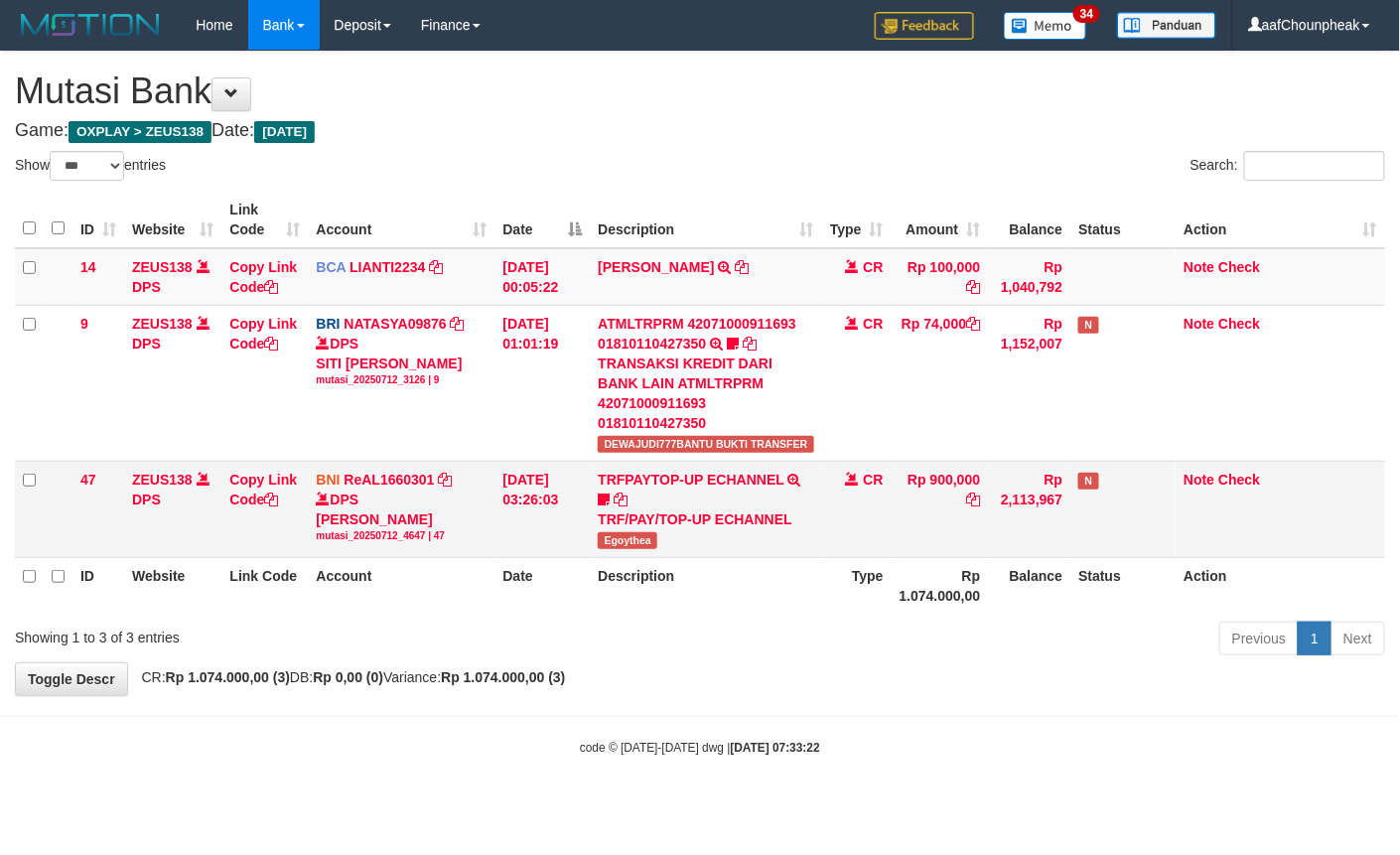 click on "Egoythea" at bounding box center [628, 540] 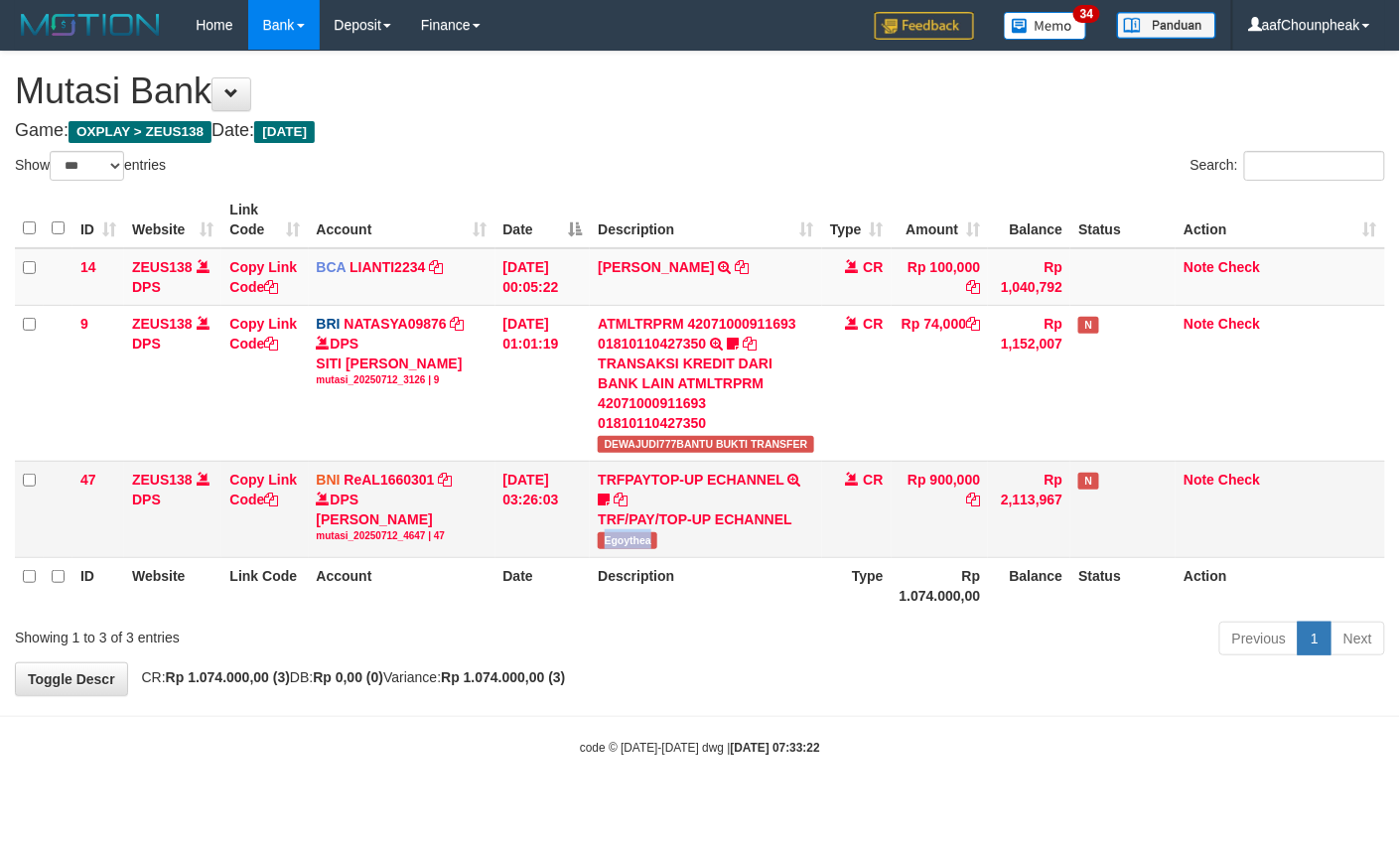 click on "Egoythea" at bounding box center [628, 540] 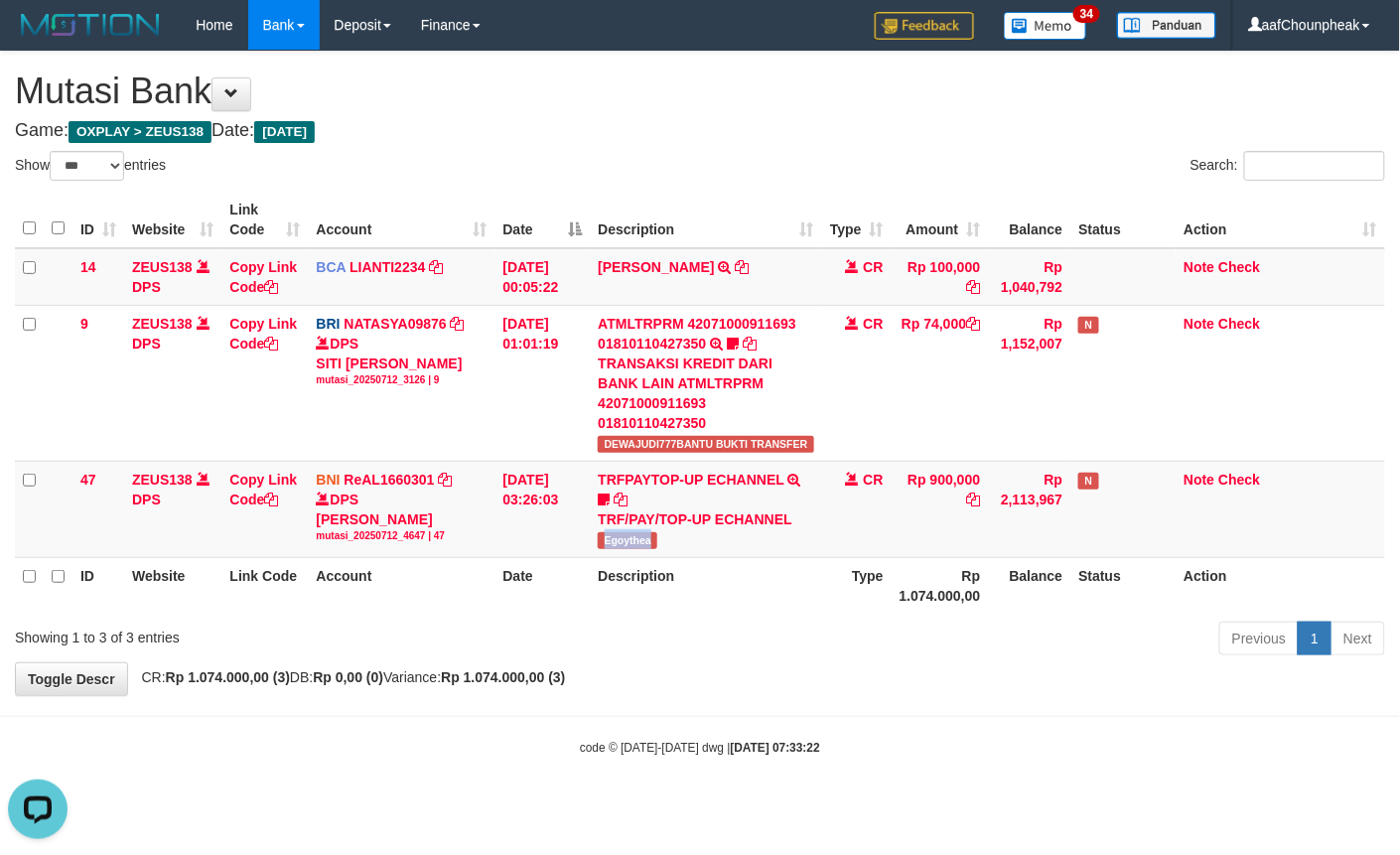 scroll, scrollTop: 0, scrollLeft: 0, axis: both 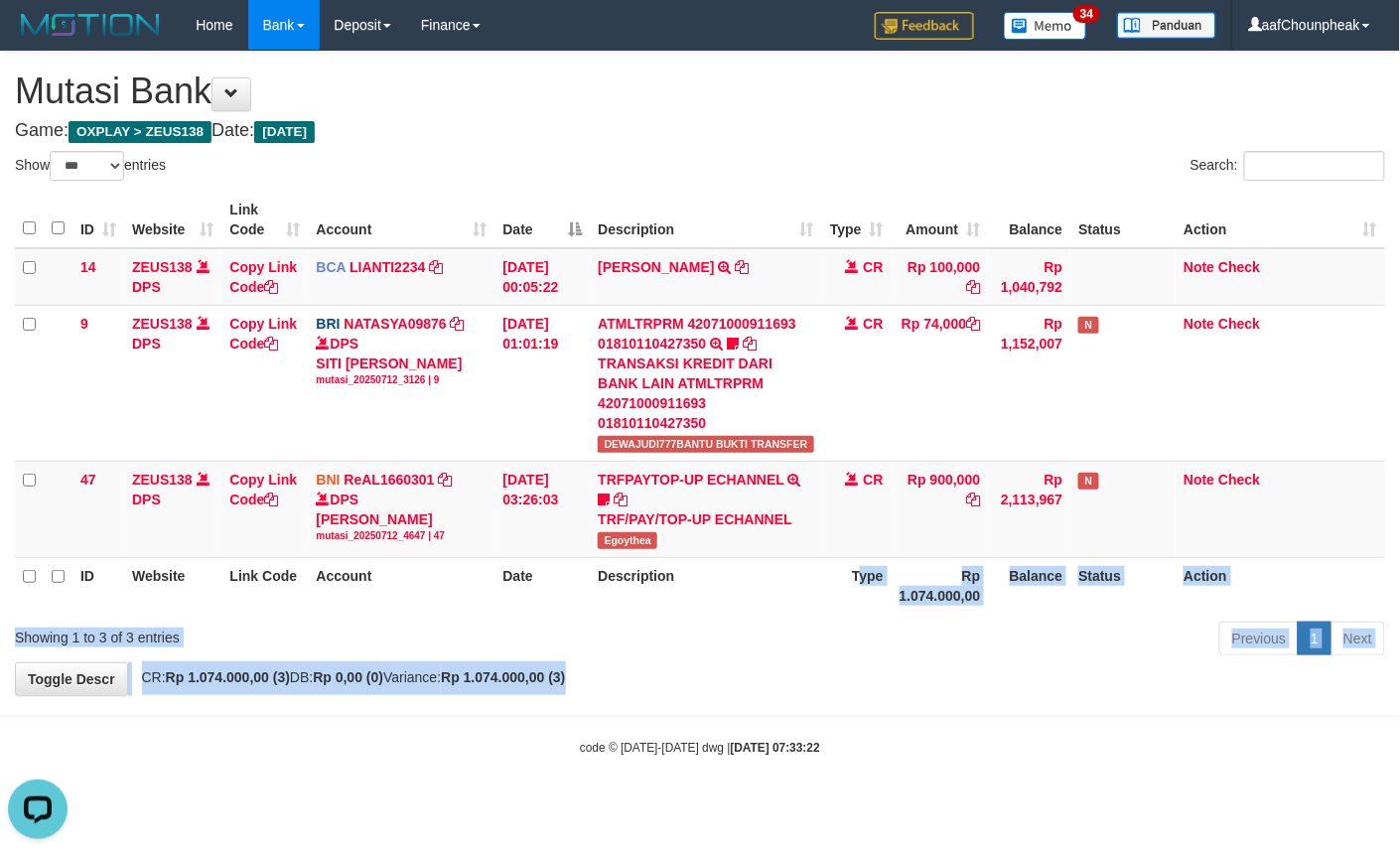drag, startPoint x: 816, startPoint y: 620, endPoint x: 803, endPoint y: 681, distance: 62.369865 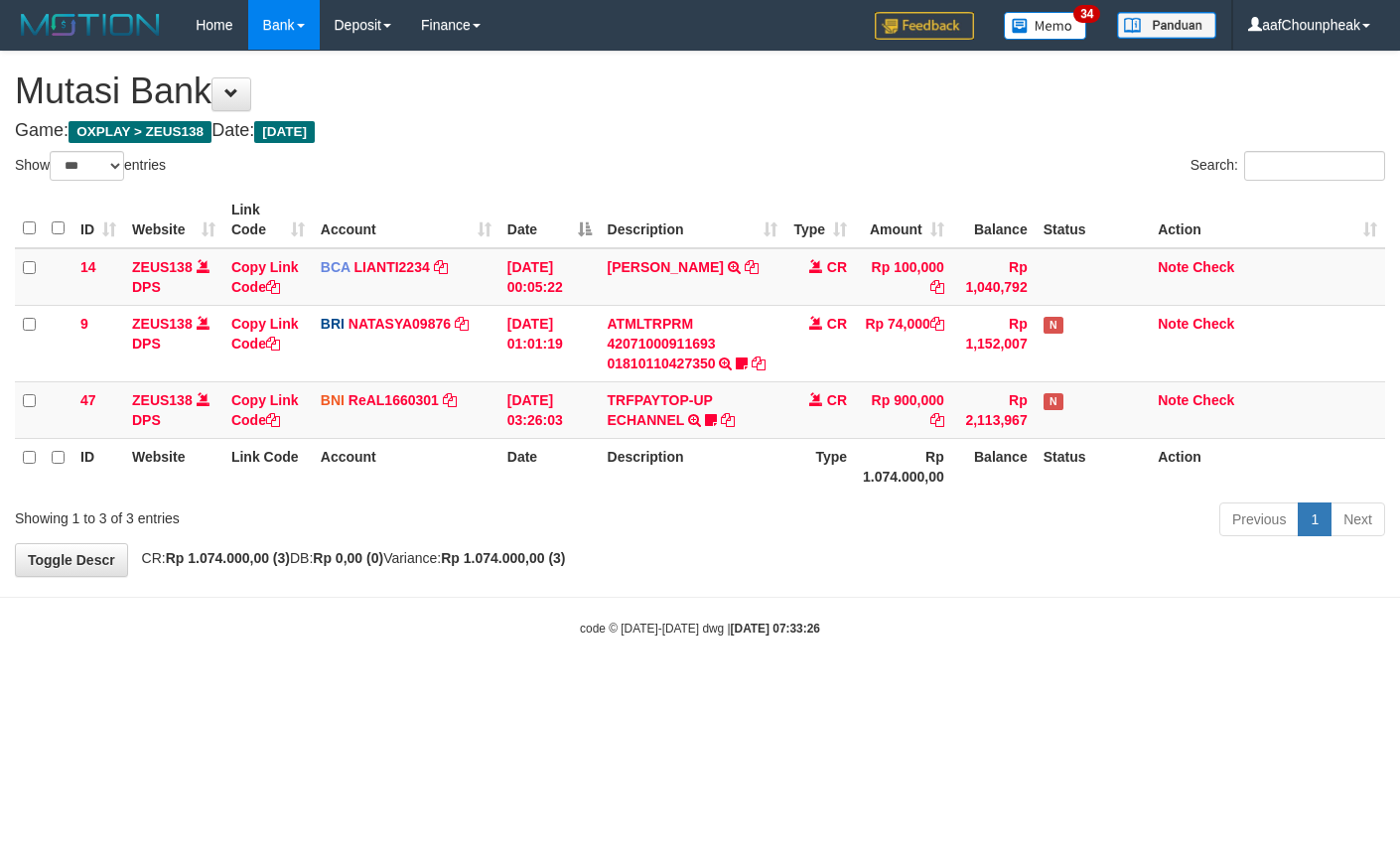 select on "***" 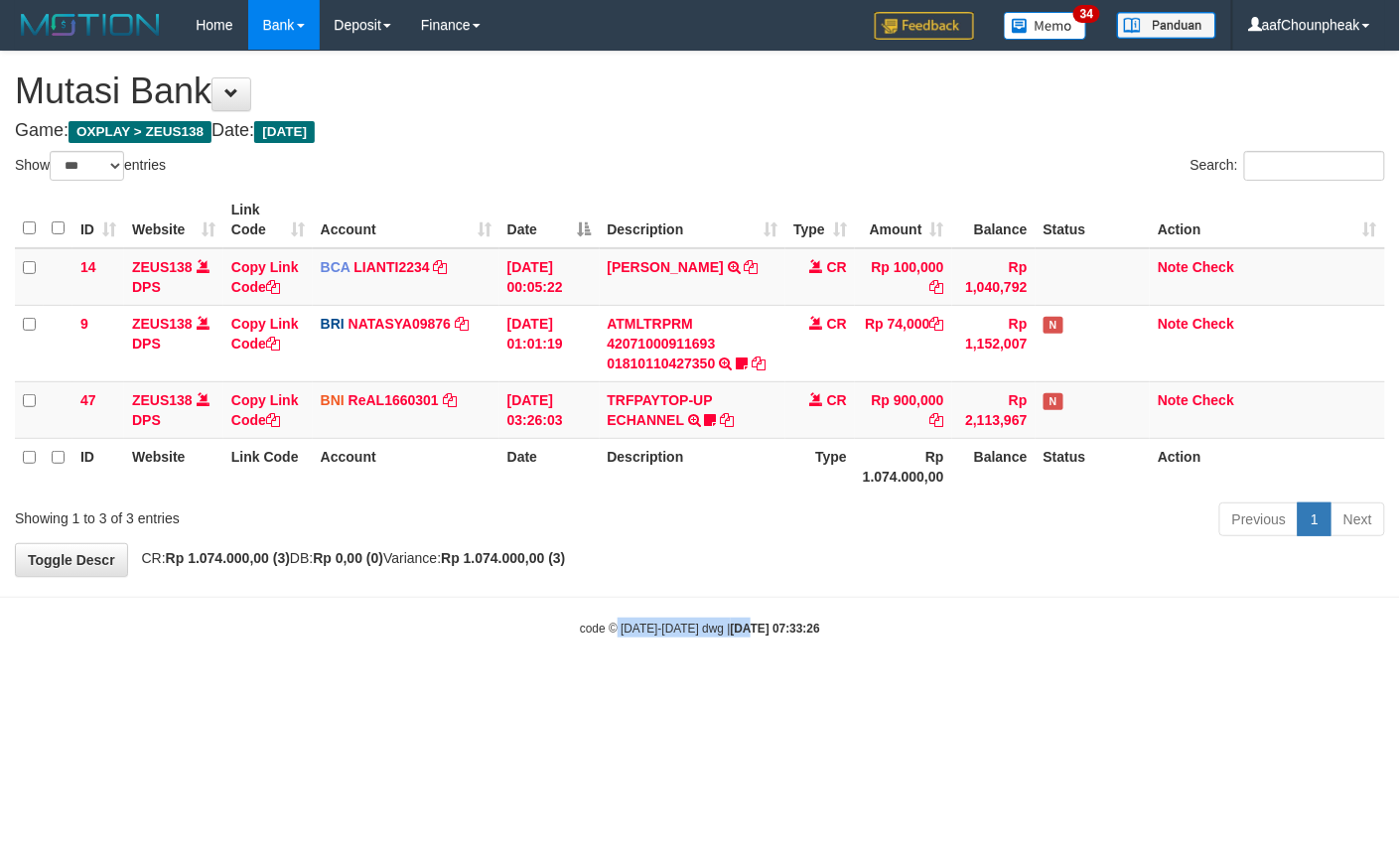 drag, startPoint x: 620, startPoint y: 693, endPoint x: 614, endPoint y: 704, distance: 12.529964 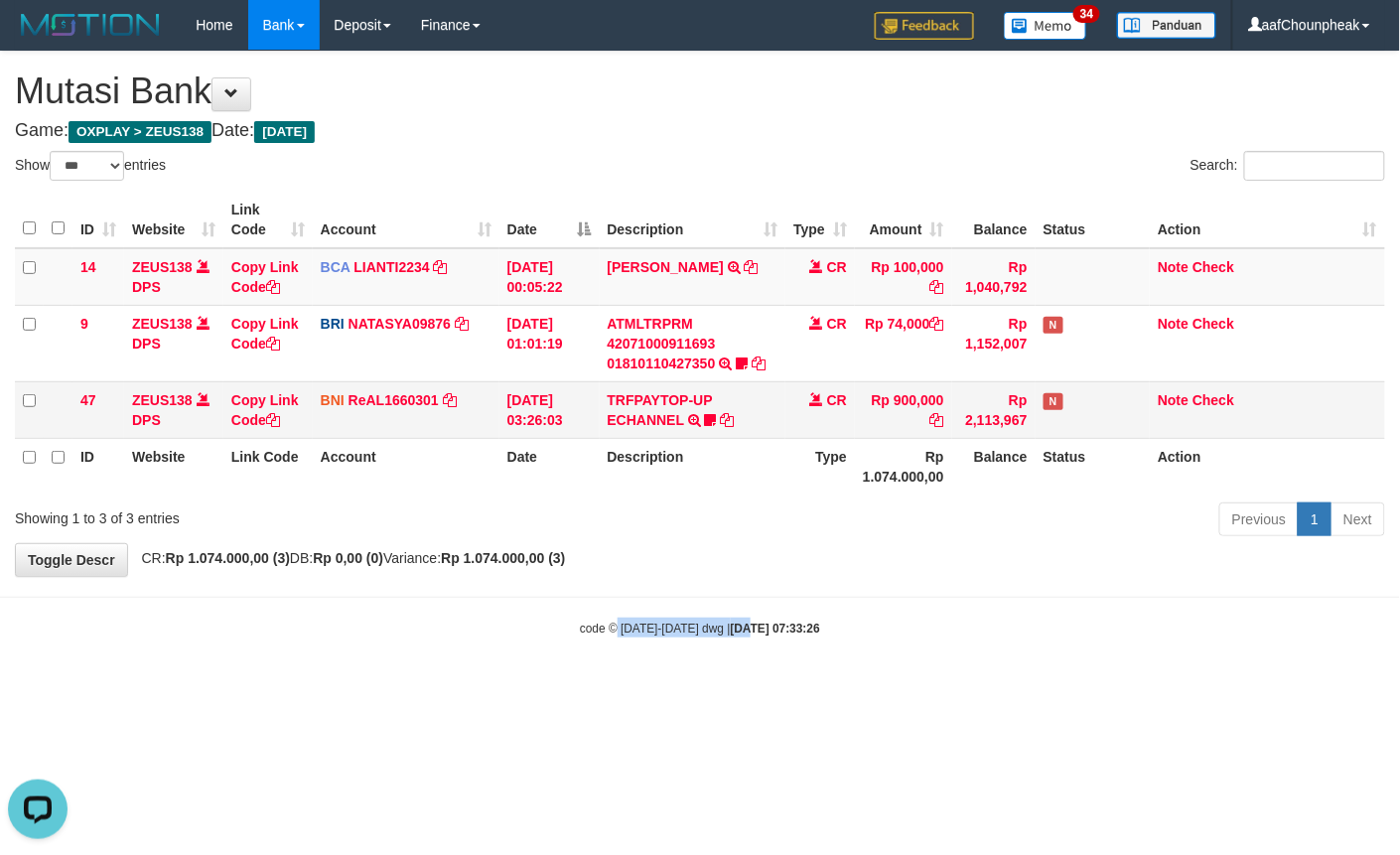 scroll, scrollTop: 0, scrollLeft: 0, axis: both 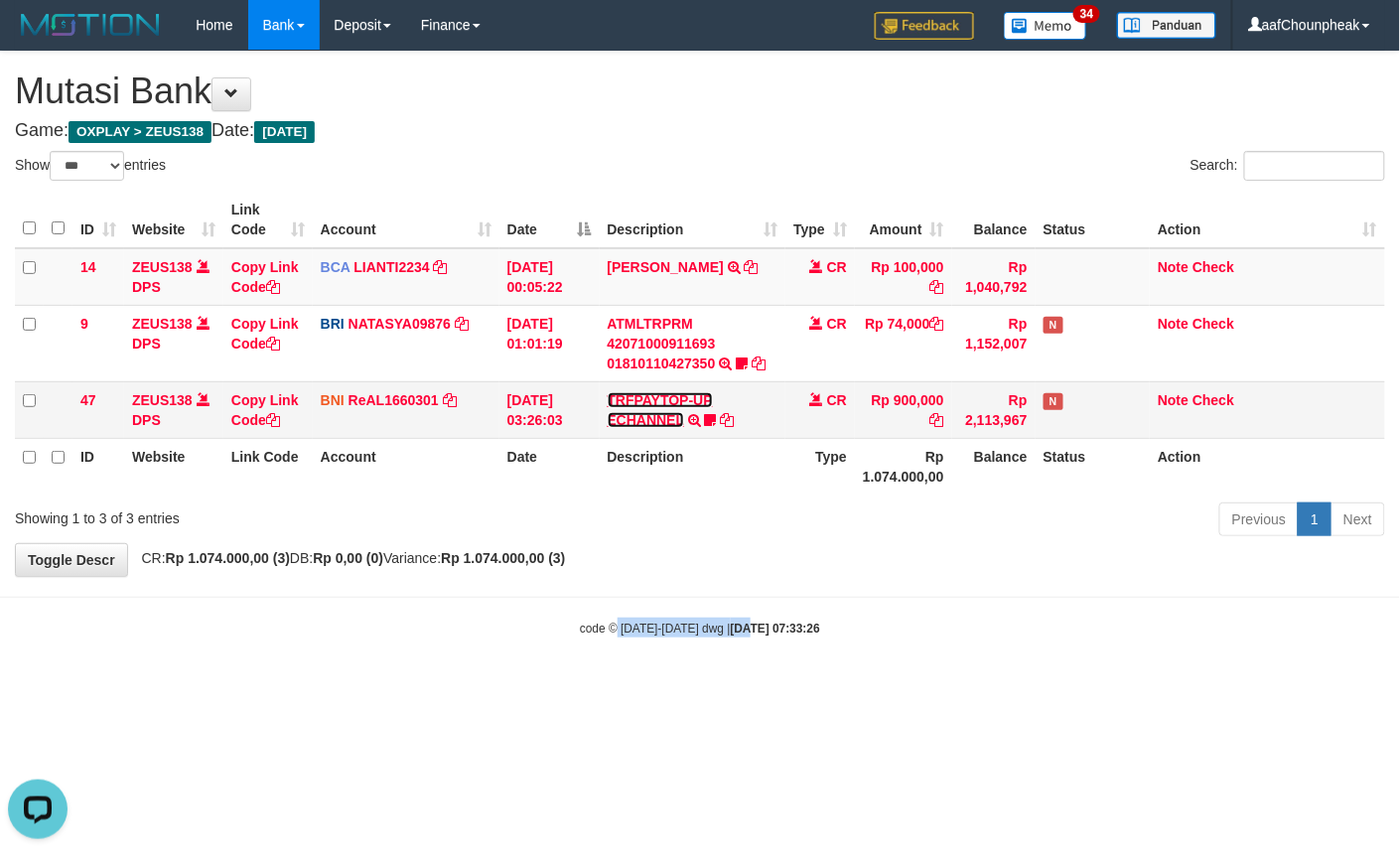 click on "TRFPAYTOP-UP ECHANNEL" at bounding box center (660, 410) 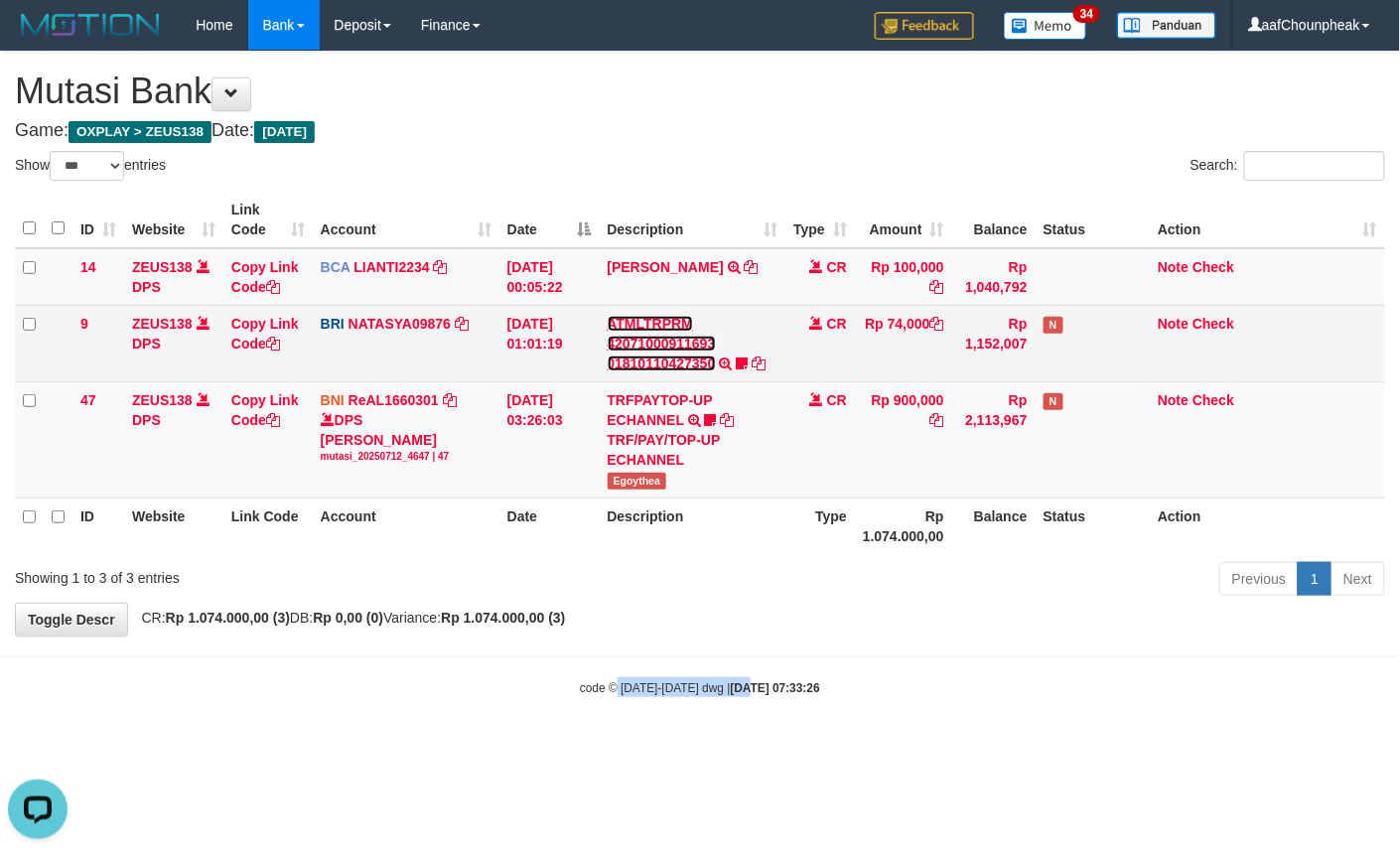 click on "ATMLTRPRM 42071000911693 01810110427350" at bounding box center [661, 344] 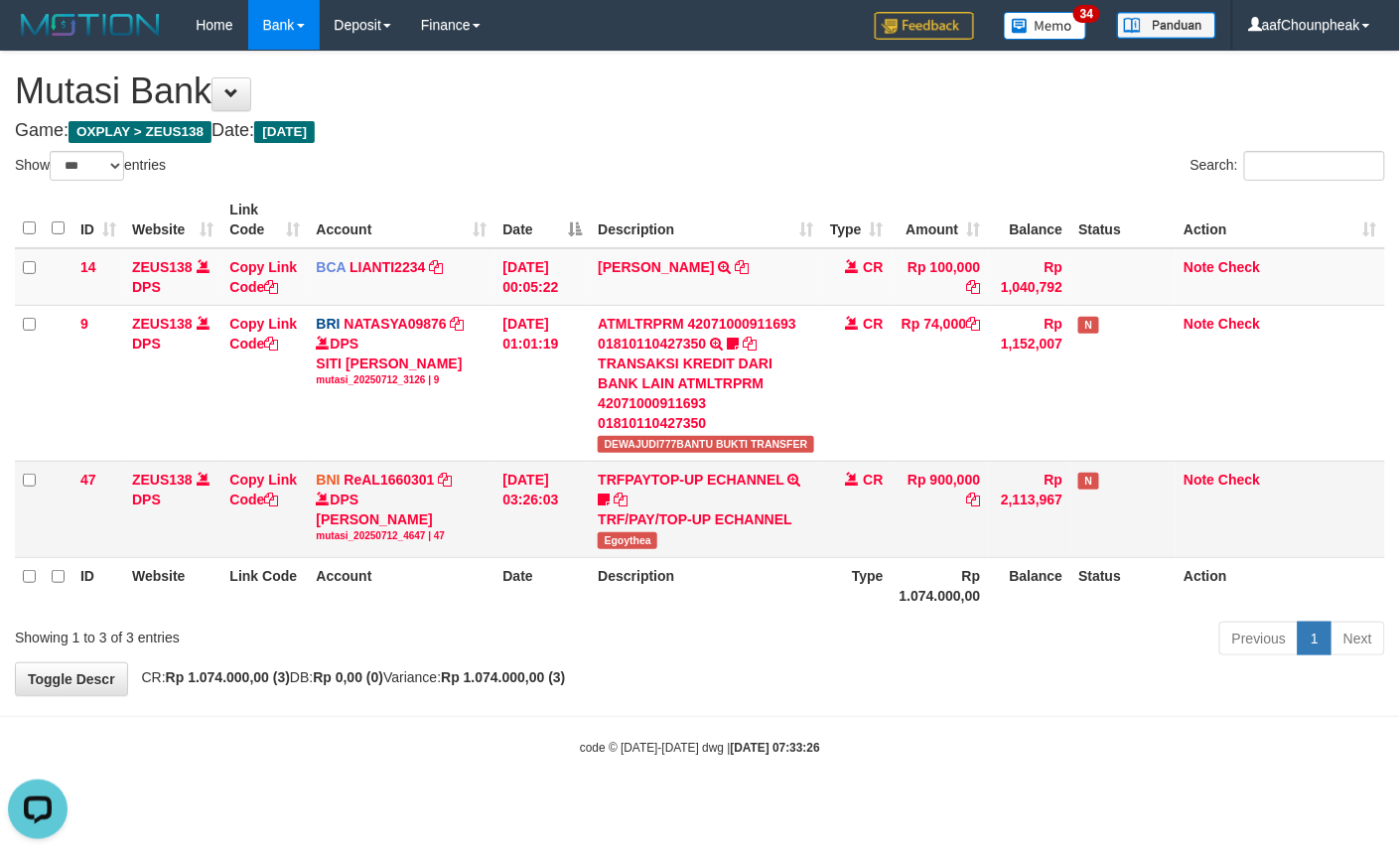 click on "Egoythea" at bounding box center (628, 540) 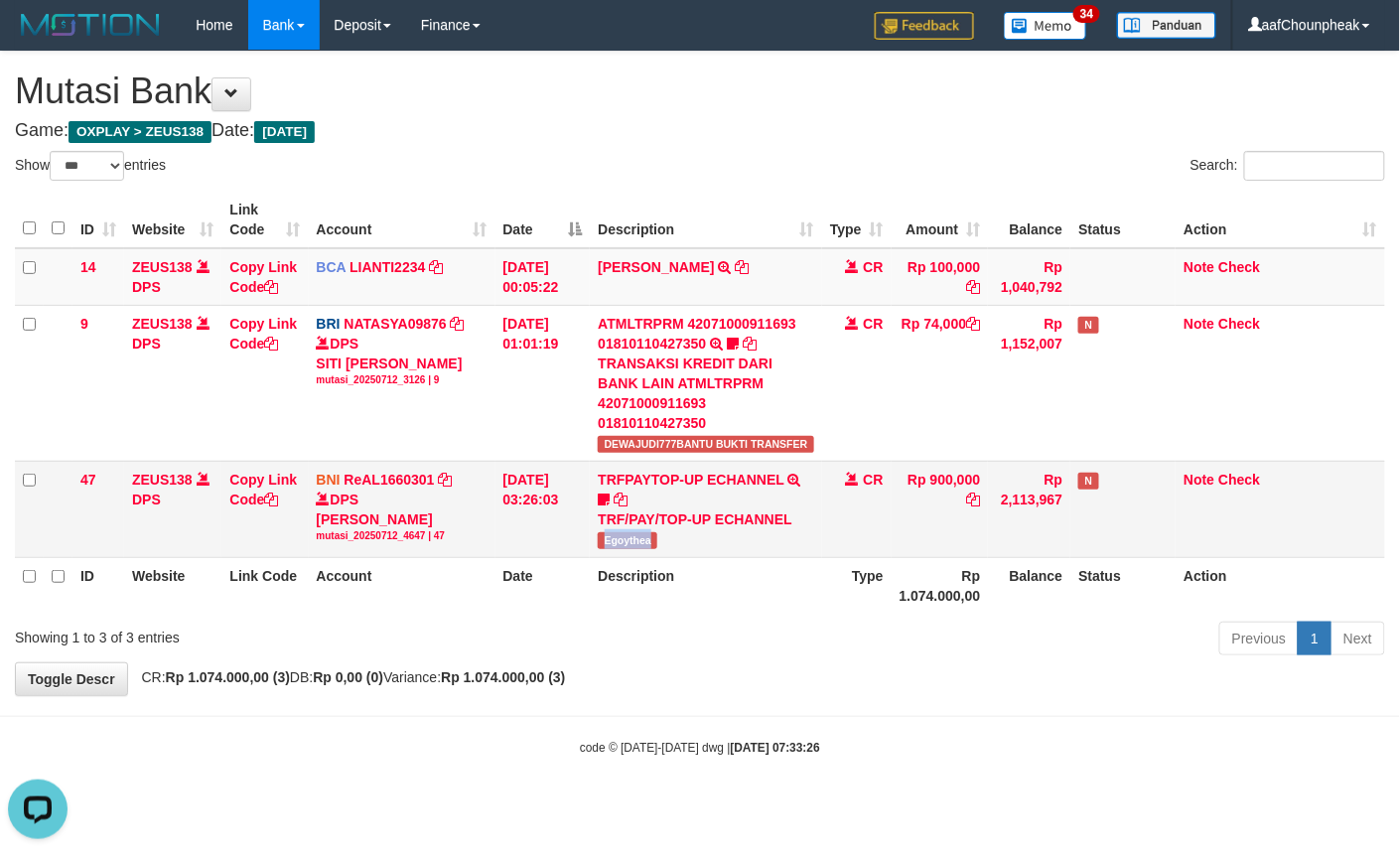 click on "Egoythea" at bounding box center (628, 540) 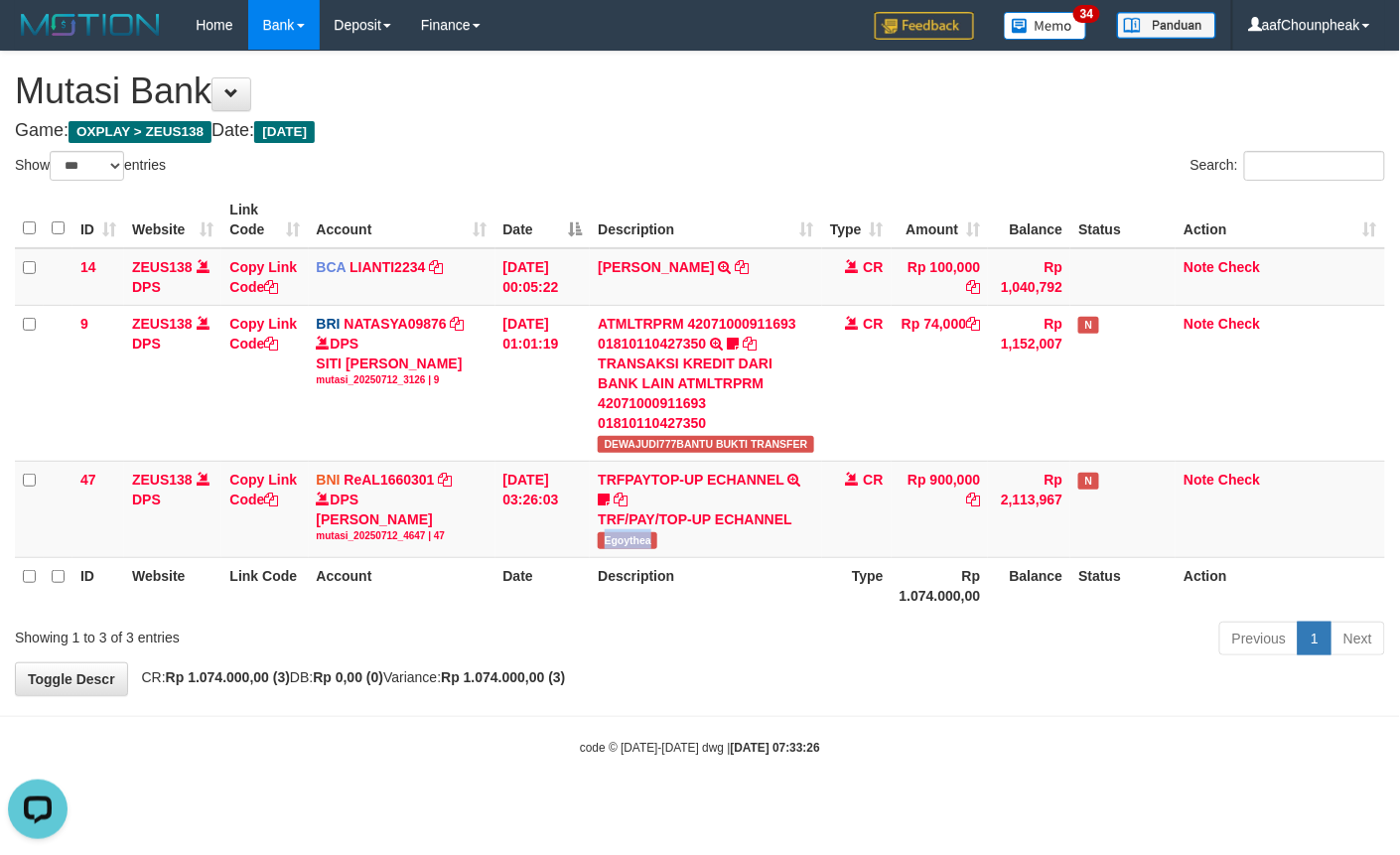 copy on "Egoythea" 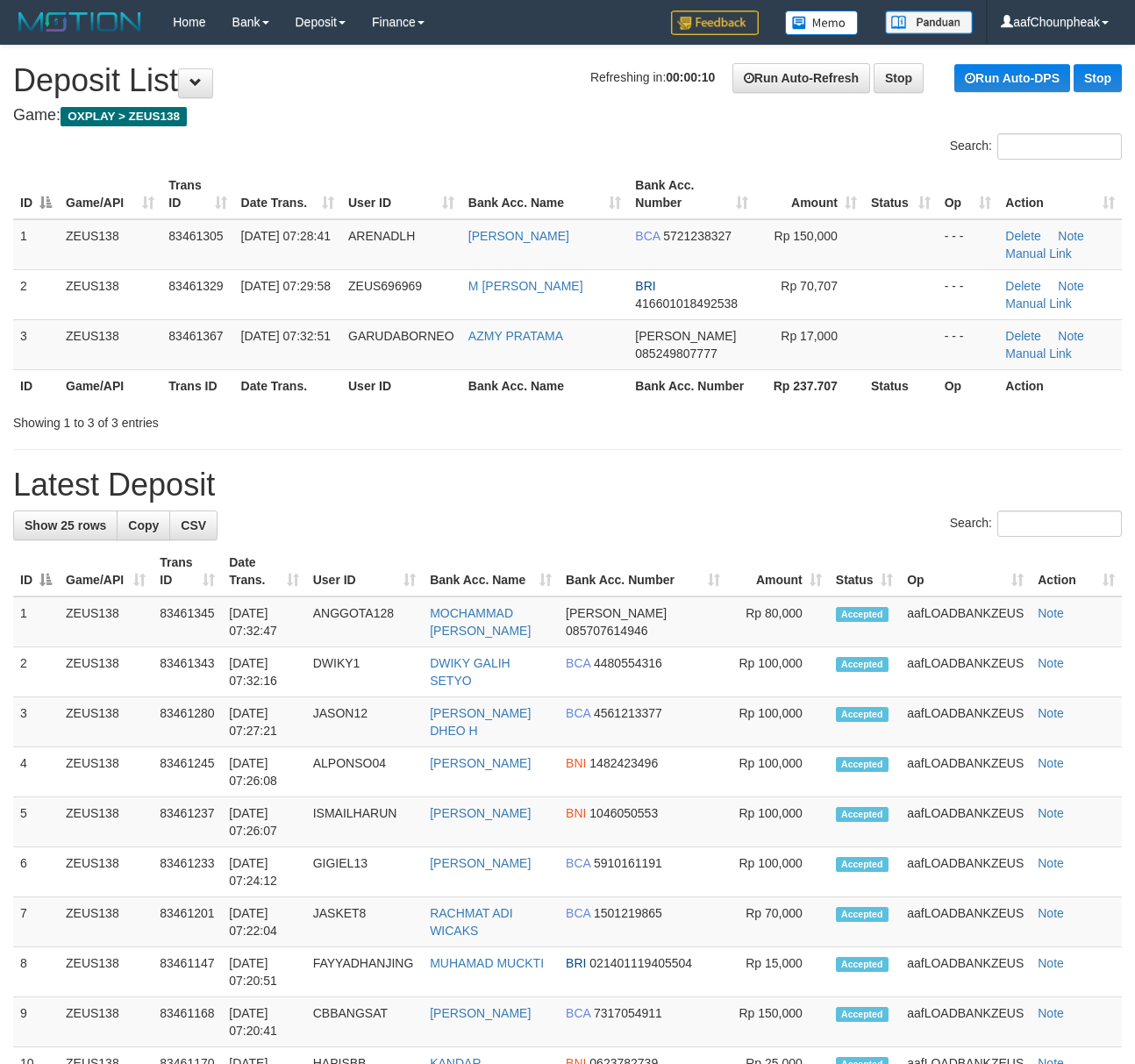 scroll, scrollTop: 0, scrollLeft: 0, axis: both 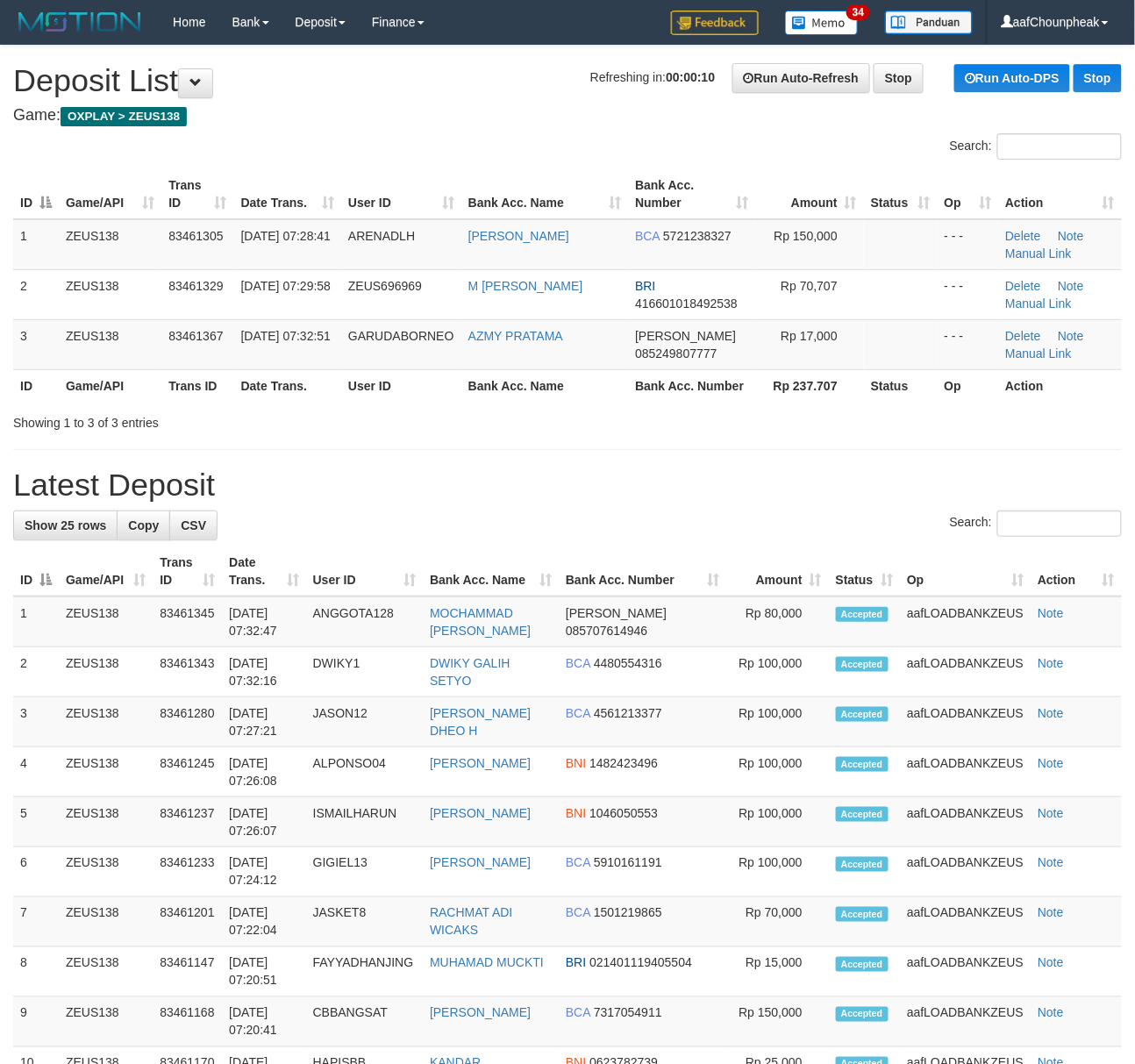 drag, startPoint x: 237, startPoint y: 135, endPoint x: 4, endPoint y: 174, distance: 236.241 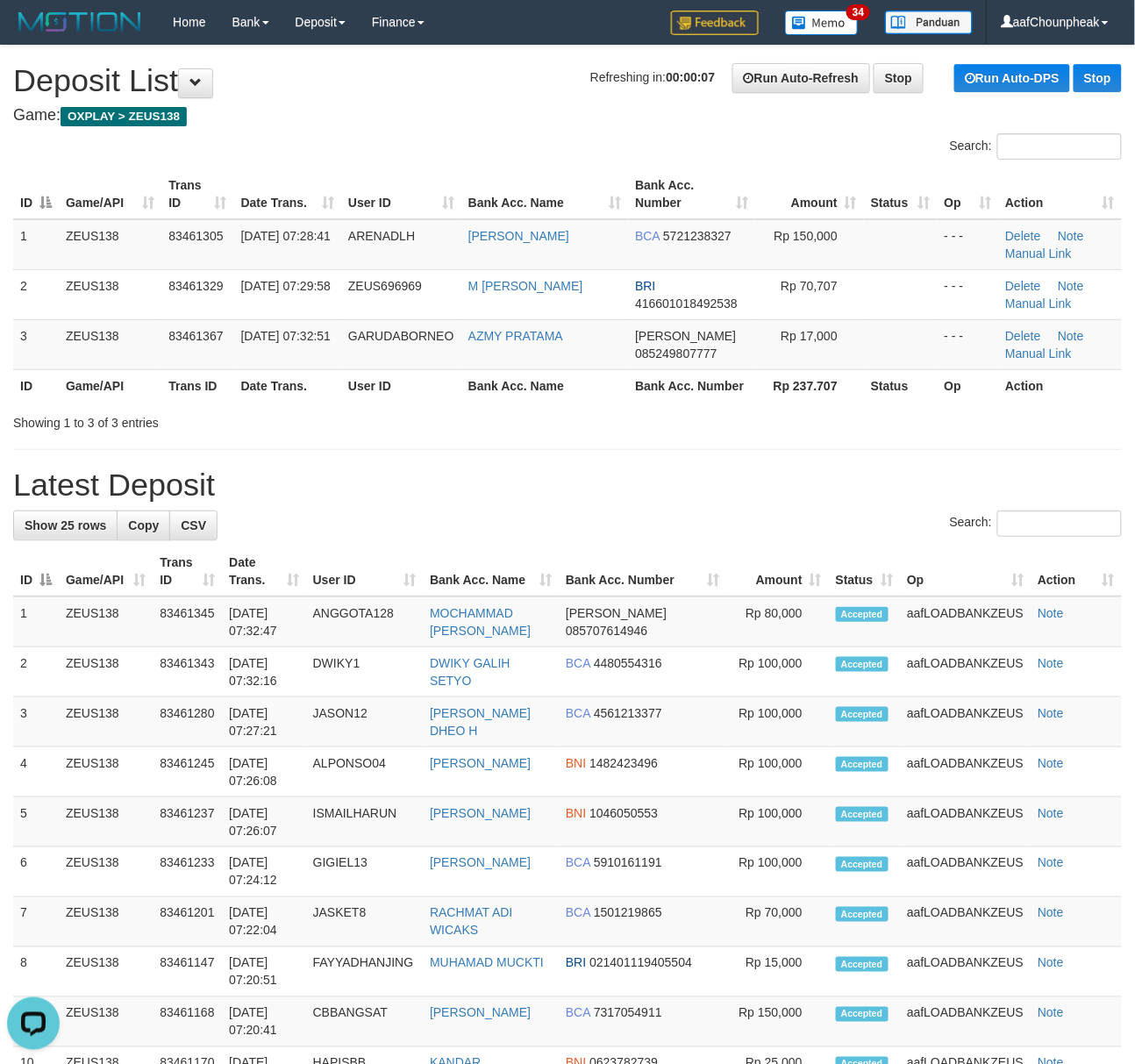 scroll, scrollTop: 0, scrollLeft: 0, axis: both 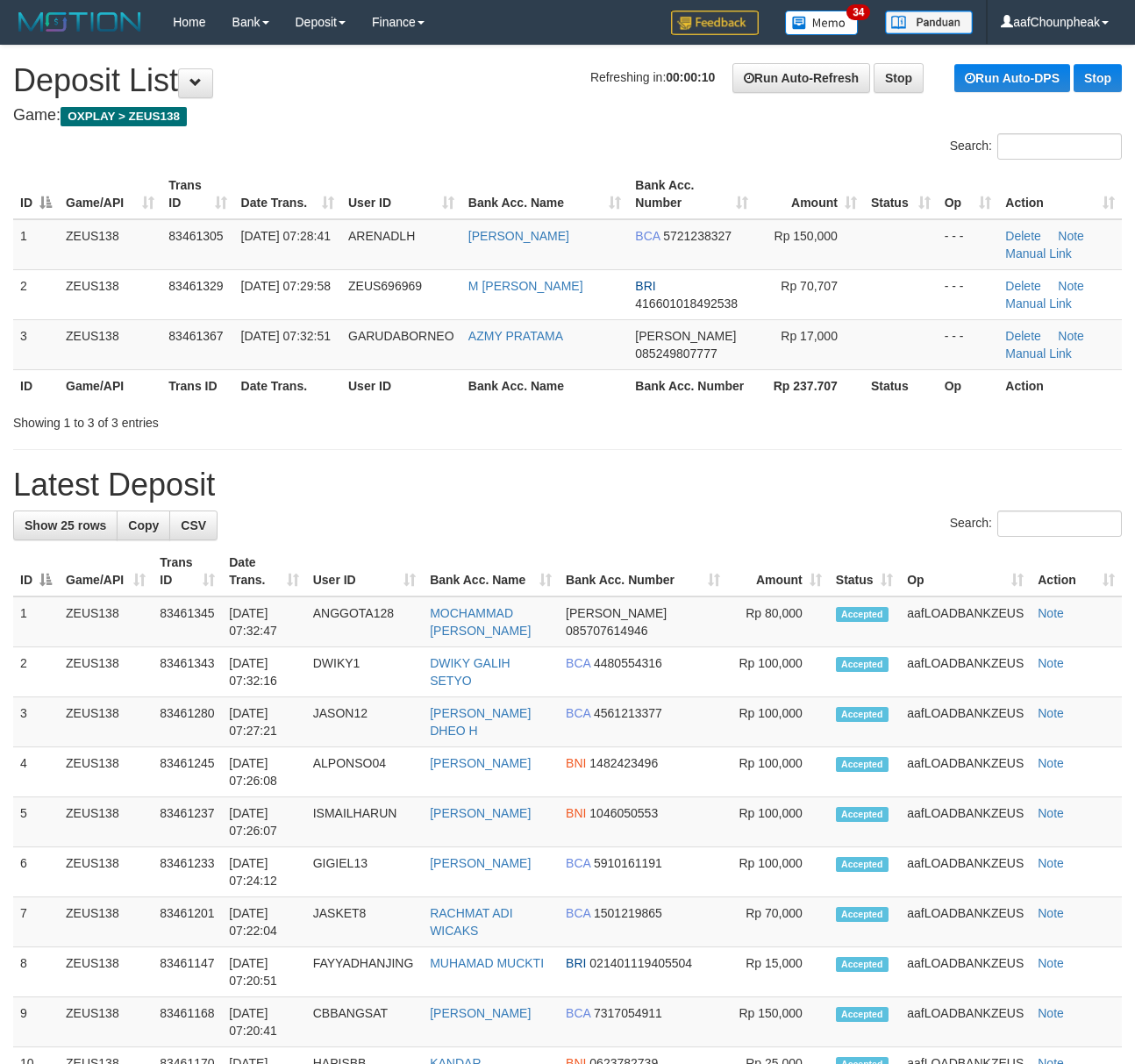 click on "Search:" at bounding box center [568, 148] 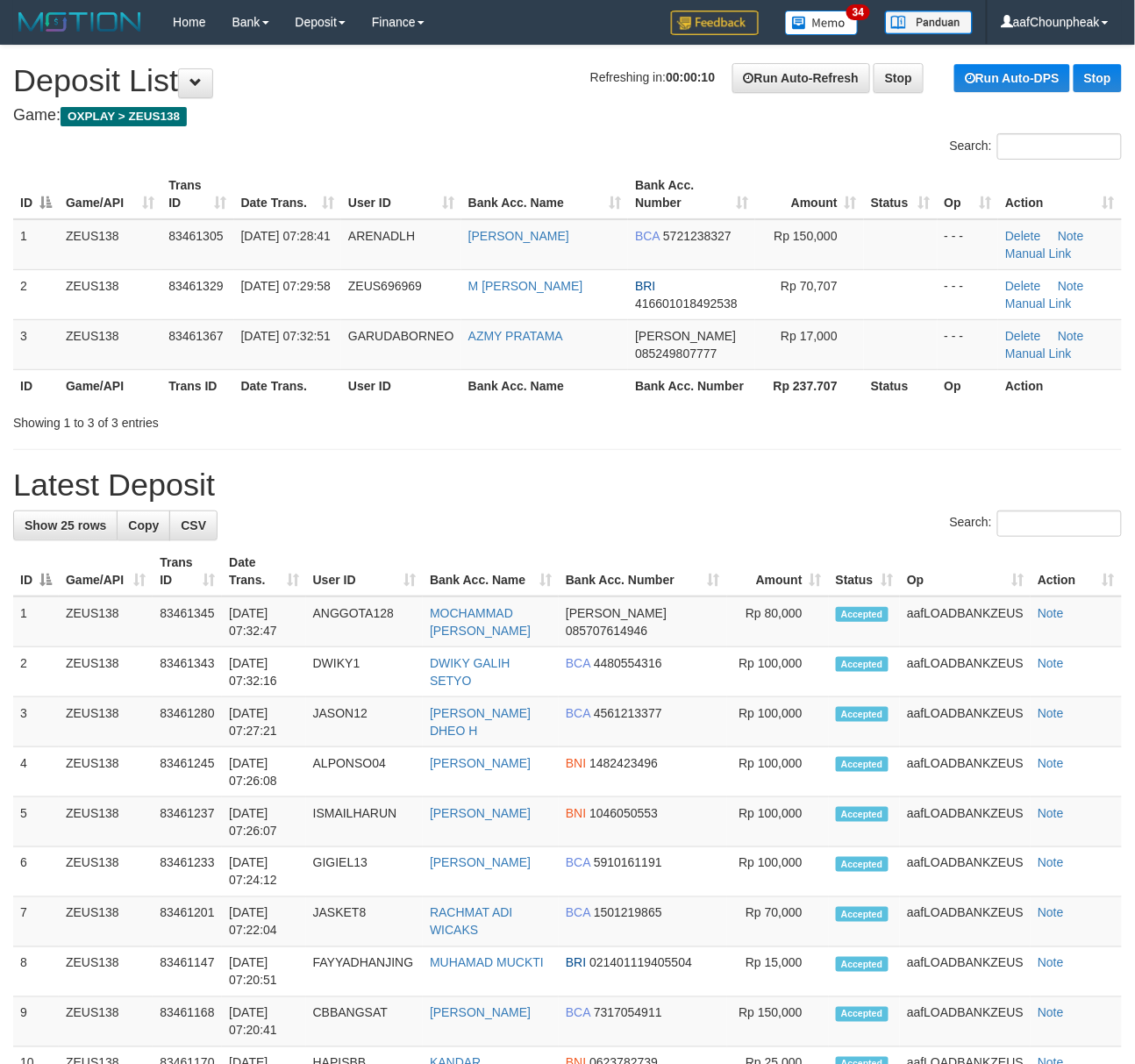 drag, startPoint x: 380, startPoint y: 118, endPoint x: 2, endPoint y: 181, distance: 383.21404 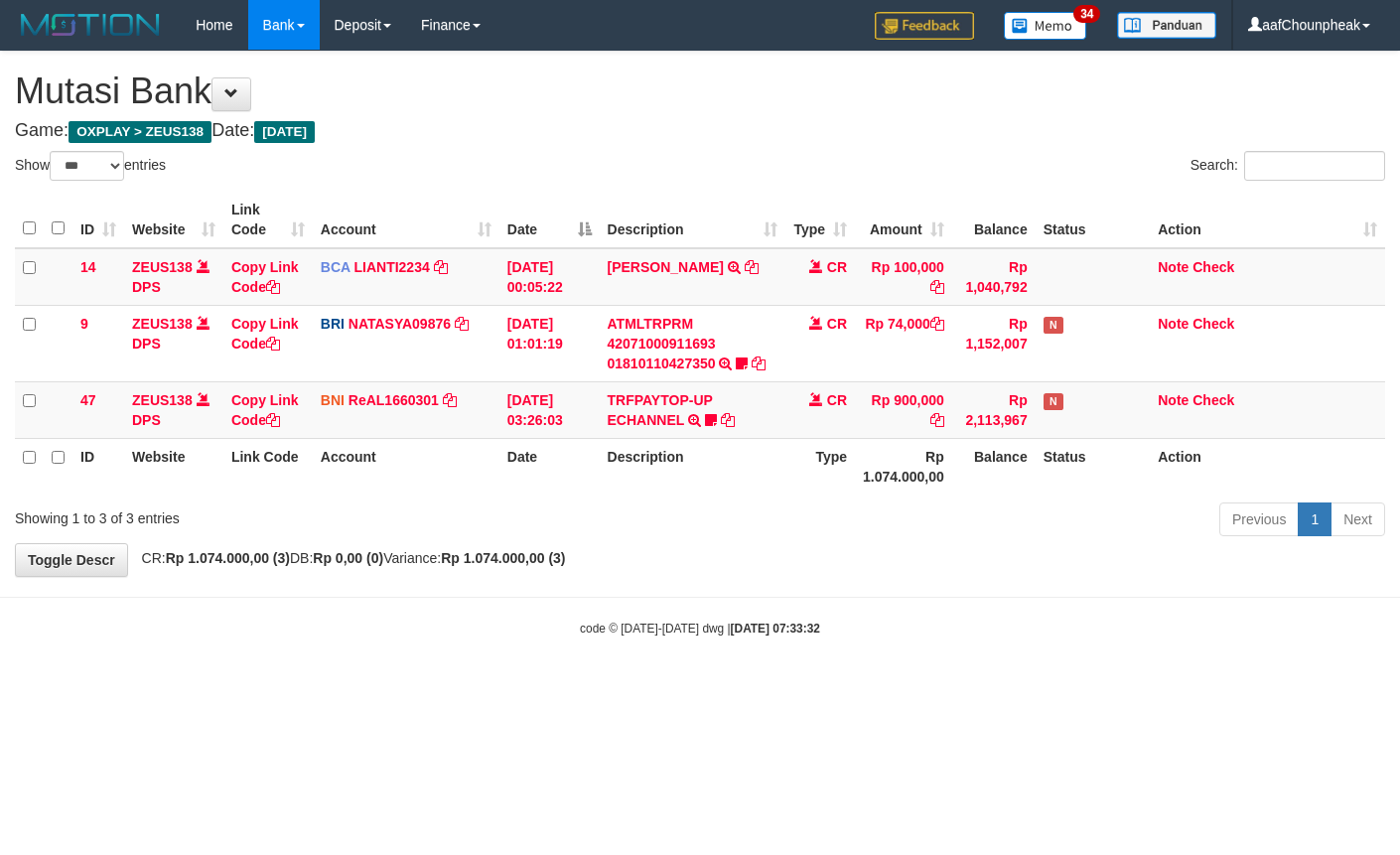 select on "***" 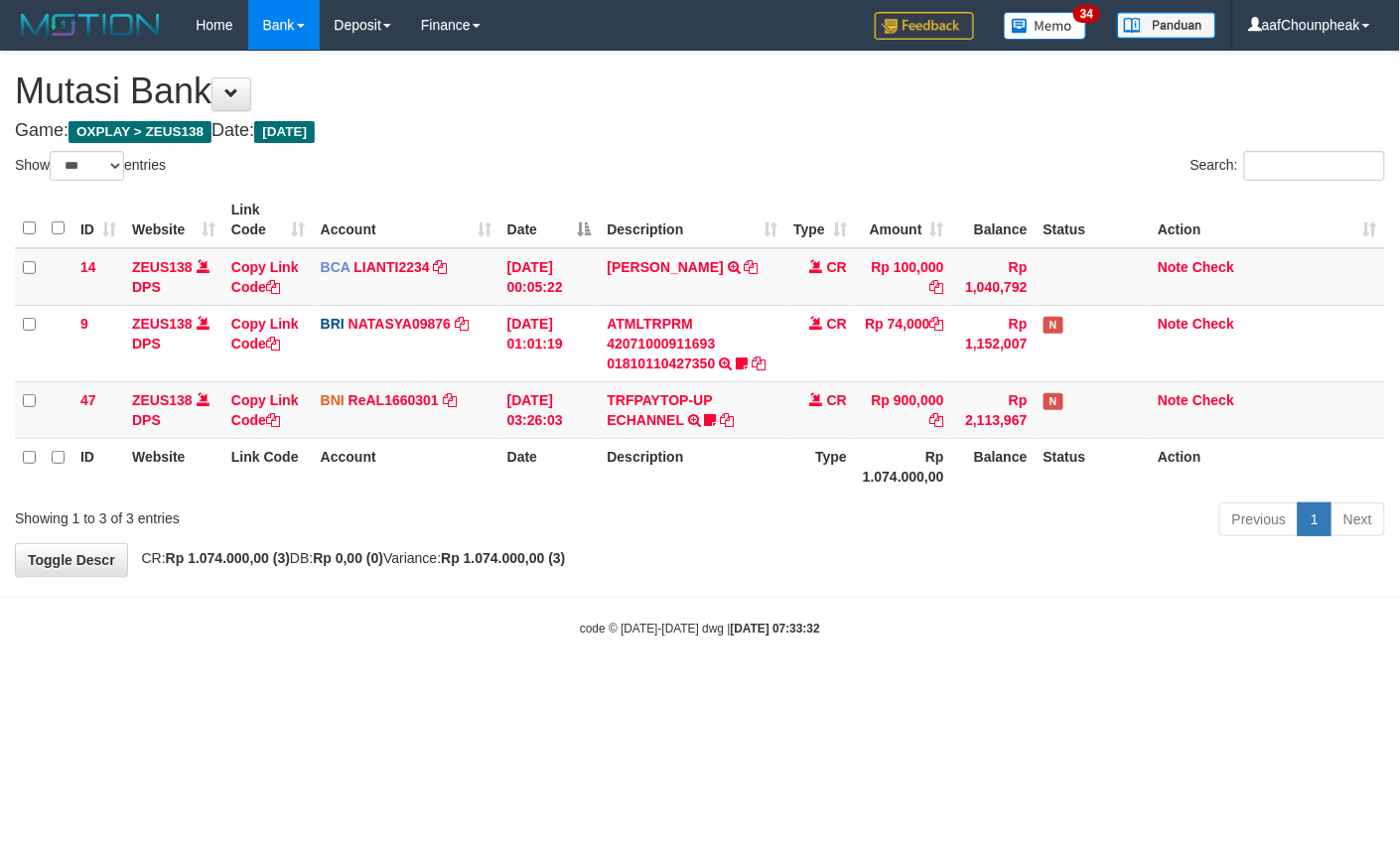 click on "Toggle navigation
Home
Bank
Account List
Mutasi Bank
Search
Note Mutasi
Deposit
DPS List
History
Finance
Financial Data
aafChounpheak
My Profile
Log Out
34" at bounding box center [700, 344] 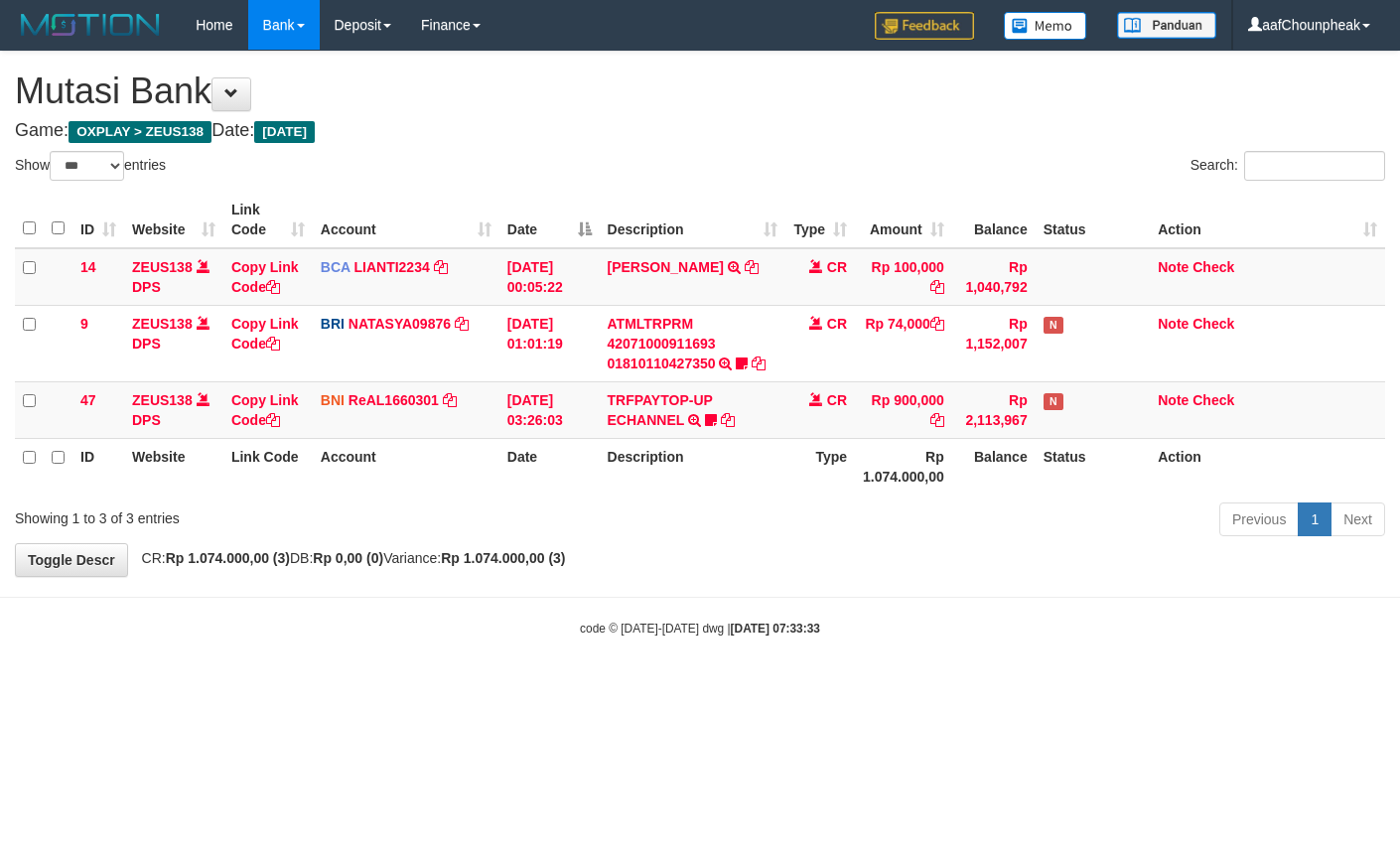 select on "***" 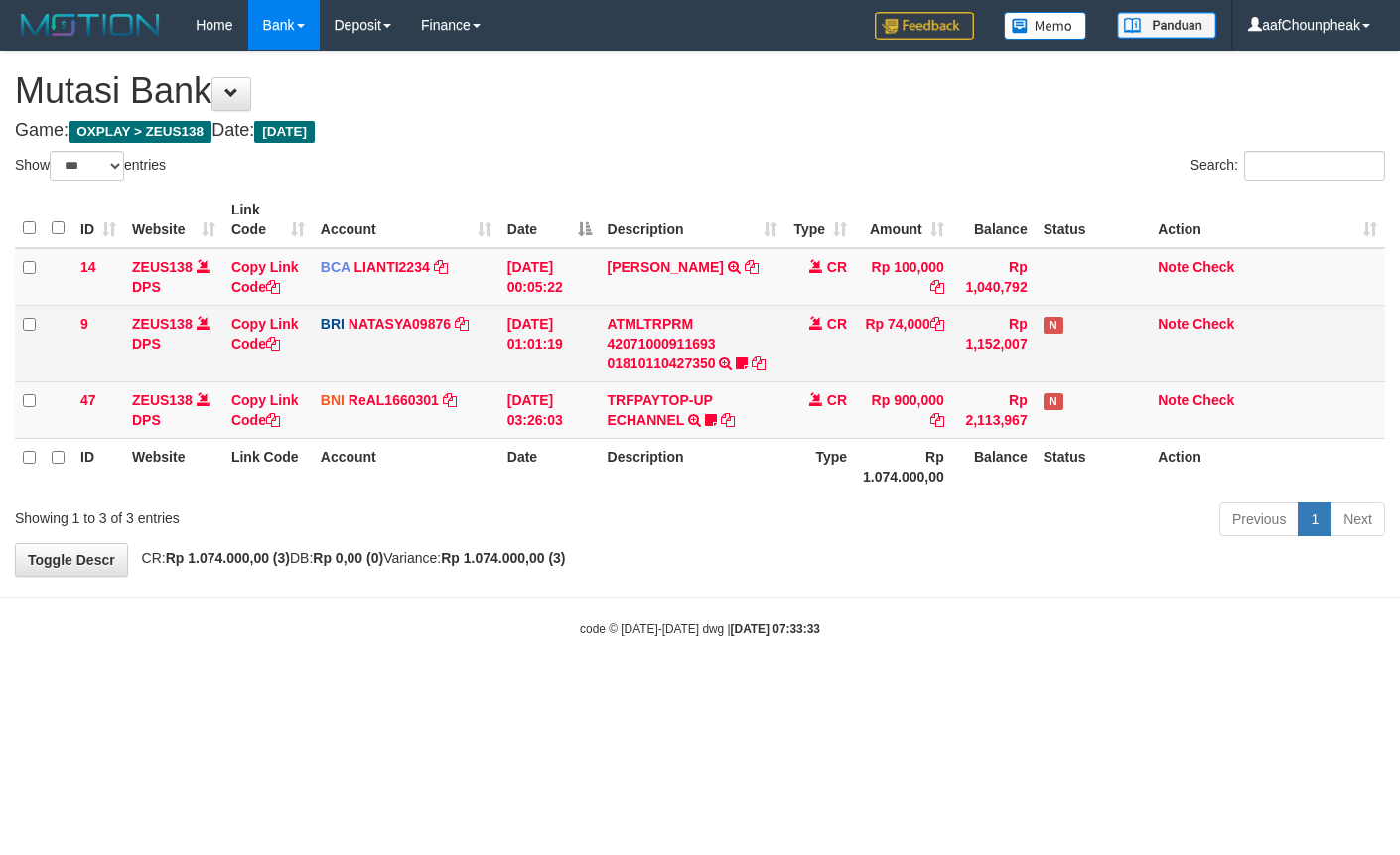 scroll, scrollTop: 0, scrollLeft: 0, axis: both 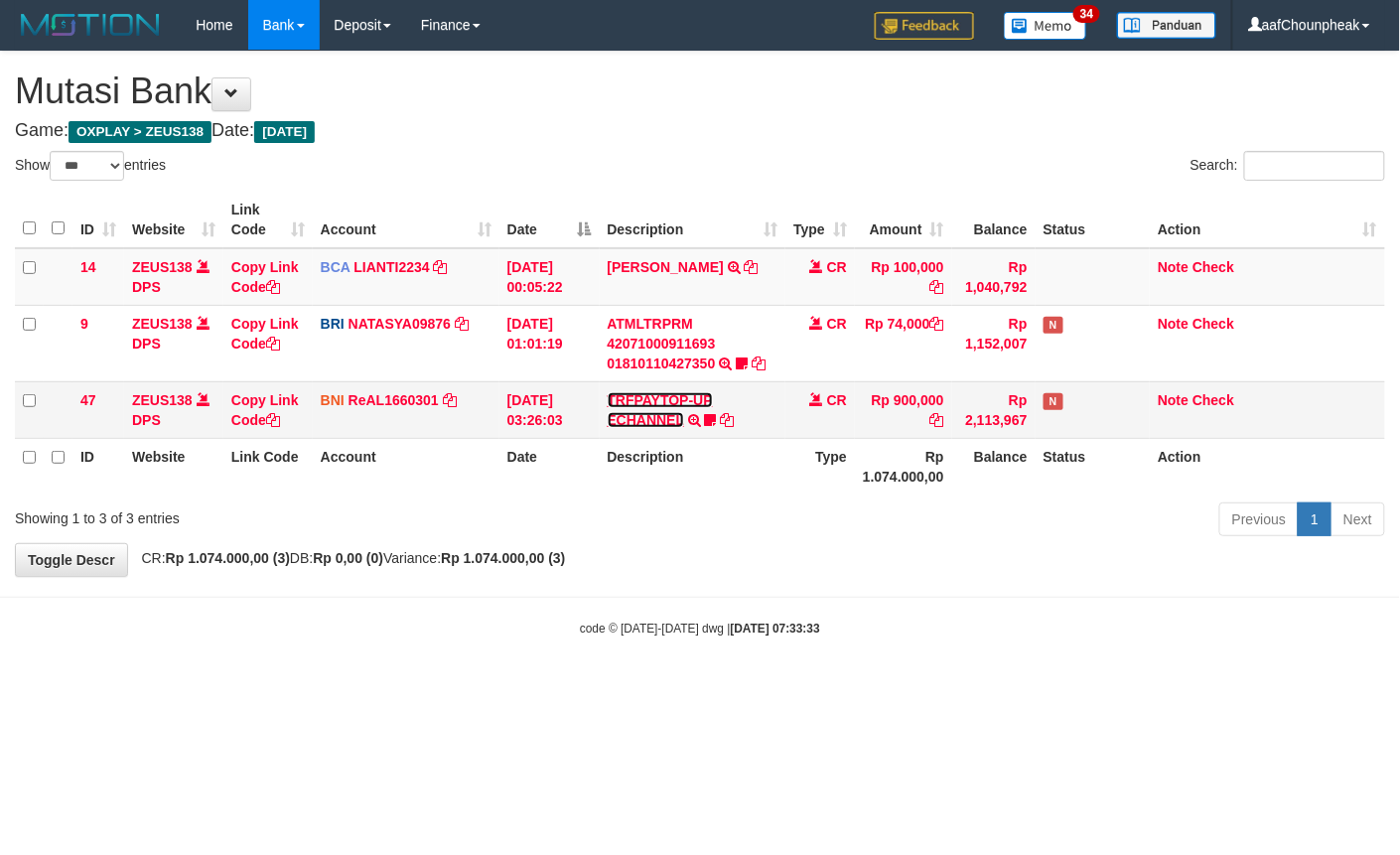 click on "TRFPAYTOP-UP ECHANNEL" at bounding box center (660, 410) 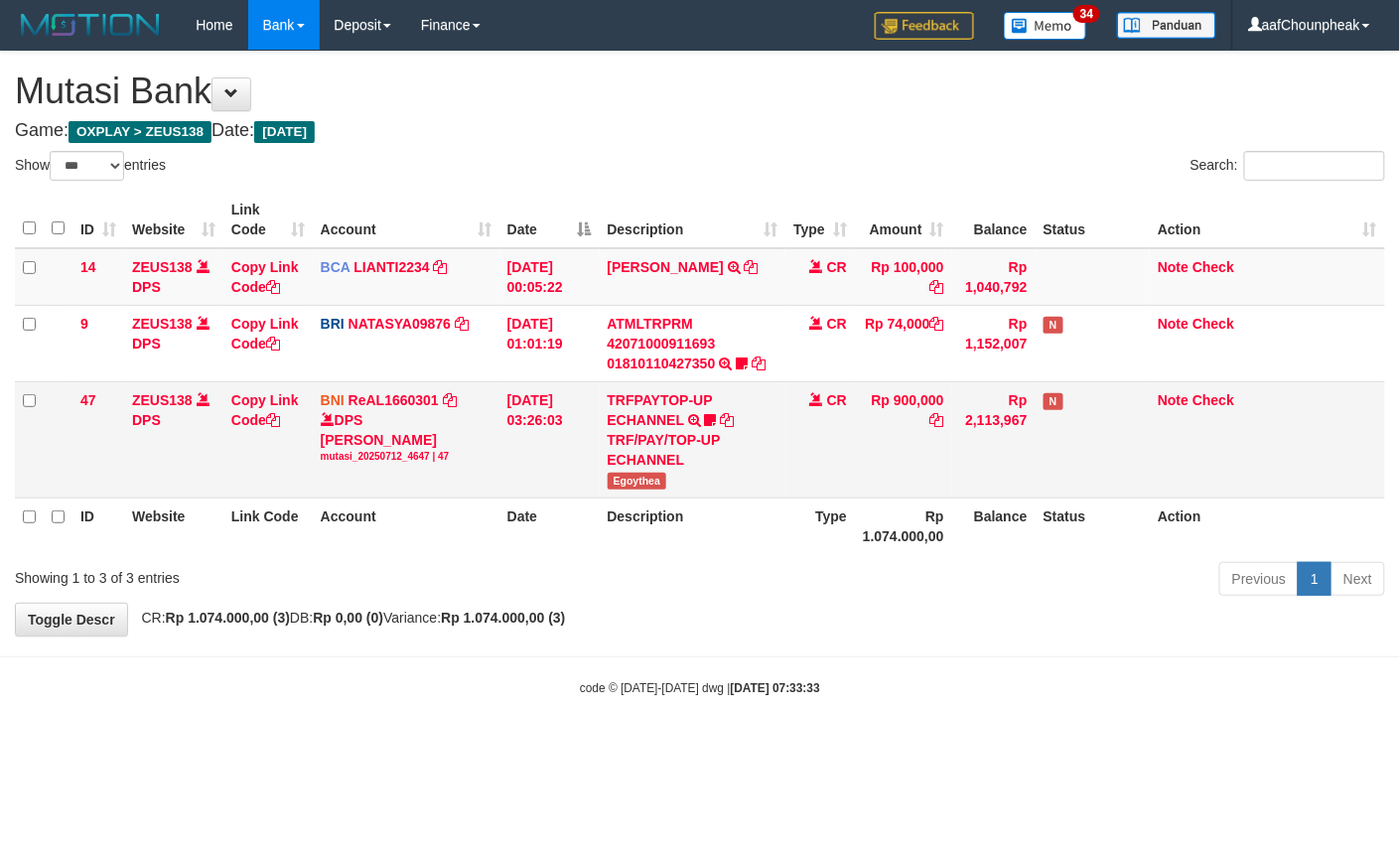 click on "Egoythea" at bounding box center (637, 481) 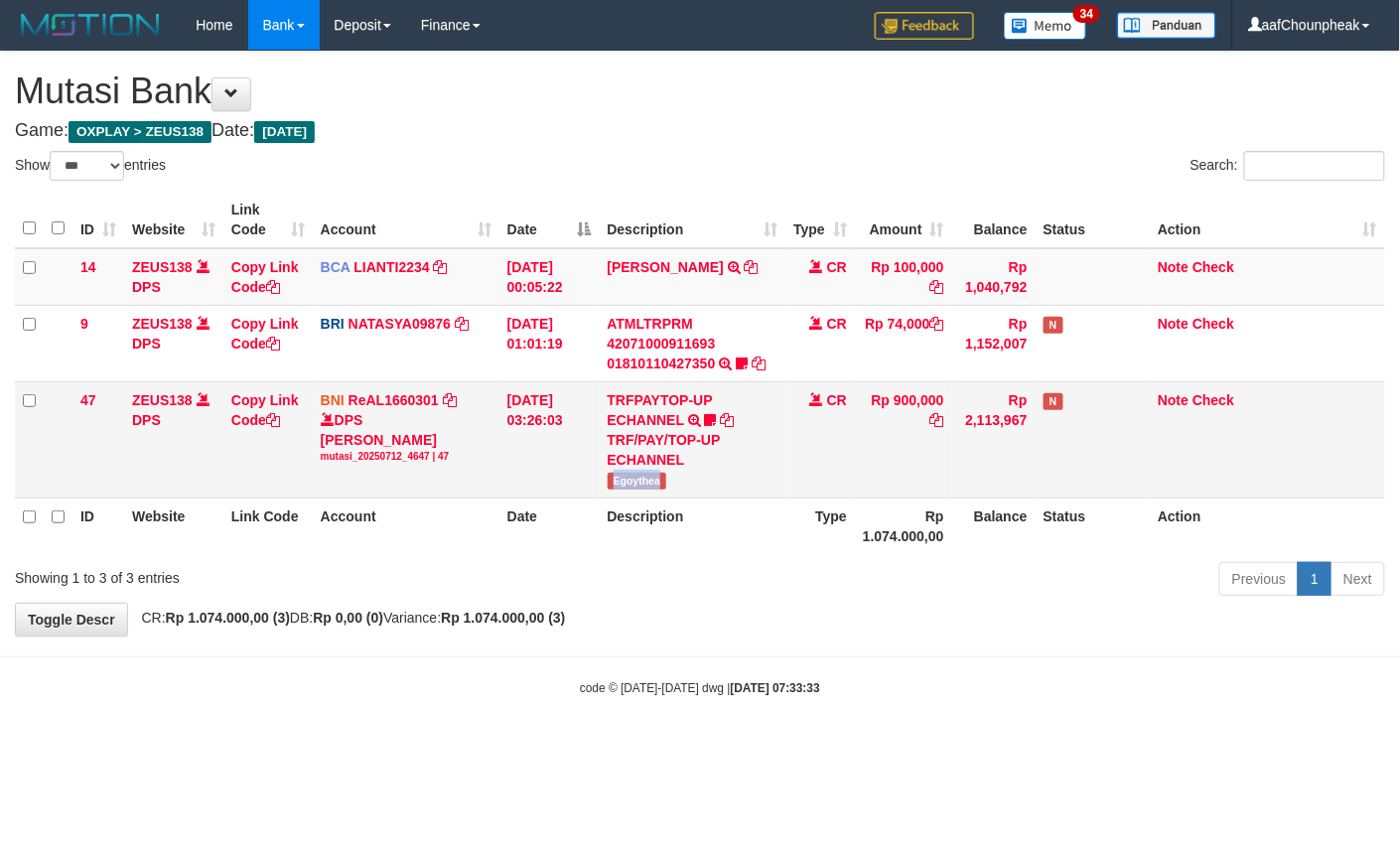 click on "Egoythea" at bounding box center (637, 481) 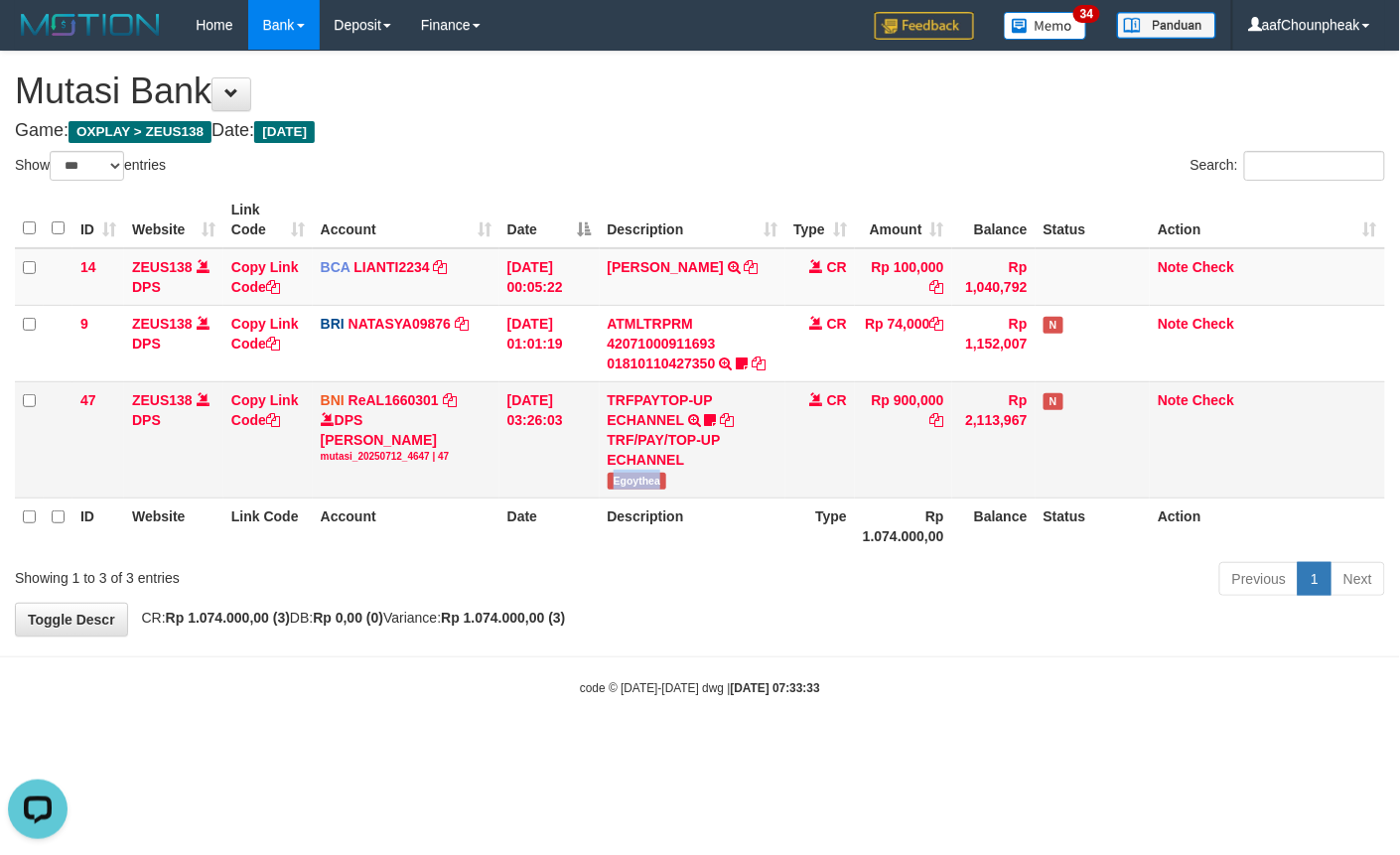 scroll, scrollTop: 0, scrollLeft: 0, axis: both 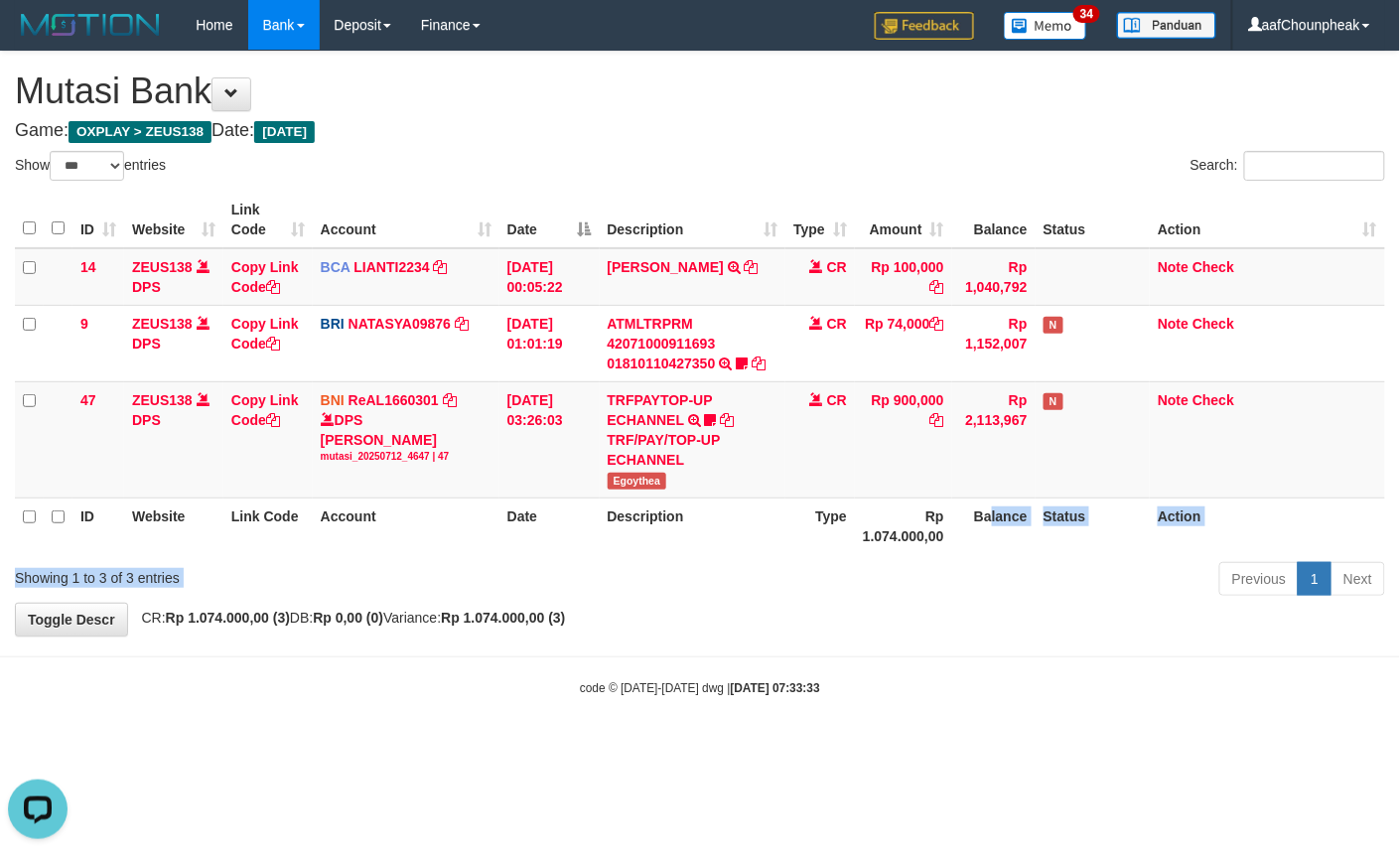 click on "Show  ** ** ** ***  entries Search:
ID Website Link Code Account Date Description Type Amount Balance Status Action
14
ZEUS138    DPS
Copy Link Code
BCA
LIANTI2234
DPS
YULIANTI
mutasi_20250712_4646 | 14
mutasi_20250712_4646 | 14
12/07/2025 00:05:22
YUSUP MAULAN         TRSF E-BANKING CR 1207/FTSCY/WS95051
100000.002025071262819090 TRFDN-YUSUP MAULANESPAY DEBIT INDONE
CR
Rp 100,000
Rp 1,040,792
Note
Check
9
ZEUS138    DPS
Copy Link Code
BRI
NATASYA09876" at bounding box center (700, 376) 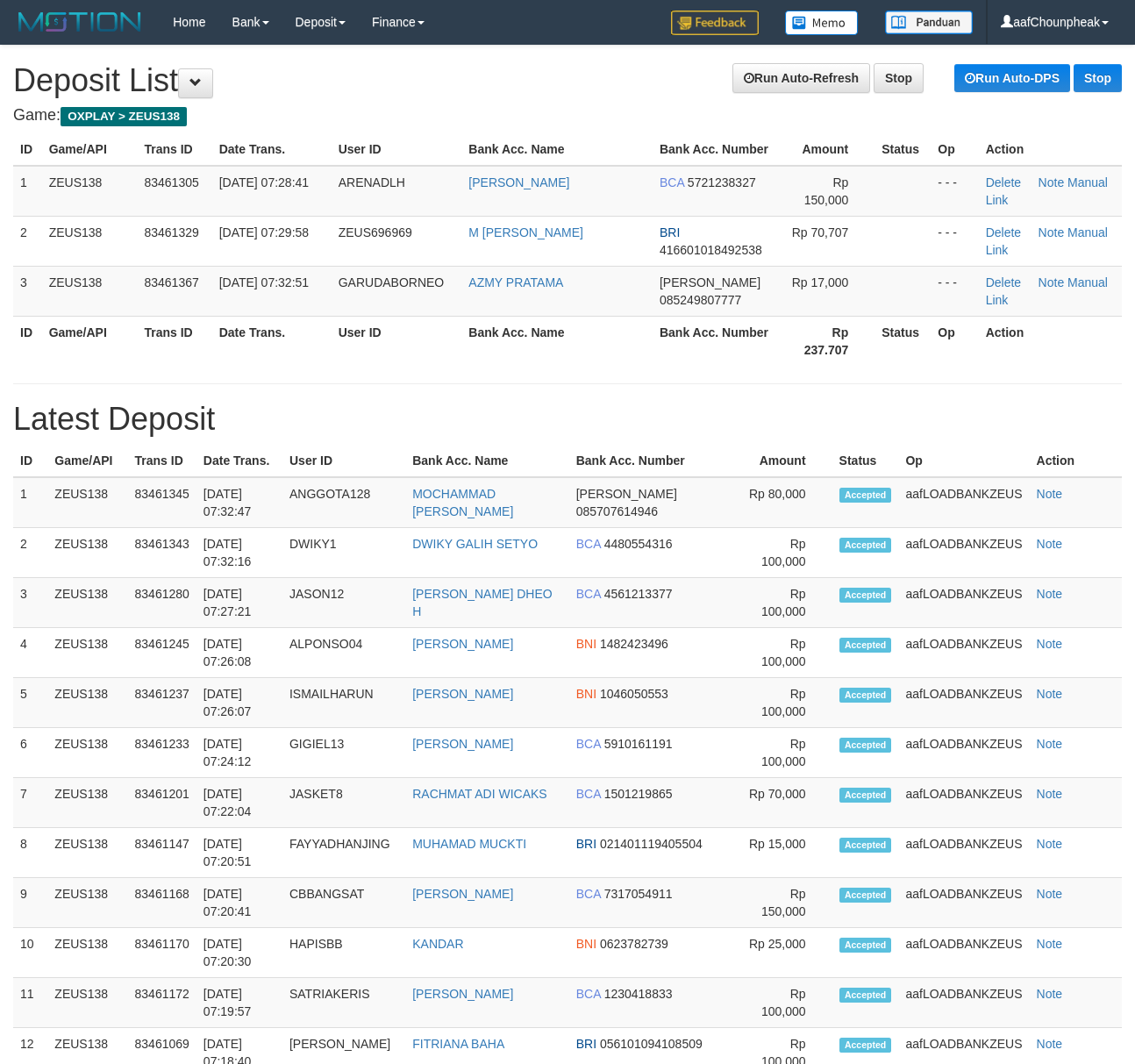 scroll, scrollTop: 0, scrollLeft: 0, axis: both 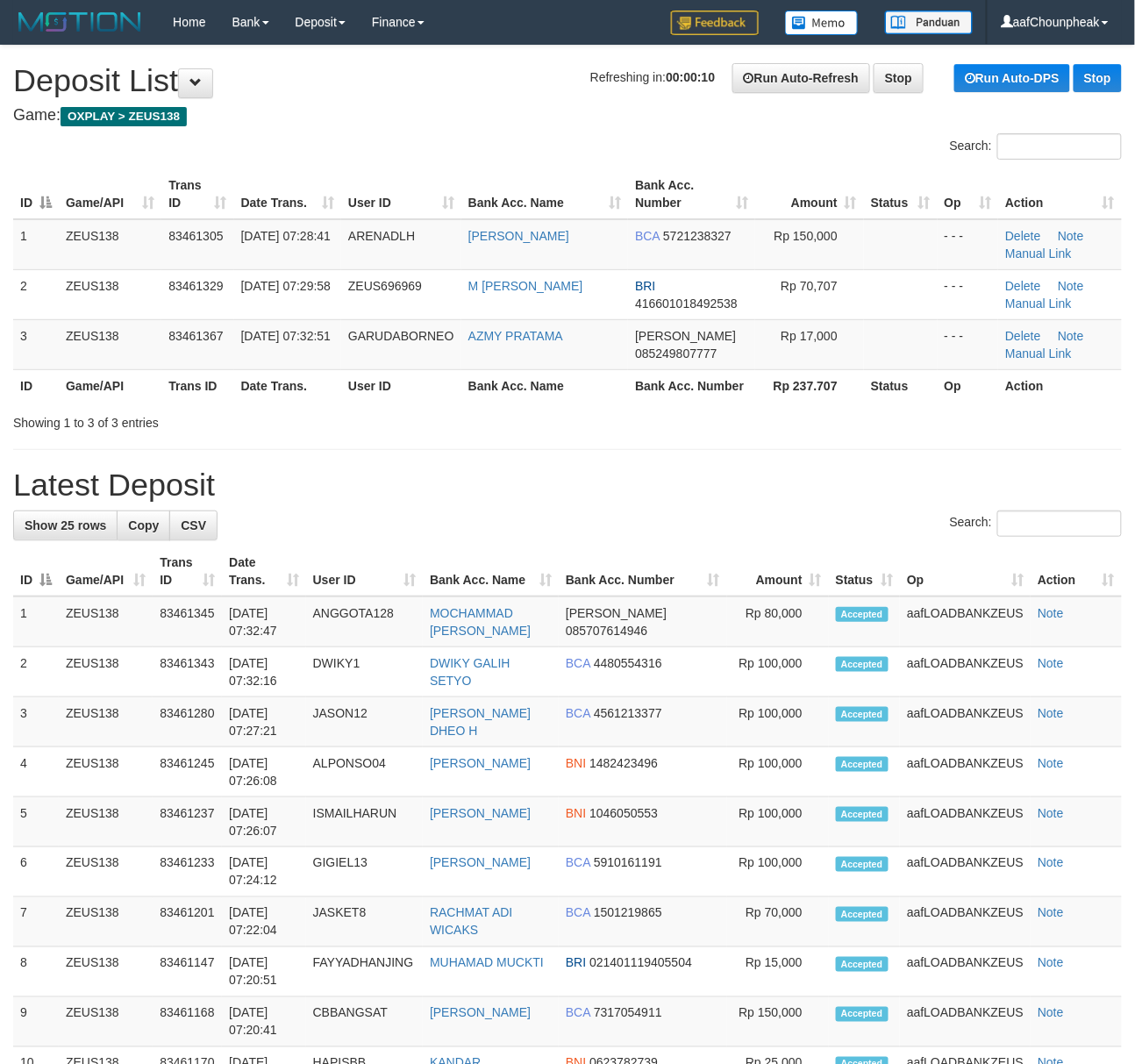 click on "**********" at bounding box center (568, 1004) 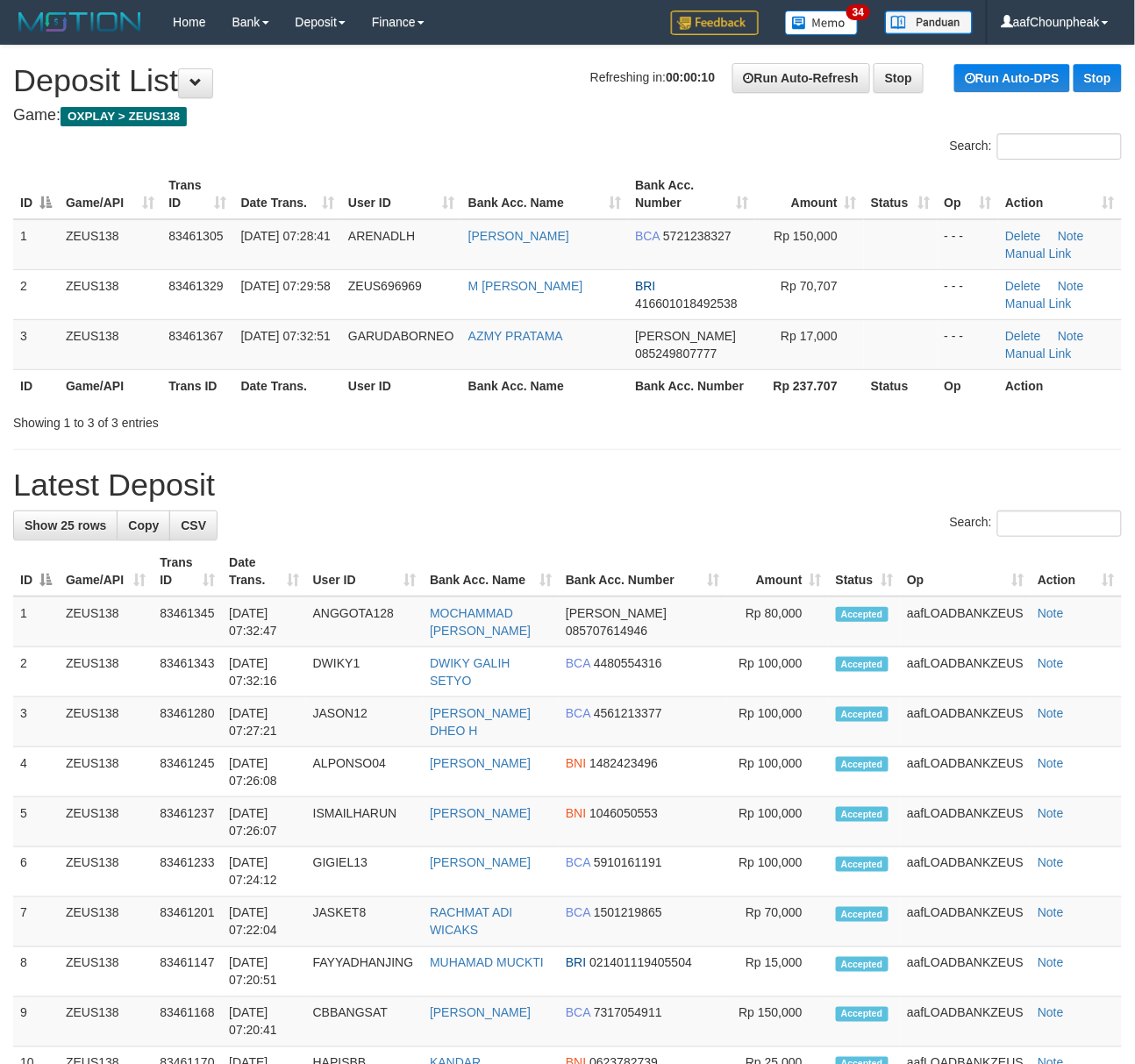 drag, startPoint x: 303, startPoint y: 117, endPoint x: 4, endPoint y: 160, distance: 302.07615 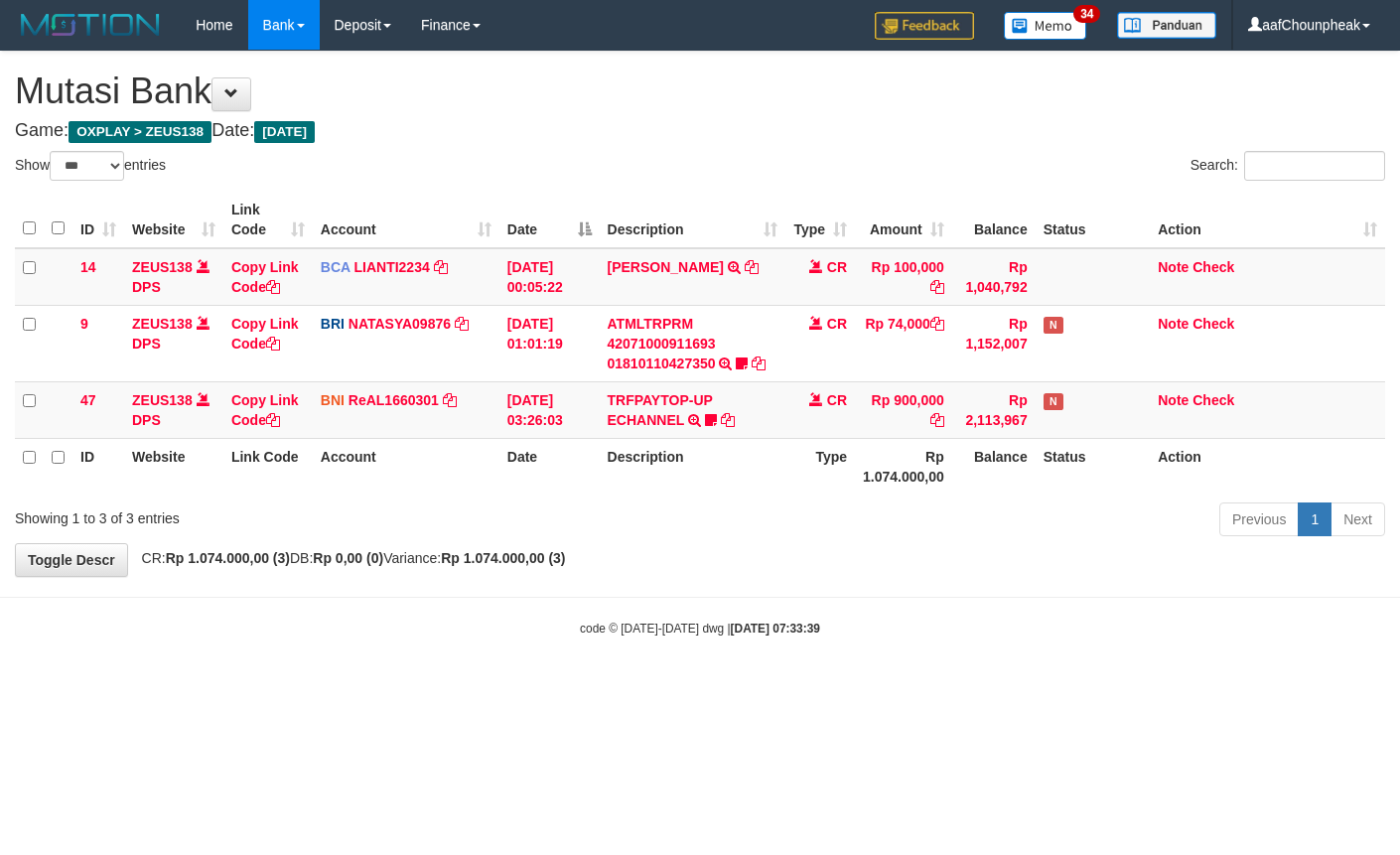 select on "***" 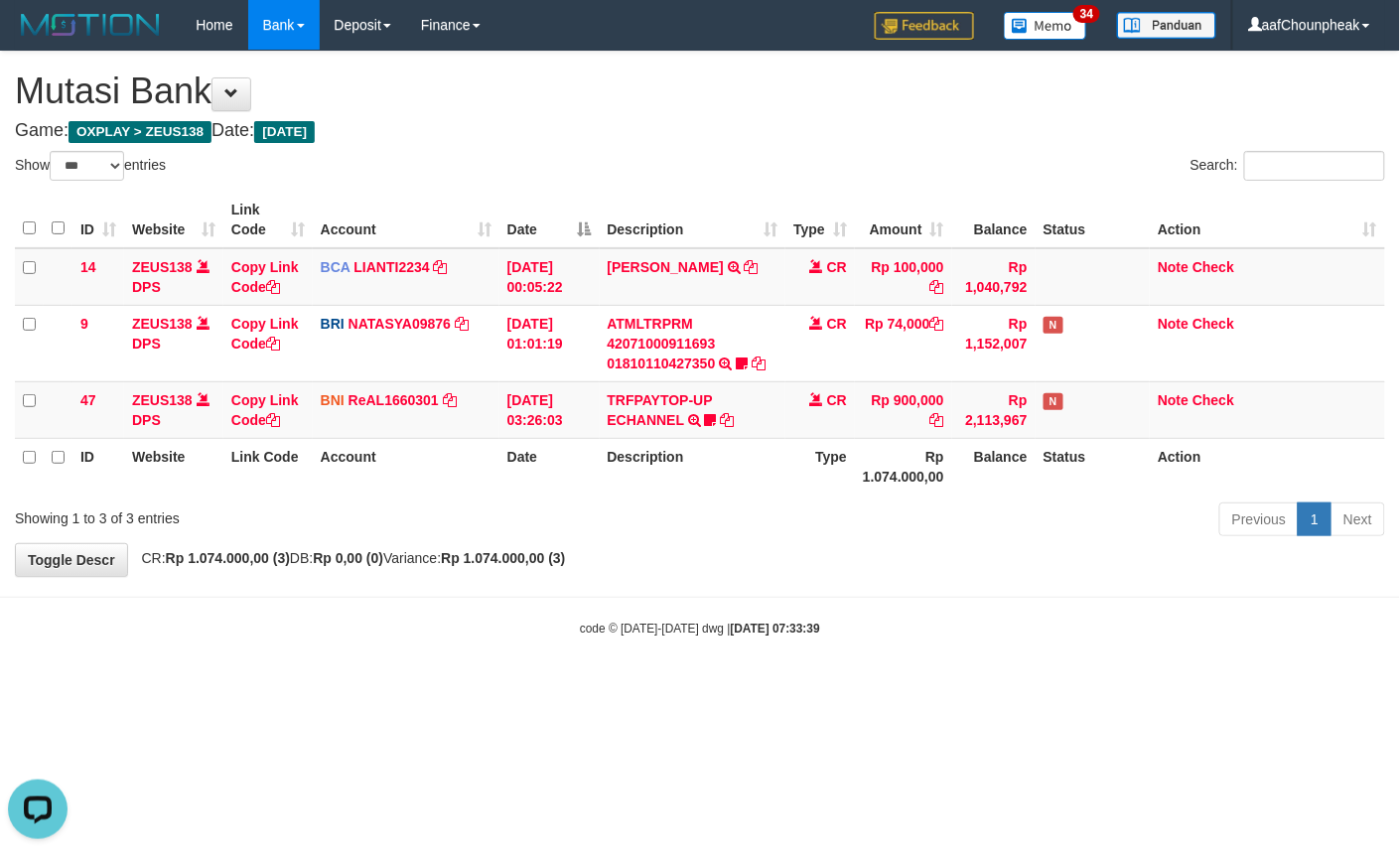 scroll, scrollTop: 0, scrollLeft: 0, axis: both 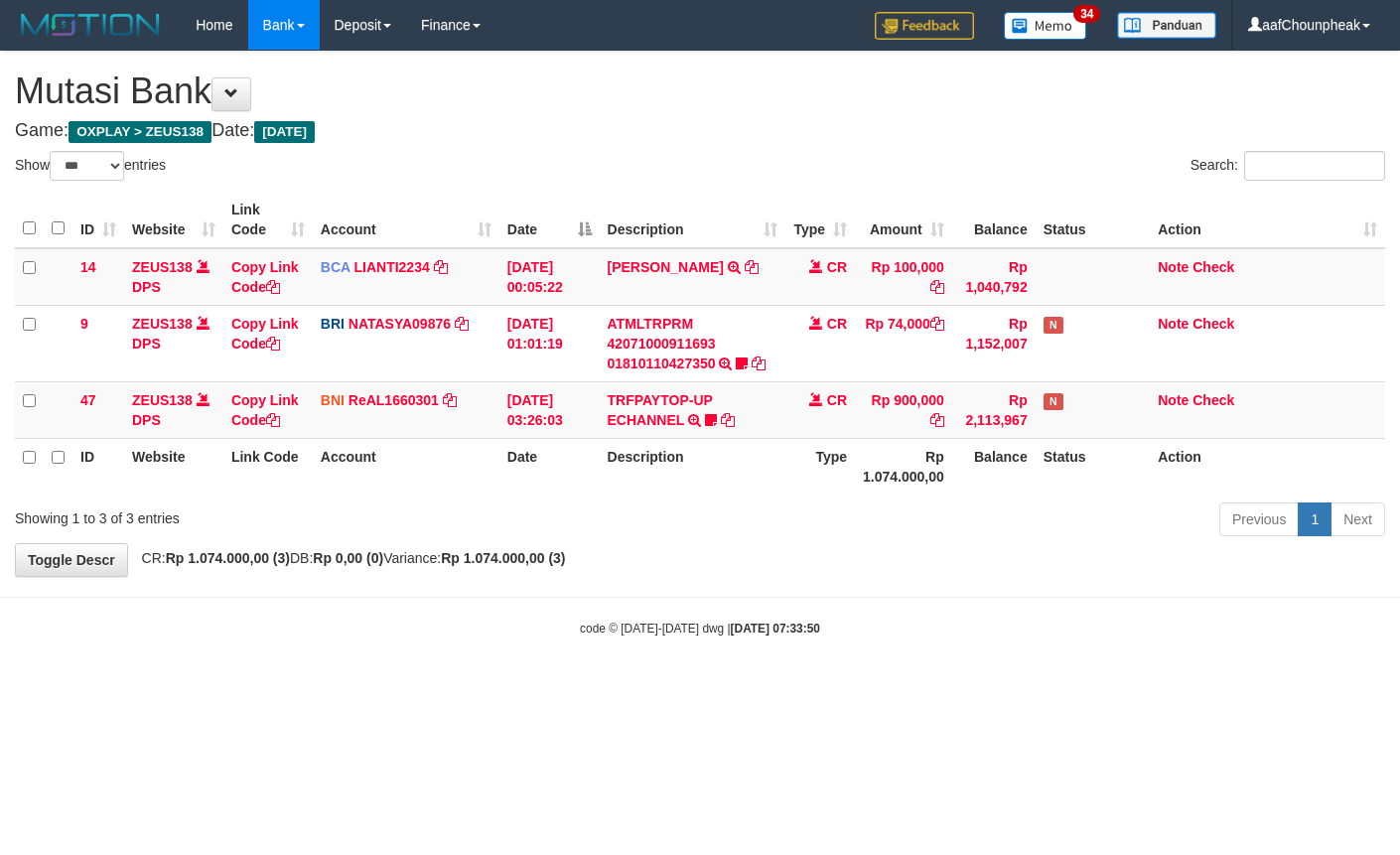 select on "***" 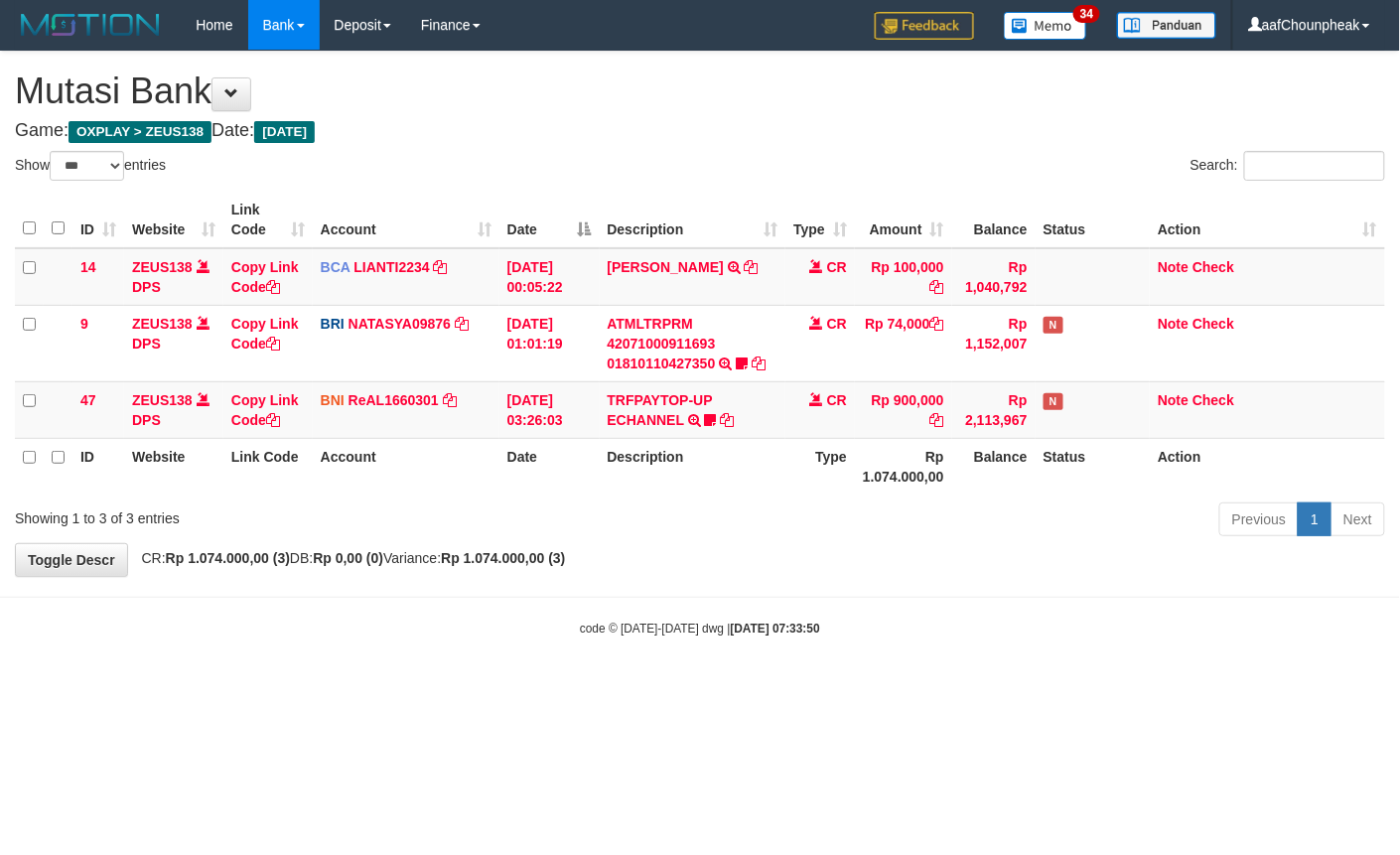 click on "Toggle navigation
Home
Bank
Account List
Mutasi Bank
Search
Note Mutasi
Deposit
DPS List
History
Finance
Financial Data
aafChounpheak
My Profile
Log Out
34" at bounding box center (700, 344) 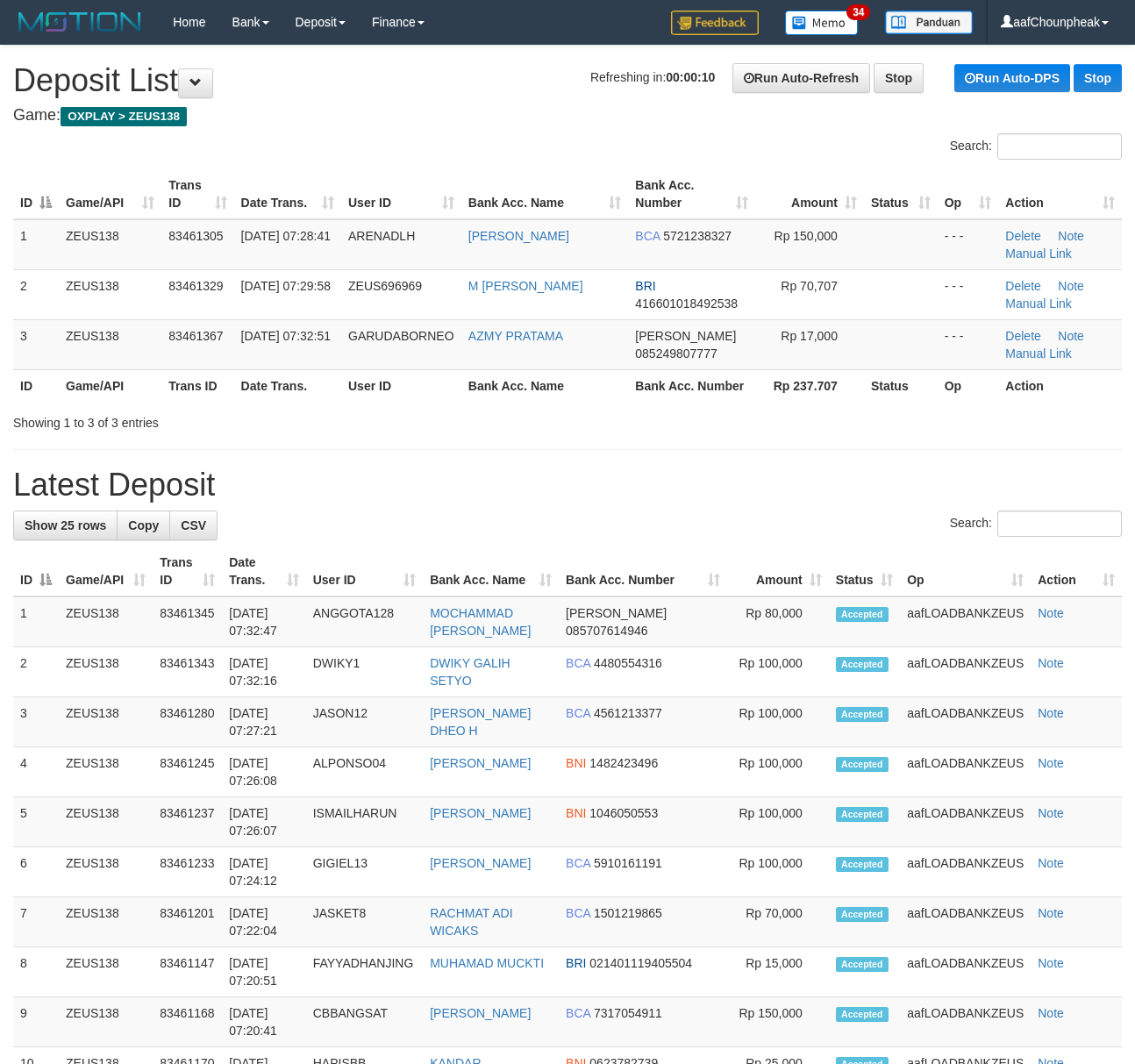 scroll, scrollTop: 0, scrollLeft: 0, axis: both 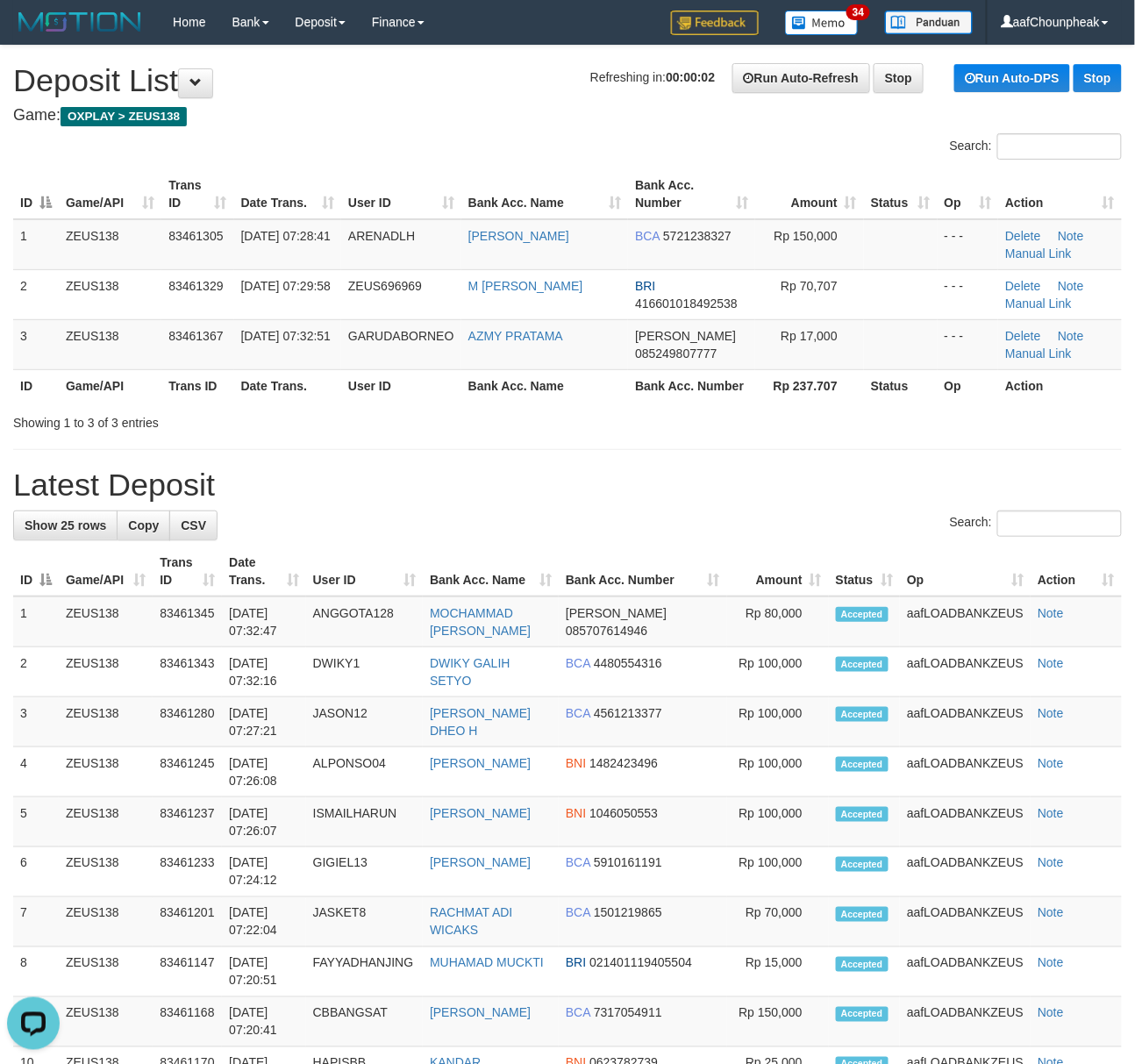 drag, startPoint x: 235, startPoint y: 160, endPoint x: 2, endPoint y: 189, distance: 234.79779 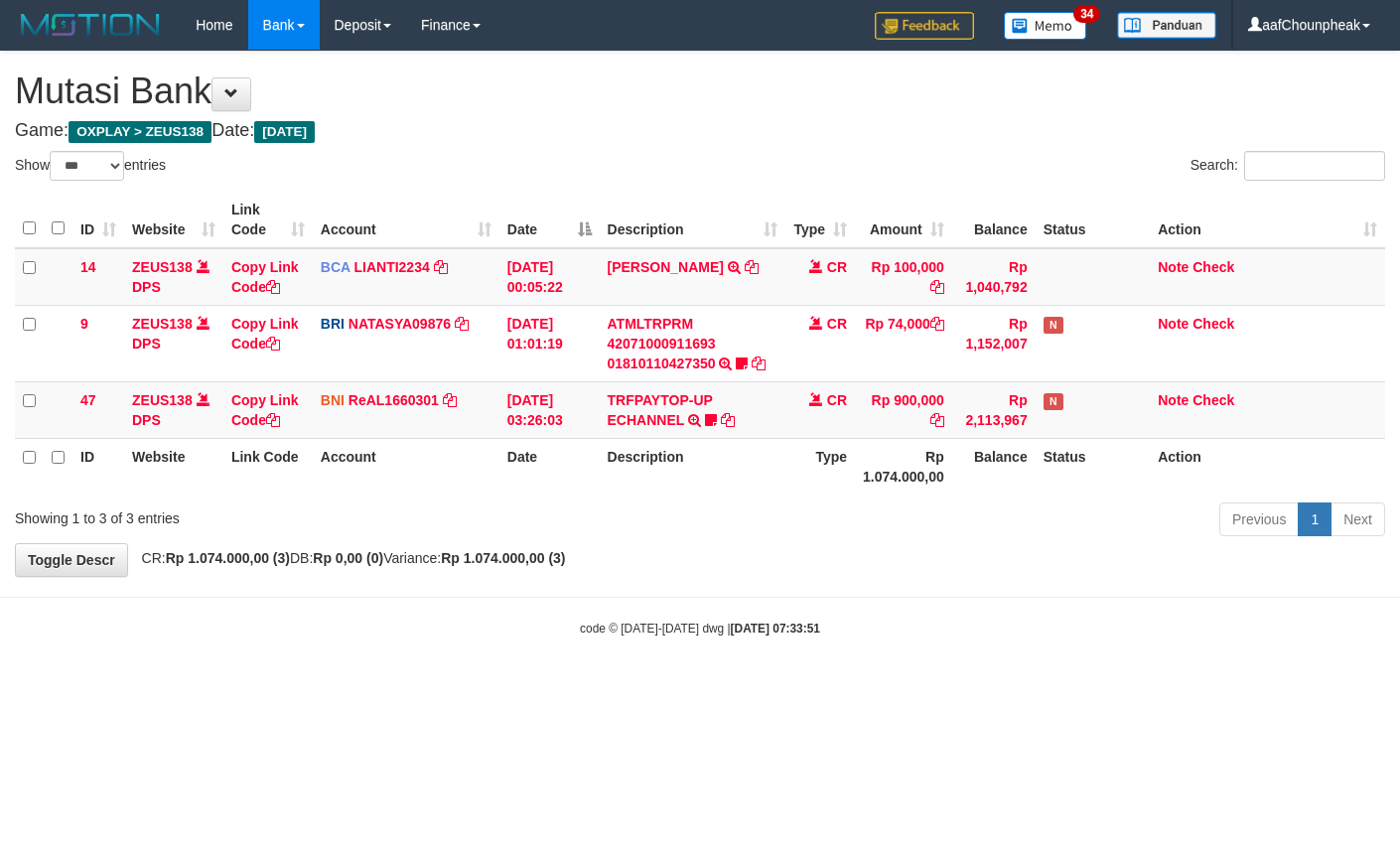 select on "***" 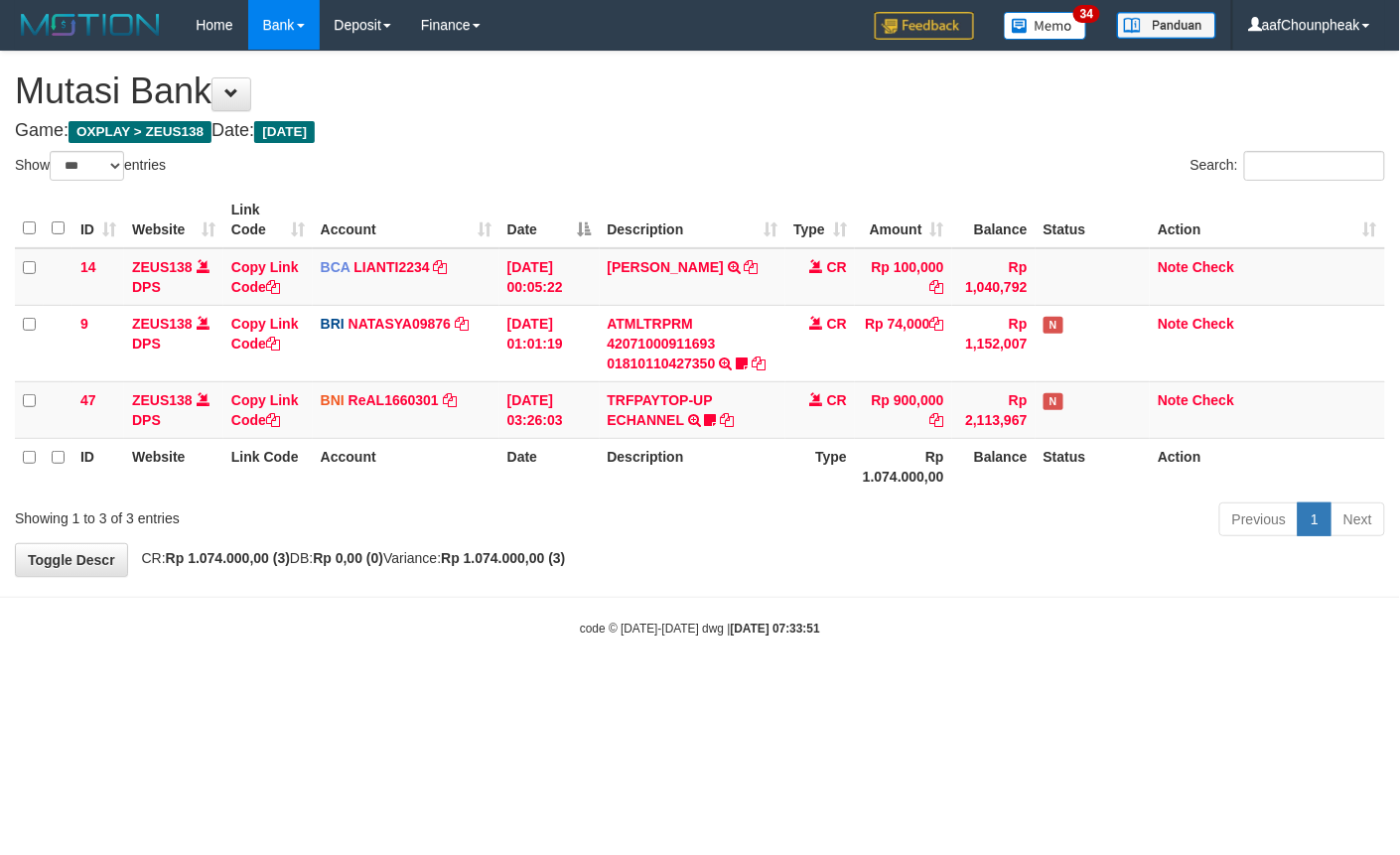 click on "Toggle navigation
Home
Bank
Account List
Mutasi Bank
Search
Note Mutasi
Deposit
DPS List
History
Finance
Financial Data
aafChounpheak
My Profile
Log Out
34" at bounding box center [700, 344] 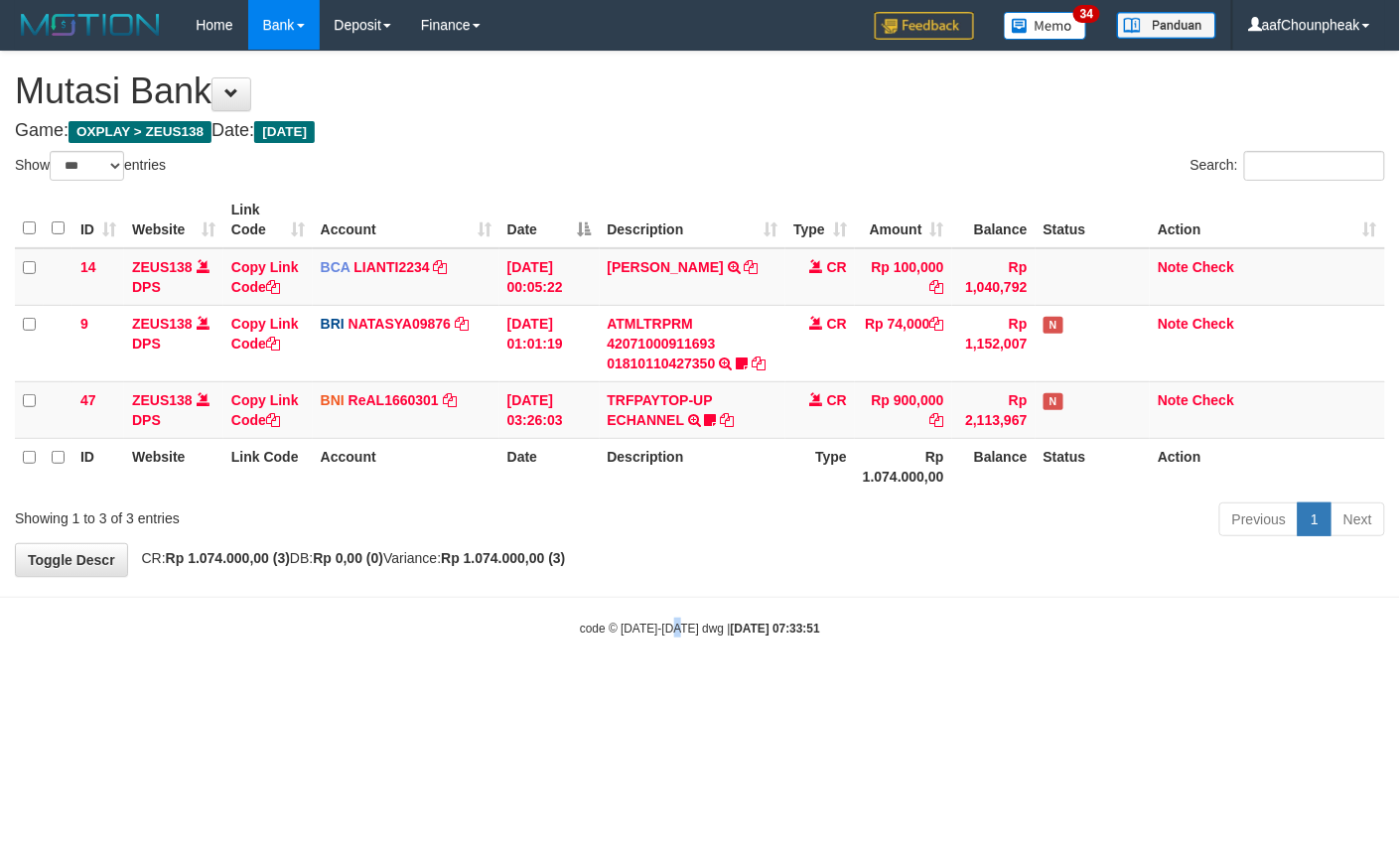 click on "Toggle navigation
Home
Bank
Account List
Mutasi Bank
Search
Note Mutasi
Deposit
DPS List
History
Finance
Financial Data
aafChounpheak
My Profile
Log Out
34" at bounding box center [700, 344] 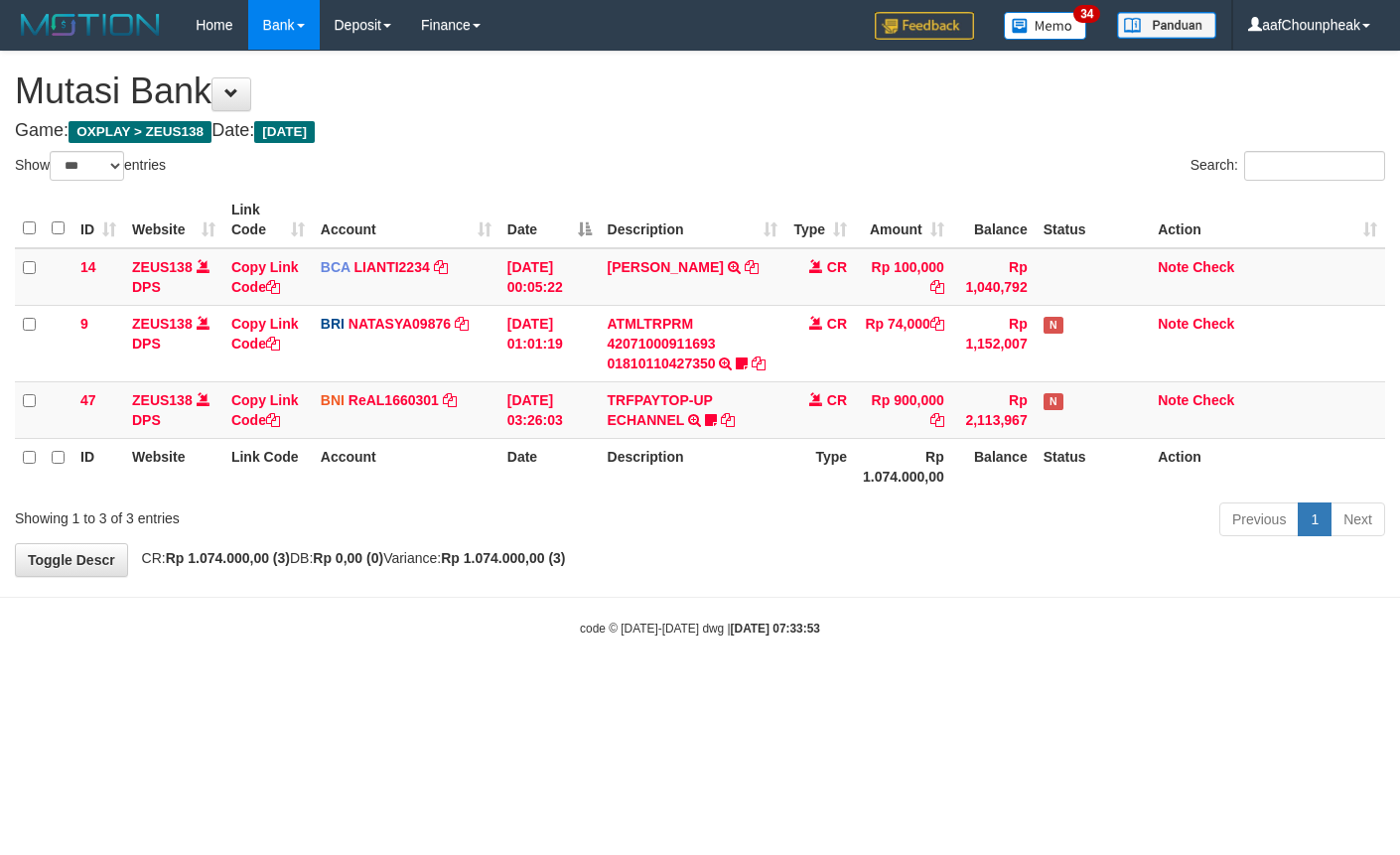 select on "***" 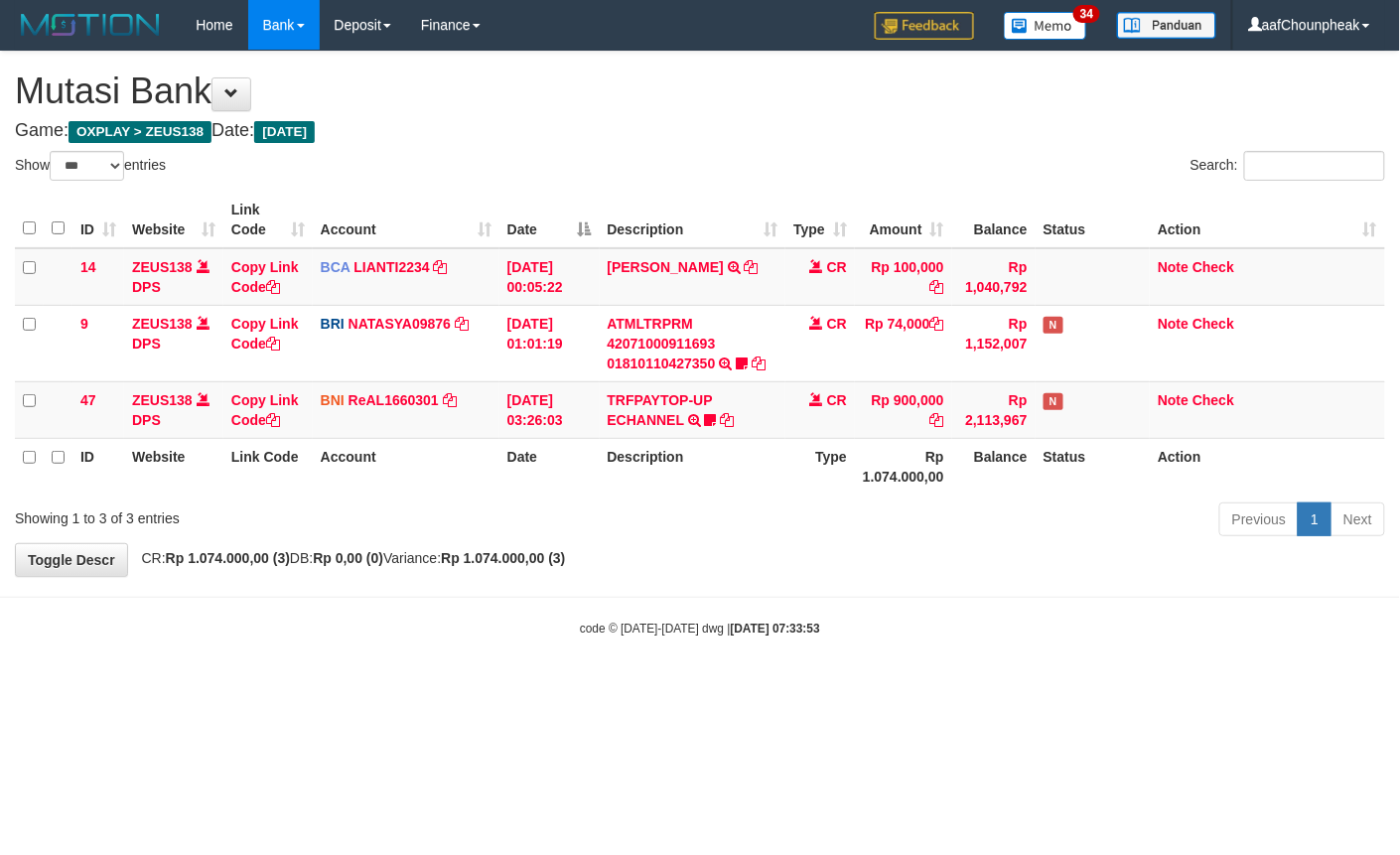 click on "Toggle navigation
Home
Bank
Account List
Mutasi Bank
Search
Note Mutasi
Deposit
DPS List
History
Finance
Financial Data
aafChounpheak
My Profile
Log Out
34" at bounding box center (700, 344) 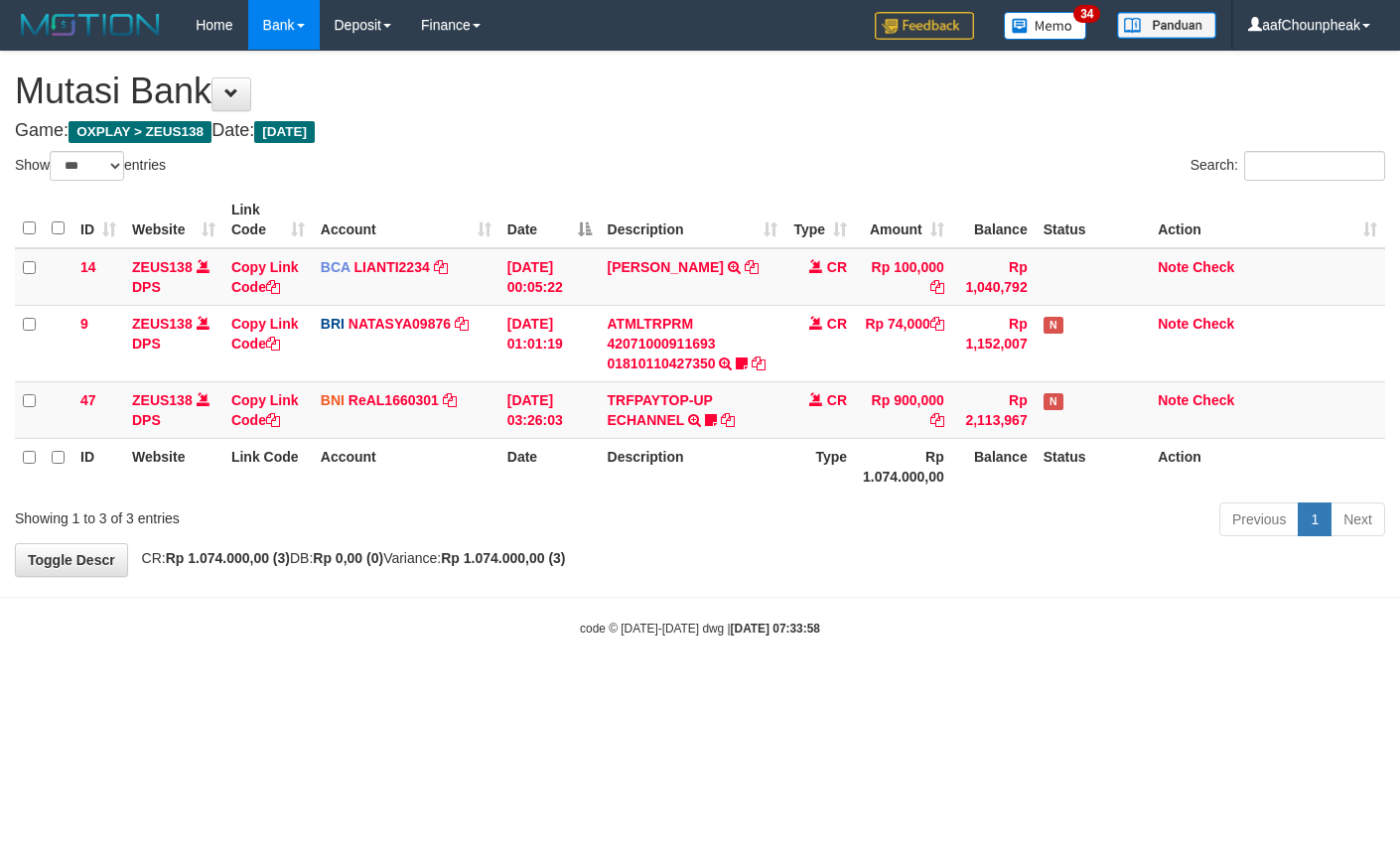 select on "***" 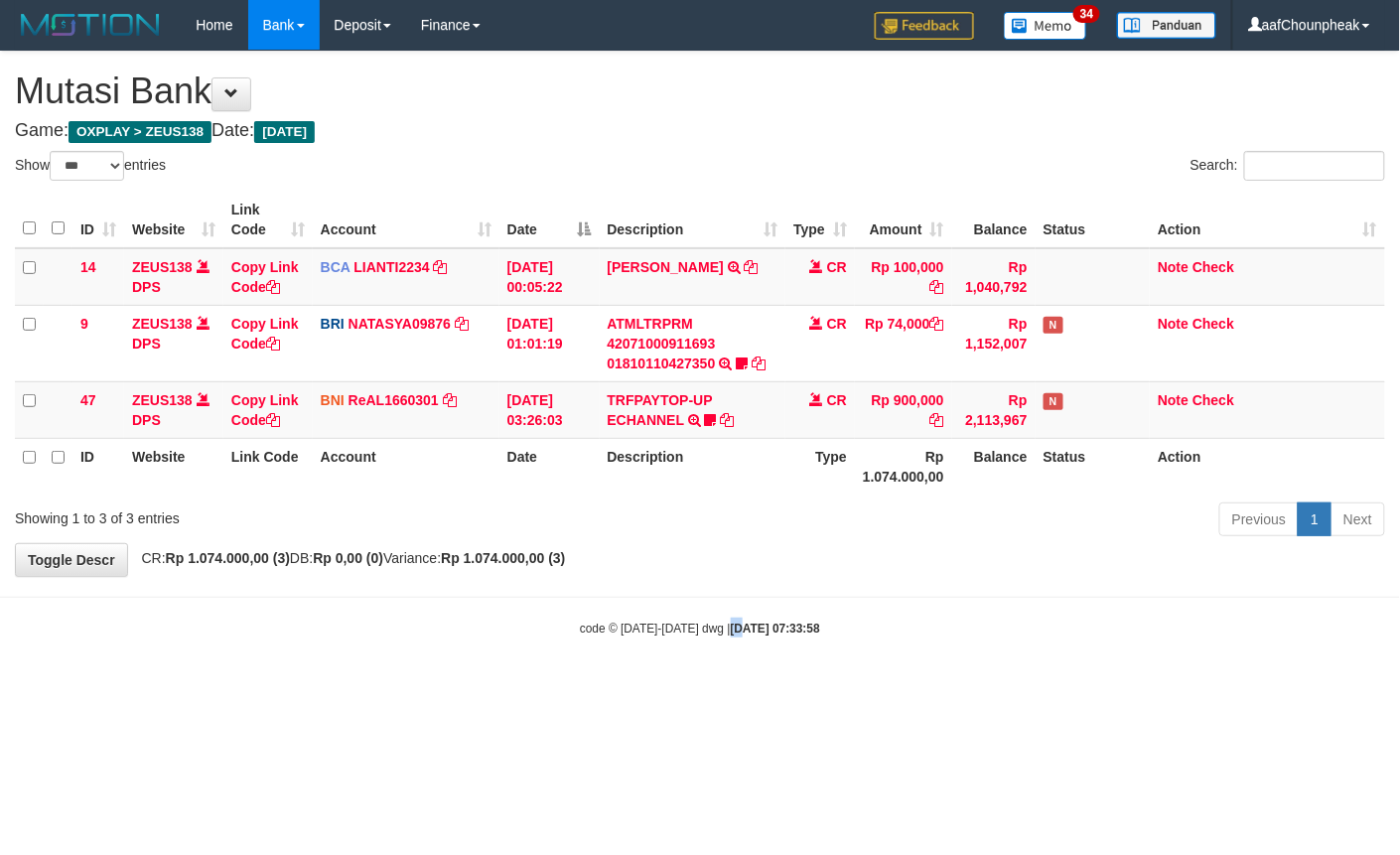 click on "Toggle navigation
Home
Bank
Account List
Mutasi Bank
Search
Note Mutasi
Deposit
DPS List
History
Finance
Financial Data
aafChounpheak
My Profile
Log Out
34" at bounding box center (700, 344) 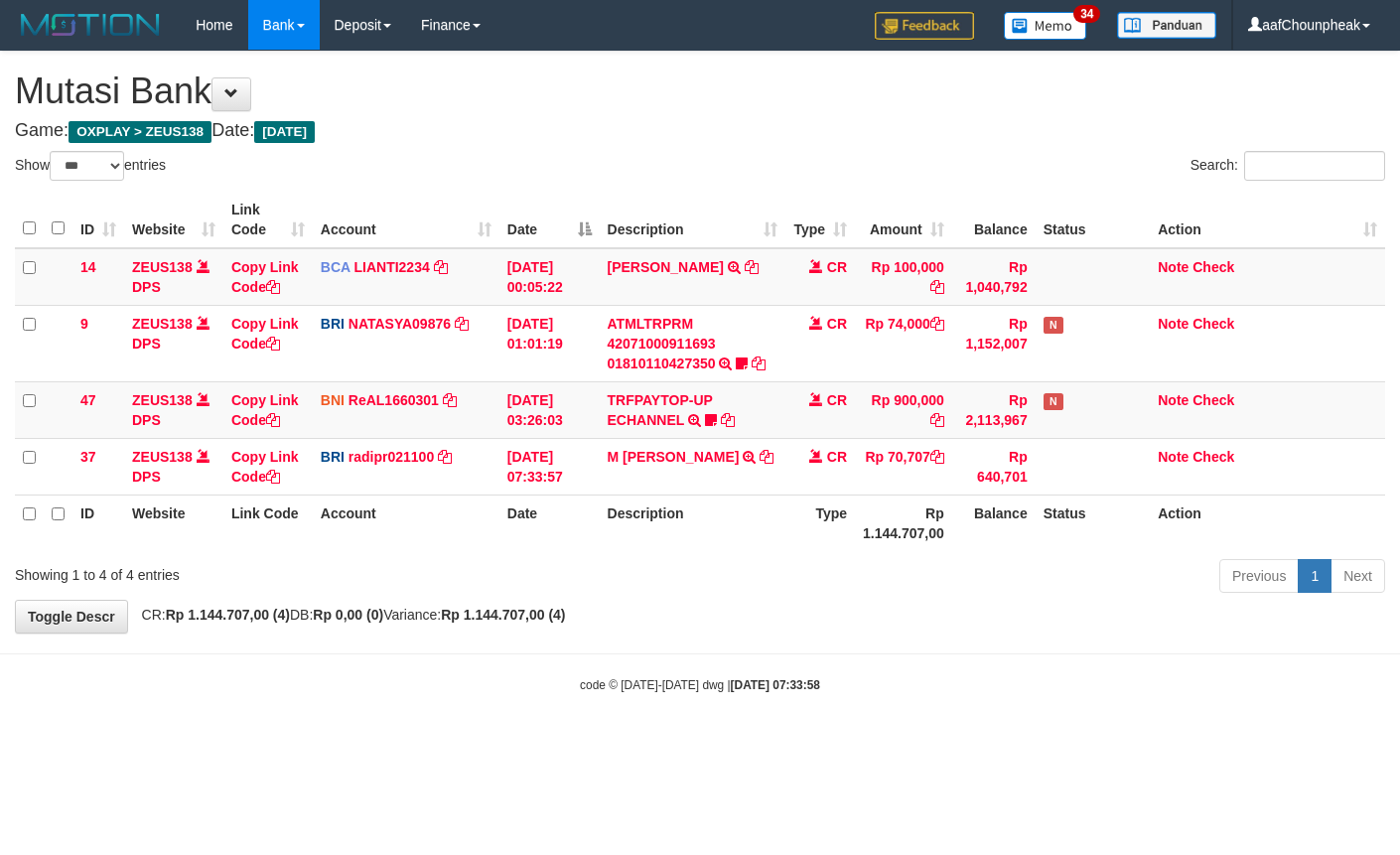 select on "***" 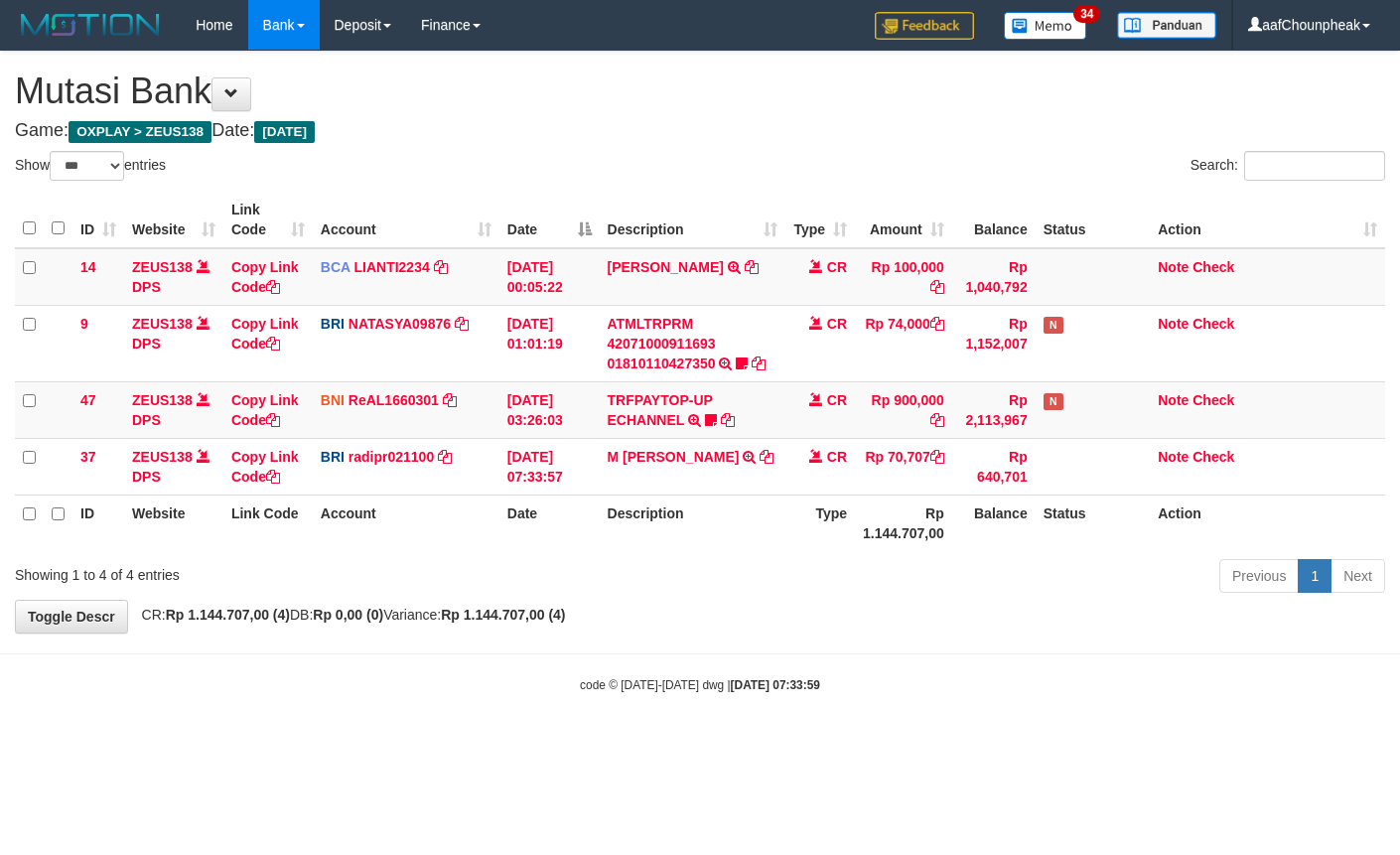 select on "***" 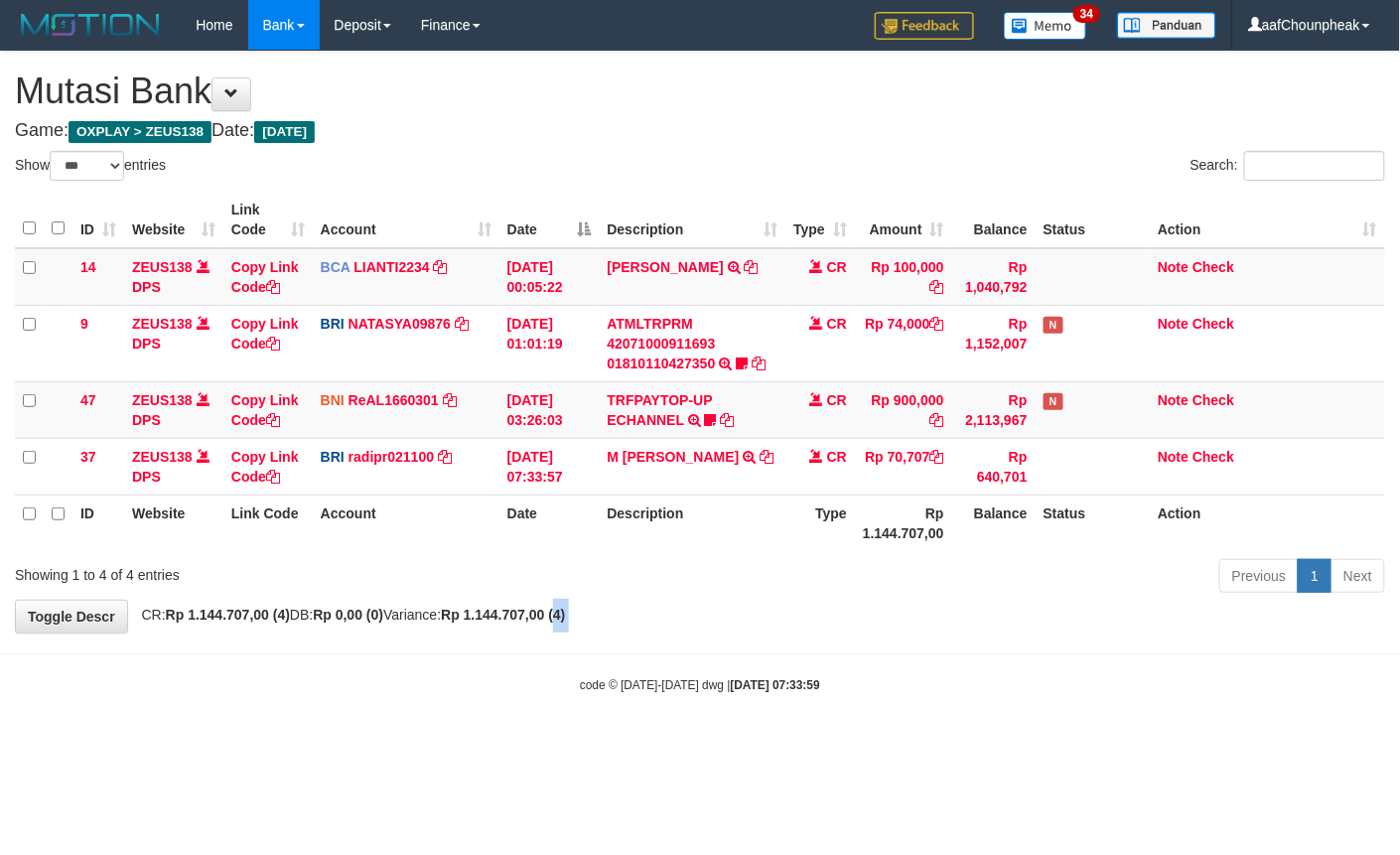 click on "Toggle navigation
Home
Bank
Account List
Mutasi Bank
Search
Note Mutasi
Deposit
DPS List
History
Finance
Financial Data
aafChounpheak
My Profile
Log Out
34" at bounding box center (700, 371) 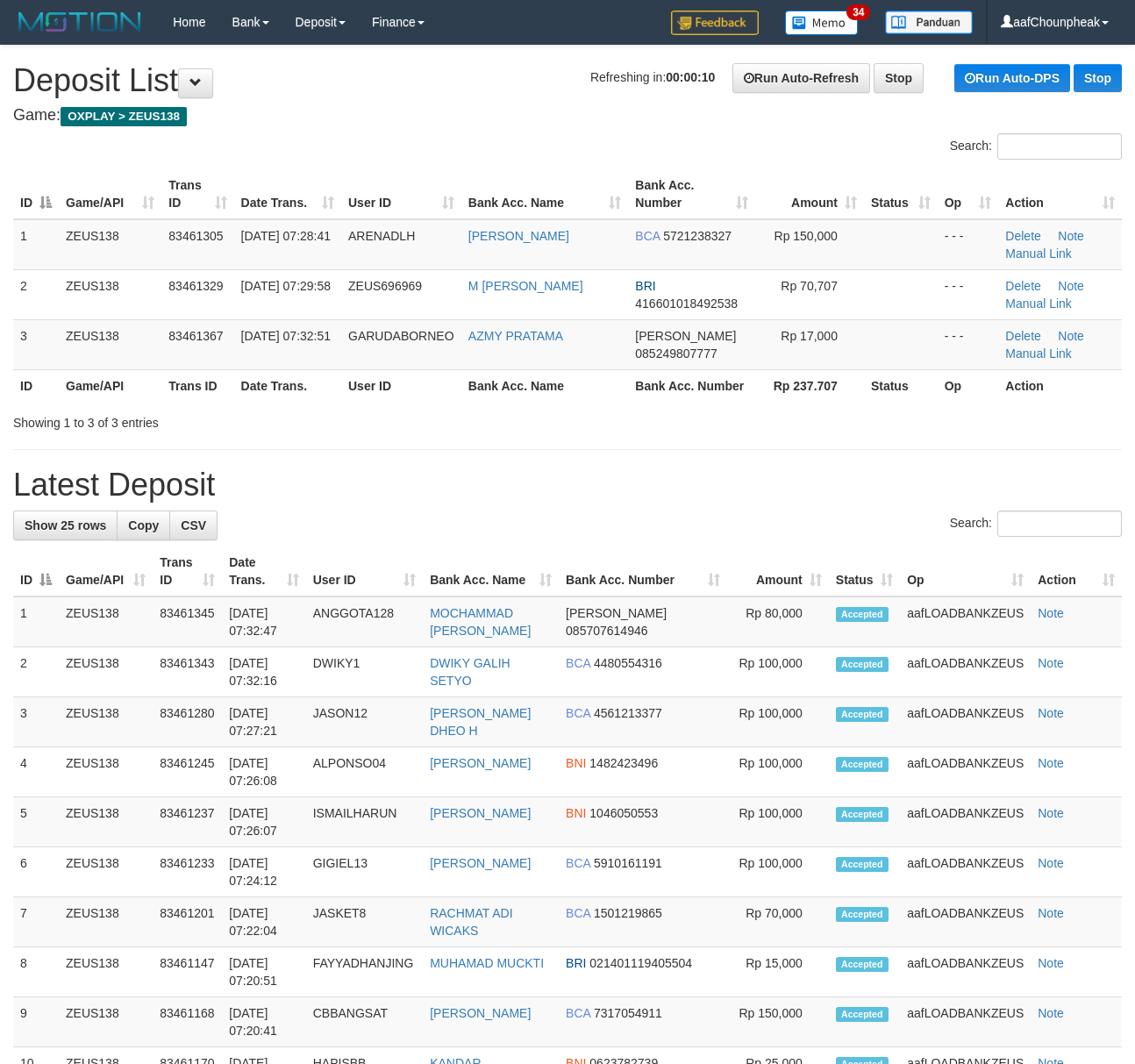 scroll, scrollTop: 0, scrollLeft: 0, axis: both 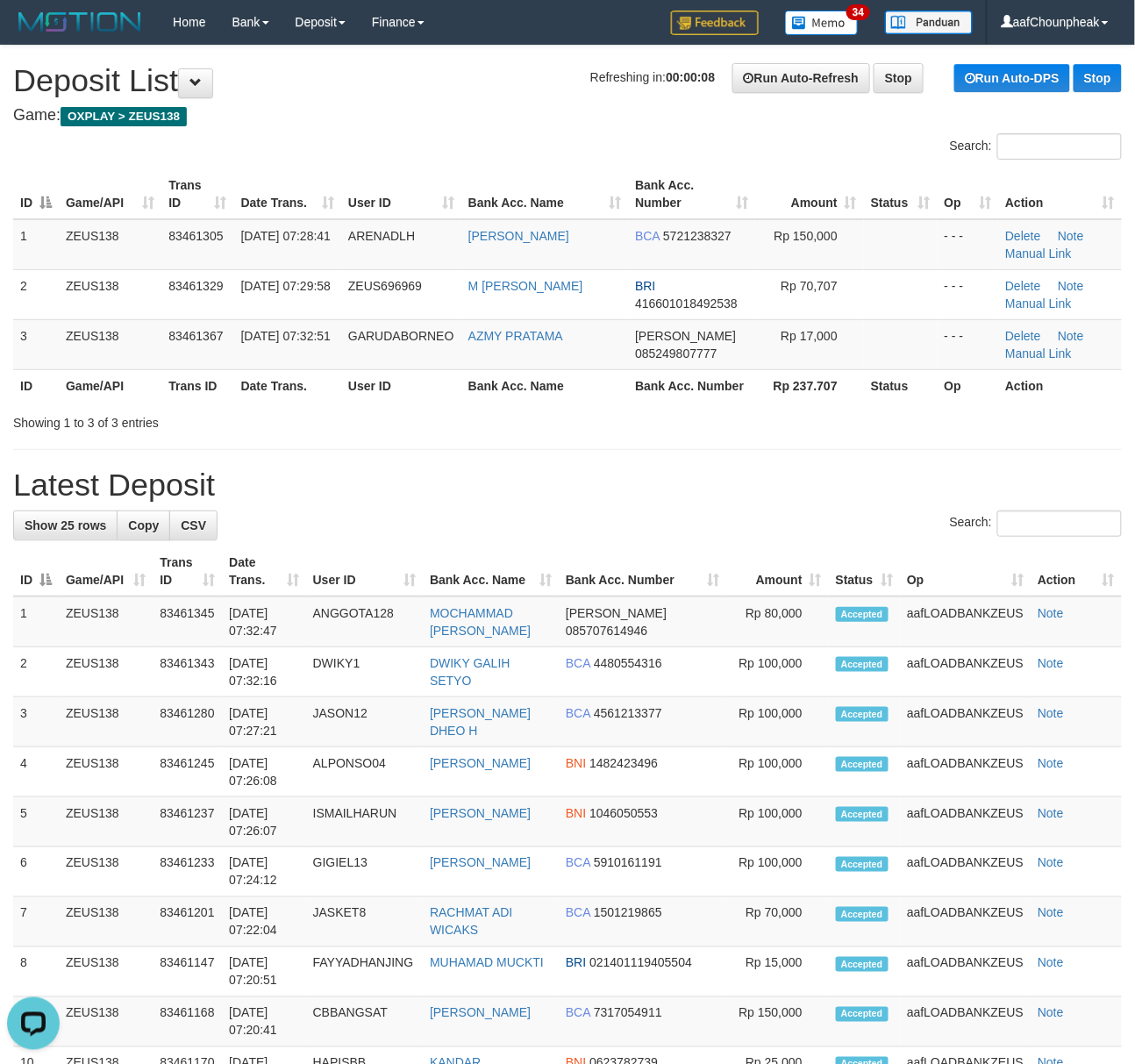 click on "Search:" at bounding box center [568, 148] 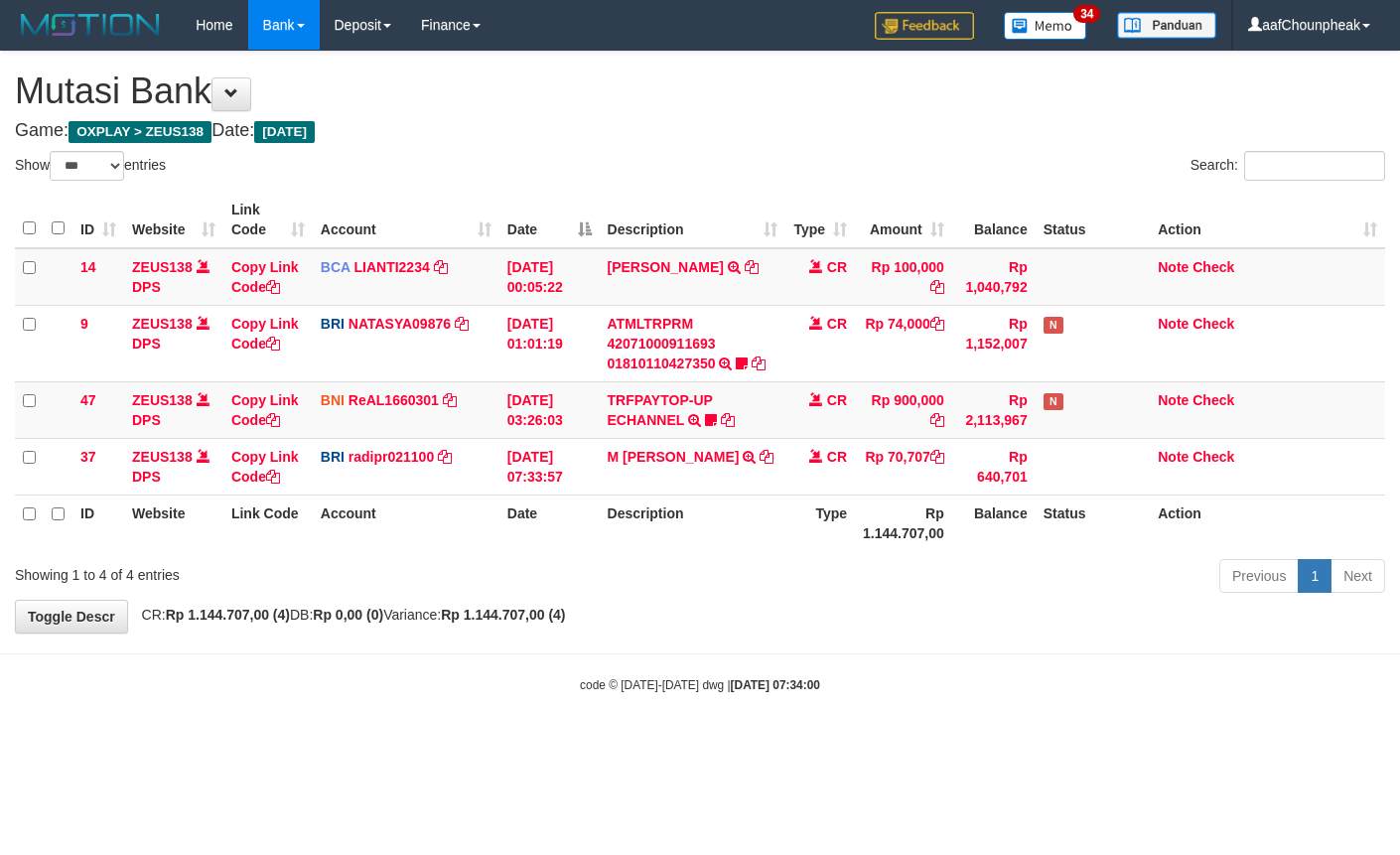 select on "***" 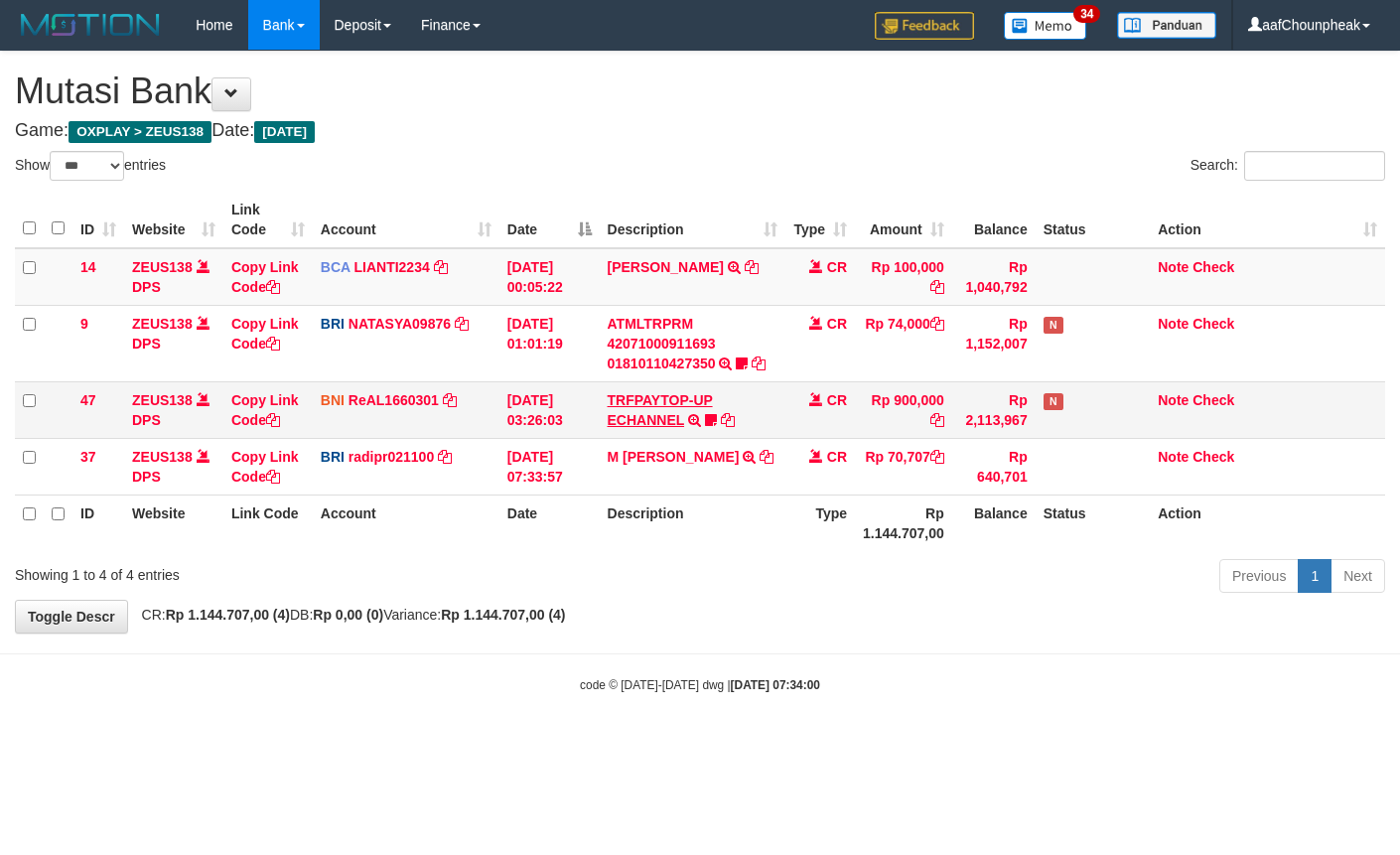scroll, scrollTop: 0, scrollLeft: 0, axis: both 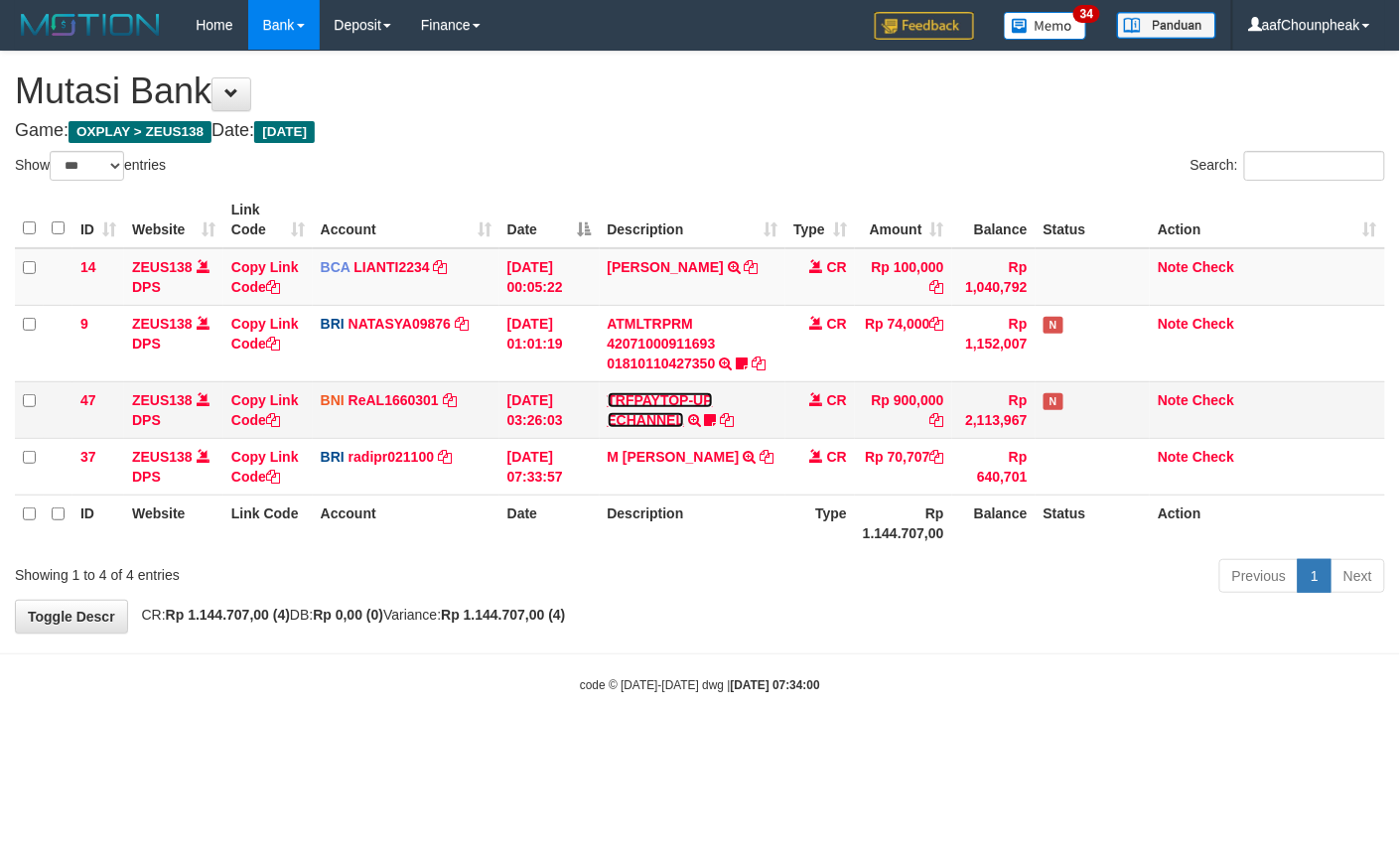 click on "TRFPAYTOP-UP ECHANNEL" at bounding box center (660, 410) 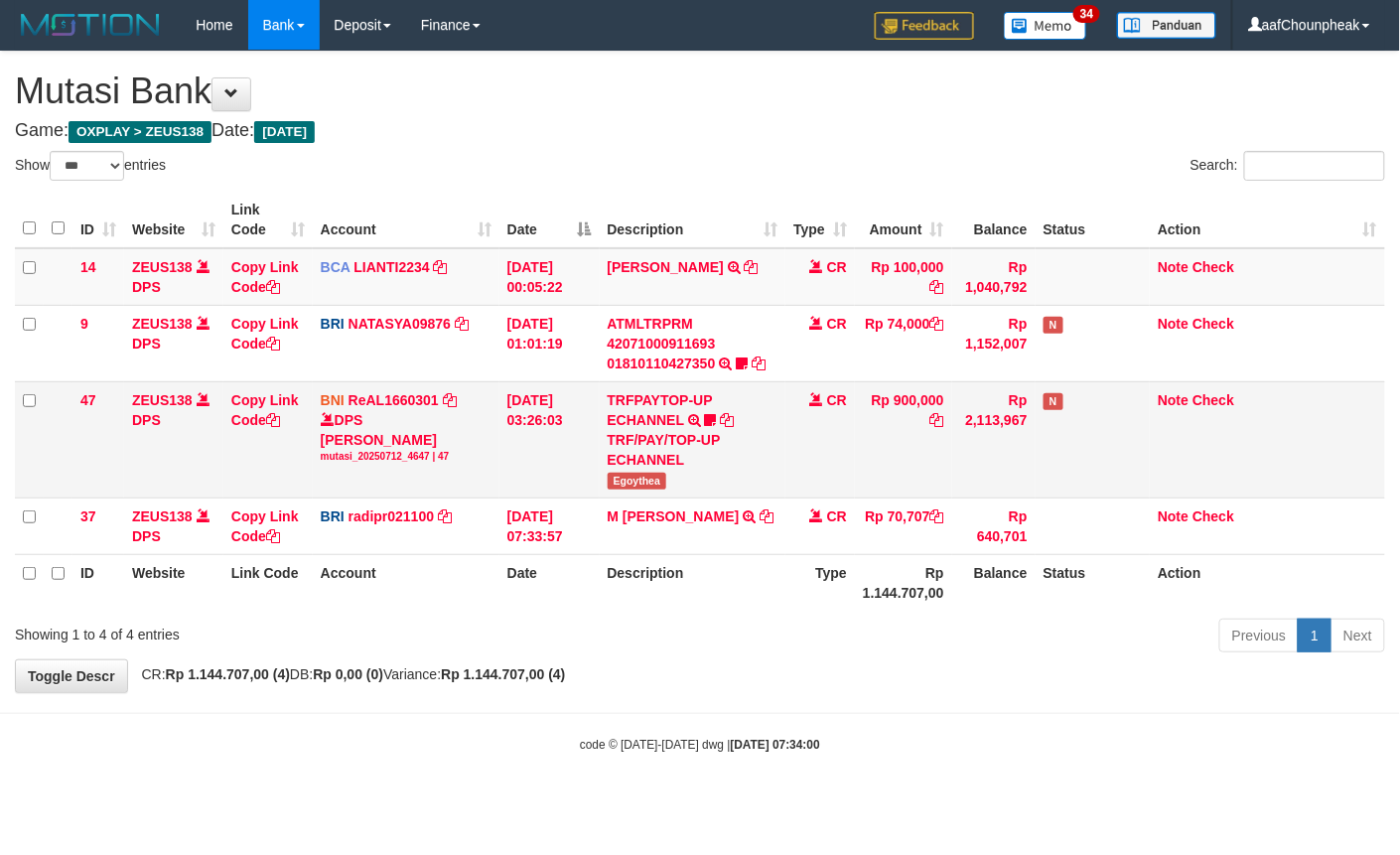 click on "TRFPAYTOP-UP ECHANNEL            TRF/PAY/TOP-UP ECHANNEL    Egoythea" at bounding box center [693, 439] 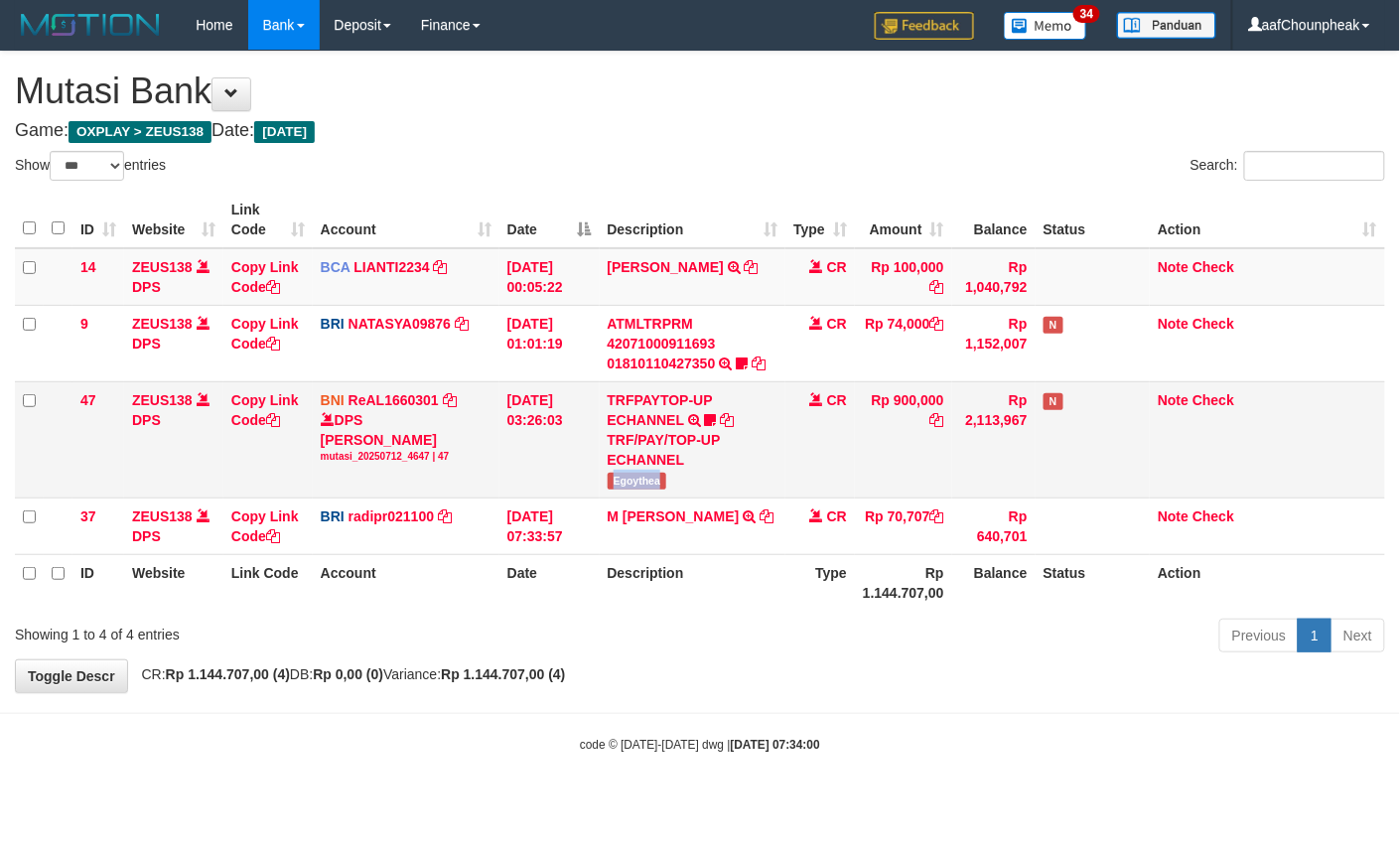 click on "TRFPAYTOP-UP ECHANNEL            TRF/PAY/TOP-UP ECHANNEL    Egoythea" at bounding box center [693, 439] 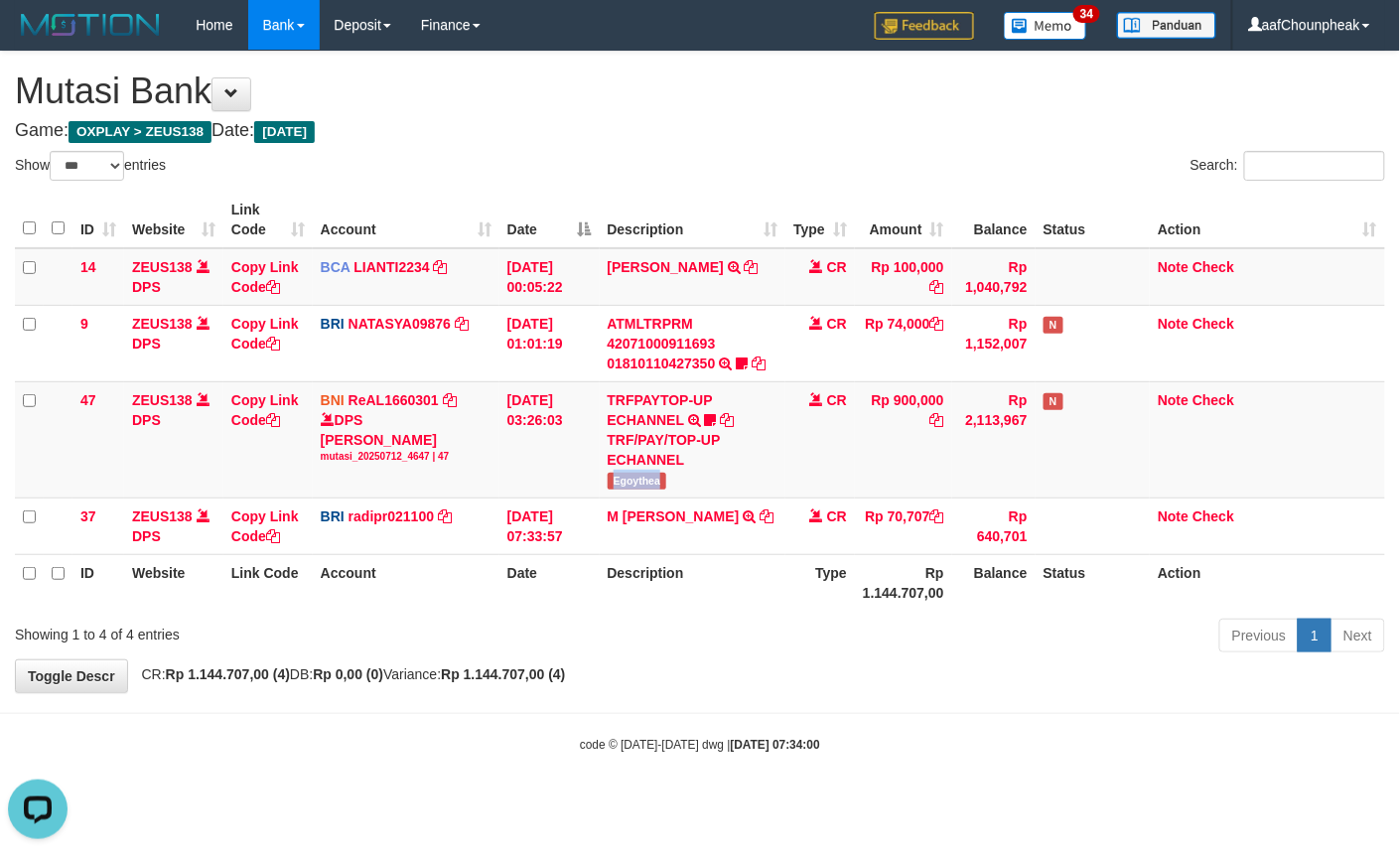 scroll, scrollTop: 0, scrollLeft: 0, axis: both 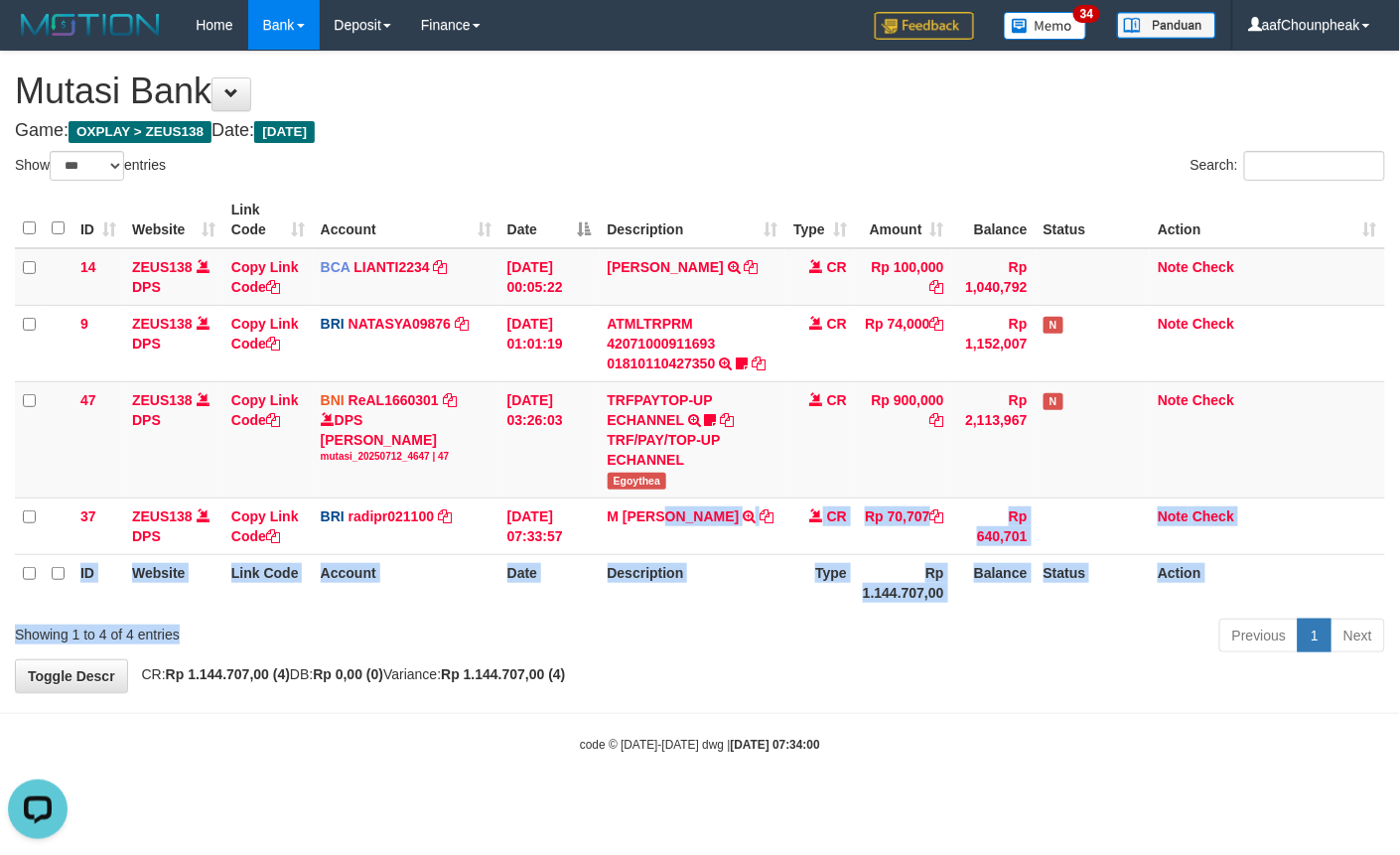 click on "Show  ** ** ** ***  entries Search:
ID Website Link Code Account Date Description Type Amount Balance Status Action
14
ZEUS138    DPS
Copy Link Code
BCA
LIANTI2234
DPS
YULIANTI
mutasi_20250712_4646 | 14
mutasi_20250712_4646 | 14
12/07/2025 00:05:22
YUSUP MAULAN         TRSF E-BANKING CR 1207/FTSCY/WS95051
100000.002025071262819090 TRFDN-YUSUP MAULANESPAY DEBIT INDONE
CR
Rp 100,000
Rp 1,040,792
Note
Check
9
ZEUS138    DPS
Copy Link Code
BRI
NATASYA09876" at bounding box center [700, 405] 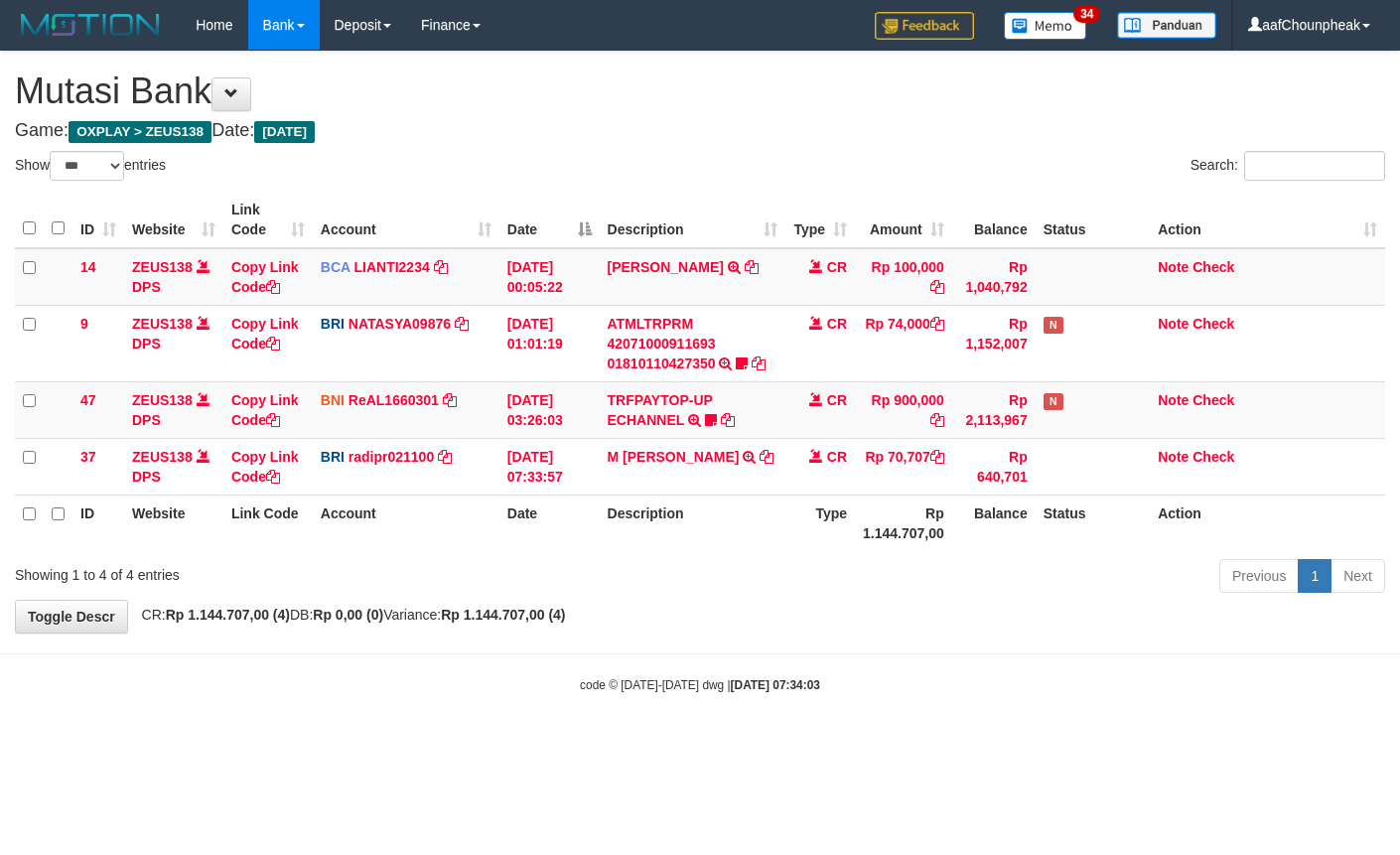 select on "***" 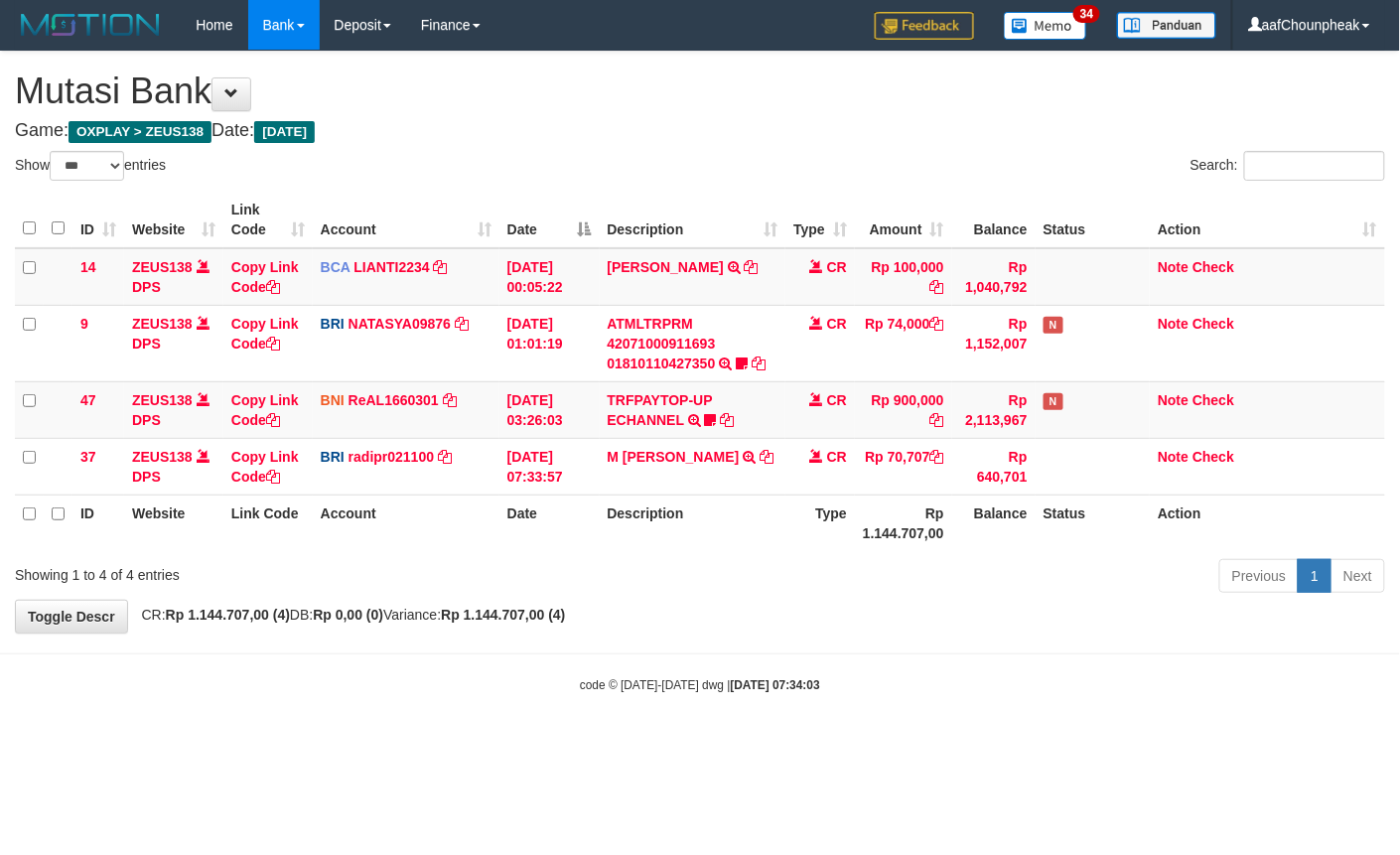 click on "Toggle navigation
Home
Bank
Account List
Mutasi Bank
Search
Note Mutasi
Deposit
DPS List
History
Finance
Financial Data
aafChounpheak
My Profile
Log Out
34" at bounding box center [700, 371] 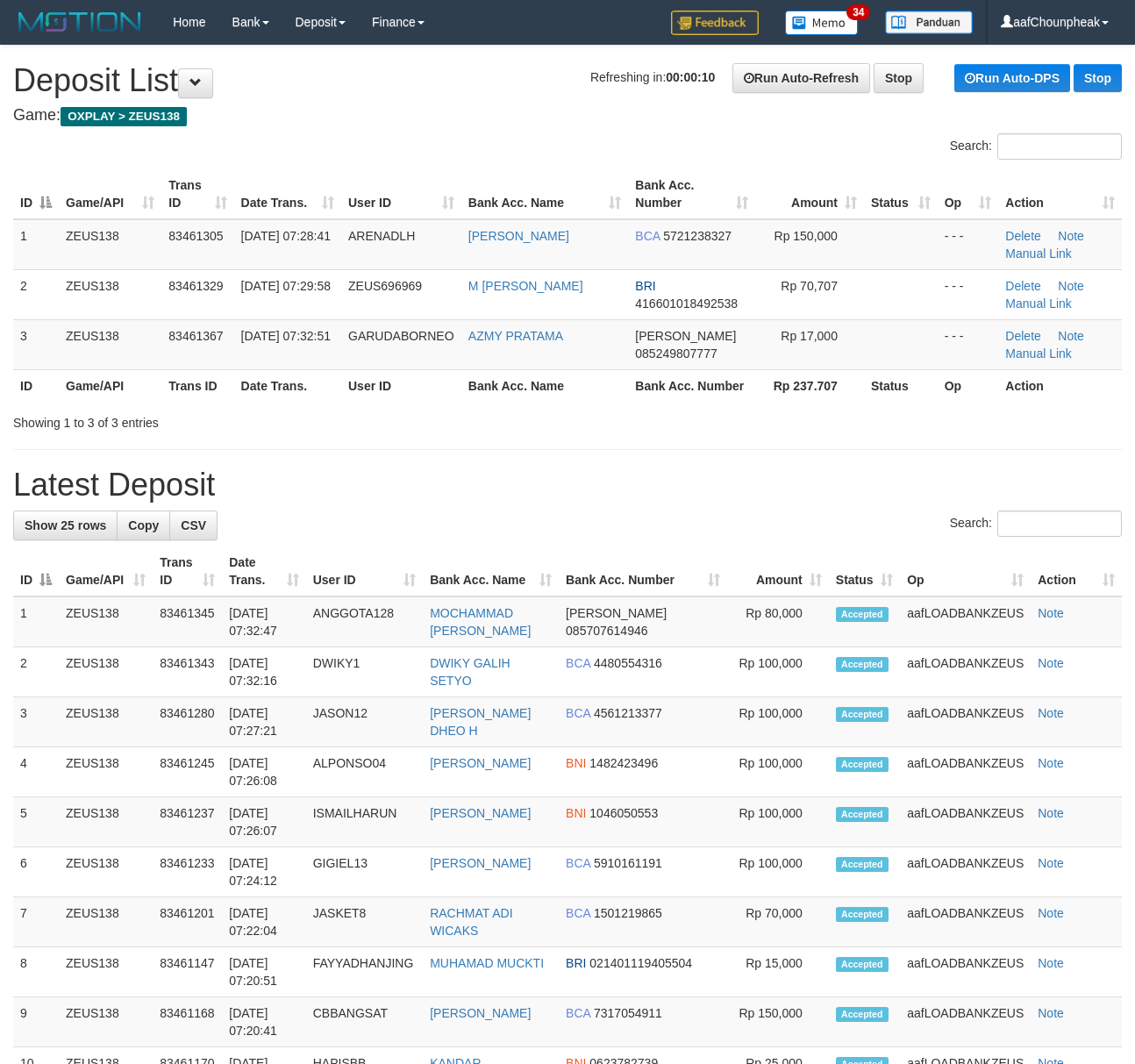 scroll, scrollTop: 0, scrollLeft: 0, axis: both 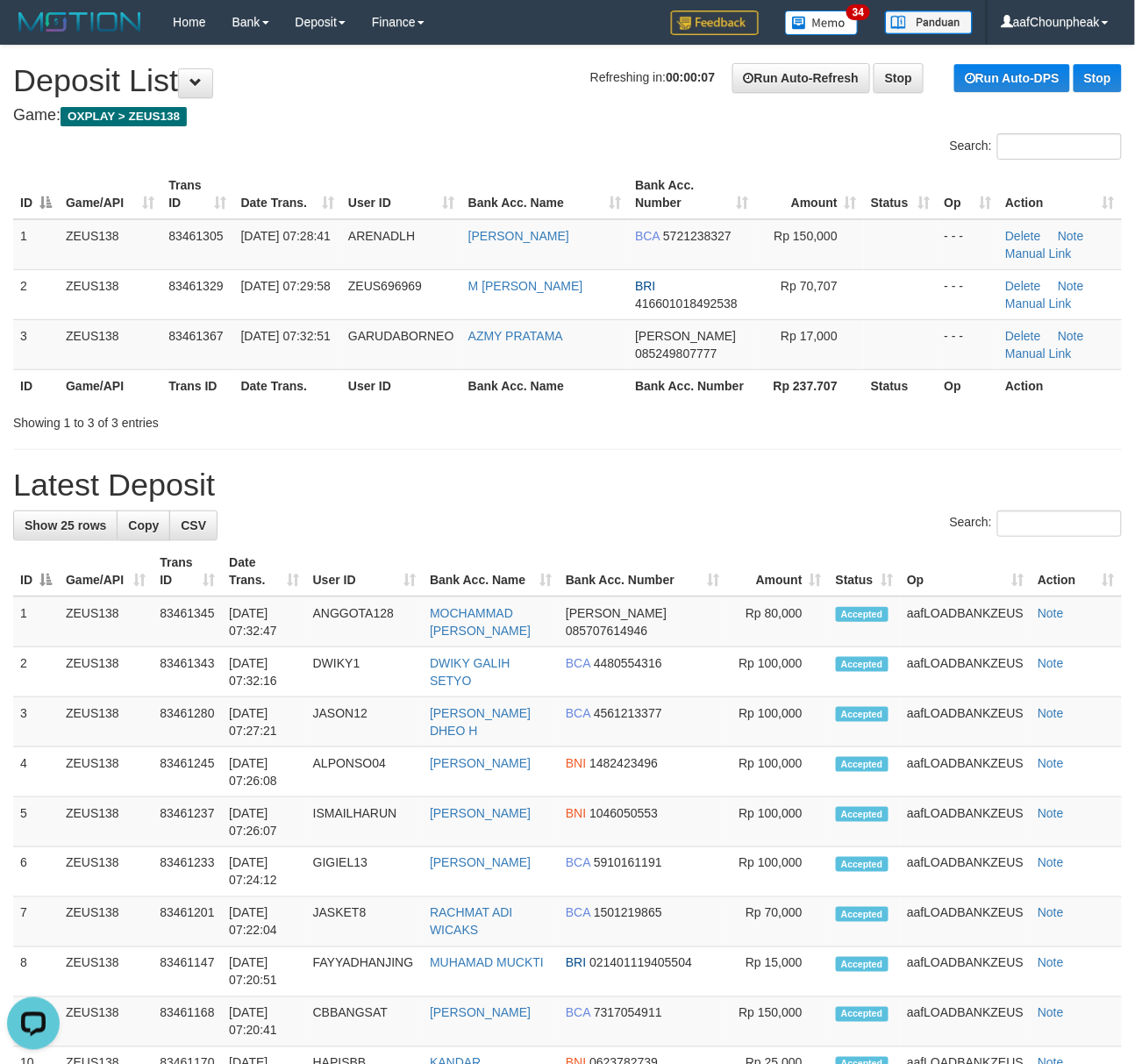 click on "Bank Acc. Name" at bounding box center [545, 194] 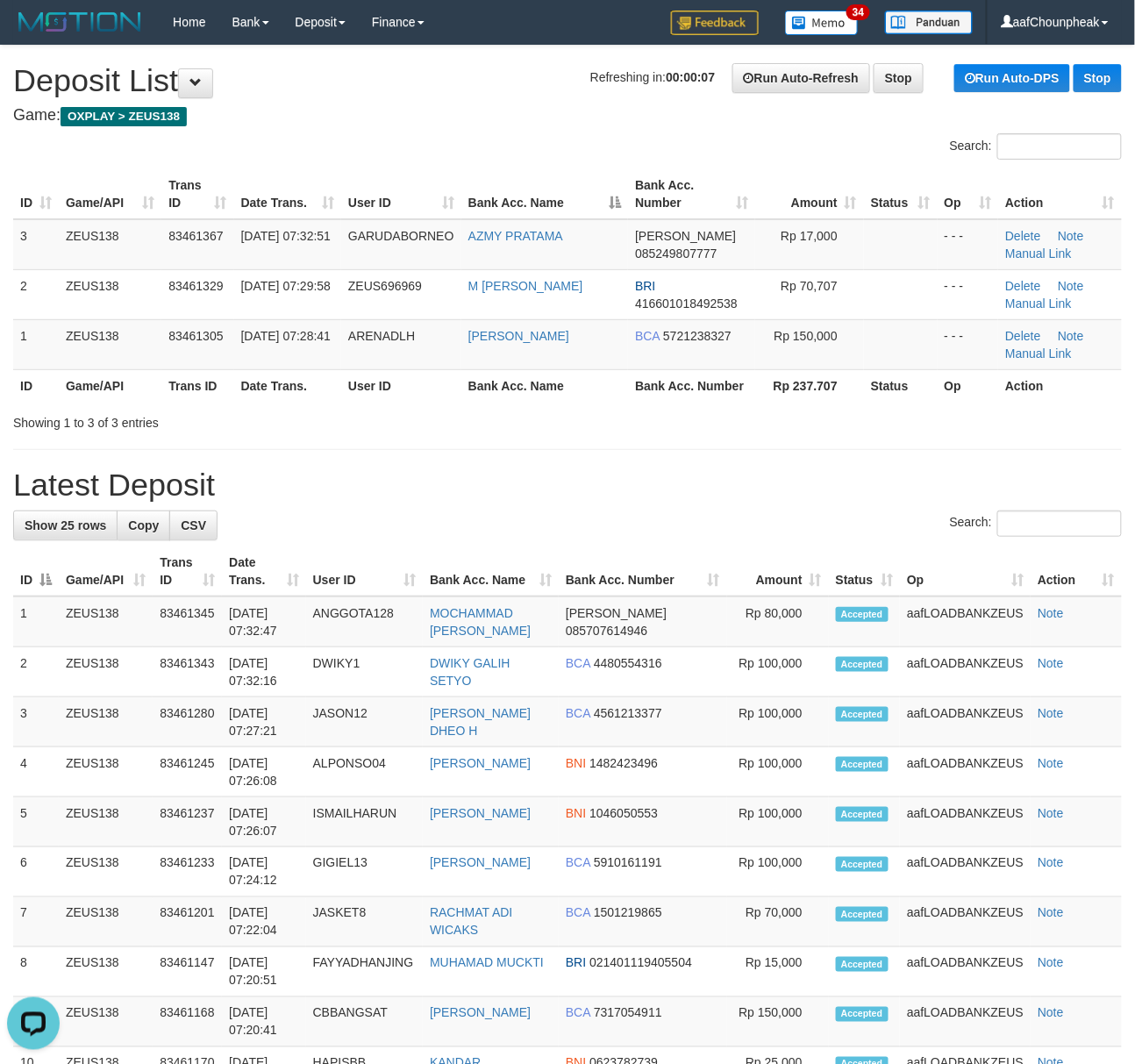 drag, startPoint x: 460, startPoint y: 107, endPoint x: 1, endPoint y: 152, distance: 461.201 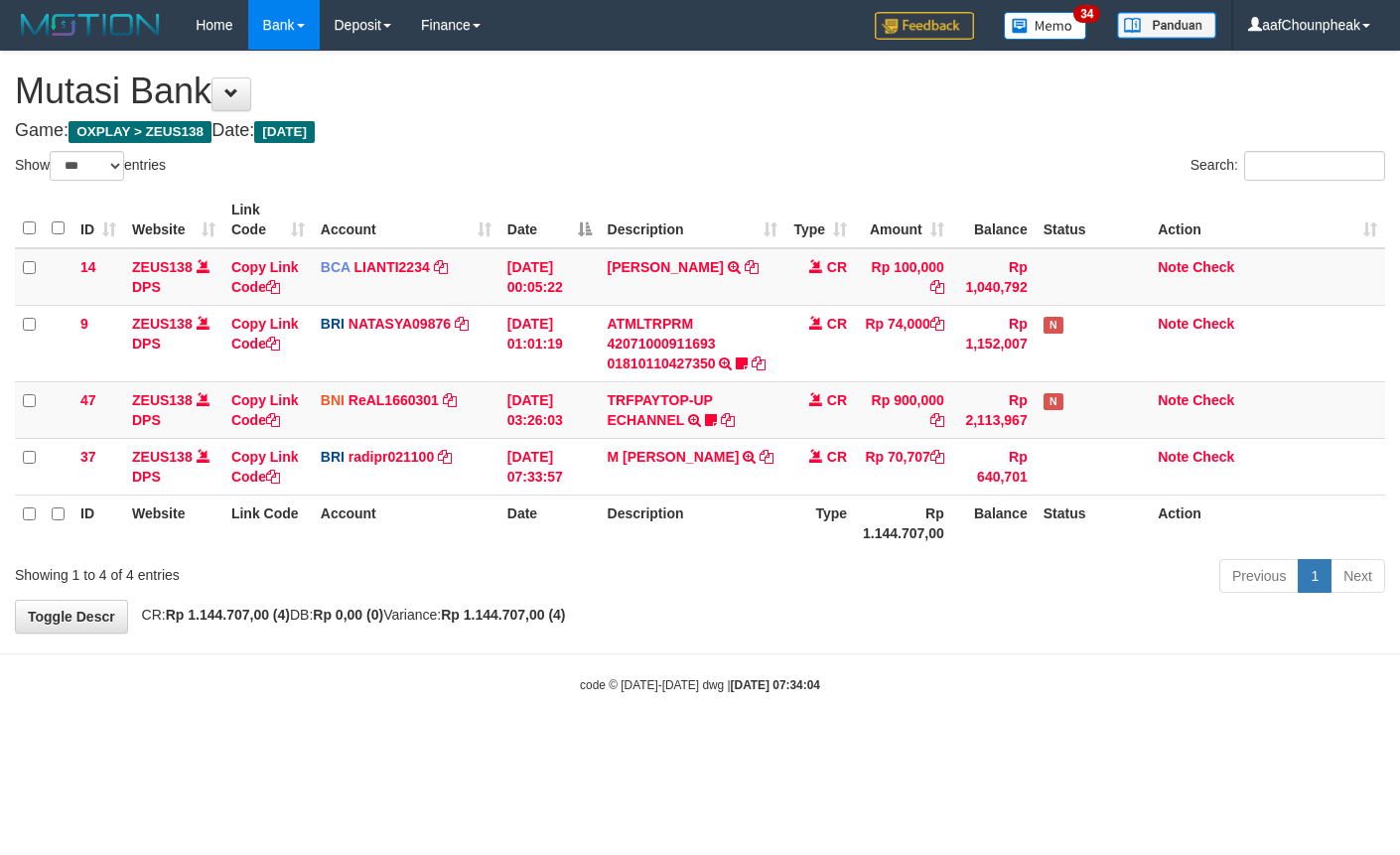 select on "***" 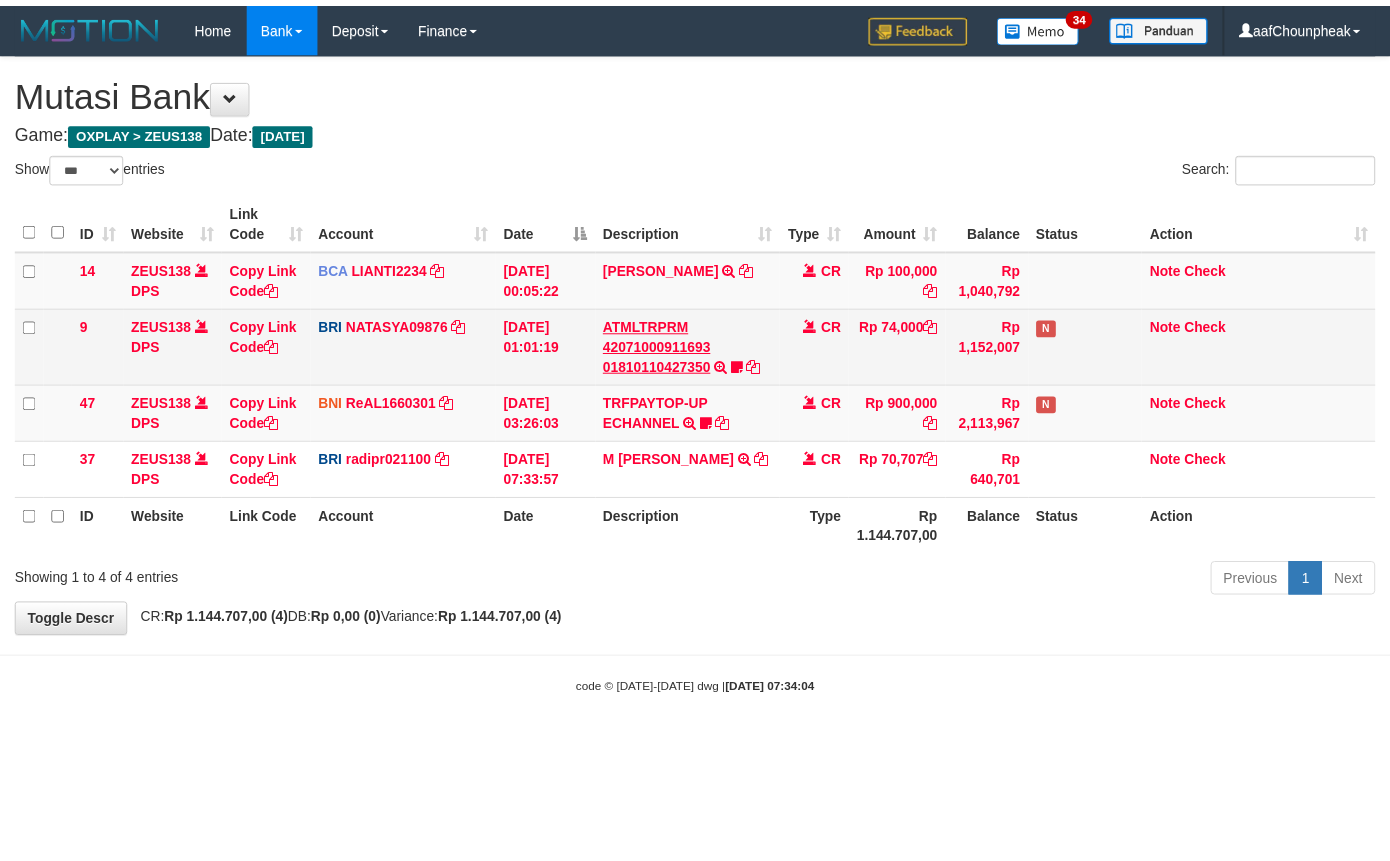 scroll, scrollTop: 0, scrollLeft: 0, axis: both 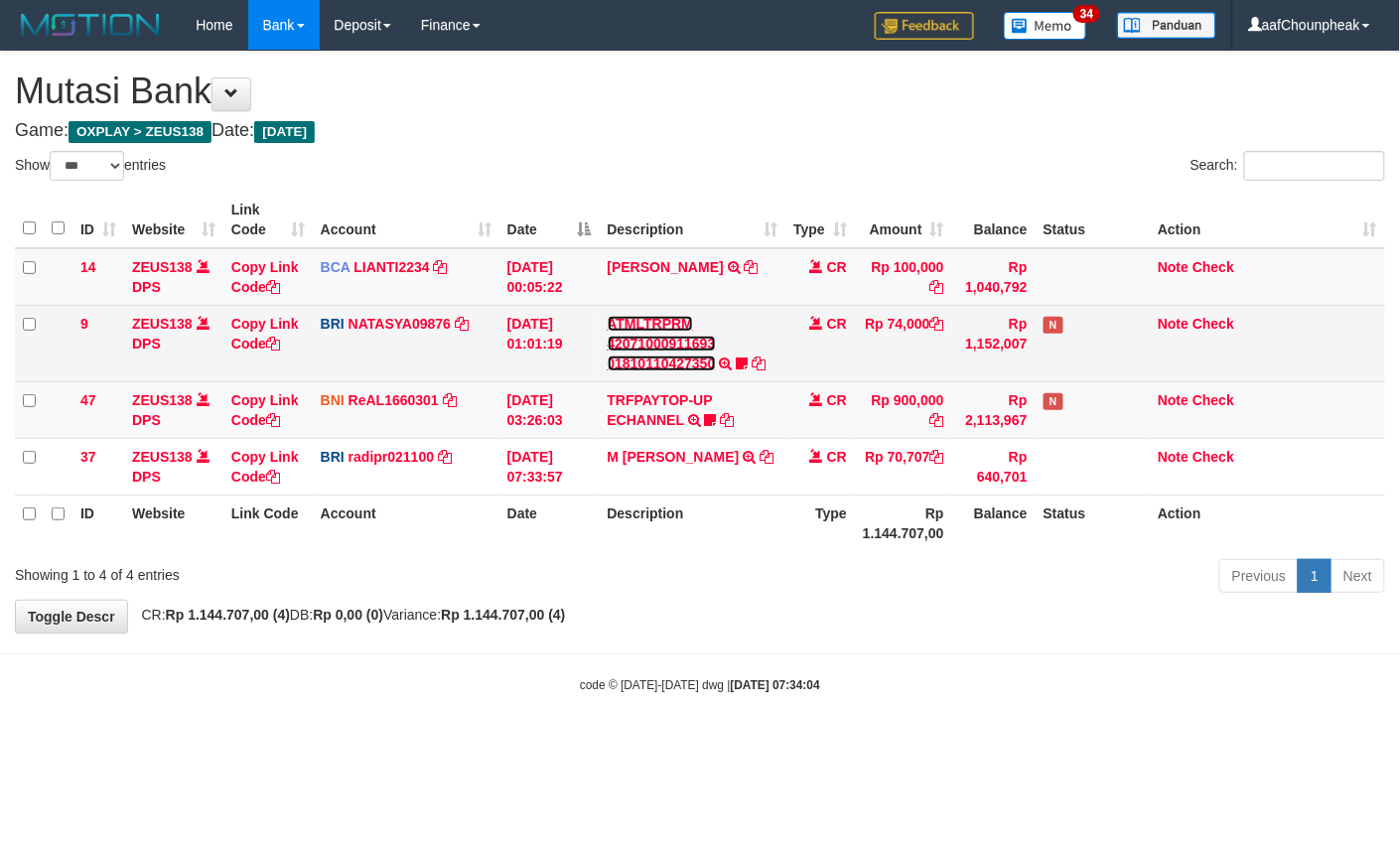 click on "ATMLTRPRM 42071000911693 01810110427350" at bounding box center [661, 344] 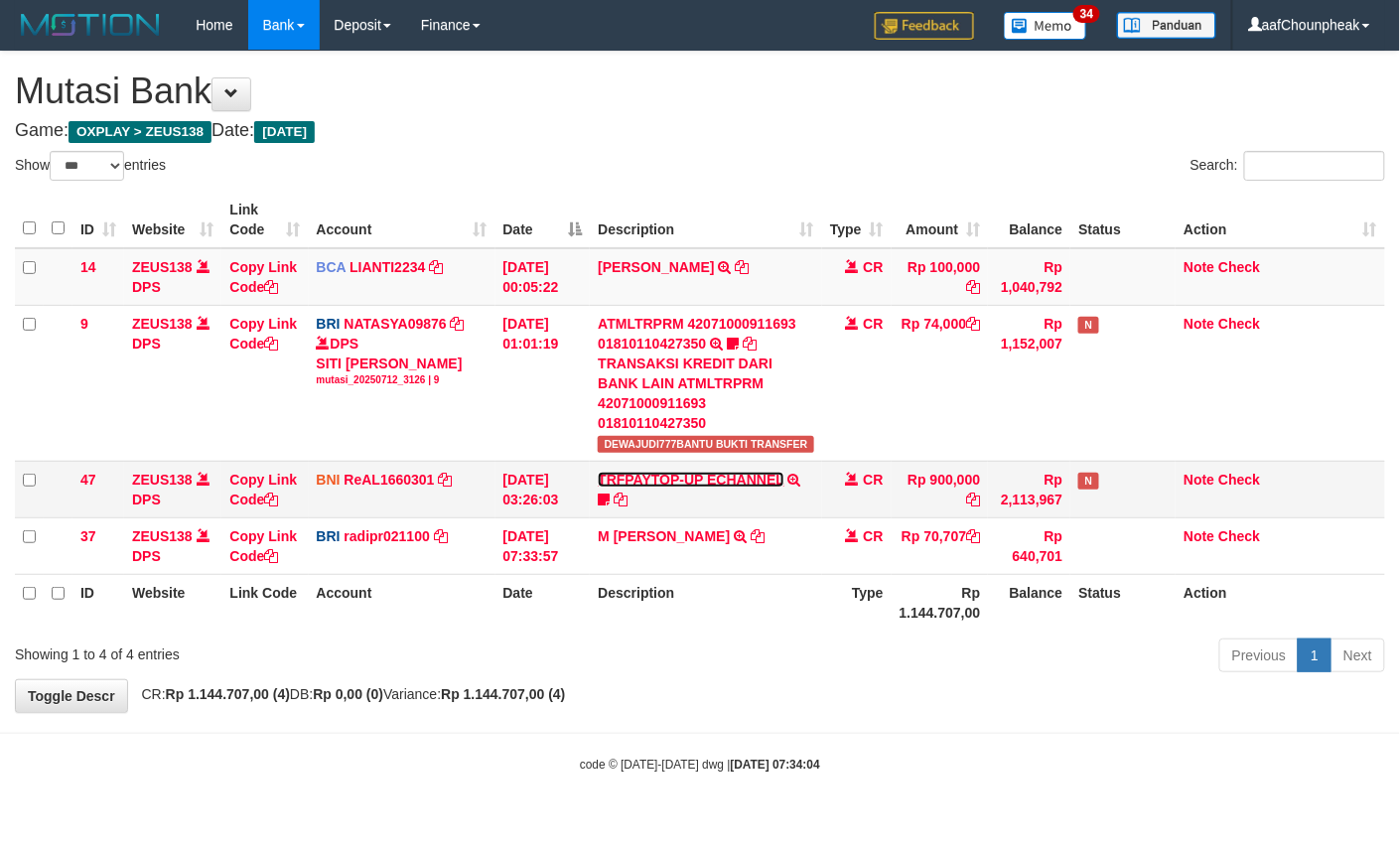 click on "TRFPAYTOP-UP ECHANNEL" at bounding box center (690, 480) 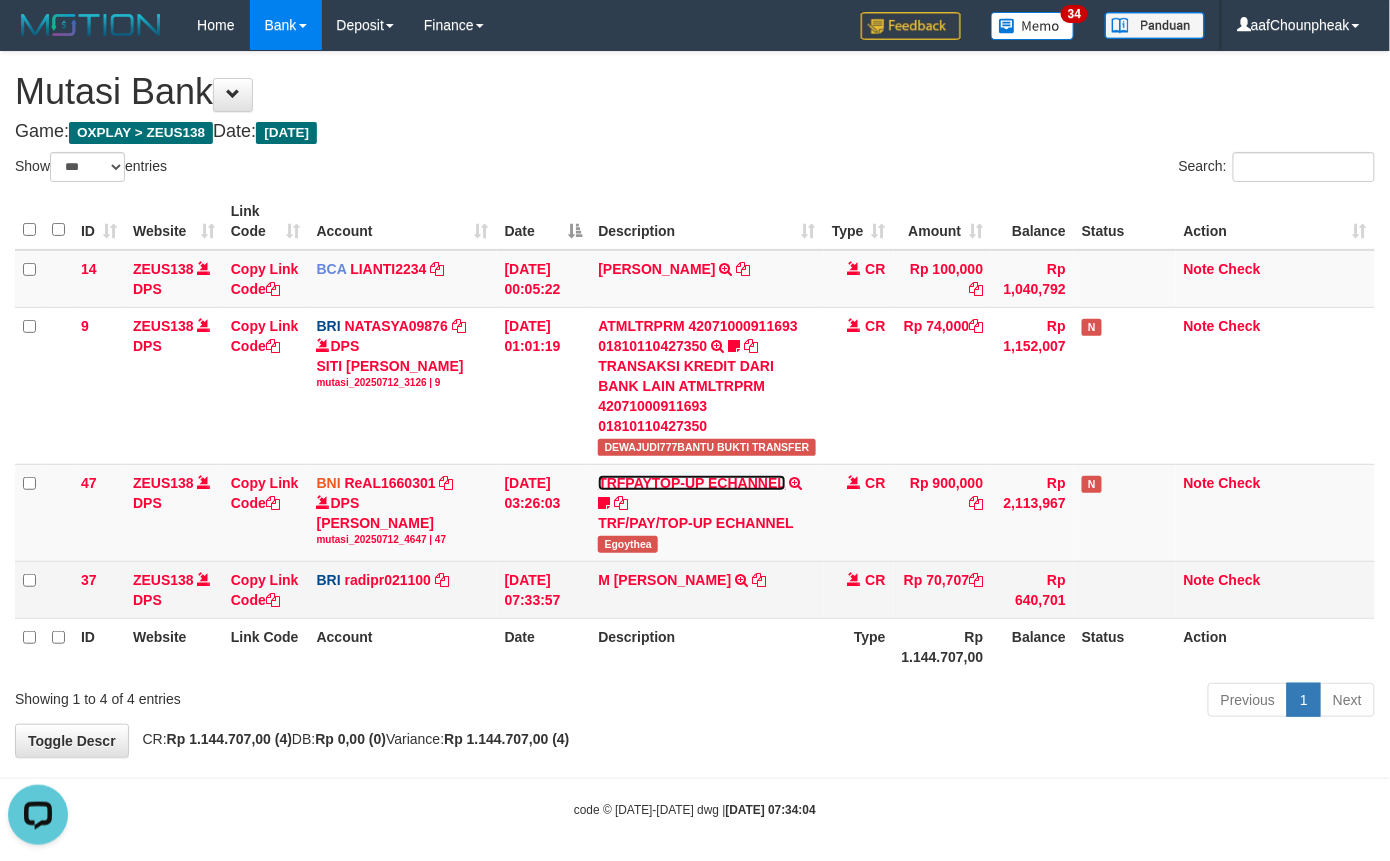 scroll, scrollTop: 0, scrollLeft: 0, axis: both 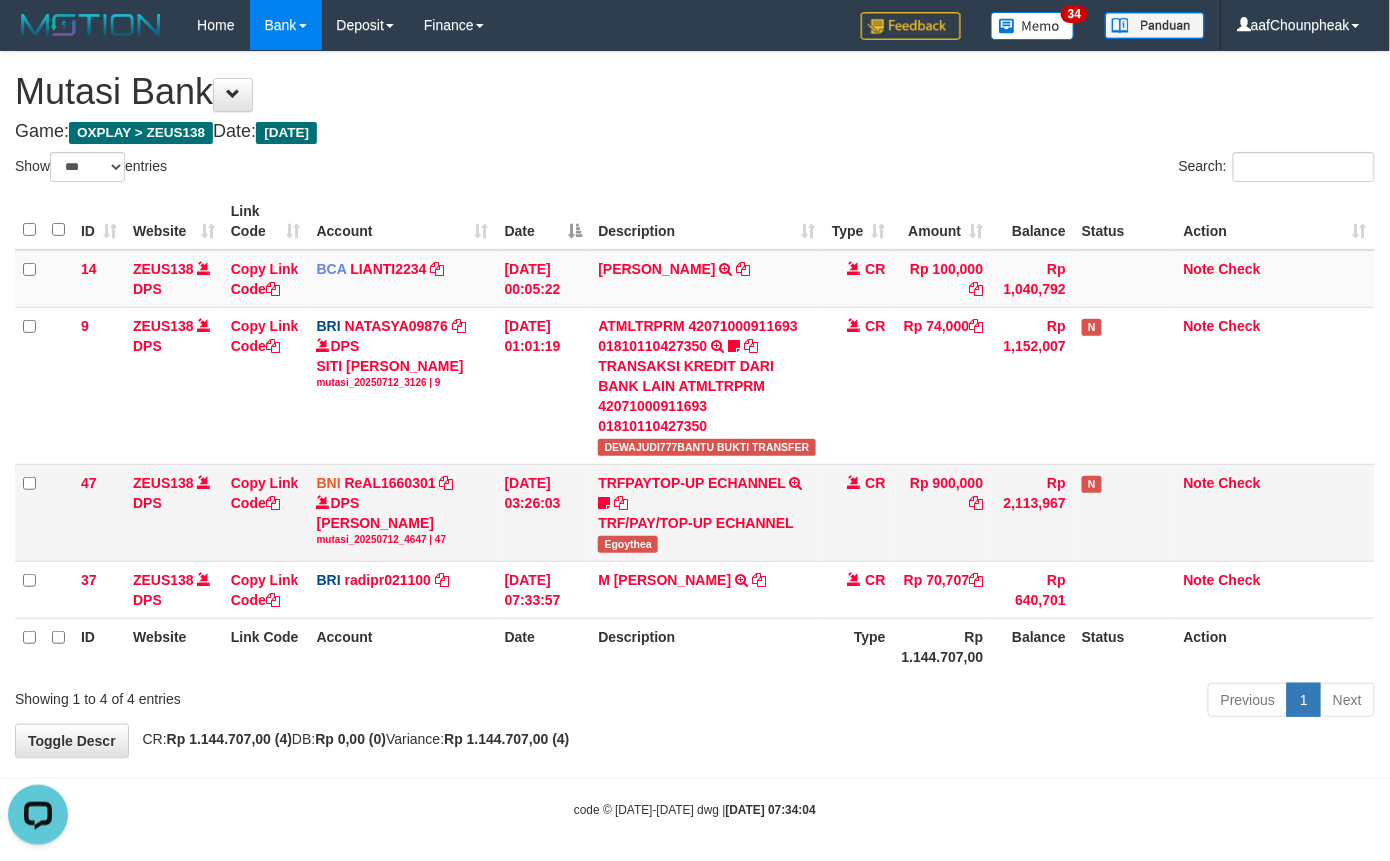 click on "Egoythea" at bounding box center (628, 544) 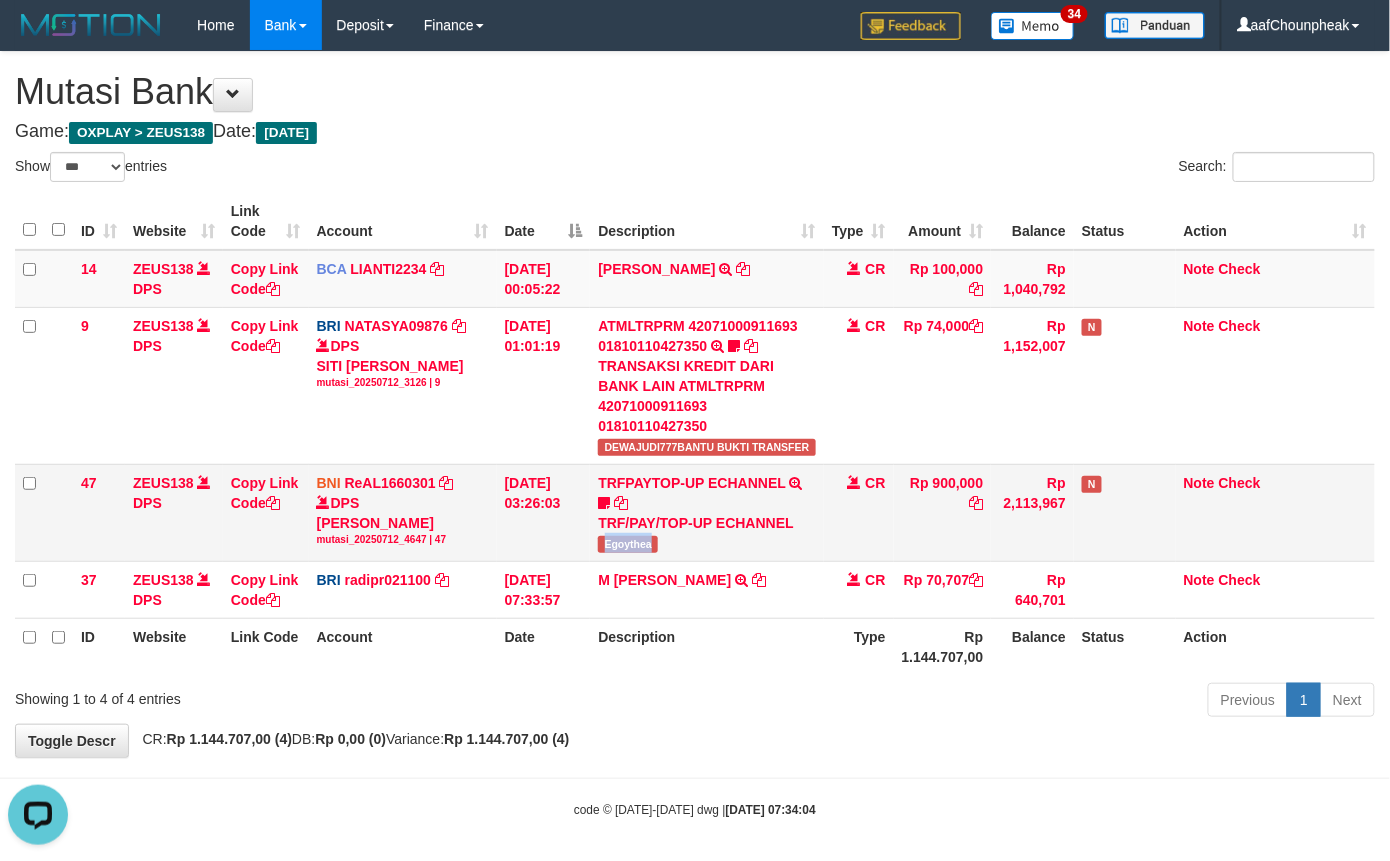 click on "Egoythea" at bounding box center (628, 544) 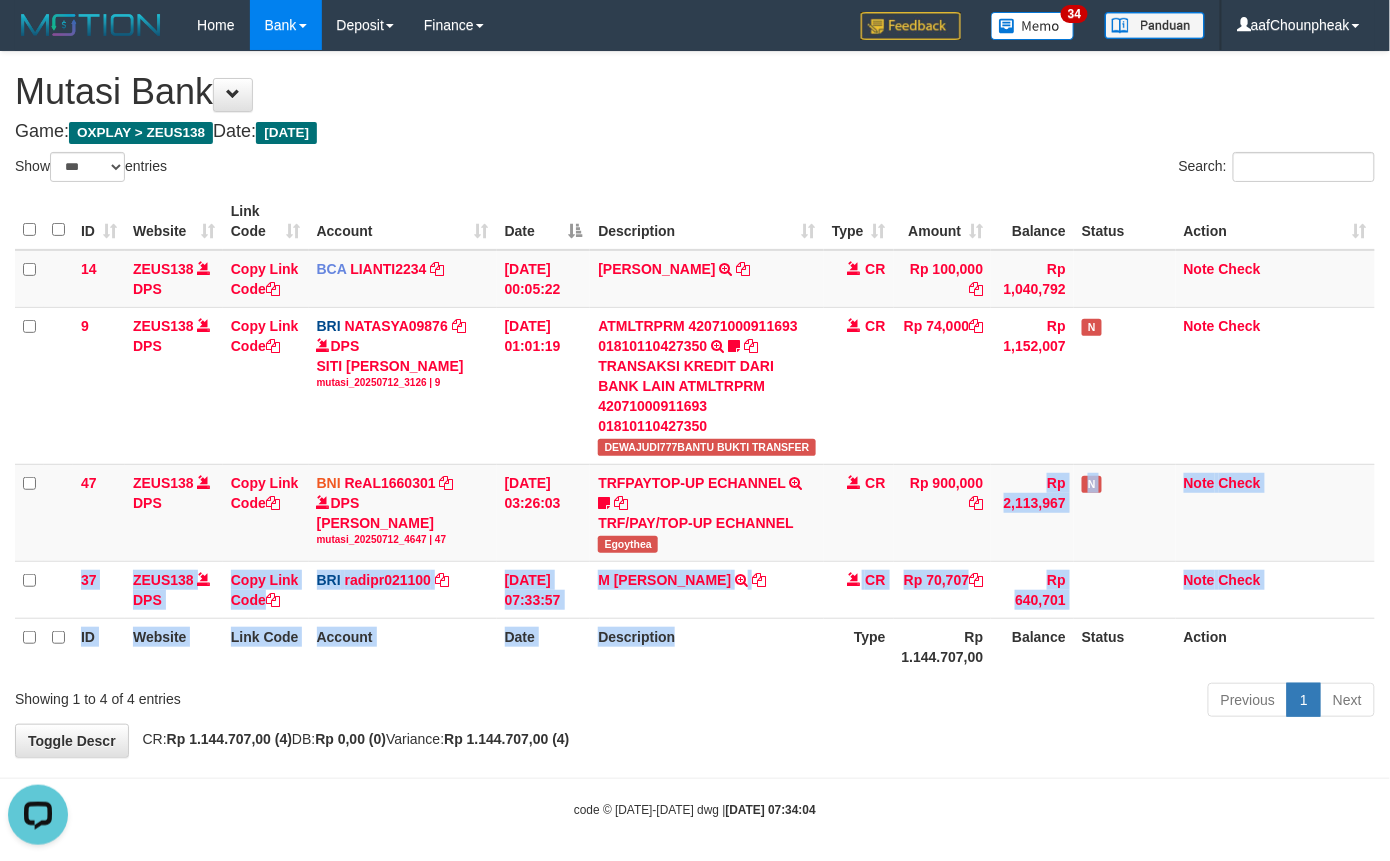drag, startPoint x: 686, startPoint y: 629, endPoint x: 678, endPoint y: 650, distance: 22.472204 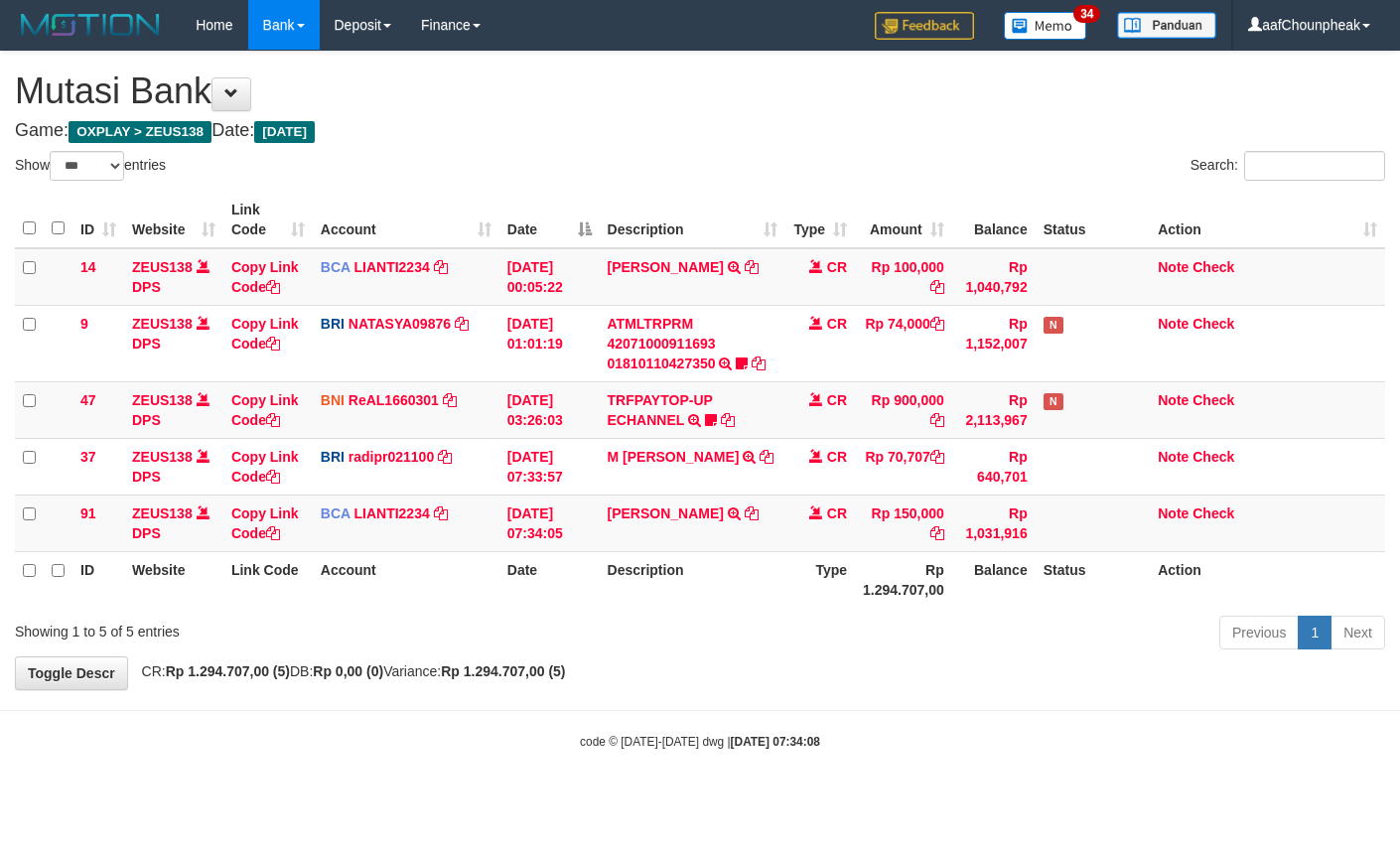 select on "***" 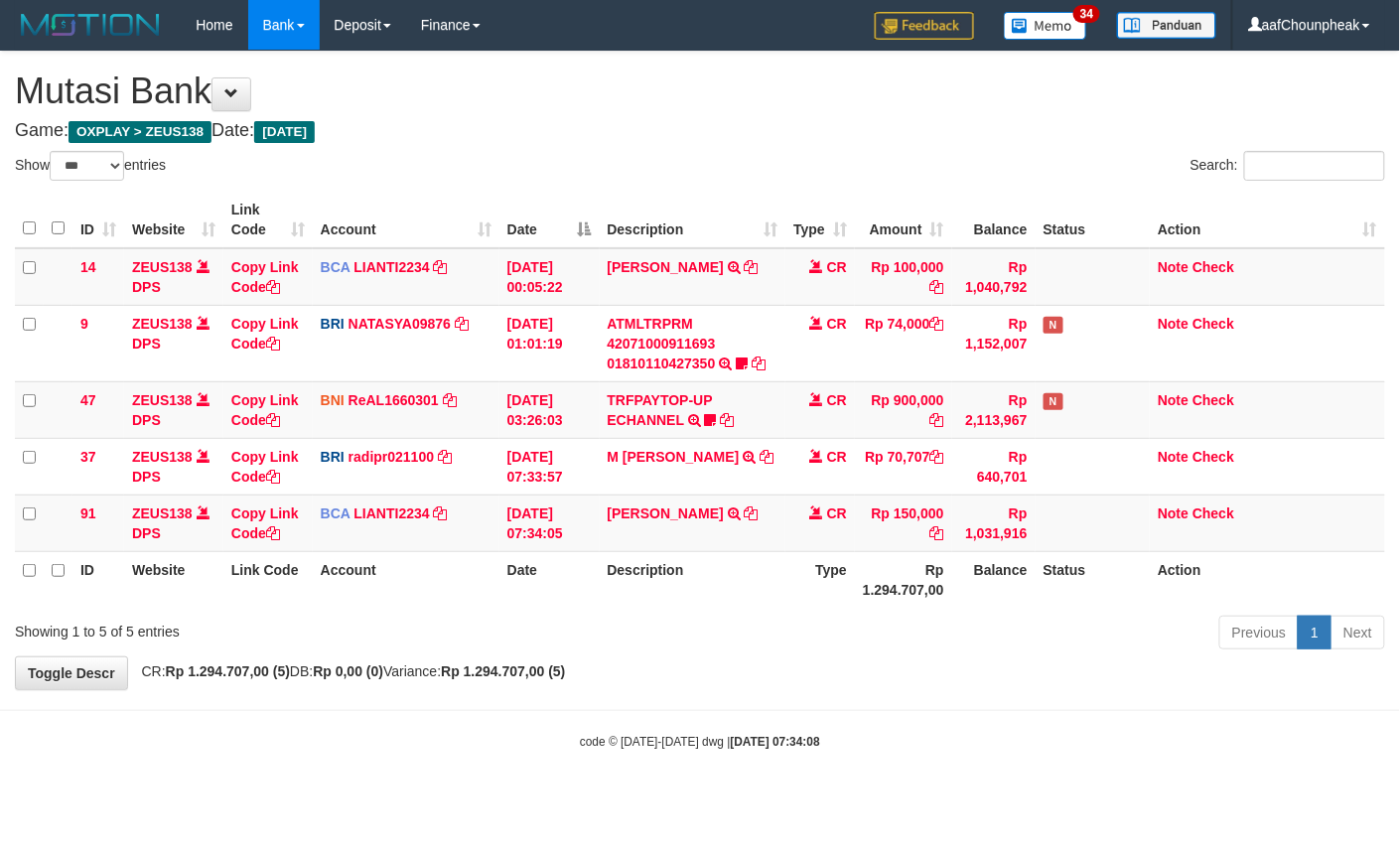 drag, startPoint x: 0, startPoint y: 0, endPoint x: 673, endPoint y: 645, distance: 932.177 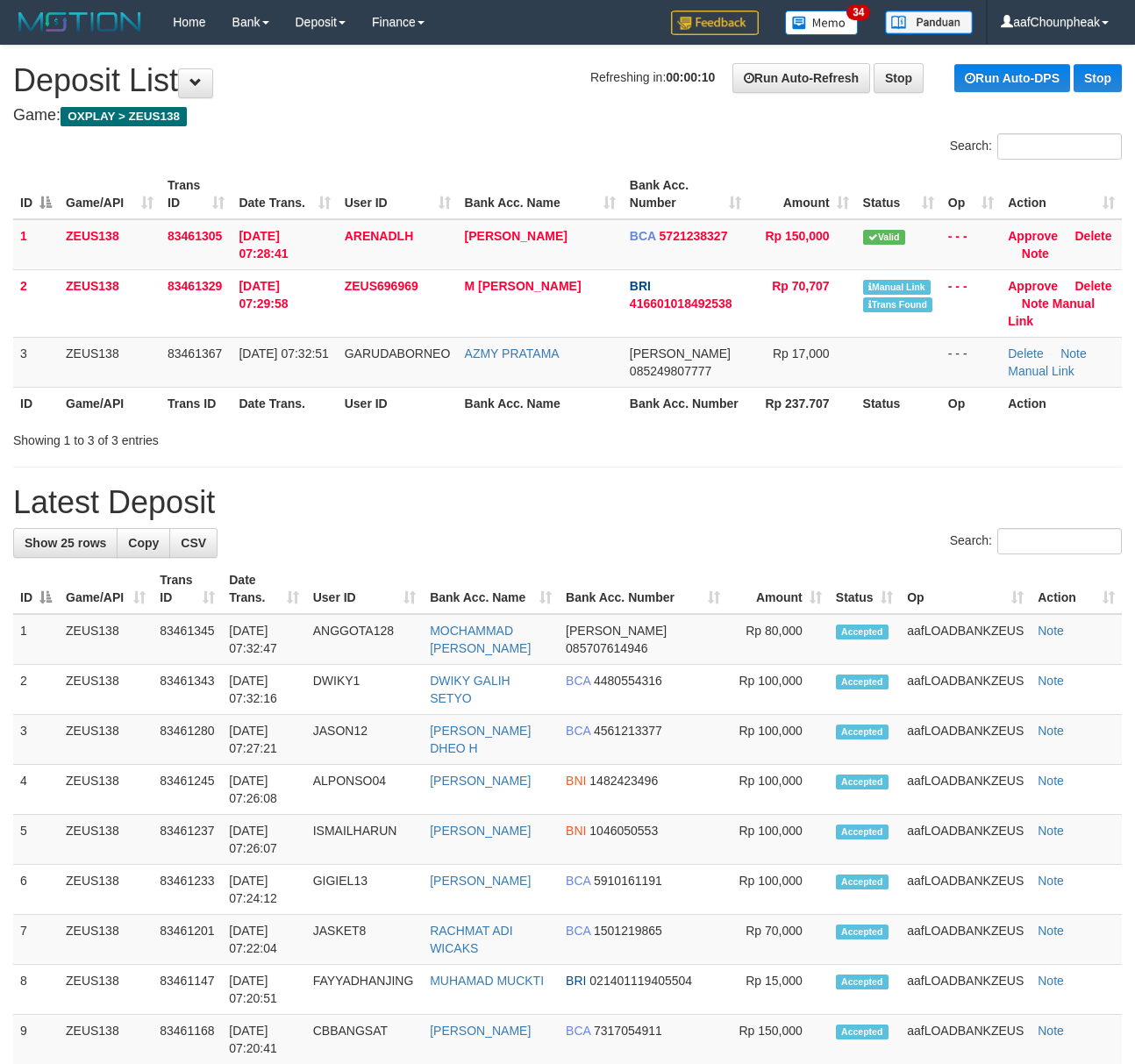 scroll, scrollTop: 0, scrollLeft: 0, axis: both 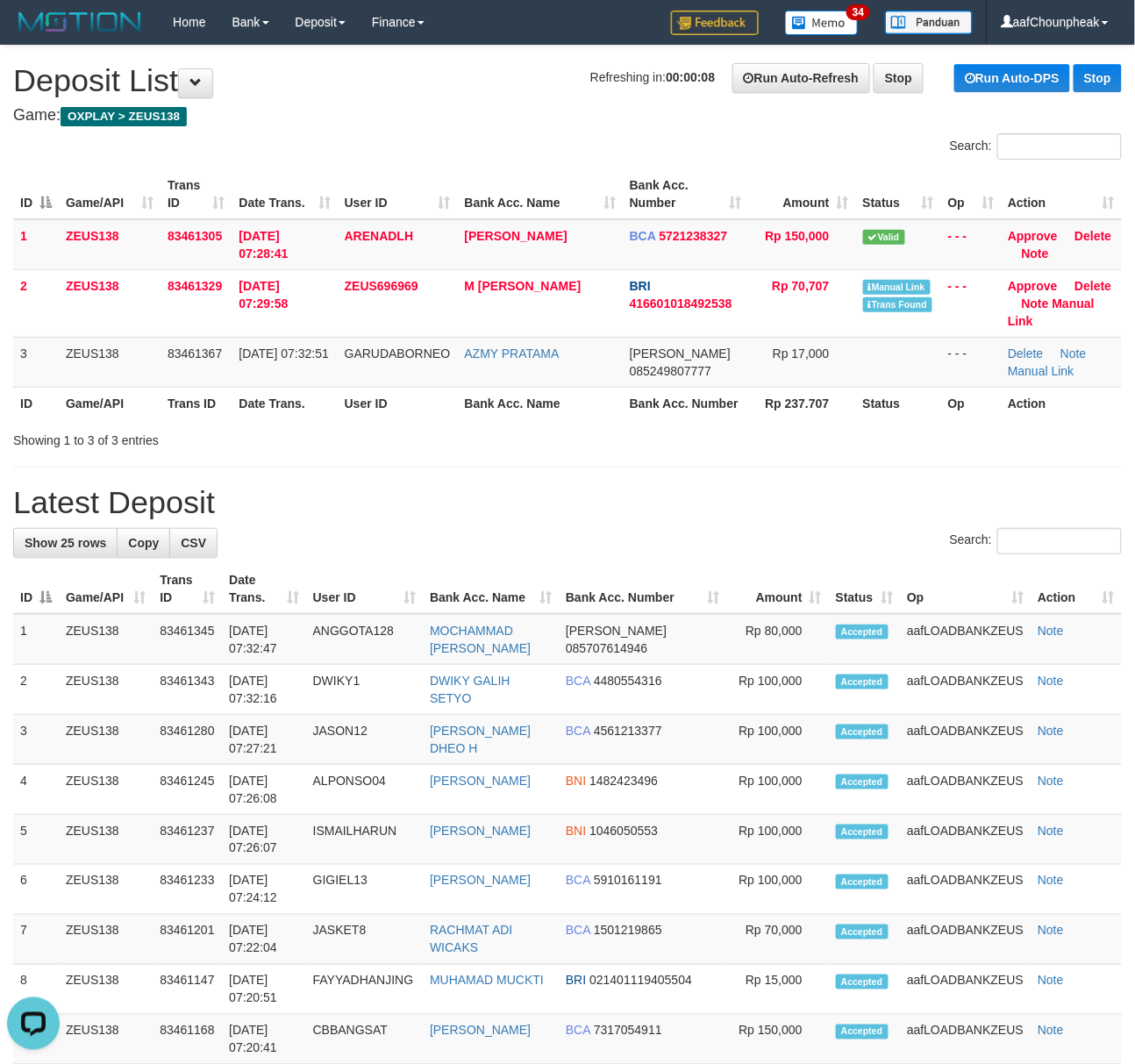 click on "Date Trans." at bounding box center (284, 194) 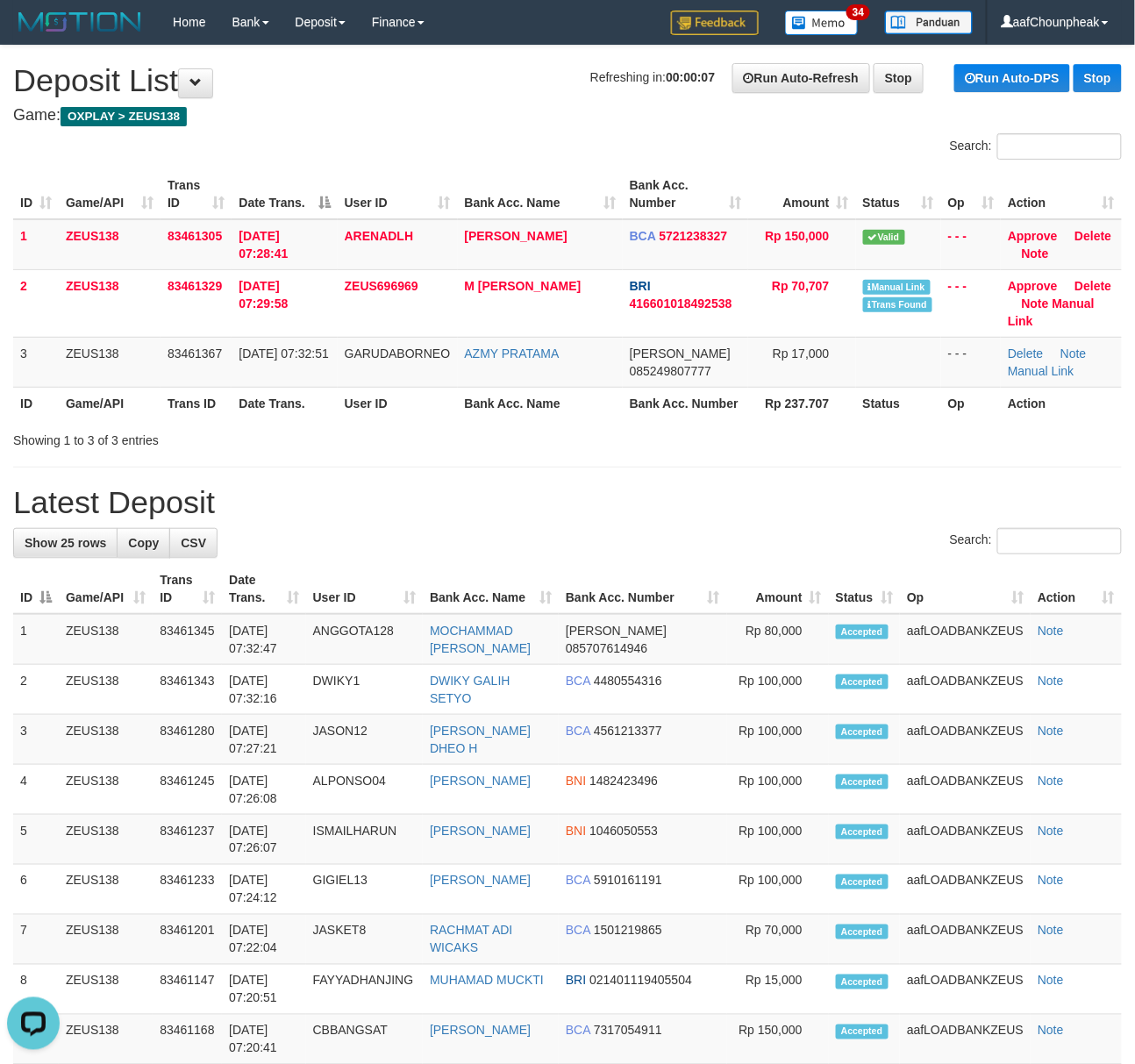 drag, startPoint x: 316, startPoint y: 174, endPoint x: 124, endPoint y: 190, distance: 192.66551 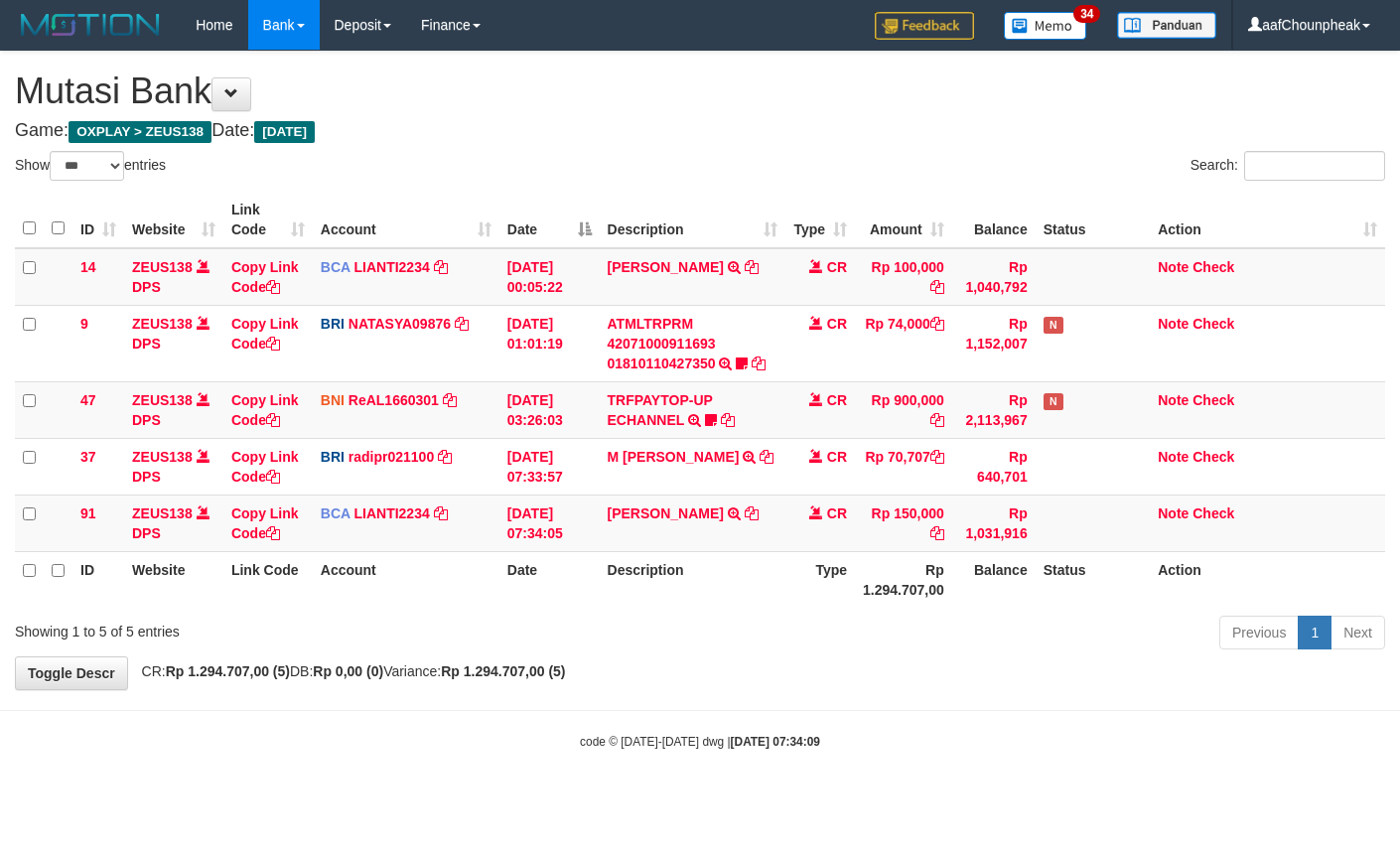 select on "***" 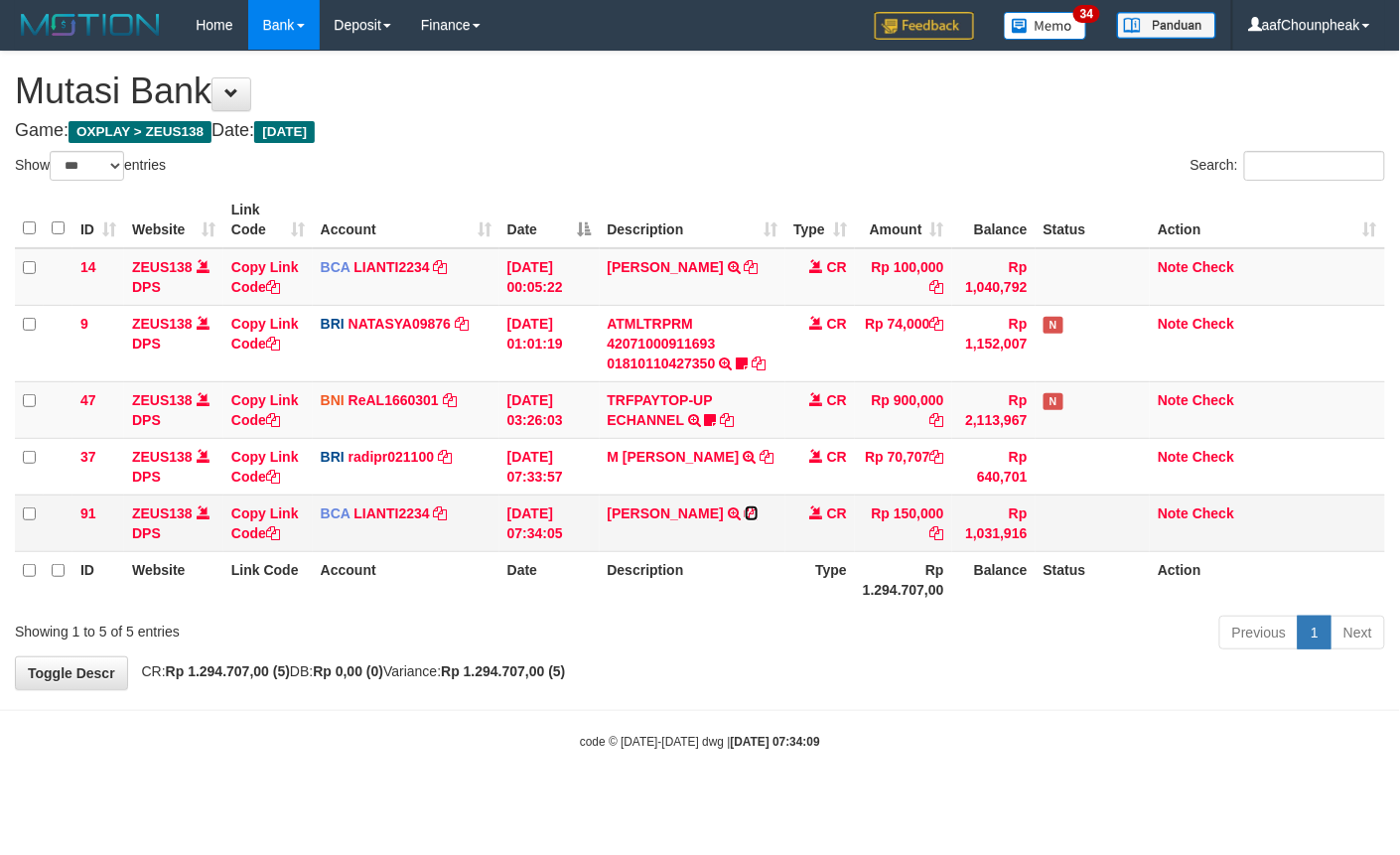 click at bounding box center (752, 513) 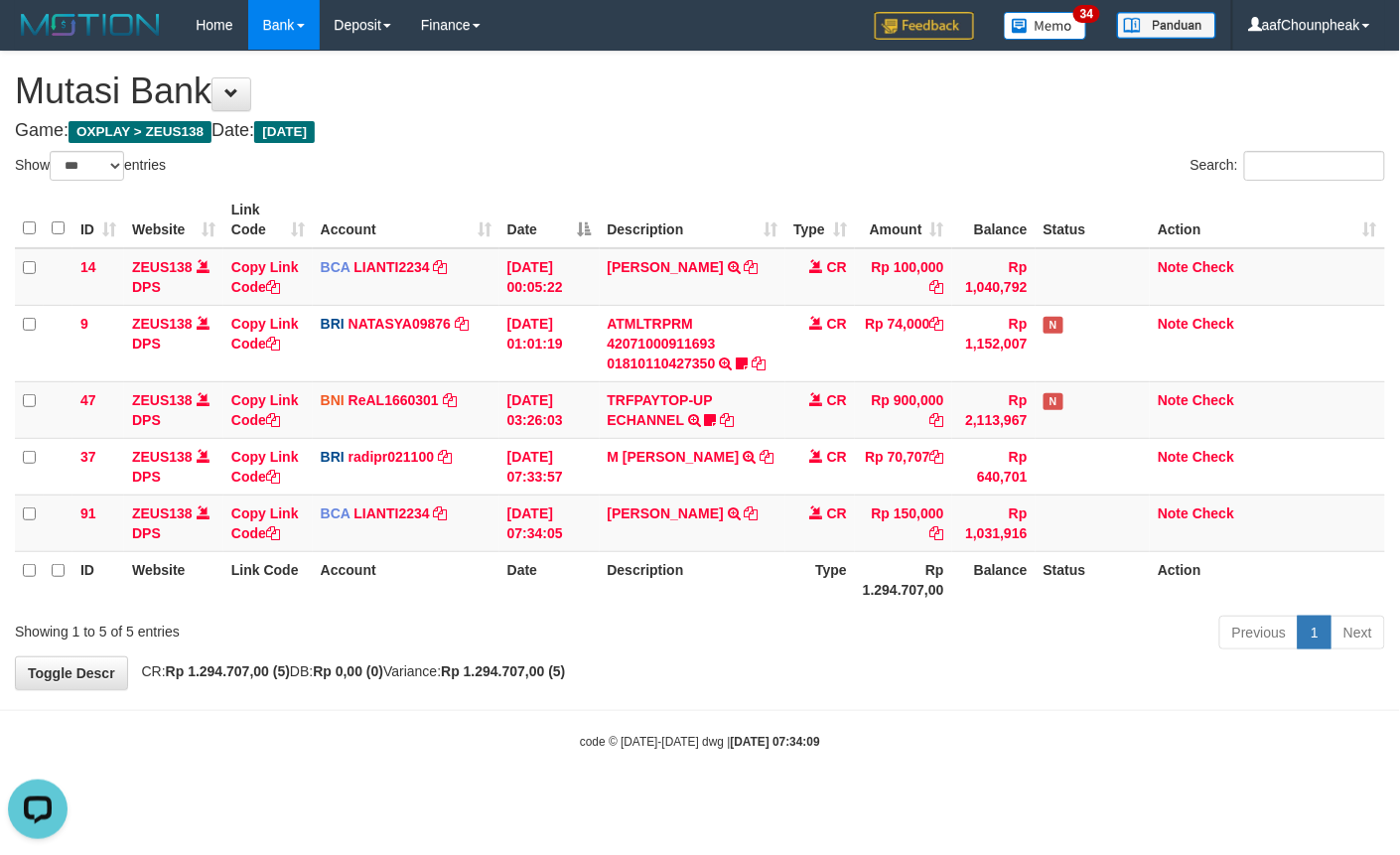 scroll, scrollTop: 0, scrollLeft: 0, axis: both 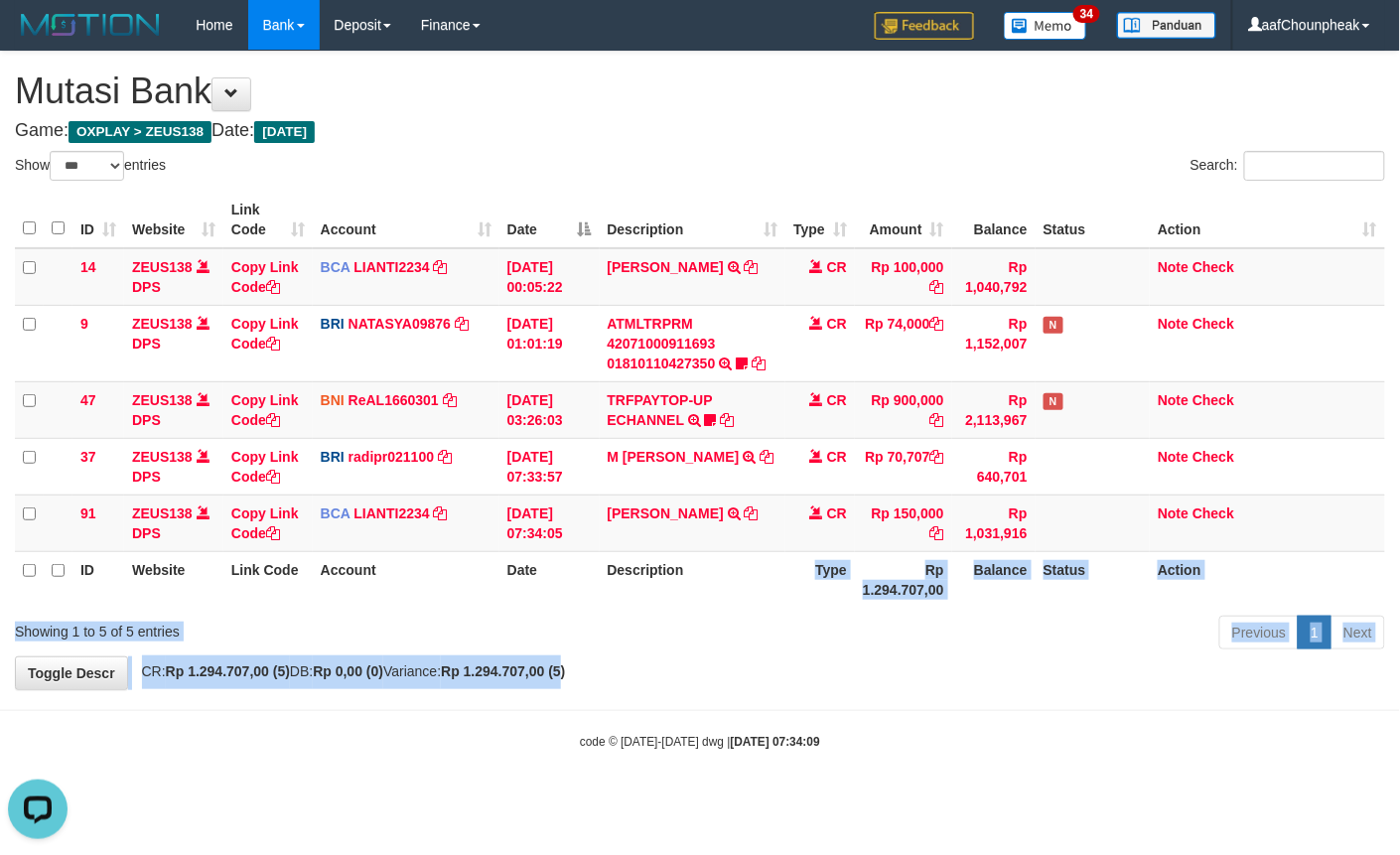 click on "**********" at bounding box center (700, 370) 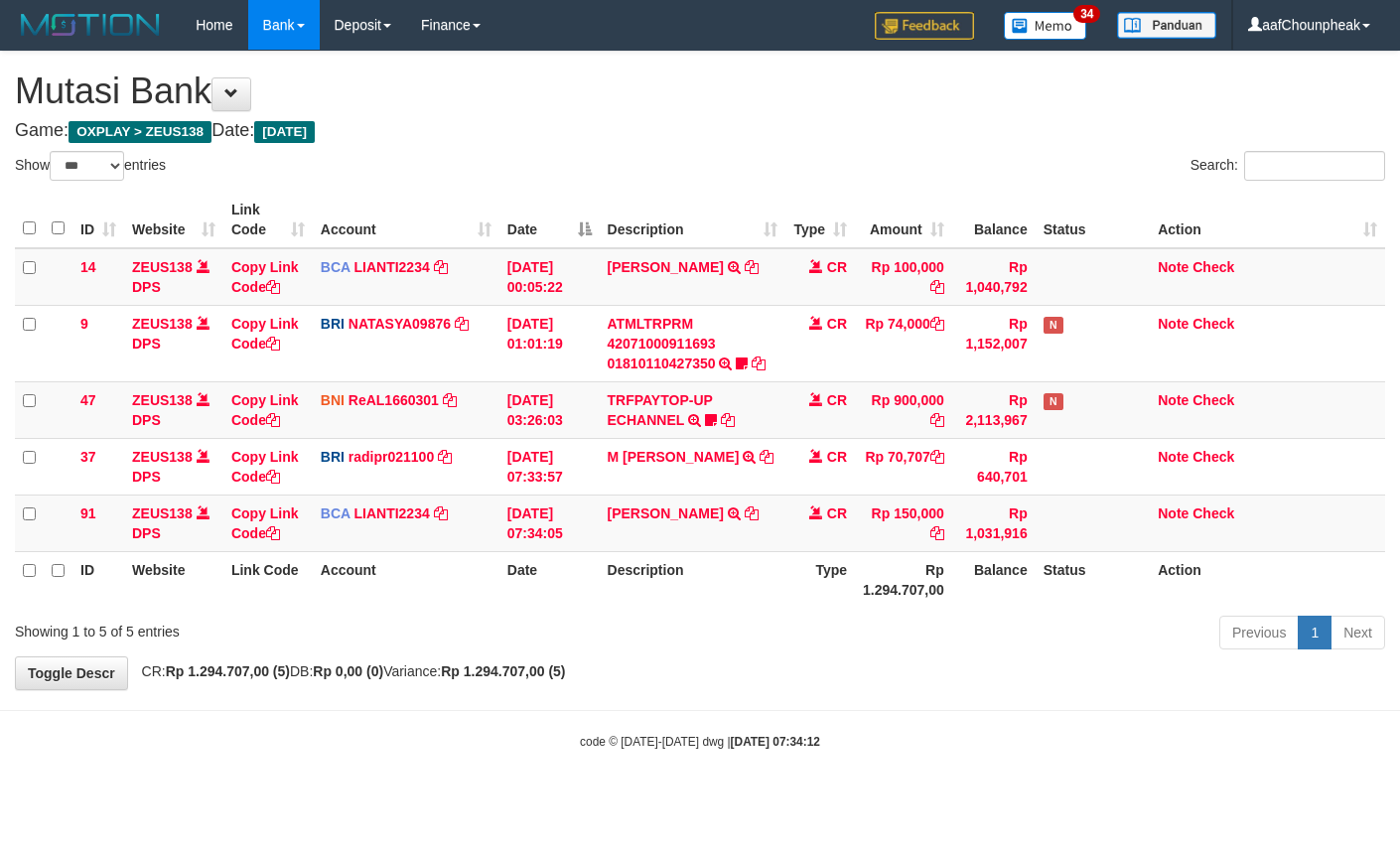 select on "***" 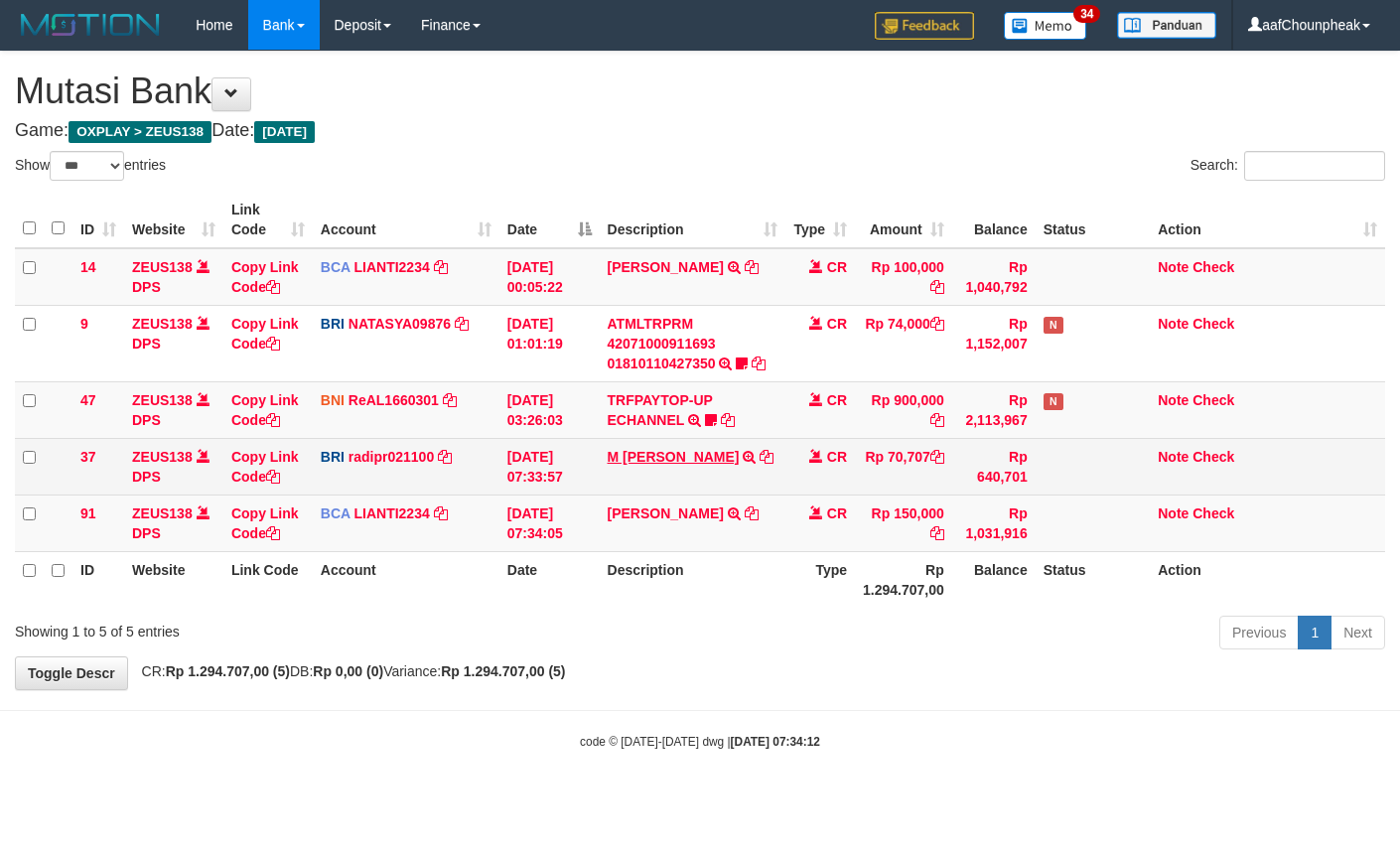 scroll, scrollTop: 0, scrollLeft: 0, axis: both 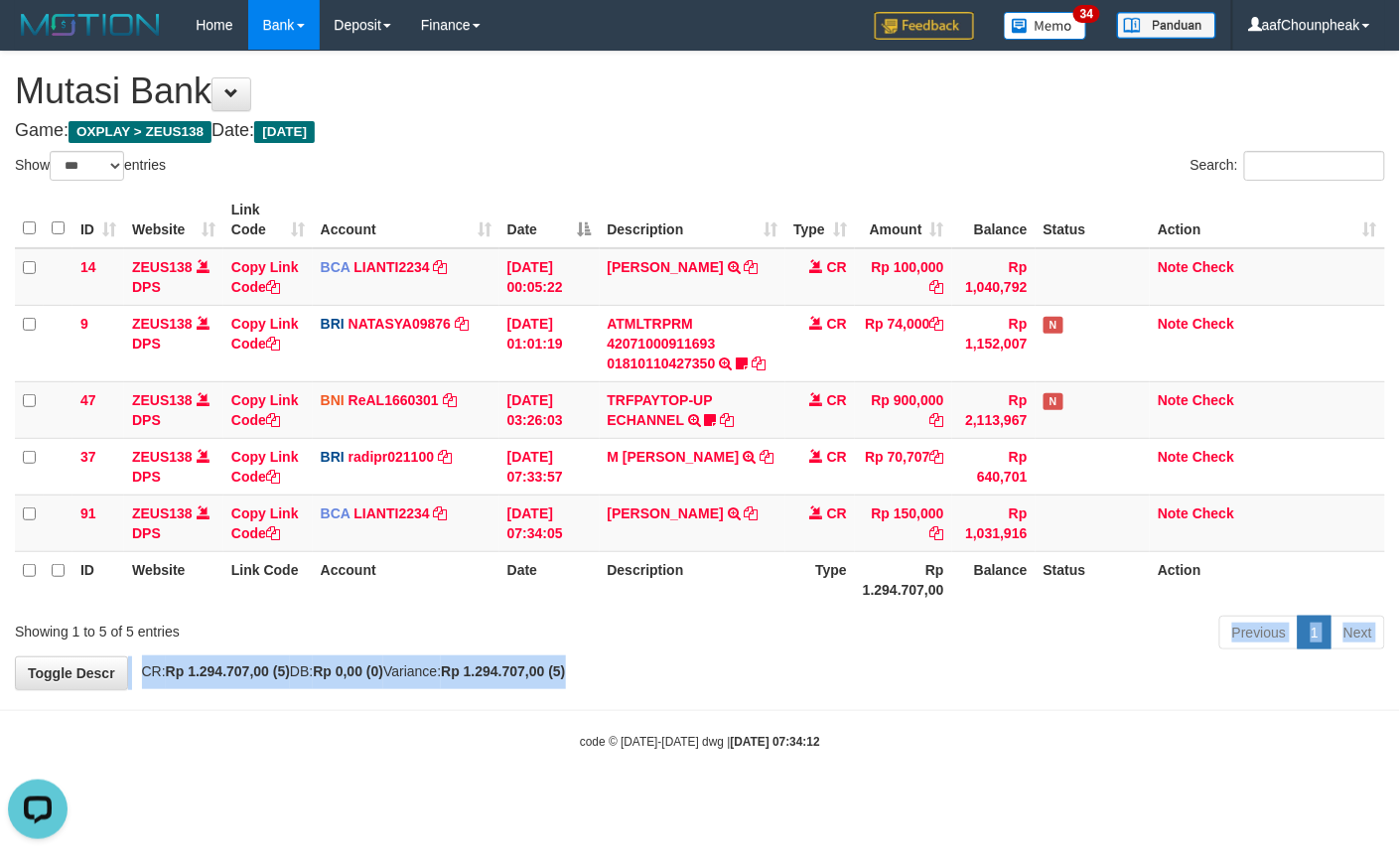 click on "**********" at bounding box center (700, 370) 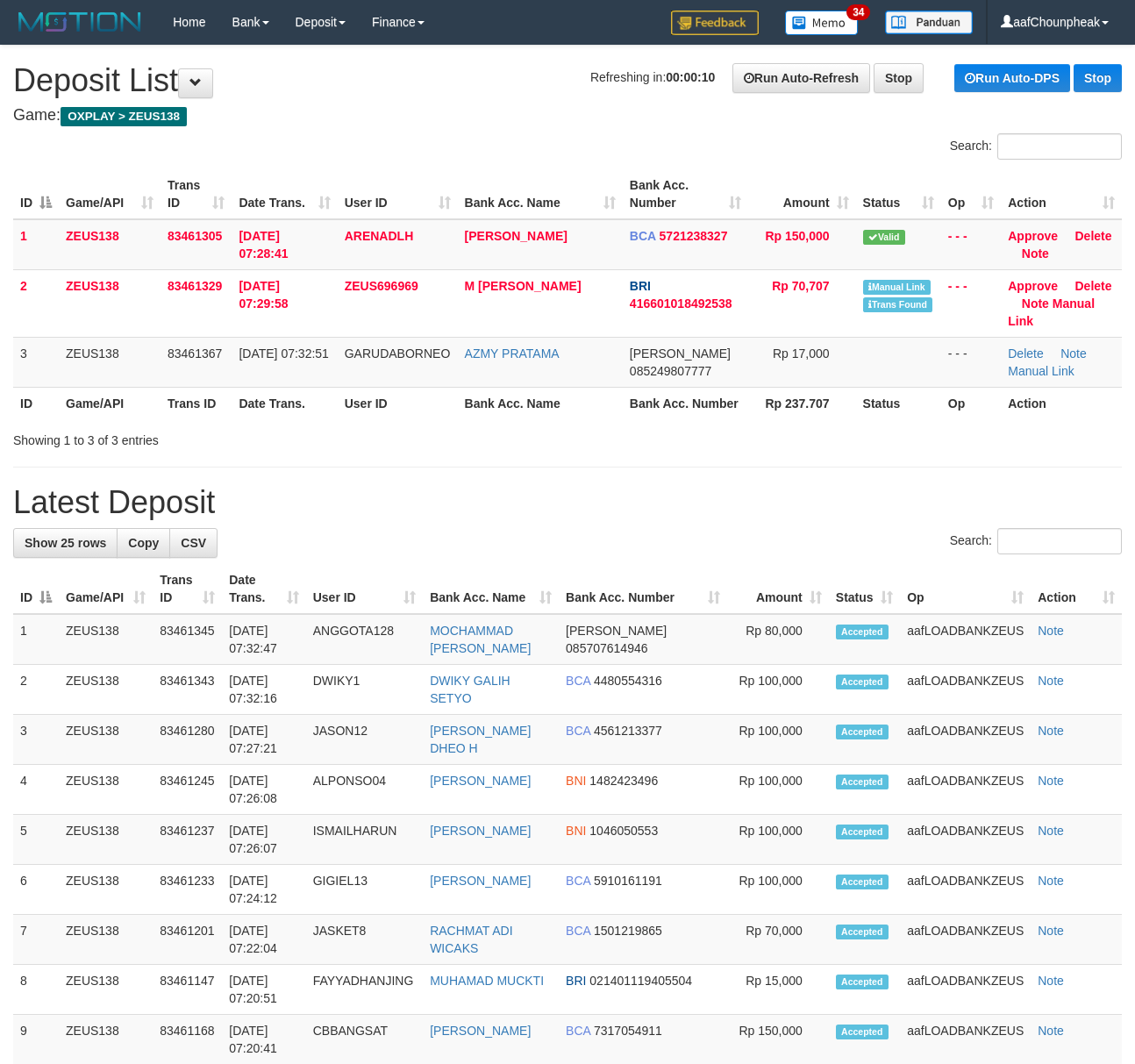 scroll, scrollTop: 0, scrollLeft: 0, axis: both 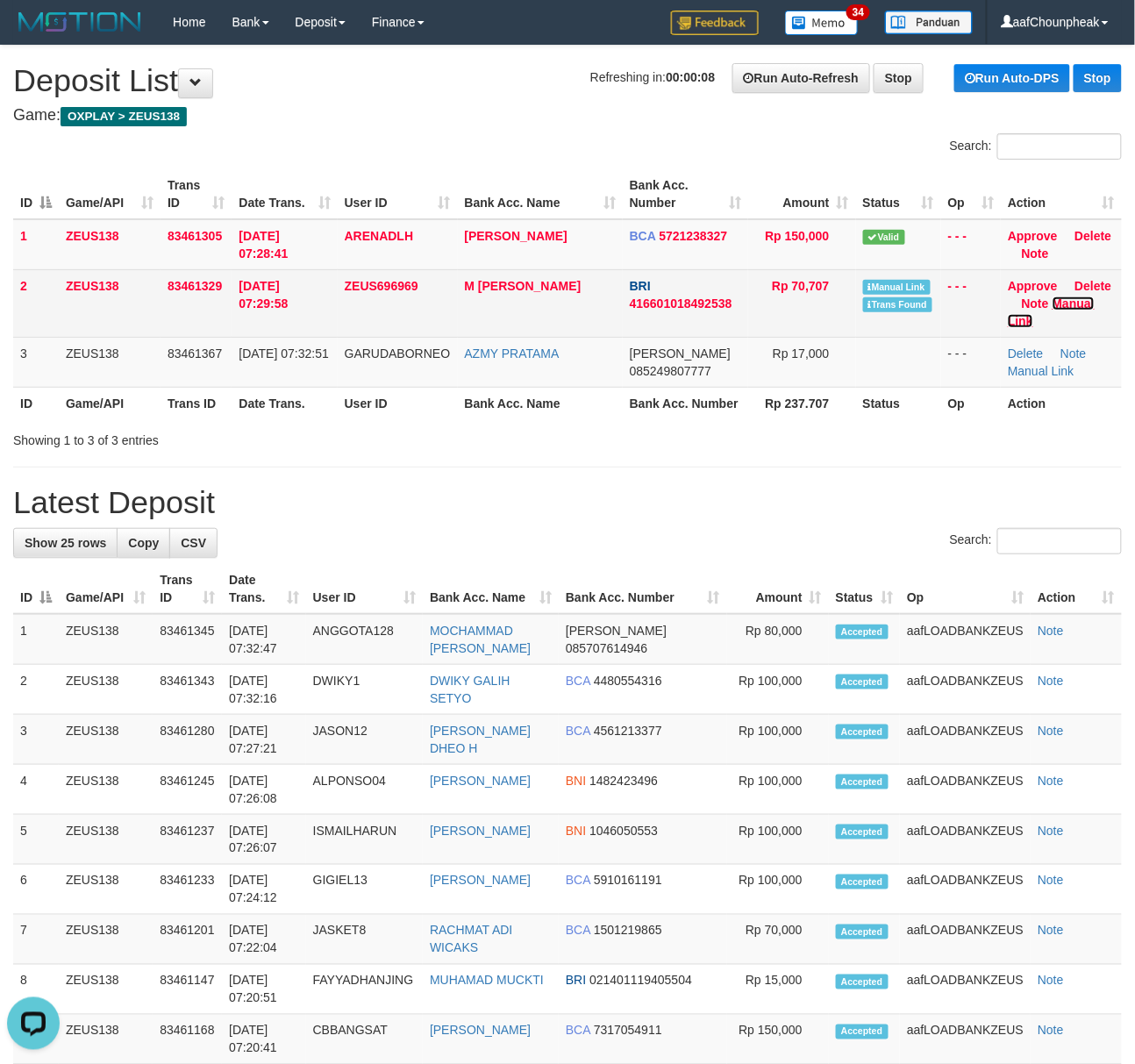 click on "Manual Link" at bounding box center (1051, 312) 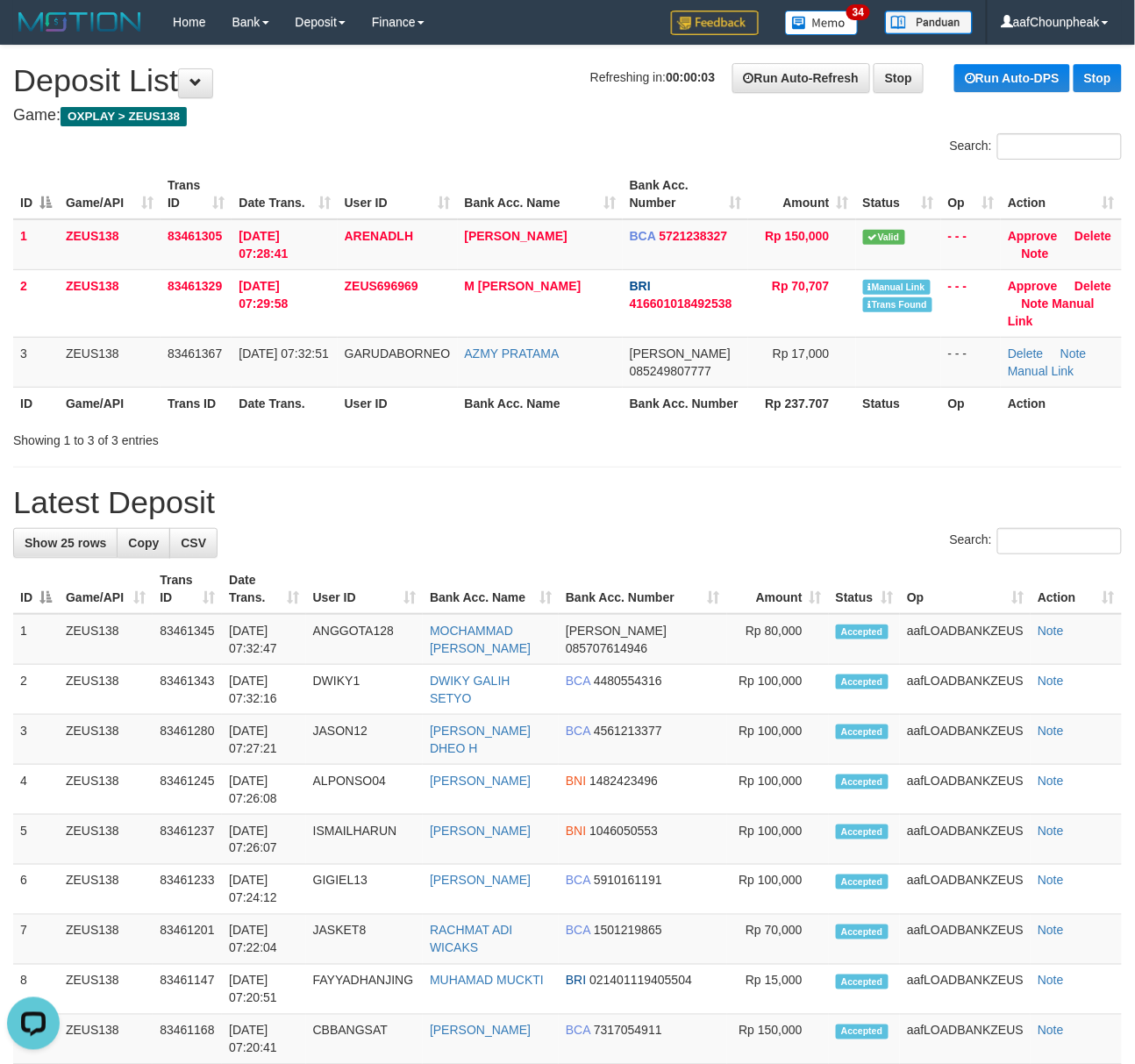 drag, startPoint x: 375, startPoint y: 188, endPoint x: 2, endPoint y: 244, distance: 377.1803 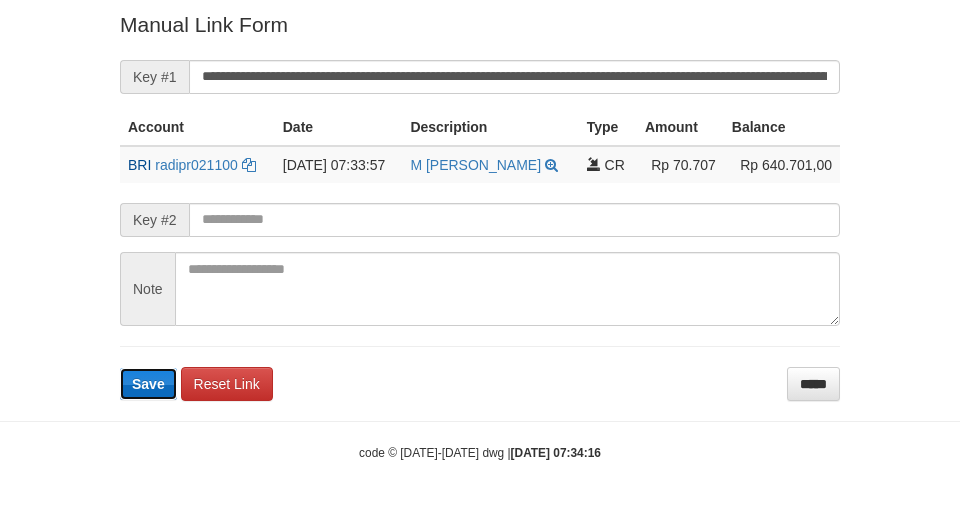 click on "Save" at bounding box center (148, 384) 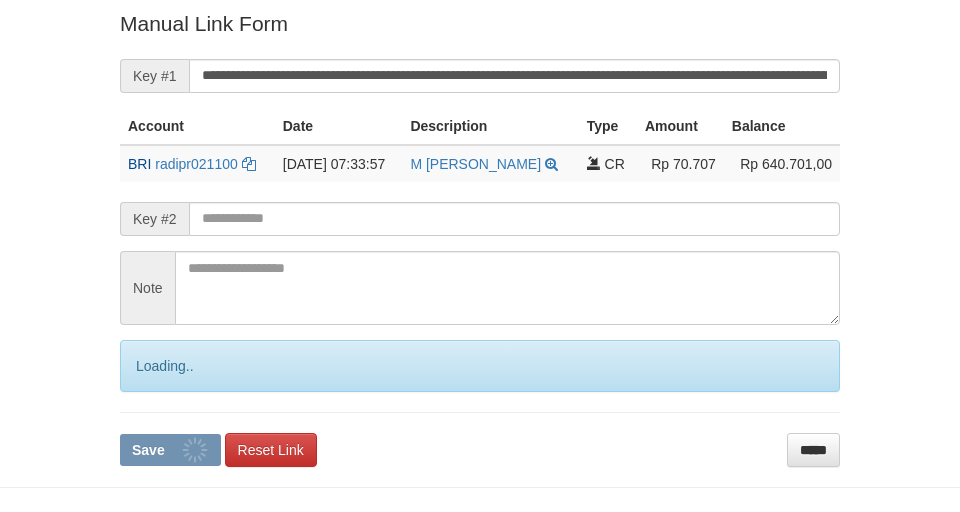 scroll, scrollTop: 562, scrollLeft: 0, axis: vertical 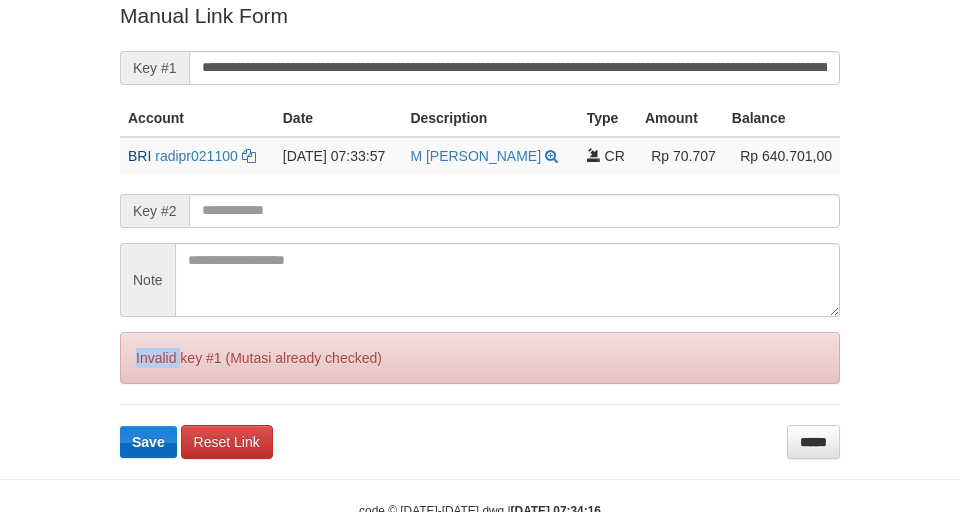 click on "Invalid key #1 (Mutasi already checked)" at bounding box center [480, 358] 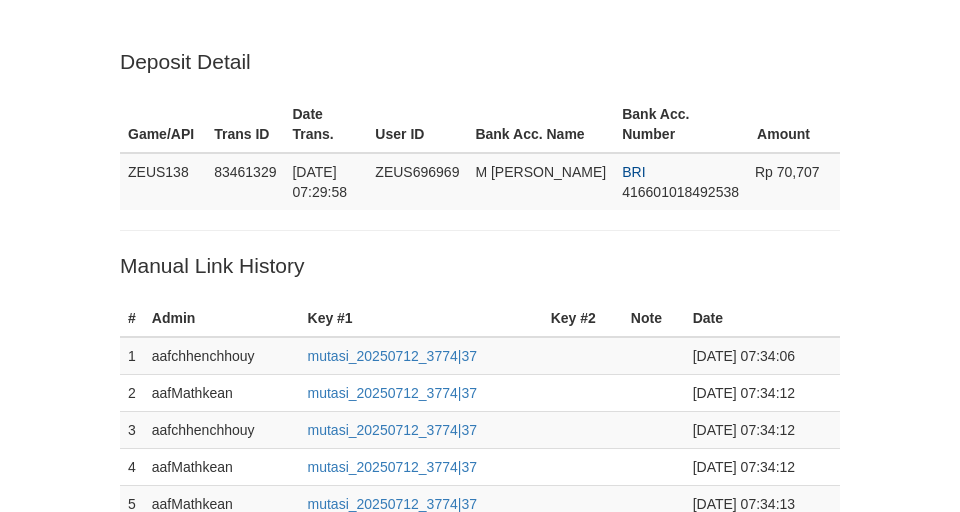 click on "Save" at bounding box center [148, 937] 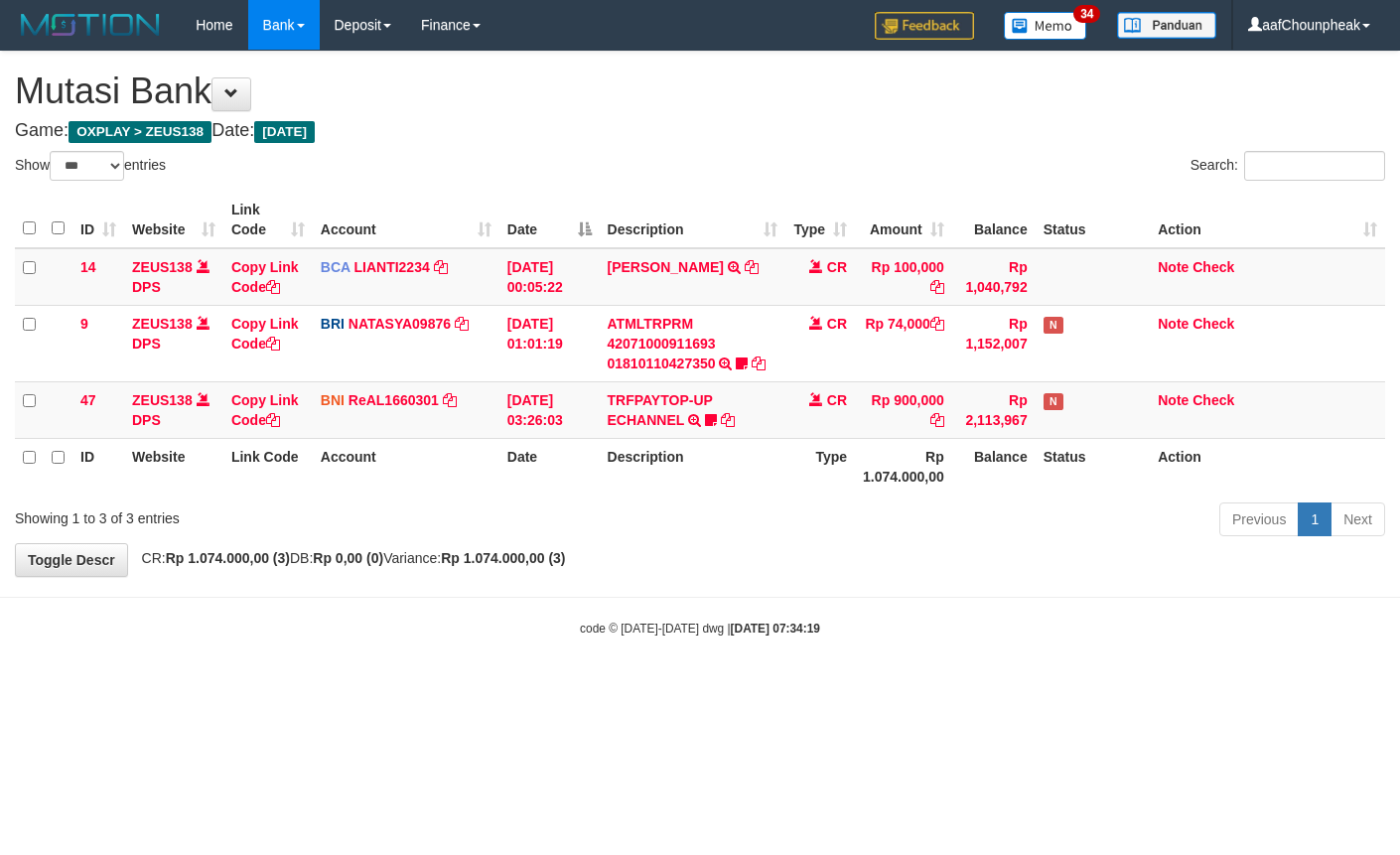 select on "***" 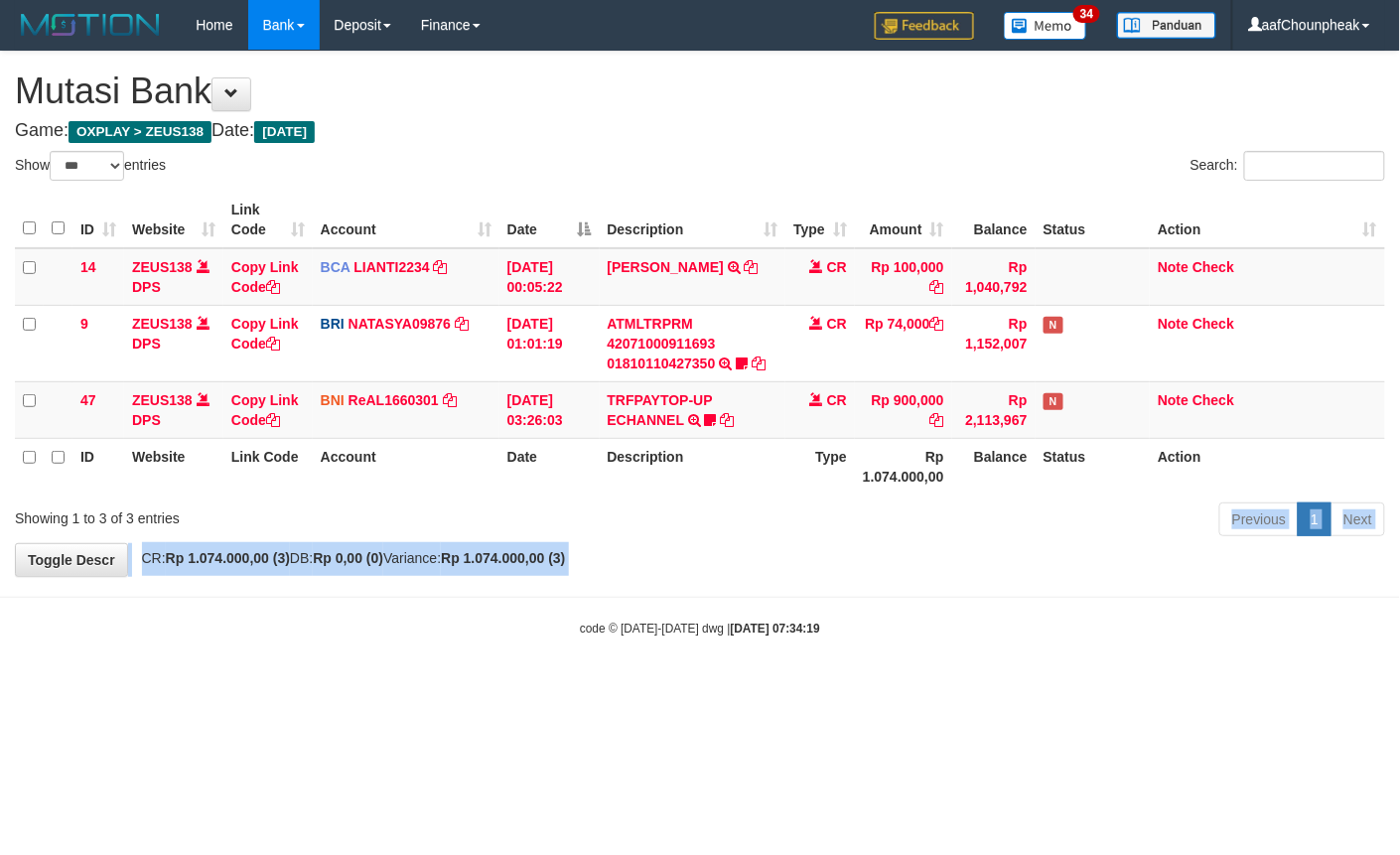 drag, startPoint x: 628, startPoint y: 569, endPoint x: 620, endPoint y: 580, distance: 13.601471 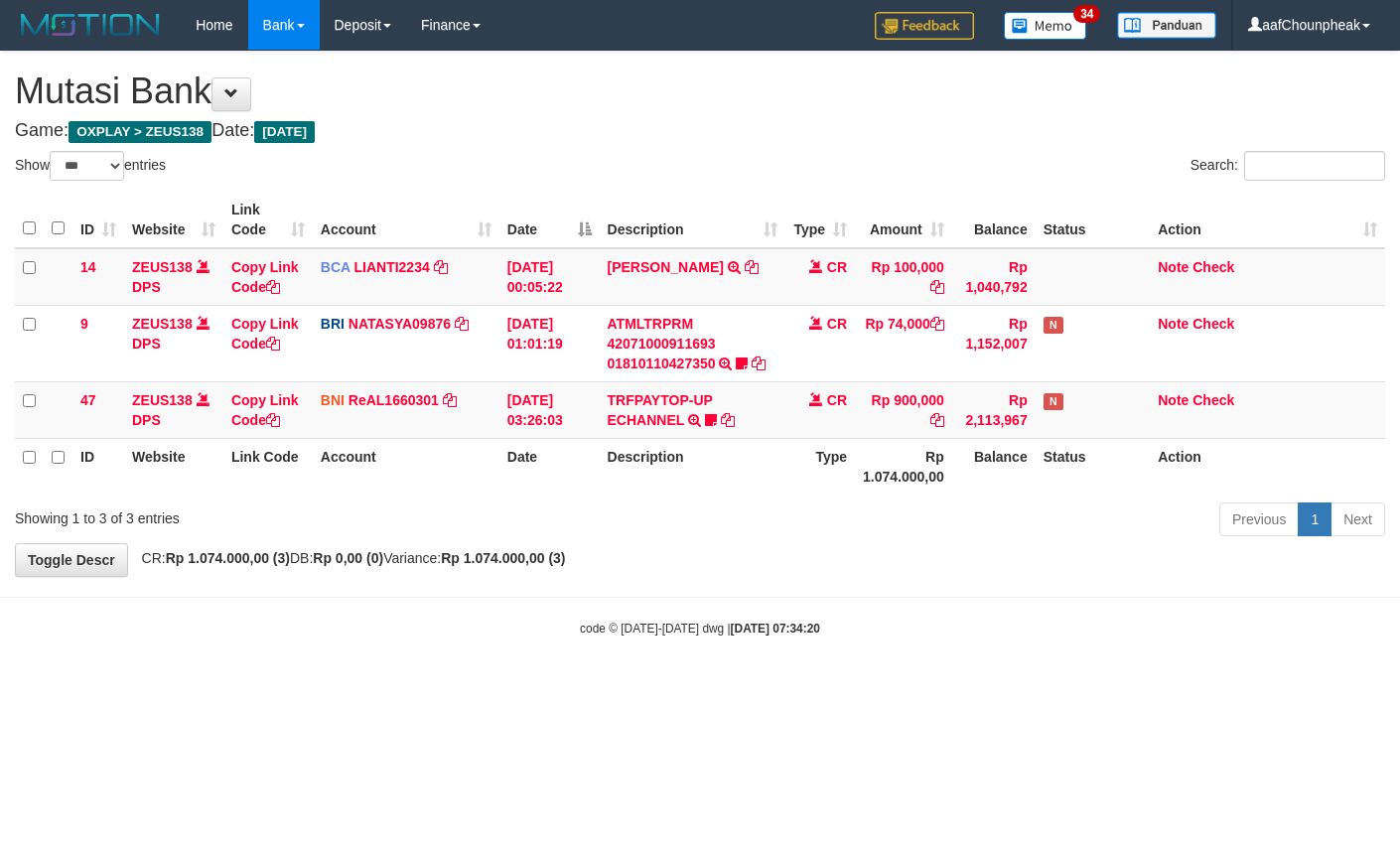 select on "***" 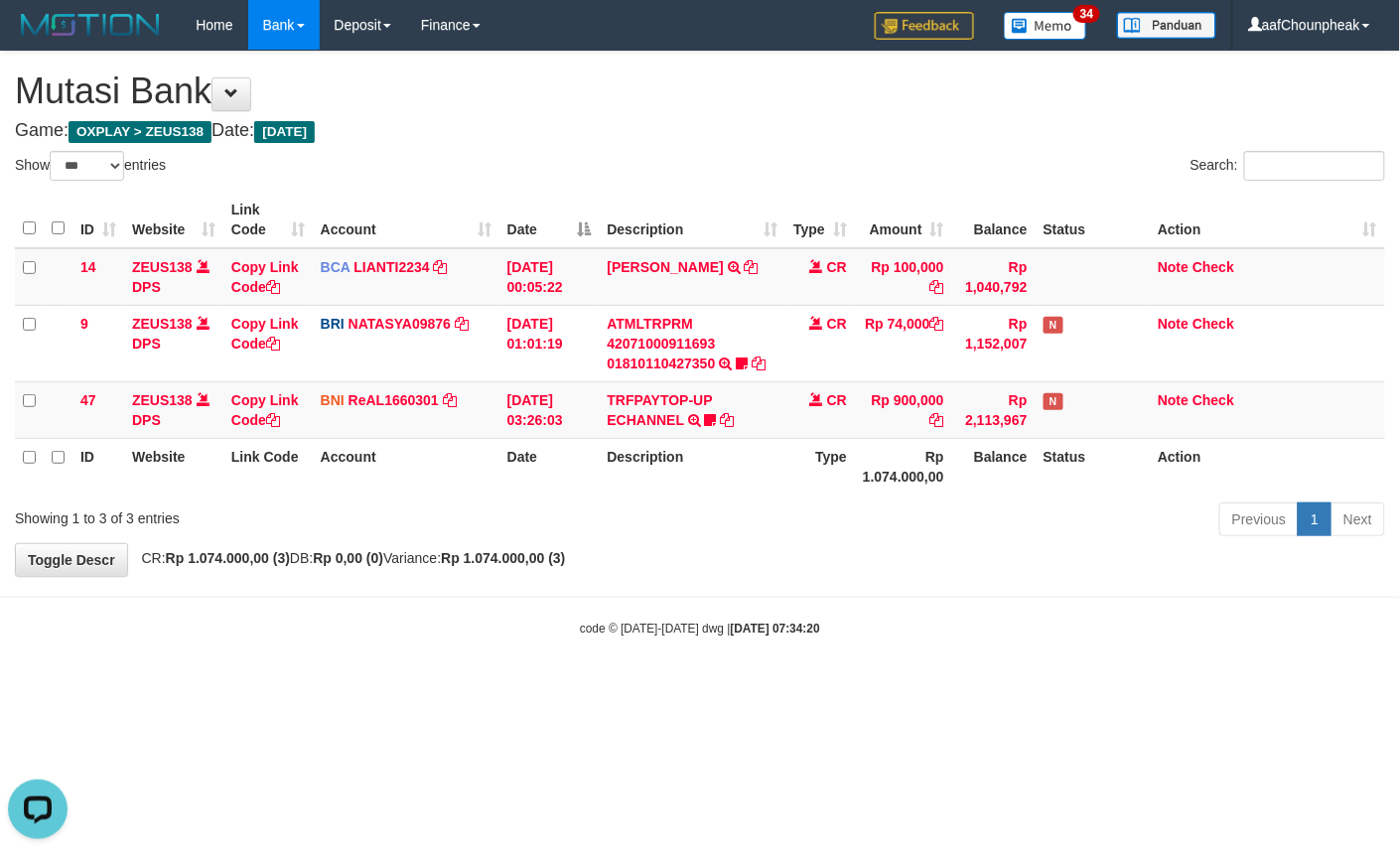 scroll, scrollTop: 0, scrollLeft: 0, axis: both 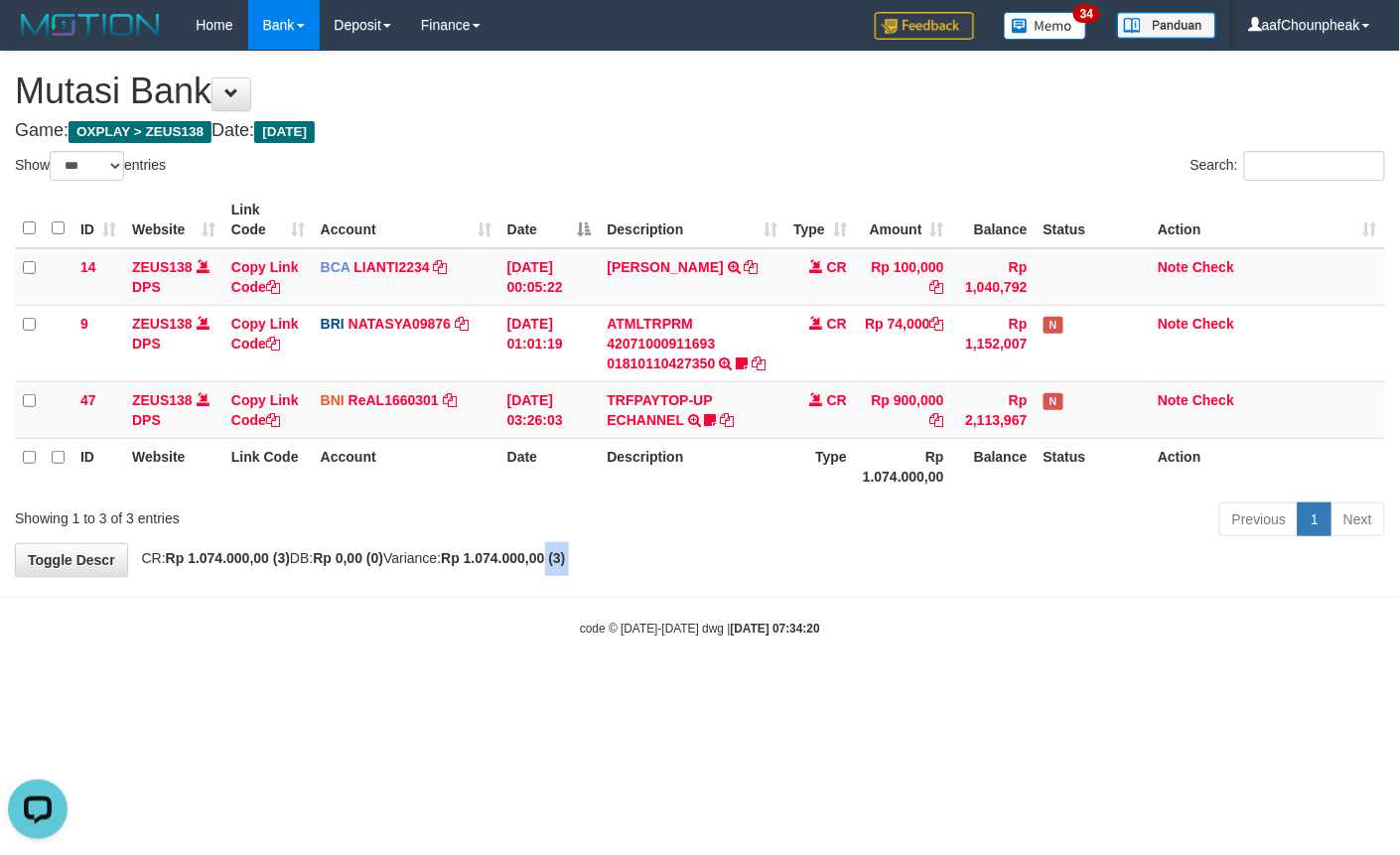 drag, startPoint x: 593, startPoint y: 578, endPoint x: 574, endPoint y: 588, distance: 21.470911 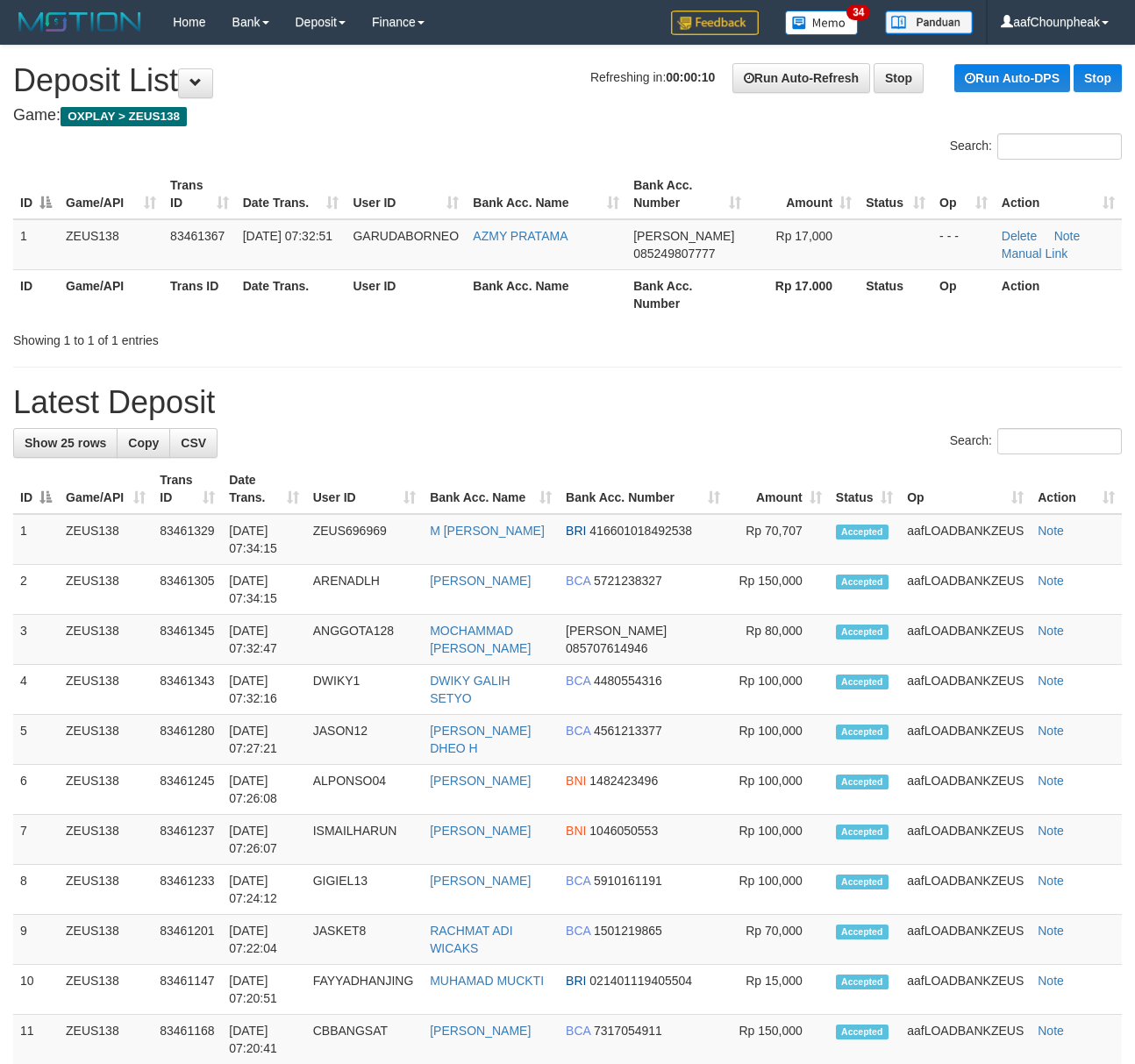 scroll, scrollTop: 0, scrollLeft: 0, axis: both 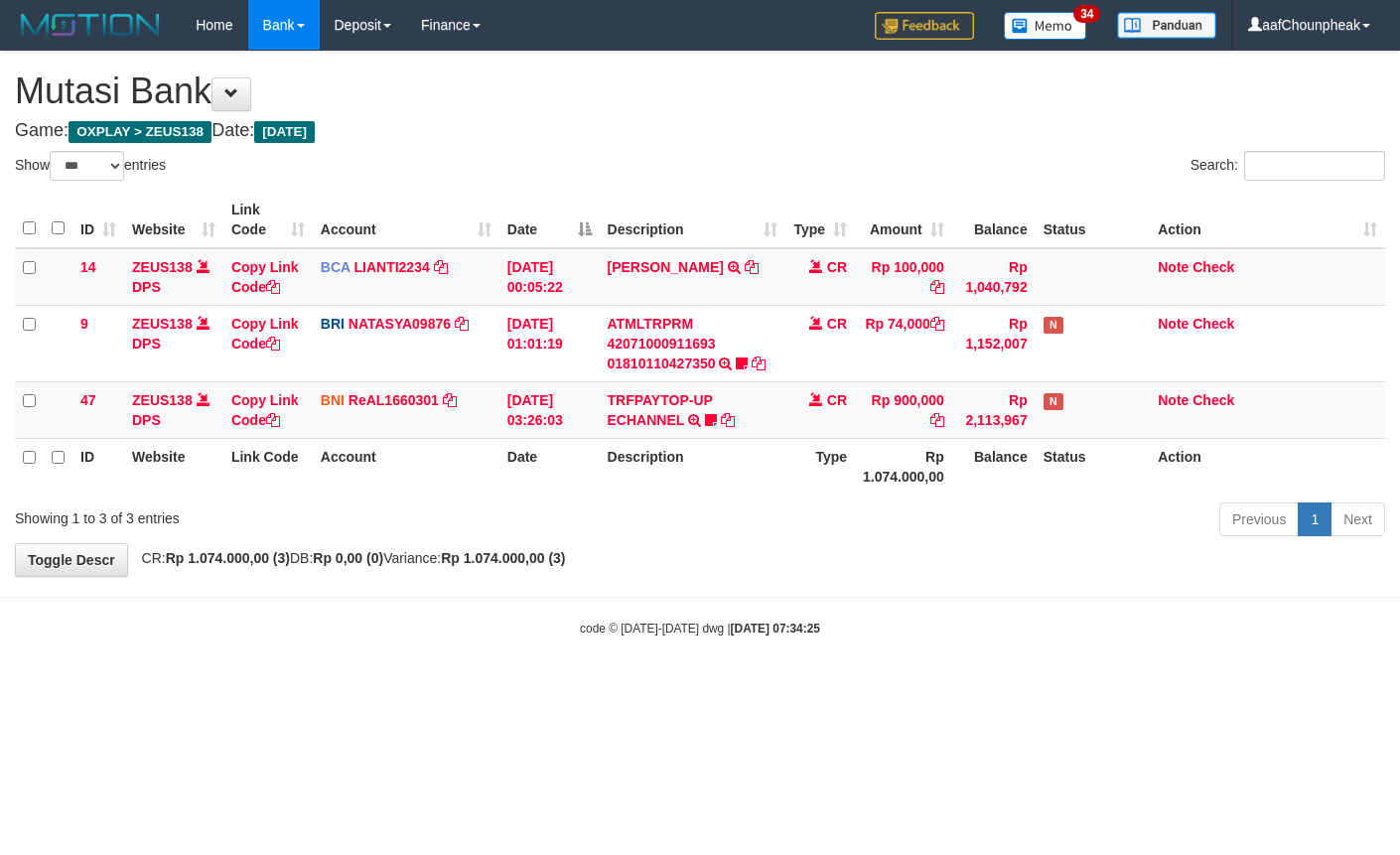 select on "***" 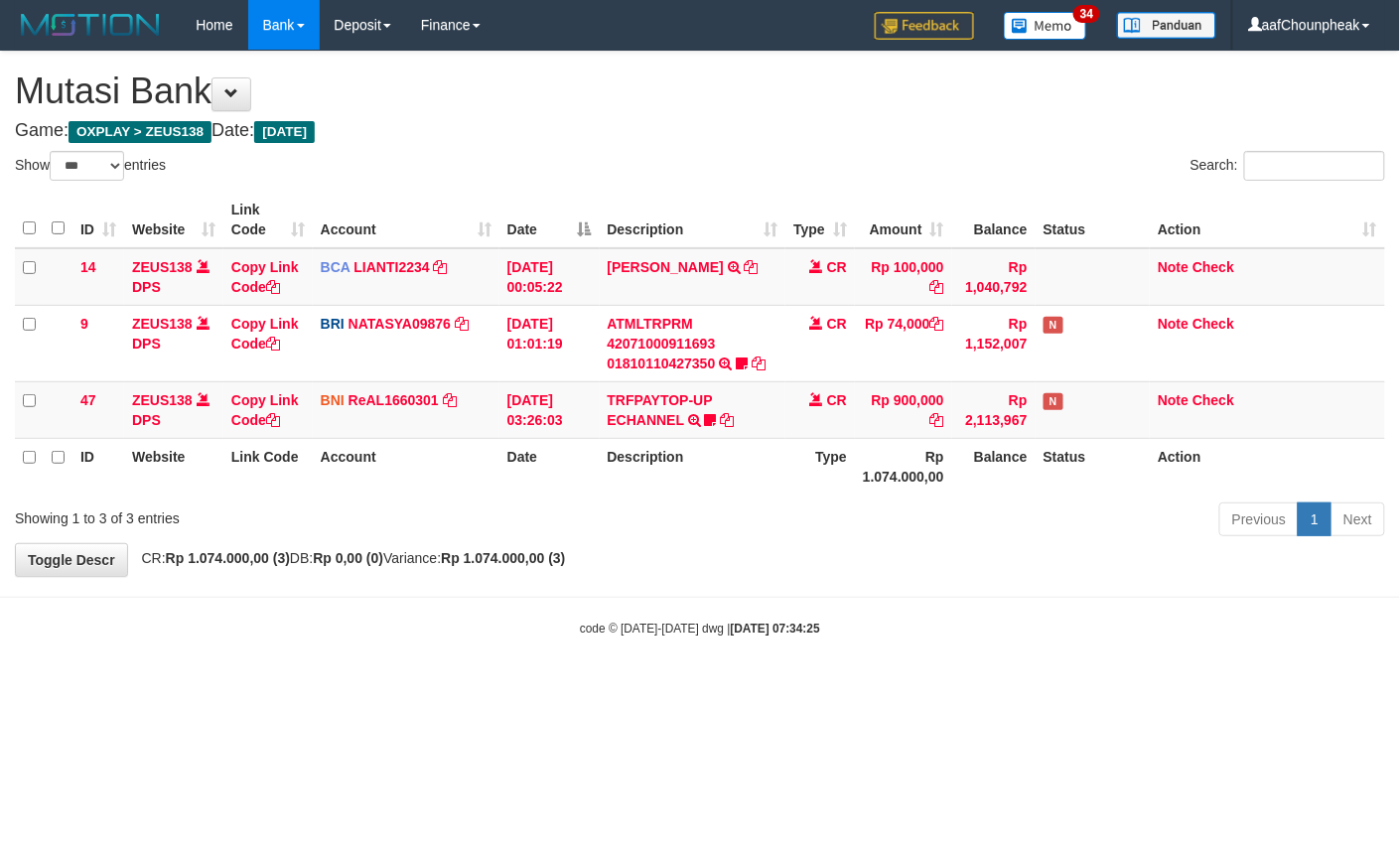 click on "Toggle navigation
Home
Bank
Account List
Mutasi Bank
Search
Note Mutasi
Deposit
DPS List
History
Finance
Financial Data
aafChounpheak
My Profile
Log Out
34" at bounding box center (700, 344) 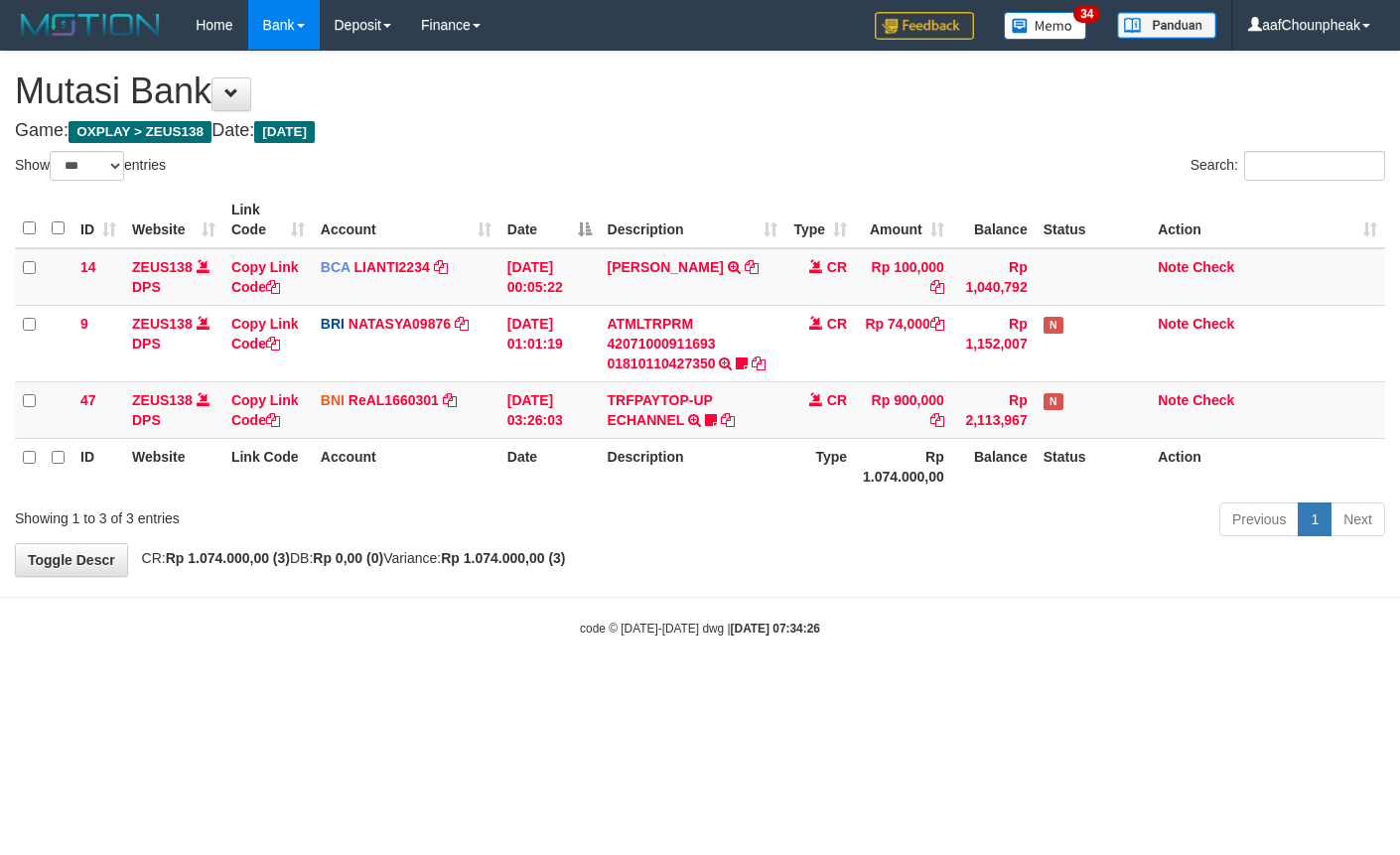 select on "***" 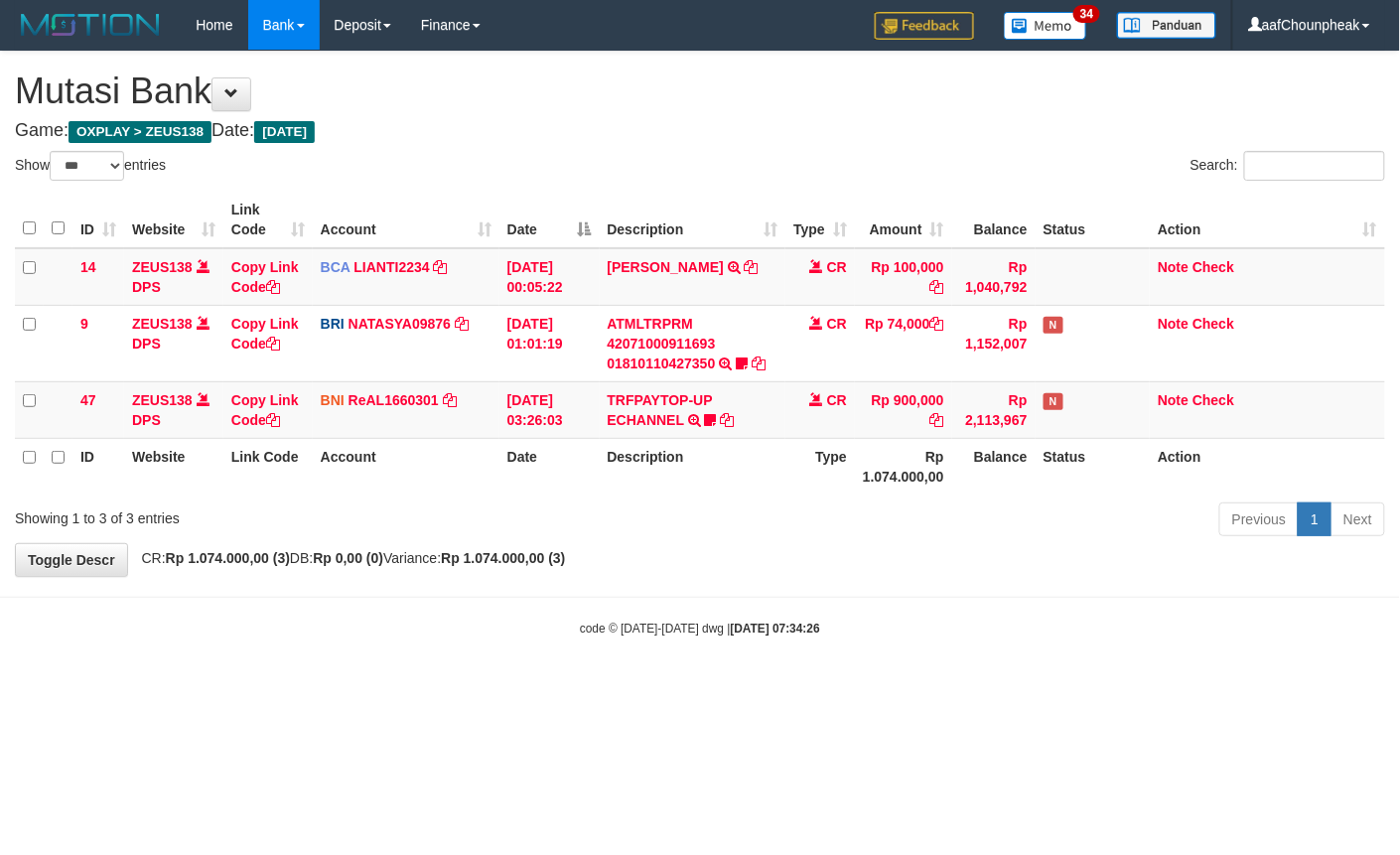 click on "Toggle navigation
Home
Bank
Account List
Mutasi Bank
Search
Note Mutasi
Deposit
DPS List
History
Finance
Financial Data
aafChounpheak
My Profile
Log Out
34" at bounding box center [700, 344] 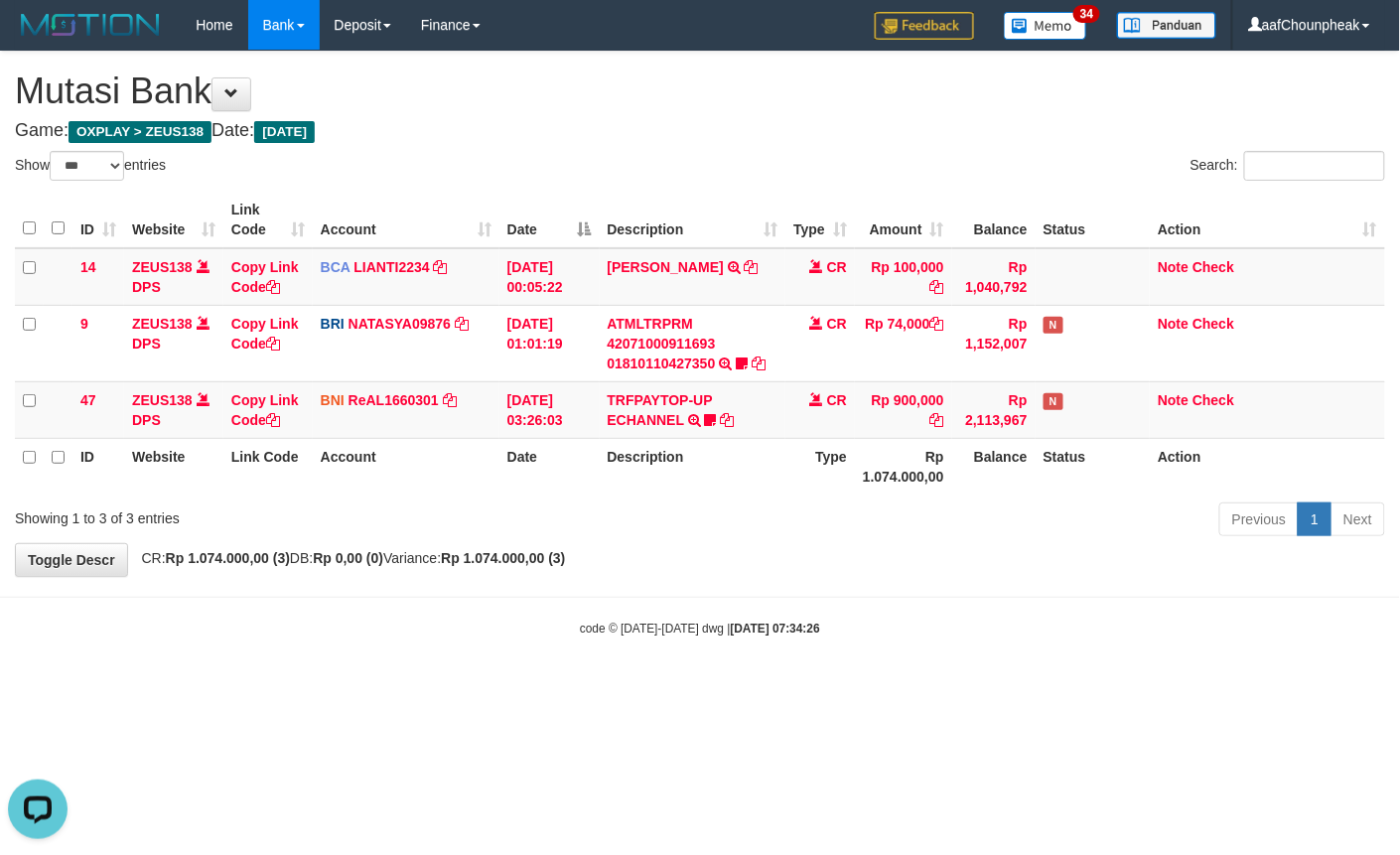 scroll, scrollTop: 0, scrollLeft: 0, axis: both 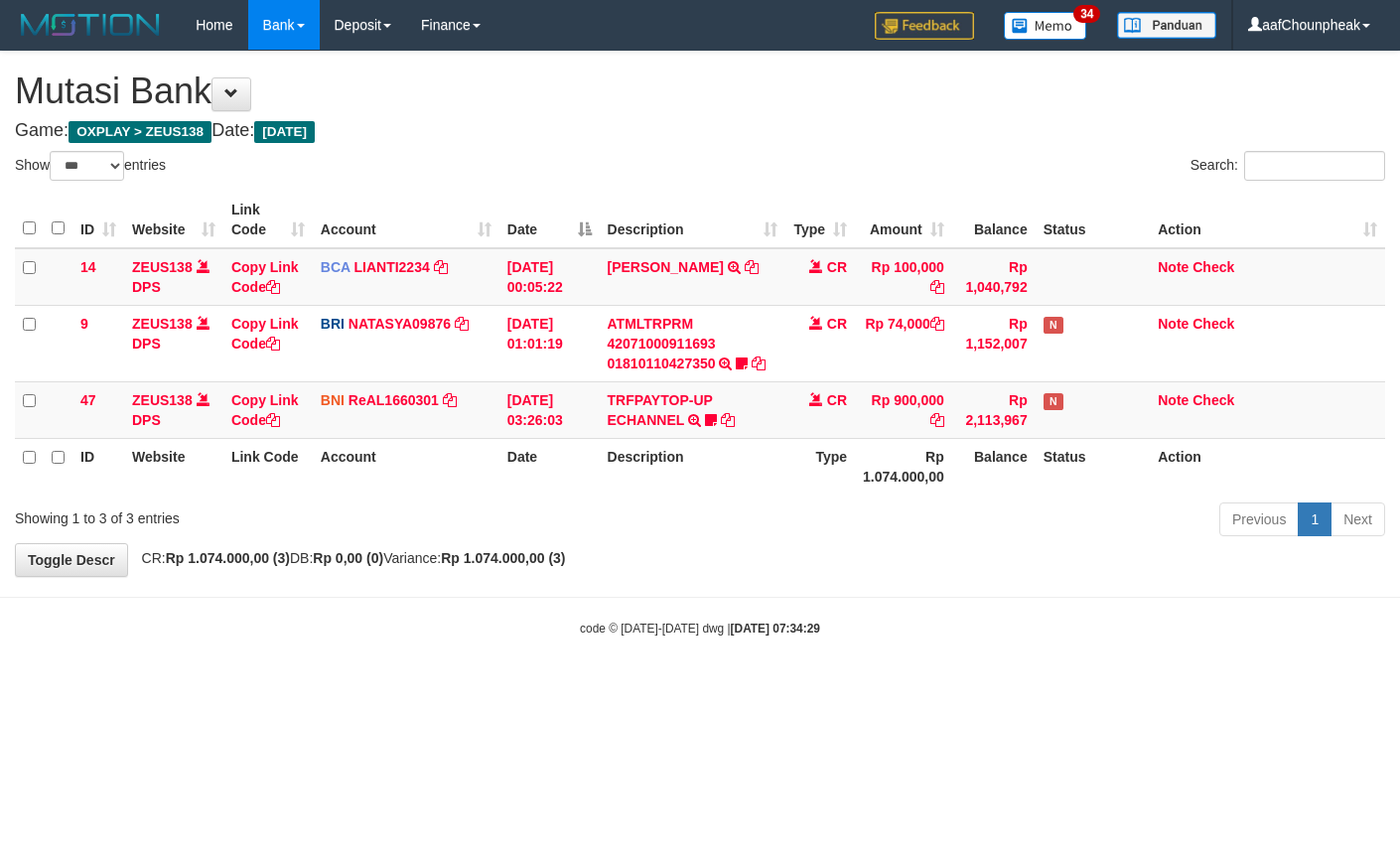 select on "***" 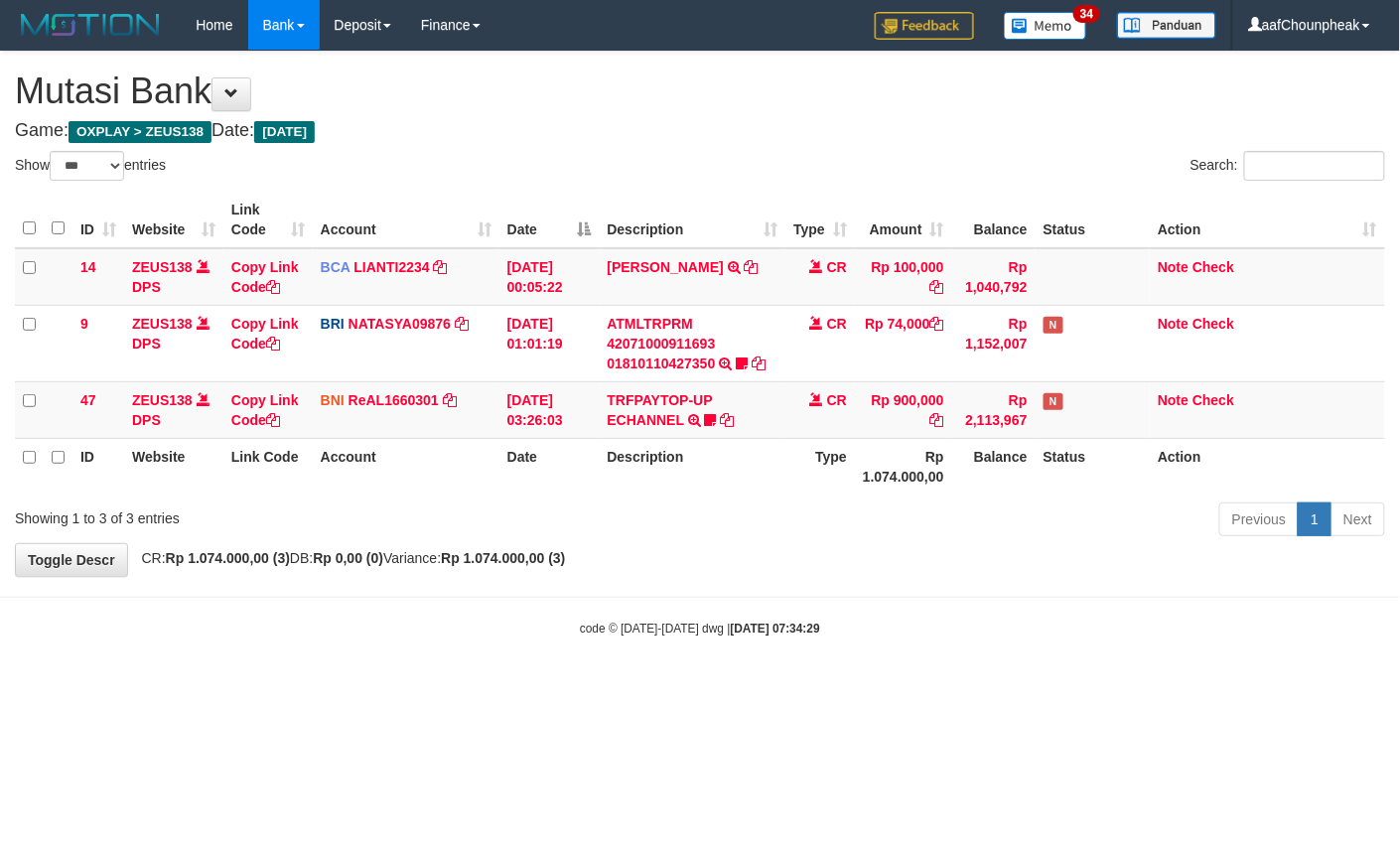 click on "Toggle navigation
Home
Bank
Account List
Mutasi Bank
Search
Note Mutasi
Deposit
DPS List
History
Finance
Financial Data
aafChounpheak
My Profile
Log Out
34" at bounding box center [700, 344] 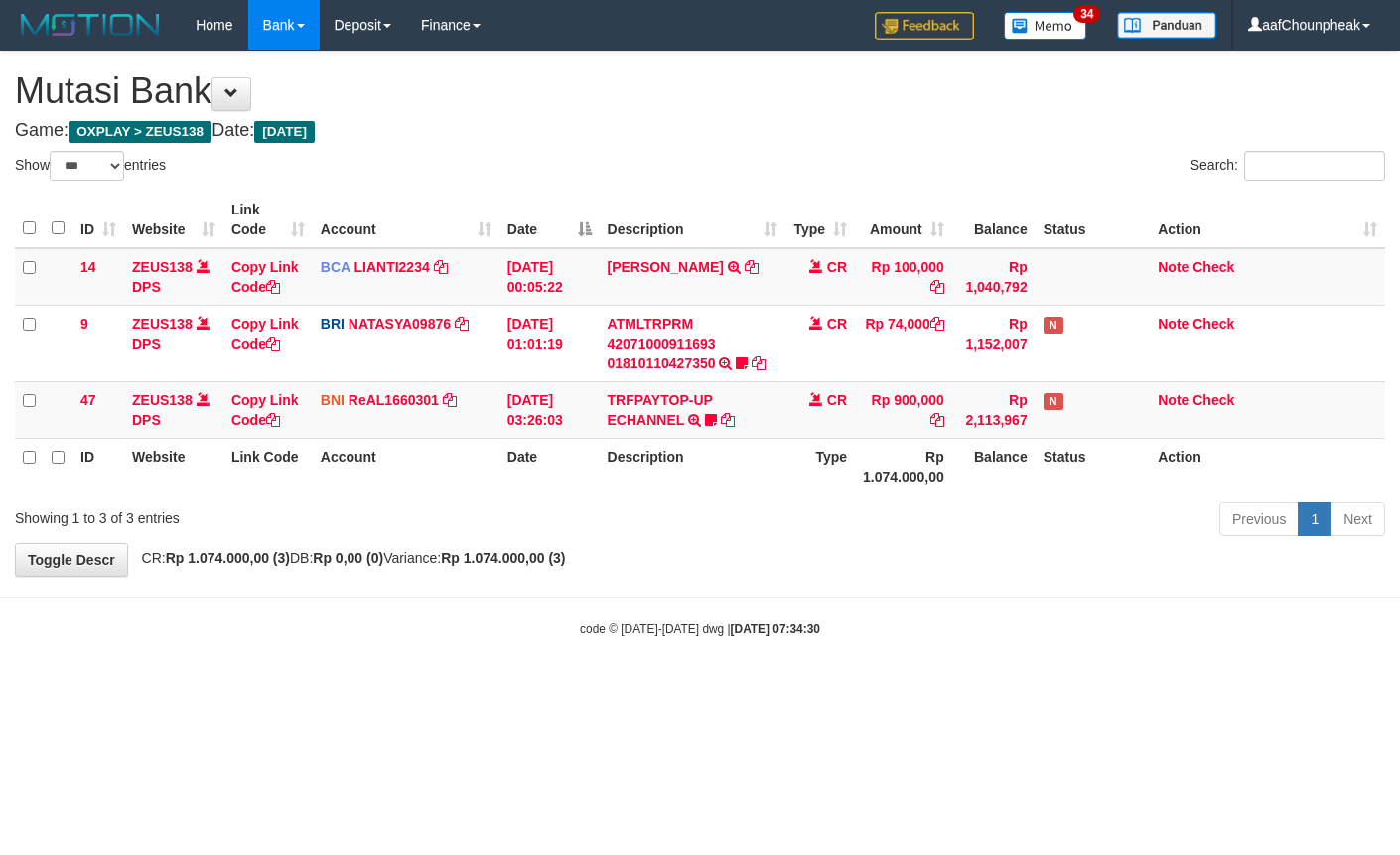 select on "***" 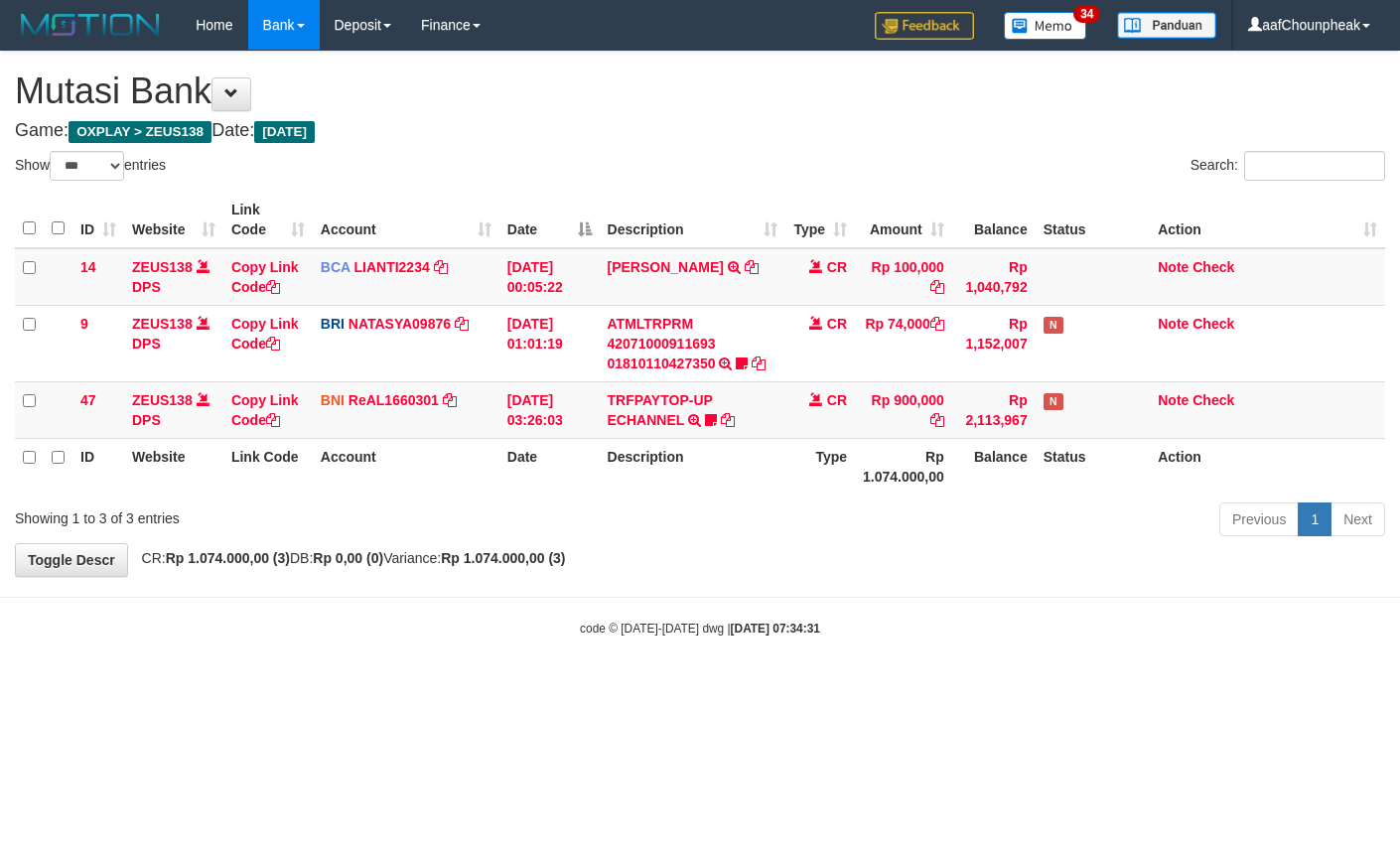 select on "***" 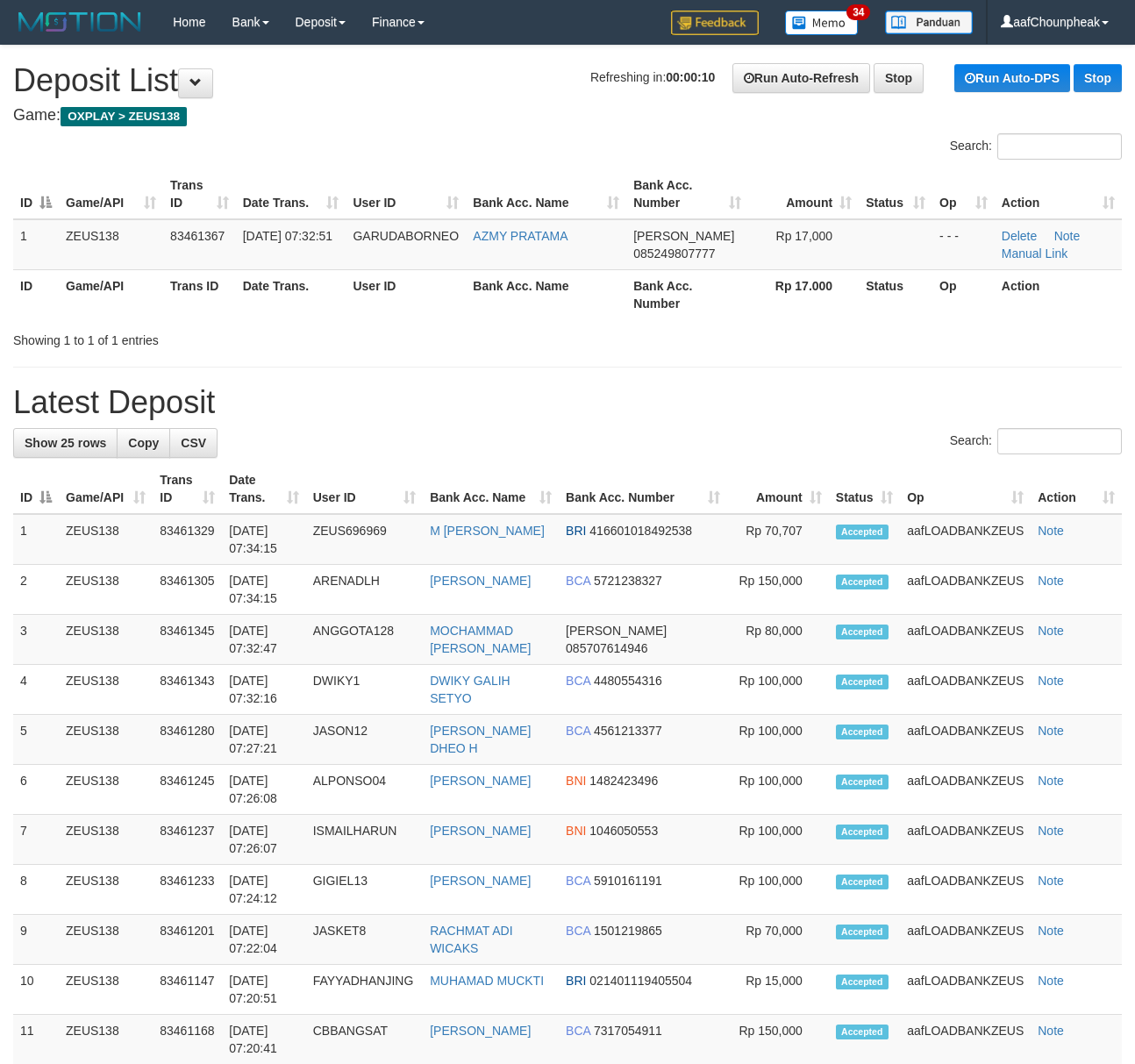 scroll, scrollTop: 0, scrollLeft: 0, axis: both 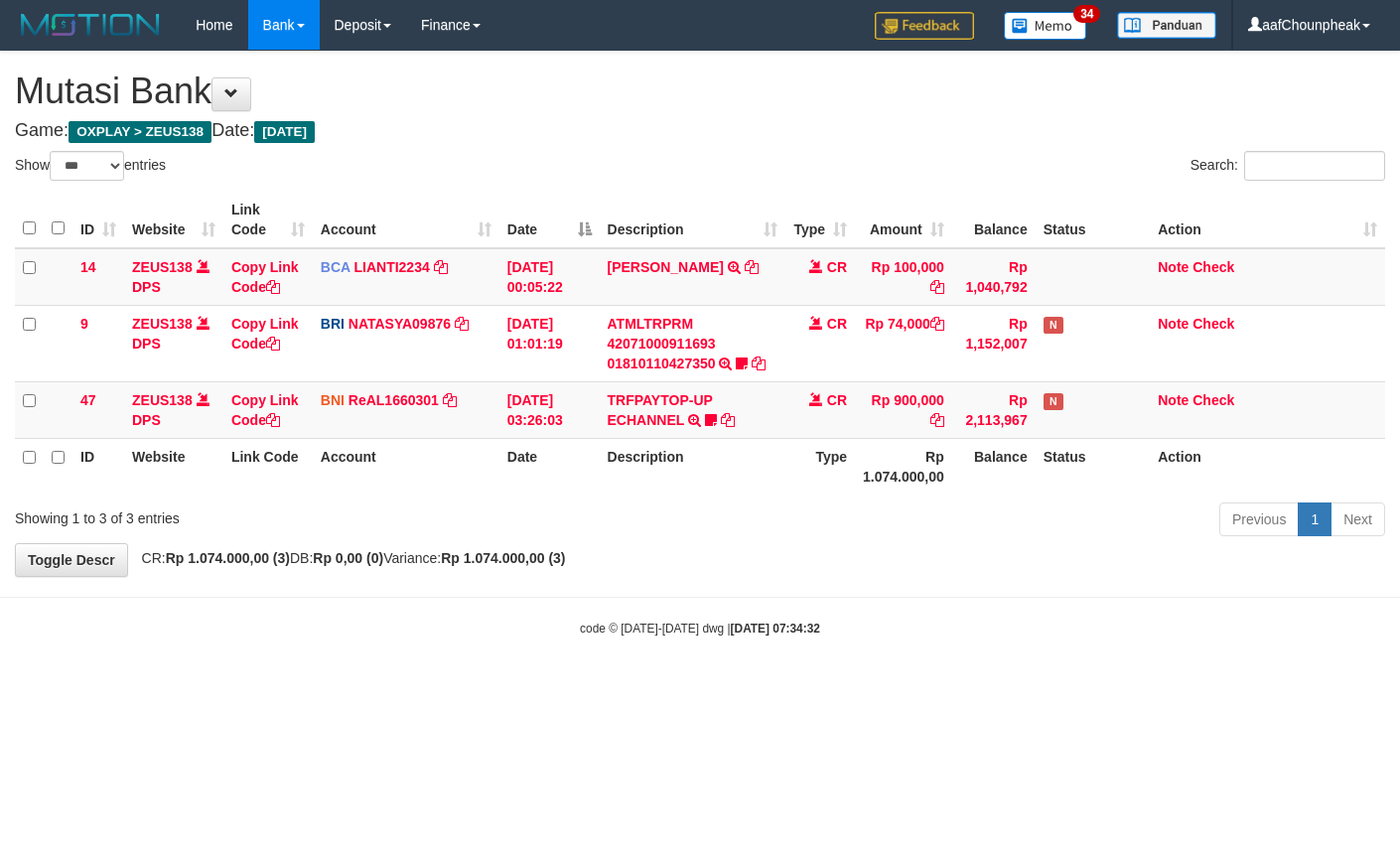 select on "***" 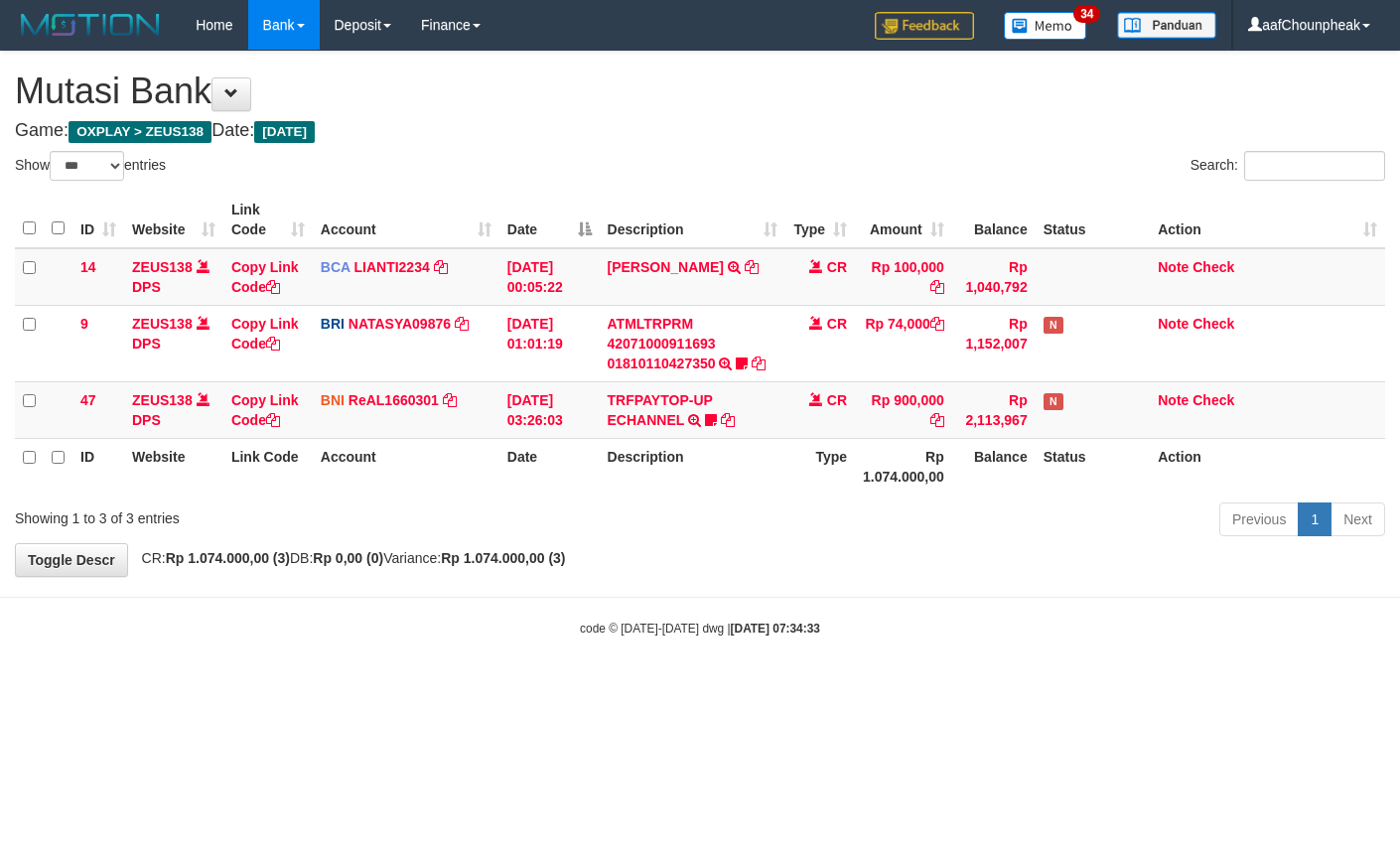 select on "***" 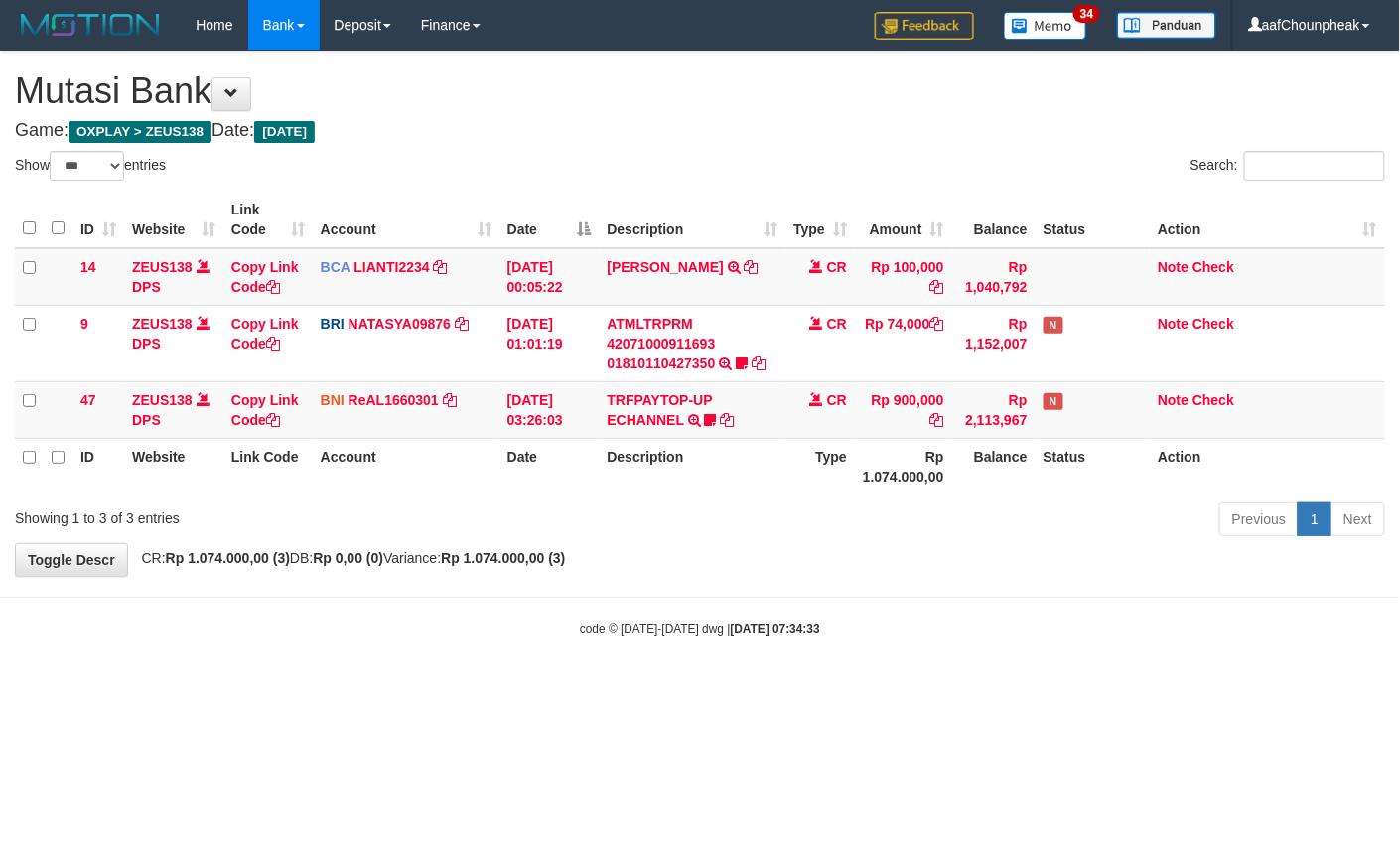 click on "Toggle navigation
Home
Bank
Account List
Mutasi Bank
Search
Note Mutasi
Deposit
DPS List
History
Finance
Financial Data
aafChounpheak
My Profile
Log Out
34" at bounding box center [700, 344] 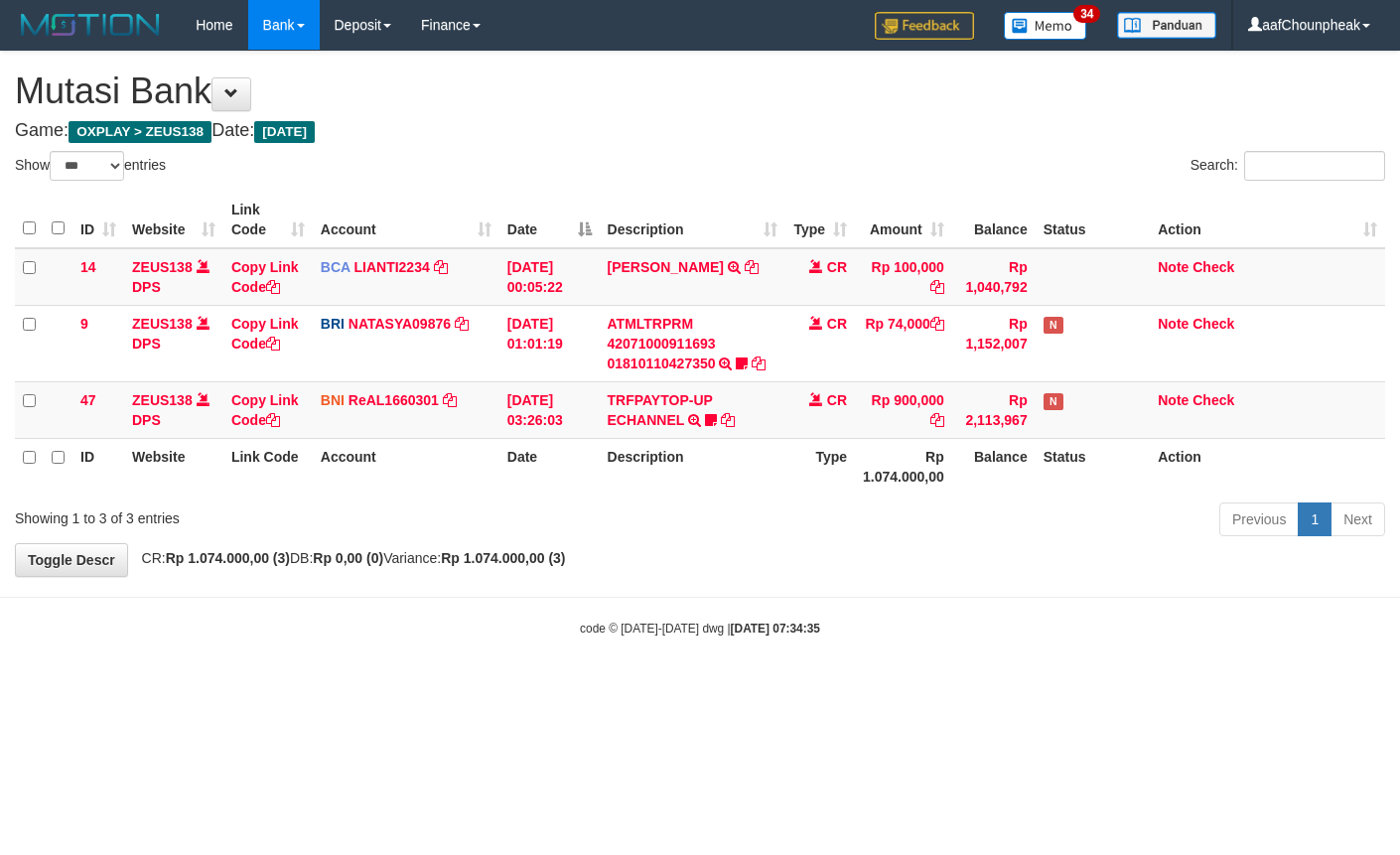 select on "***" 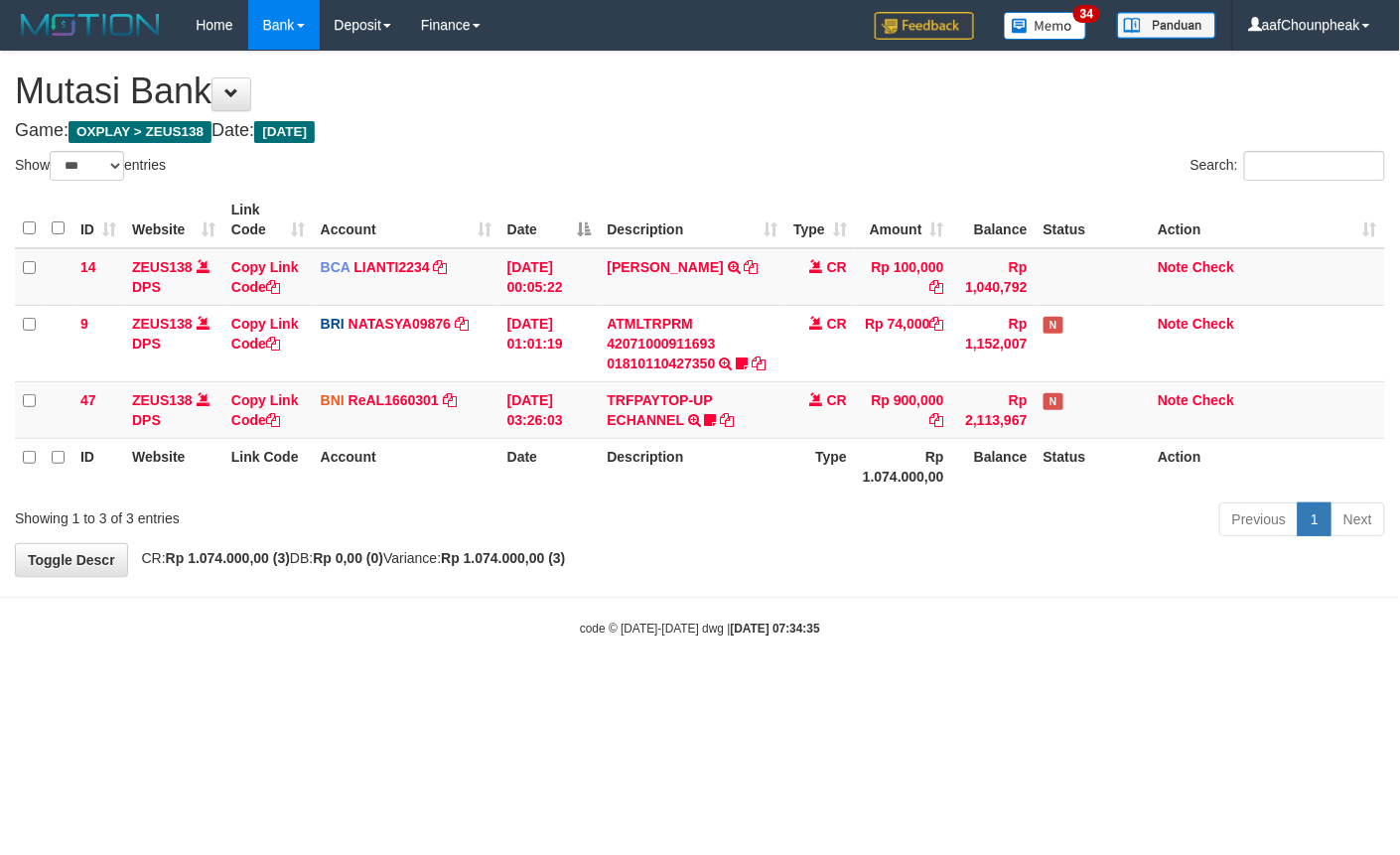click on "Toggle navigation
Home
Bank
Account List
Mutasi Bank
Search
Note Mutasi
Deposit
DPS List
History
Finance
Financial Data
aafChounpheak
My Profile
Log Out
34" at bounding box center (700, 344) 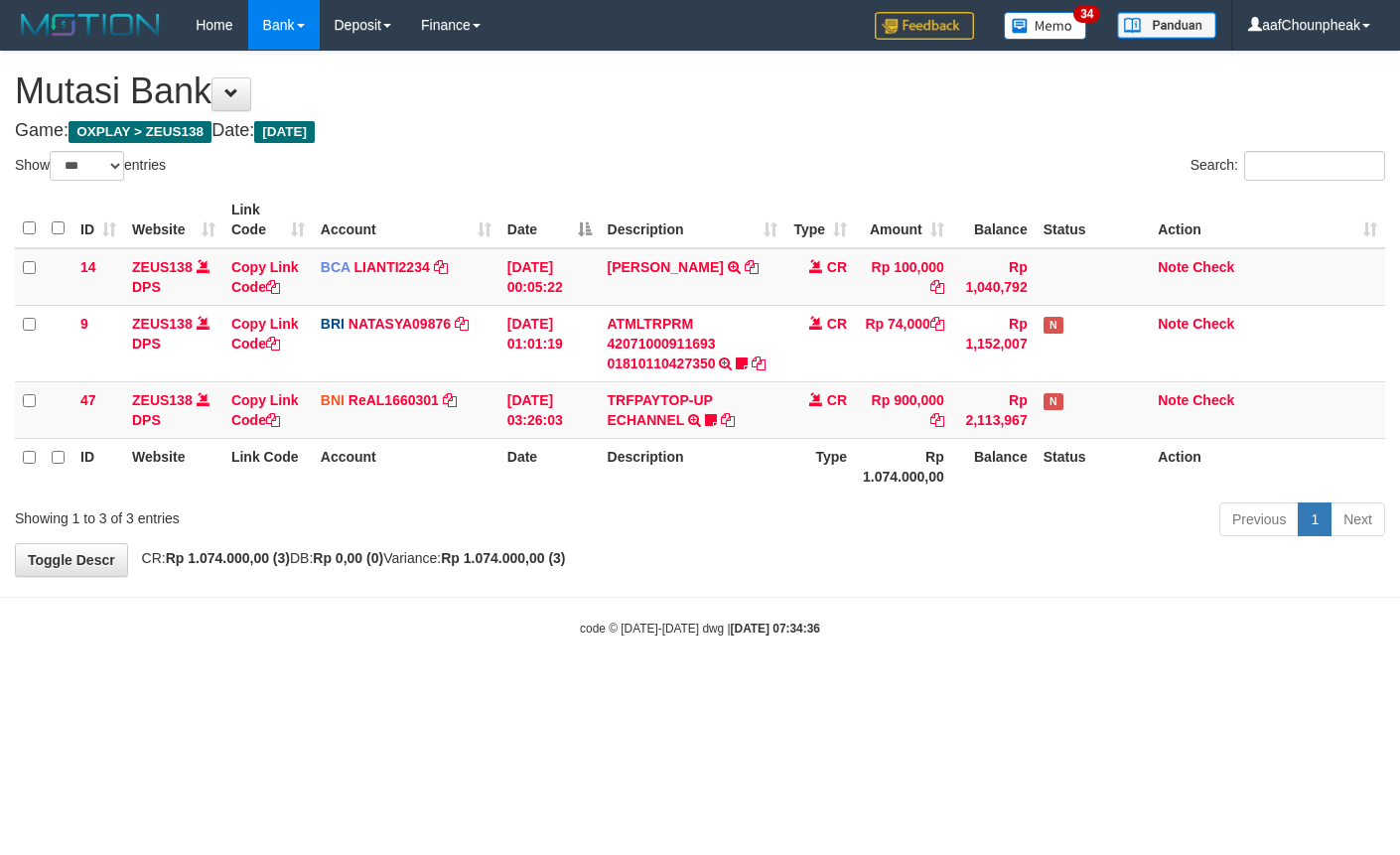 select on "***" 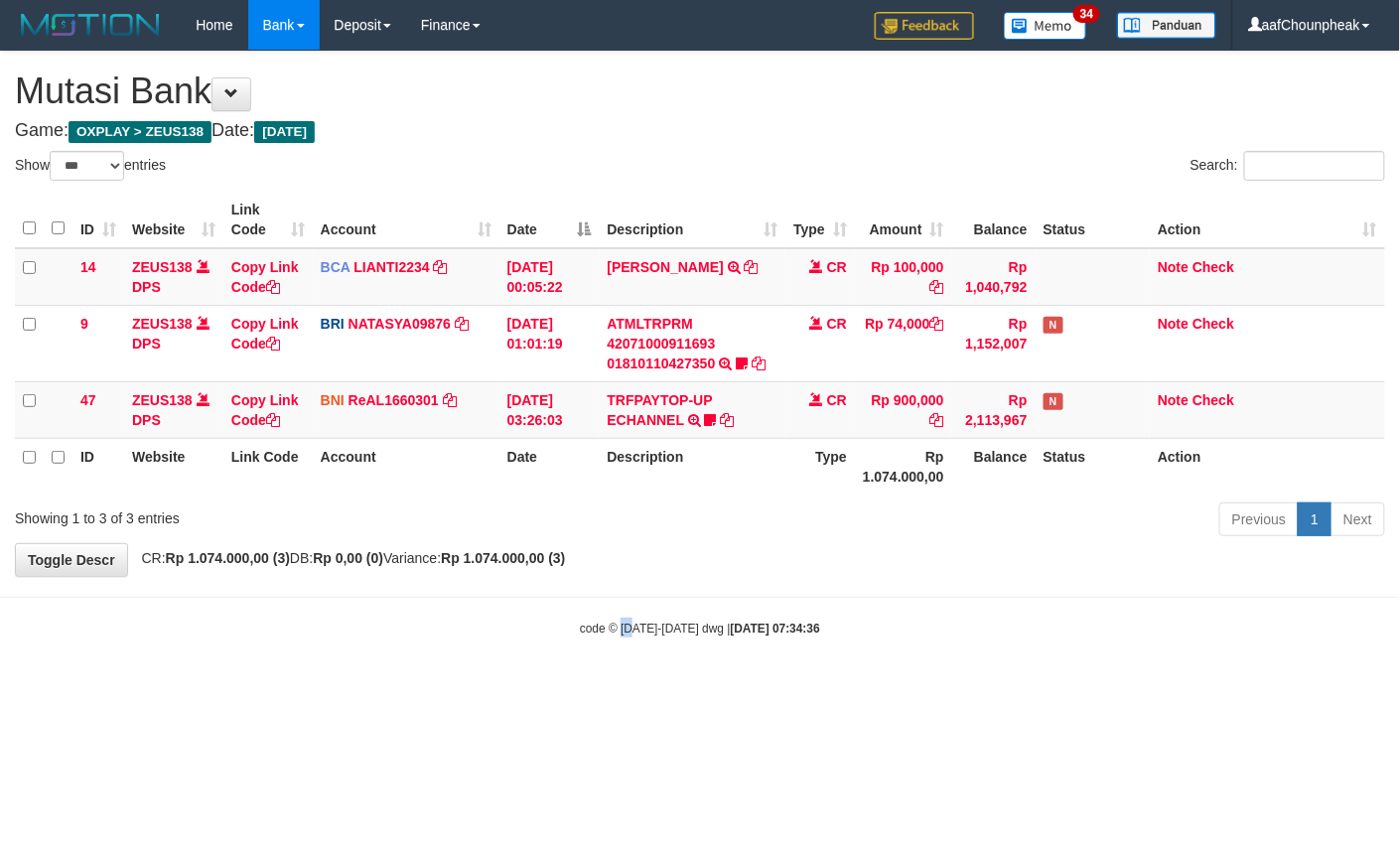 click on "Toggle navigation
Home
Bank
Account List
Mutasi Bank
Search
Note Mutasi
Deposit
DPS List
History
Finance
Financial Data
aafChounpheak
My Profile
Log Out
34" at bounding box center (700, 344) 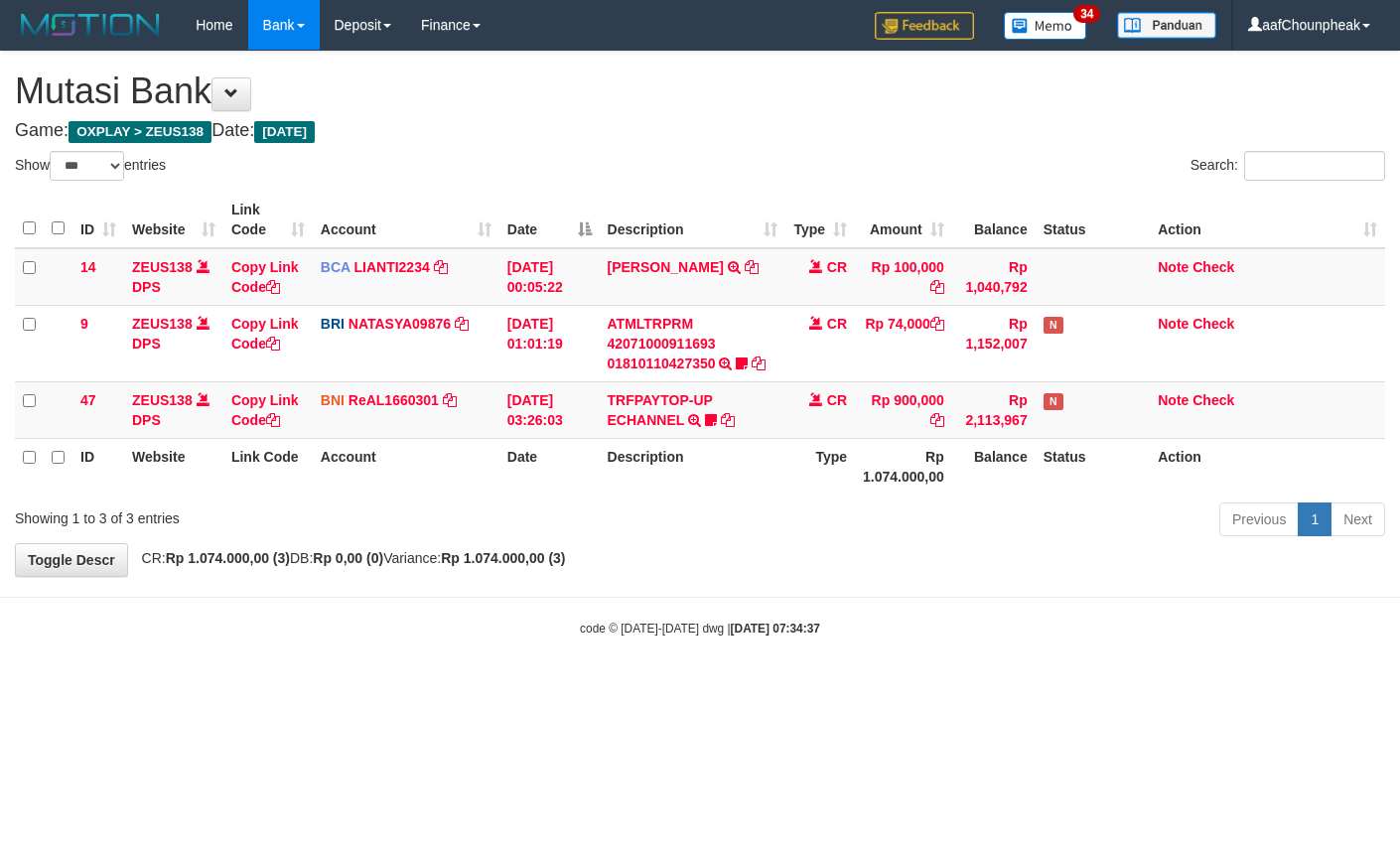 select on "***" 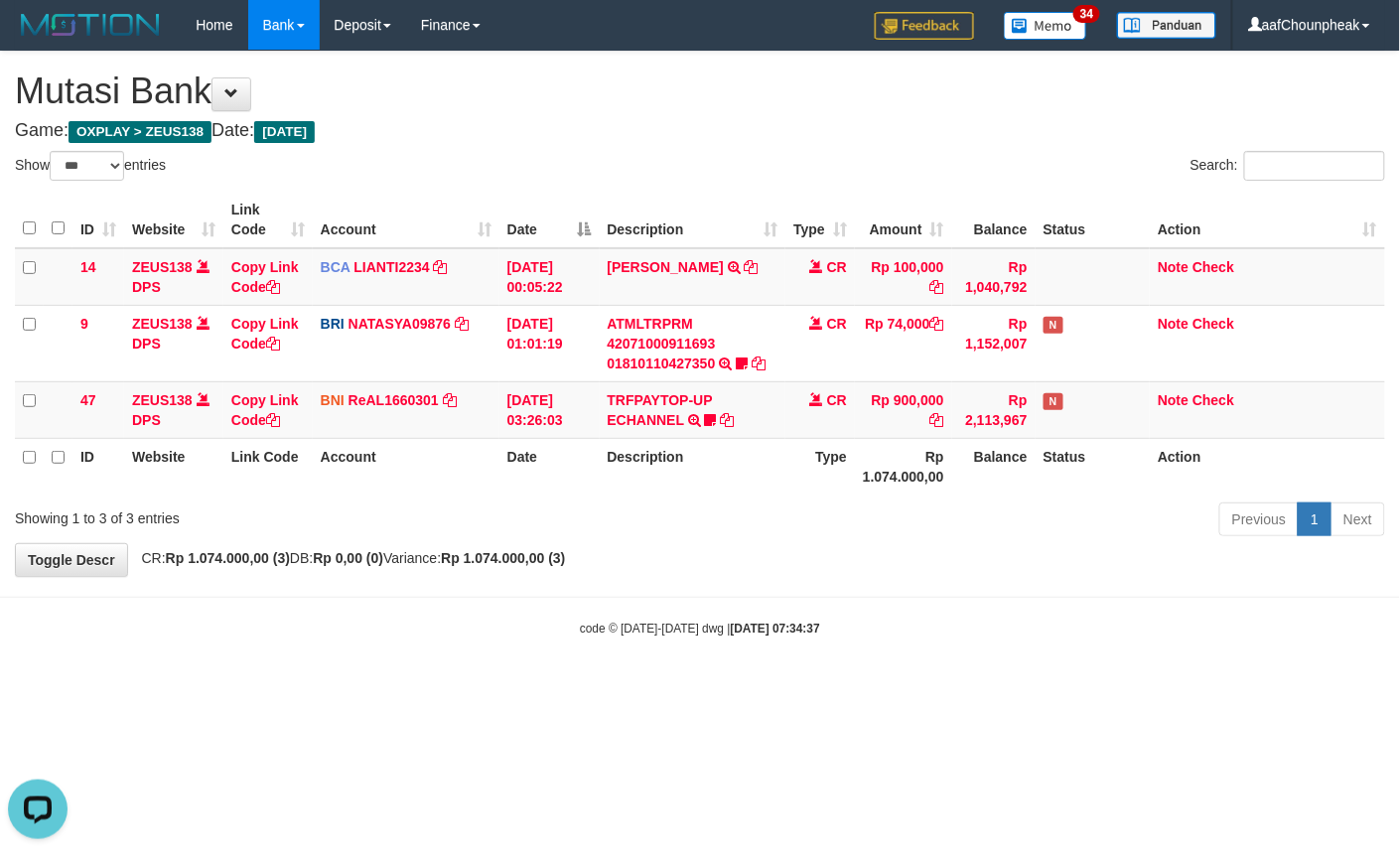scroll, scrollTop: 0, scrollLeft: 0, axis: both 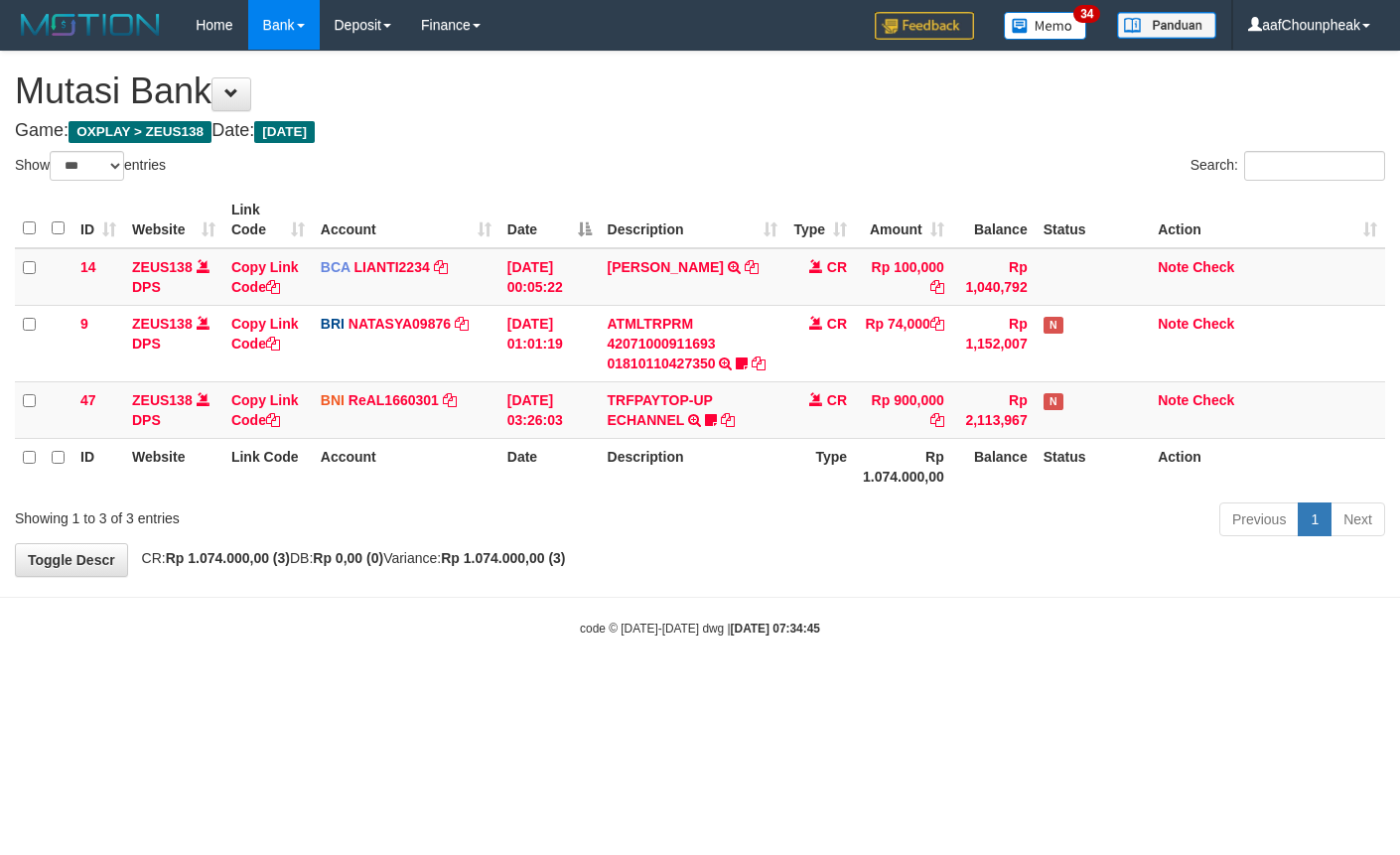 select on "***" 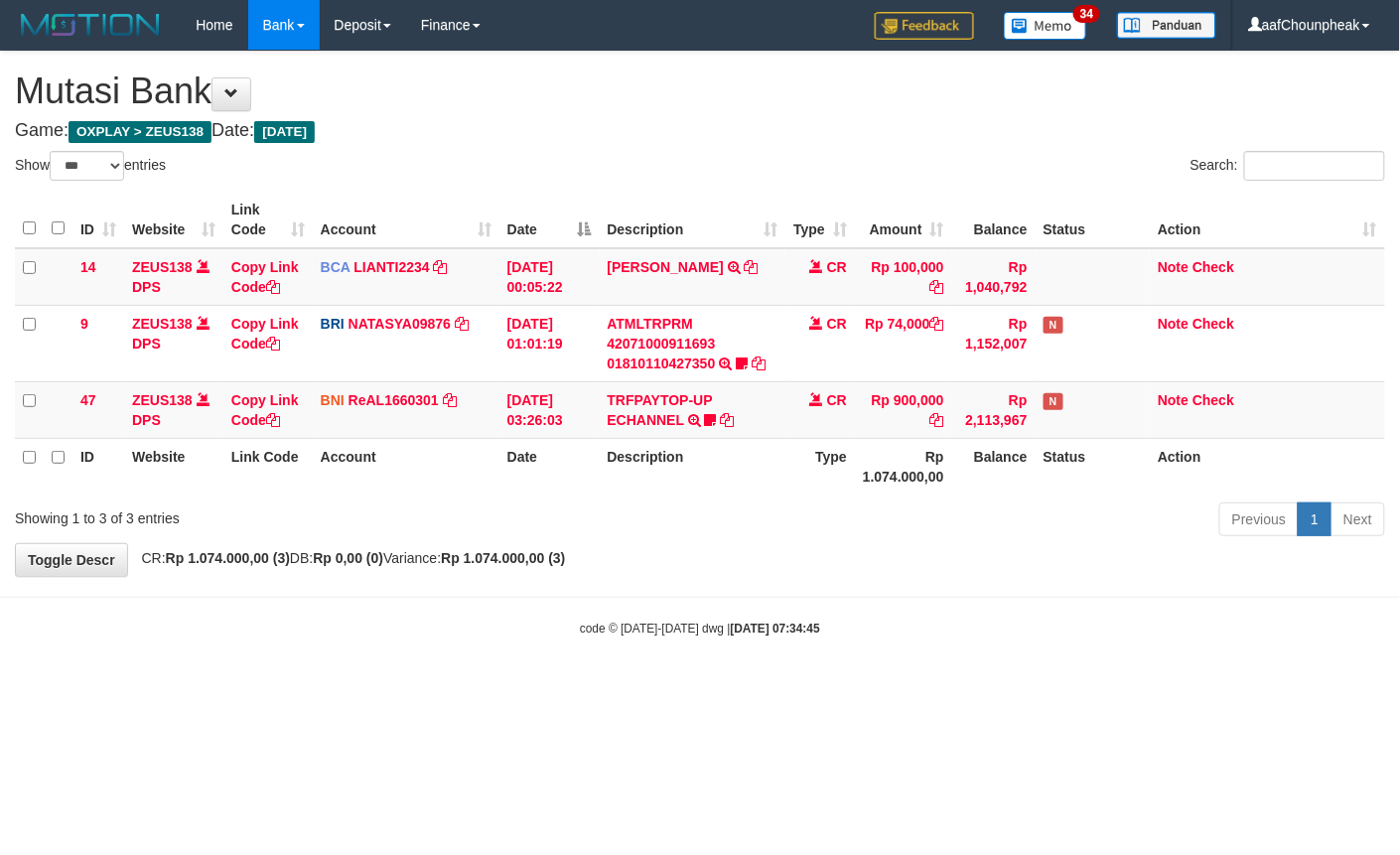 click on "Toggle navigation
Home
Bank
Account List
Mutasi Bank
Search
Note Mutasi
Deposit
DPS List
History
Finance
Financial Data
aafChounpheak
My Profile
Log Out
34" at bounding box center [700, 344] 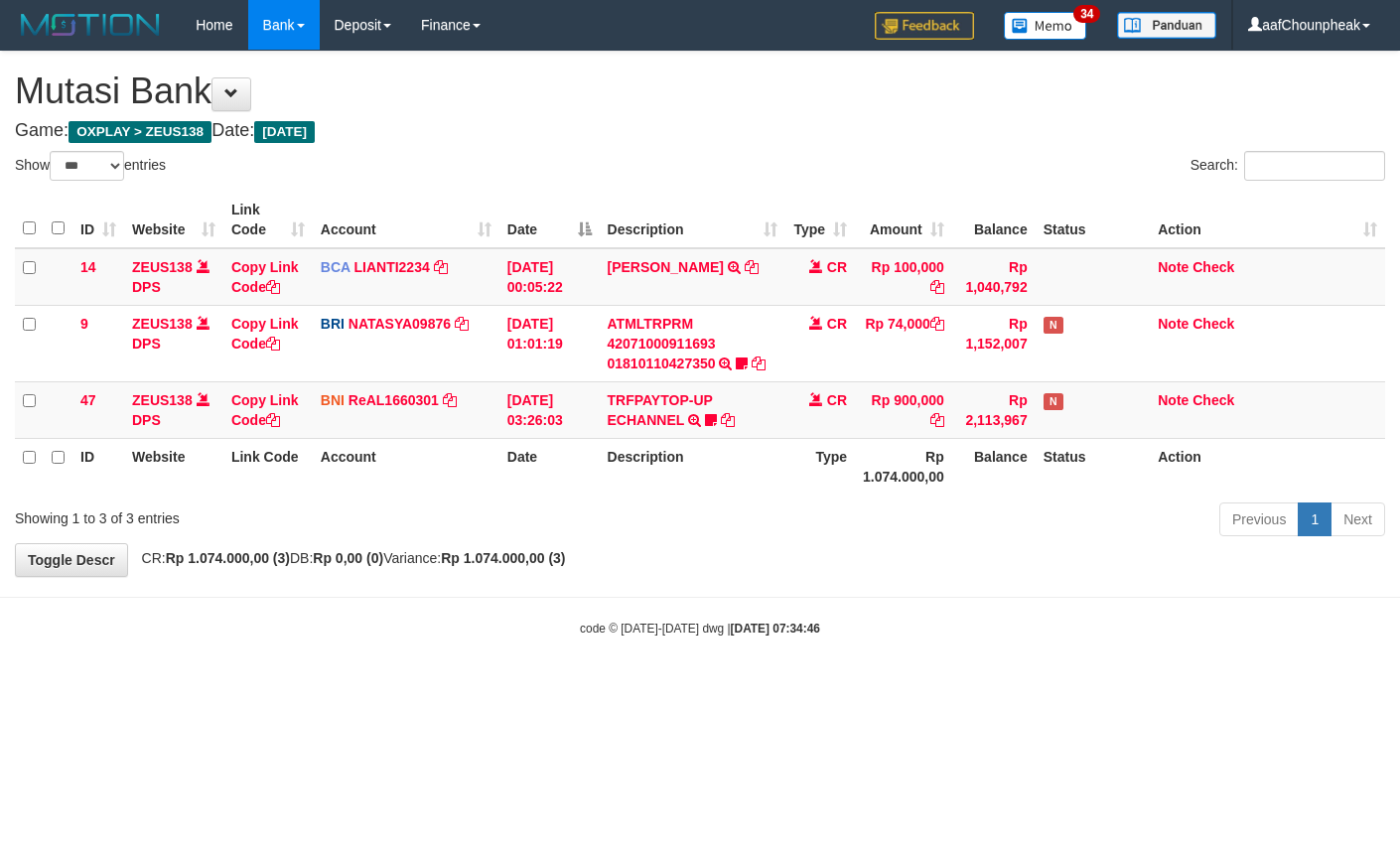 select on "***" 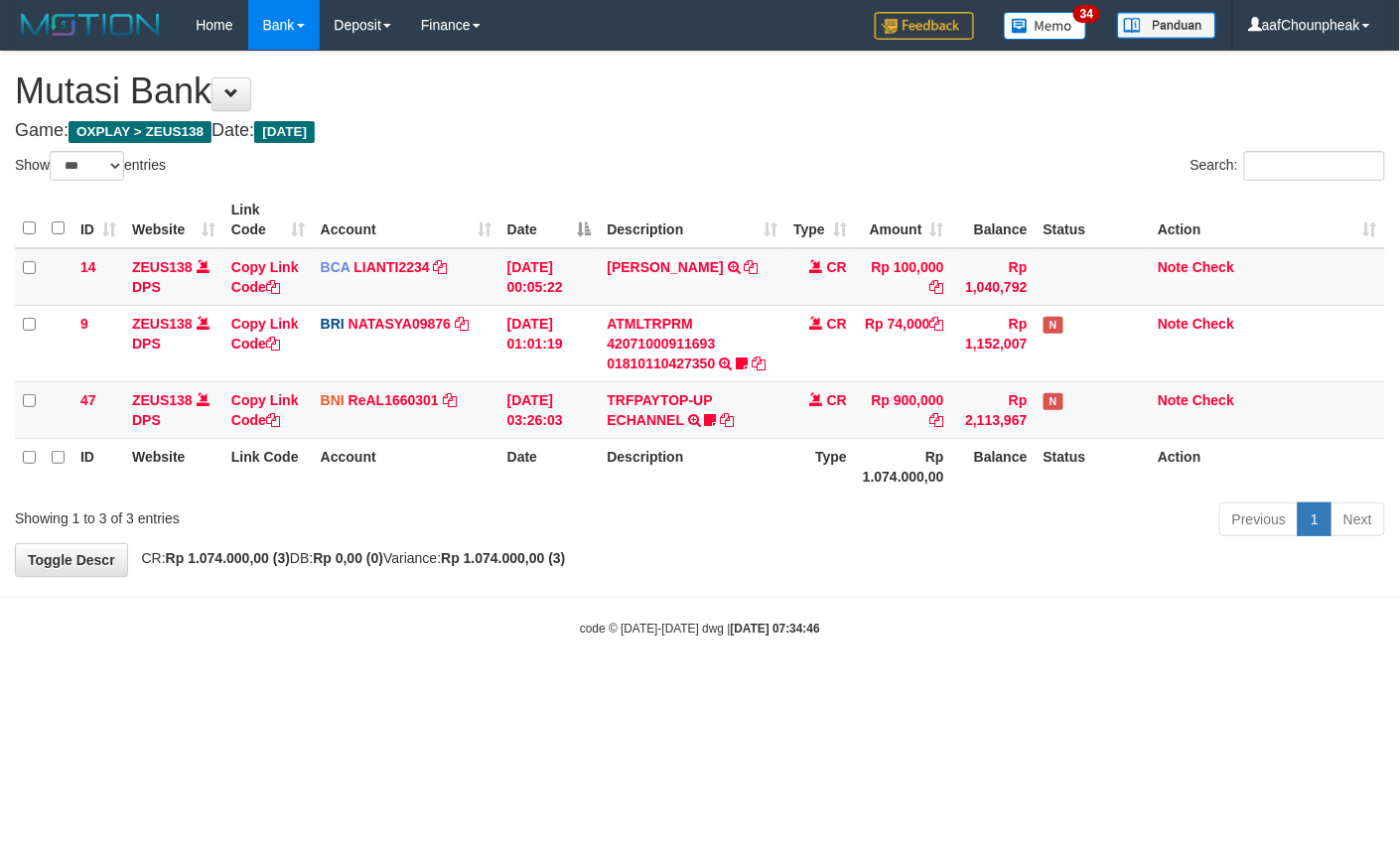 click on "Toggle navigation
Home
Bank
Account List
Mutasi Bank
Search
Note Mutasi
Deposit
DPS List
History
Finance
Financial Data
aafChounpheak
My Profile
Log Out
34" at bounding box center [700, 344] 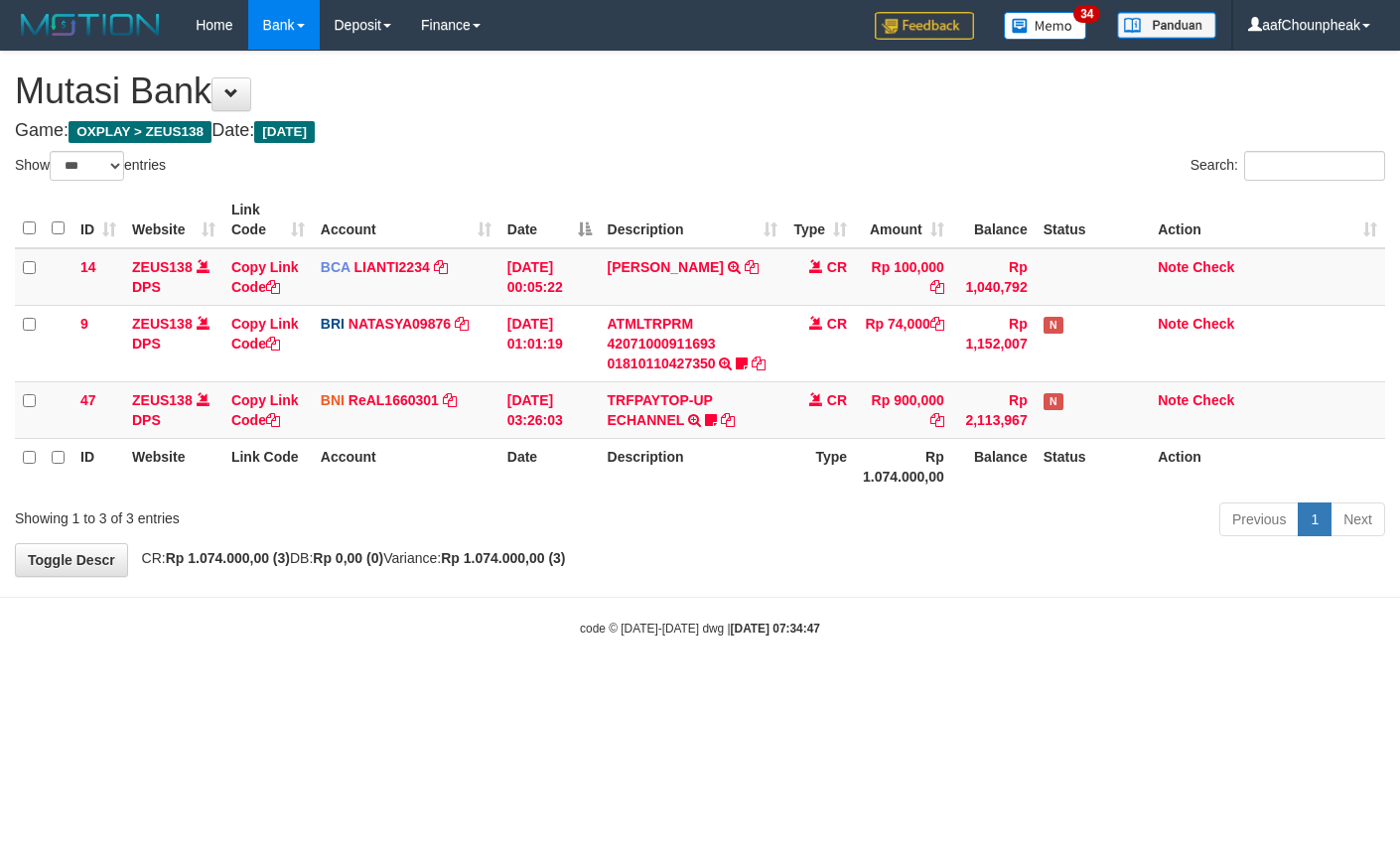 select on "***" 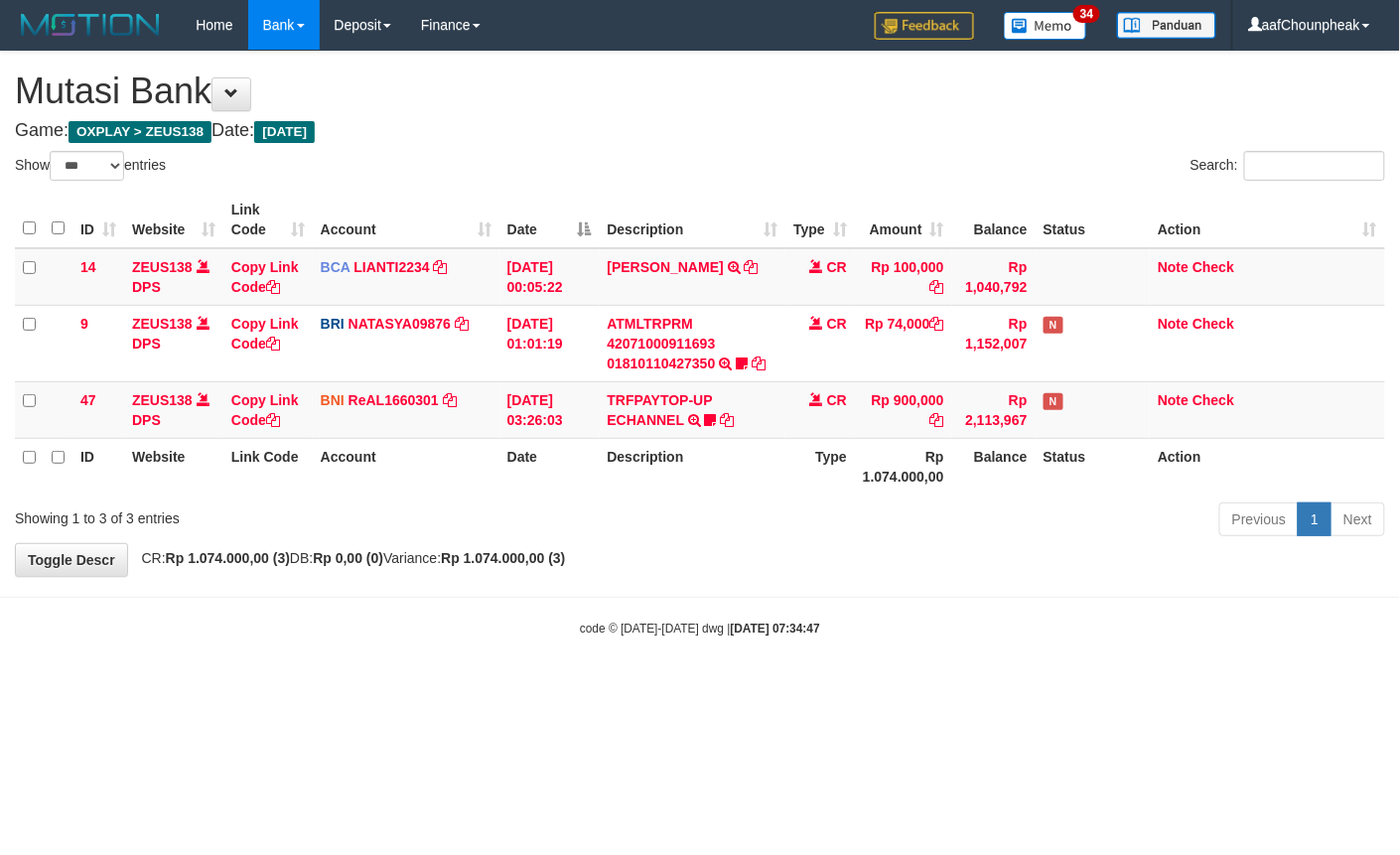 drag, startPoint x: 0, startPoint y: 0, endPoint x: 635, endPoint y: 626, distance: 891.68436 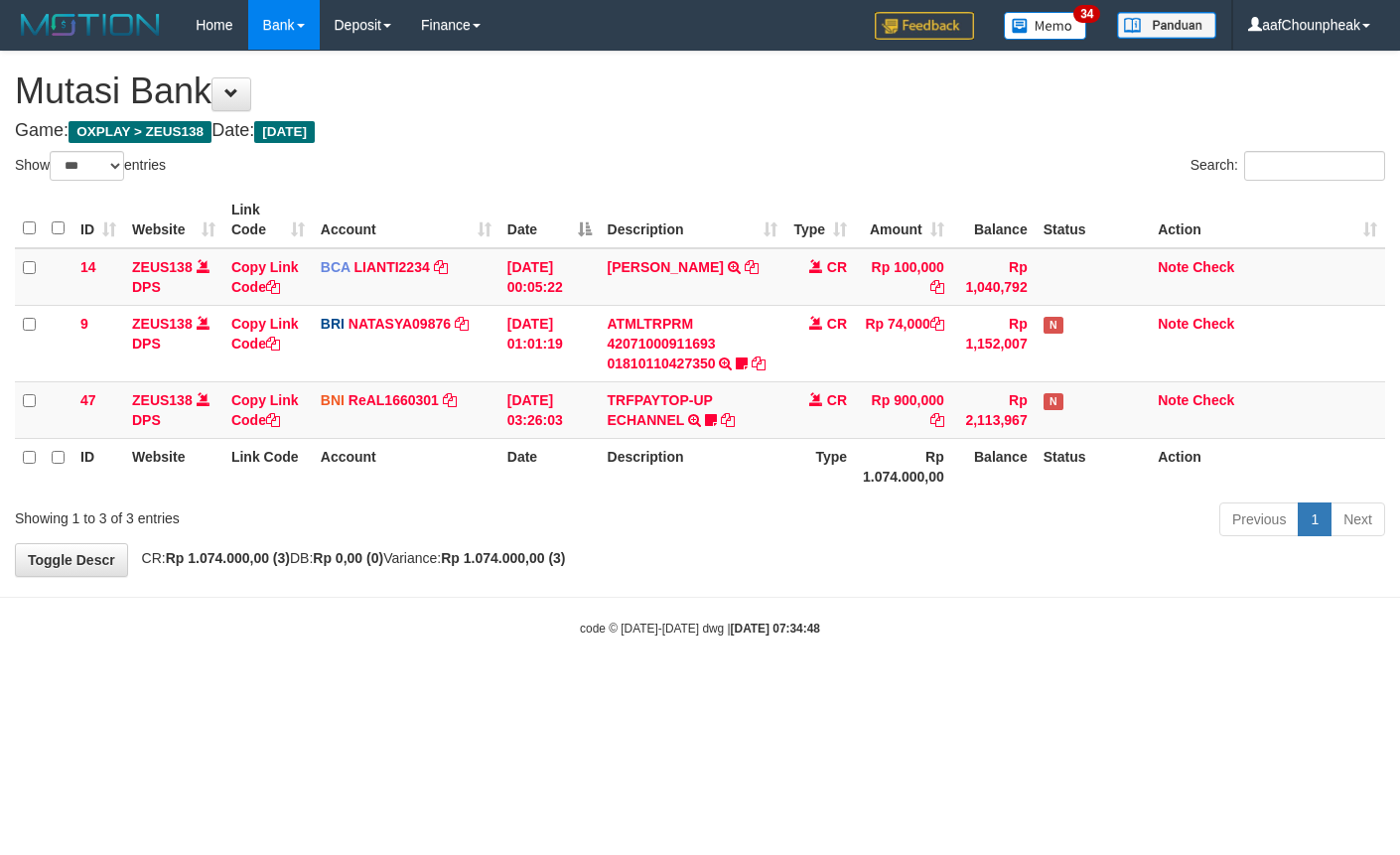 select on "***" 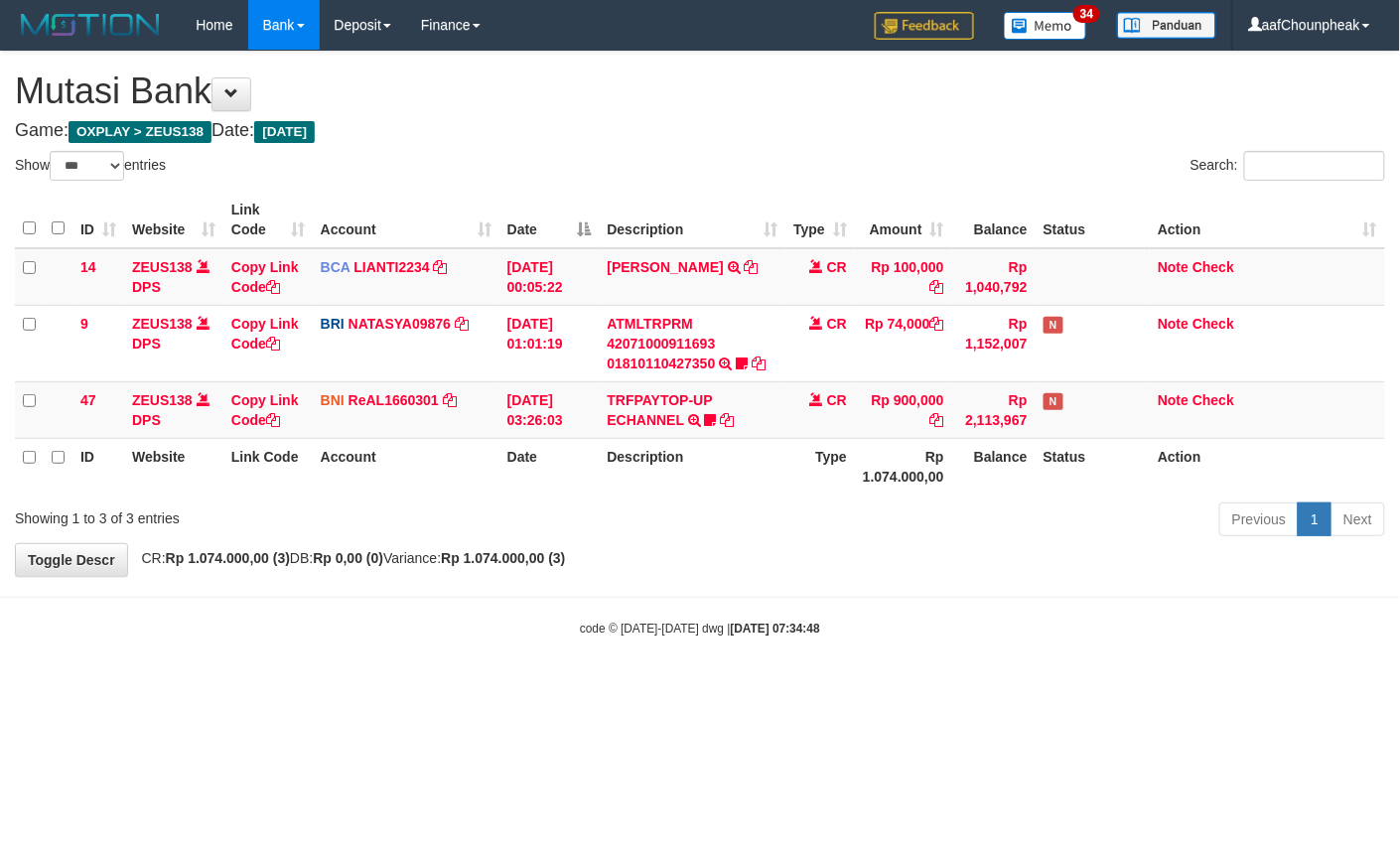 click on "code © 2012-2018 dwg |  2025/07/12 07:34:48" at bounding box center [700, 629] 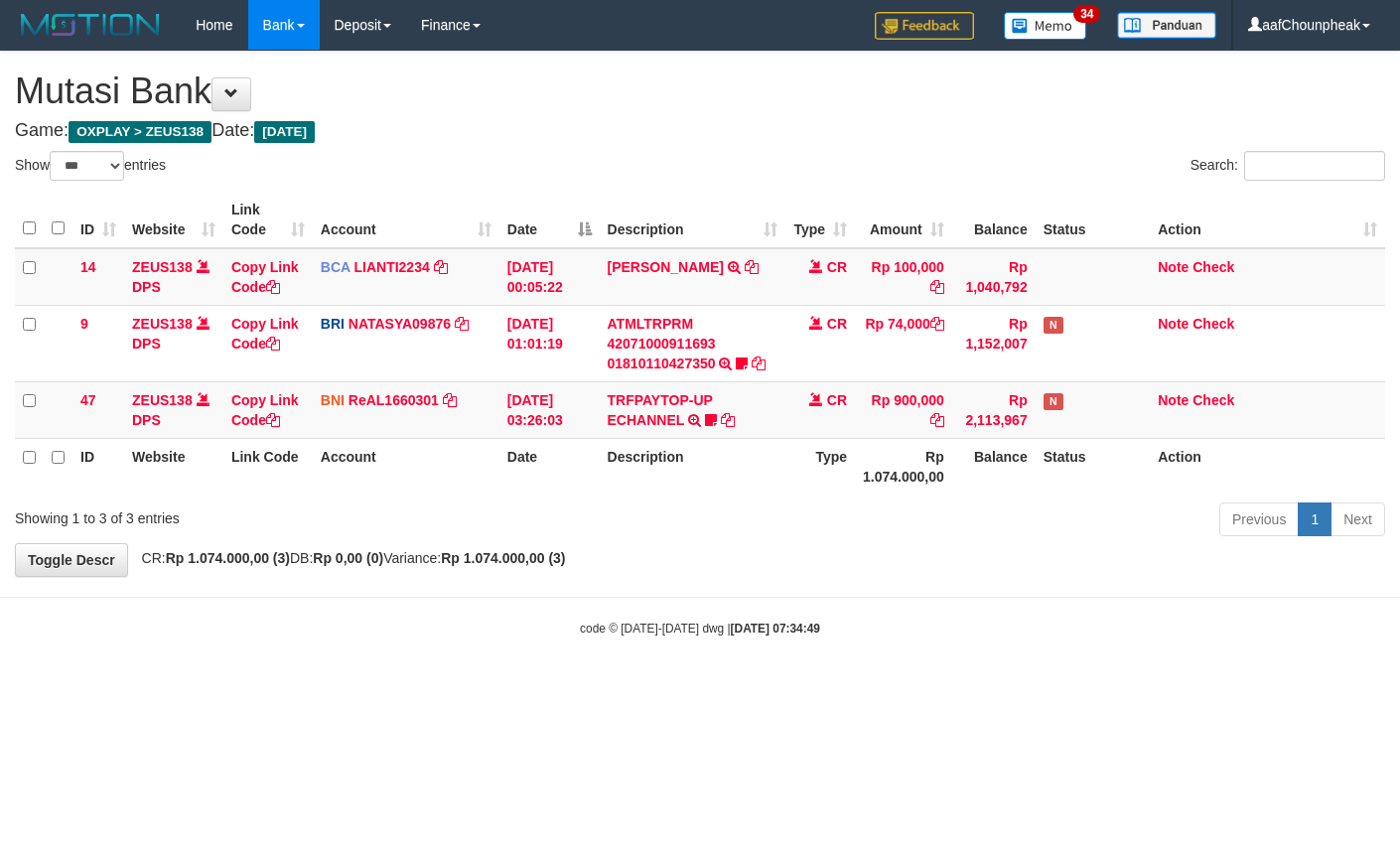 select on "***" 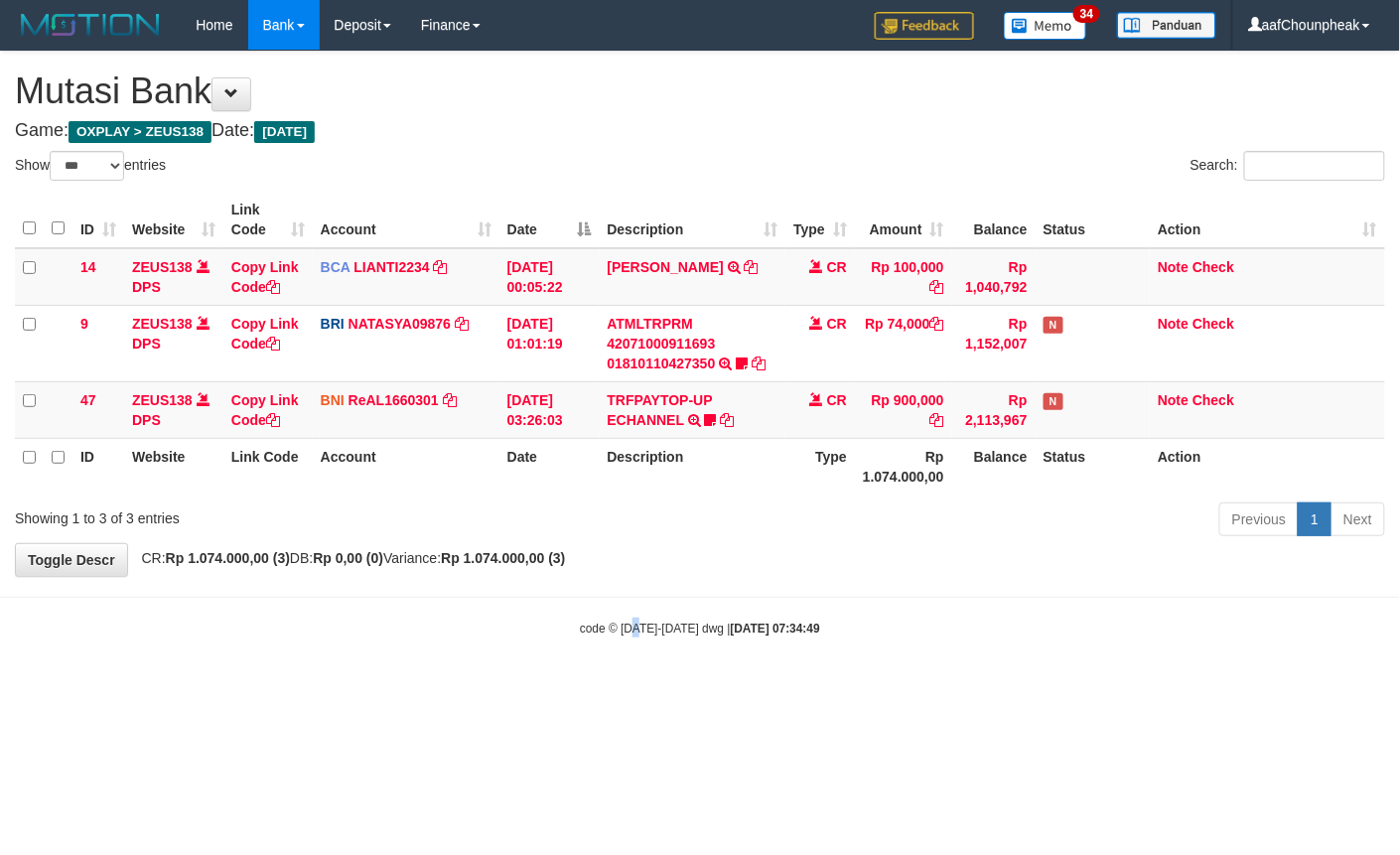 drag, startPoint x: 0, startPoint y: 0, endPoint x: 637, endPoint y: 632, distance: 897.32547 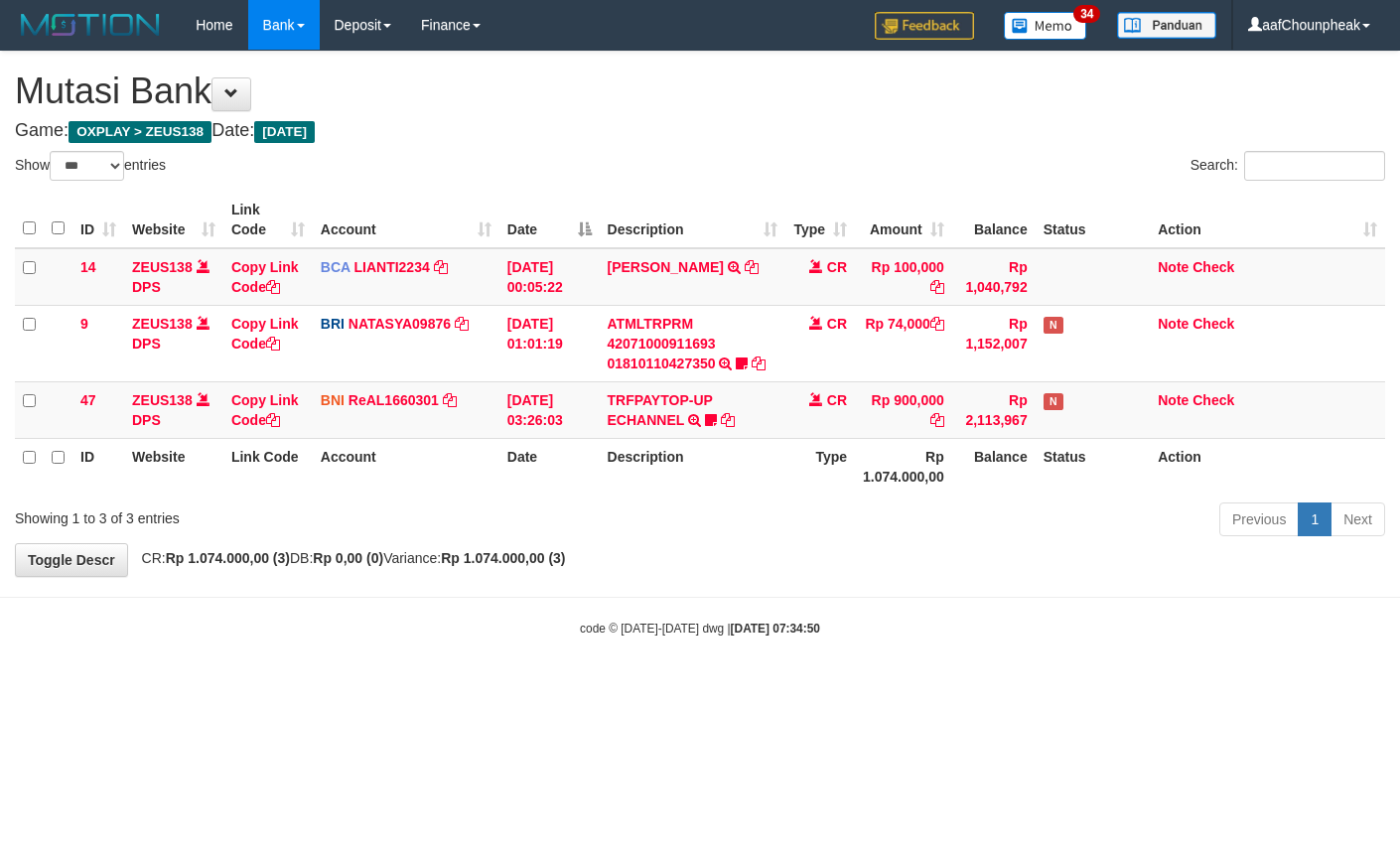 select on "***" 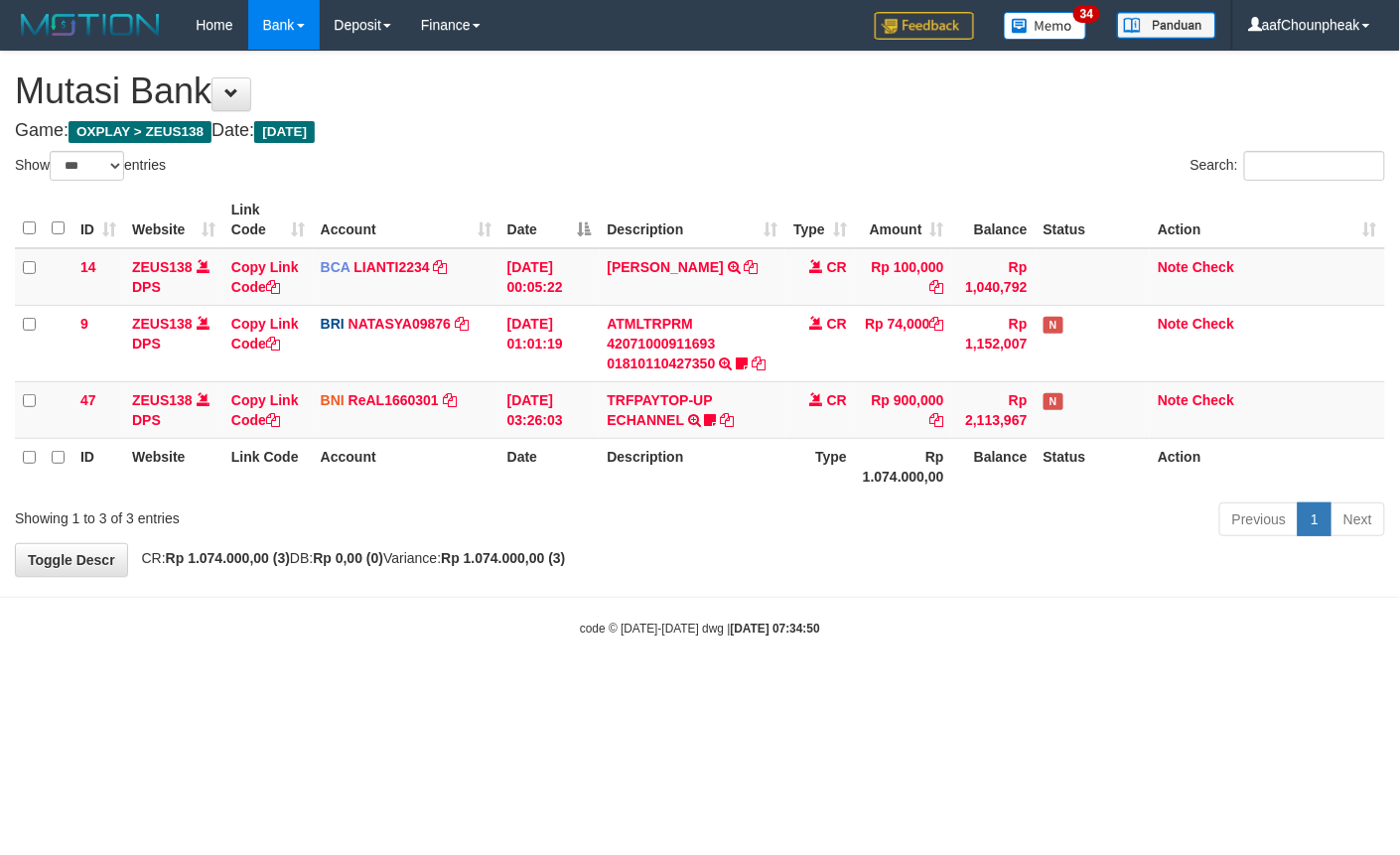 drag, startPoint x: 0, startPoint y: 0, endPoint x: 639, endPoint y: 637, distance: 902.2694 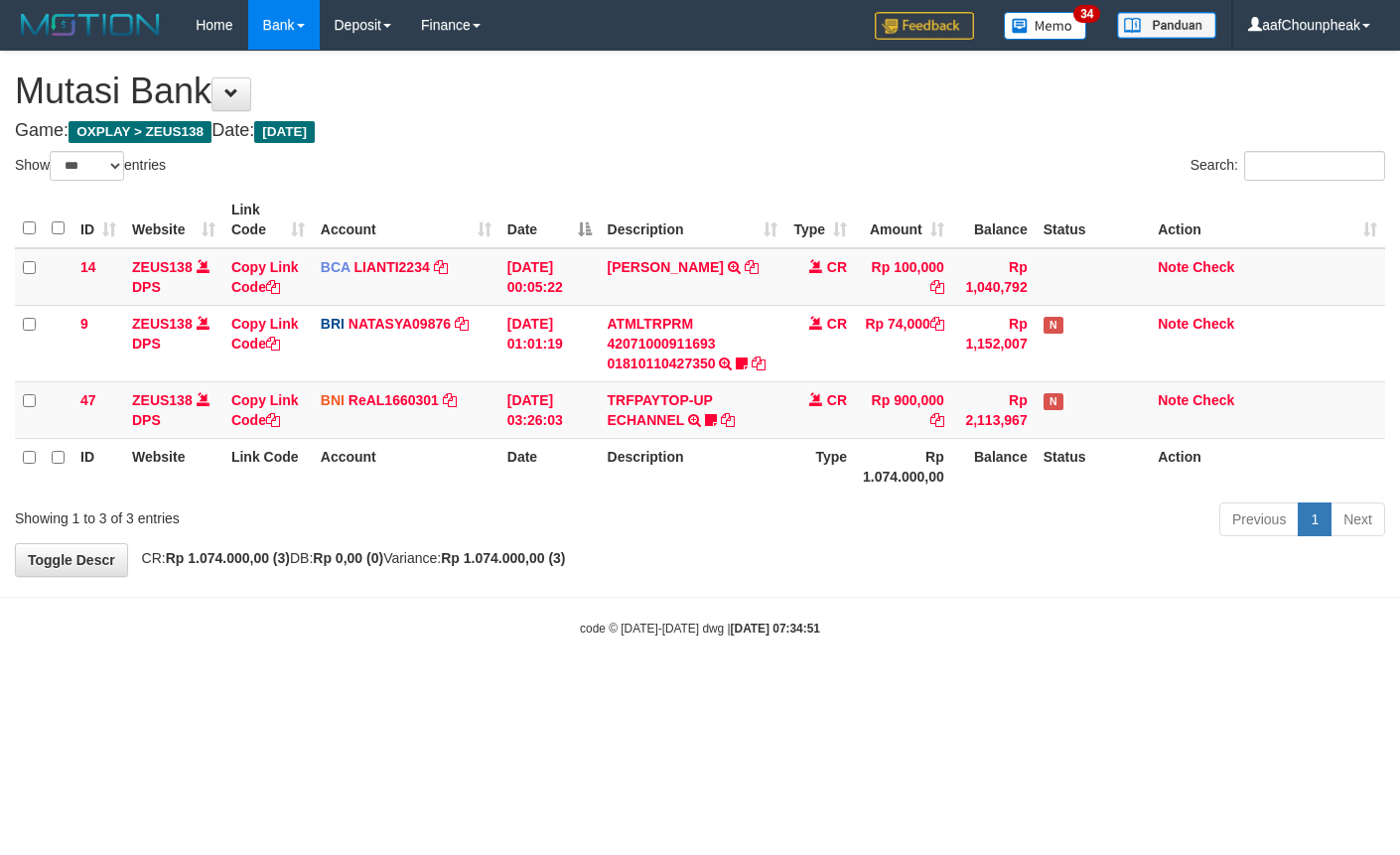select on "***" 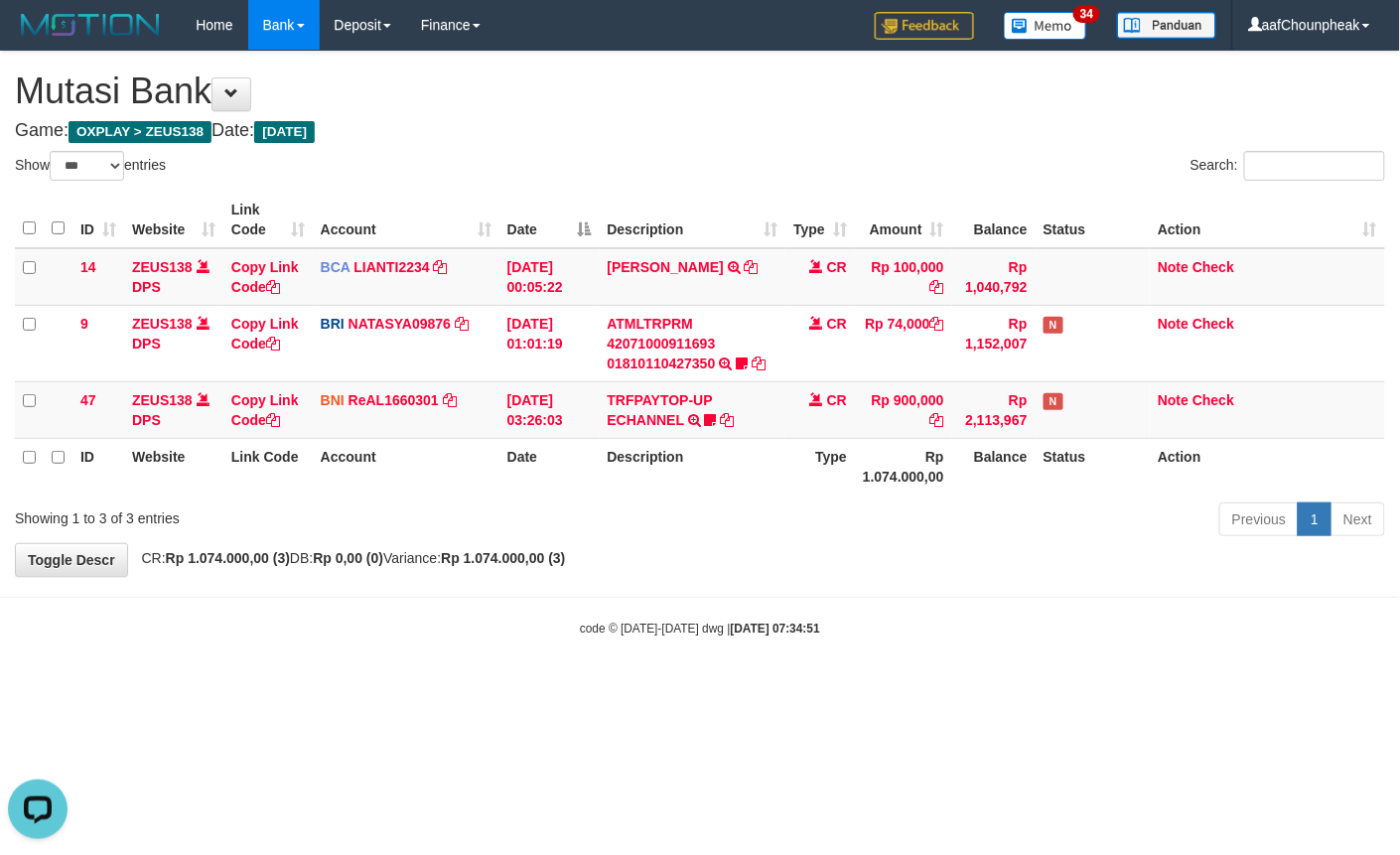 scroll, scrollTop: 0, scrollLeft: 0, axis: both 